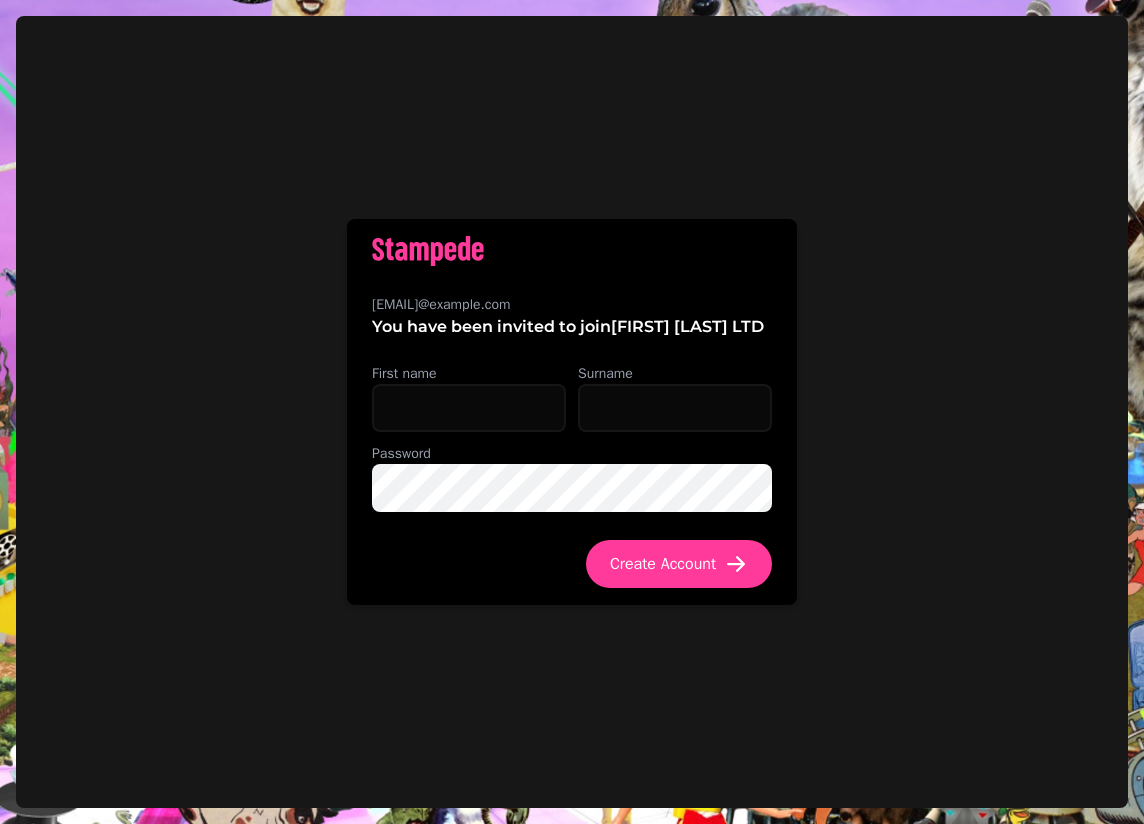 scroll, scrollTop: 0, scrollLeft: 0, axis: both 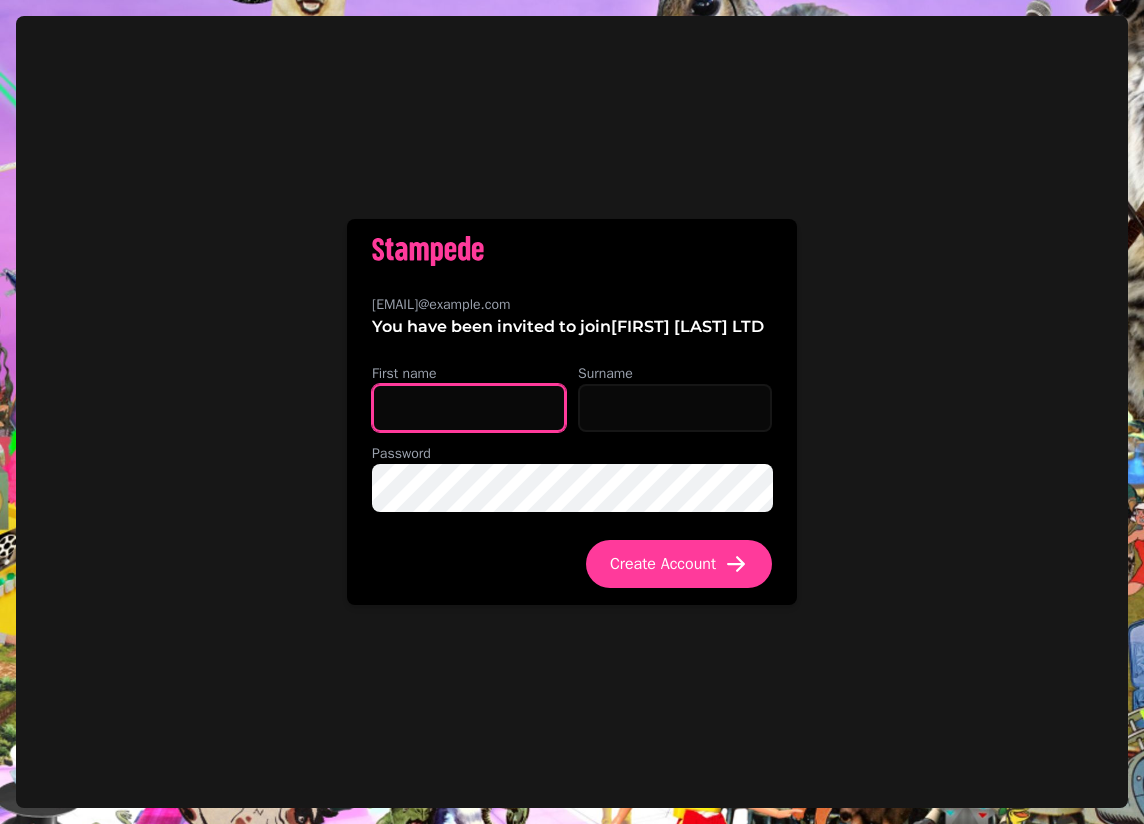 click on "First name" at bounding box center (469, 408) 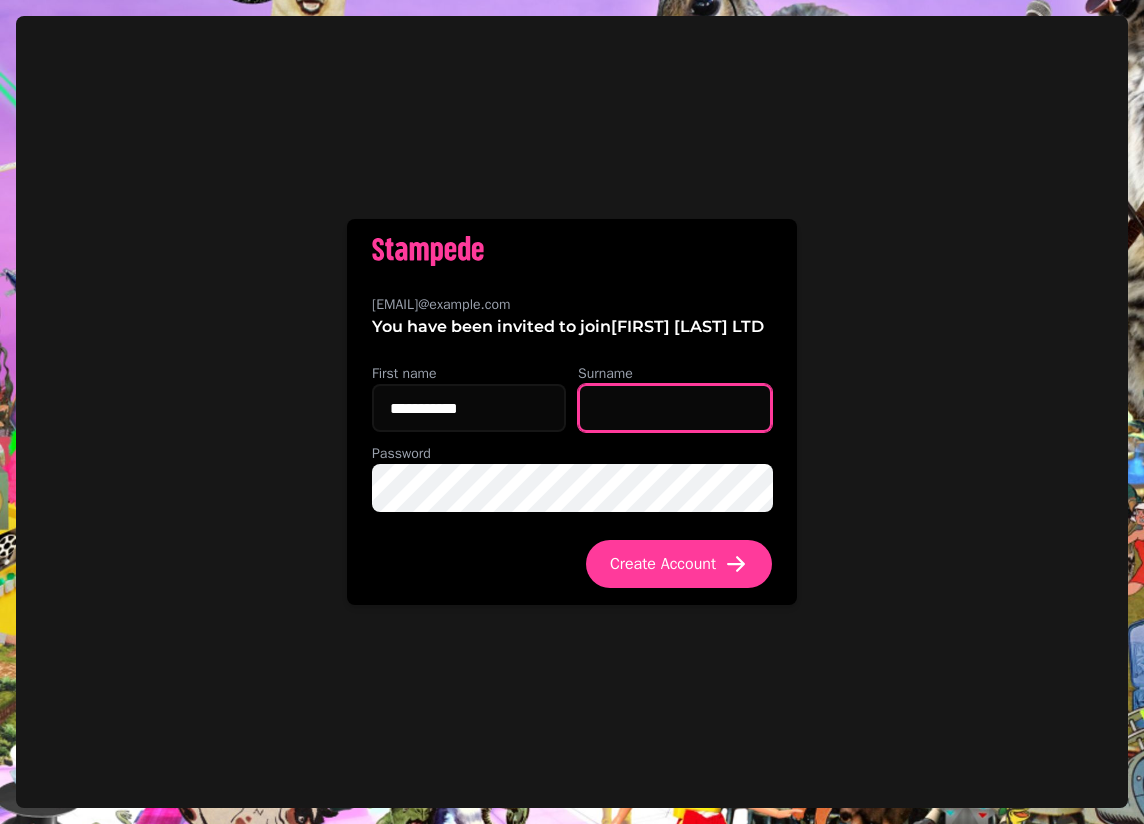 type on "*******" 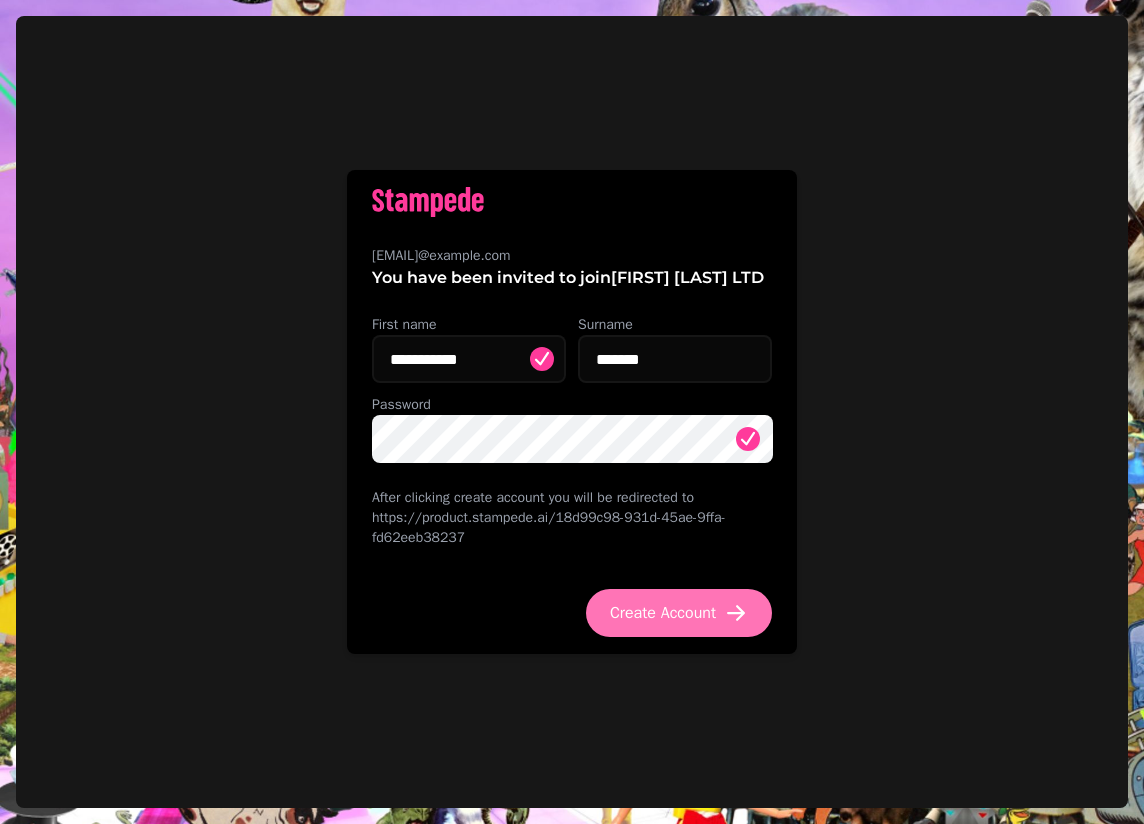 click on "Create Account" at bounding box center [663, 613] 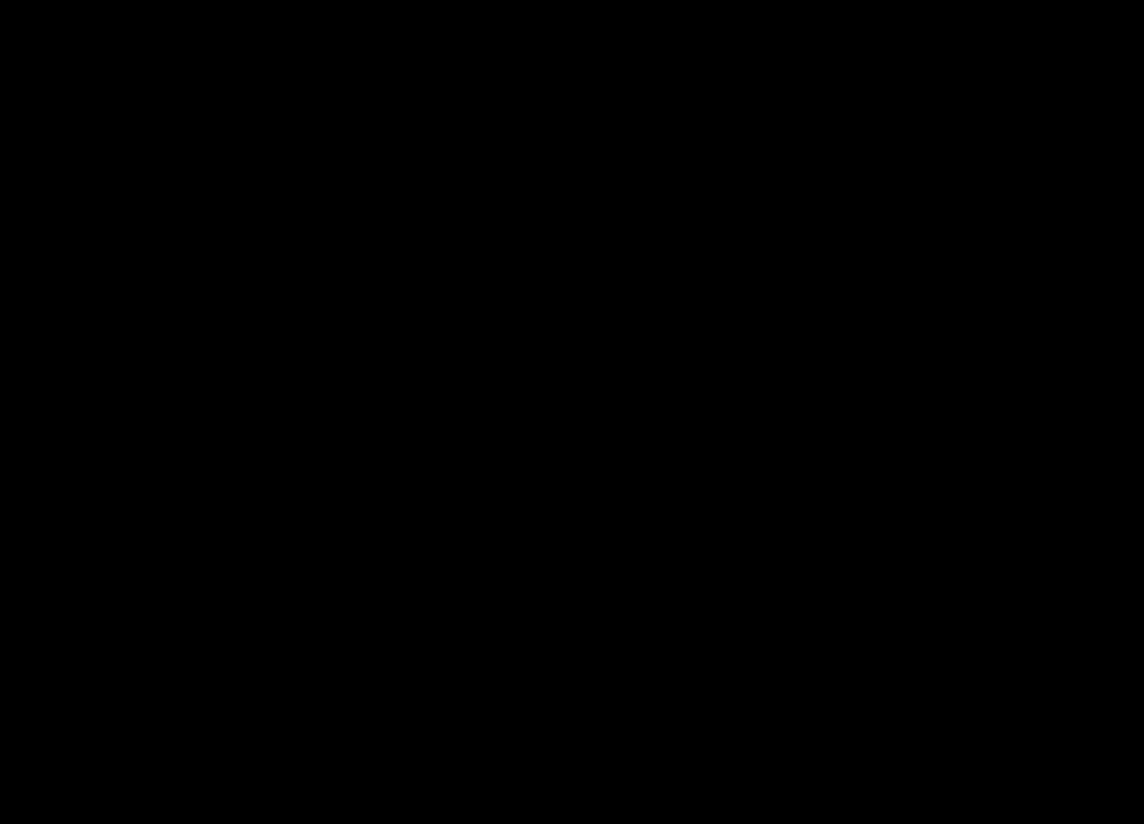 scroll, scrollTop: 0, scrollLeft: 0, axis: both 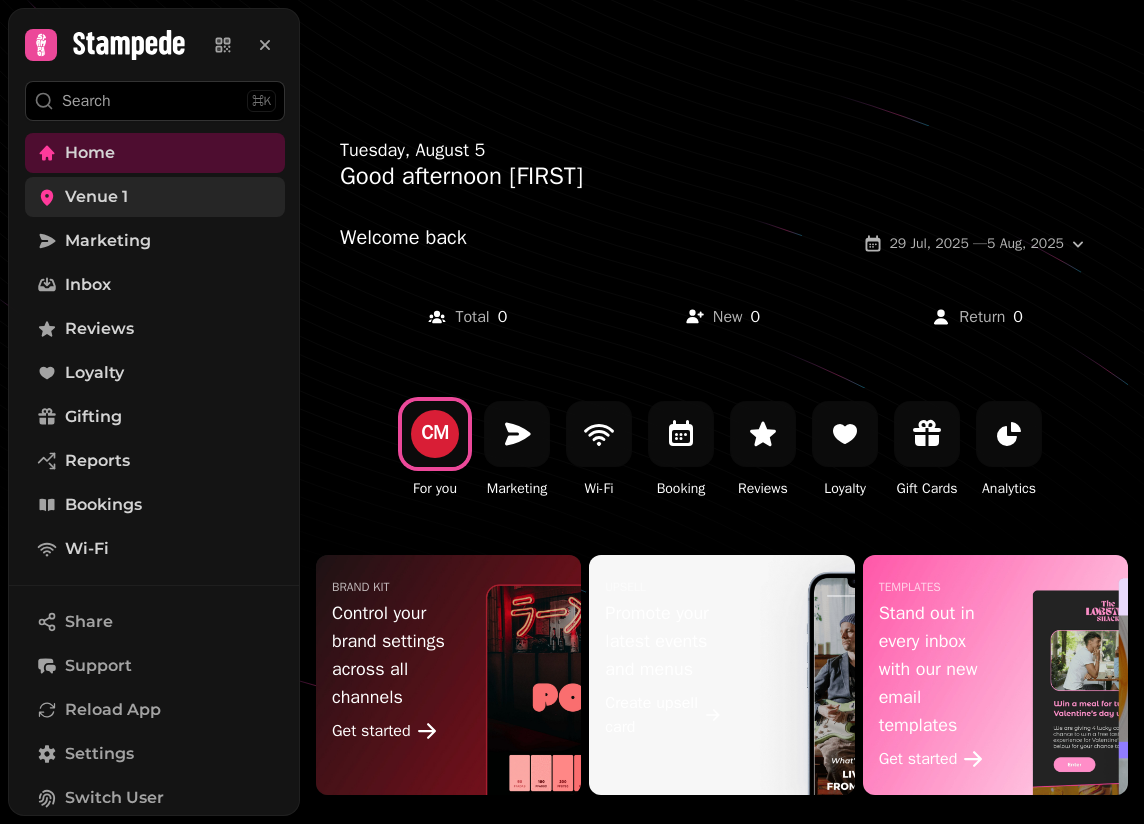 click on "Venue 1" at bounding box center [96, 197] 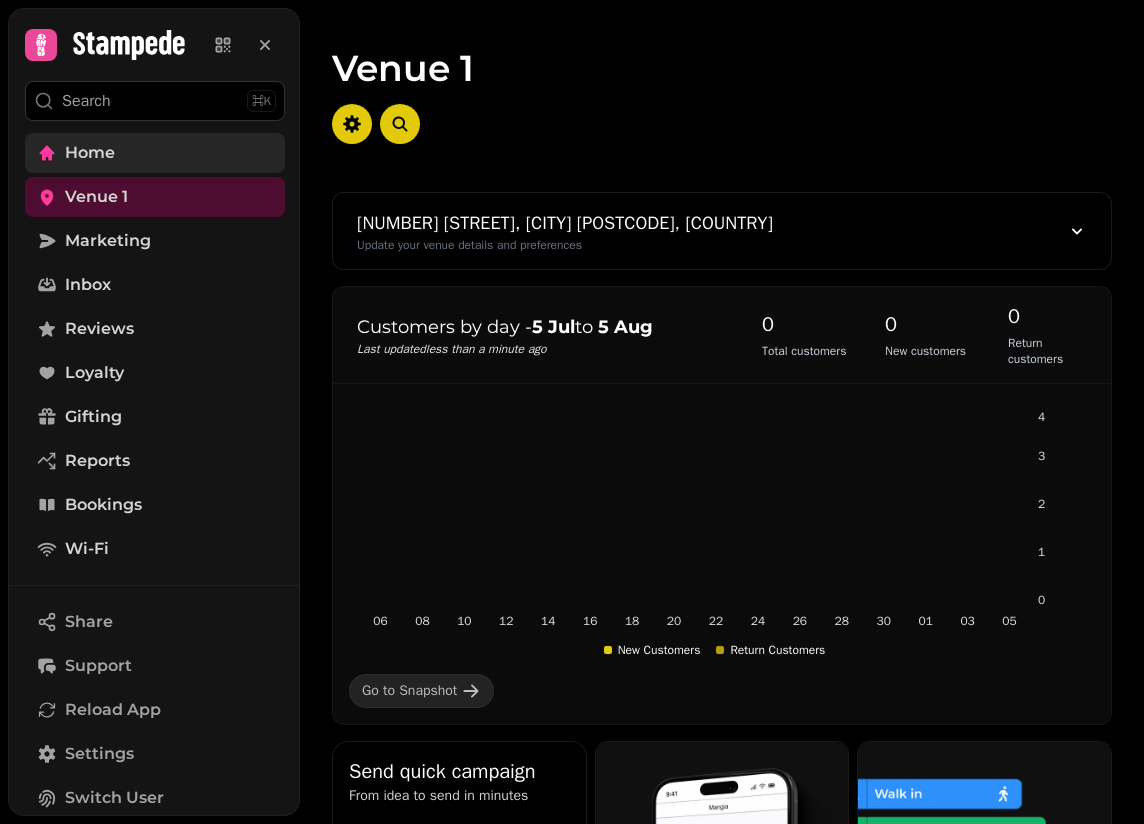 click on "Home" at bounding box center [155, 153] 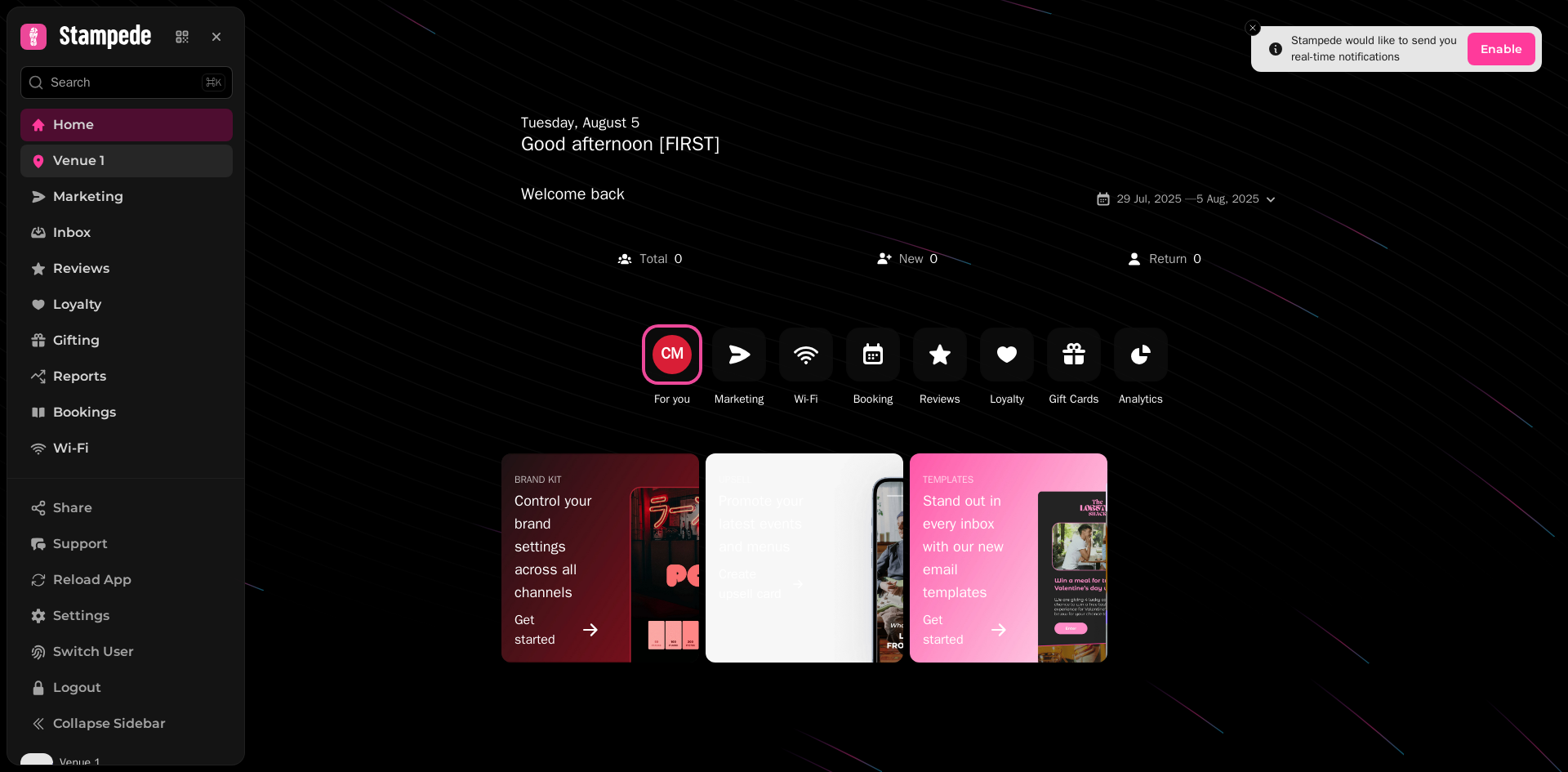 click on "Venue 1" at bounding box center (78, 161) 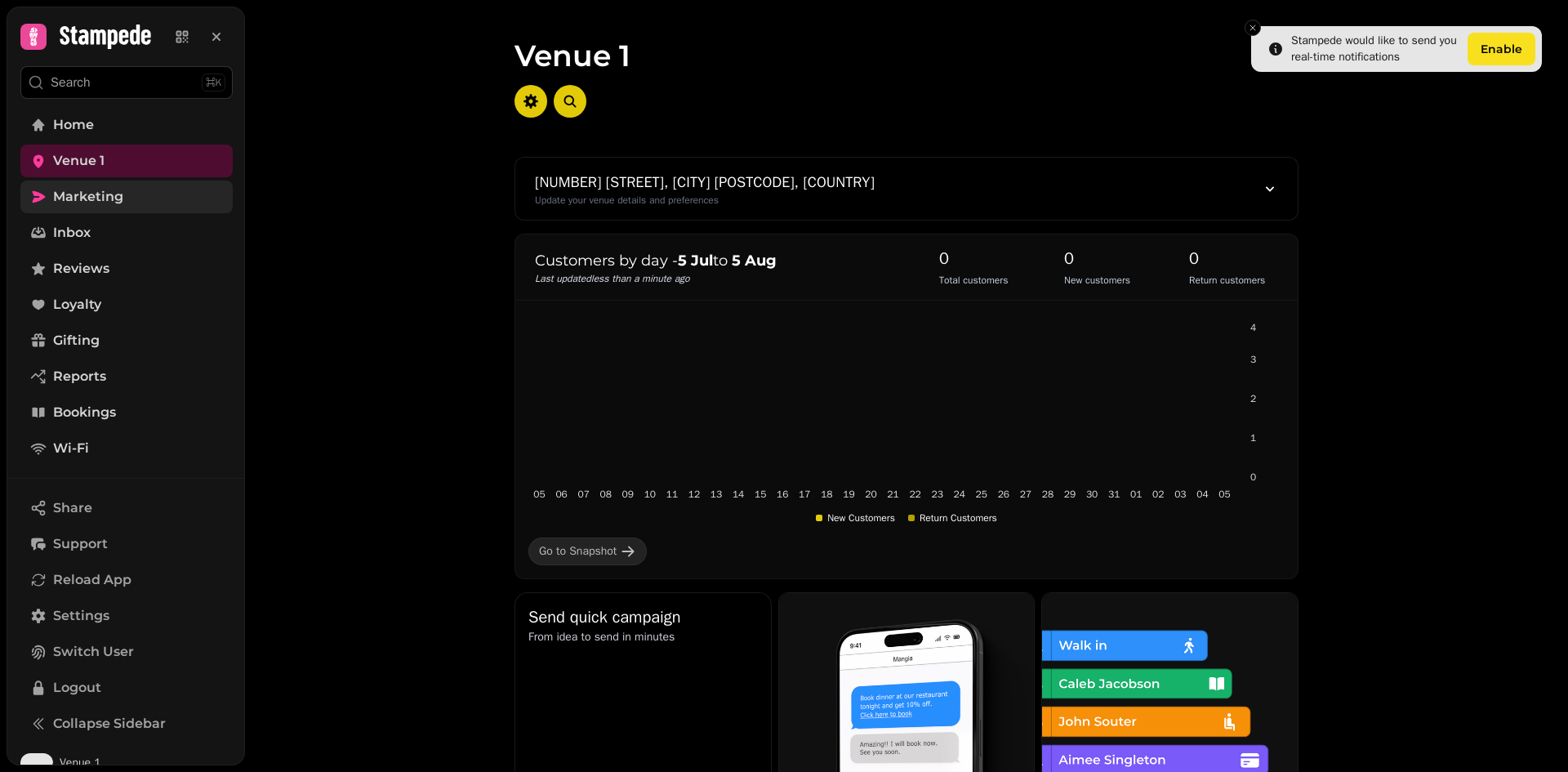 click on "Marketing" at bounding box center (127, 197) 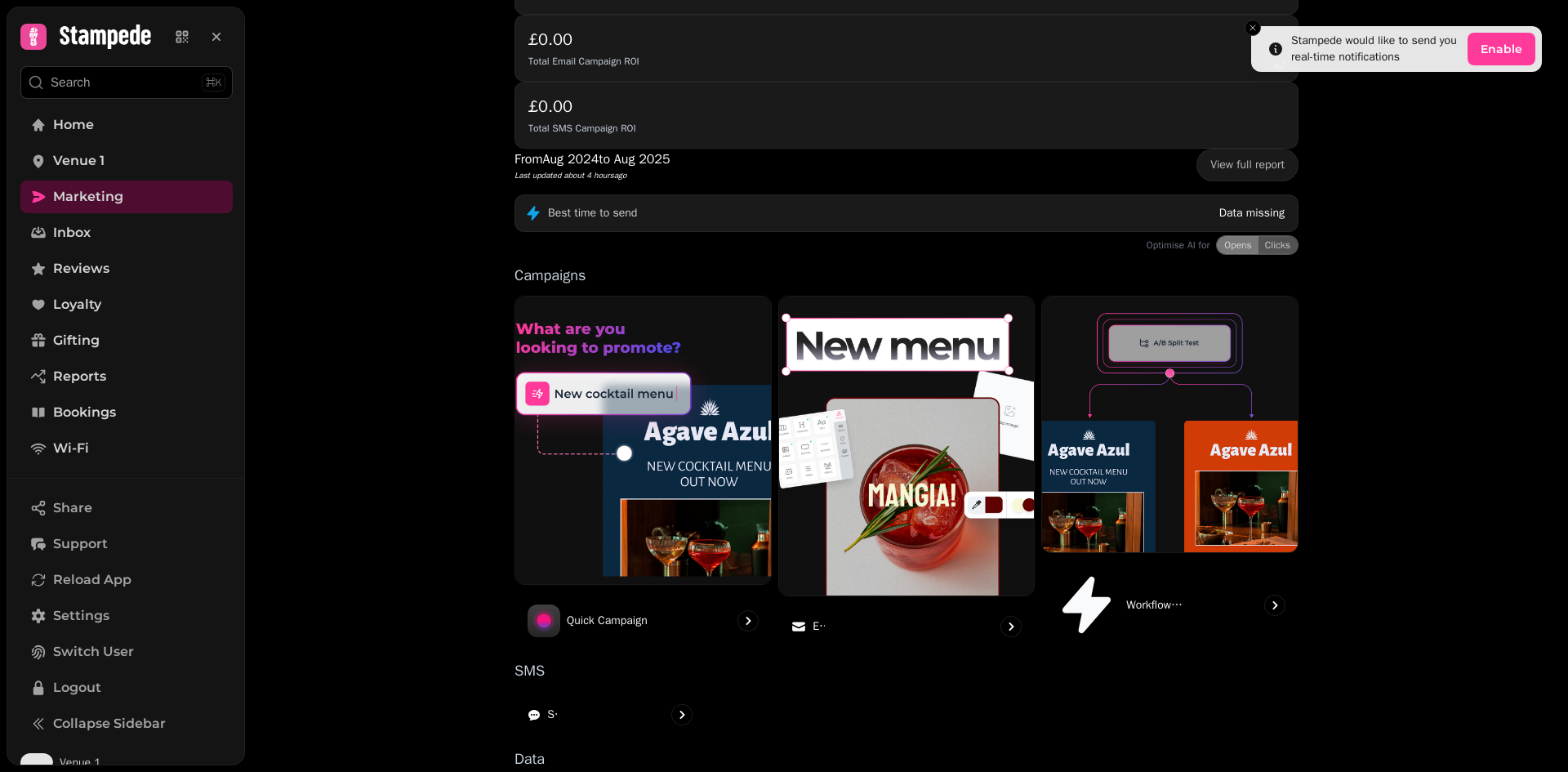 scroll, scrollTop: 3, scrollLeft: 0, axis: vertical 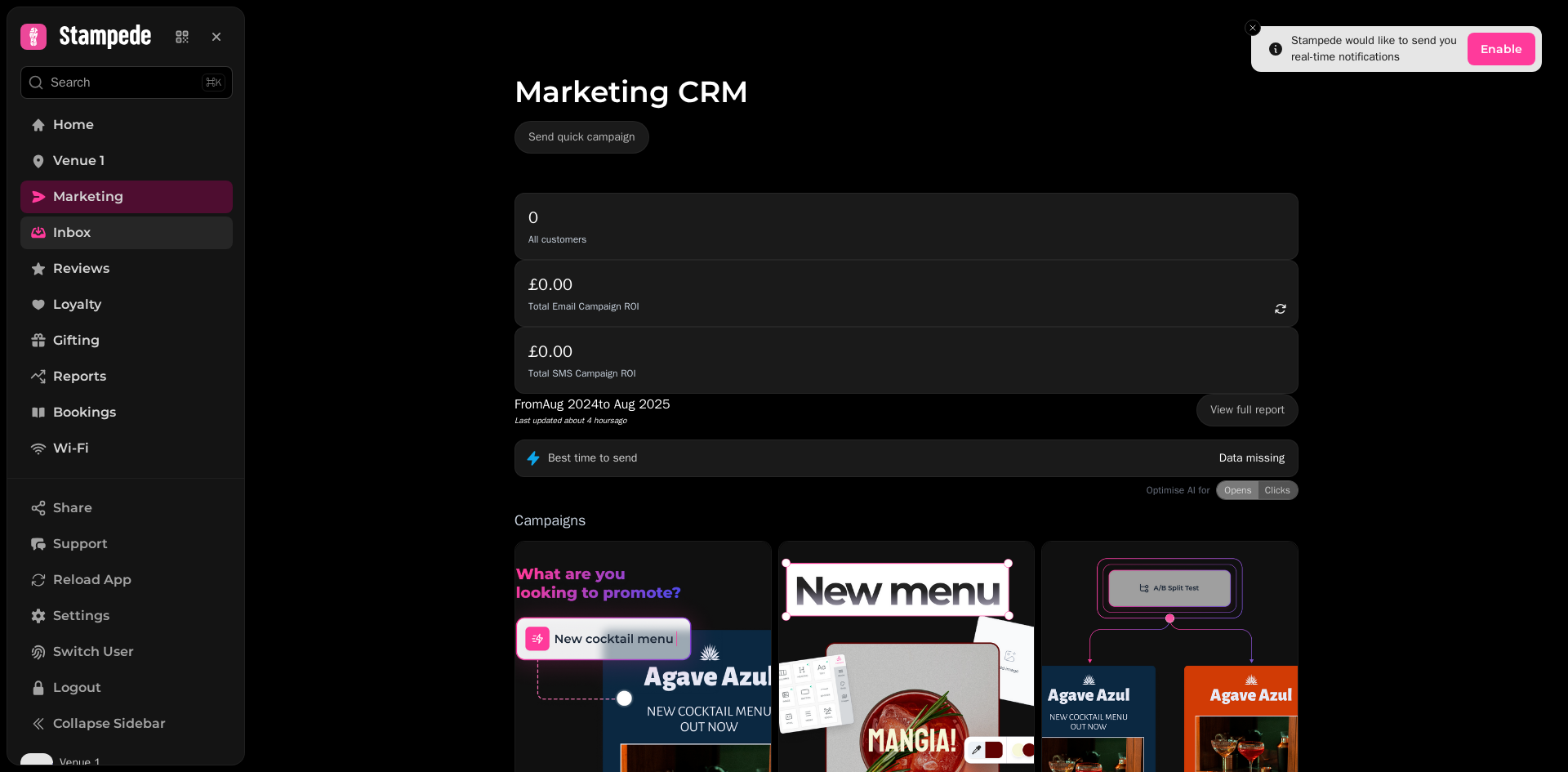 click on "Inbox" at bounding box center (127, 233) 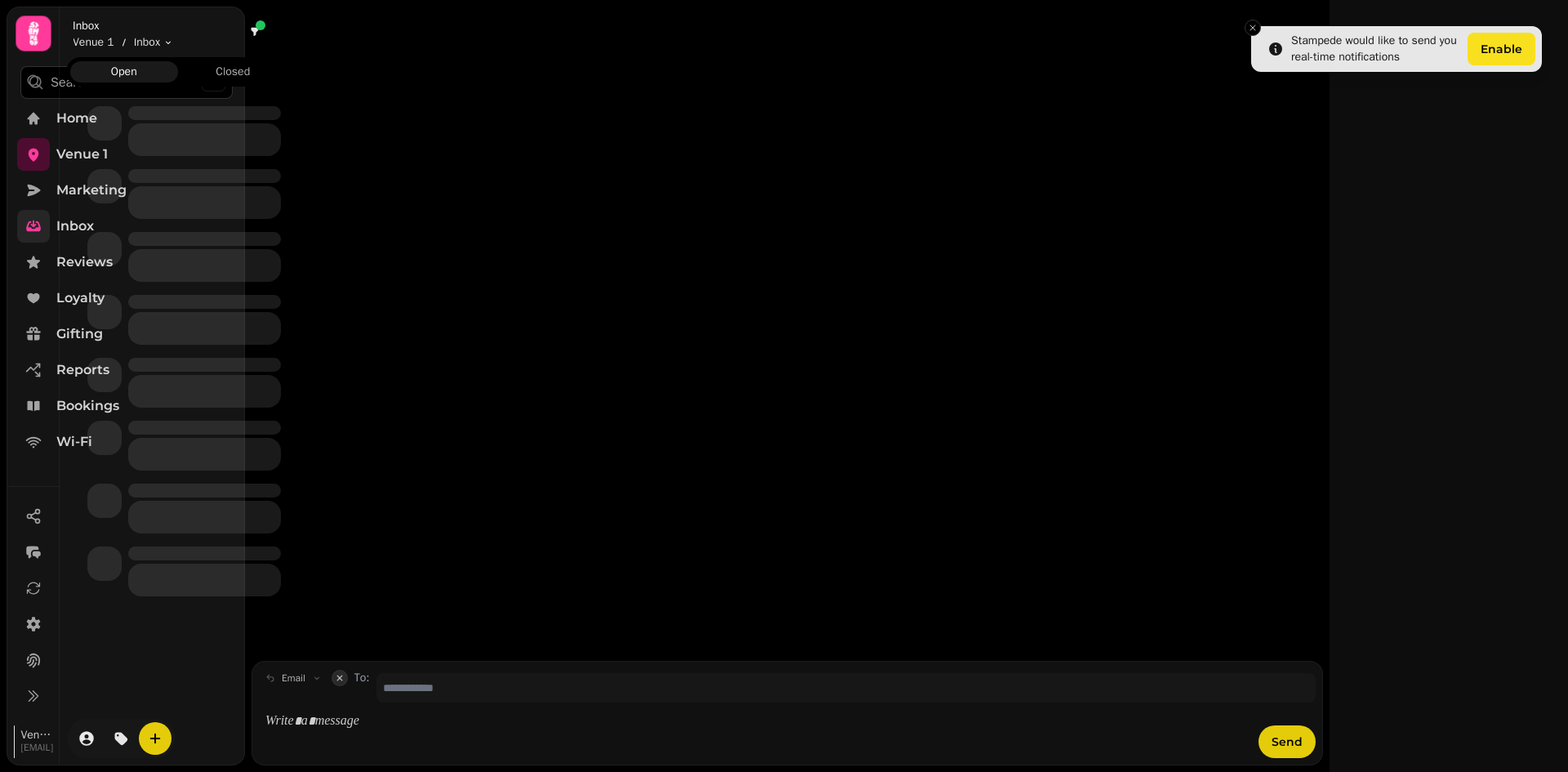 scroll, scrollTop: 0, scrollLeft: 0, axis: both 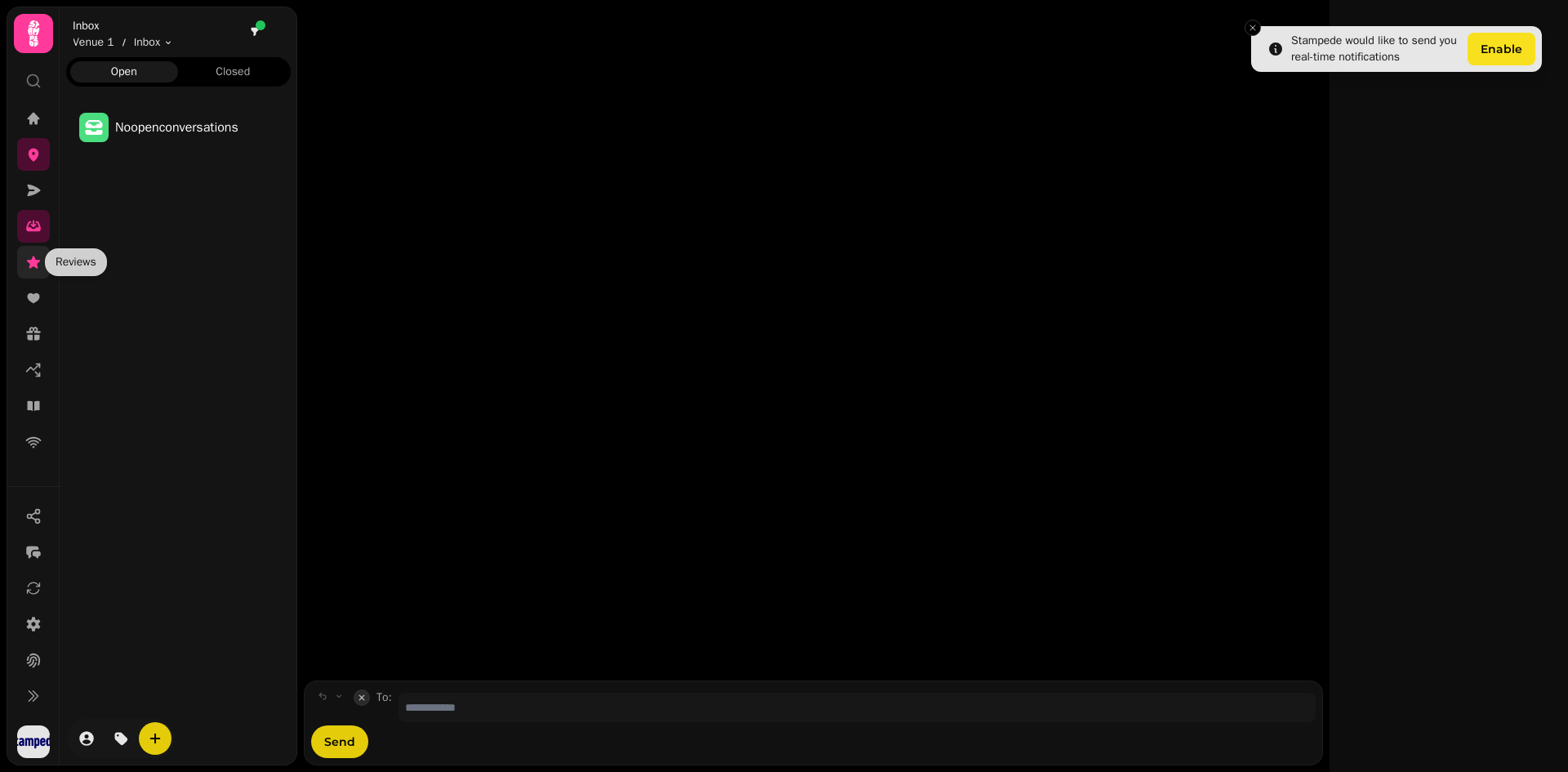 click 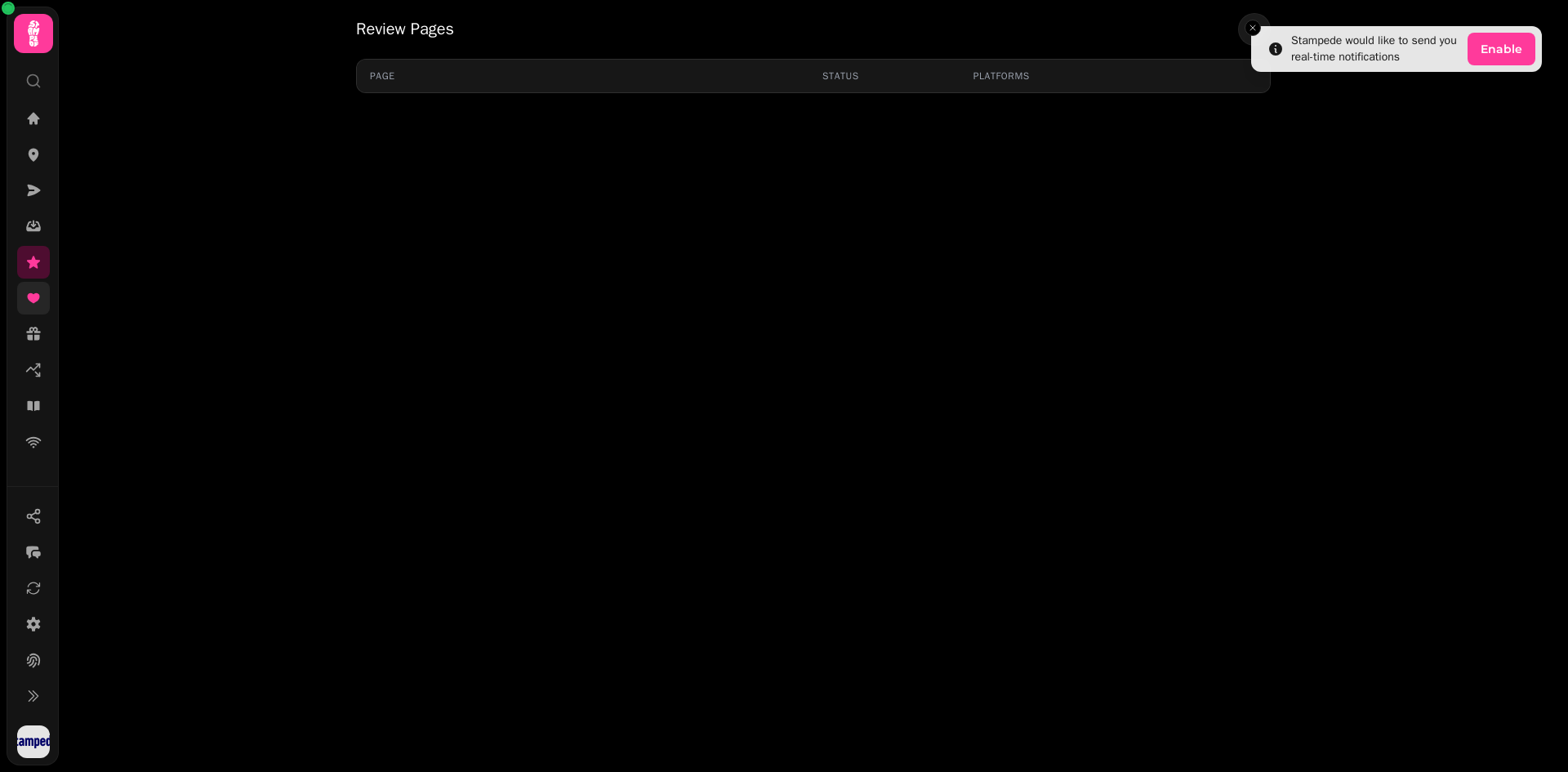 click at bounding box center [33, 298] 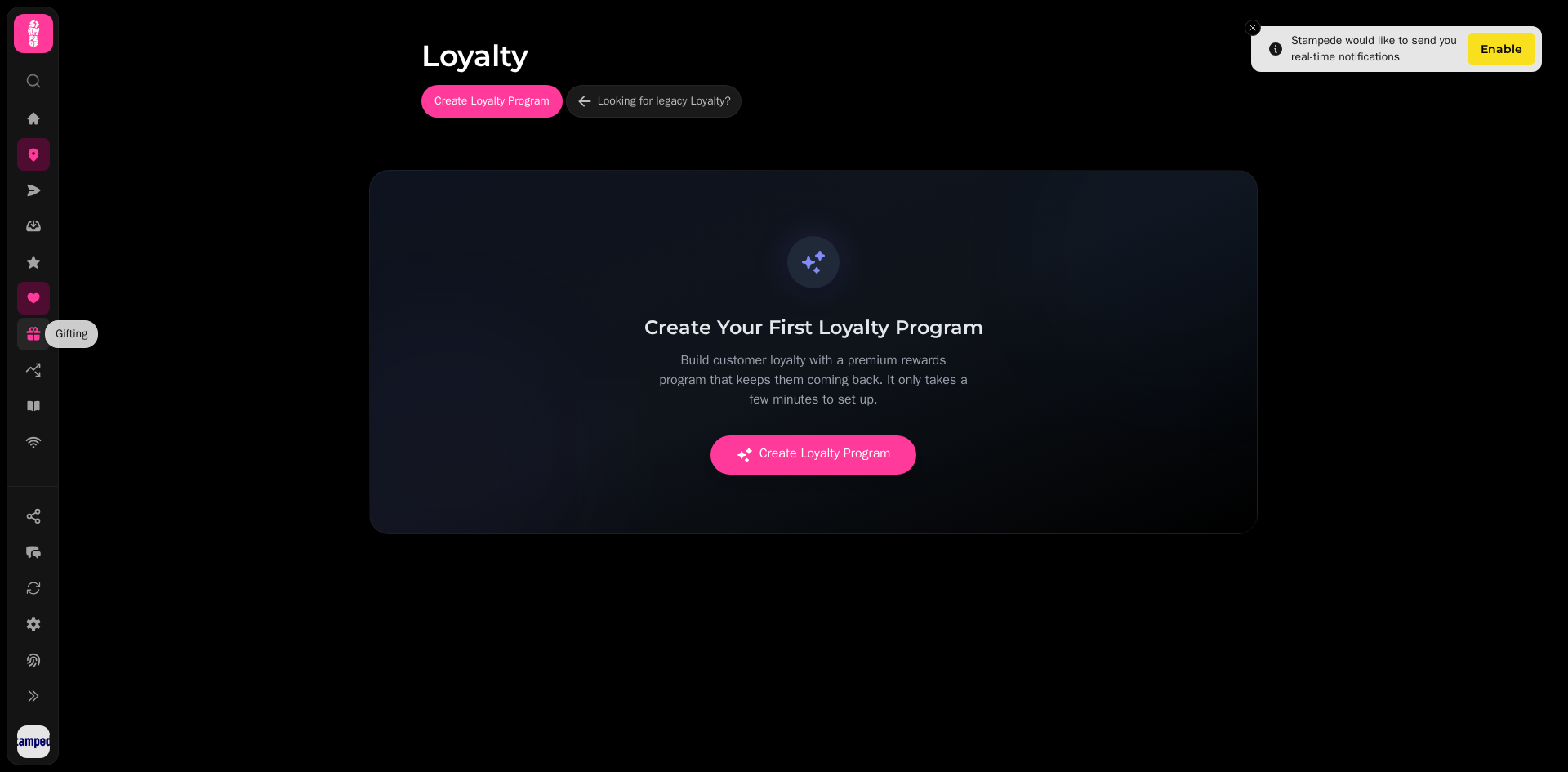 click 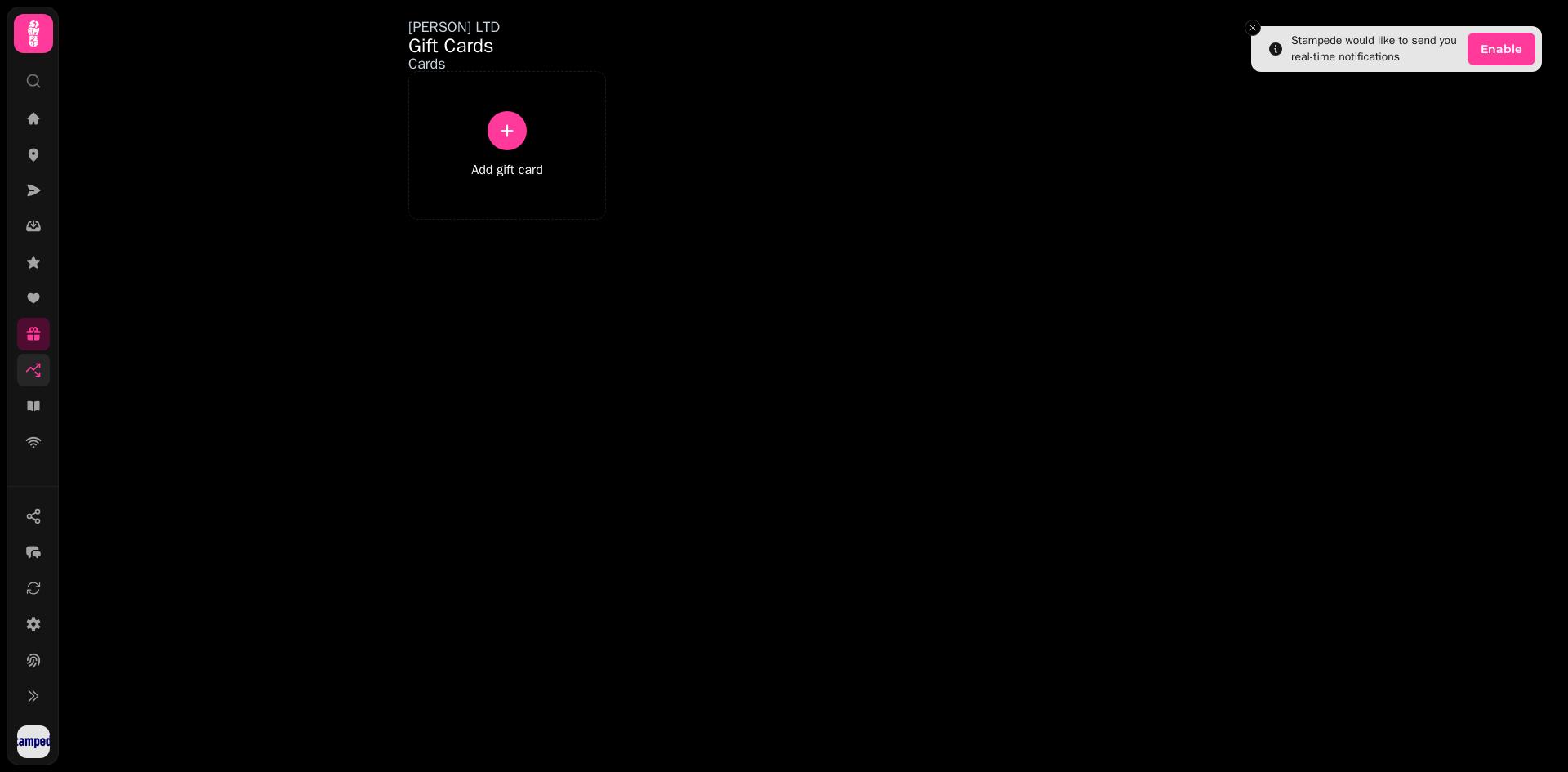 click 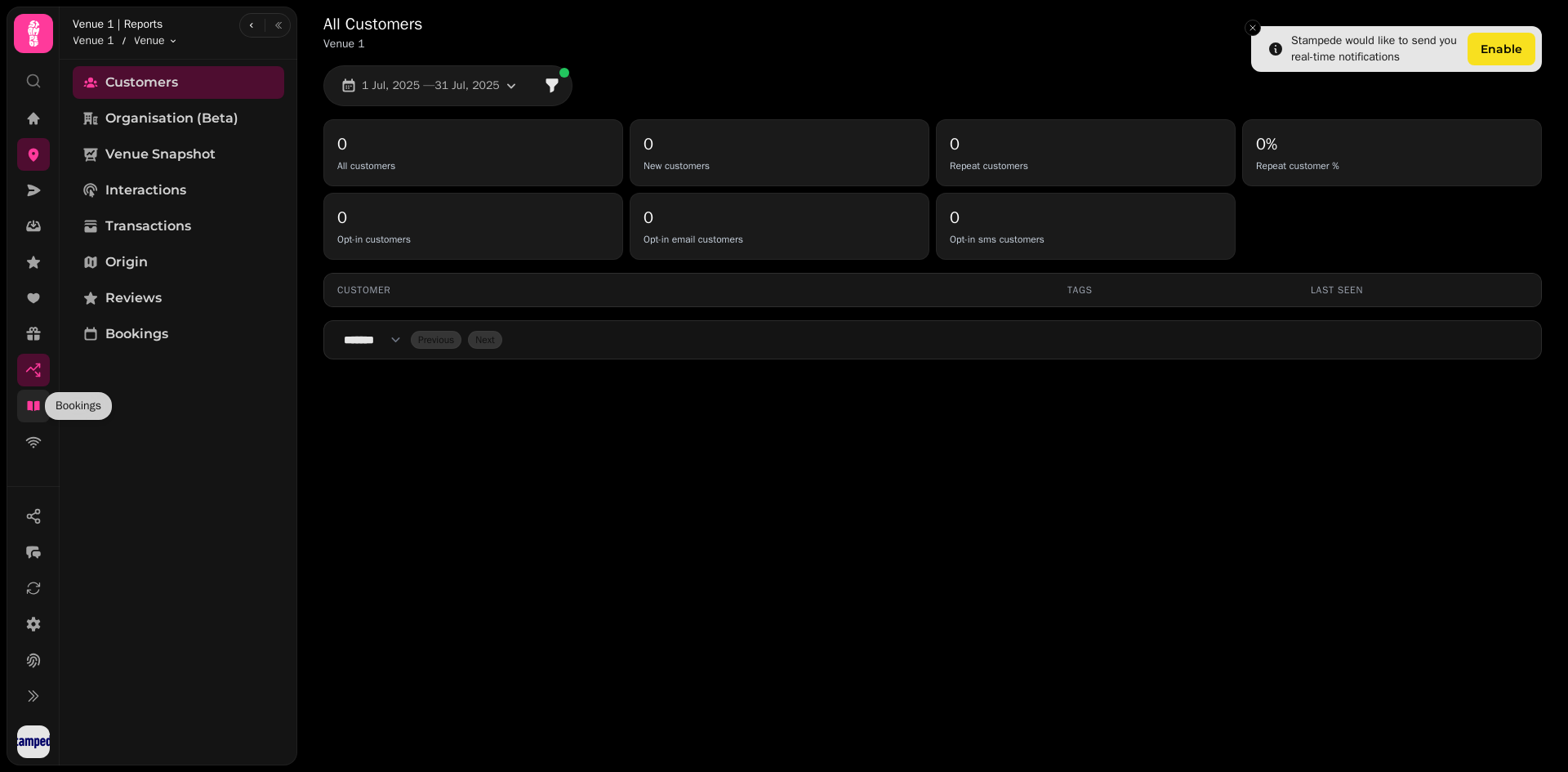 click 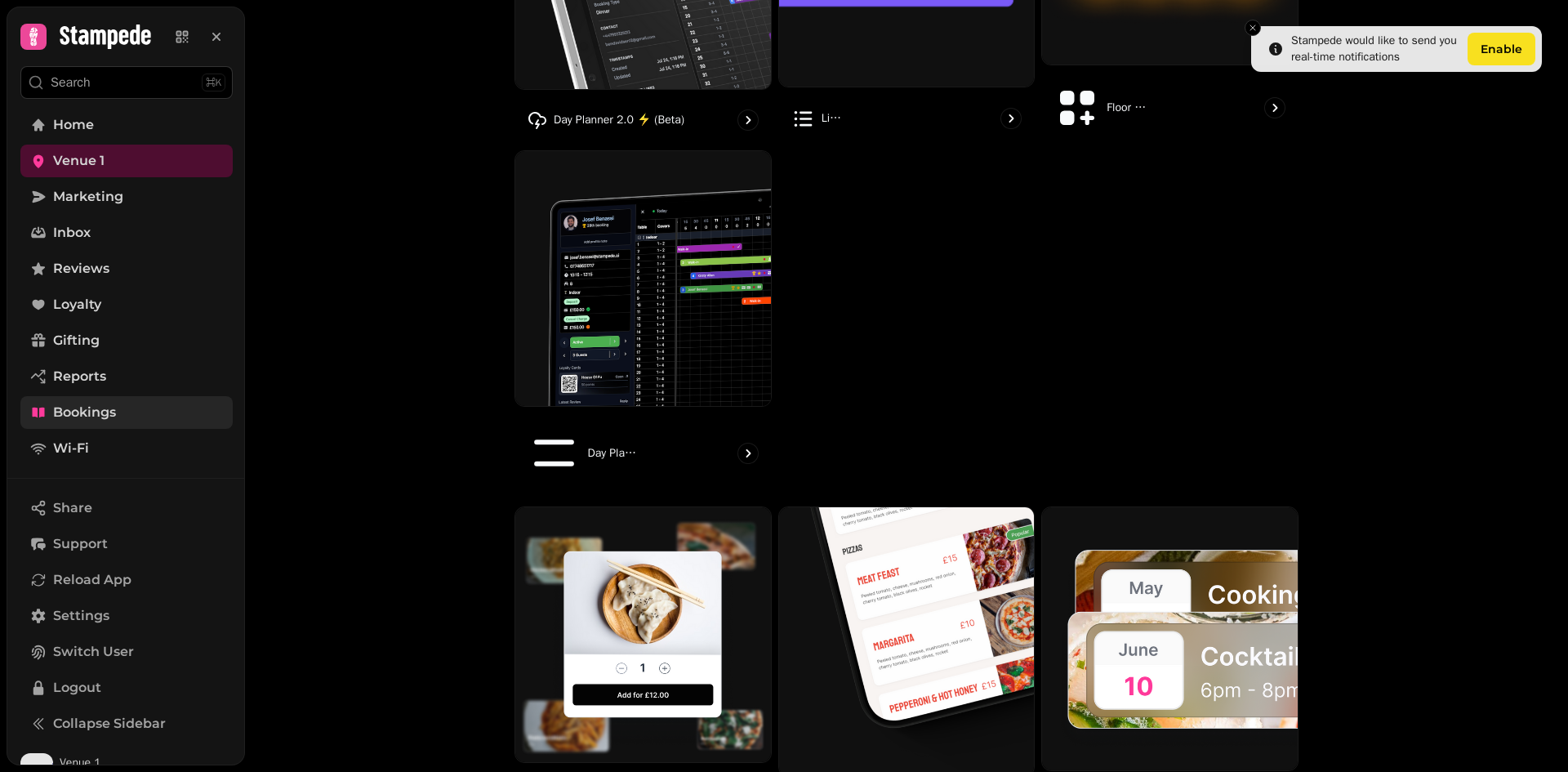 scroll, scrollTop: 468, scrollLeft: 0, axis: vertical 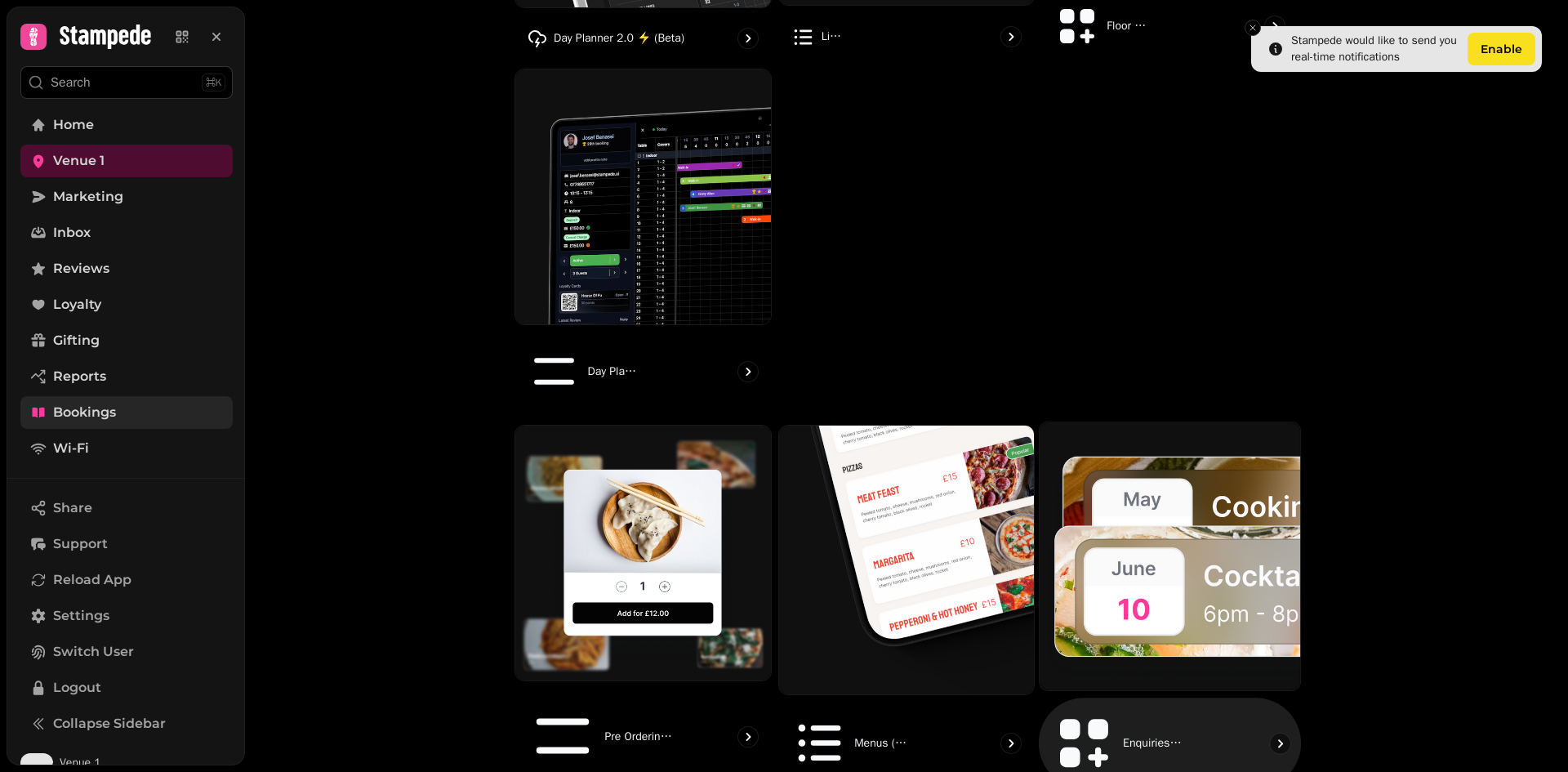 click on "Enquiries (Coming soon)" at bounding box center (1169, 743) 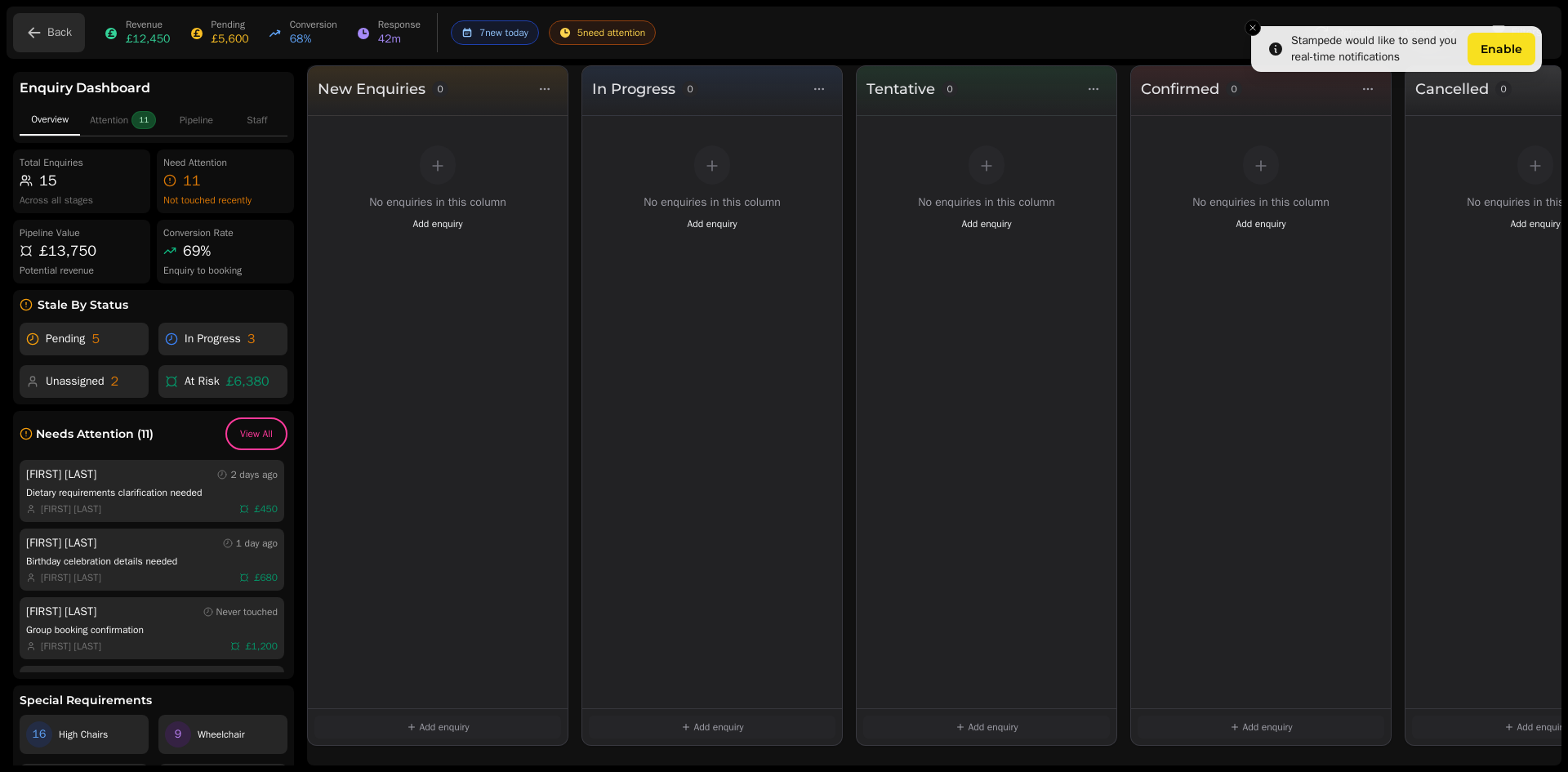 click on "Back" at bounding box center [60, 33] 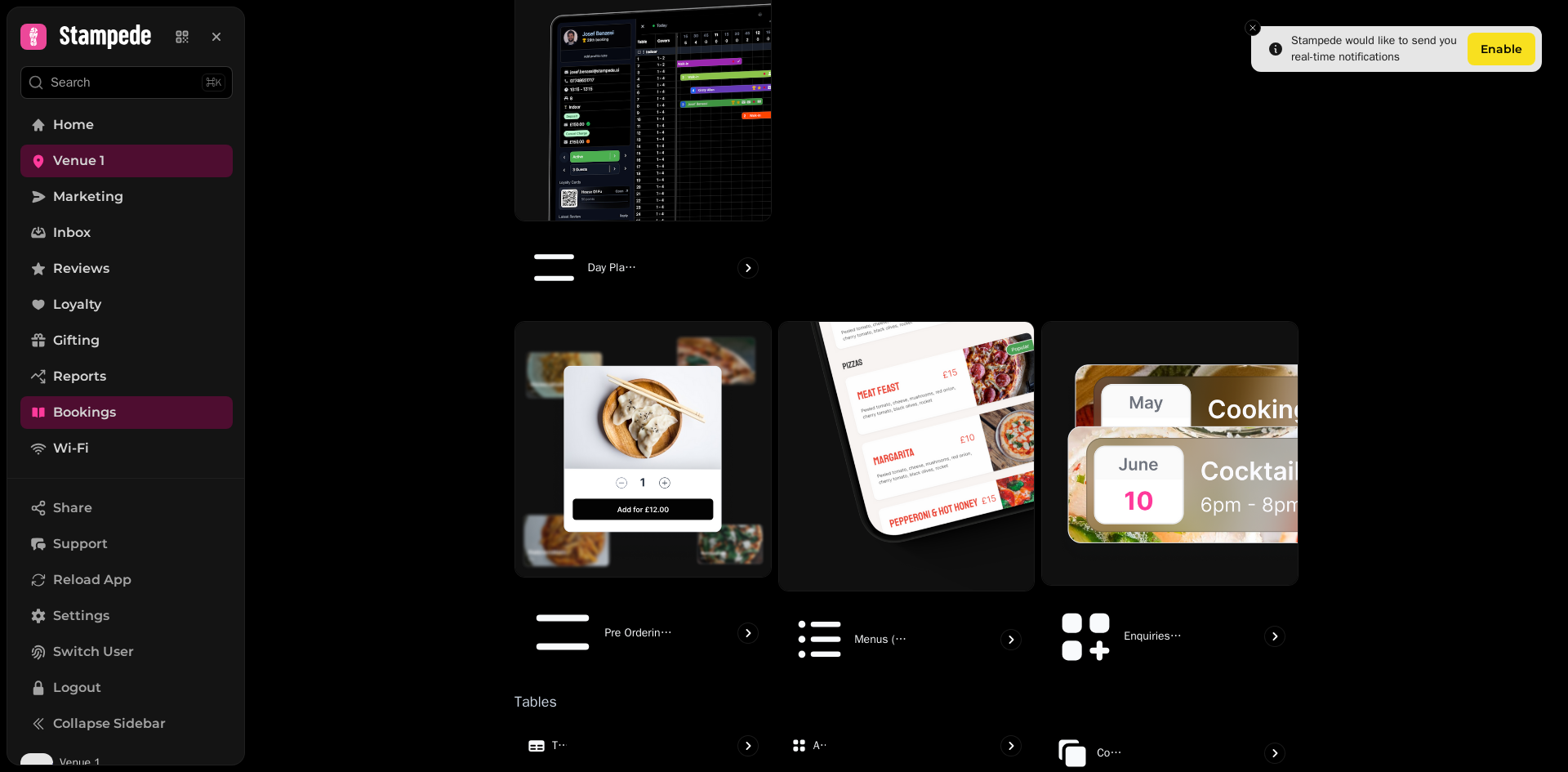 scroll, scrollTop: 572, scrollLeft: 0, axis: vertical 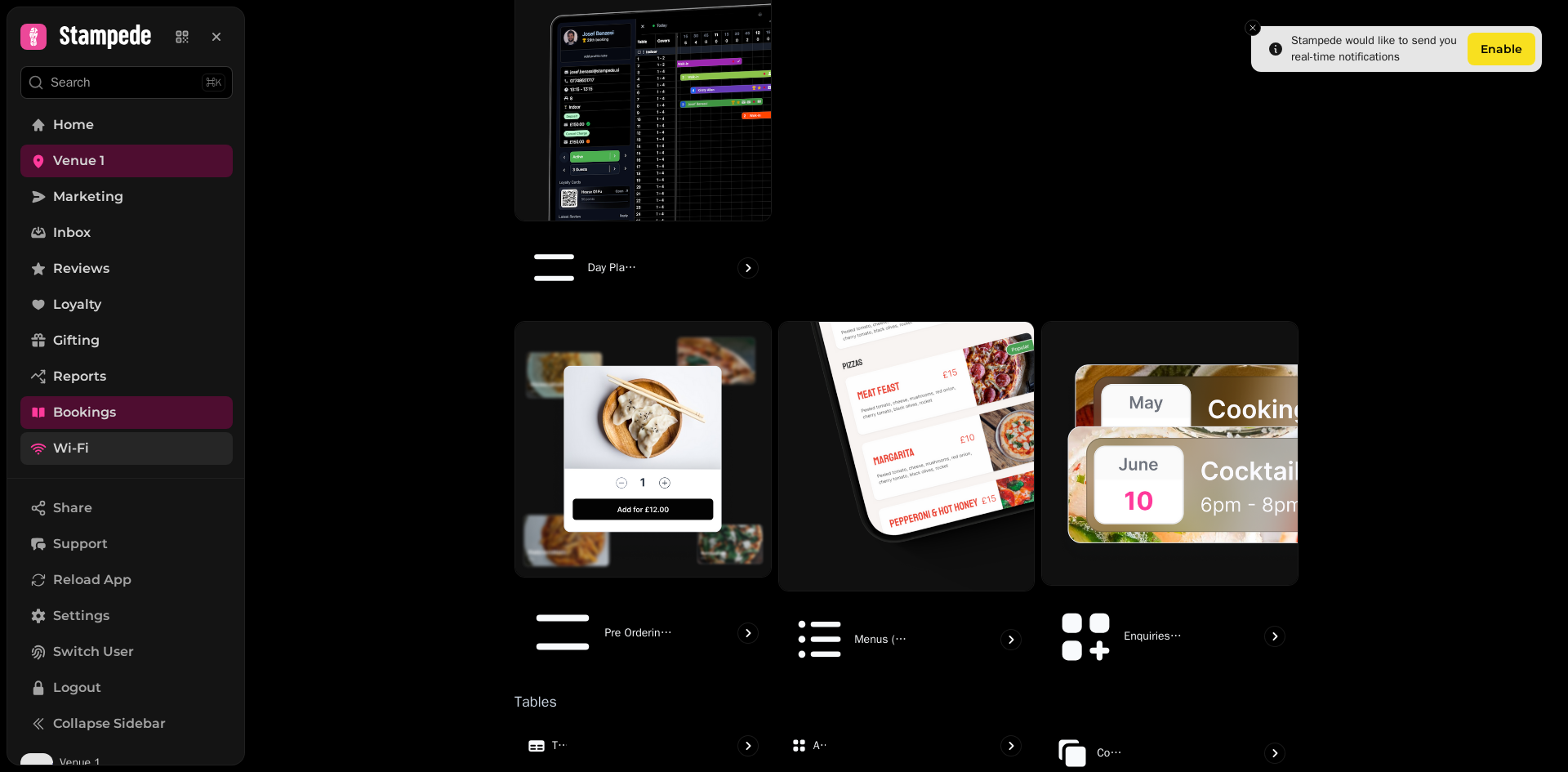 click on "Wi-Fi" at bounding box center (127, 448) 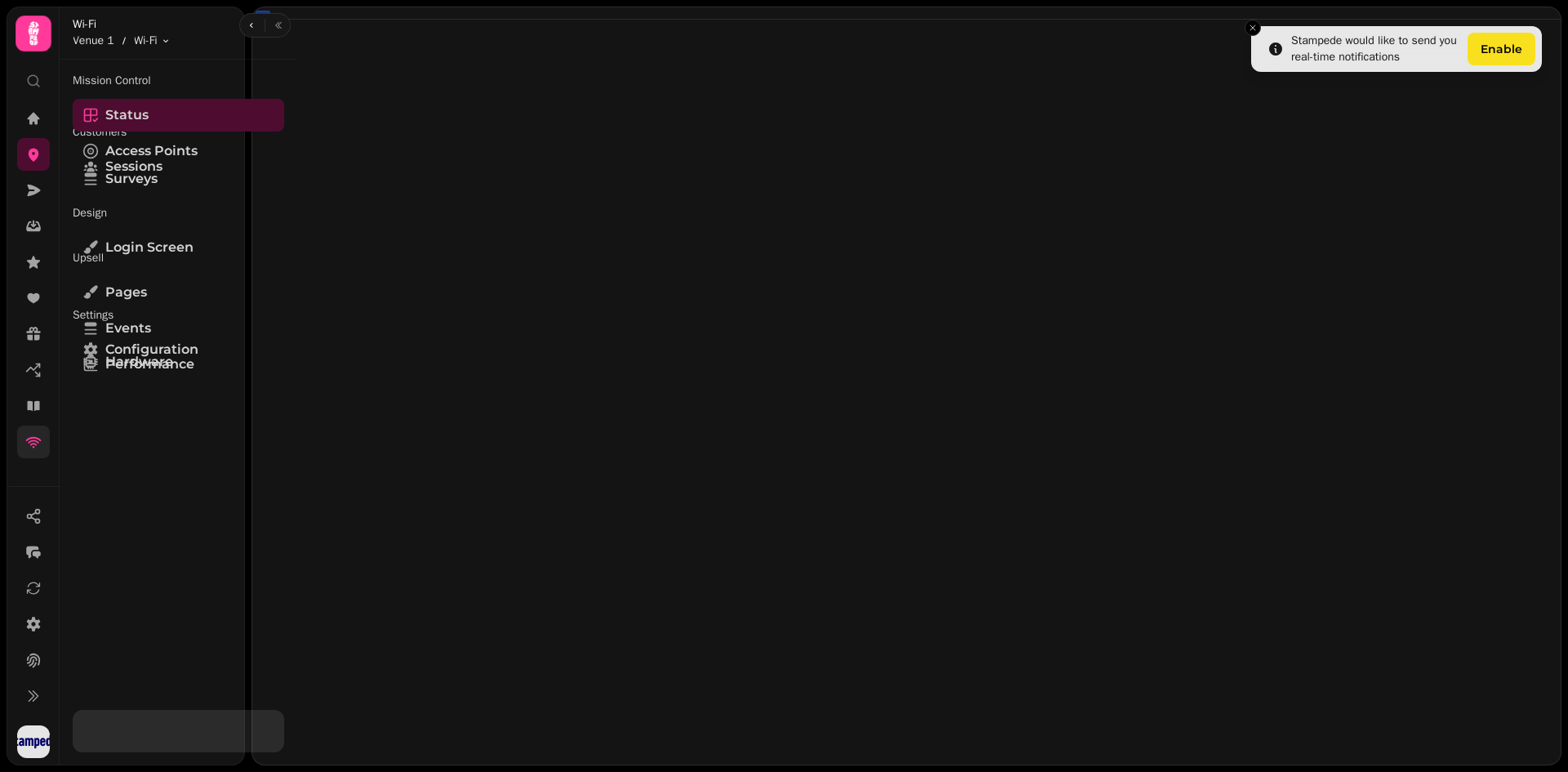 scroll, scrollTop: 0, scrollLeft: 0, axis: both 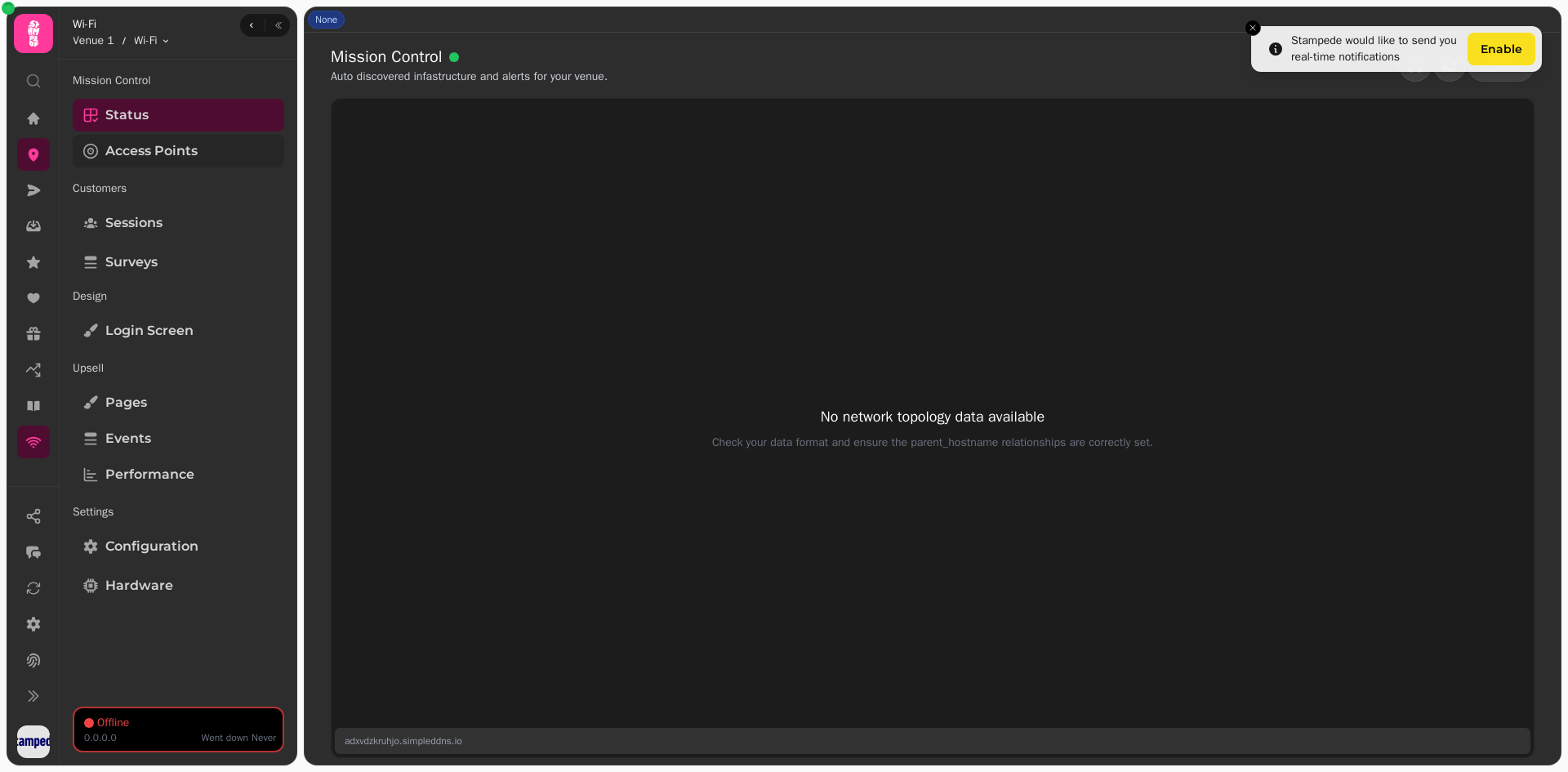 click on "Access Points" at bounding box center (178, 151) 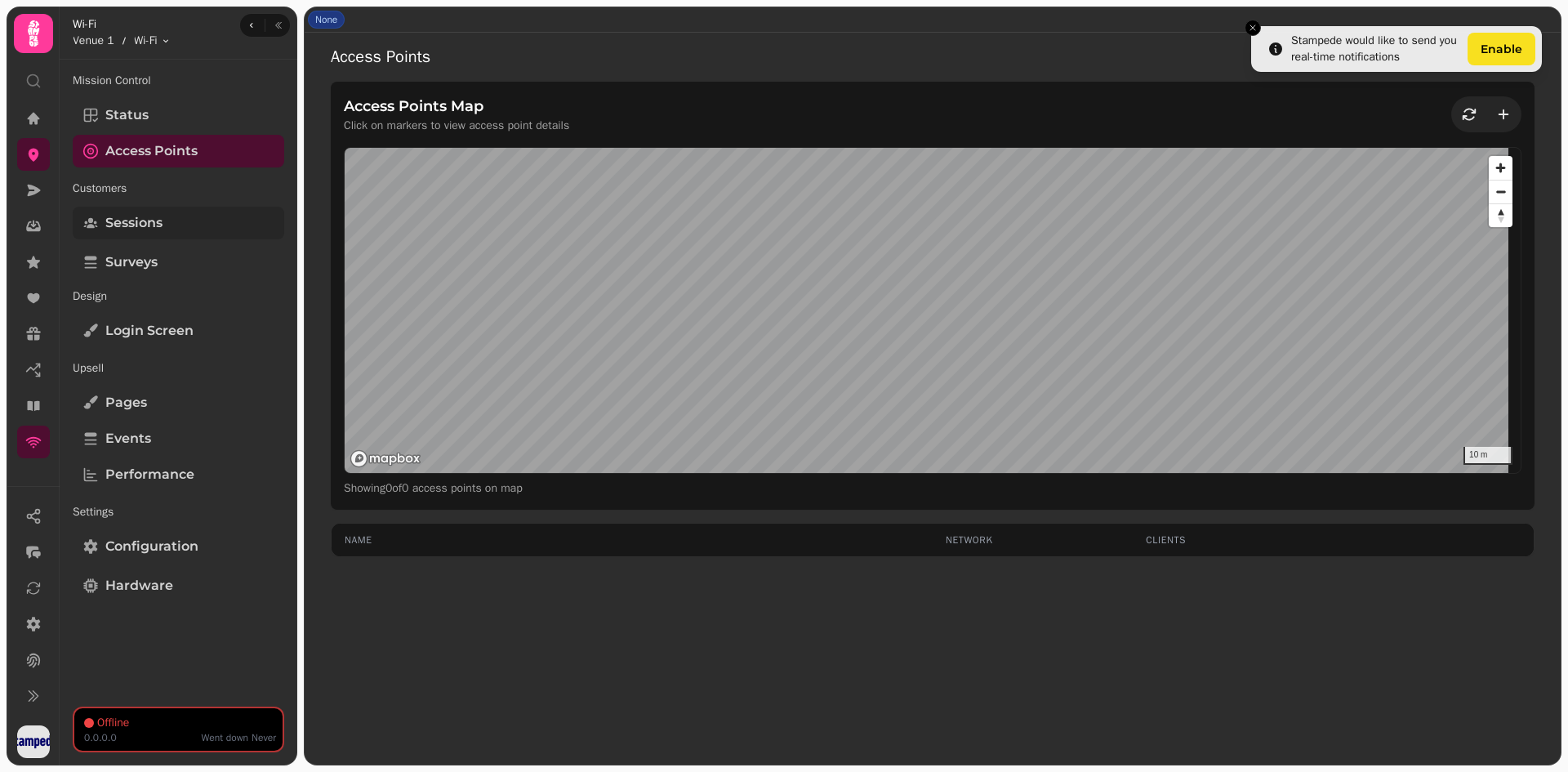click on "Sessions" at bounding box center [134, 223] 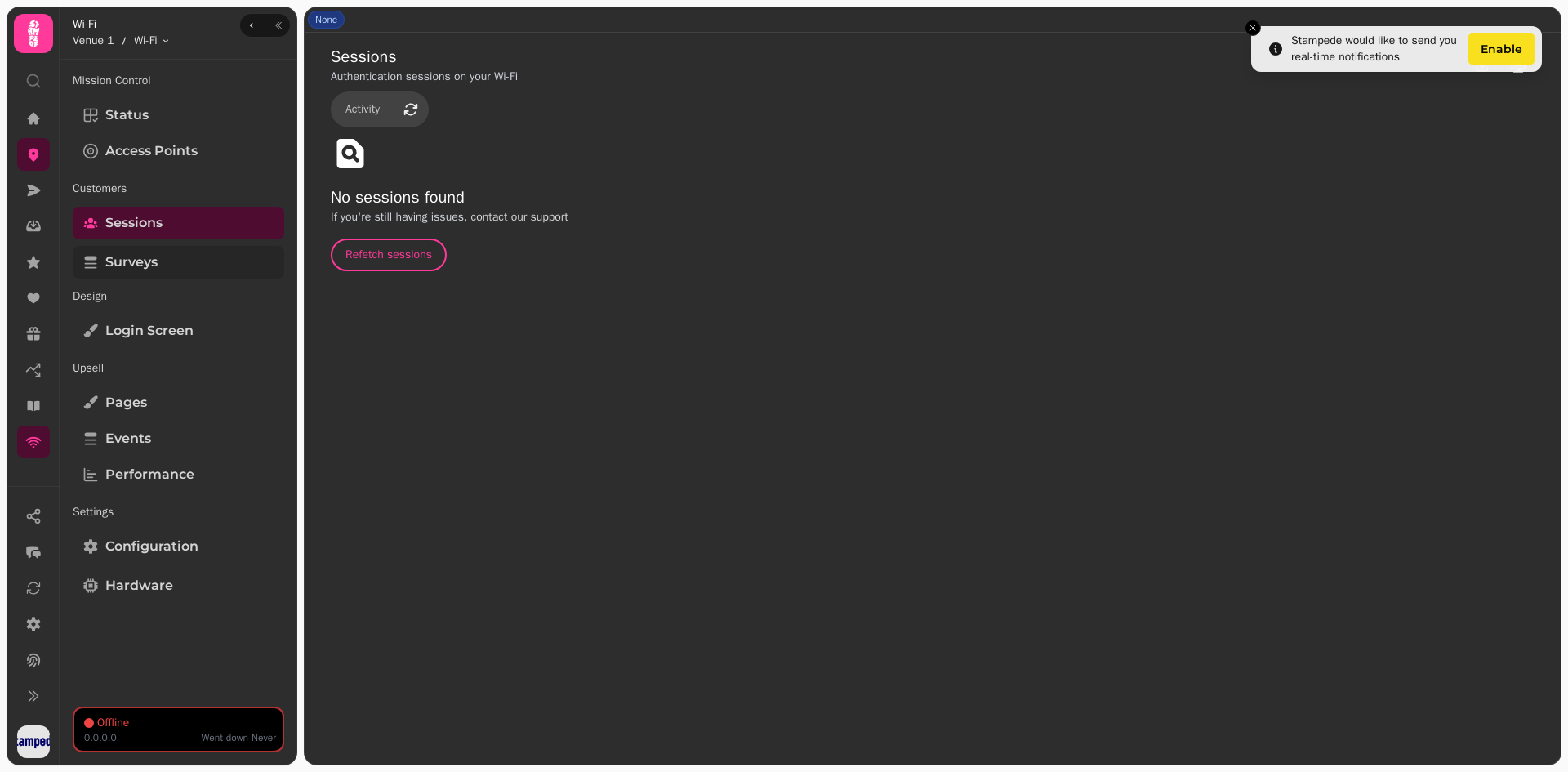 click on "Surveys" at bounding box center [178, 262] 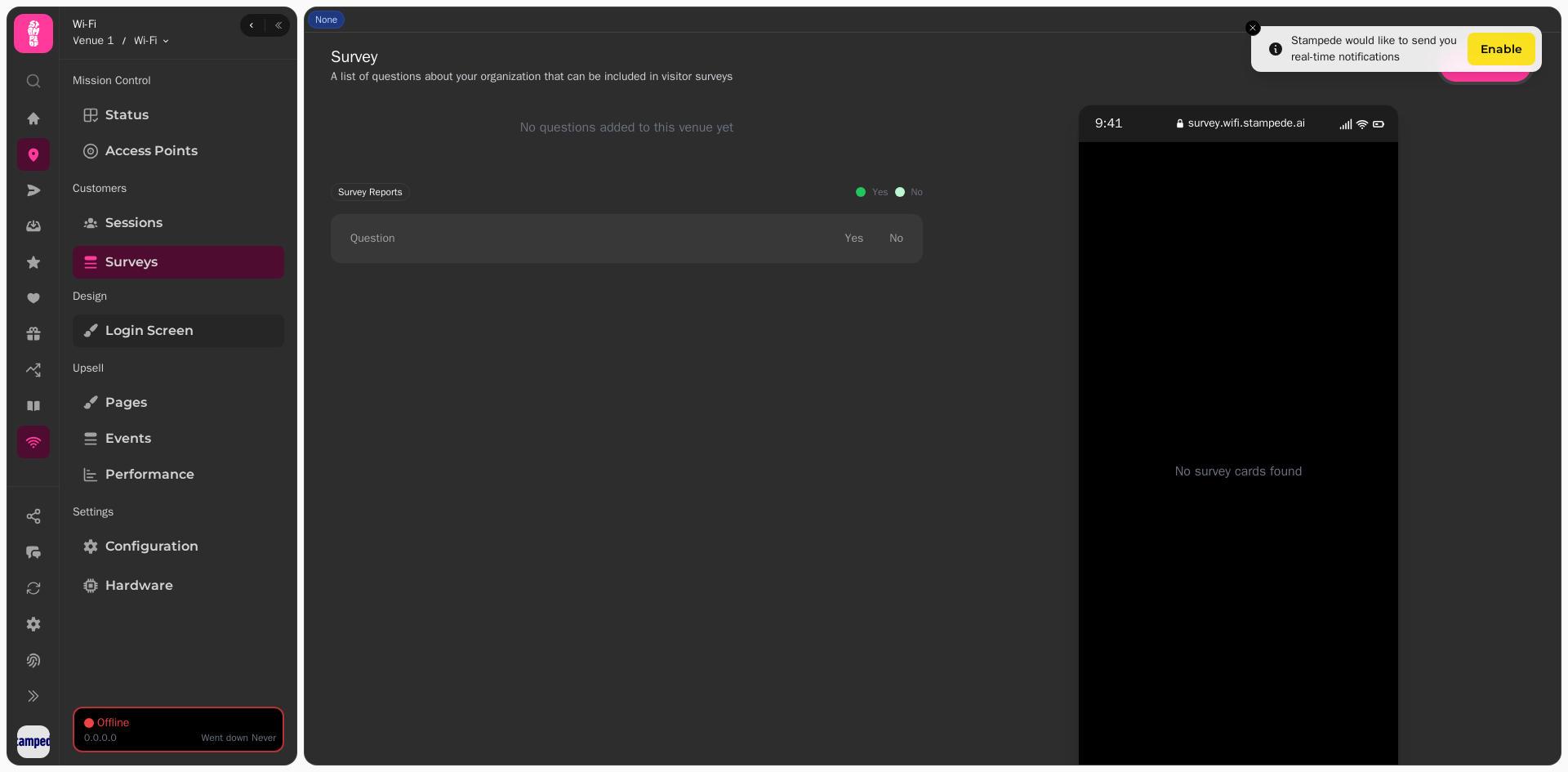 click on "Login screen" at bounding box center (178, 331) 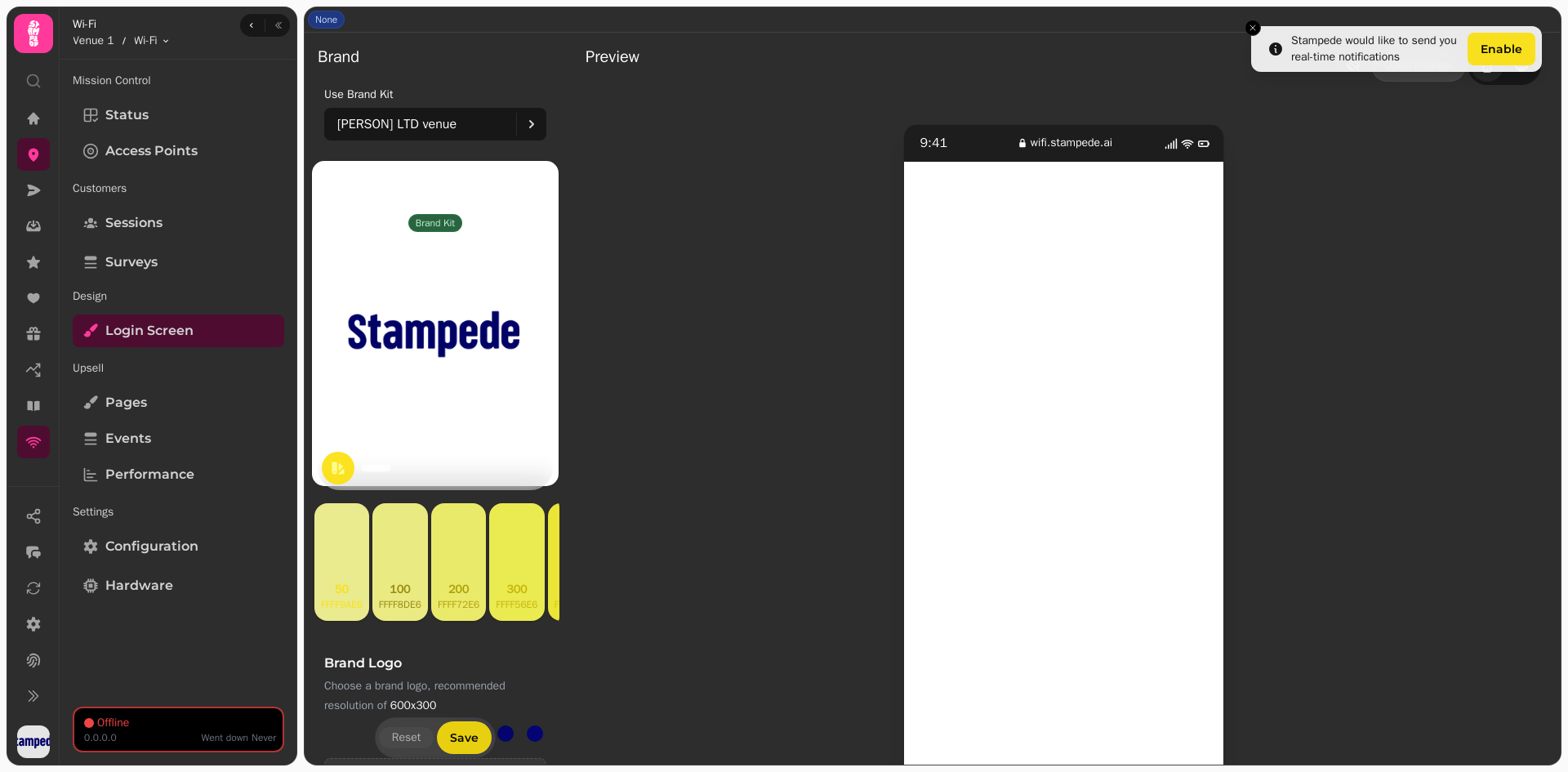 click at bounding box center (435, 334) 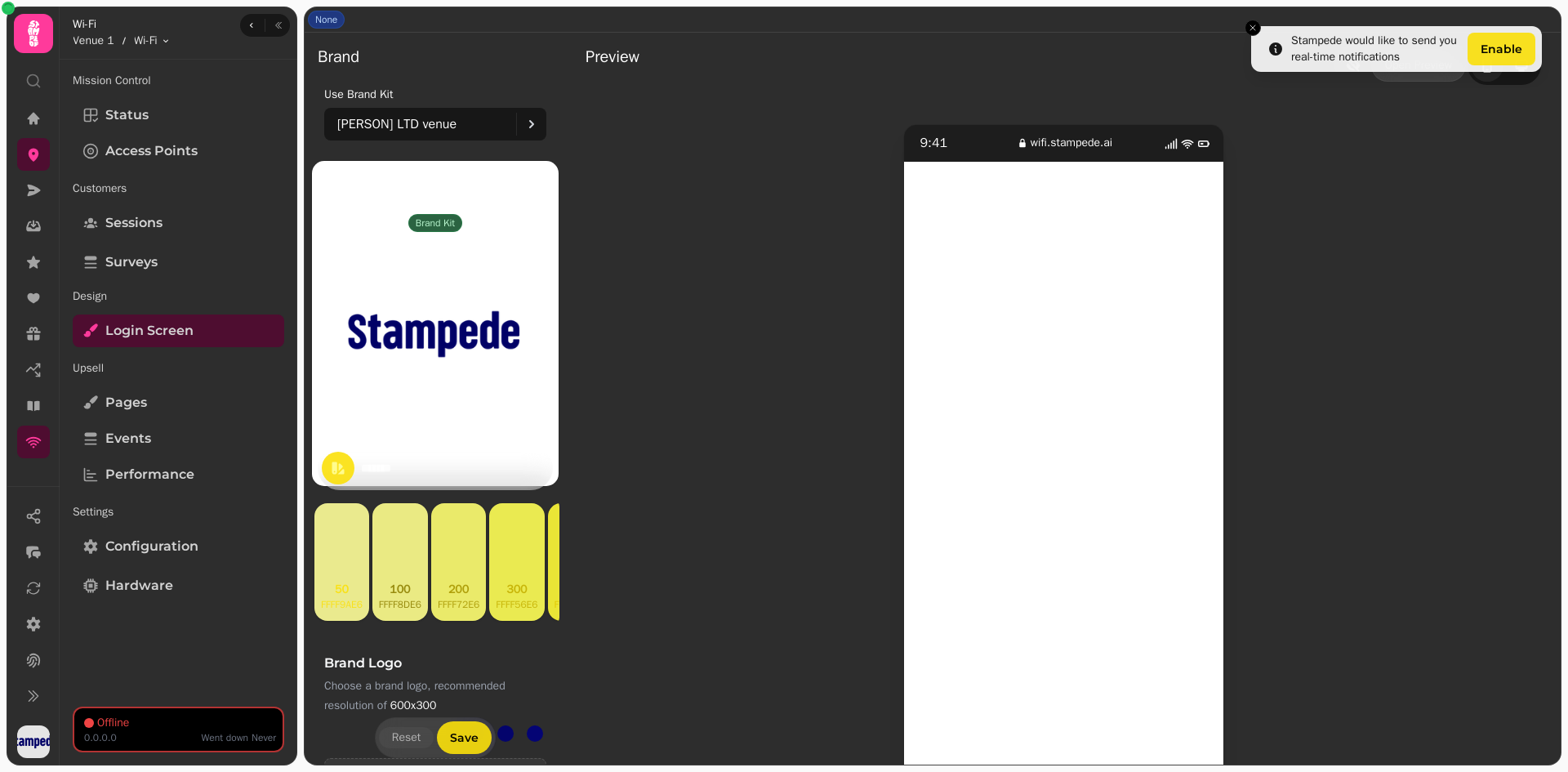 click on "100 ffff8de6" at bounding box center [400, 562] 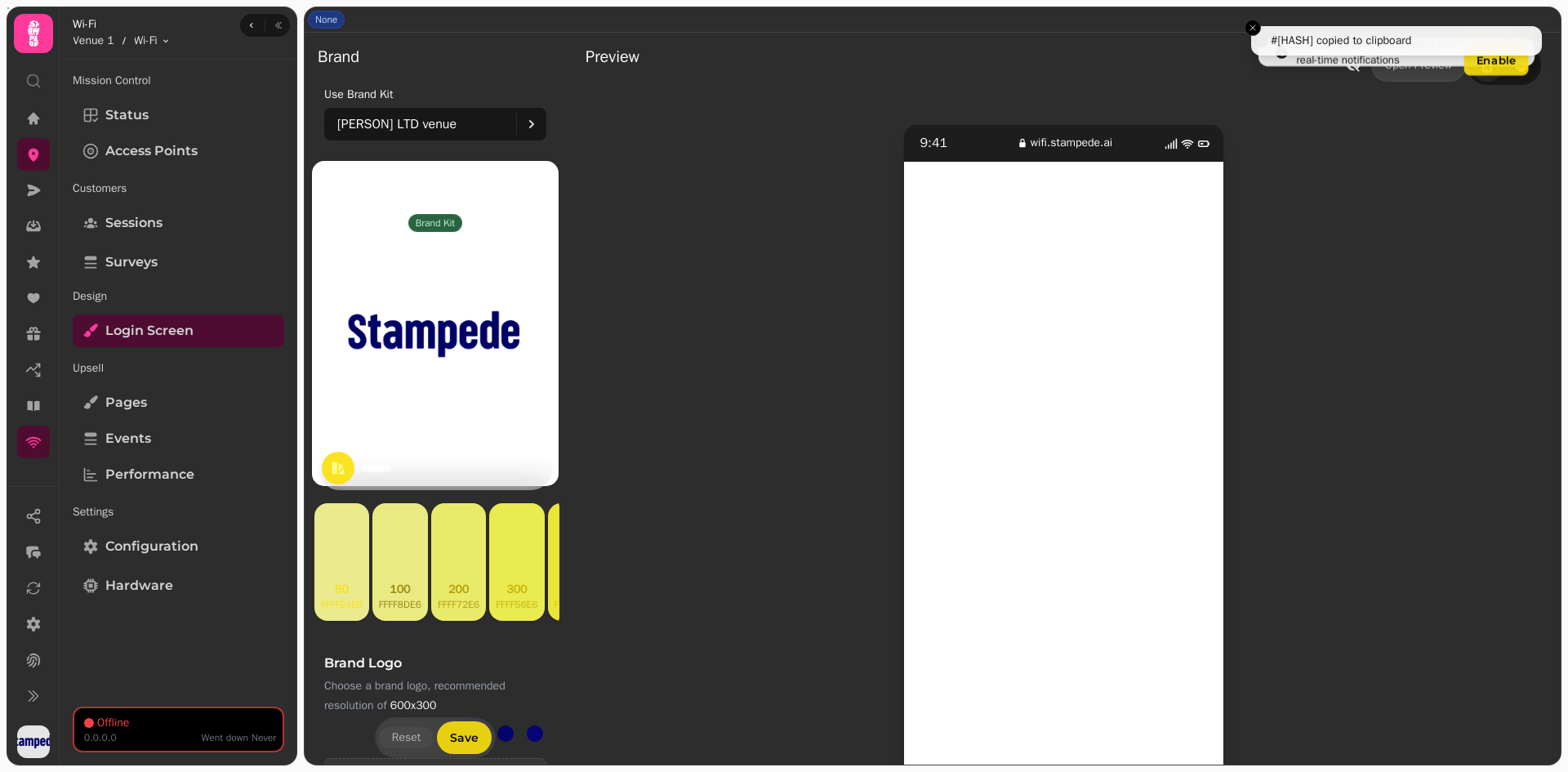 click on "200 ffff72e6" at bounding box center [458, 562] 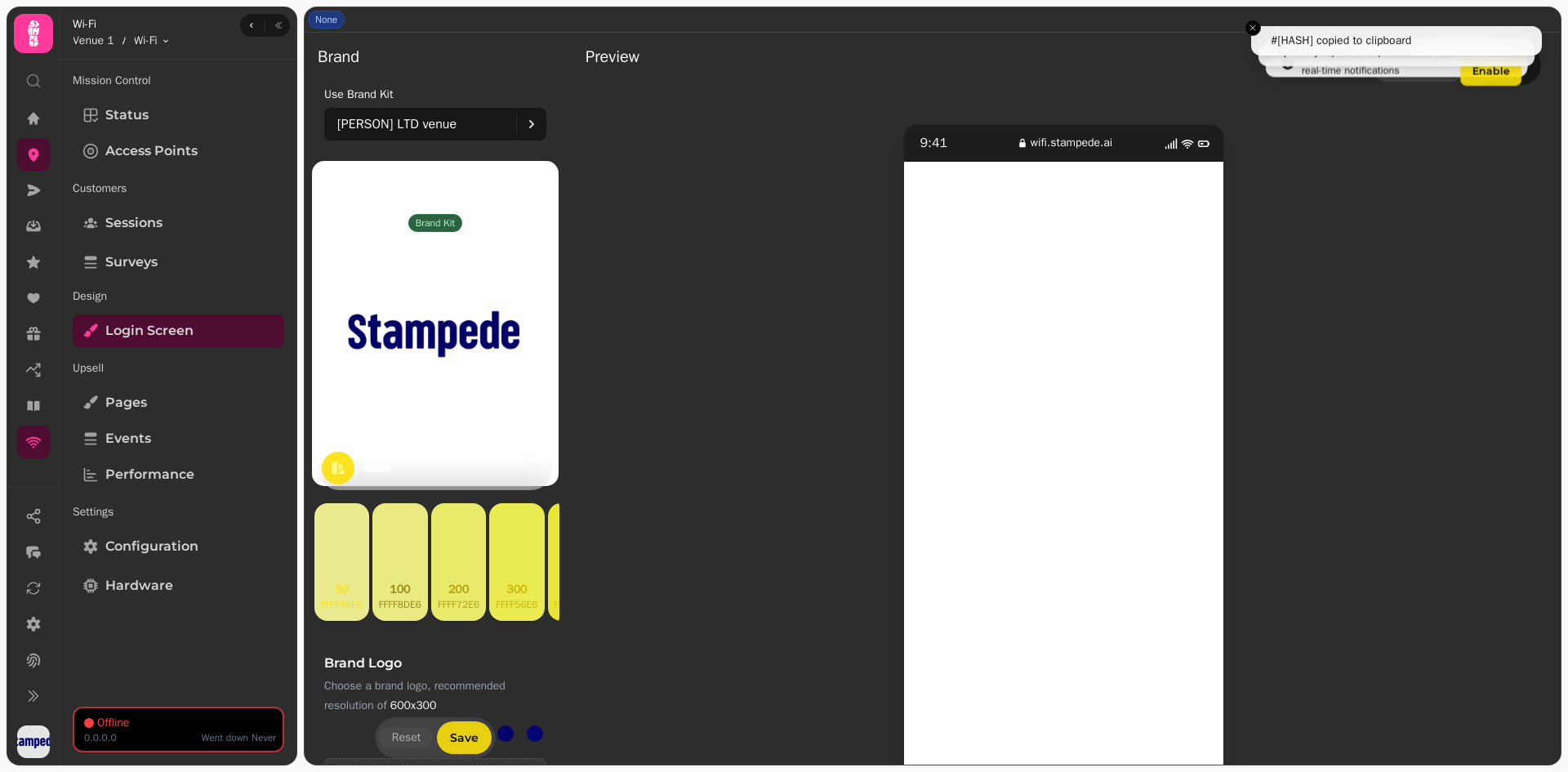 click on "300 ffff56e6" at bounding box center [516, 562] 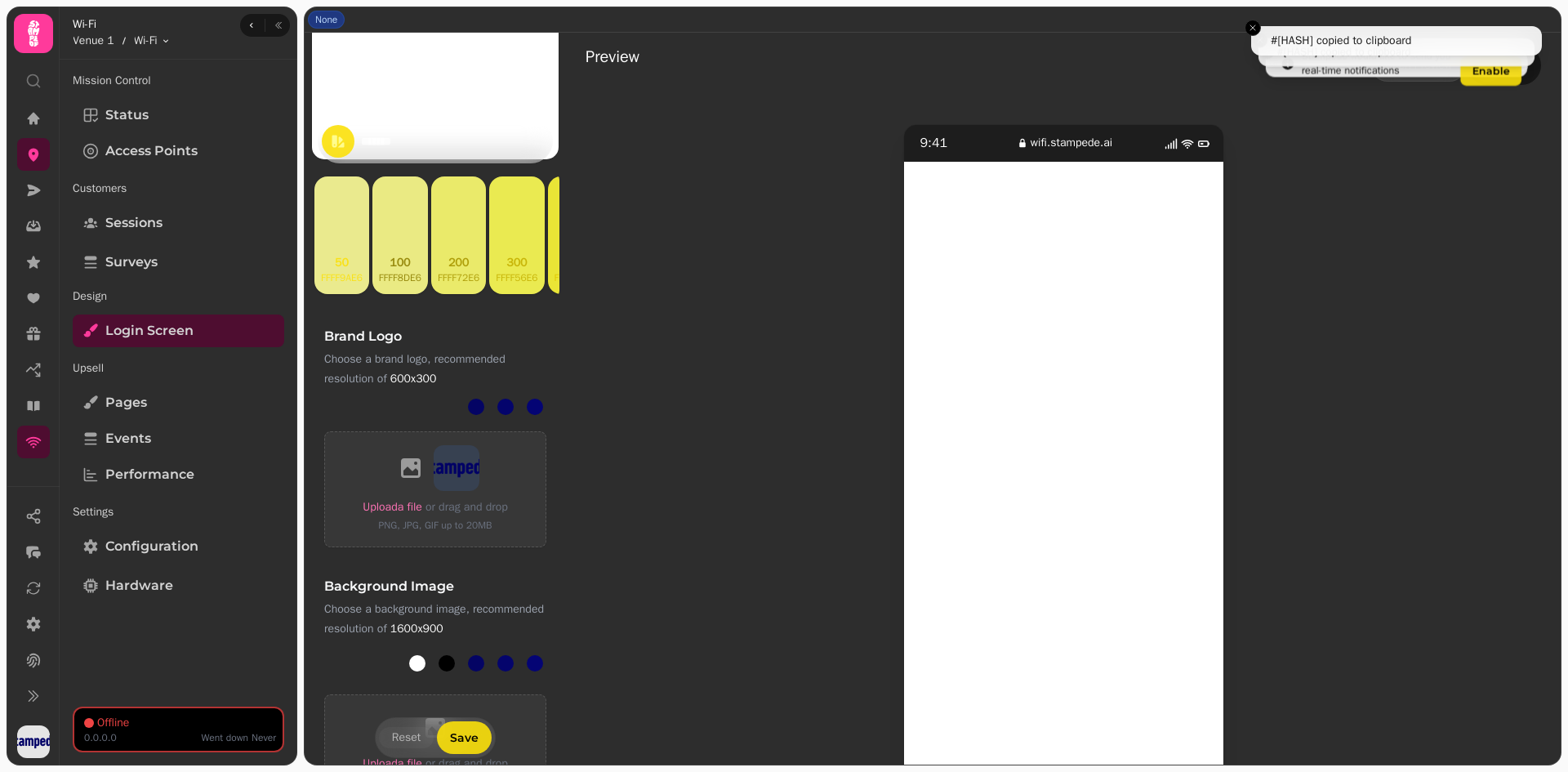 scroll, scrollTop: 408, scrollLeft: 0, axis: vertical 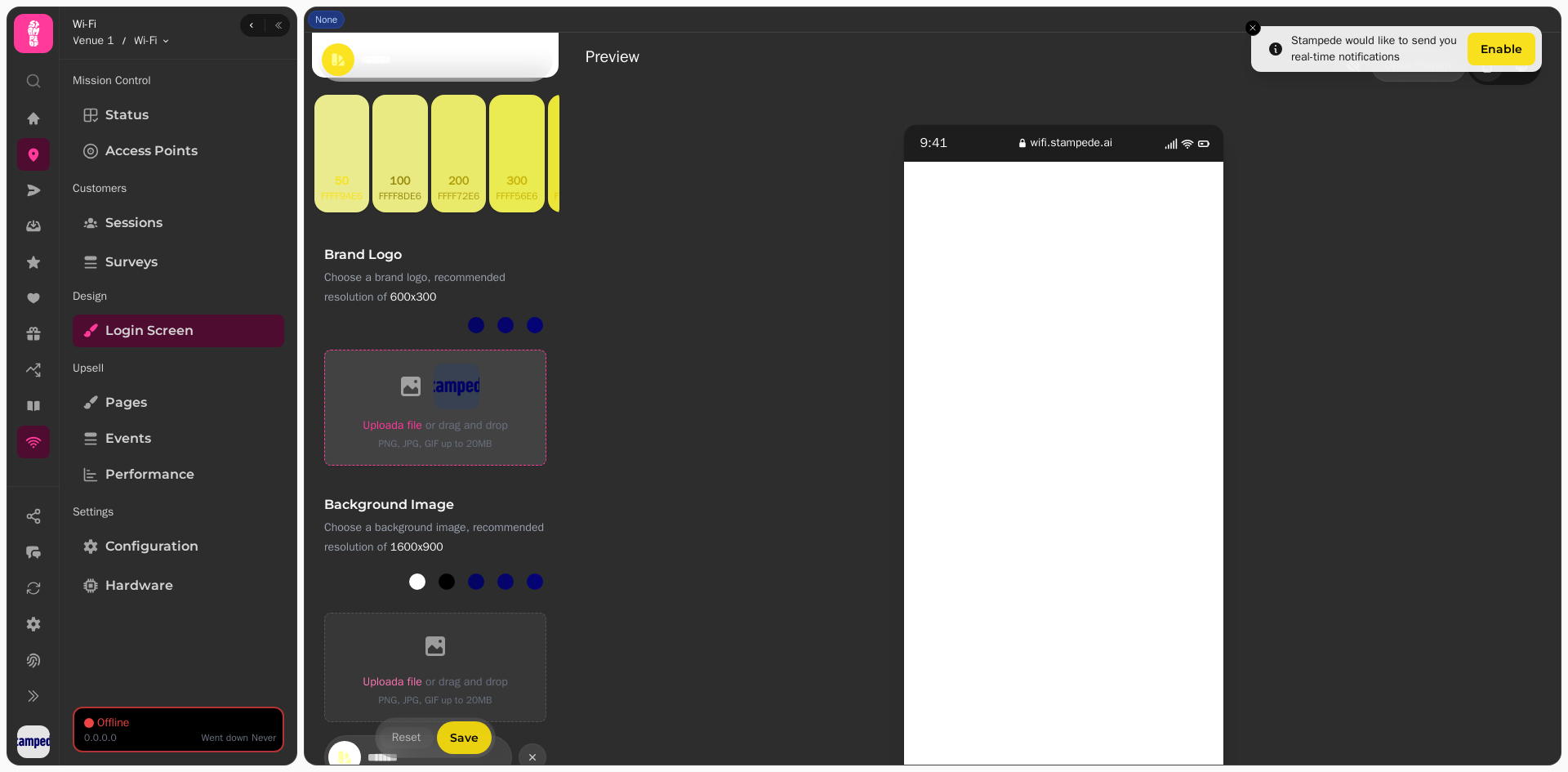 click on "Upload  a file" at bounding box center (392, 425) 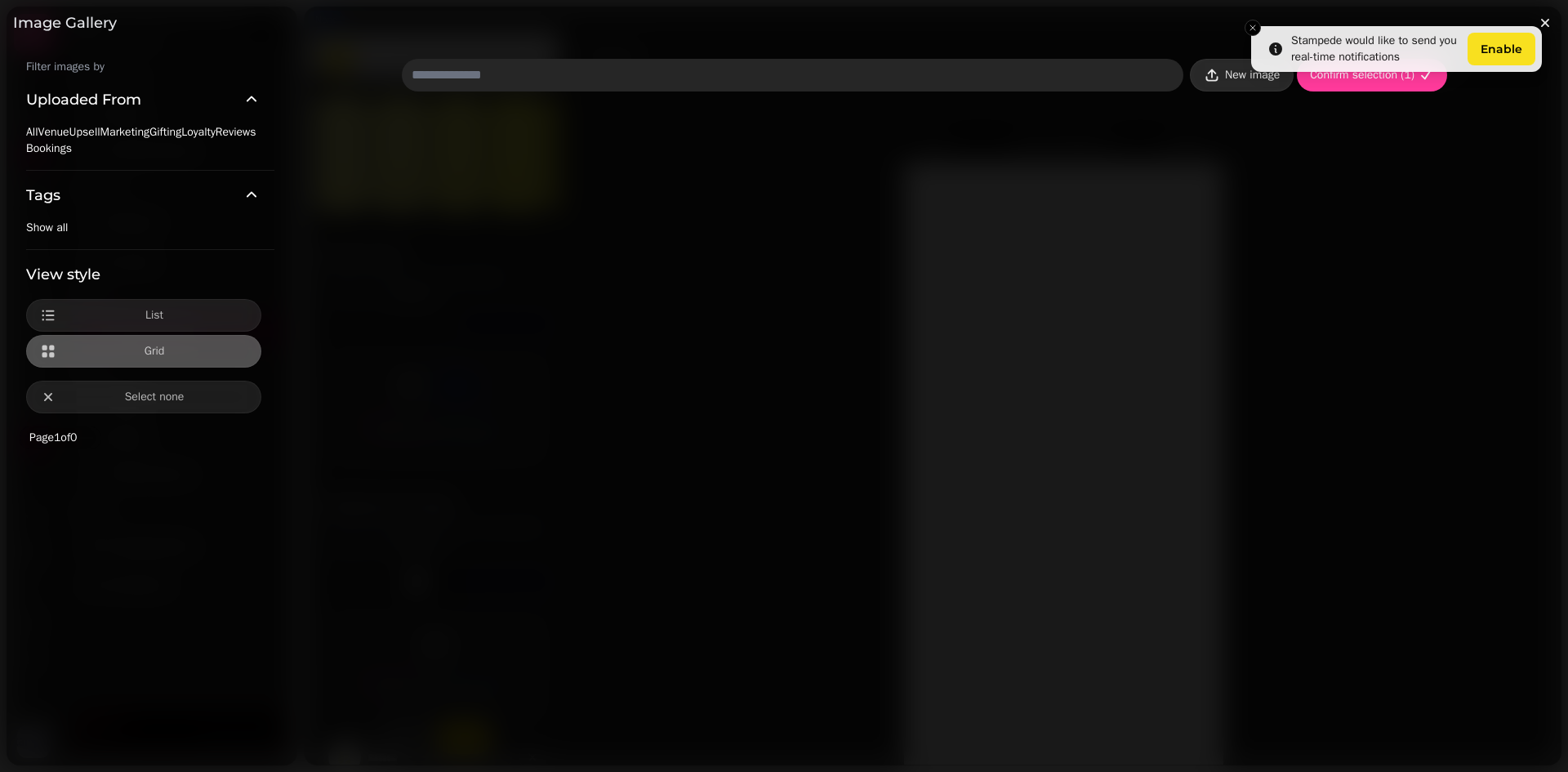 click 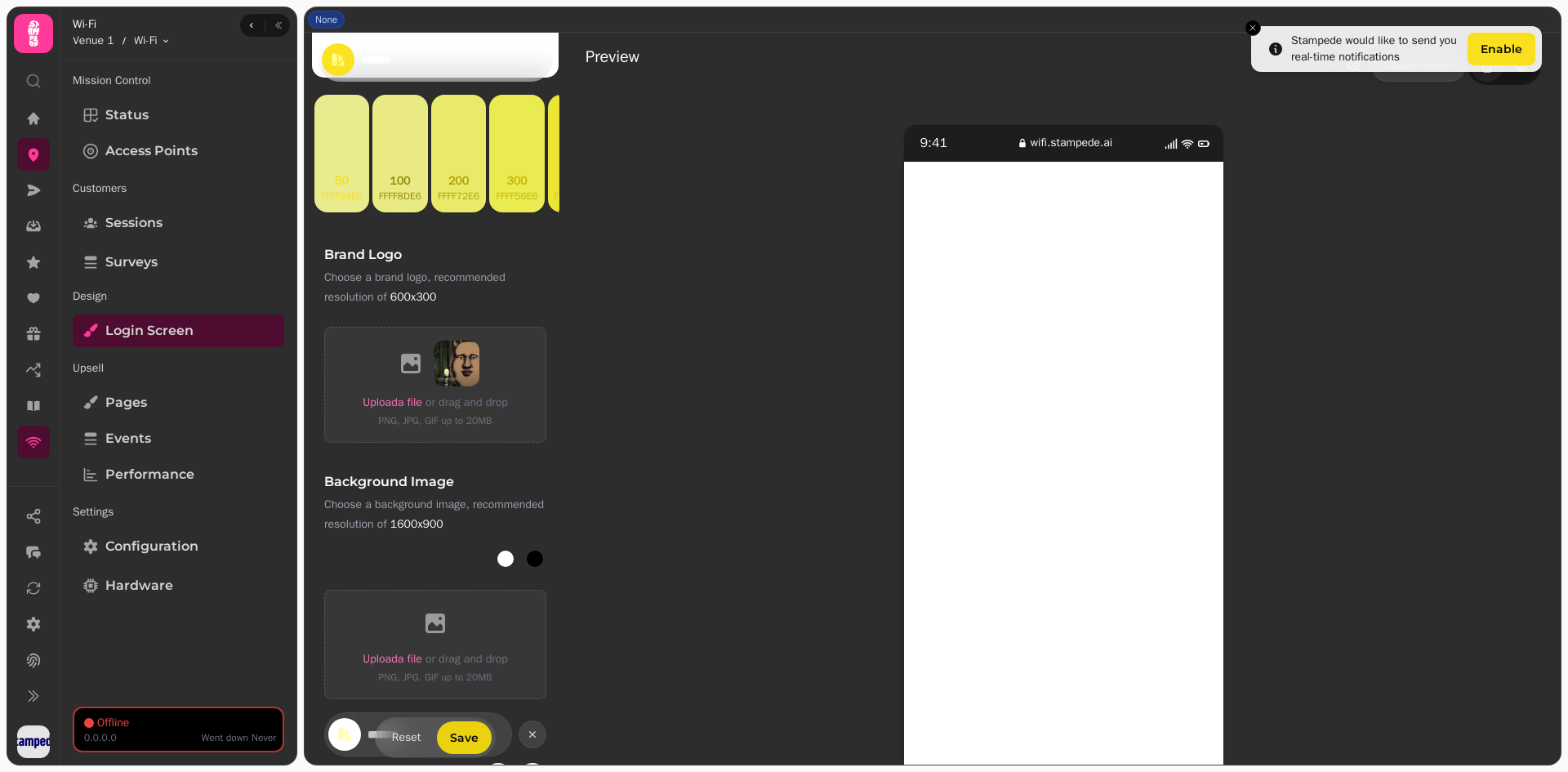 scroll, scrollTop: 490, scrollLeft: 0, axis: vertical 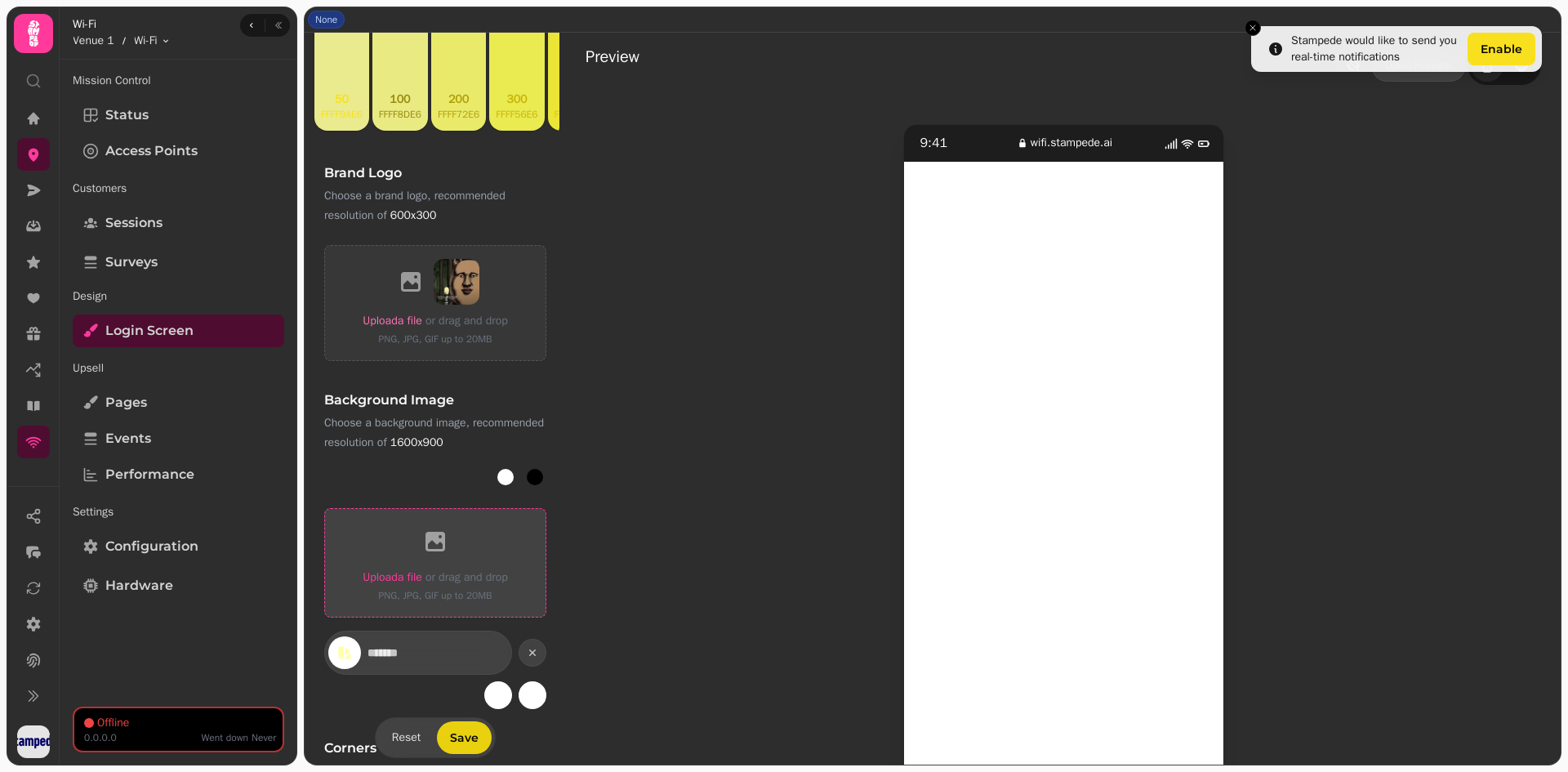 click on "Upload  a file" at bounding box center (392, 577) 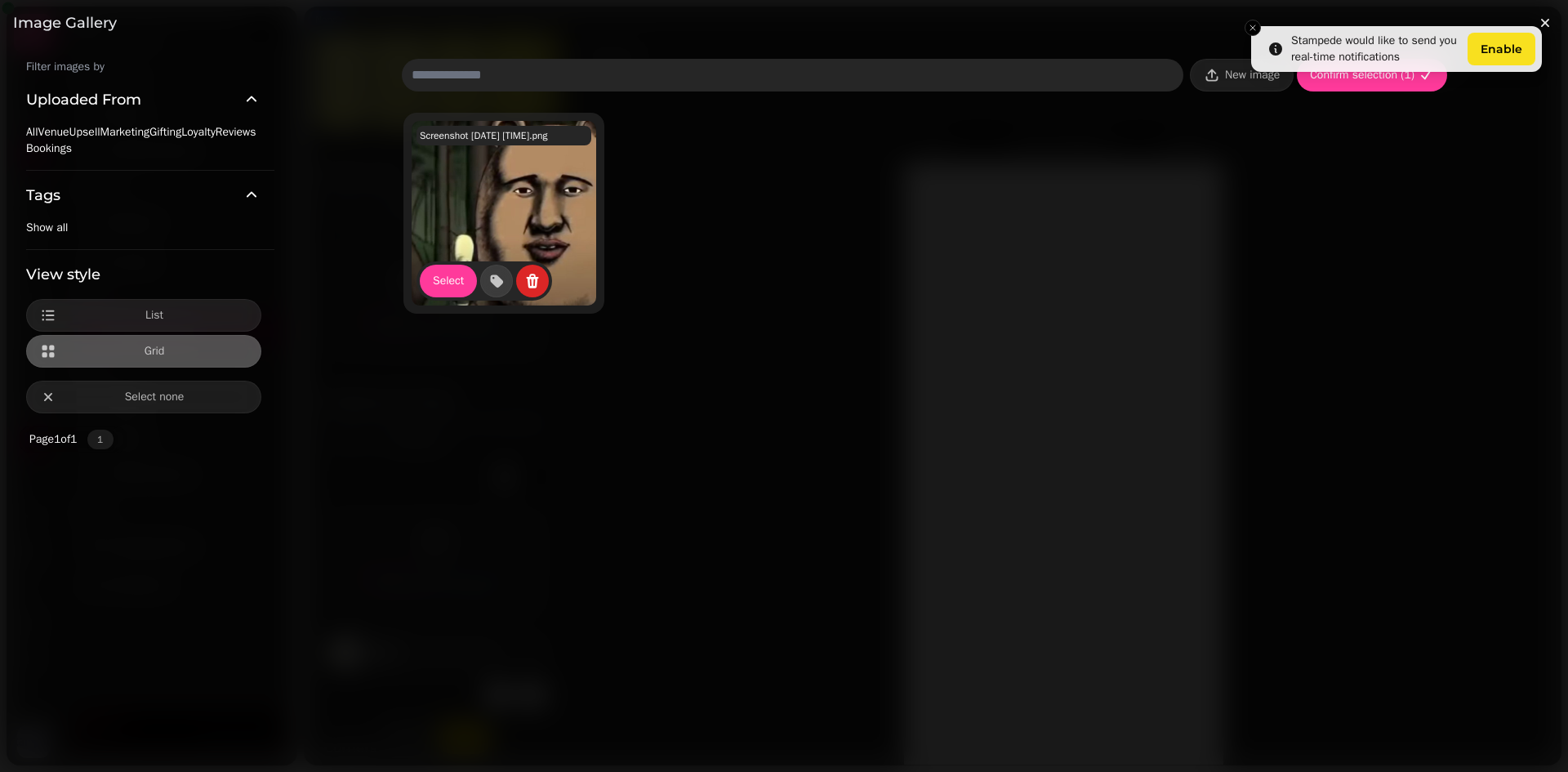 click at bounding box center [504, 213] 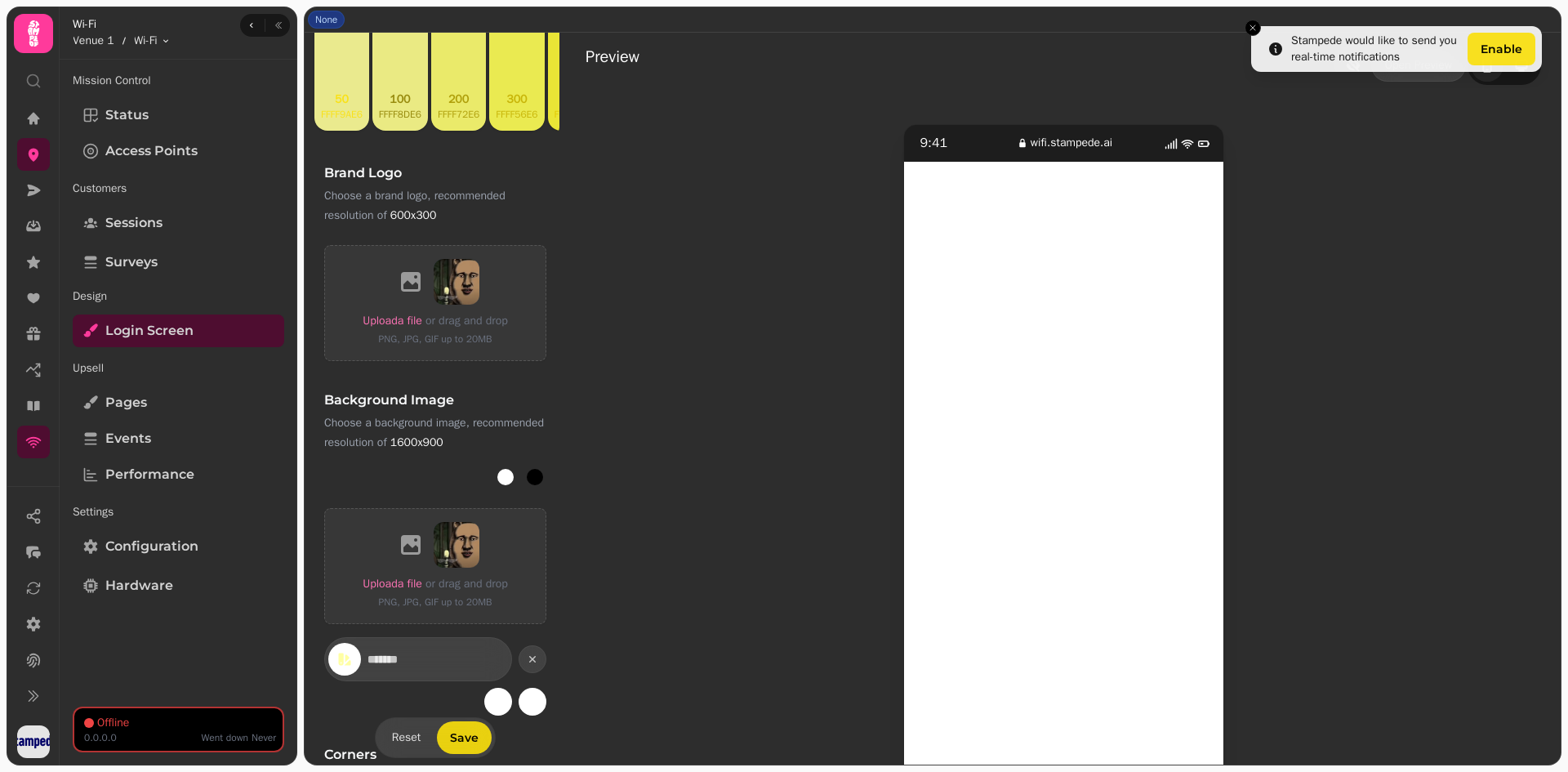 click on "#ffffff  colour selected" at bounding box center (506, 477) 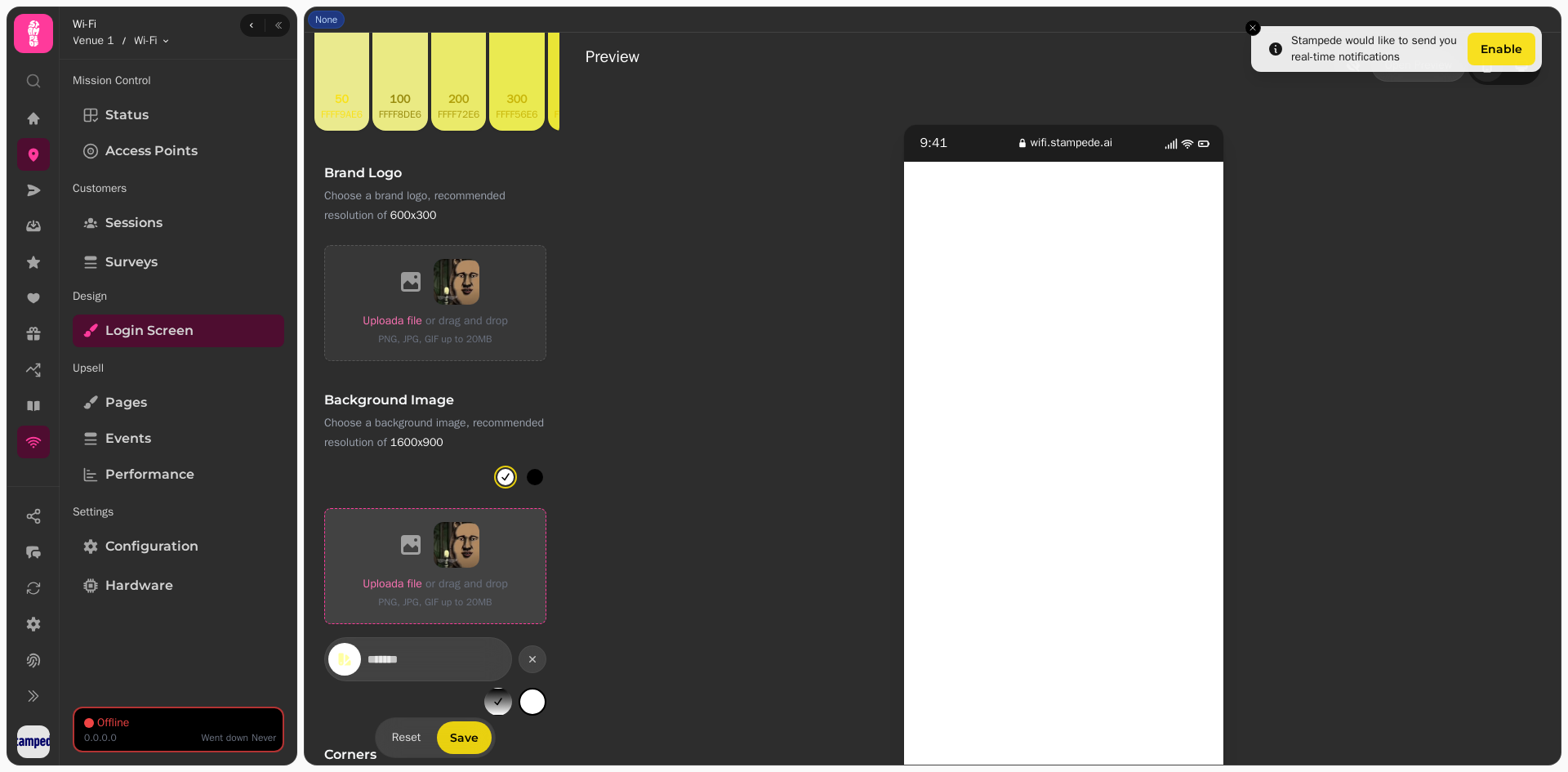 scroll, scrollTop: 69, scrollLeft: 0, axis: vertical 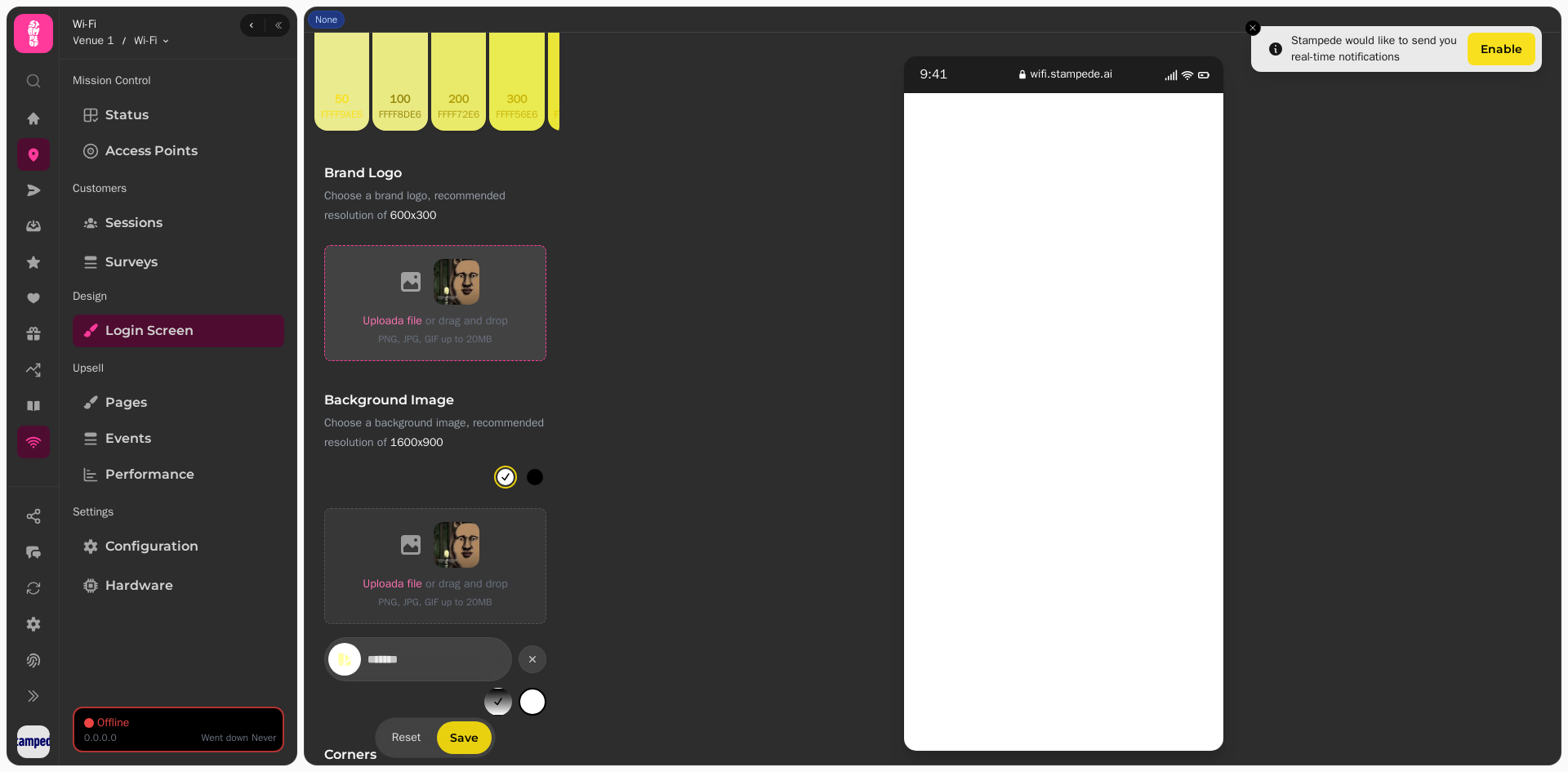 click at bounding box center (457, 282) 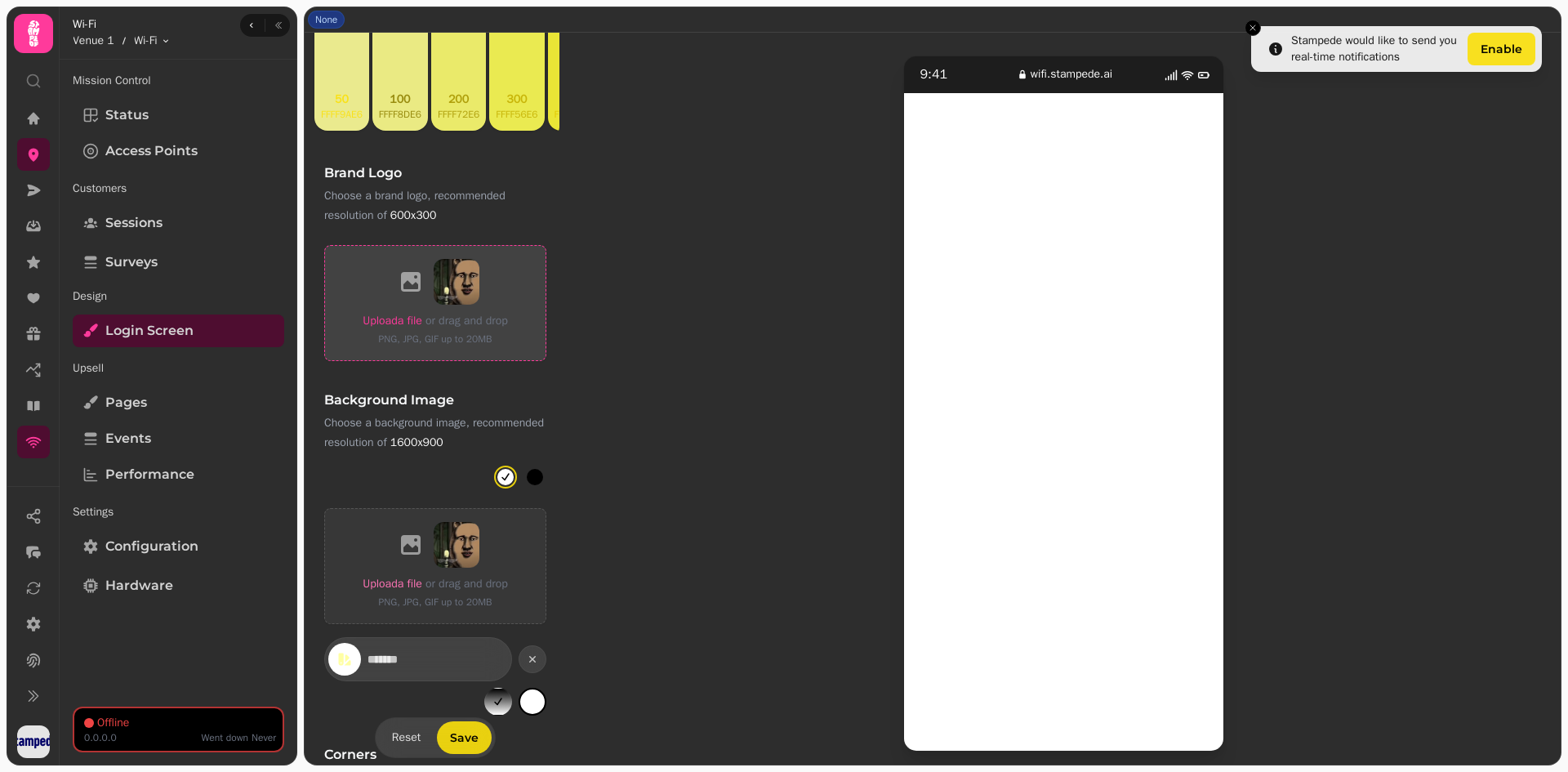 click on "Upload  a file" at bounding box center [392, 320] 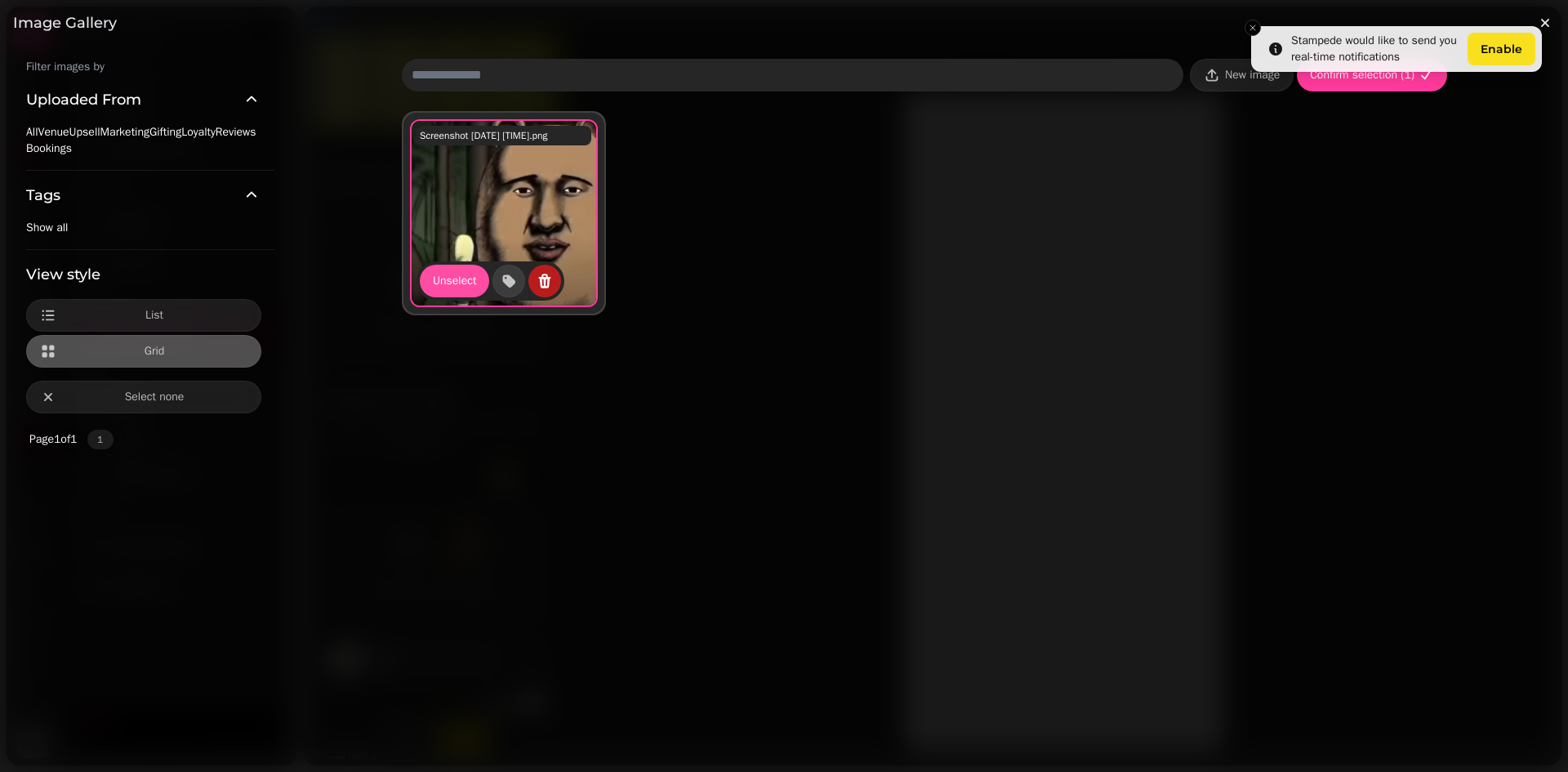 click 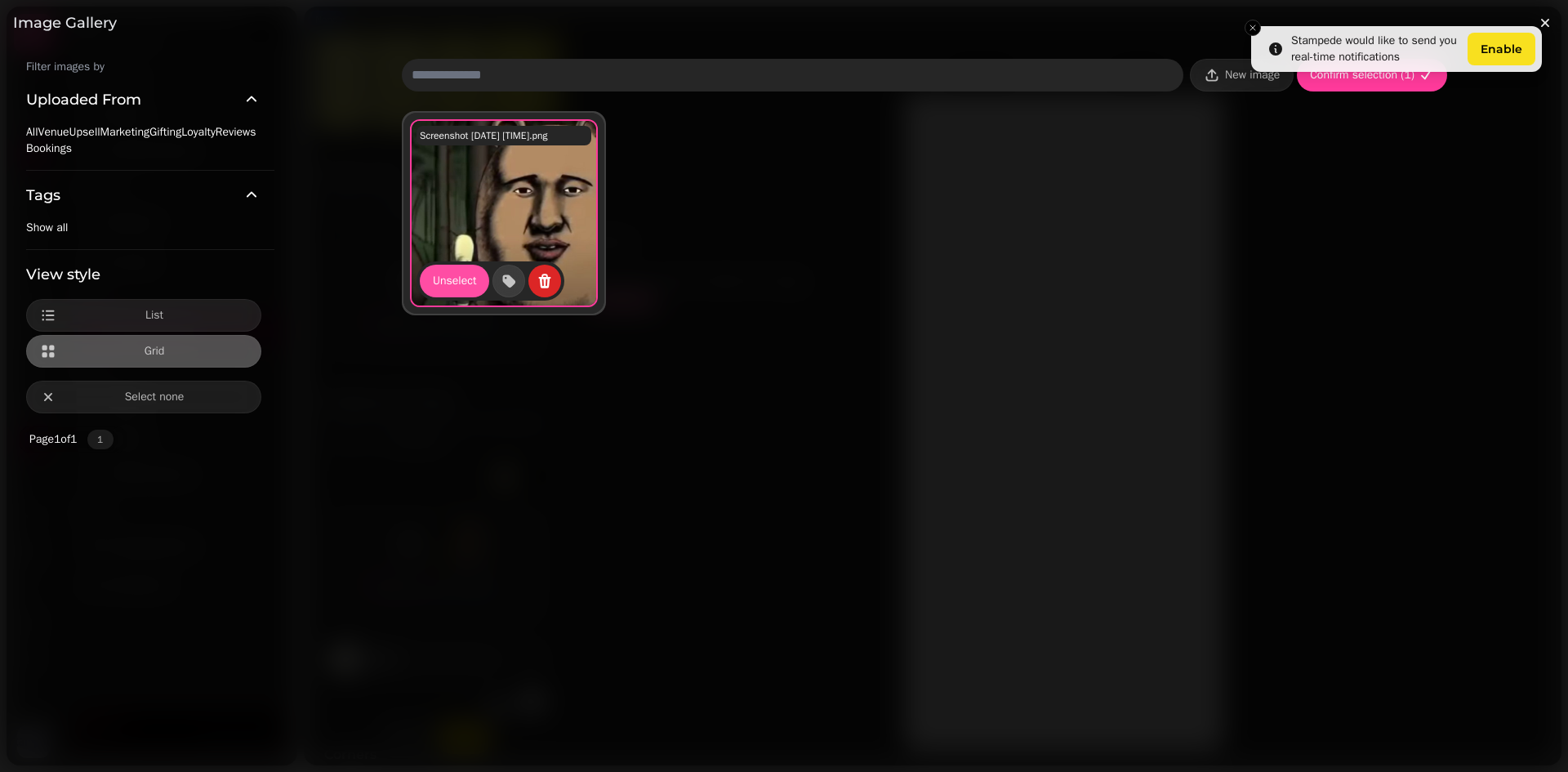 click on "Delete image" at bounding box center [621, 301] 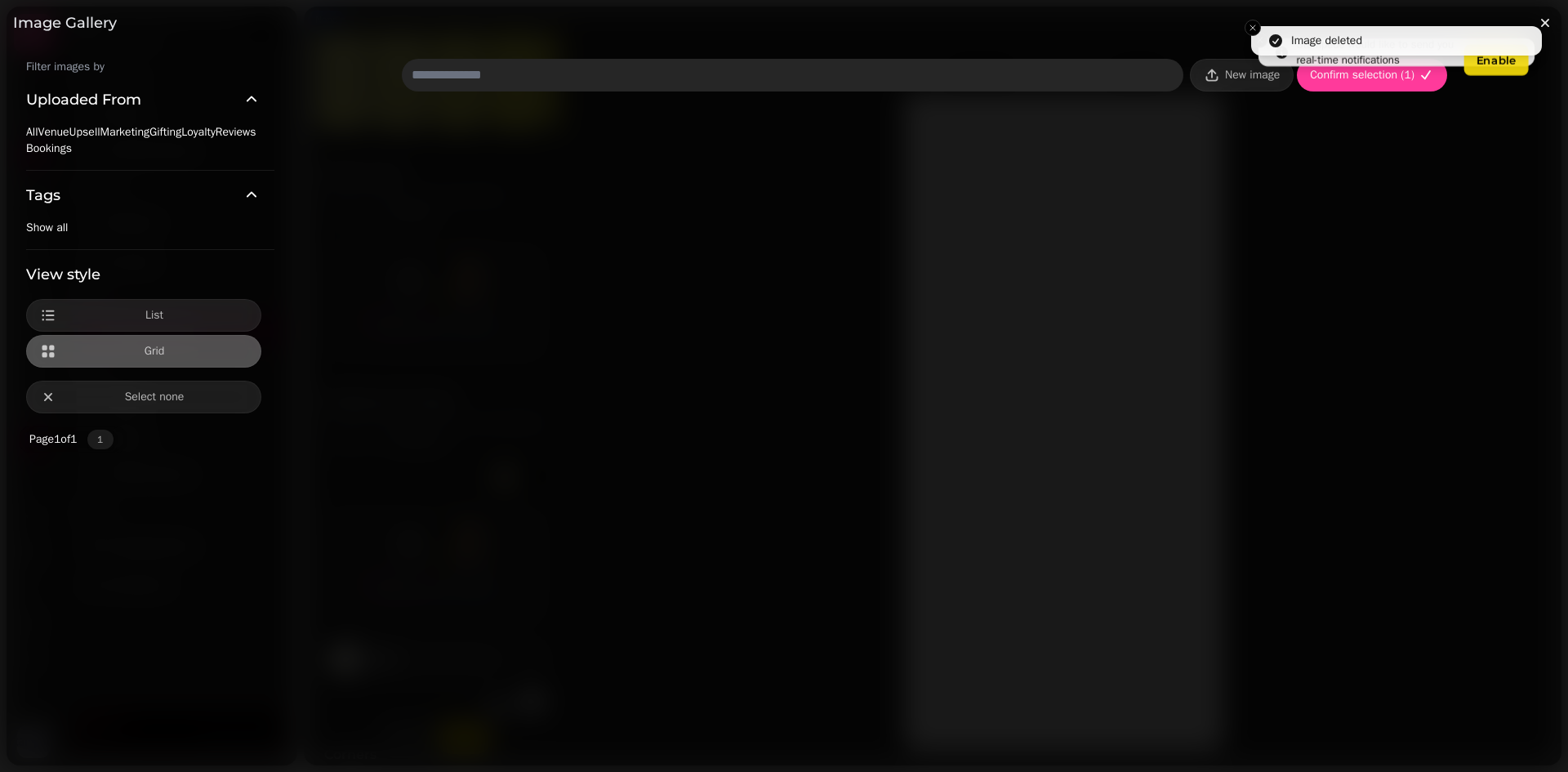 click at bounding box center (924, 461) 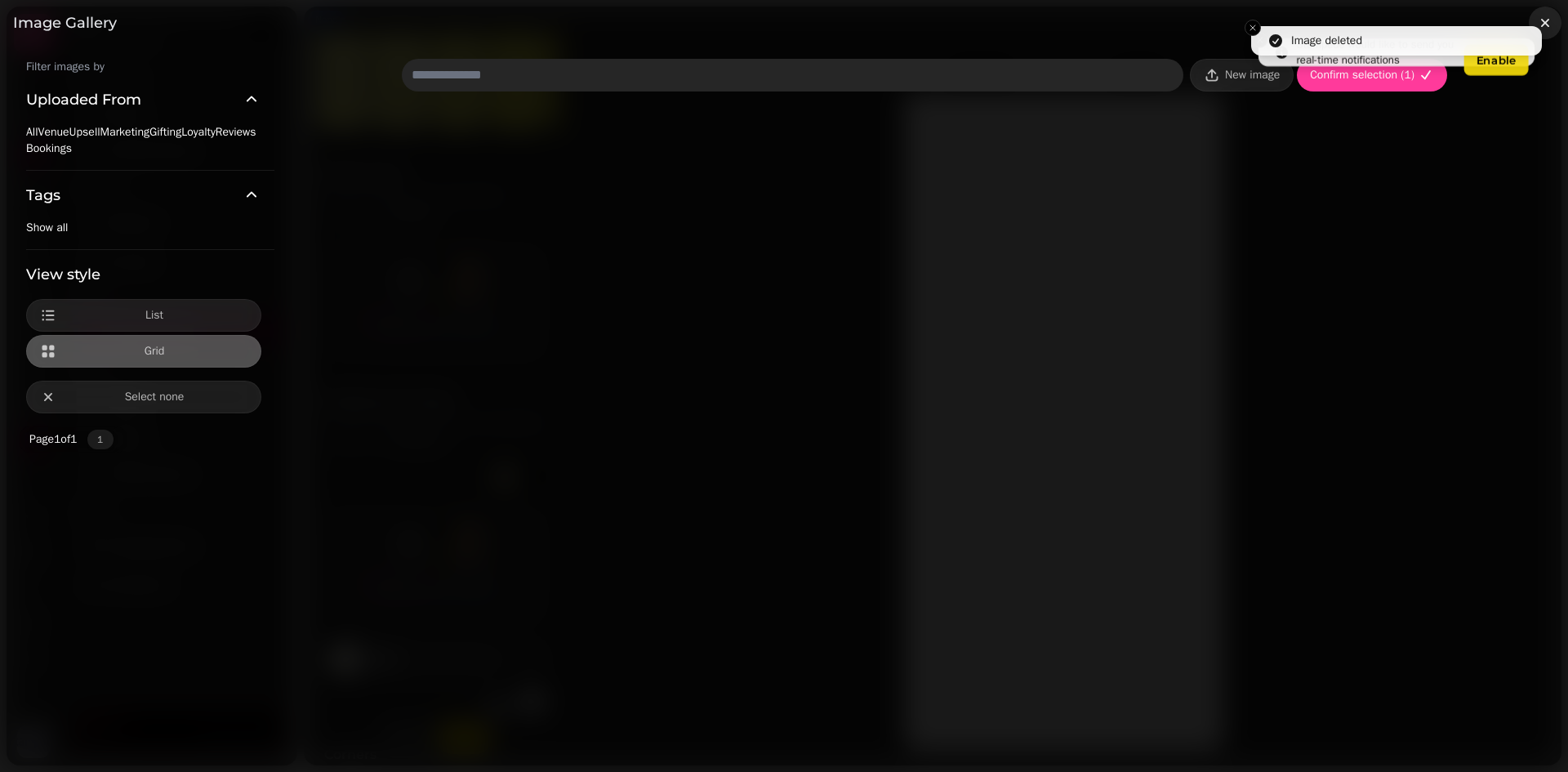 click 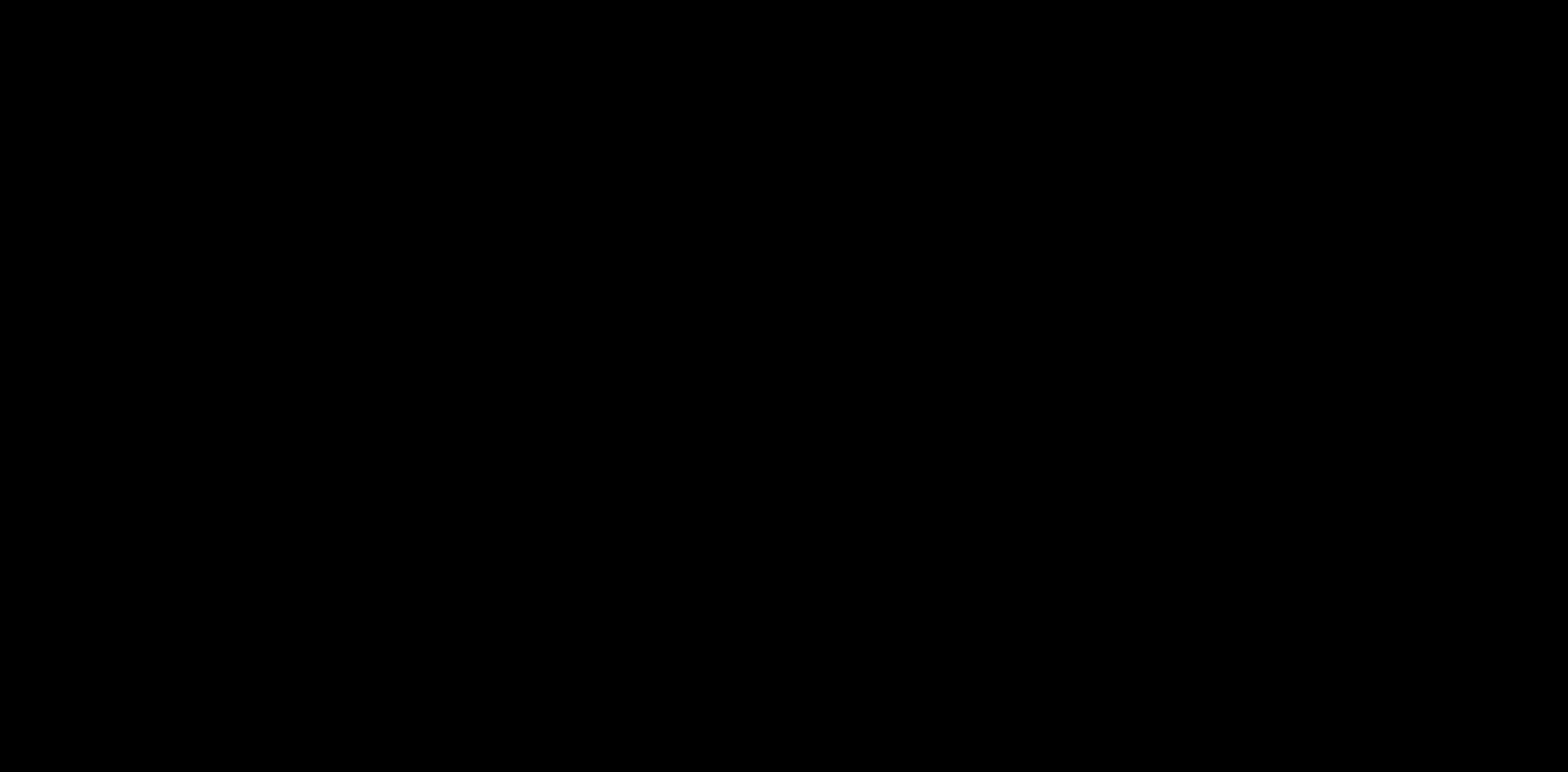 scroll, scrollTop: 0, scrollLeft: 0, axis: both 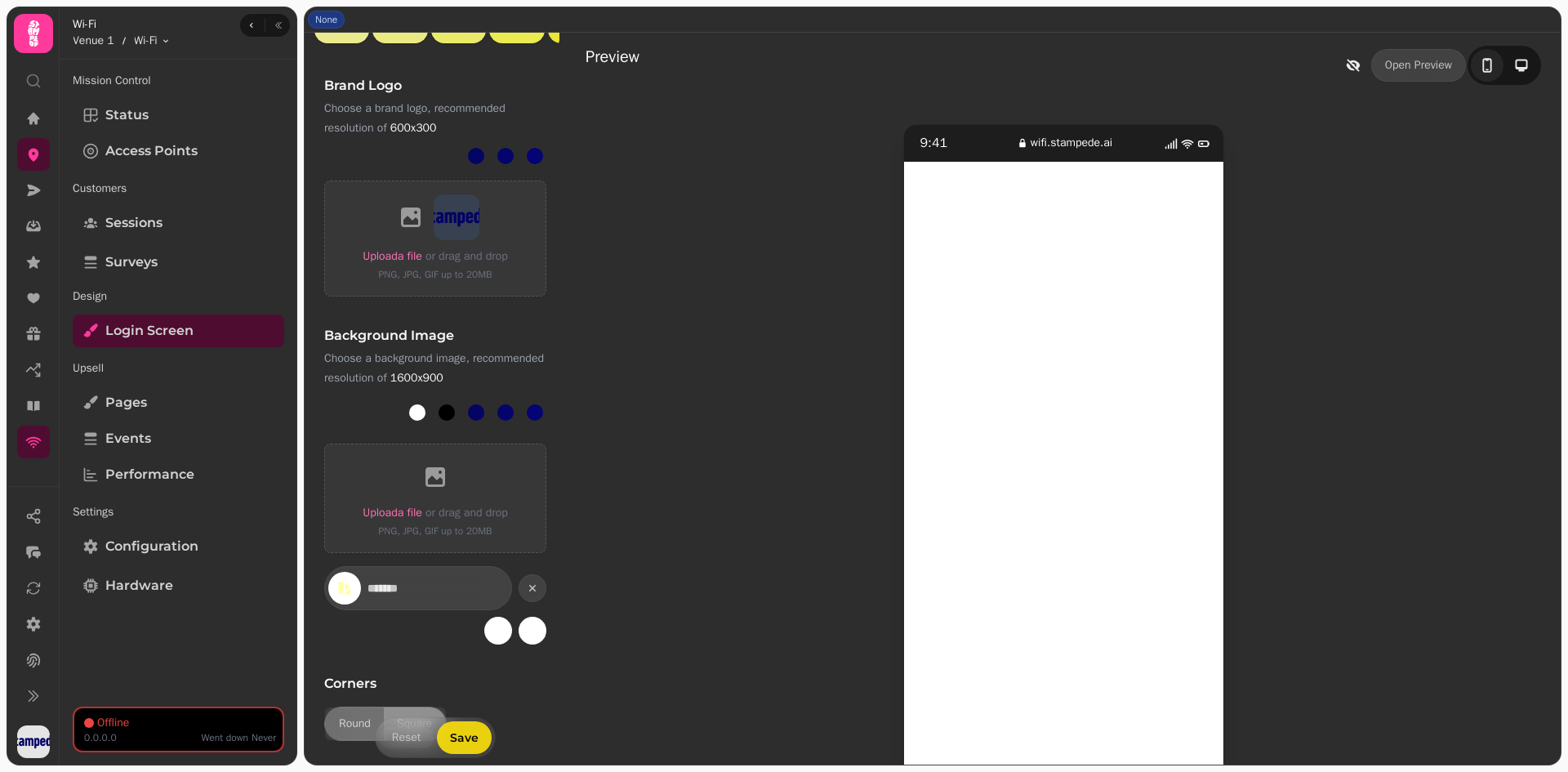 click at bounding box center [506, 413] 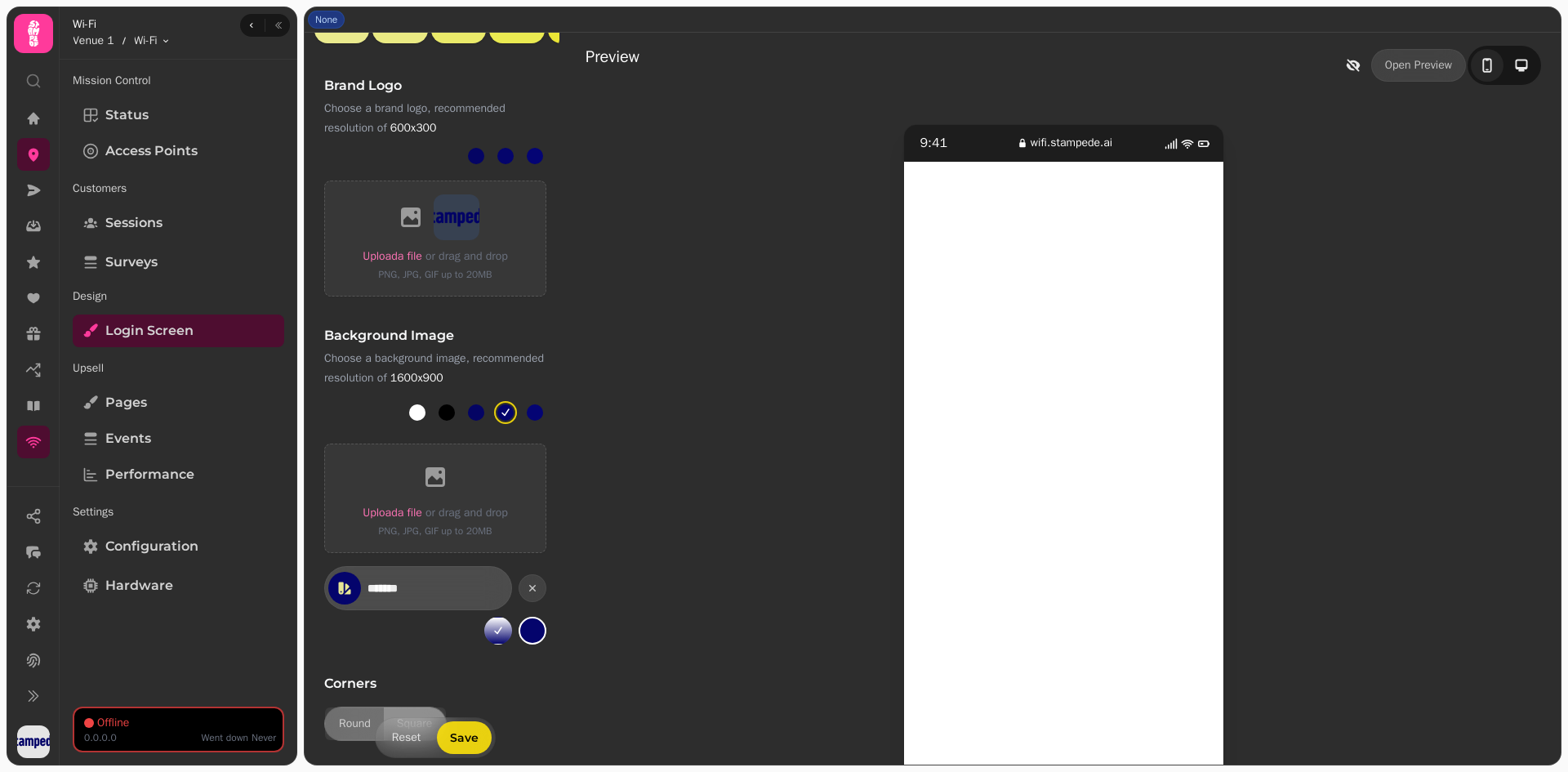 click 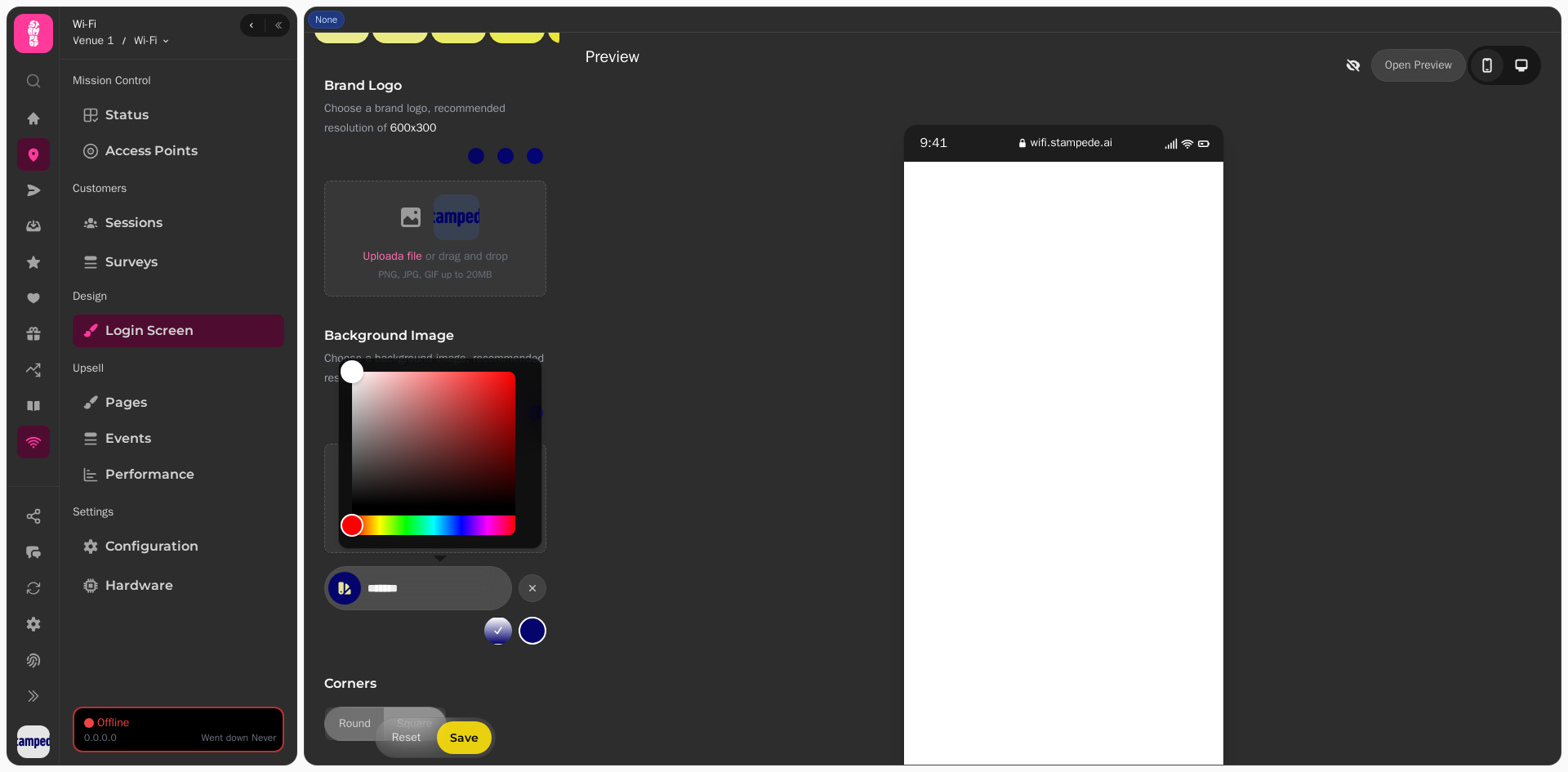 click 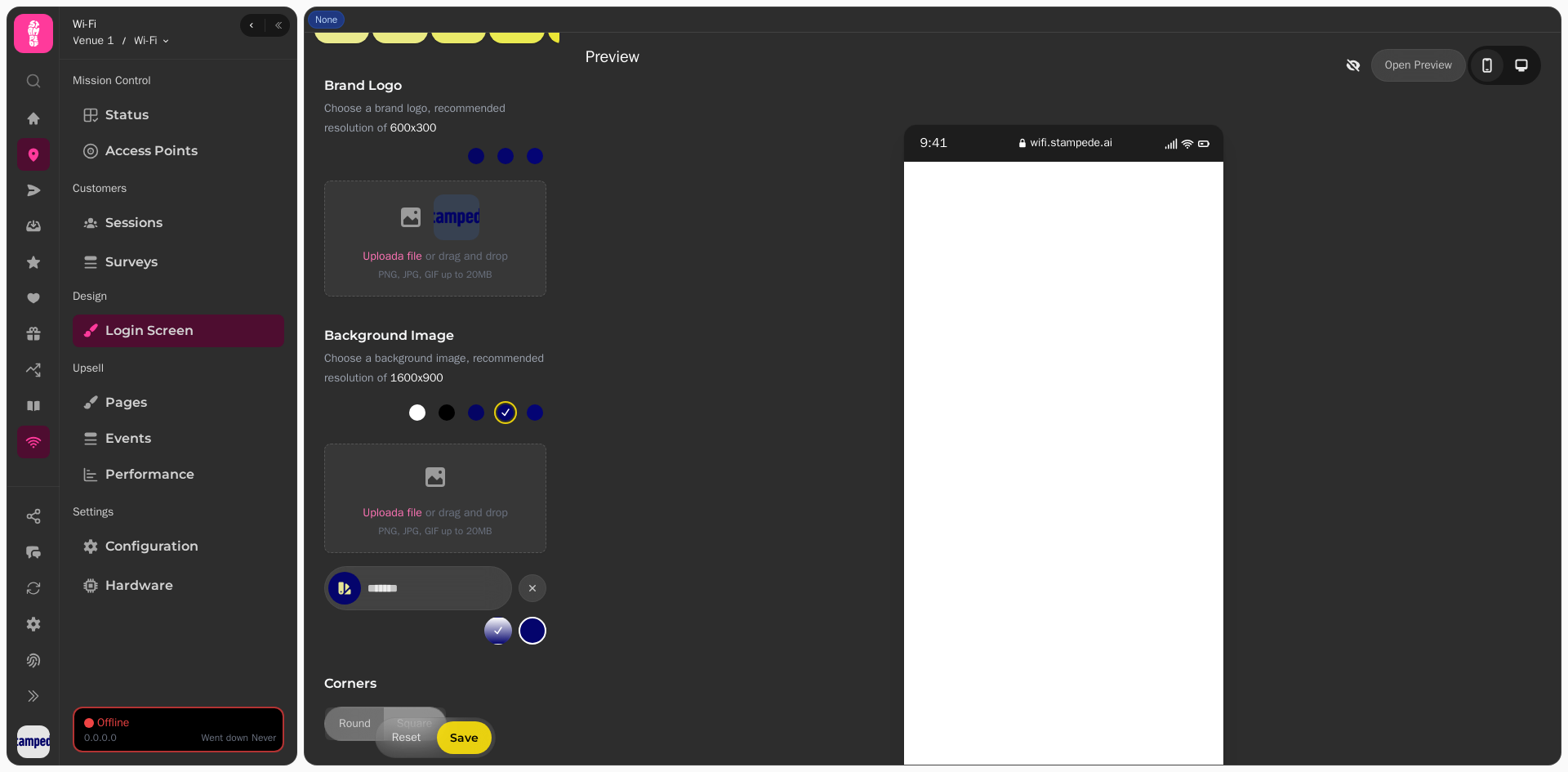 scroll, scrollTop: 659, scrollLeft: 0, axis: vertical 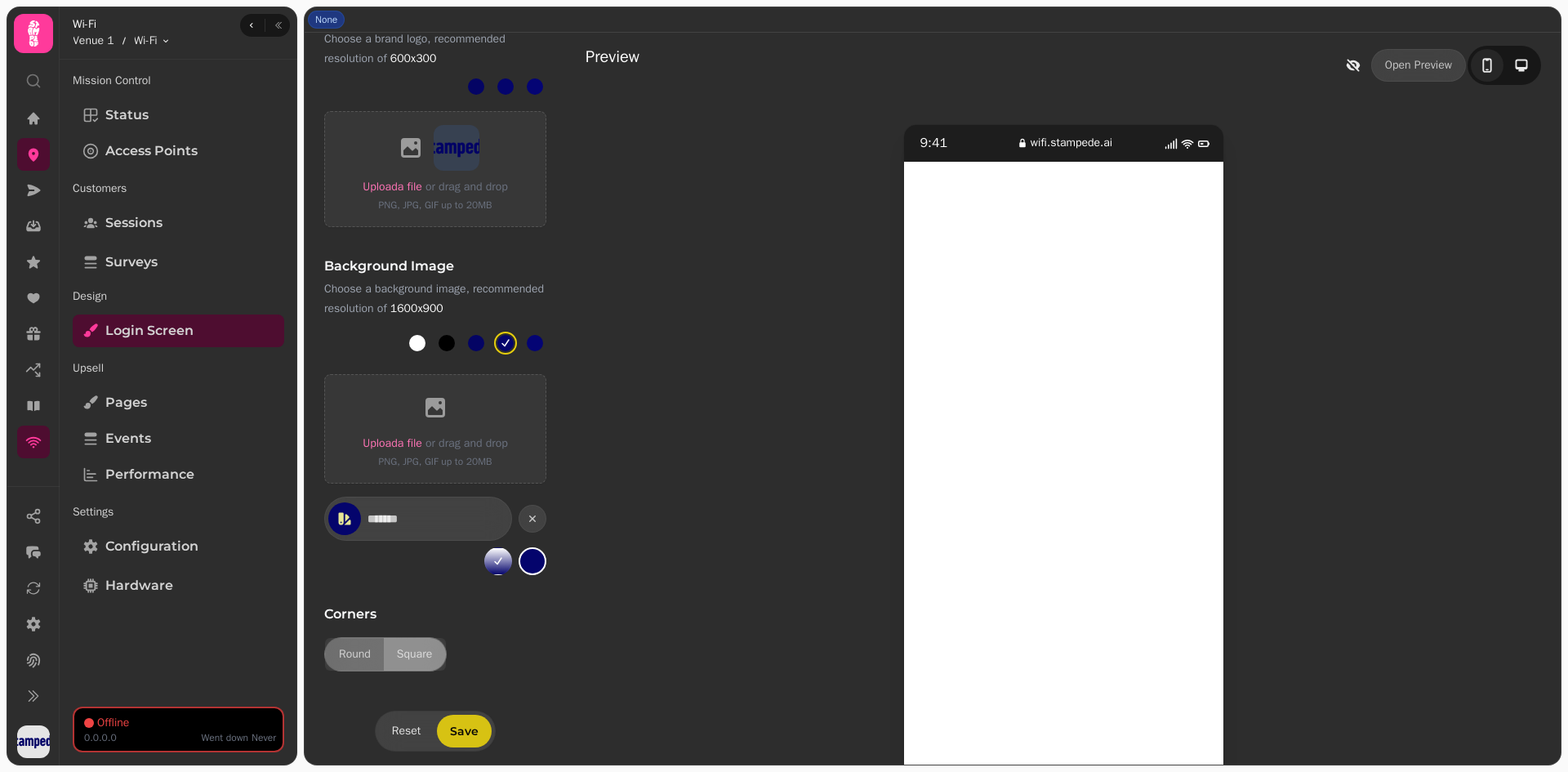 click on "Save" at bounding box center (464, 731) 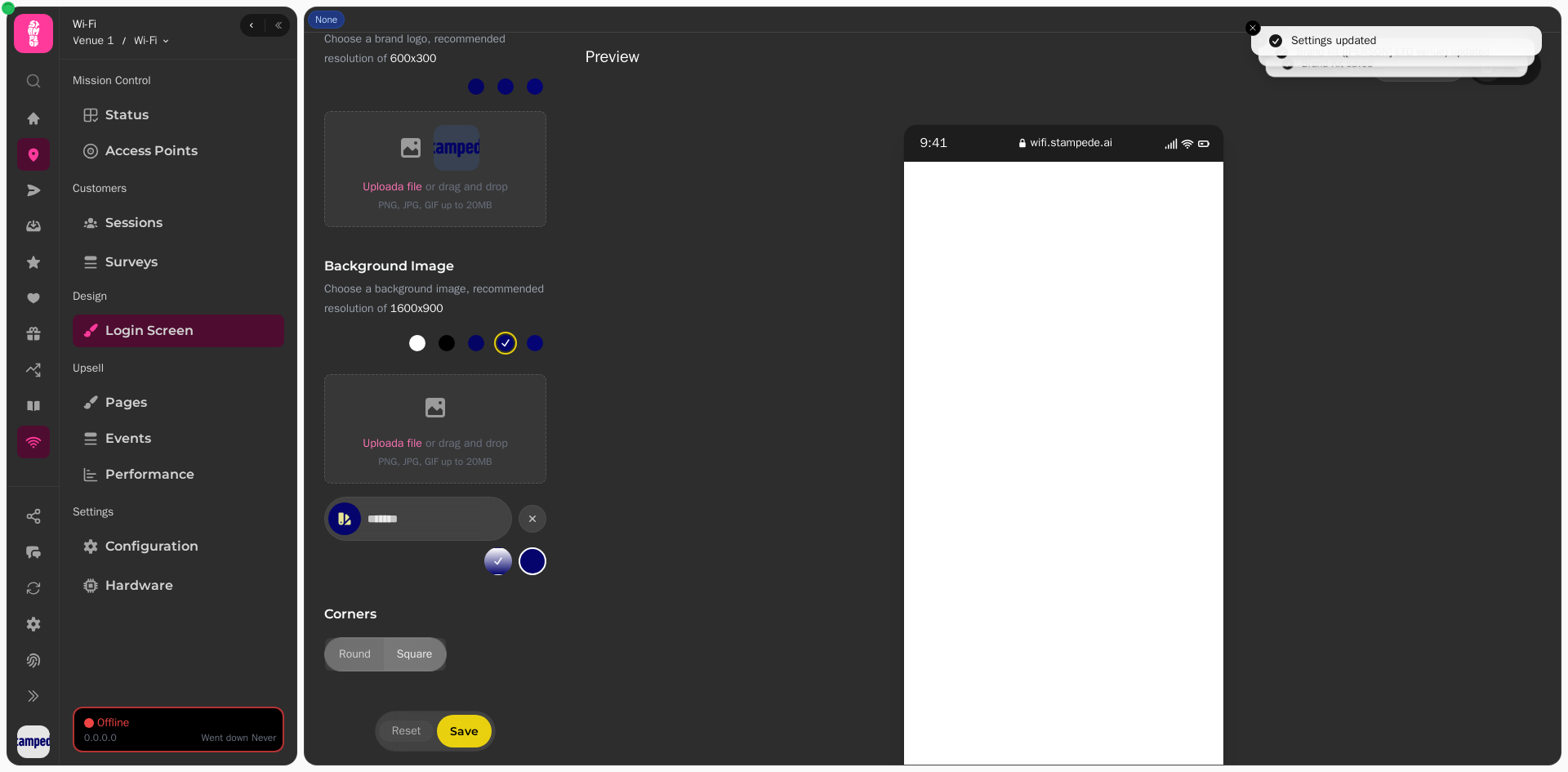 click on "Square" at bounding box center [414, 654] 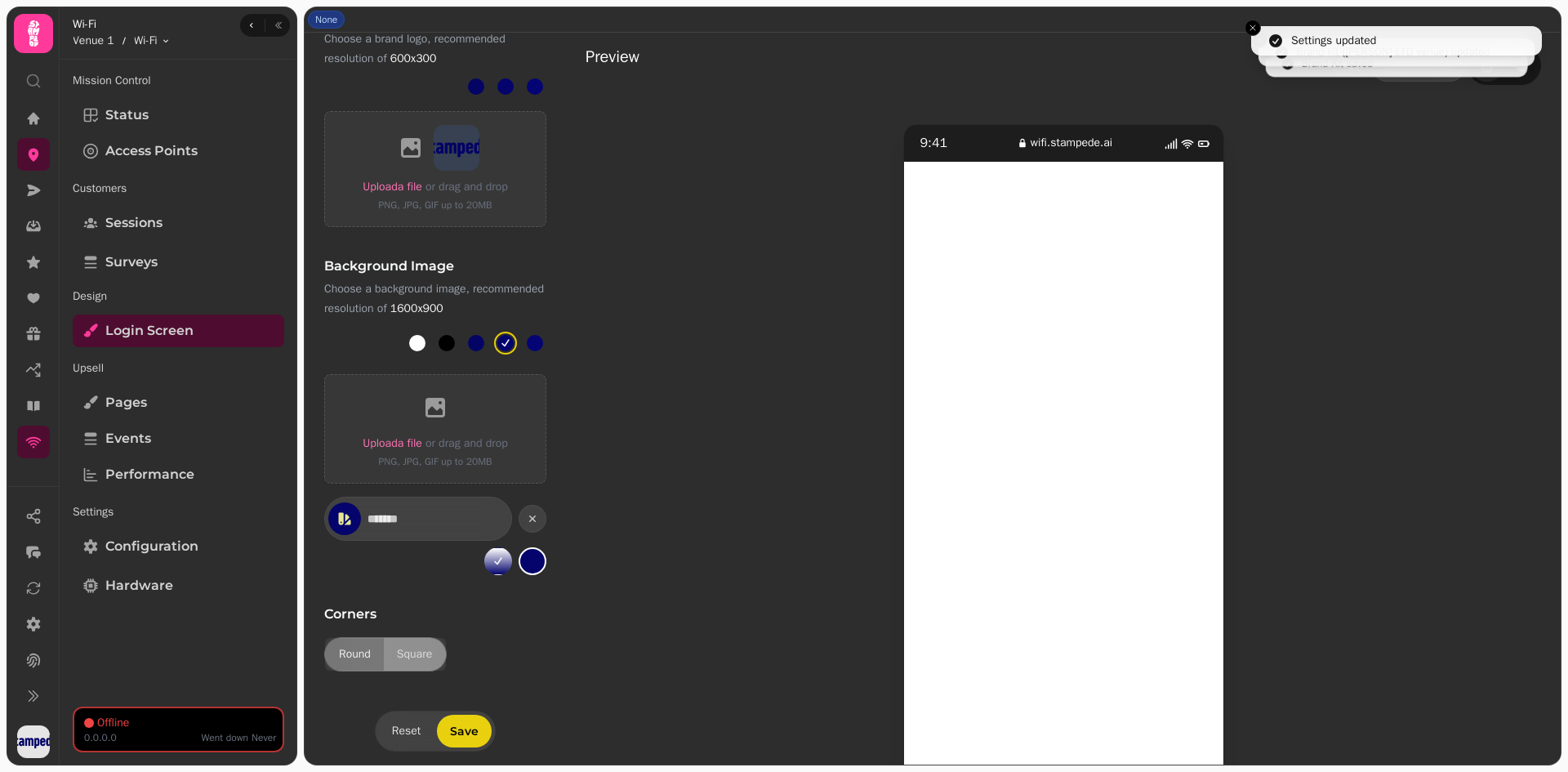 click on "Round" at bounding box center (354, 654) 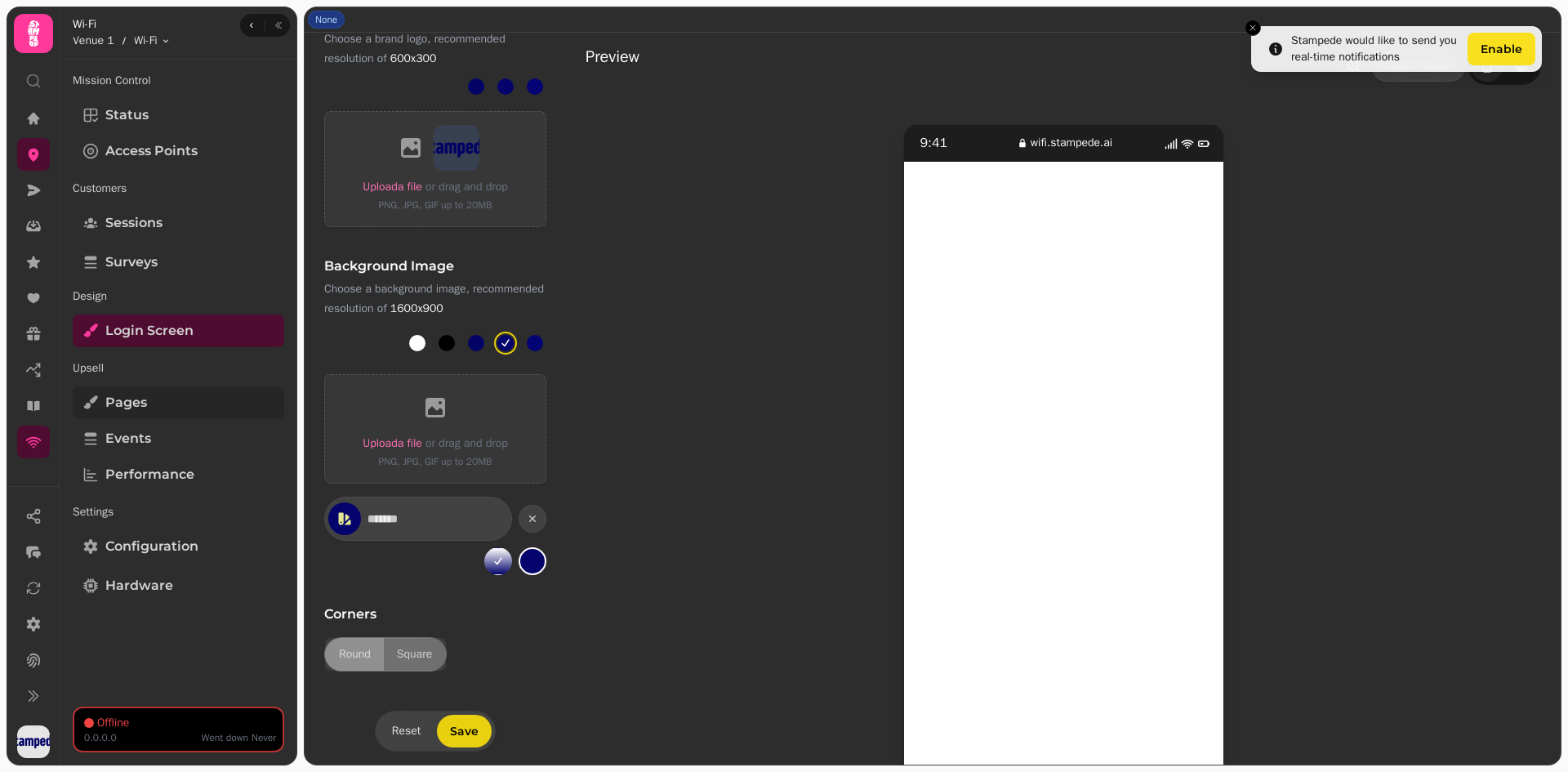 click on "Pages" at bounding box center (178, 403) 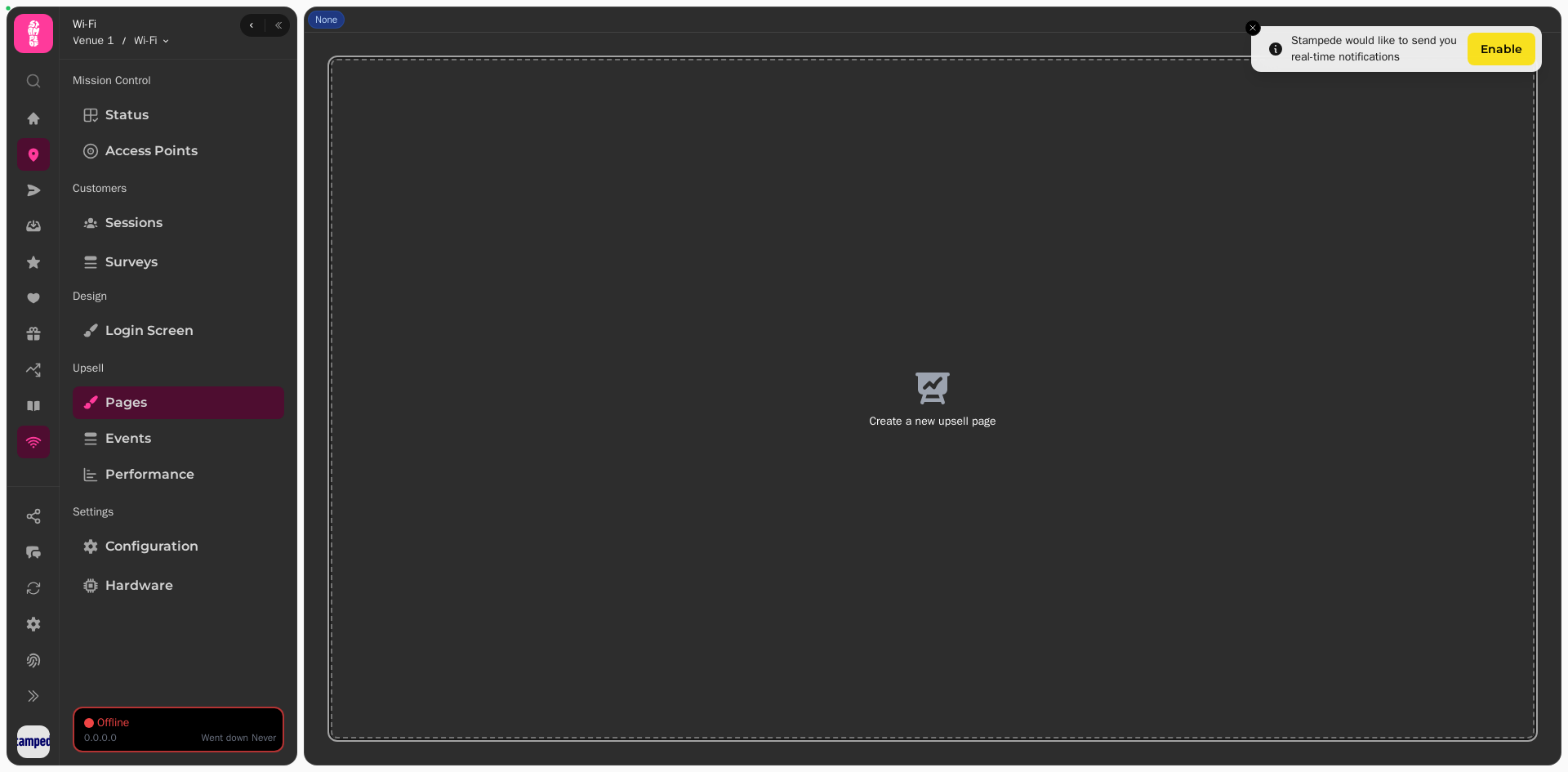 click on "Create a new upsell page" at bounding box center (933, 399) 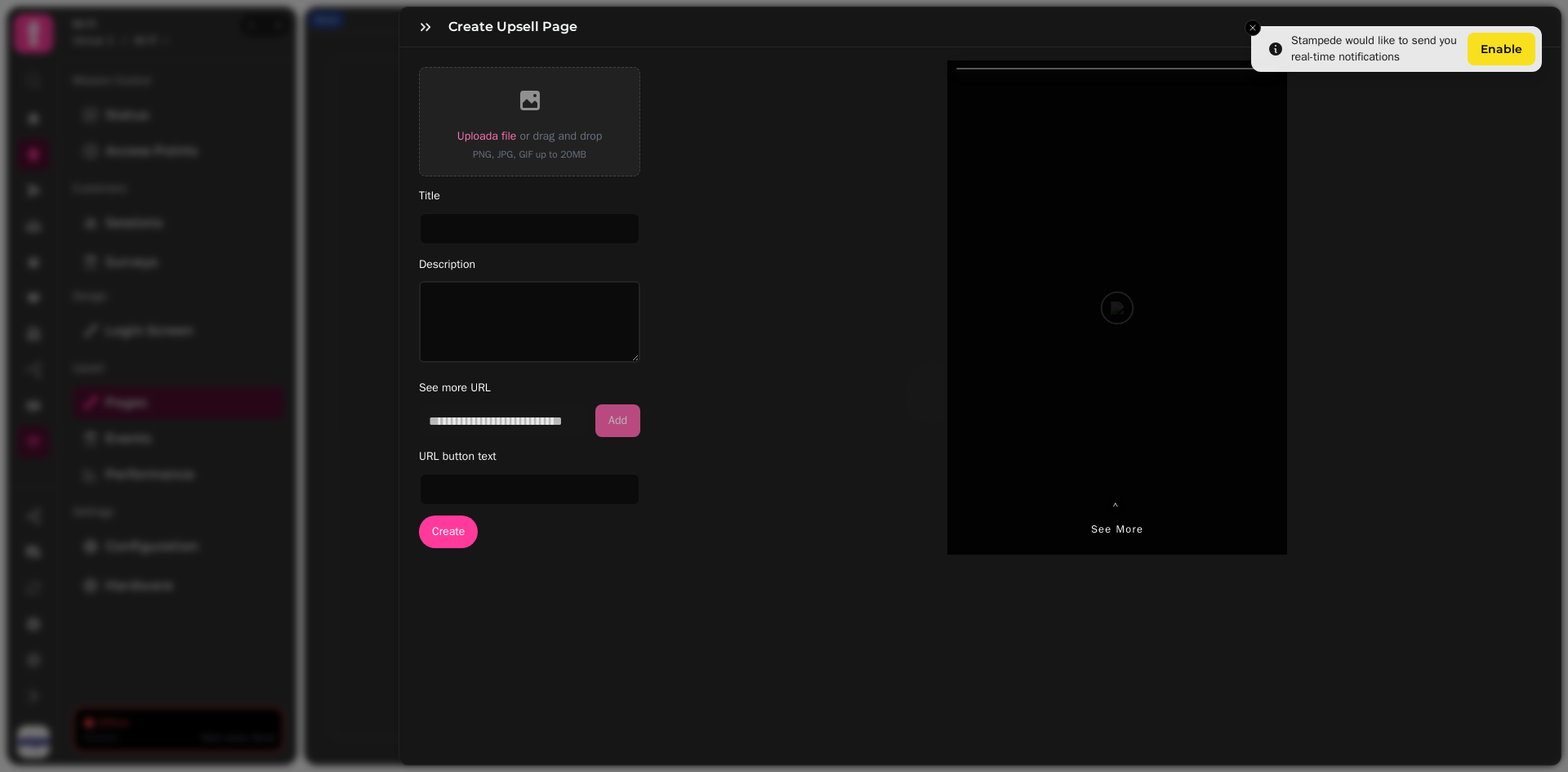 click on "Create Upsell Page" at bounding box center [980, 27] 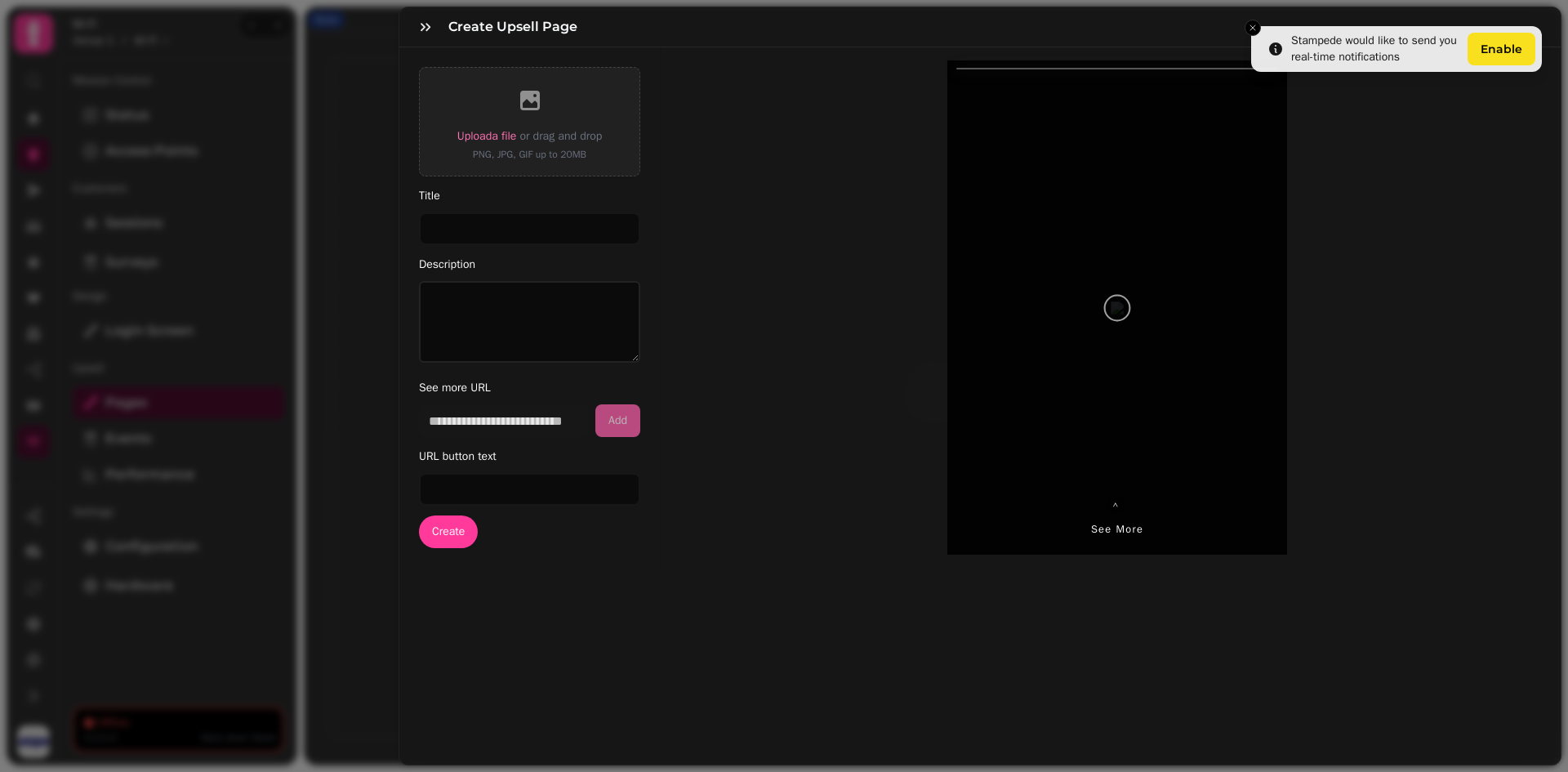 click on "Create Upsell Page" at bounding box center (980, 27) 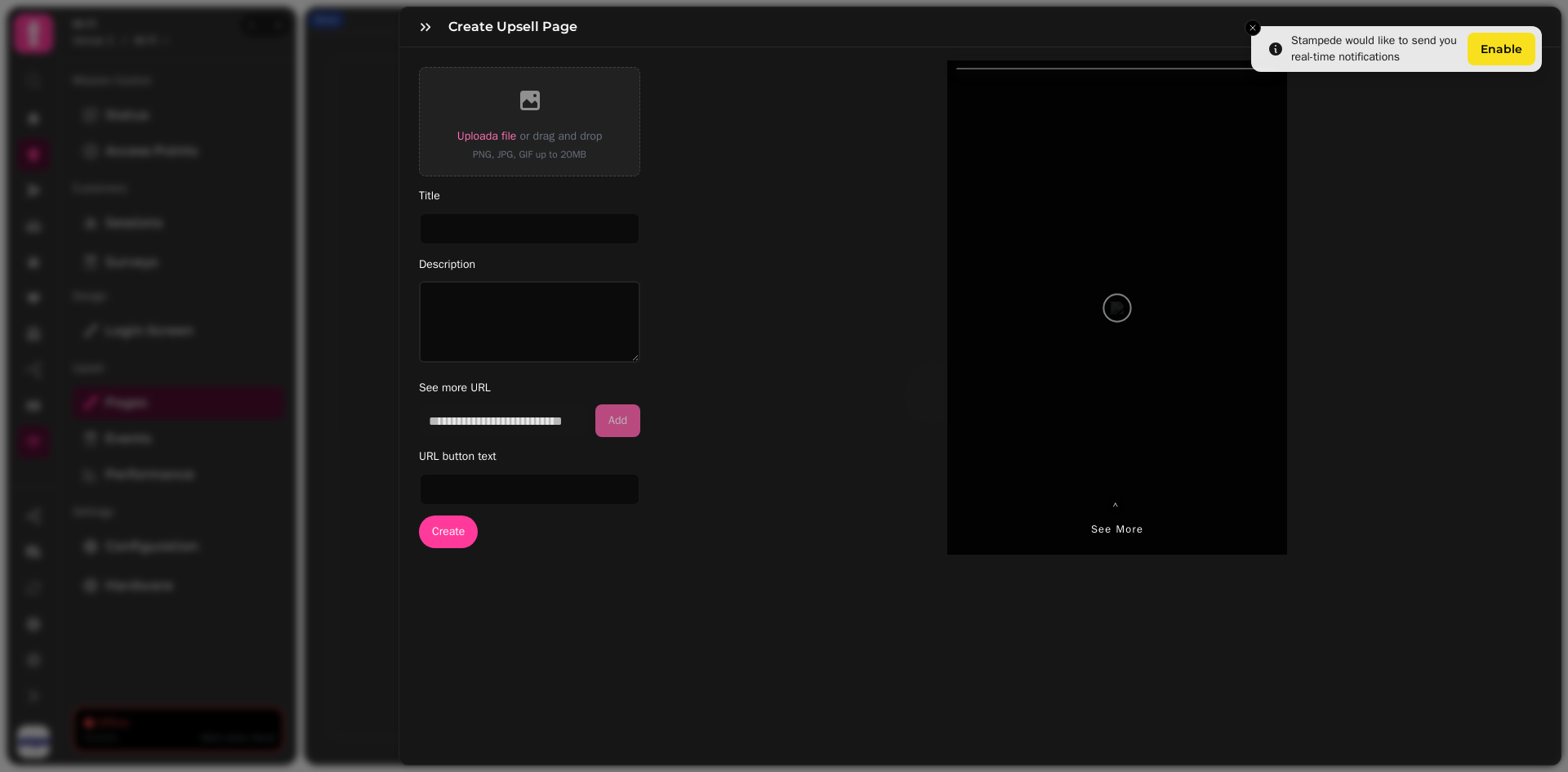 click on "Create Upsell Page" at bounding box center (980, 27) 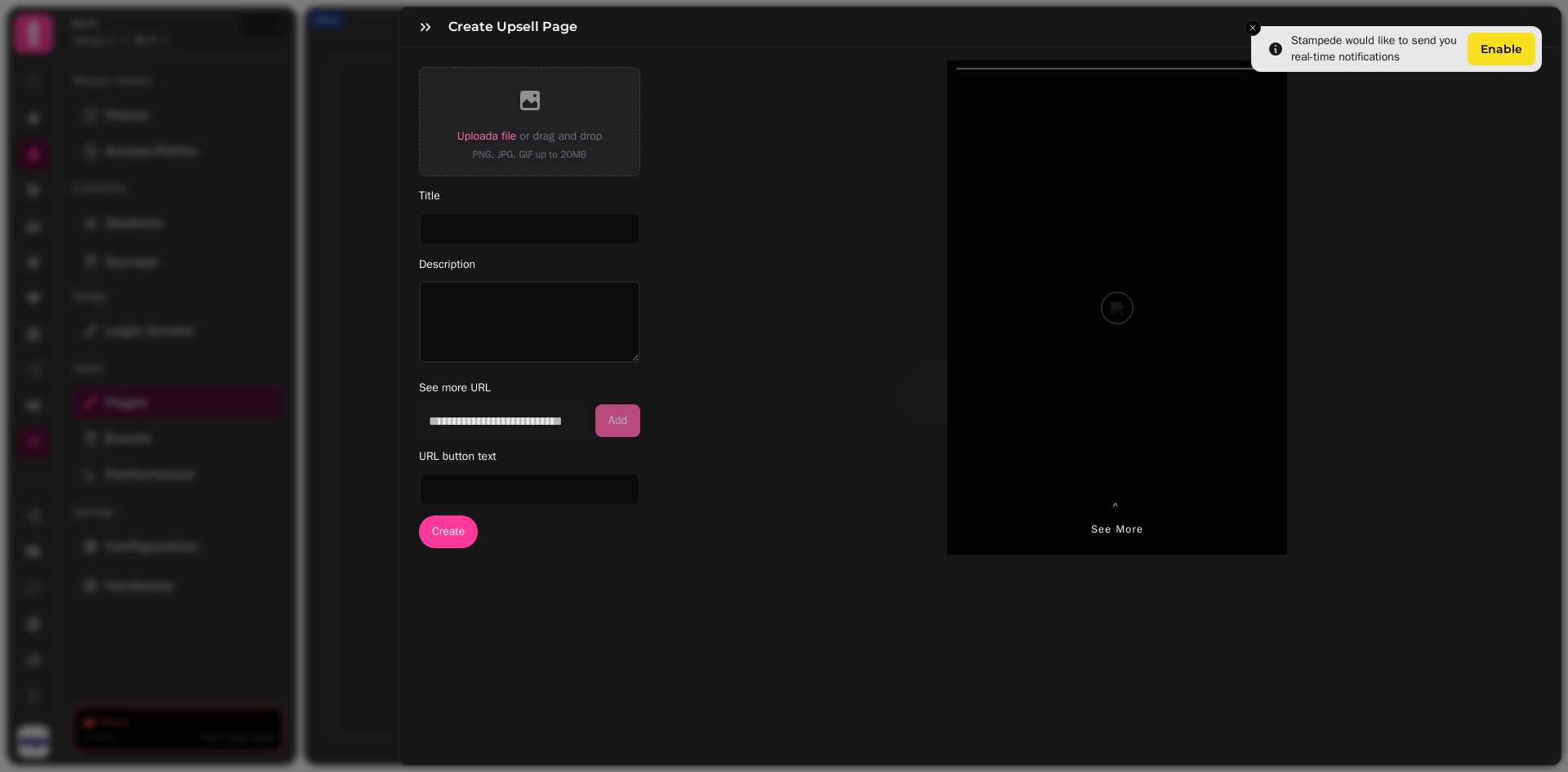 click on "Upload  a file or drag and drop PNG, JPG, GIF up to 20MB Title Description See more URL Add URL button text Create ⌃ See more" at bounding box center [980, 307] 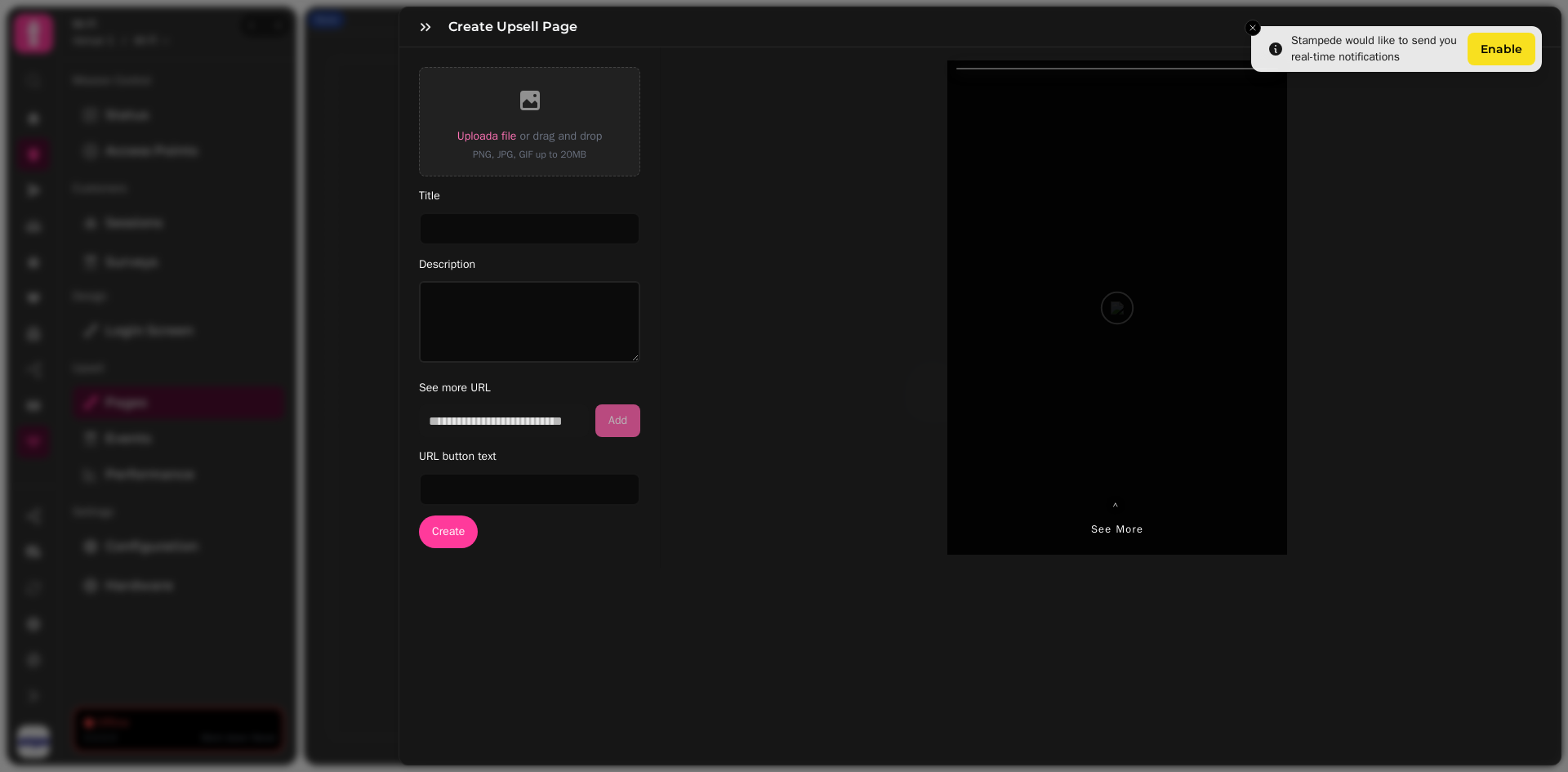click on "Create Upsell Page Upload  a file or drag and drop PNG, JPG, GIF up to 20MB Title Description See more URL Add URL button text Create ⌃ See more" at bounding box center (784, 399) 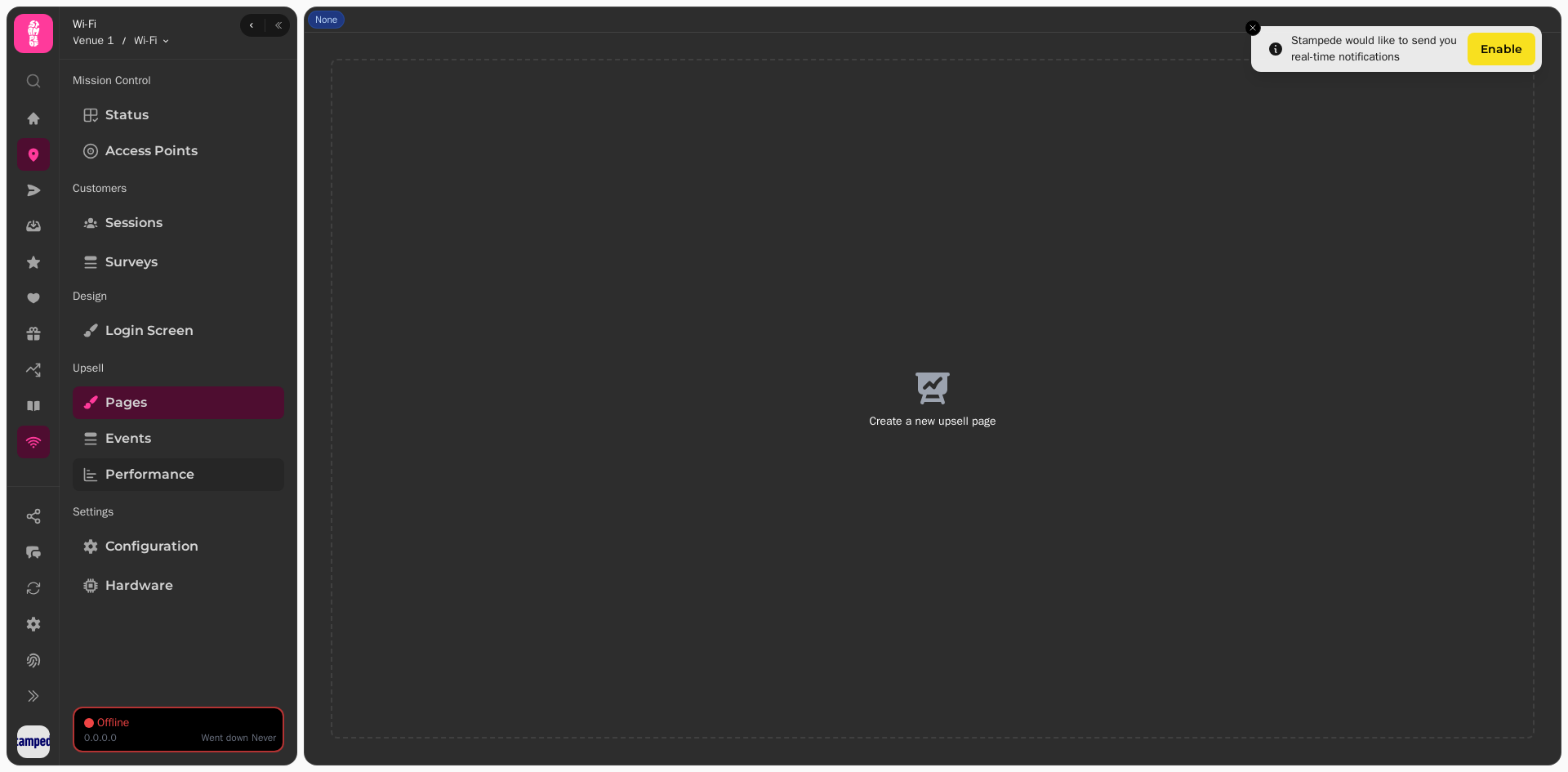 click on "Performance" at bounding box center [178, 475] 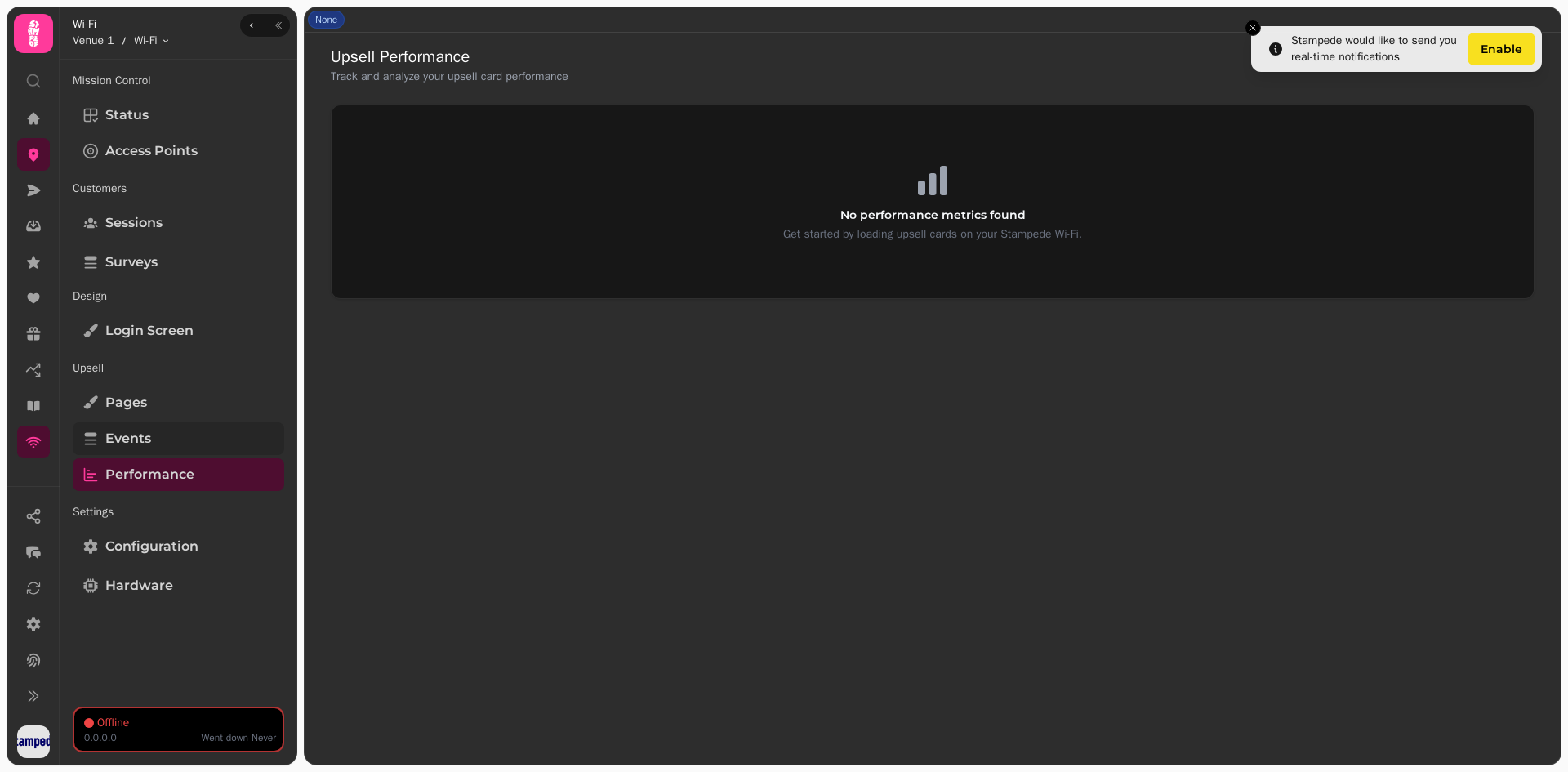 click on "Events" at bounding box center [178, 439] 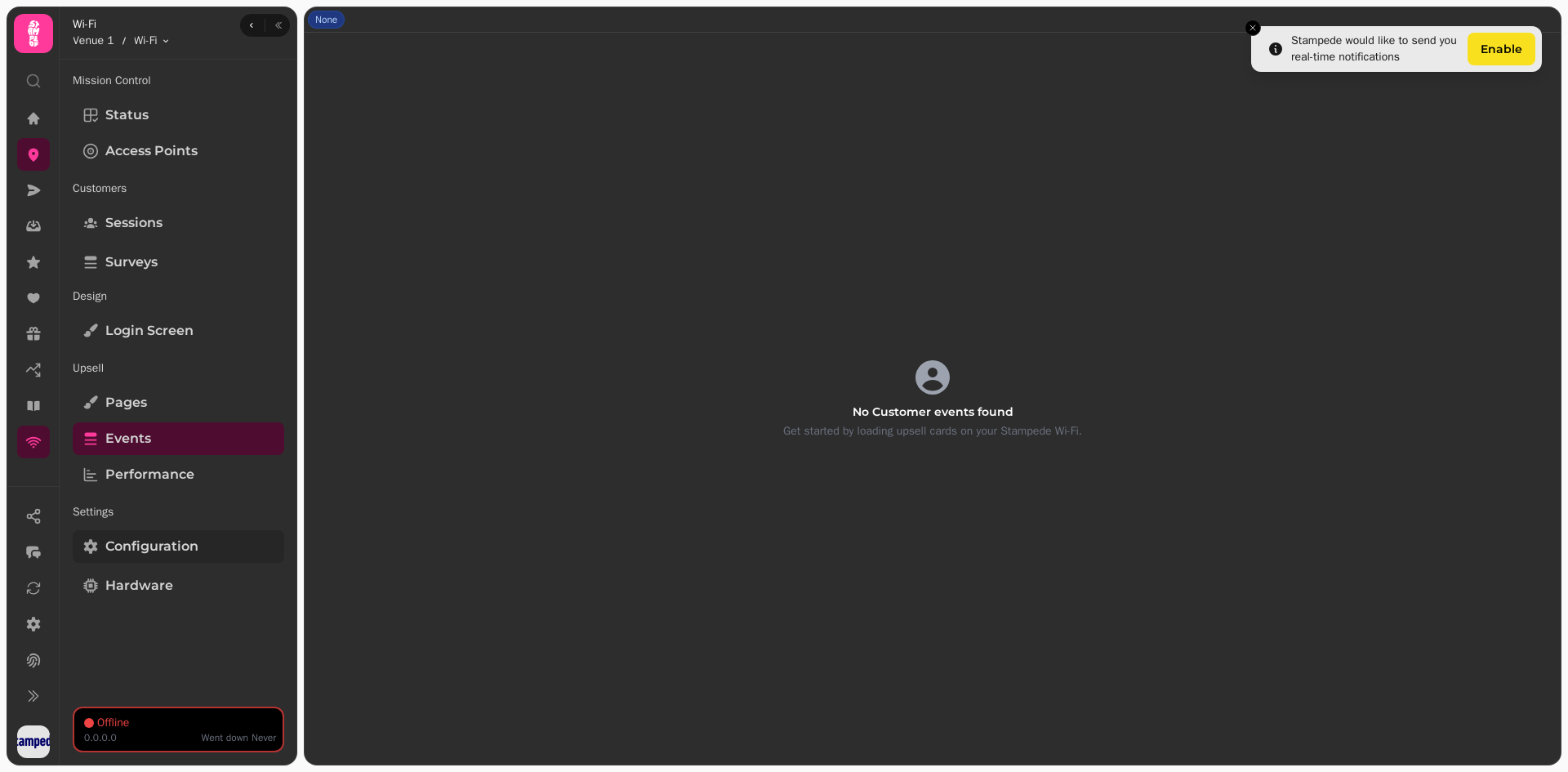 click on "Configuration" at bounding box center [152, 547] 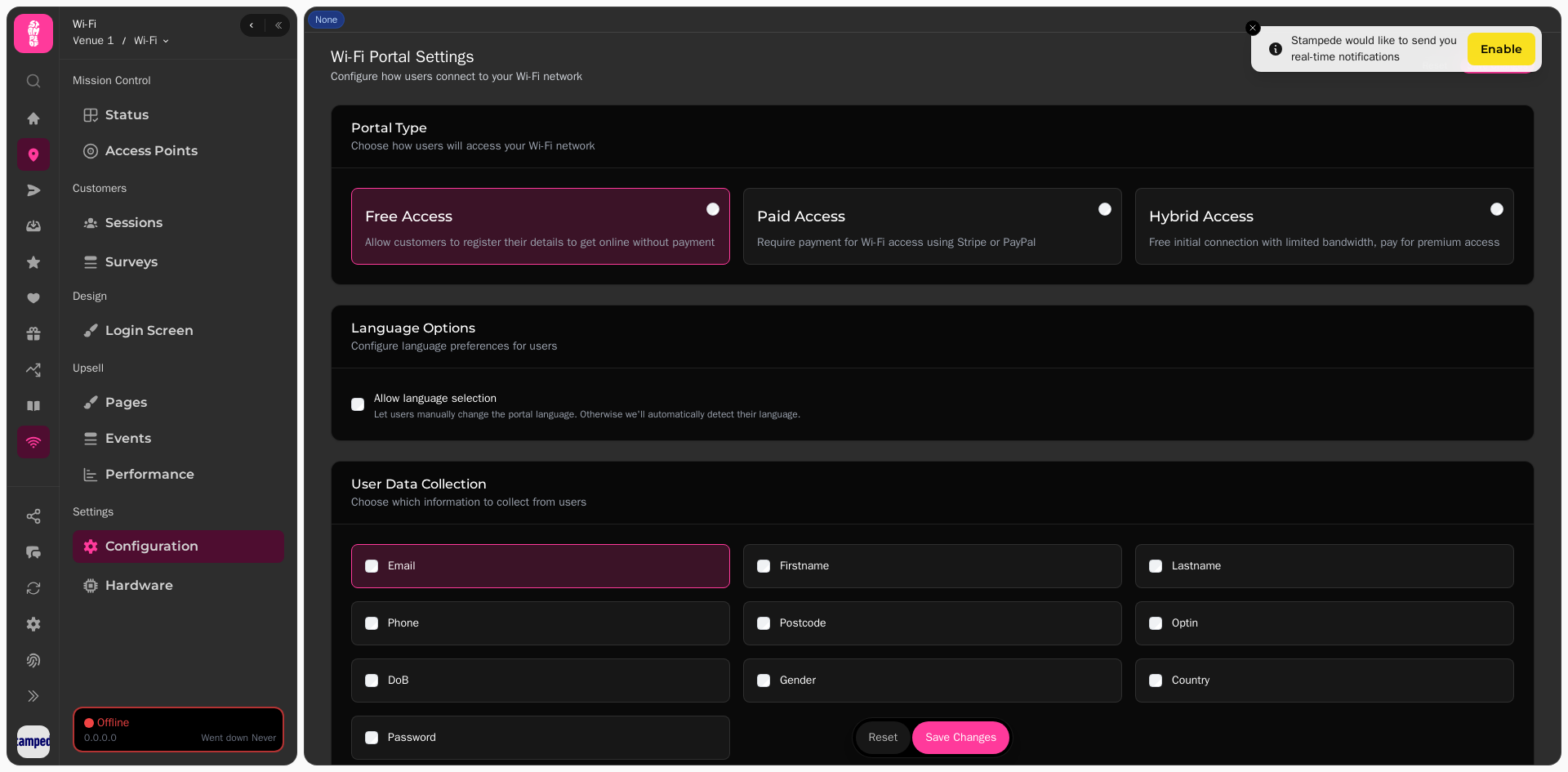 click on "Free initial connection with limited bandwidth, pay for premium access" at bounding box center [1325, 243] 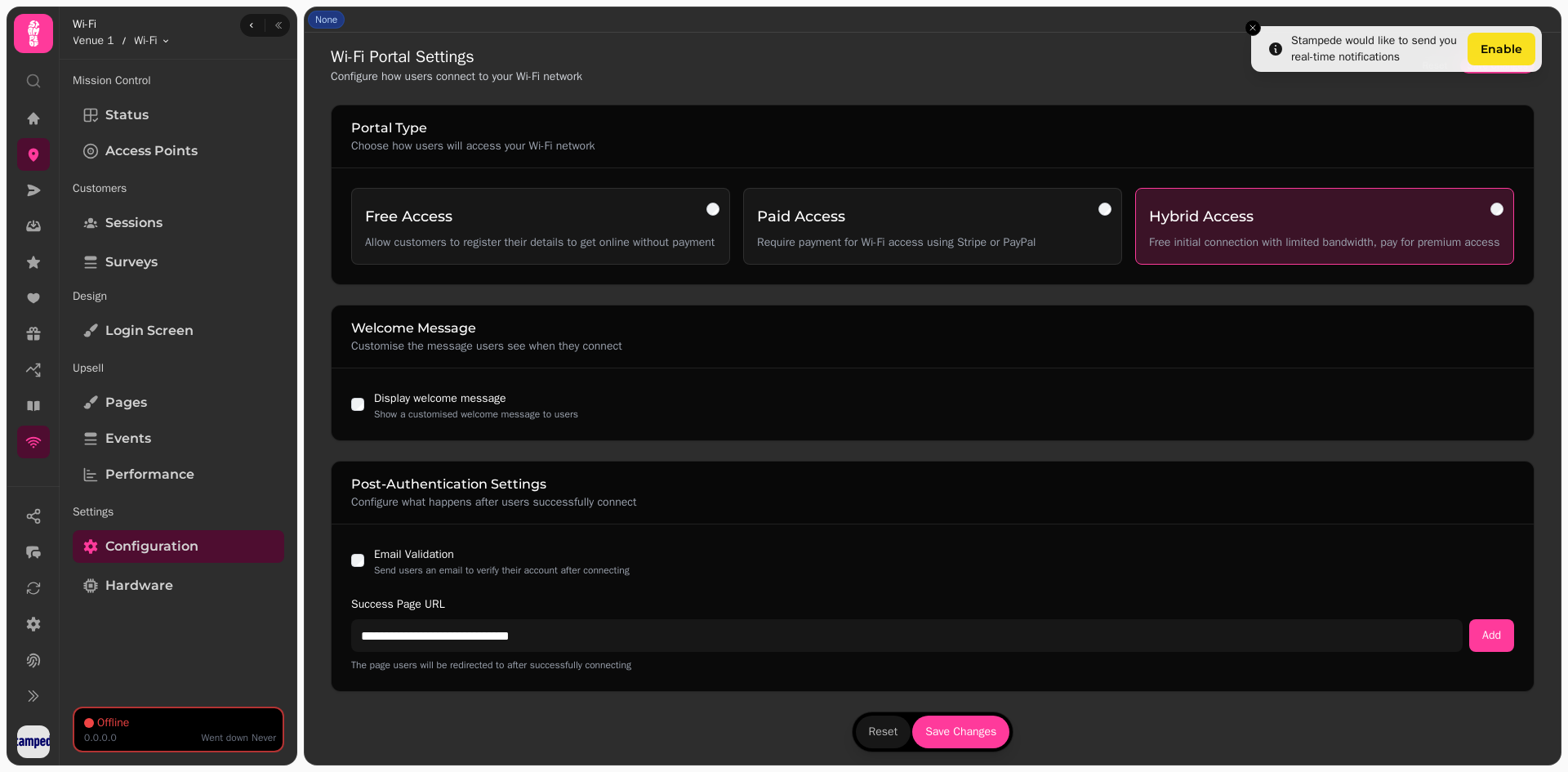 click on "Allow customers to register their details to get online without payment" at bounding box center (541, 243) 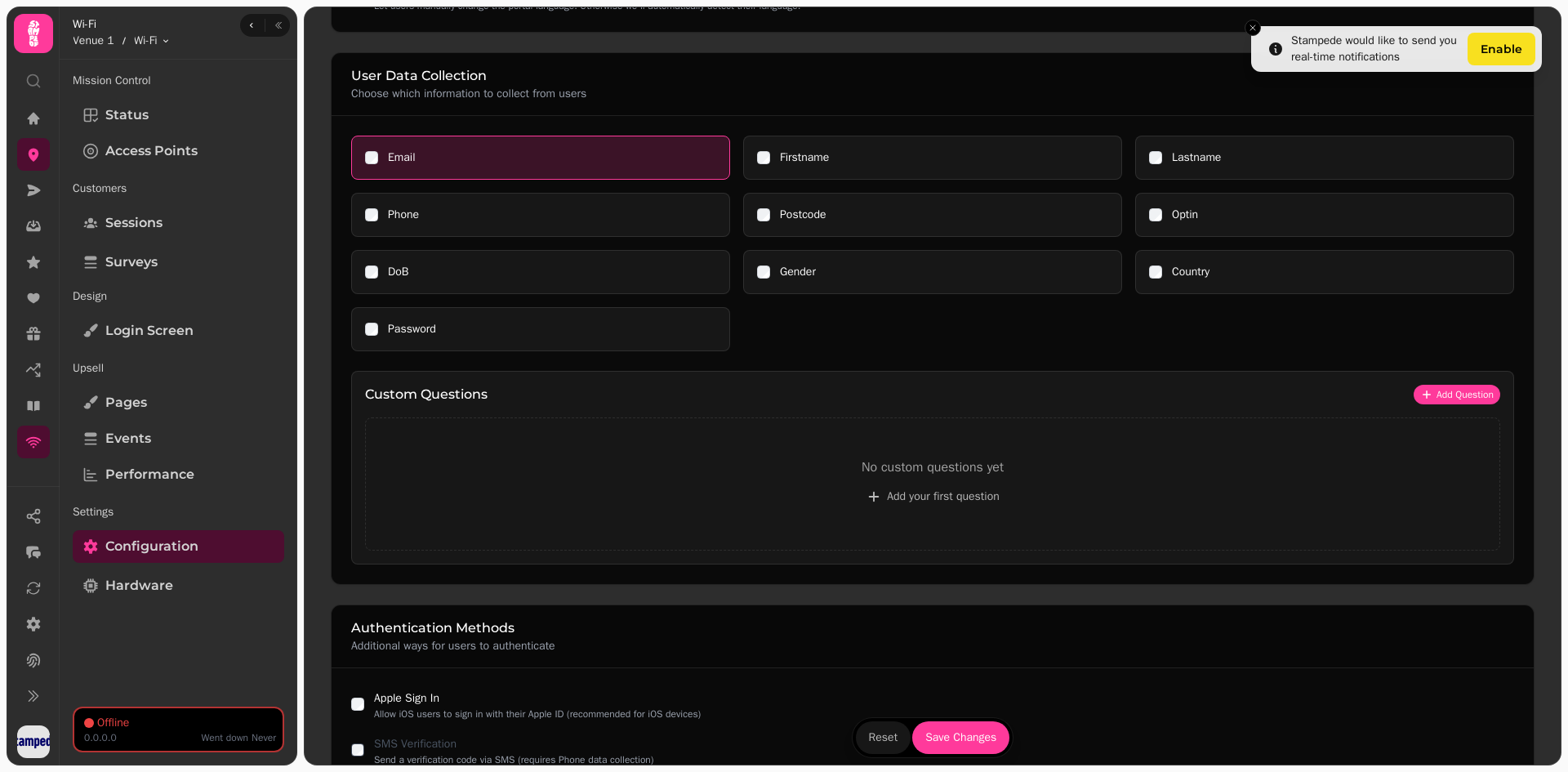 scroll, scrollTop: 327, scrollLeft: 0, axis: vertical 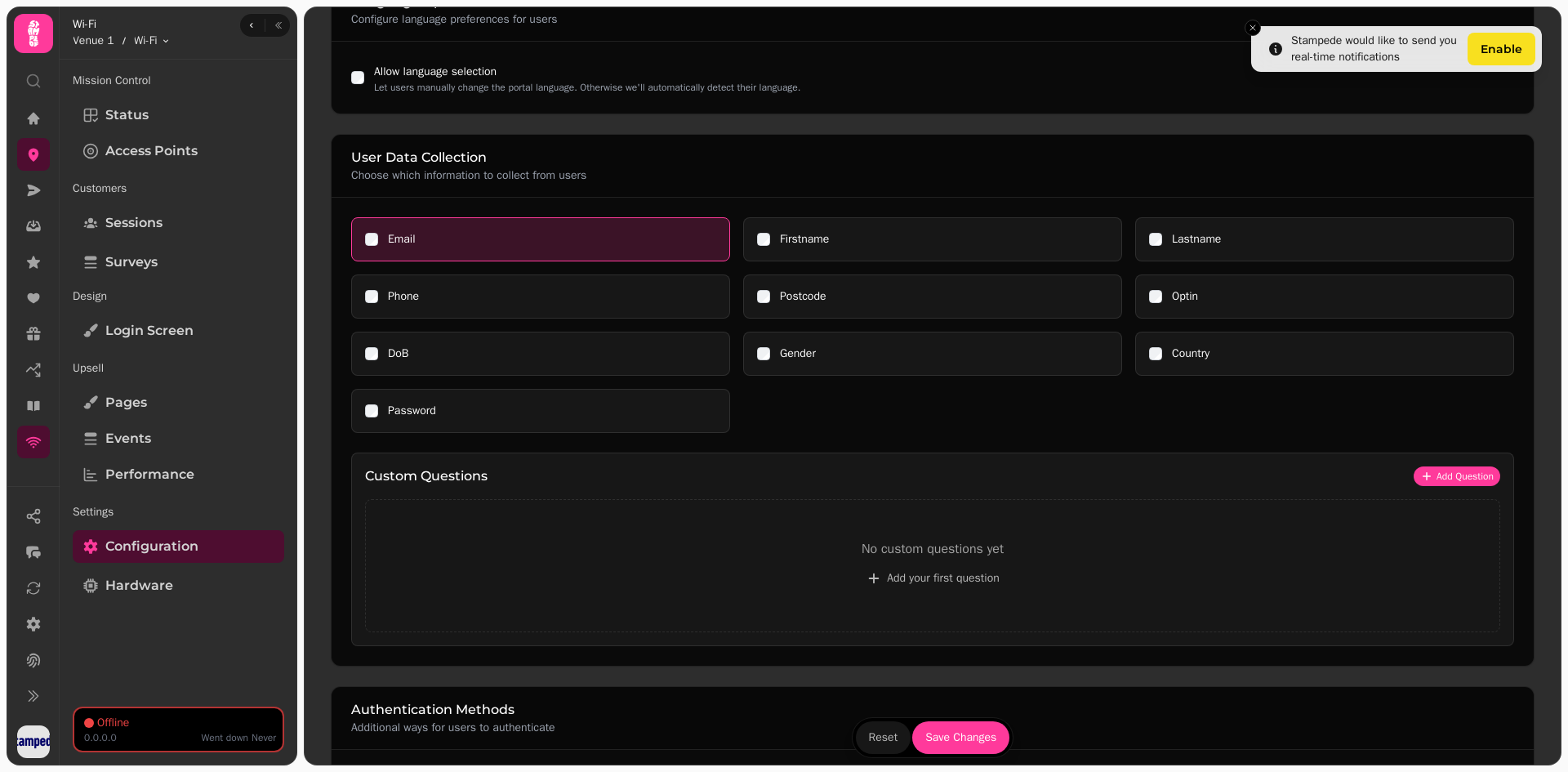 click on "Firstname" at bounding box center [804, 239] 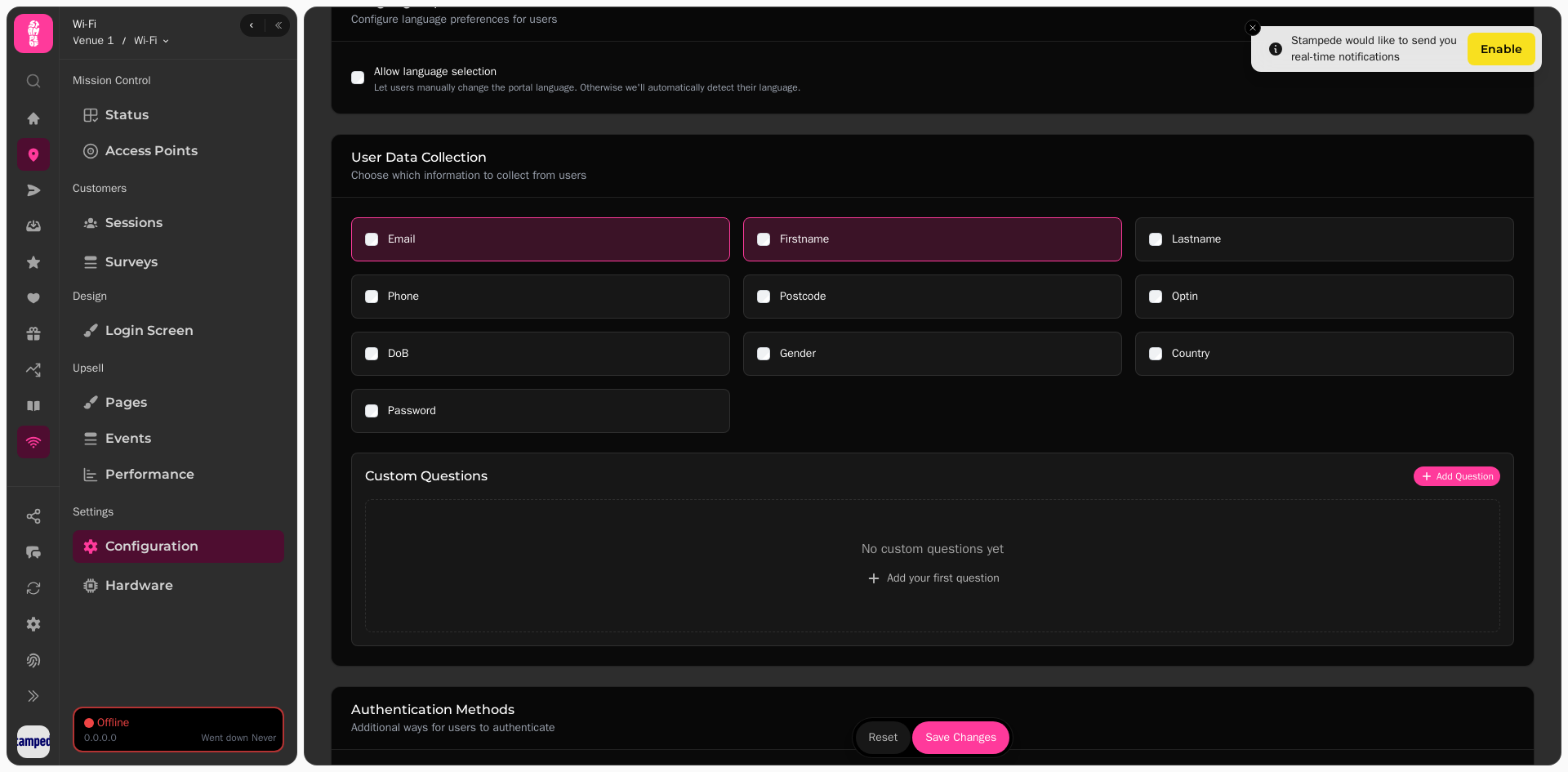click on "Lastname" at bounding box center [1325, 239] 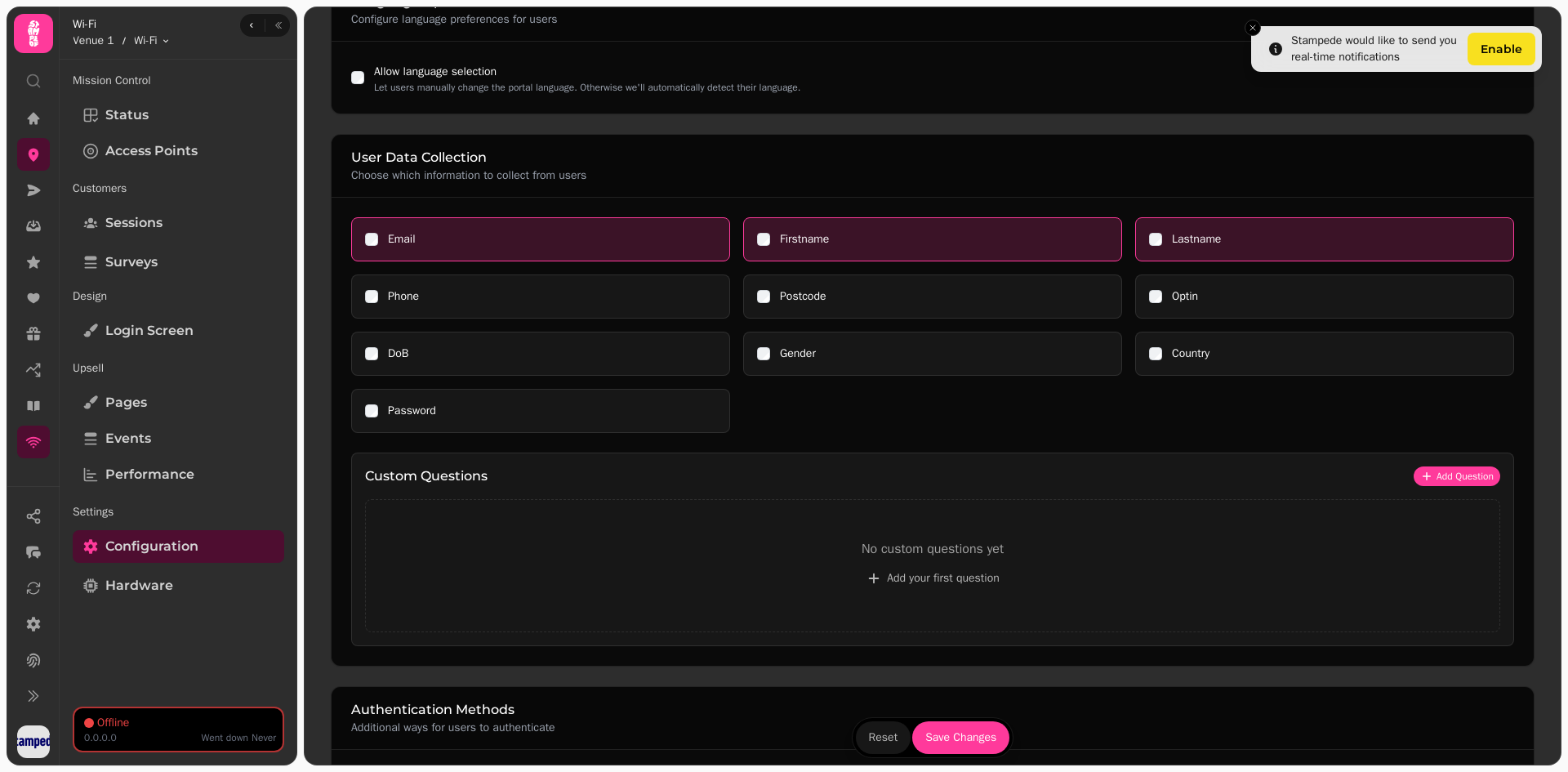 click on "DoB" at bounding box center (541, 354) 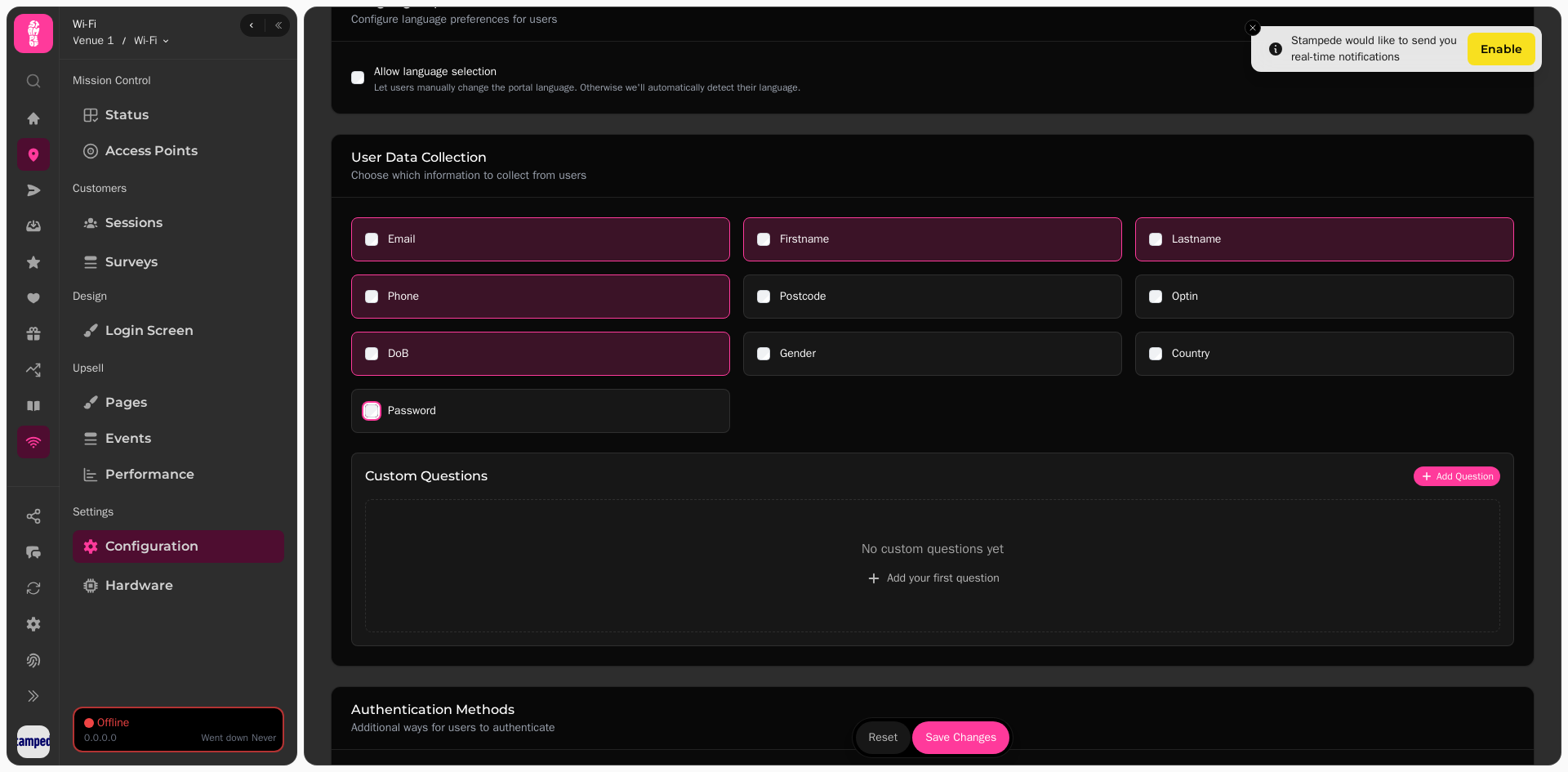 scroll, scrollTop: 408, scrollLeft: 0, axis: vertical 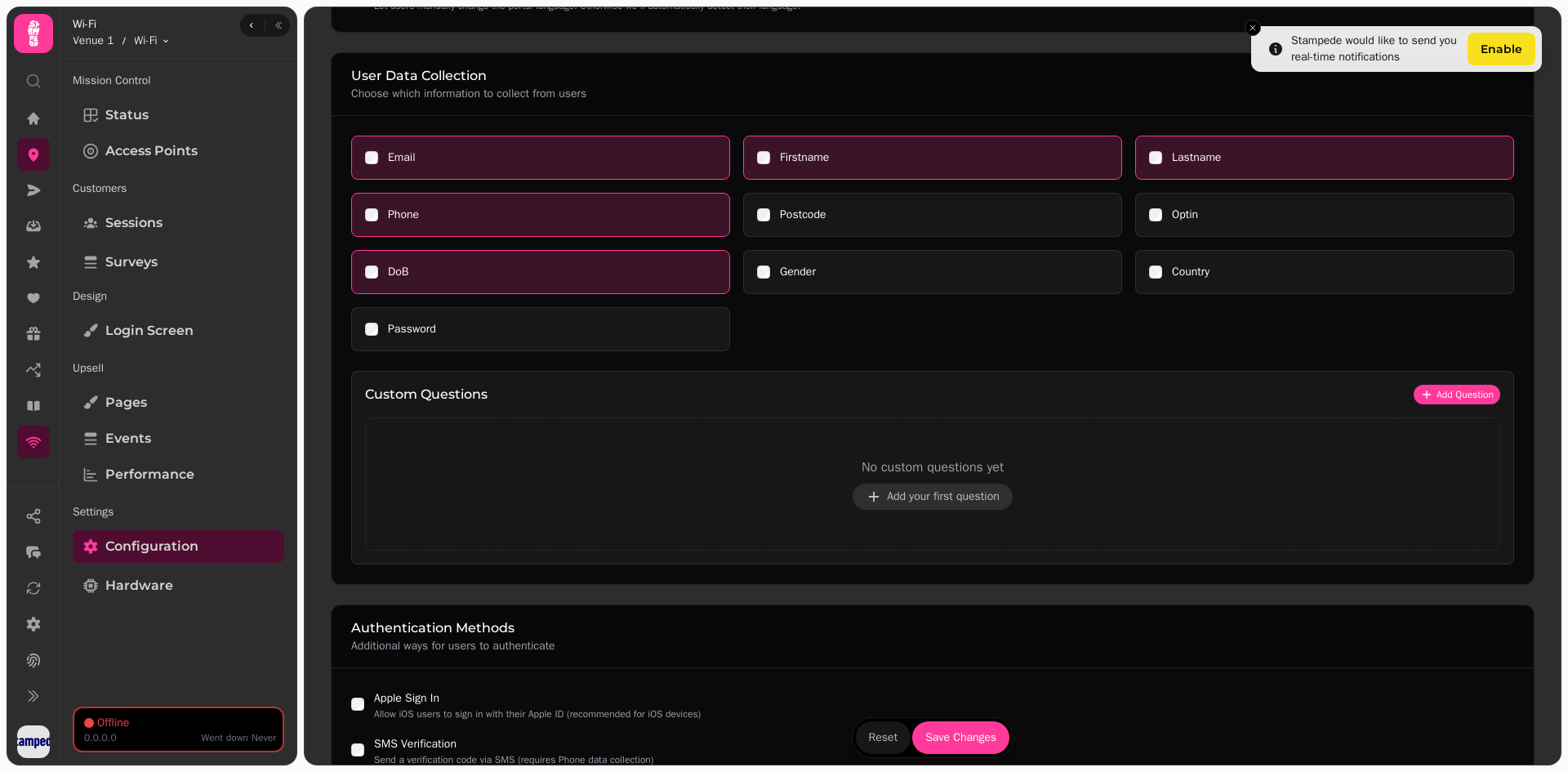 click on "Add your first question" at bounding box center [943, 497] 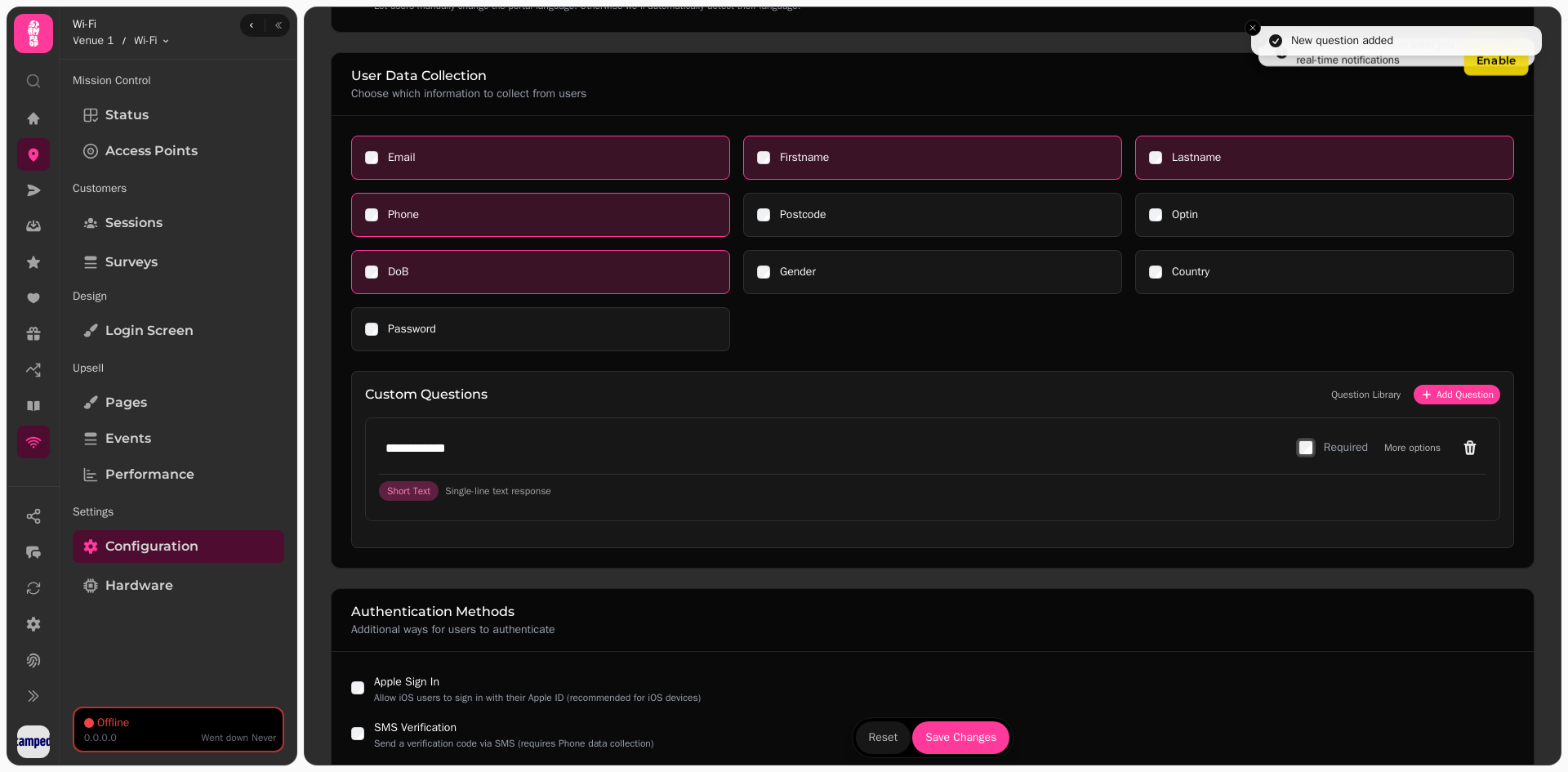 click on "Single-line text response" at bounding box center (498, 491) 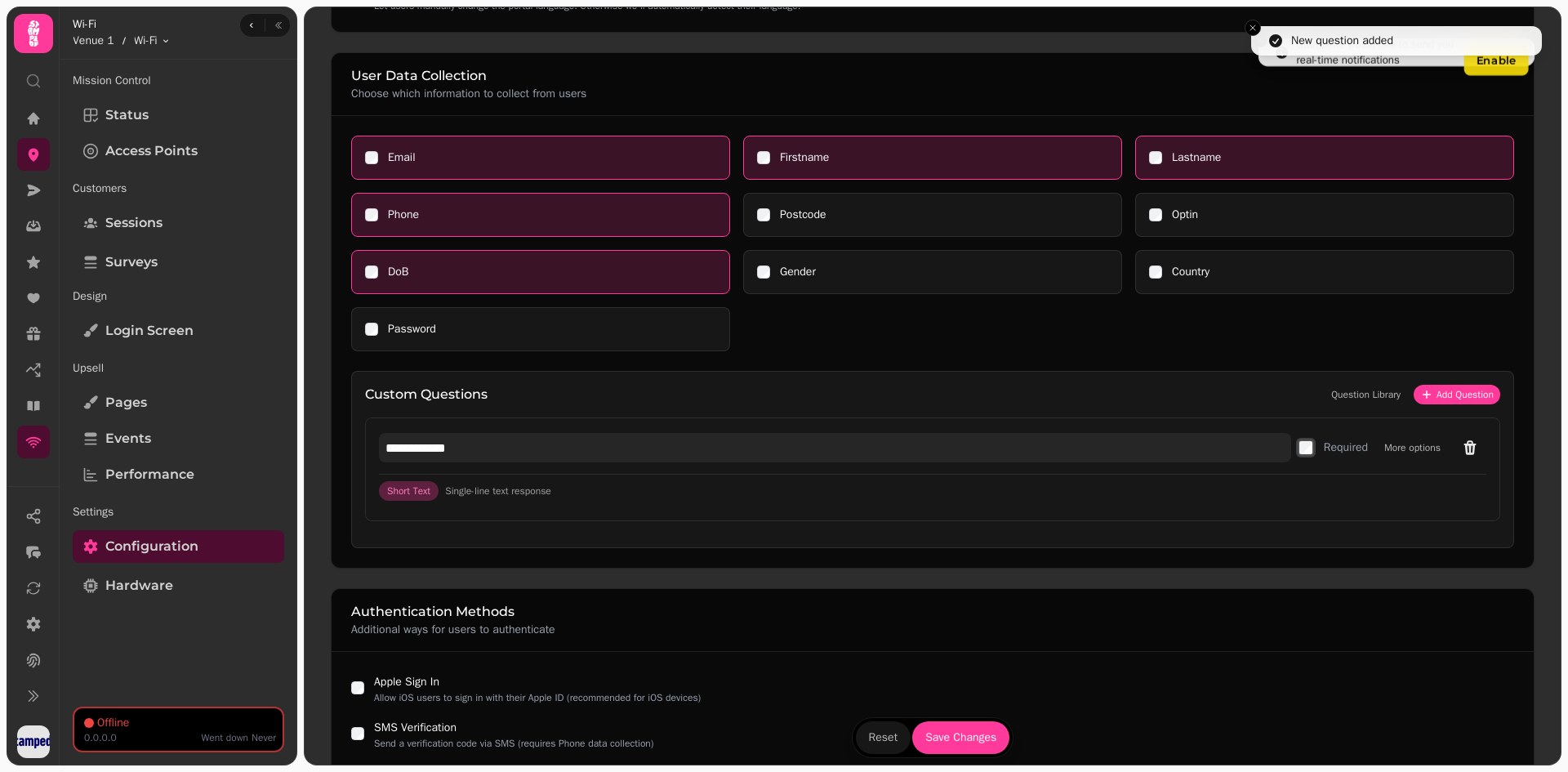 click on "**********" at bounding box center [835, 448] 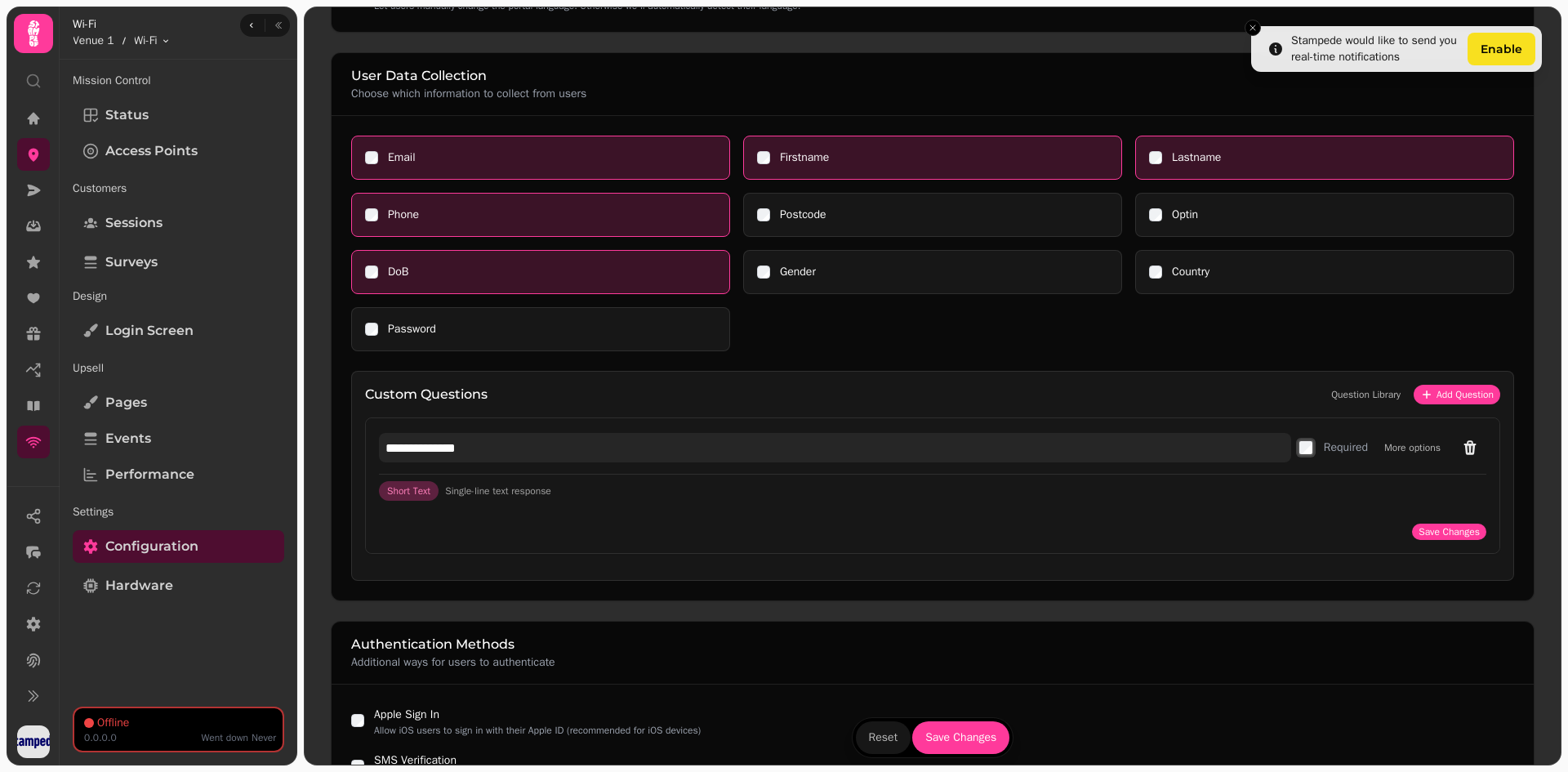 type on "**********" 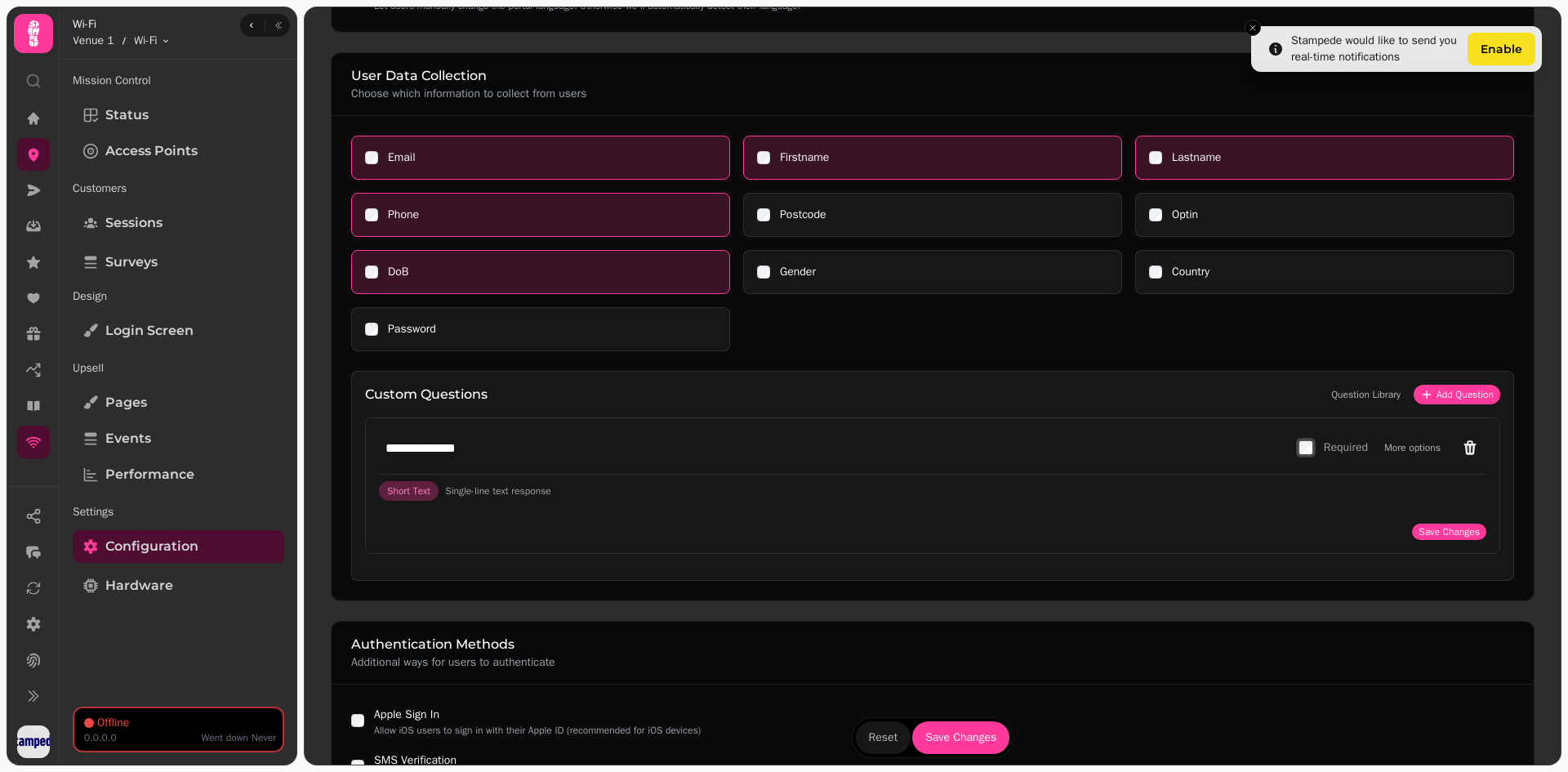 click on "**********" at bounding box center (933, 469) 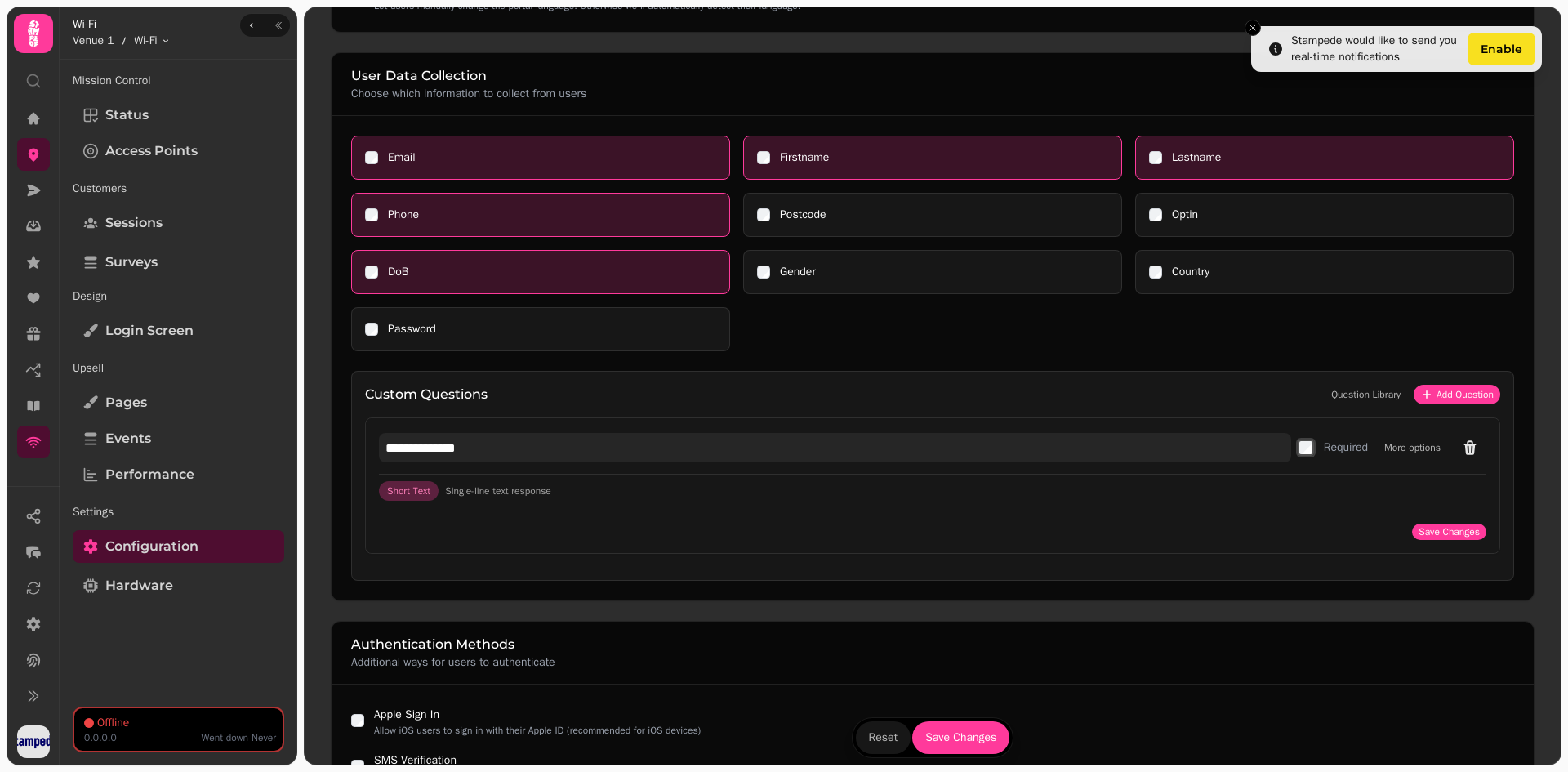 click on "**********" at bounding box center (835, 448) 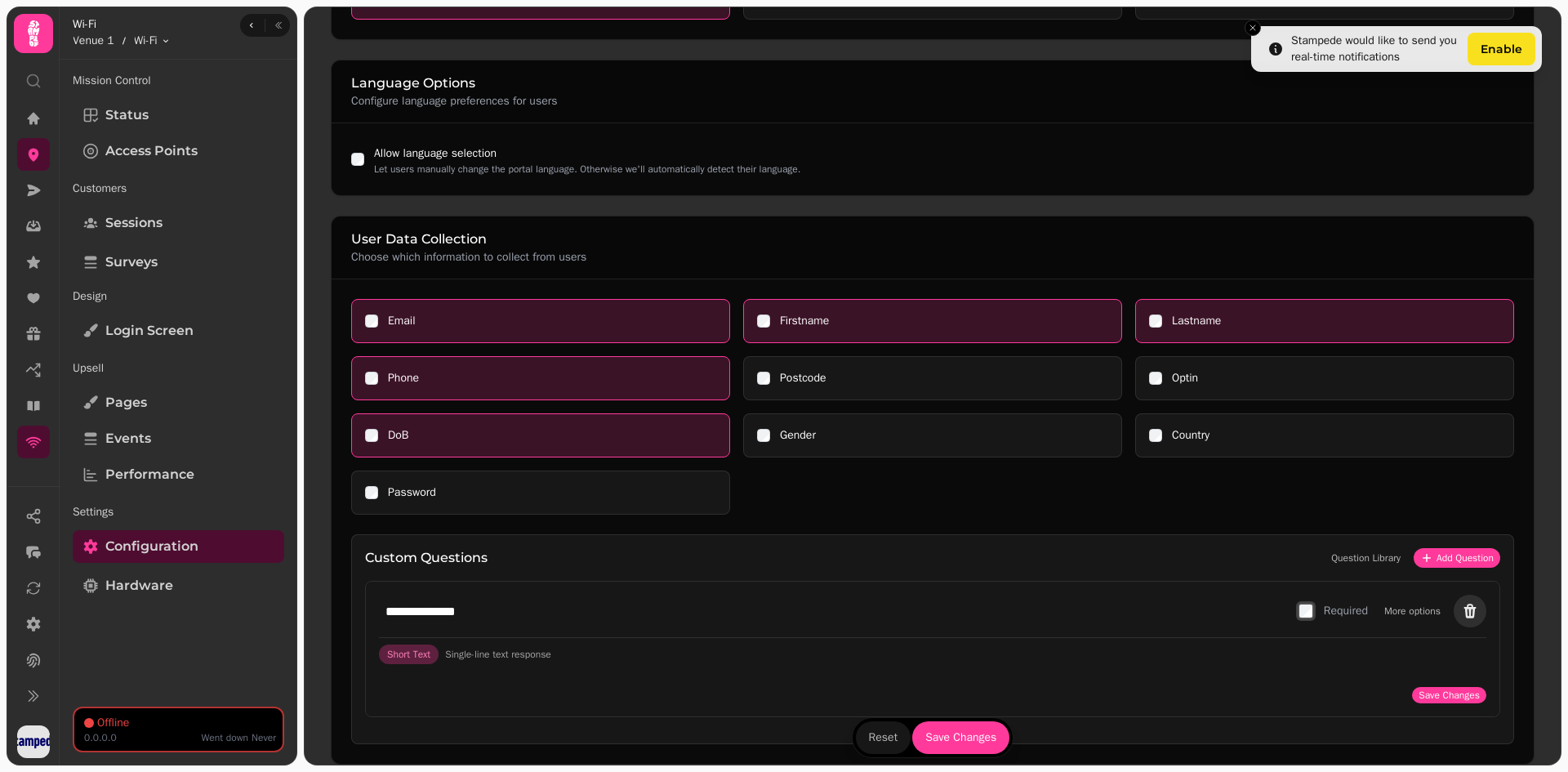 click at bounding box center [1470, 611] 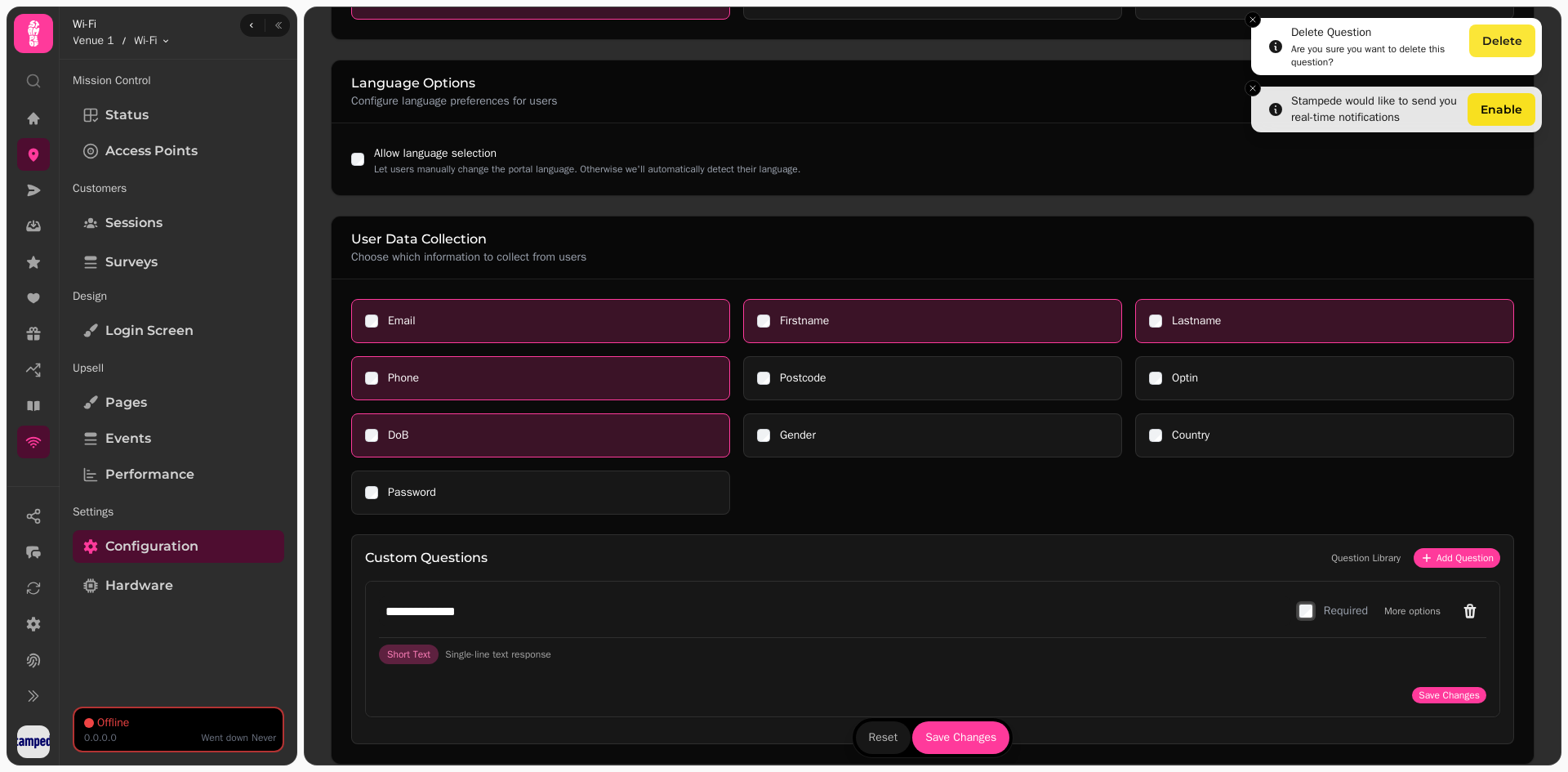 click on "Delete" at bounding box center (1502, 41) 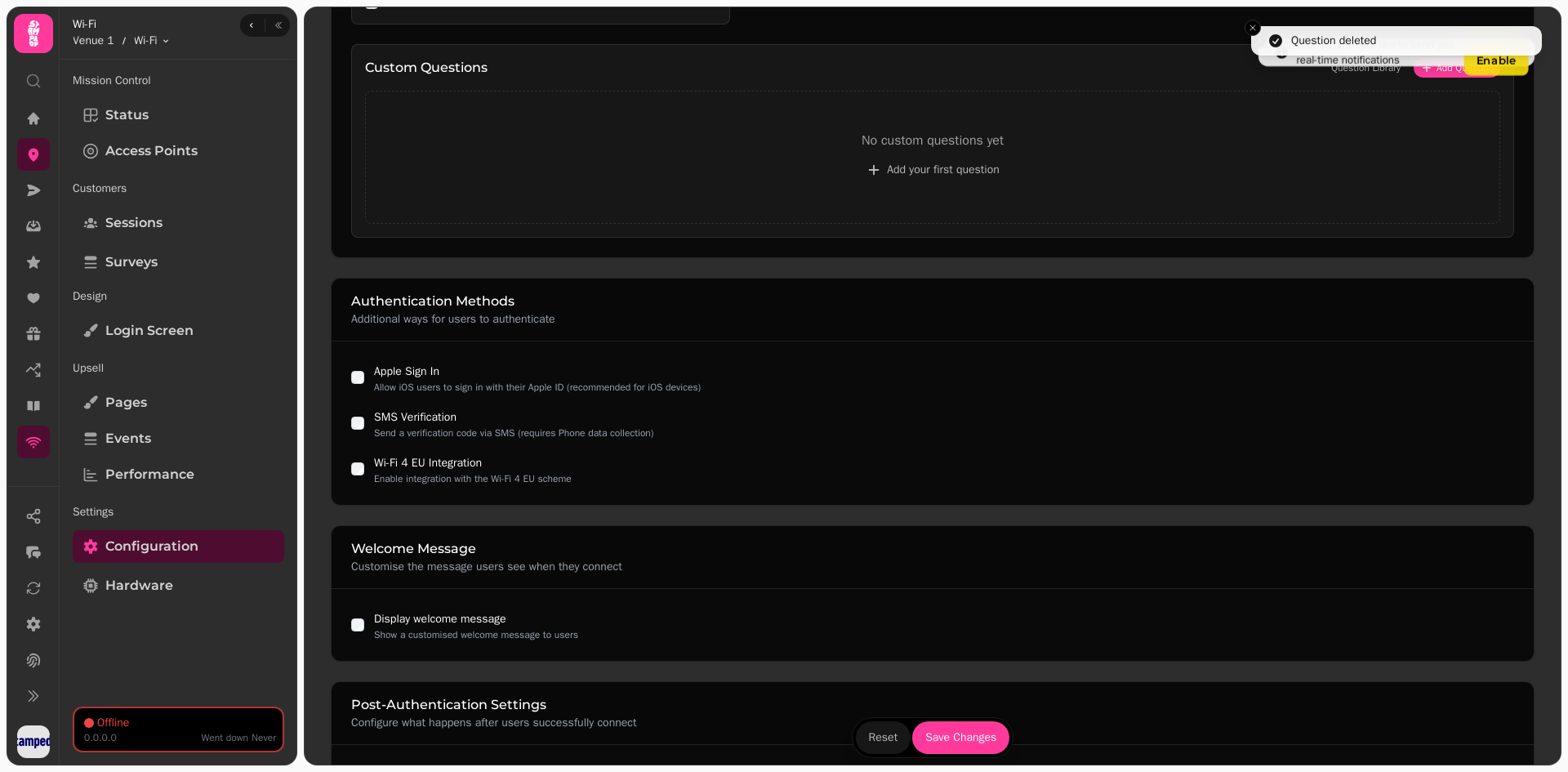 scroll, scrollTop: 899, scrollLeft: 0, axis: vertical 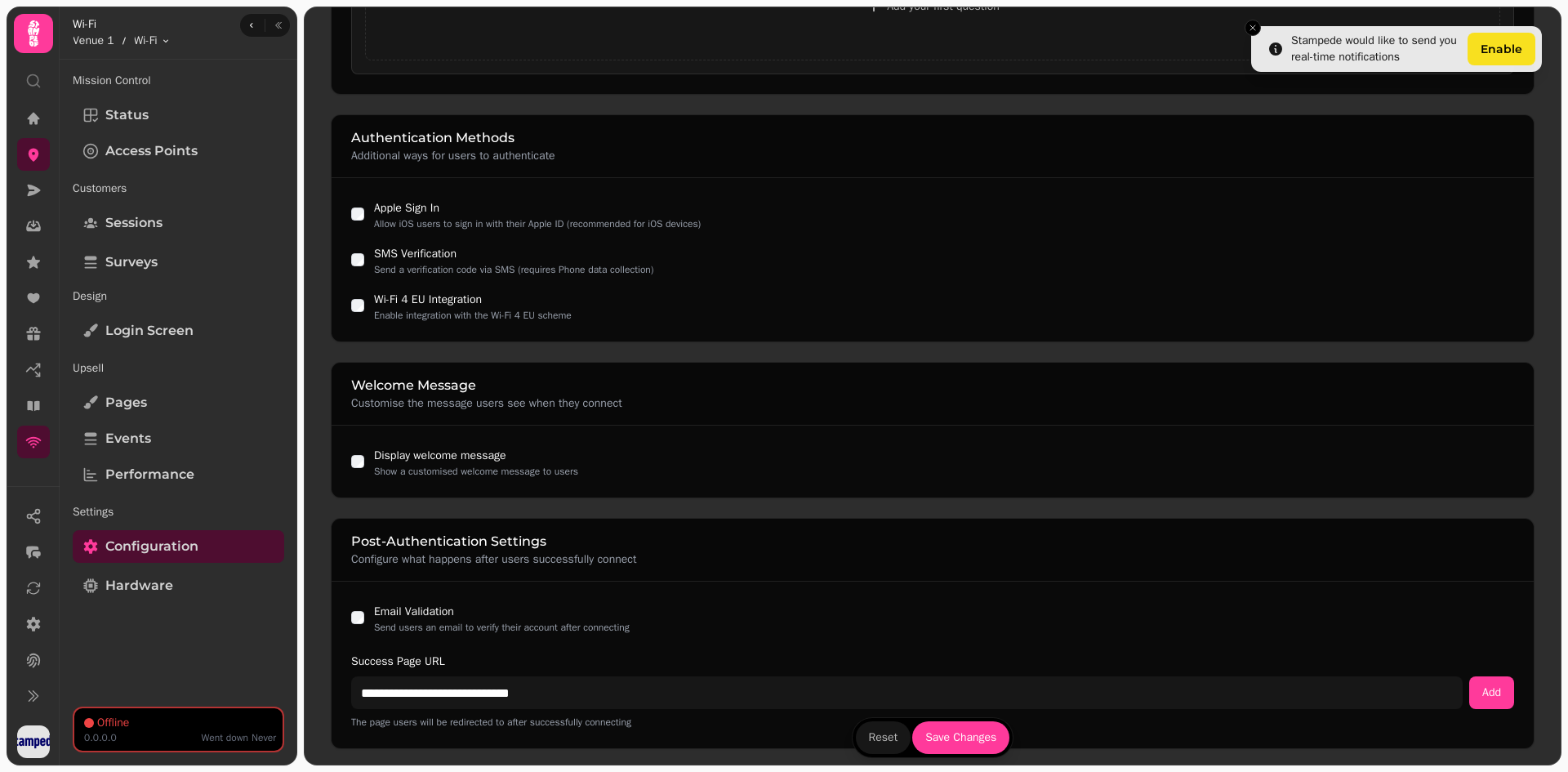 click on "SMS Verification" at bounding box center (415, 253) 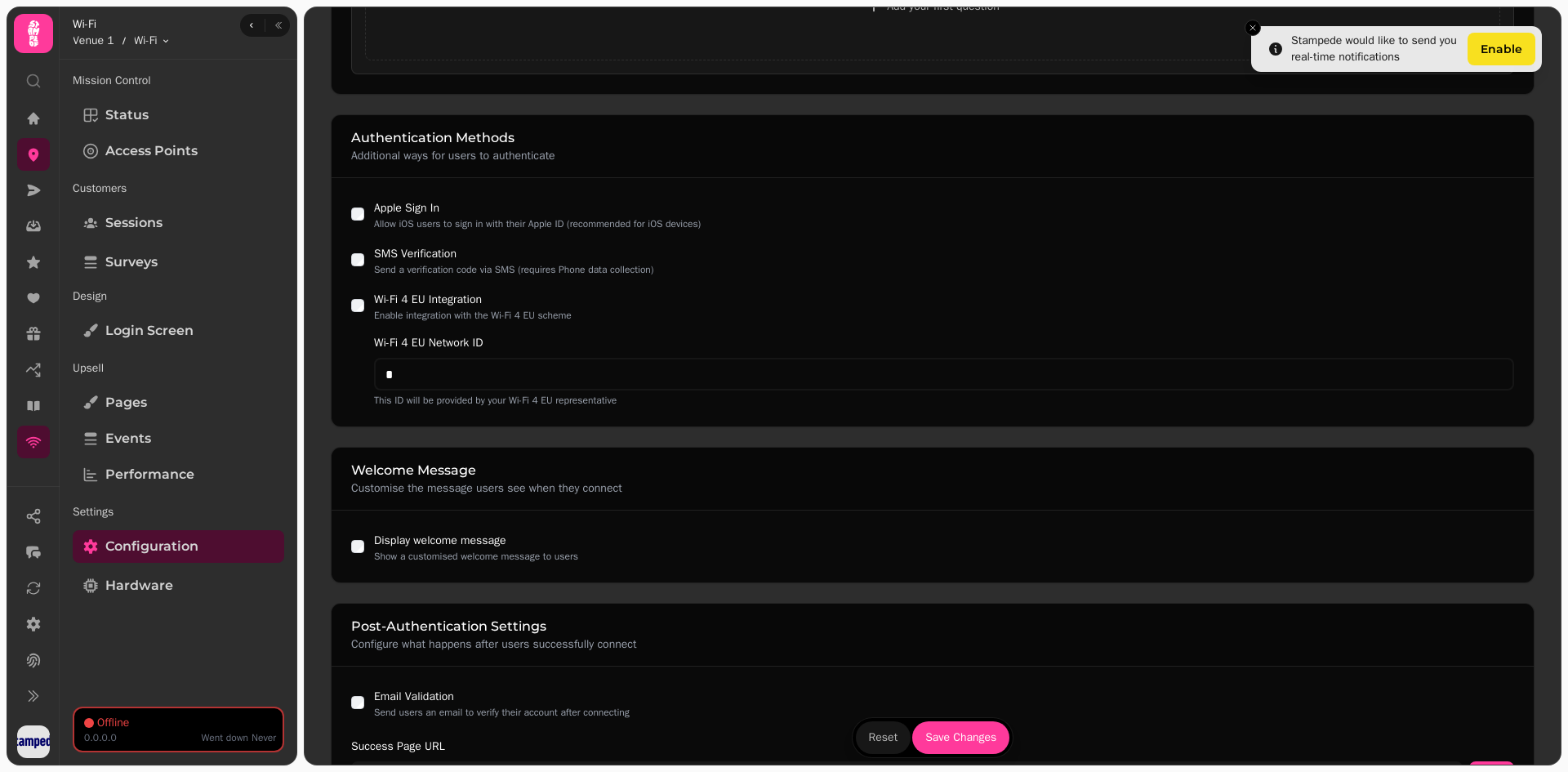 click on "Wi-Fi 4 EU Integration Enable integration with the Wi-Fi 4 EU scheme" at bounding box center [473, 306] 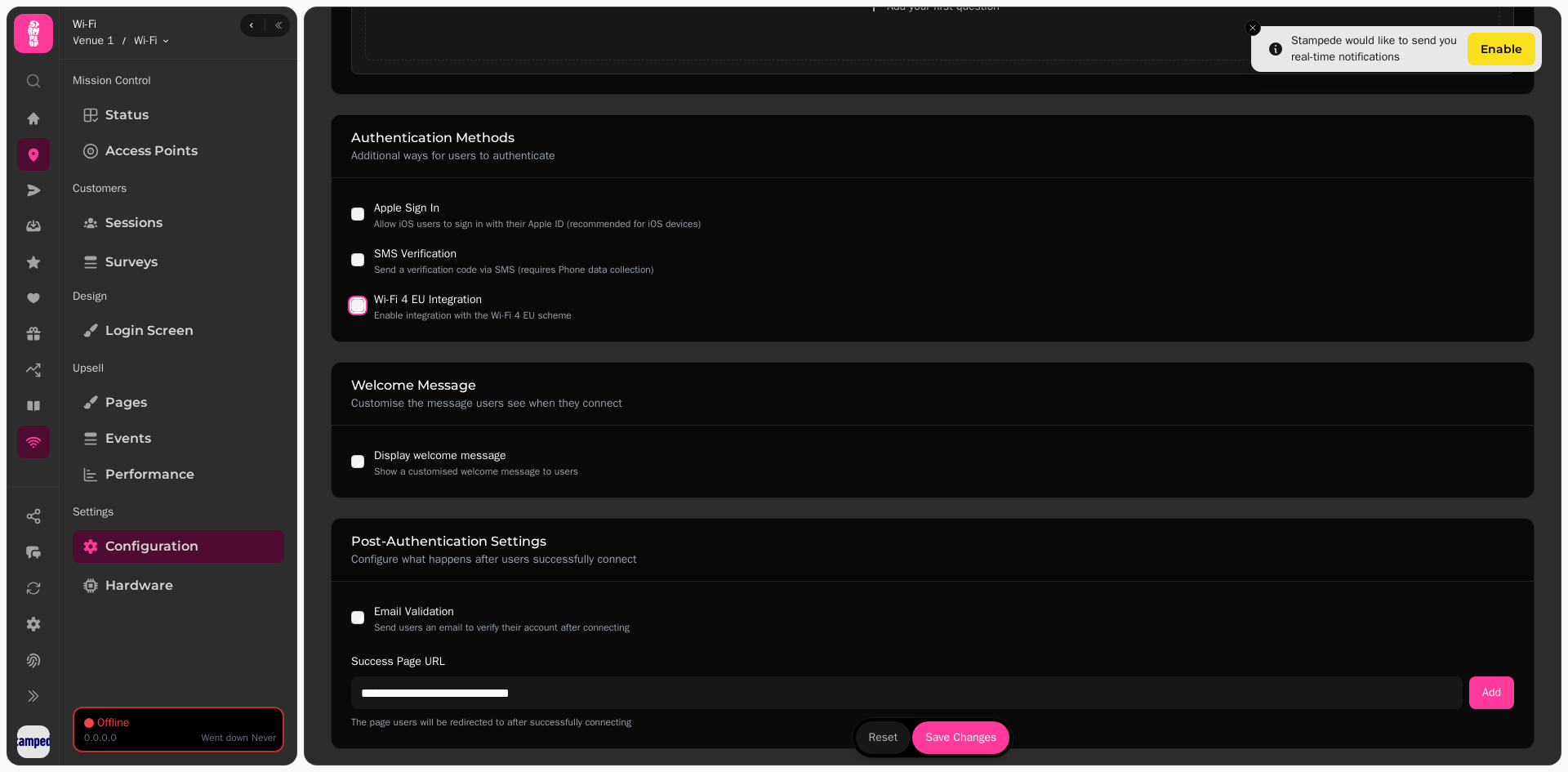 scroll, scrollTop: 972, scrollLeft: 0, axis: vertical 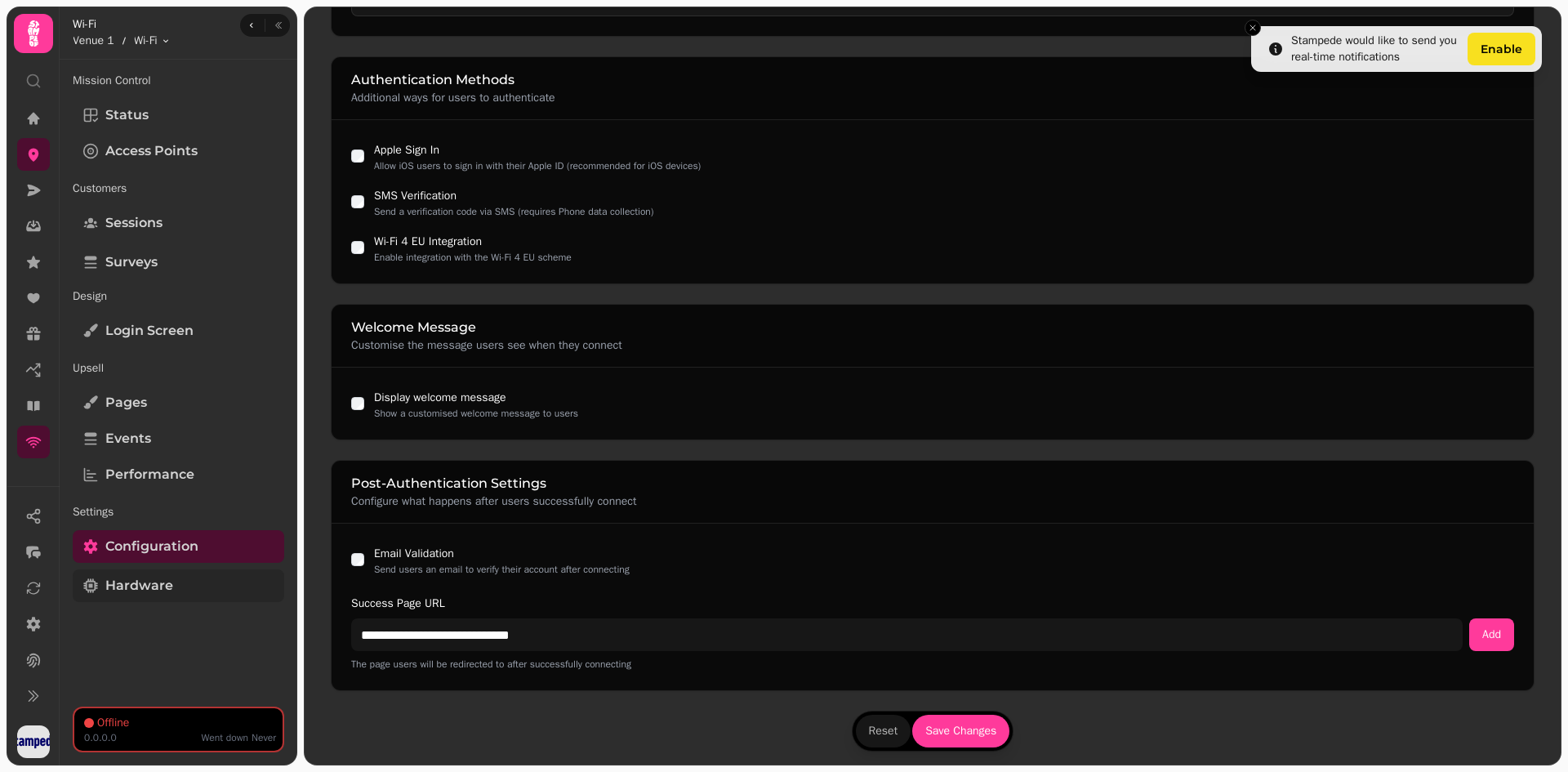 click on "Hardware" at bounding box center [178, 586] 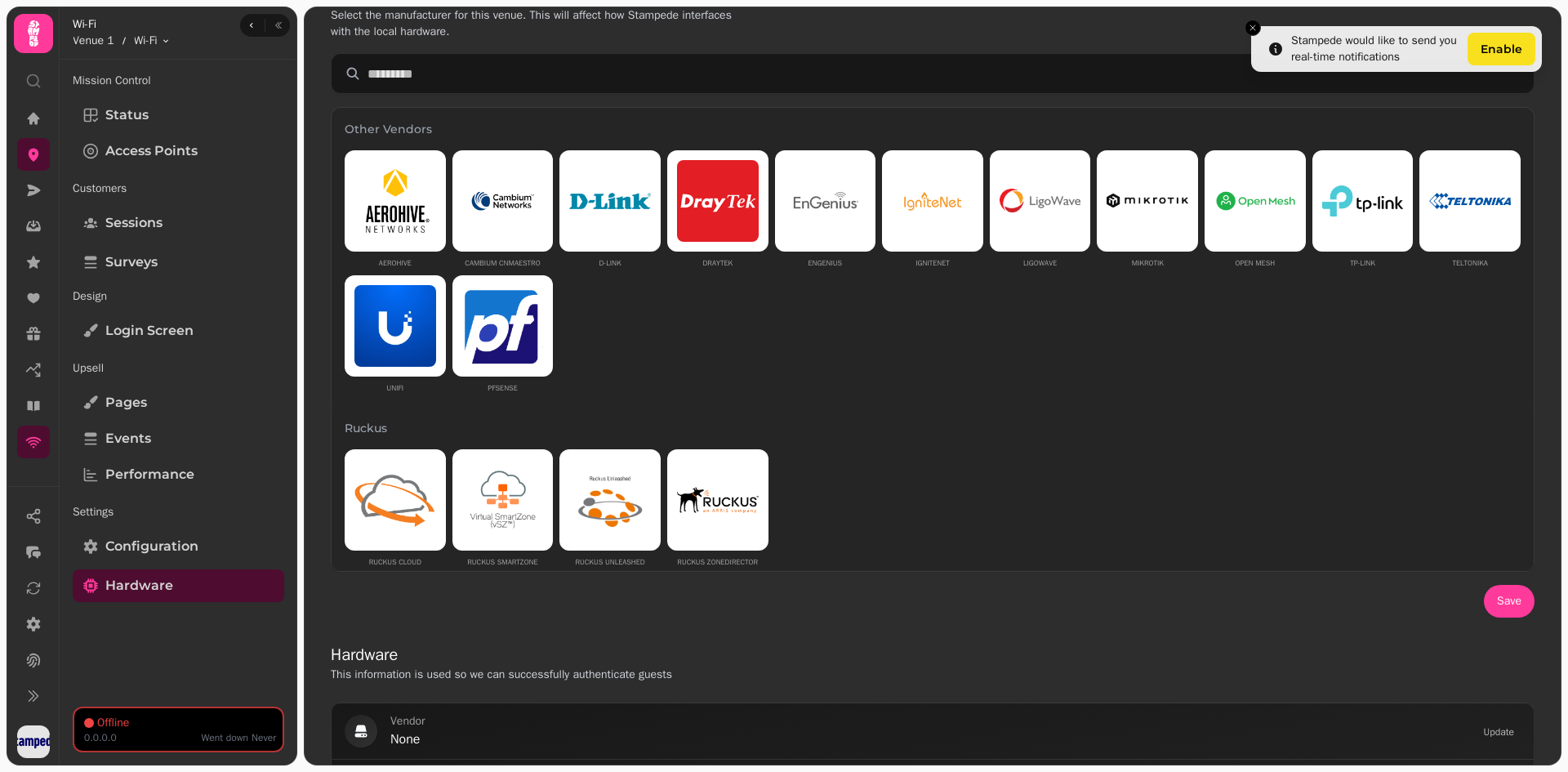 scroll, scrollTop: 0, scrollLeft: 0, axis: both 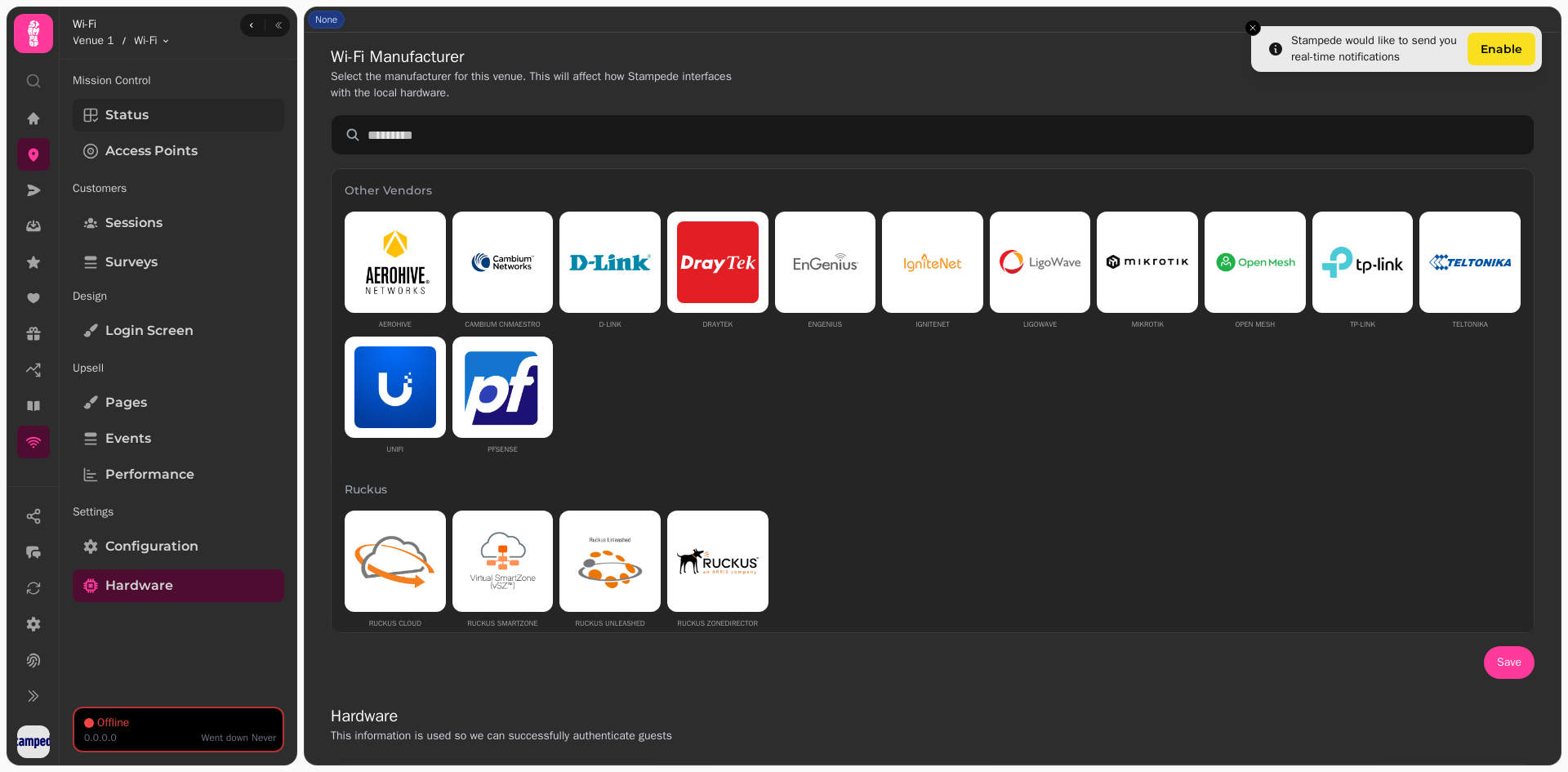 click on "Status" at bounding box center [178, 115] 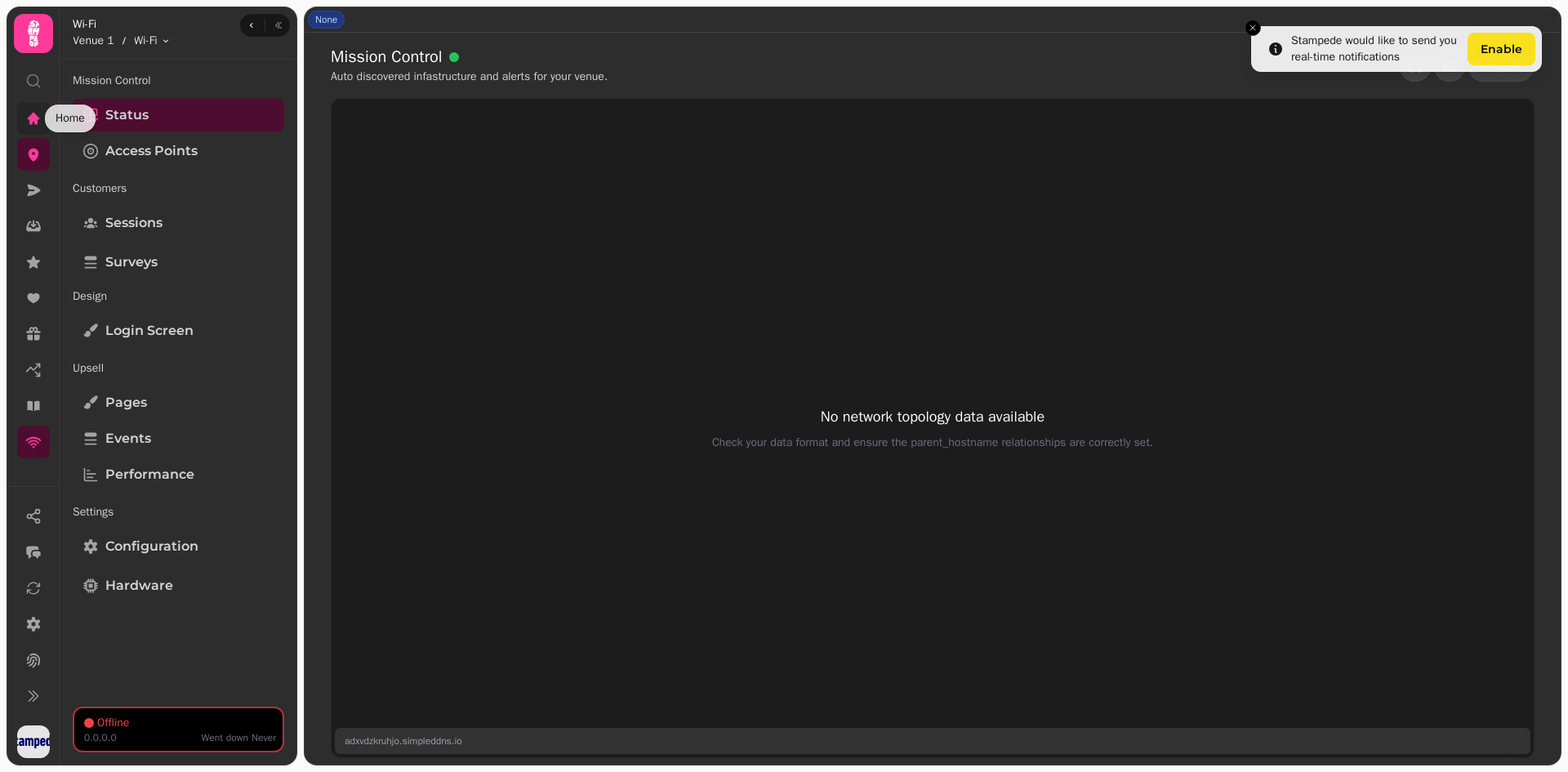 click 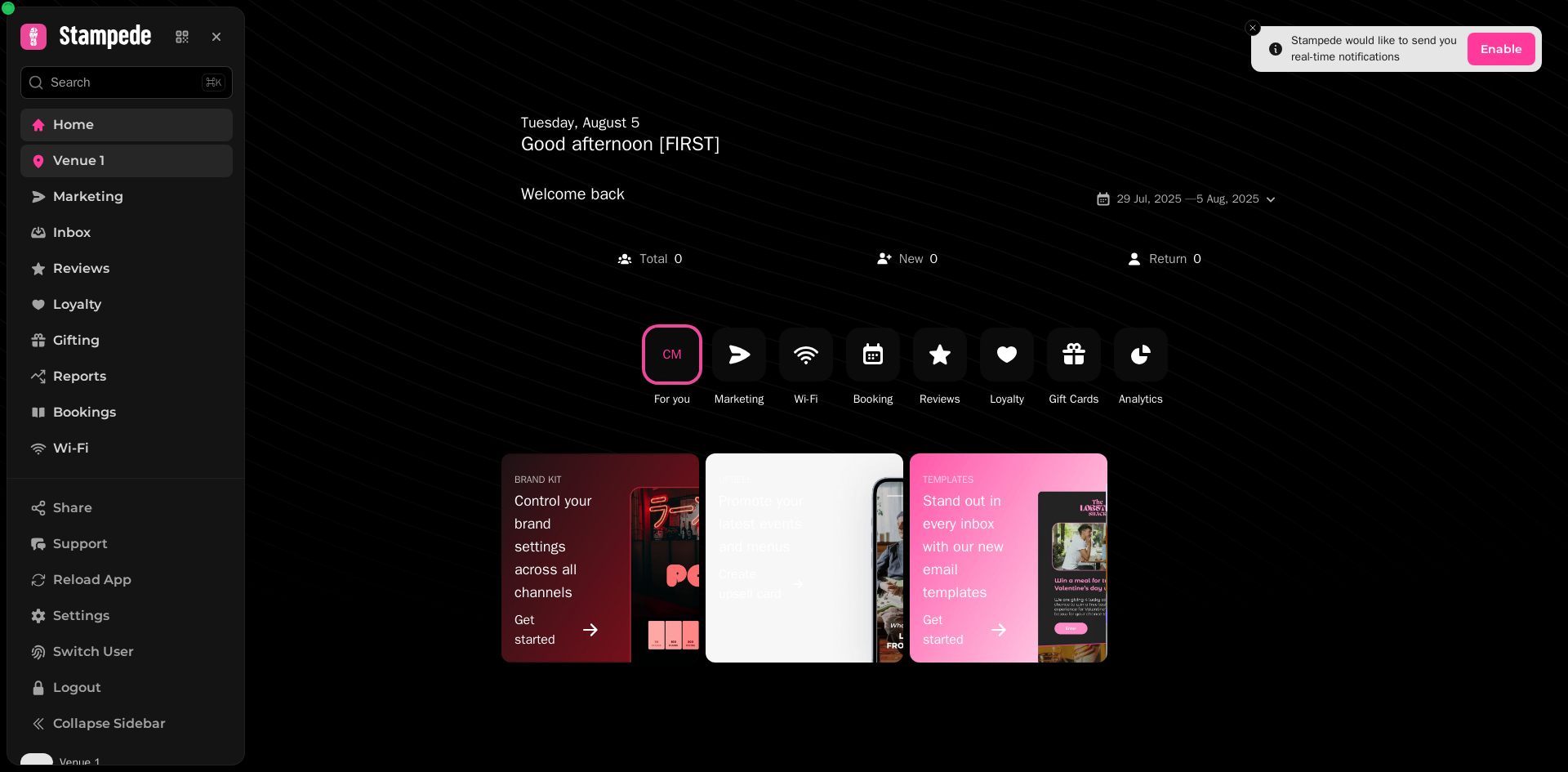 click on "Venue 1" at bounding box center [78, 161] 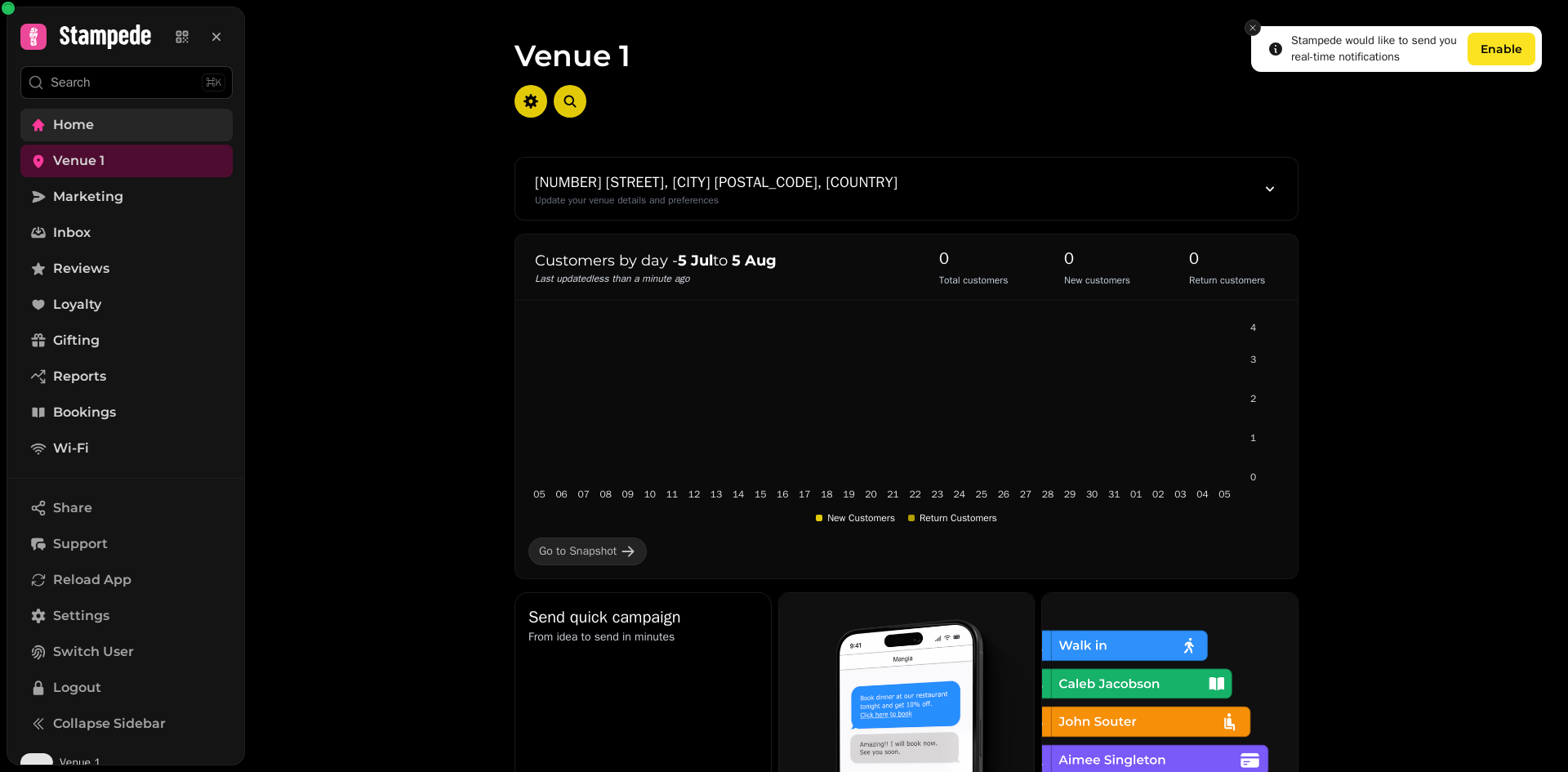 click 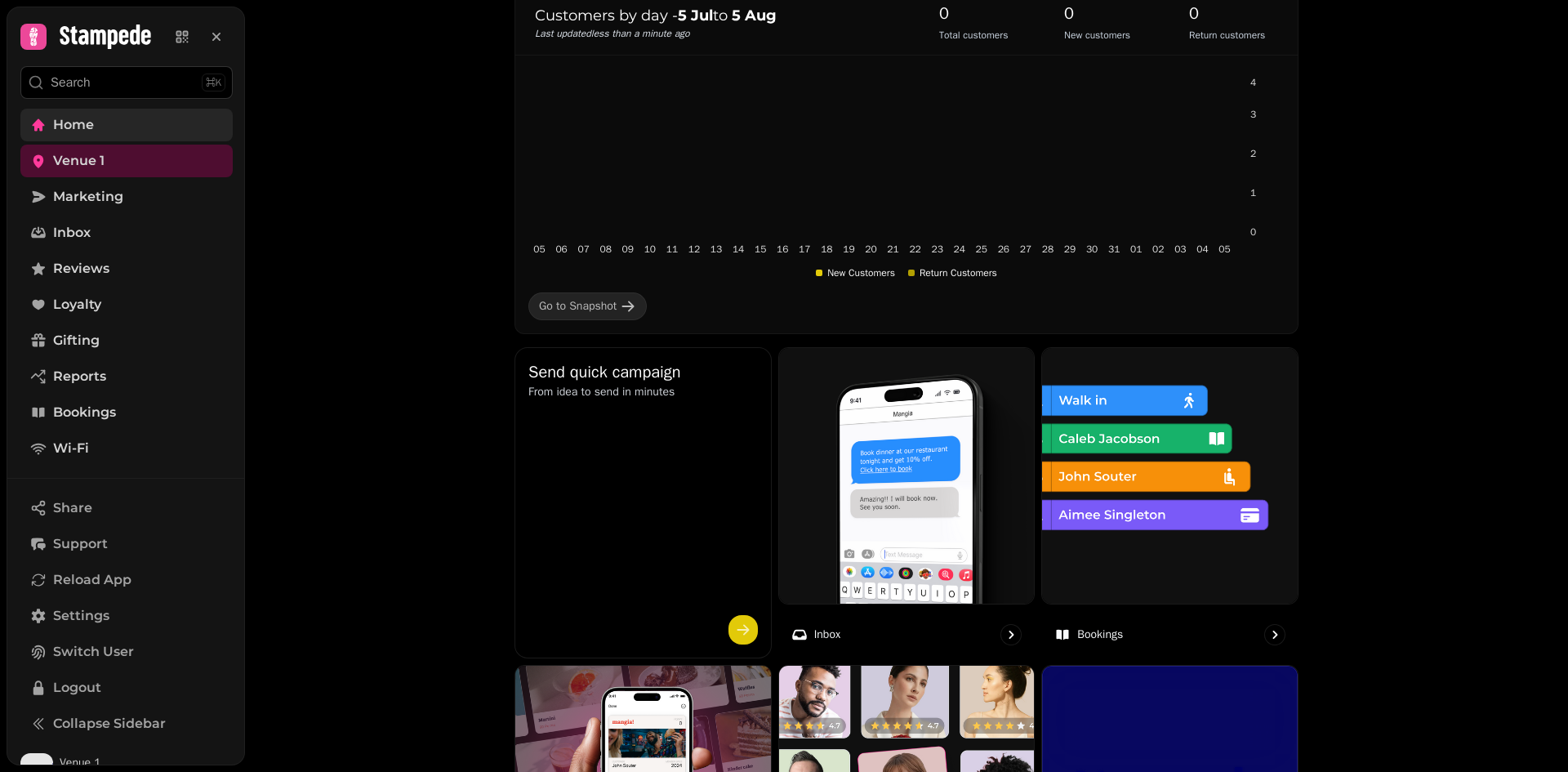scroll, scrollTop: 0, scrollLeft: 0, axis: both 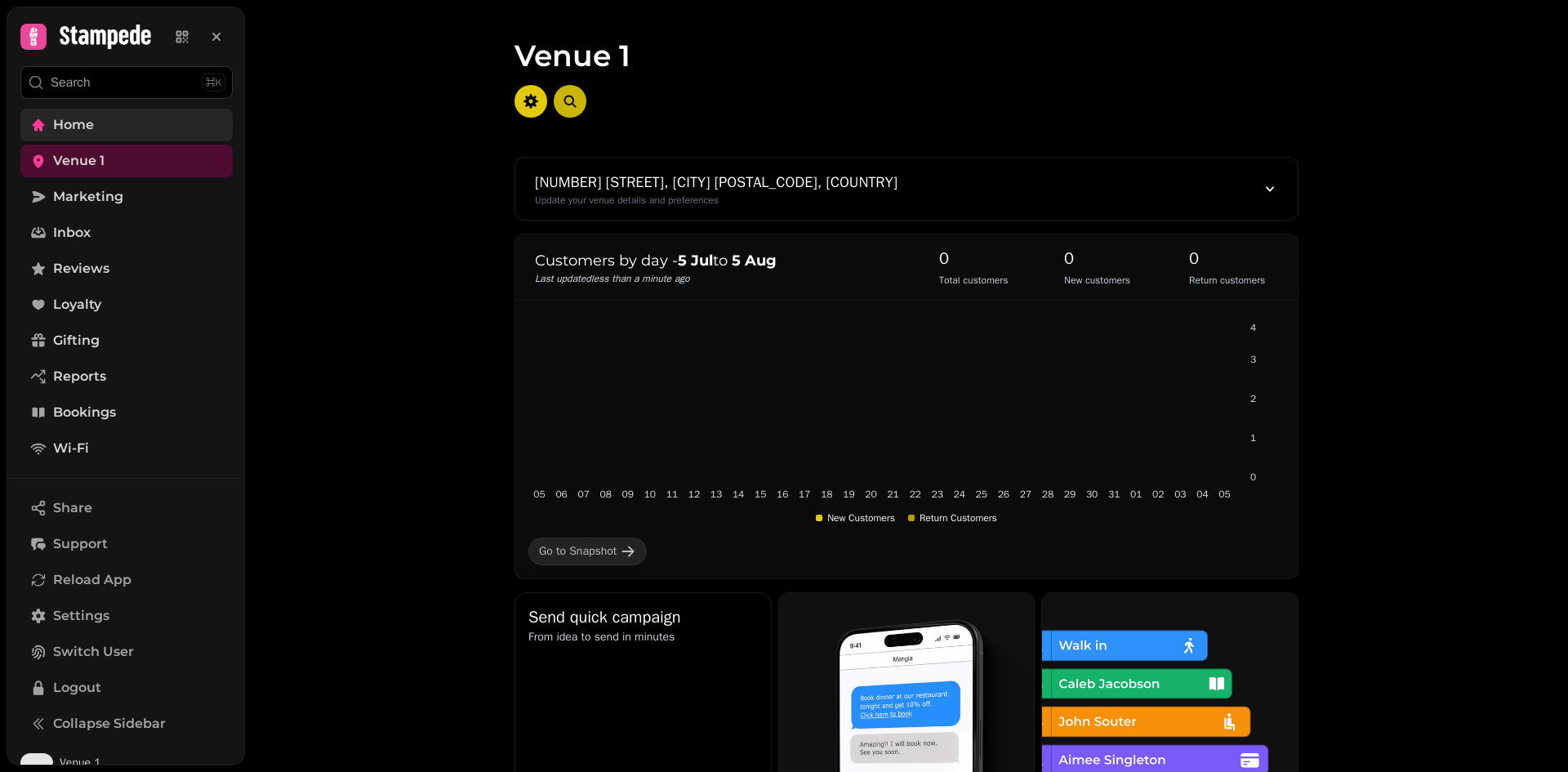 click 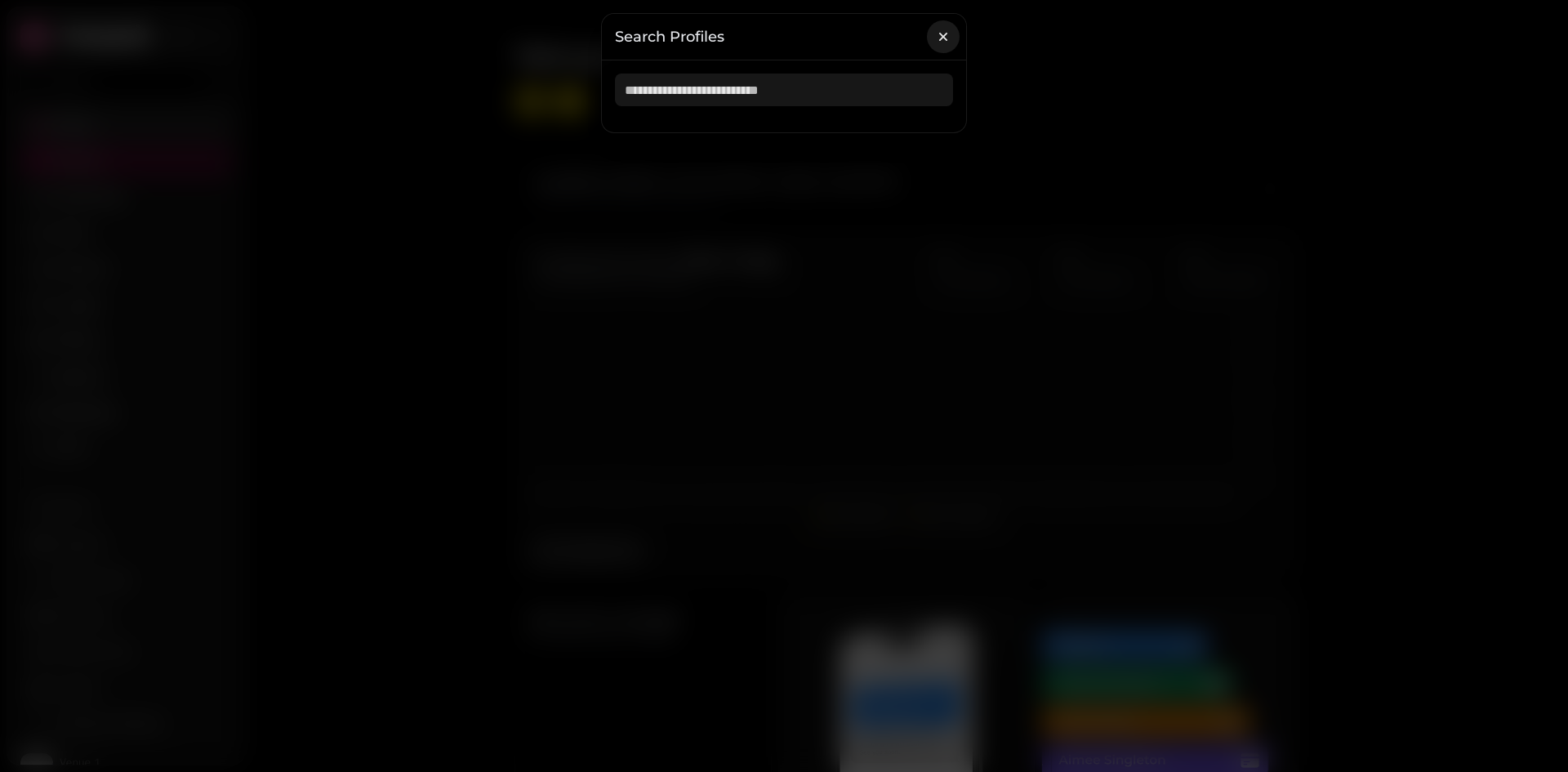 click 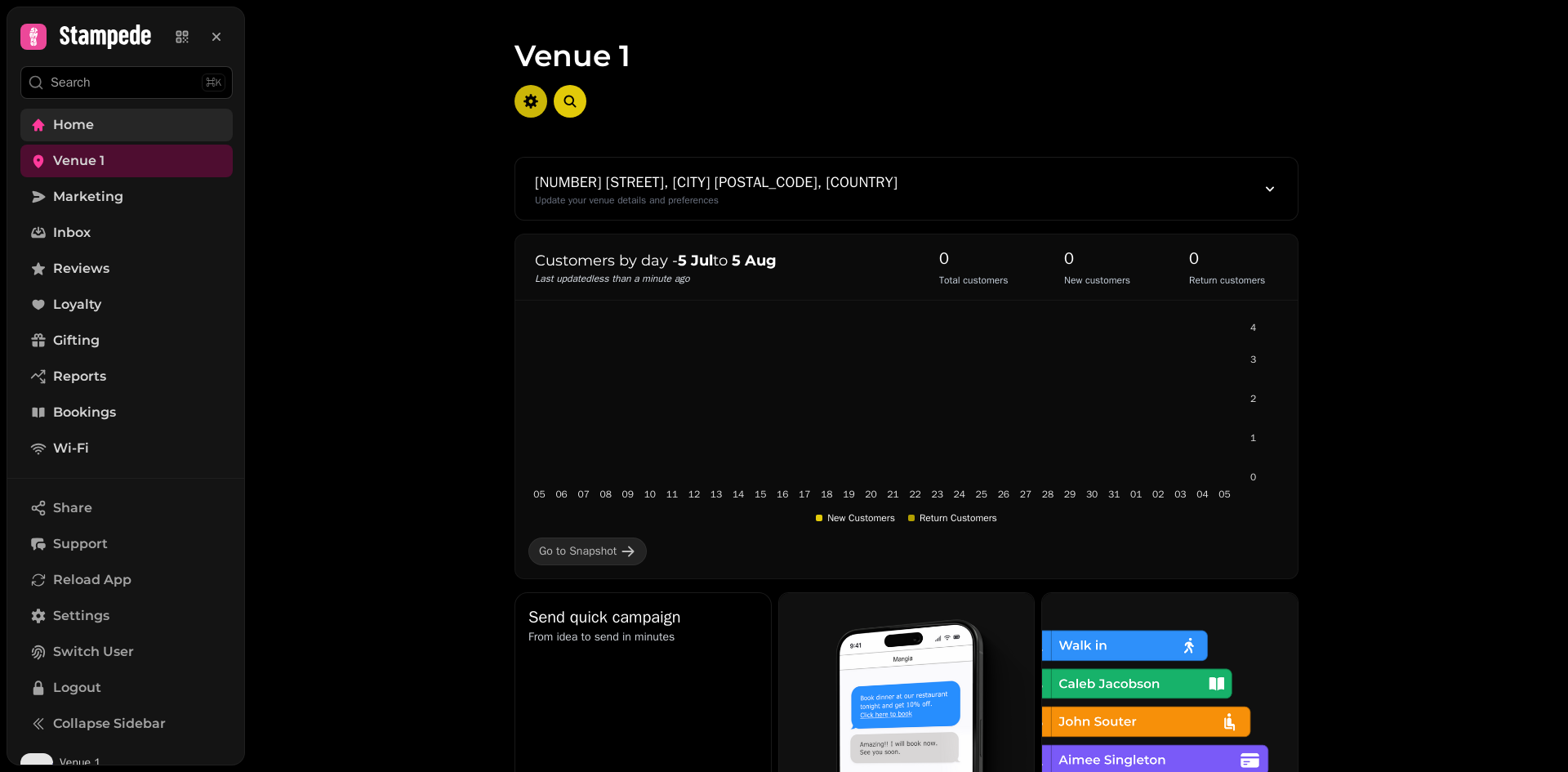 click 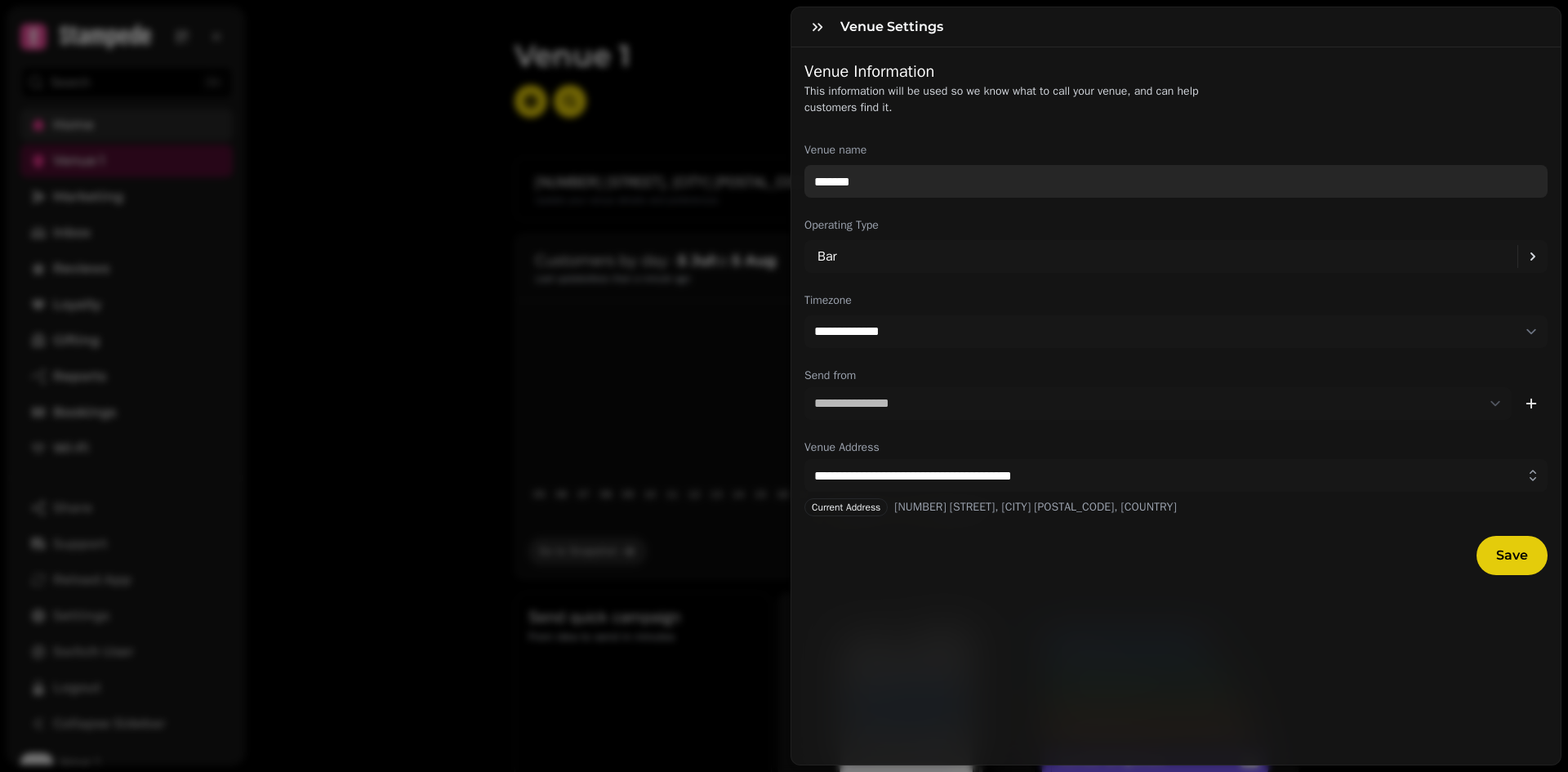 drag, startPoint x: 871, startPoint y: 184, endPoint x: 789, endPoint y: 186, distance: 82.02439 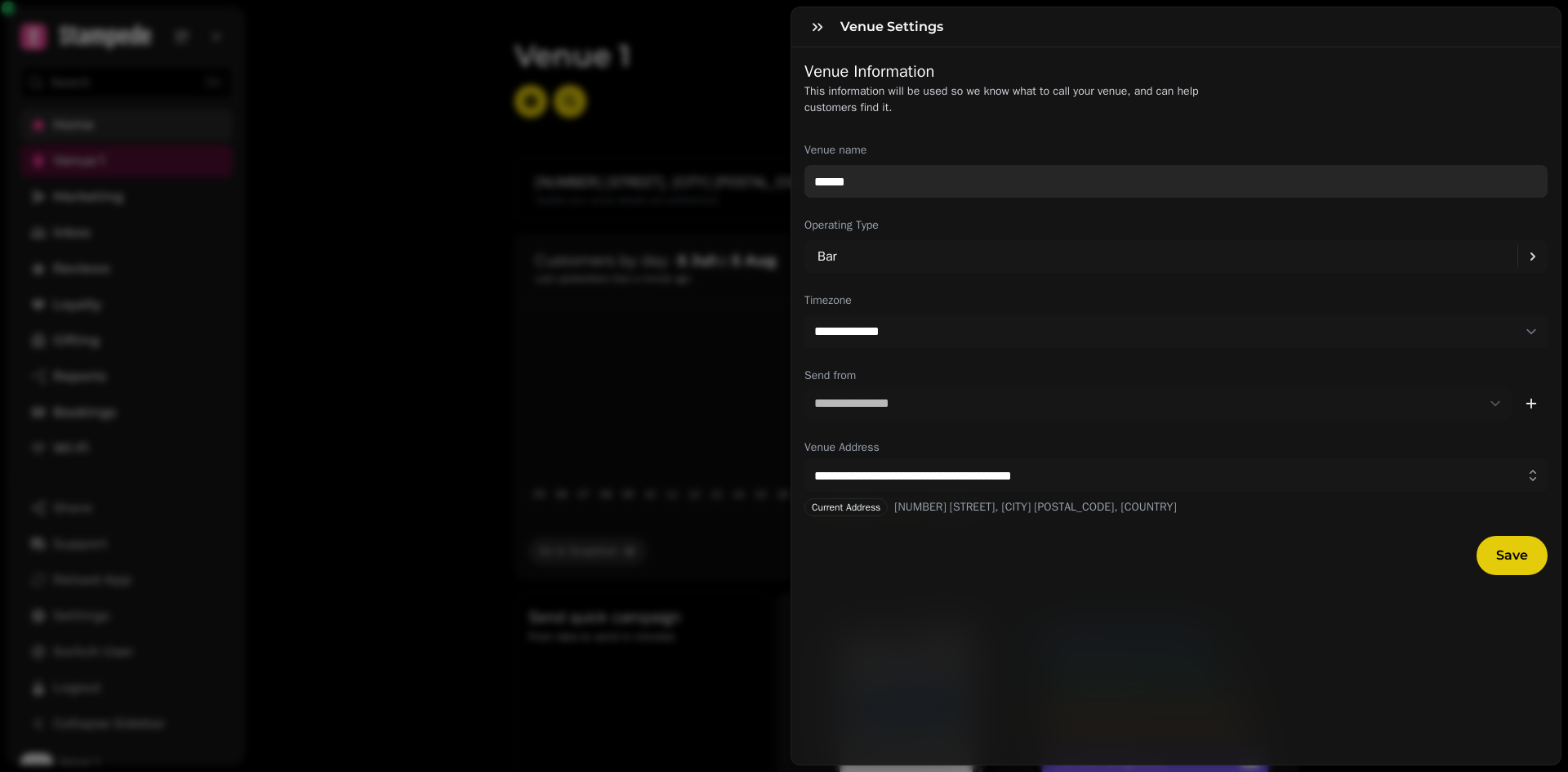 type on "******" 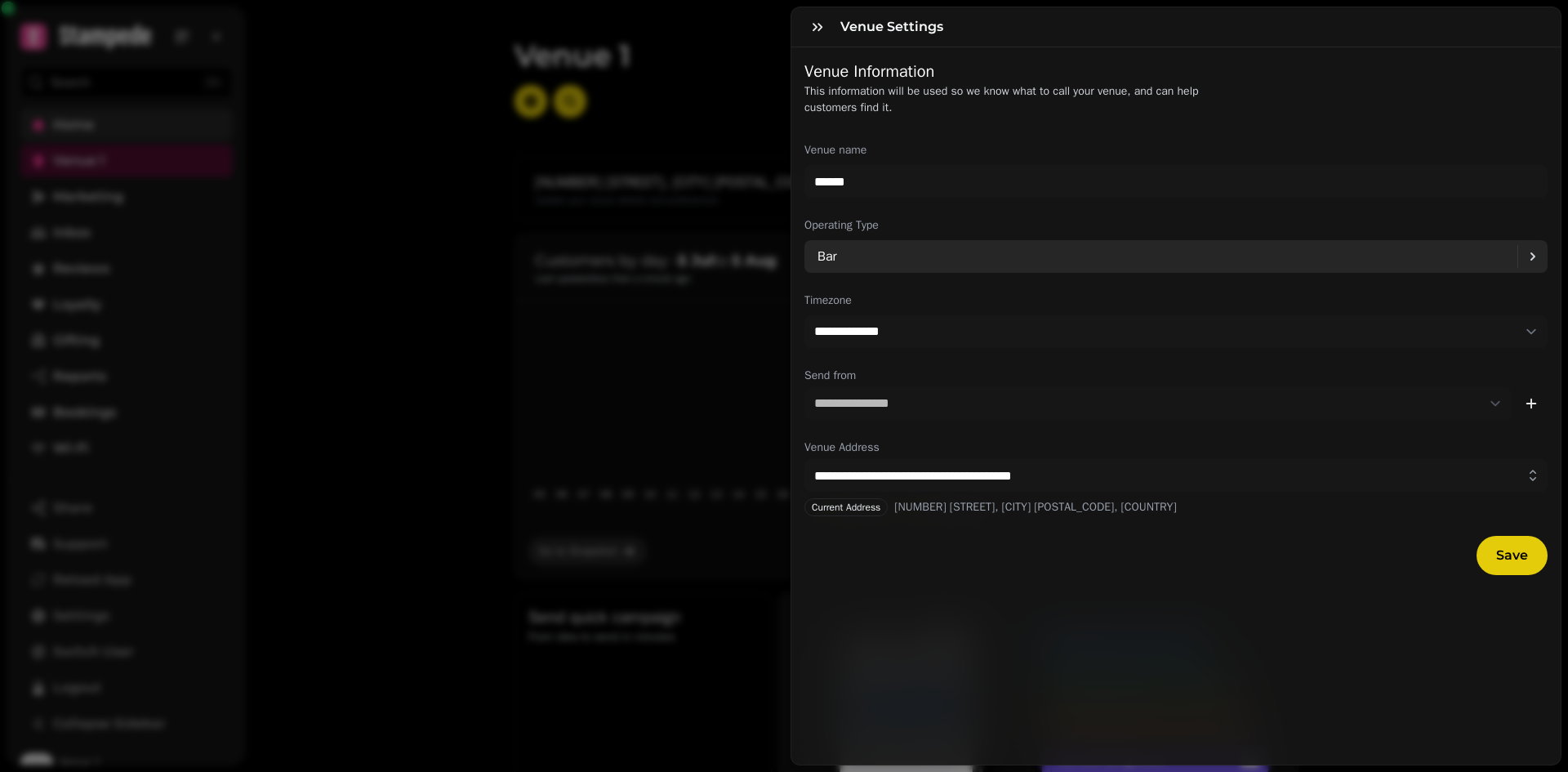 click on "Bar" at bounding box center [1167, 257] 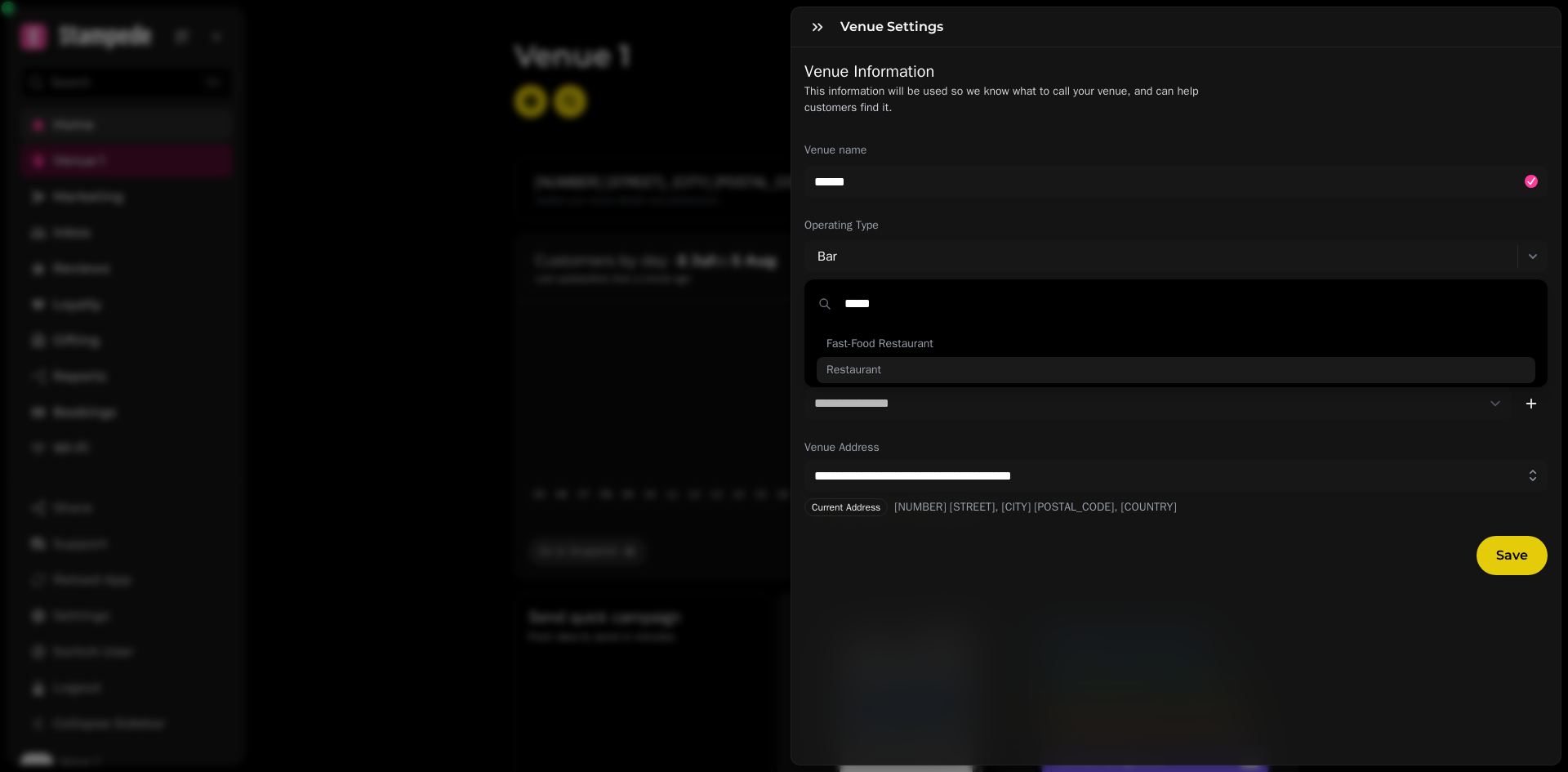 type on "*****" 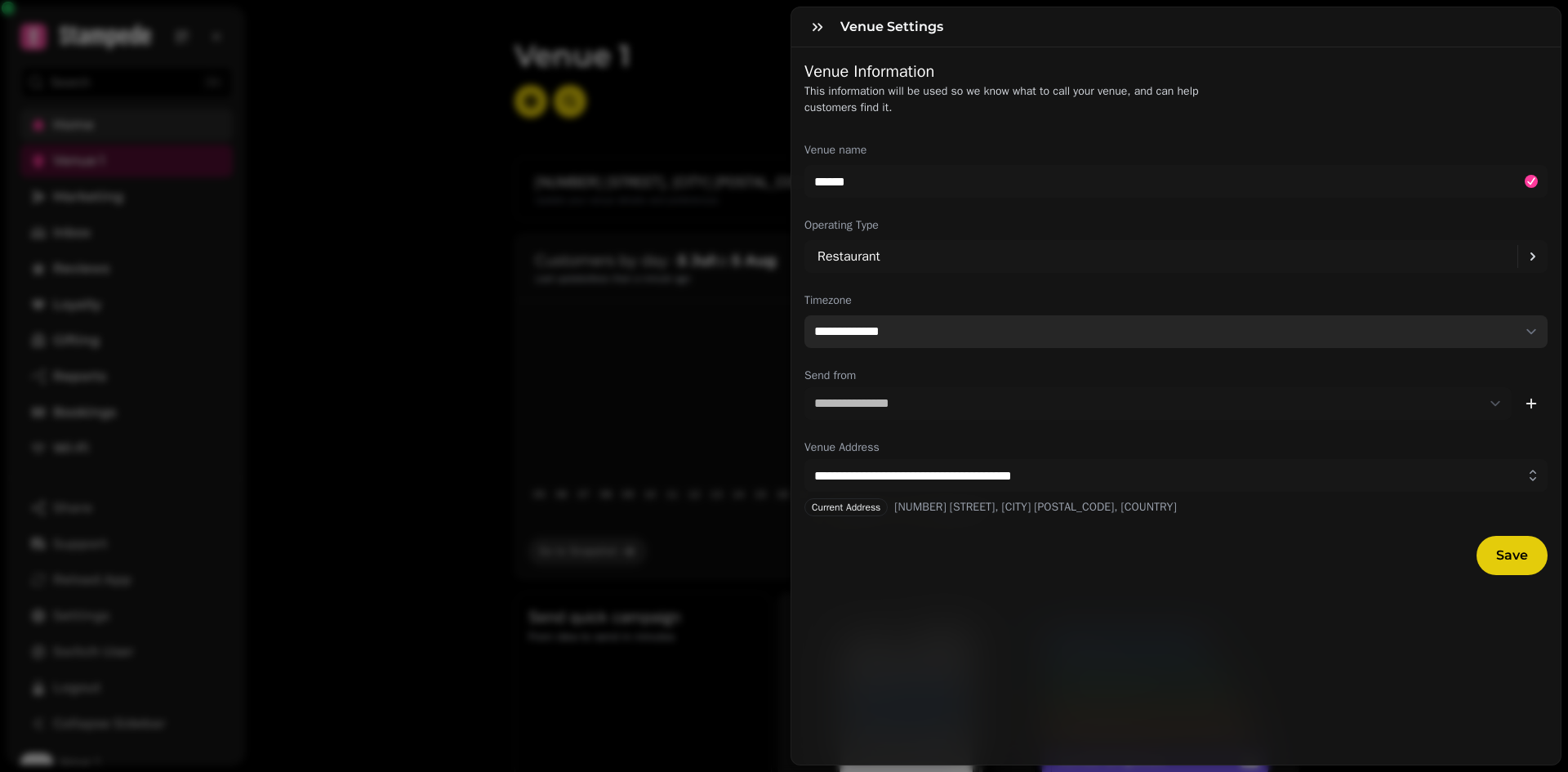 click on "**********" at bounding box center (1176, 332) 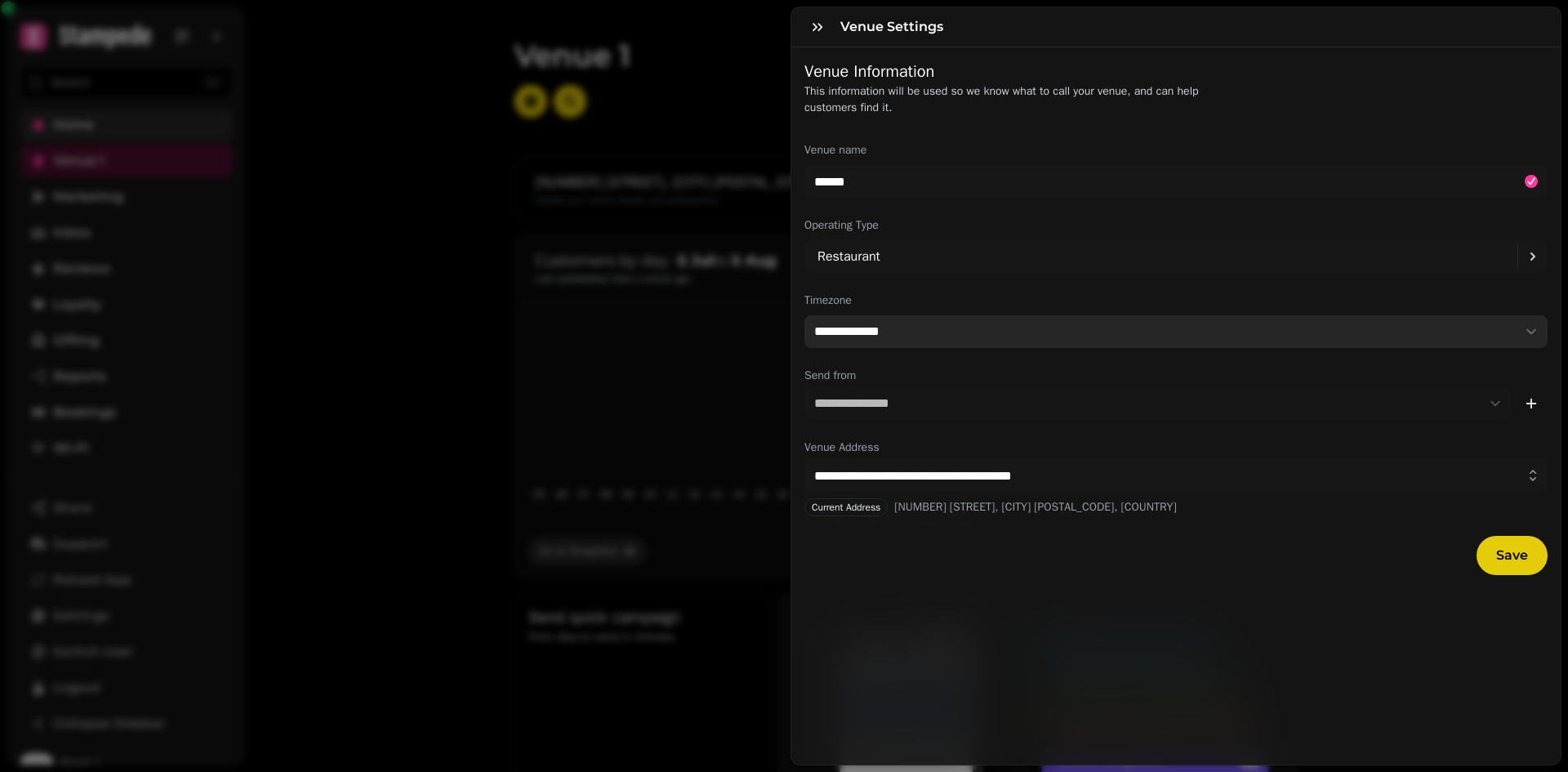 click on "**********" at bounding box center [1176, 332] 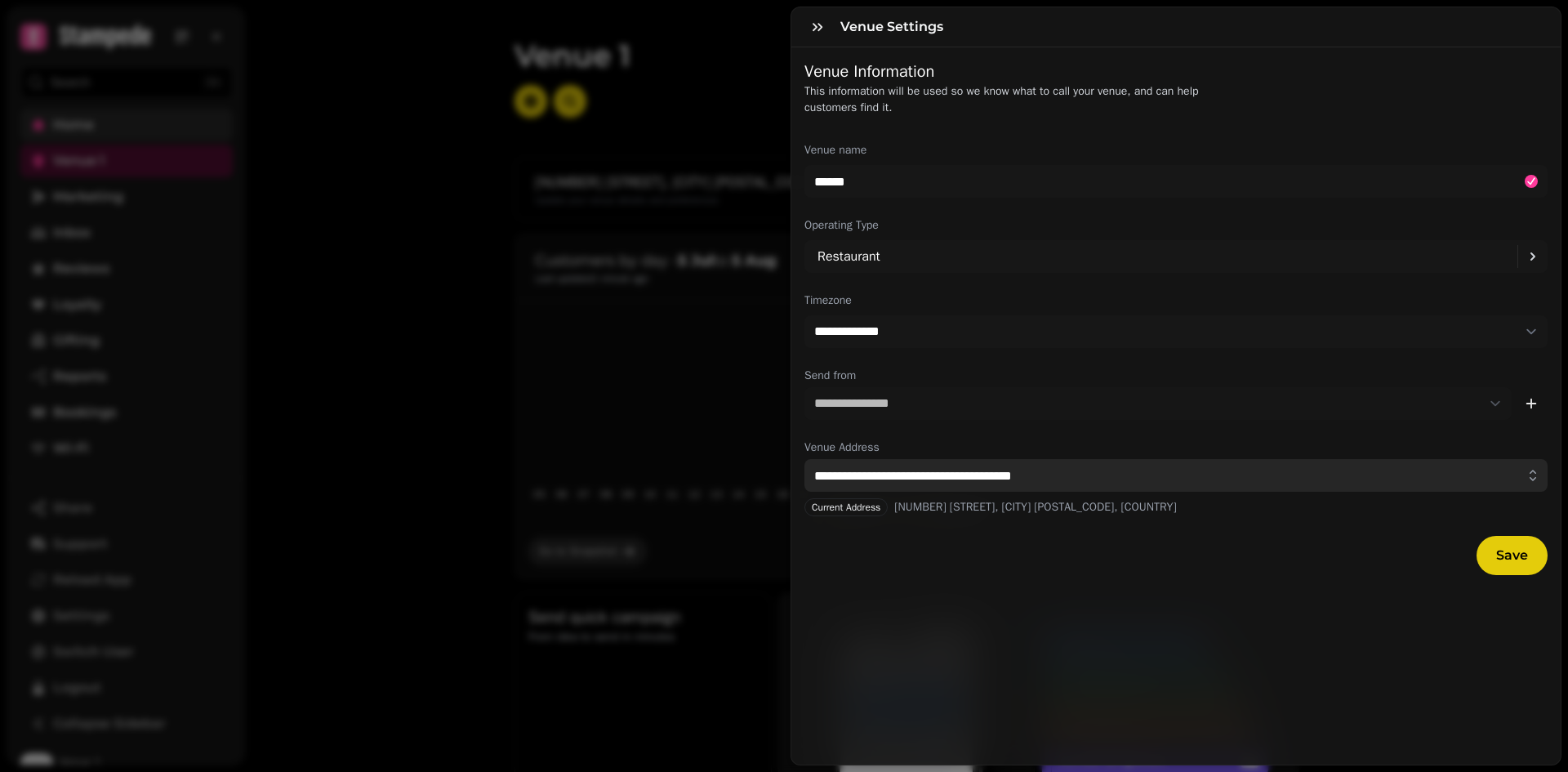 click on "**********" at bounding box center [1176, 475] 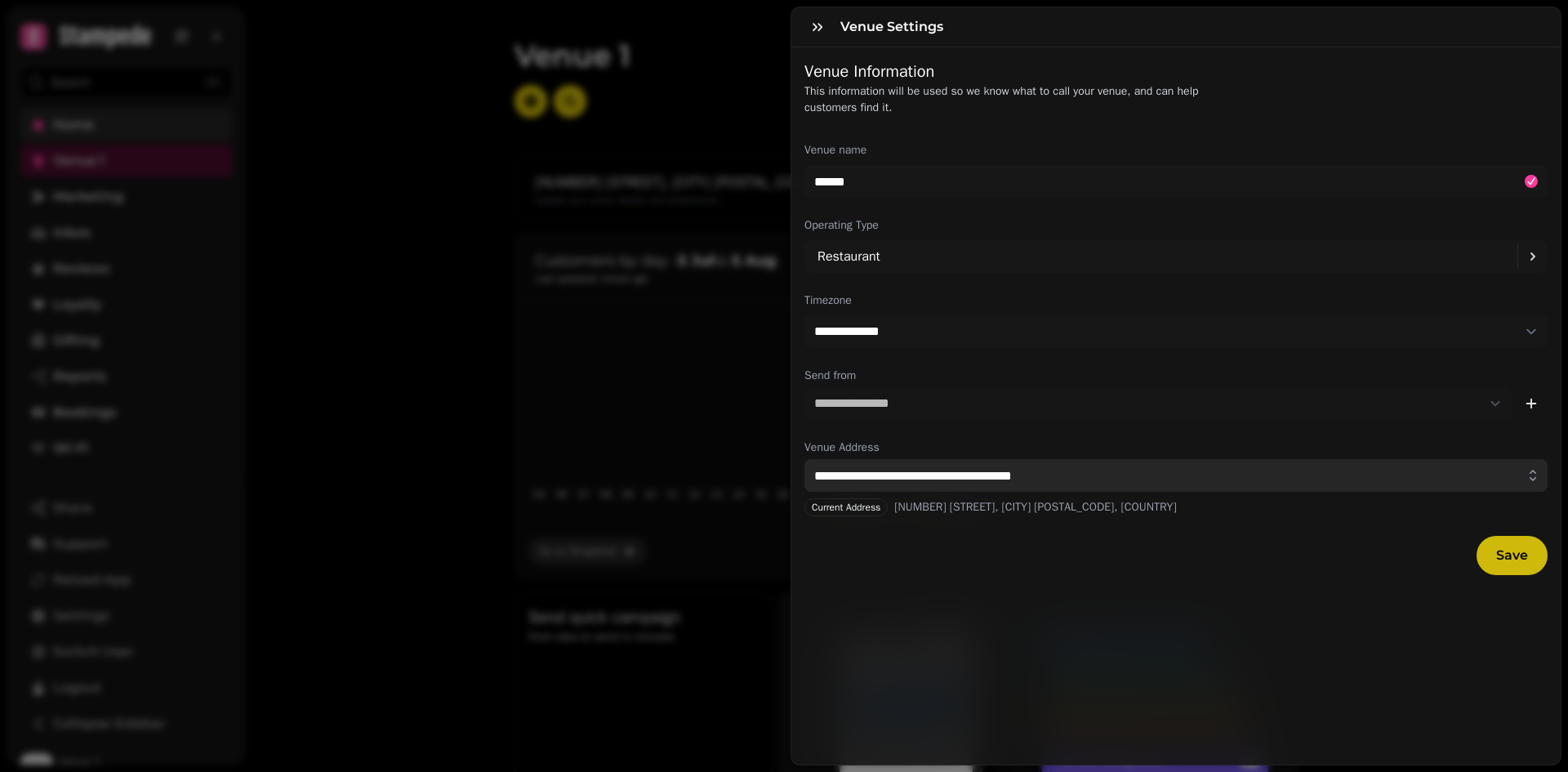 type on "**********" 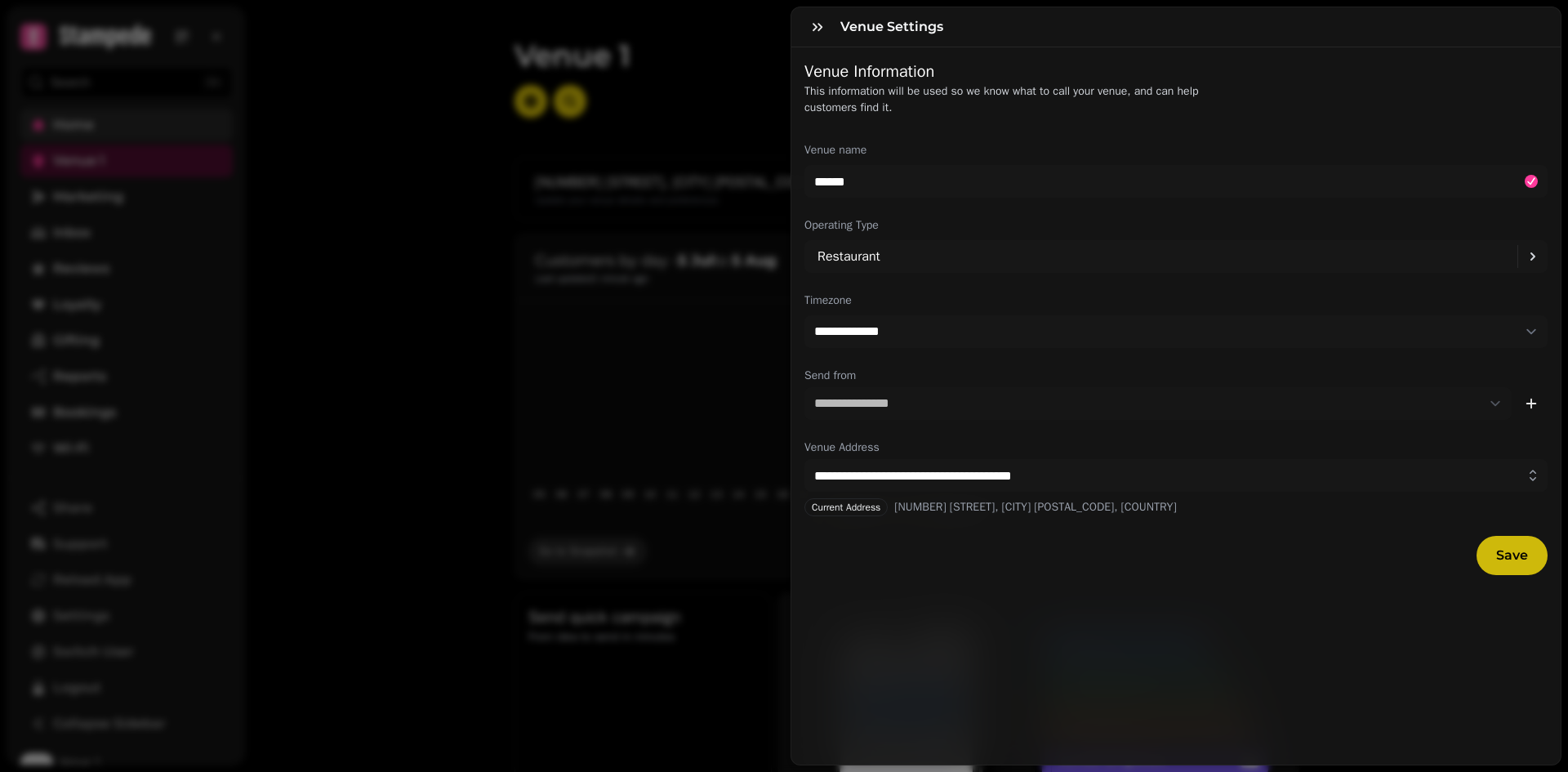 click on "Save" at bounding box center [1512, 556] 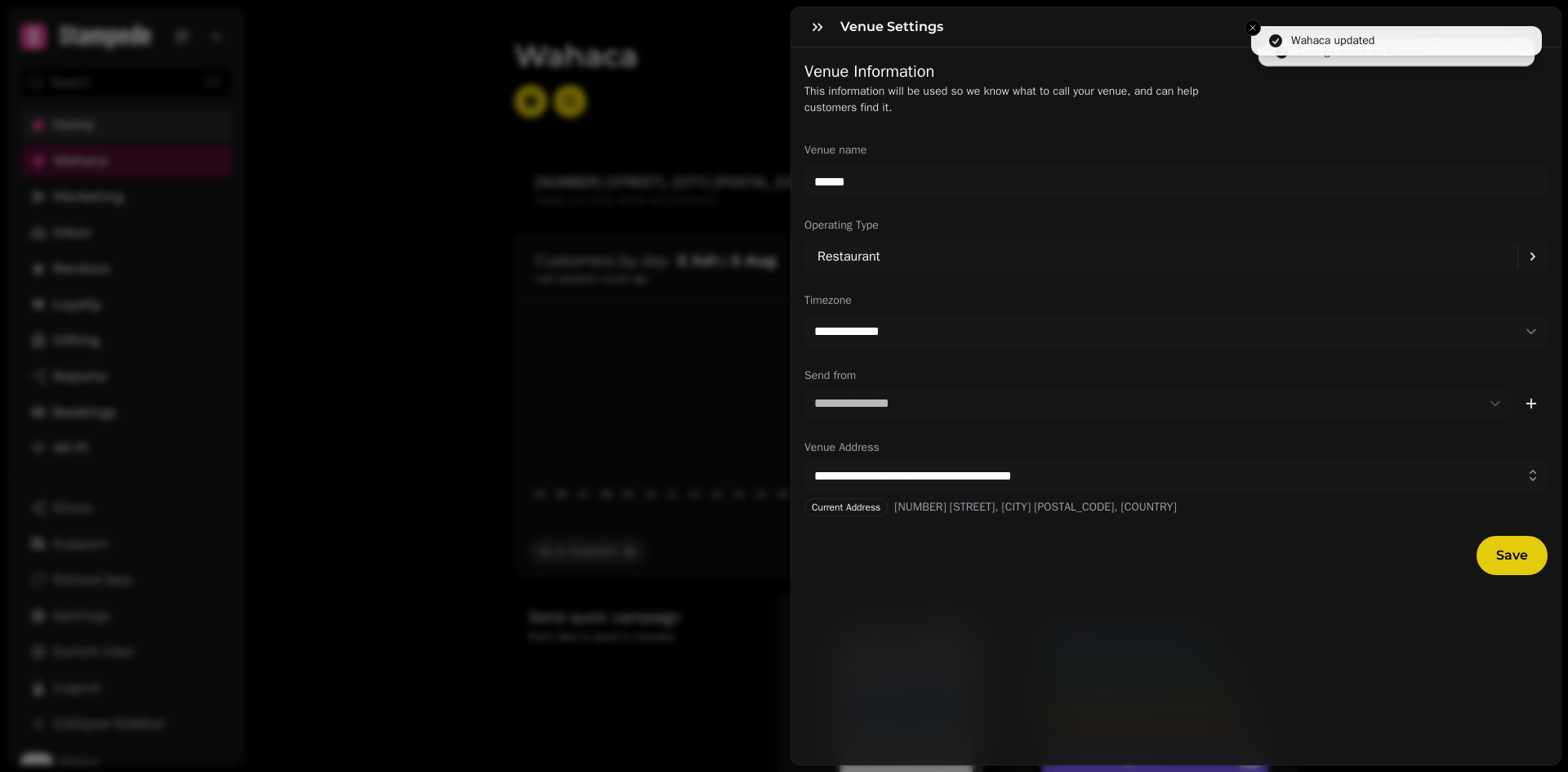 click on "Venue Settings" at bounding box center [1176, 27] 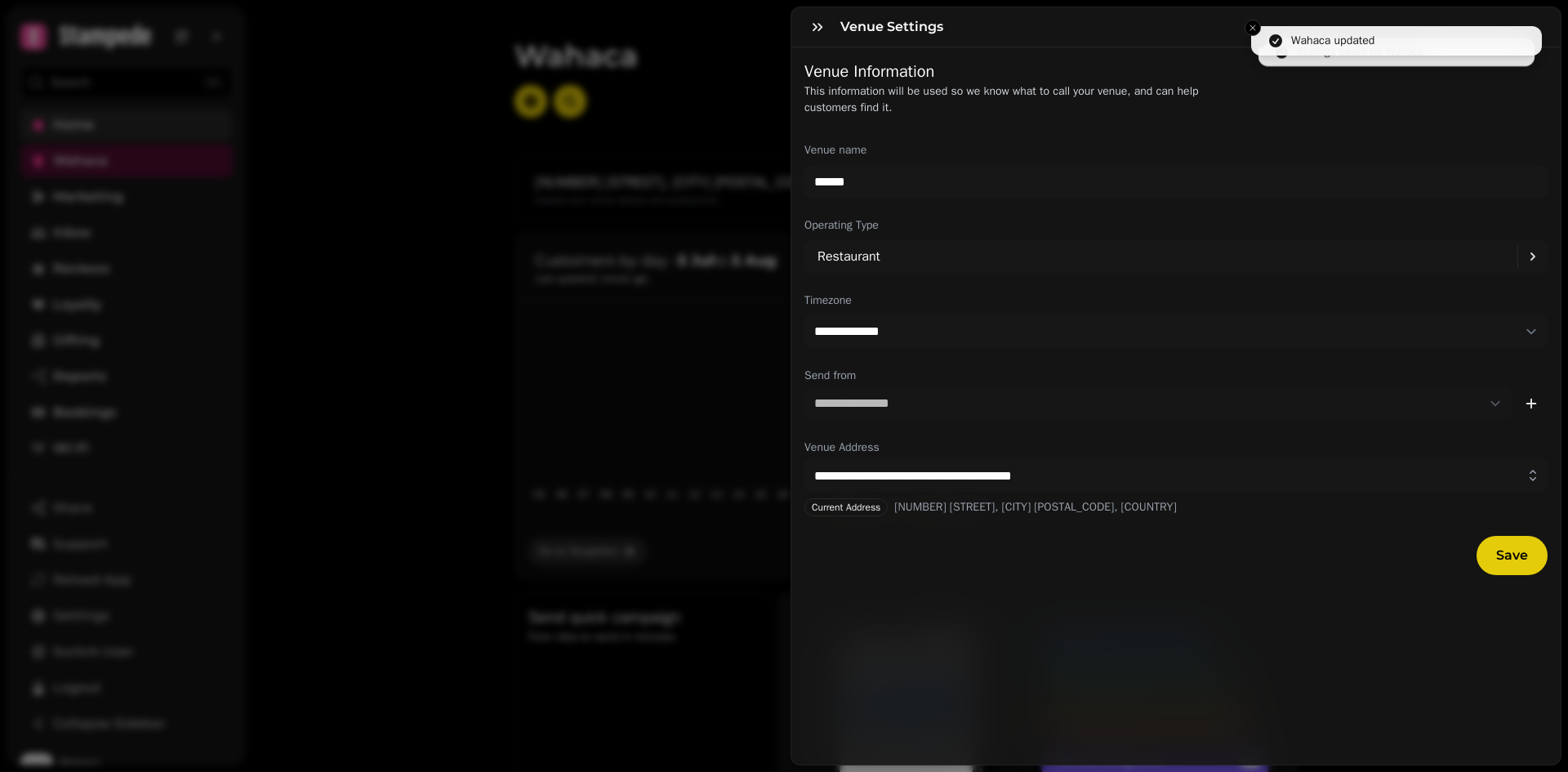 type 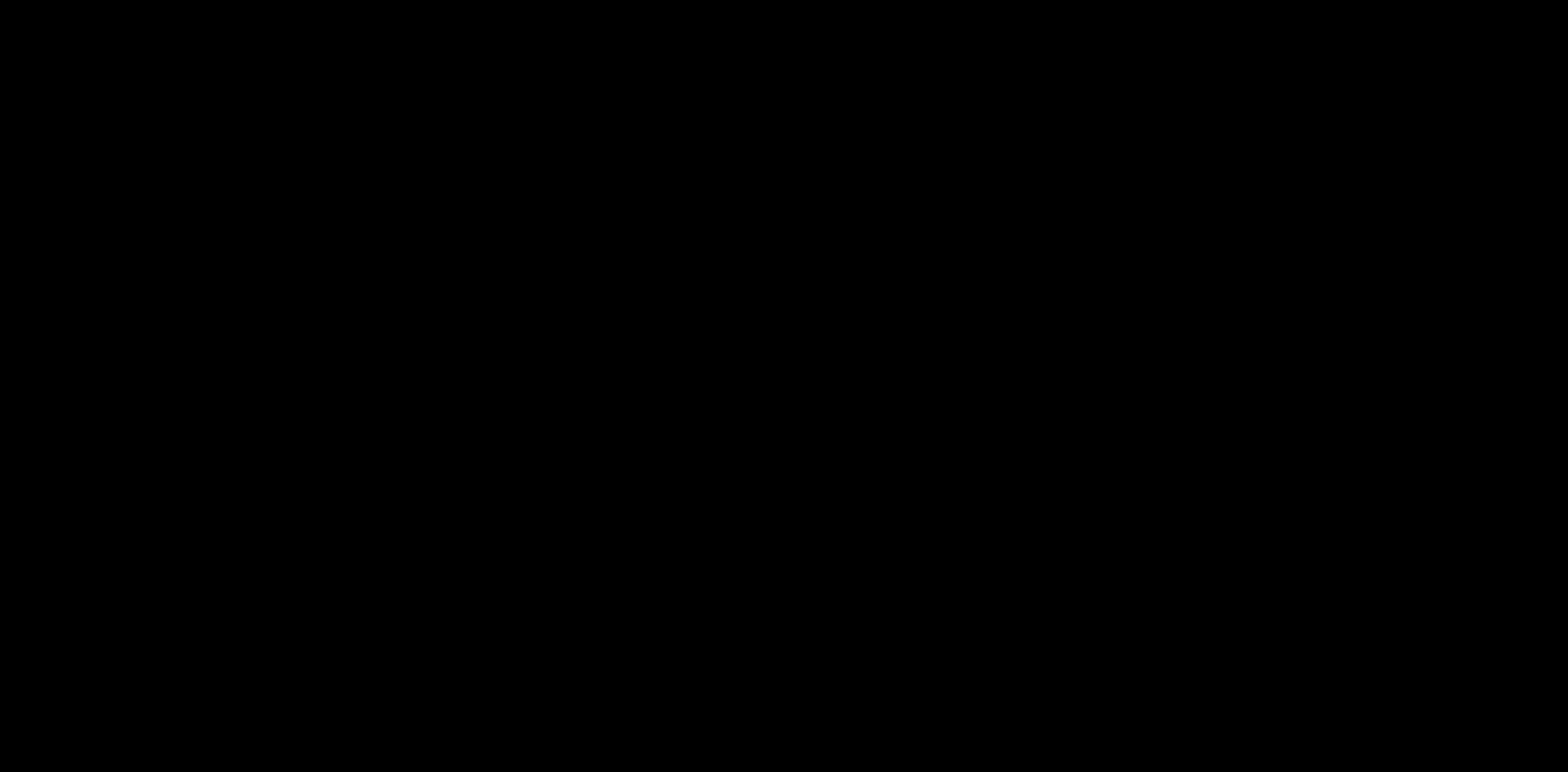scroll, scrollTop: 0, scrollLeft: 0, axis: both 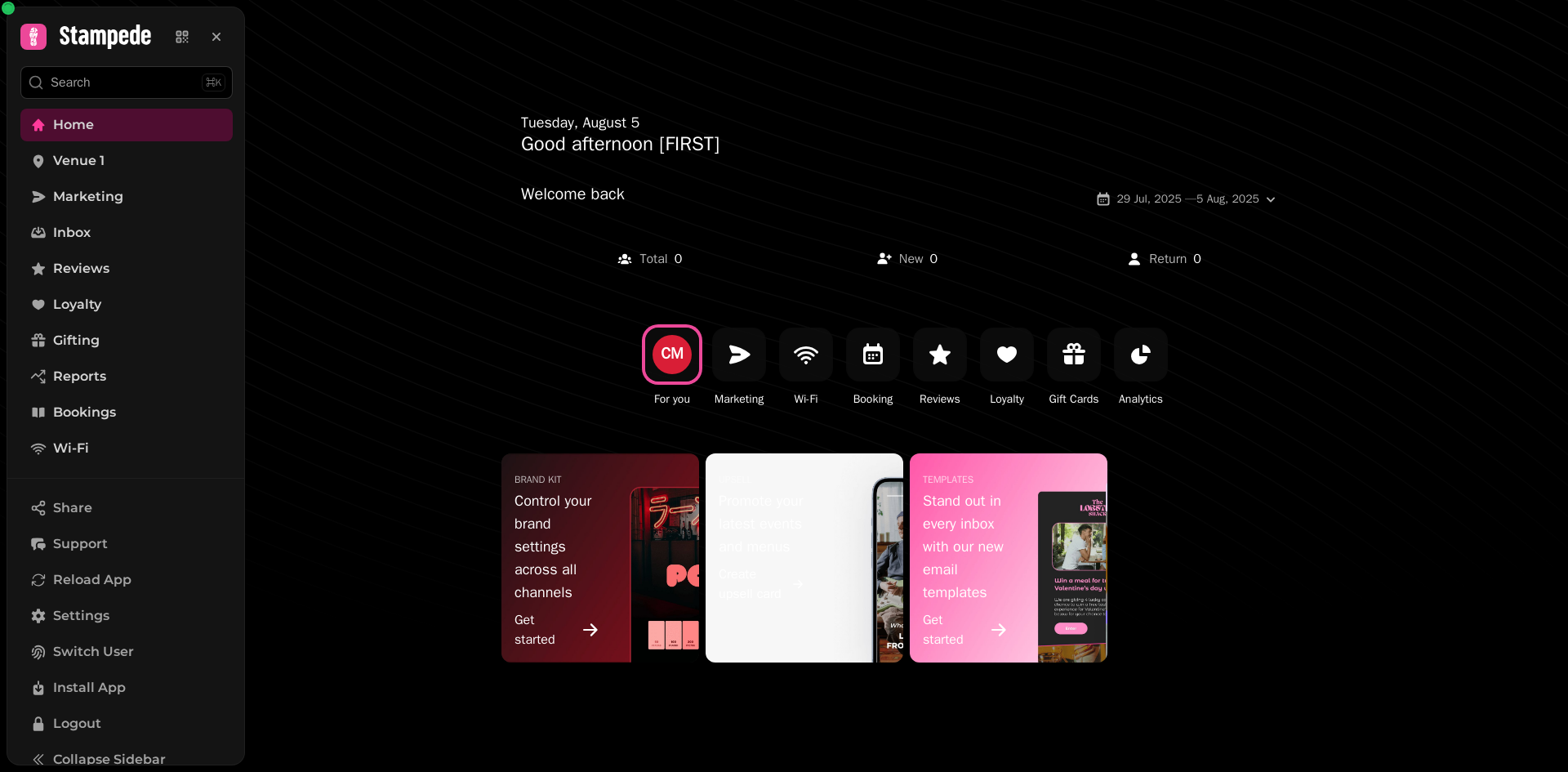 click 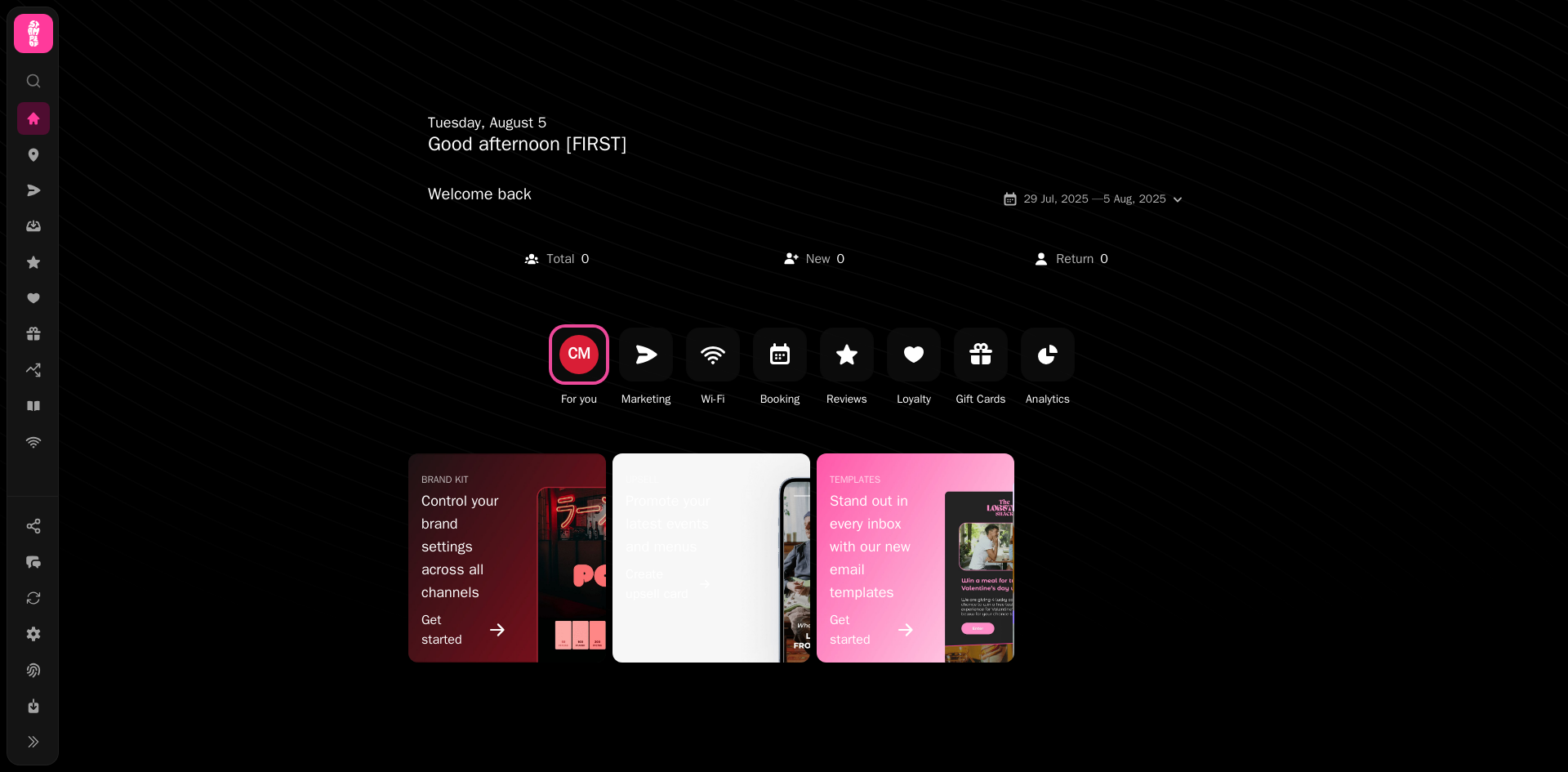 click 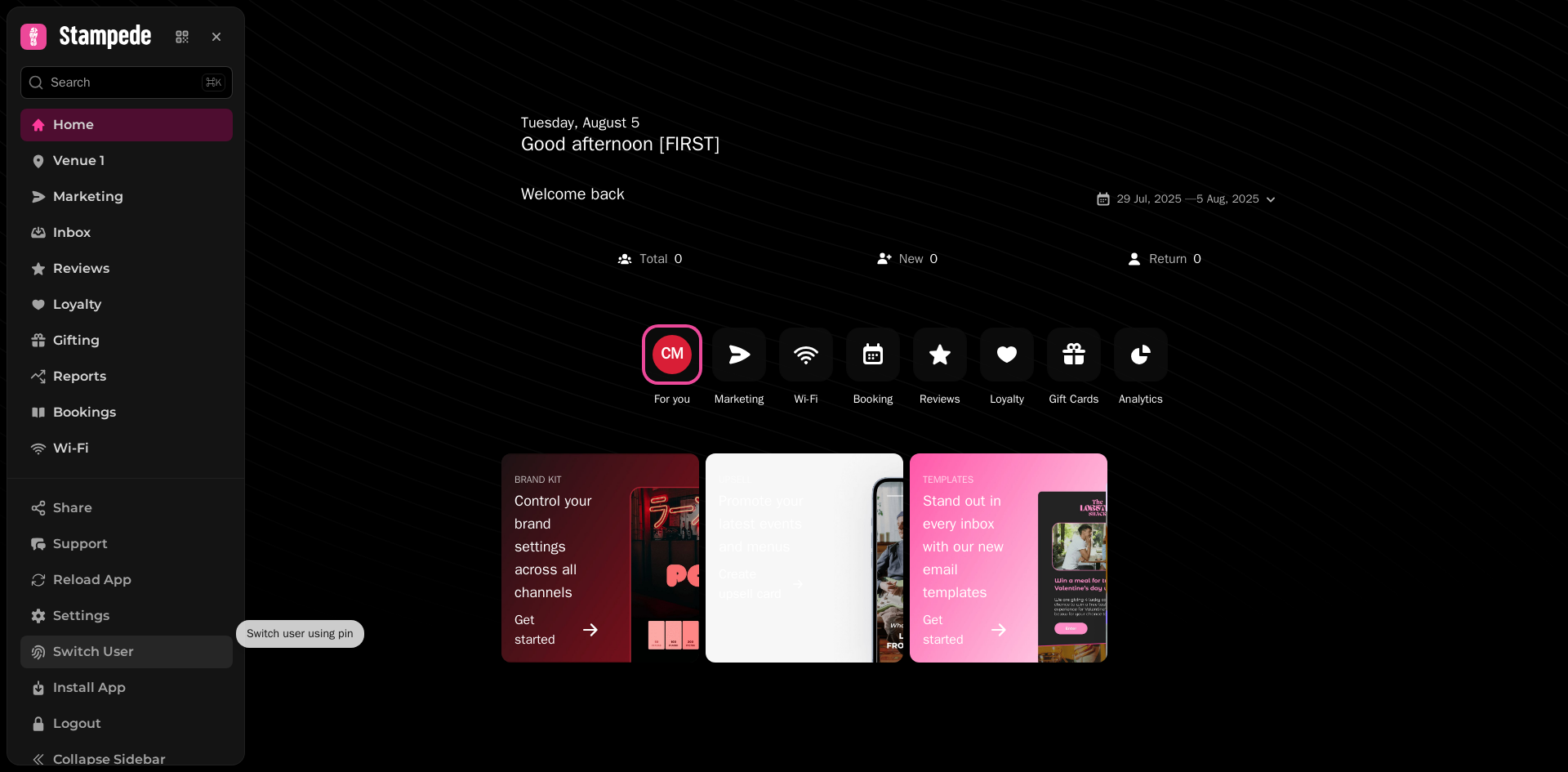 scroll, scrollTop: 18, scrollLeft: 0, axis: vertical 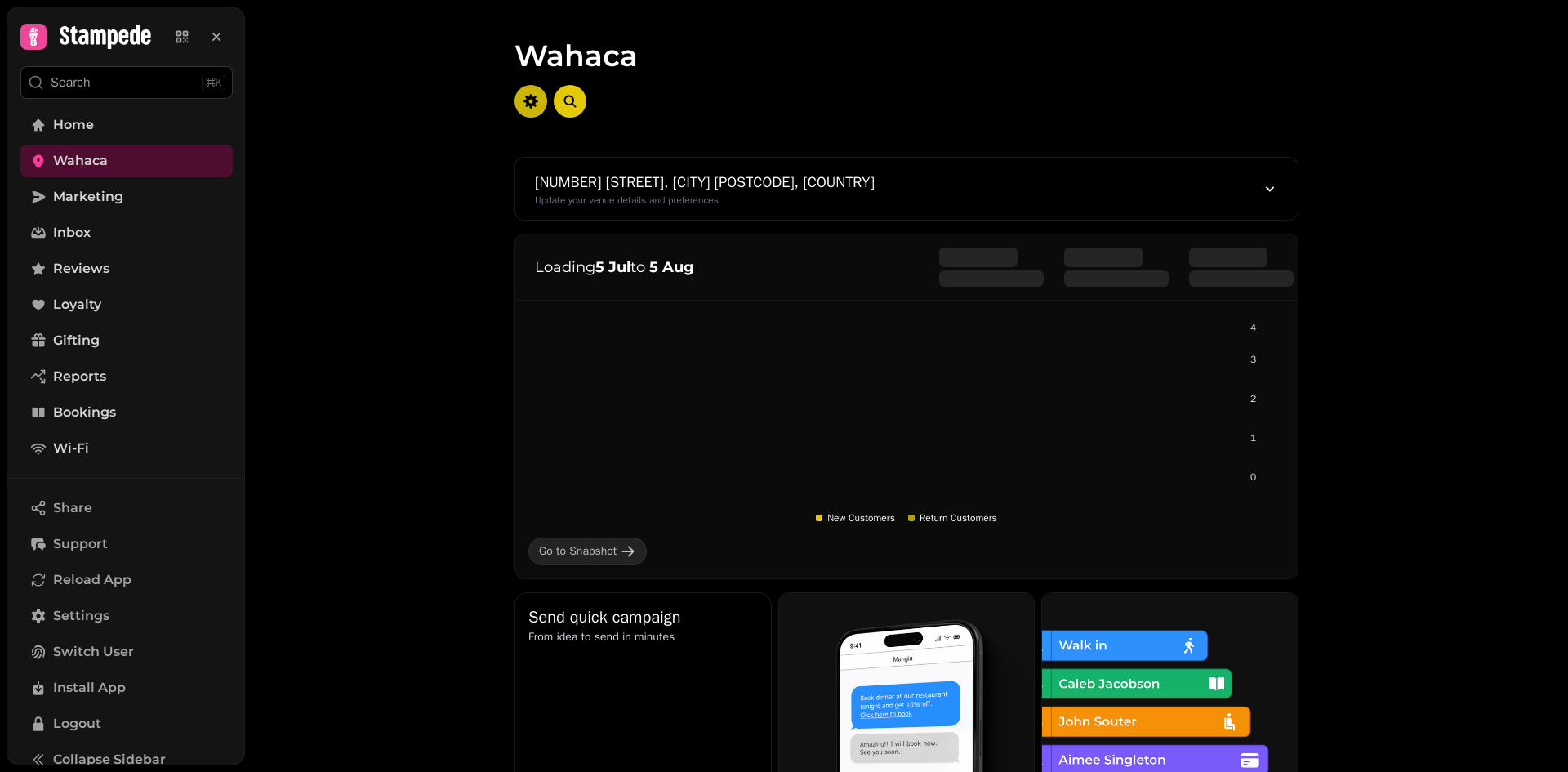 click 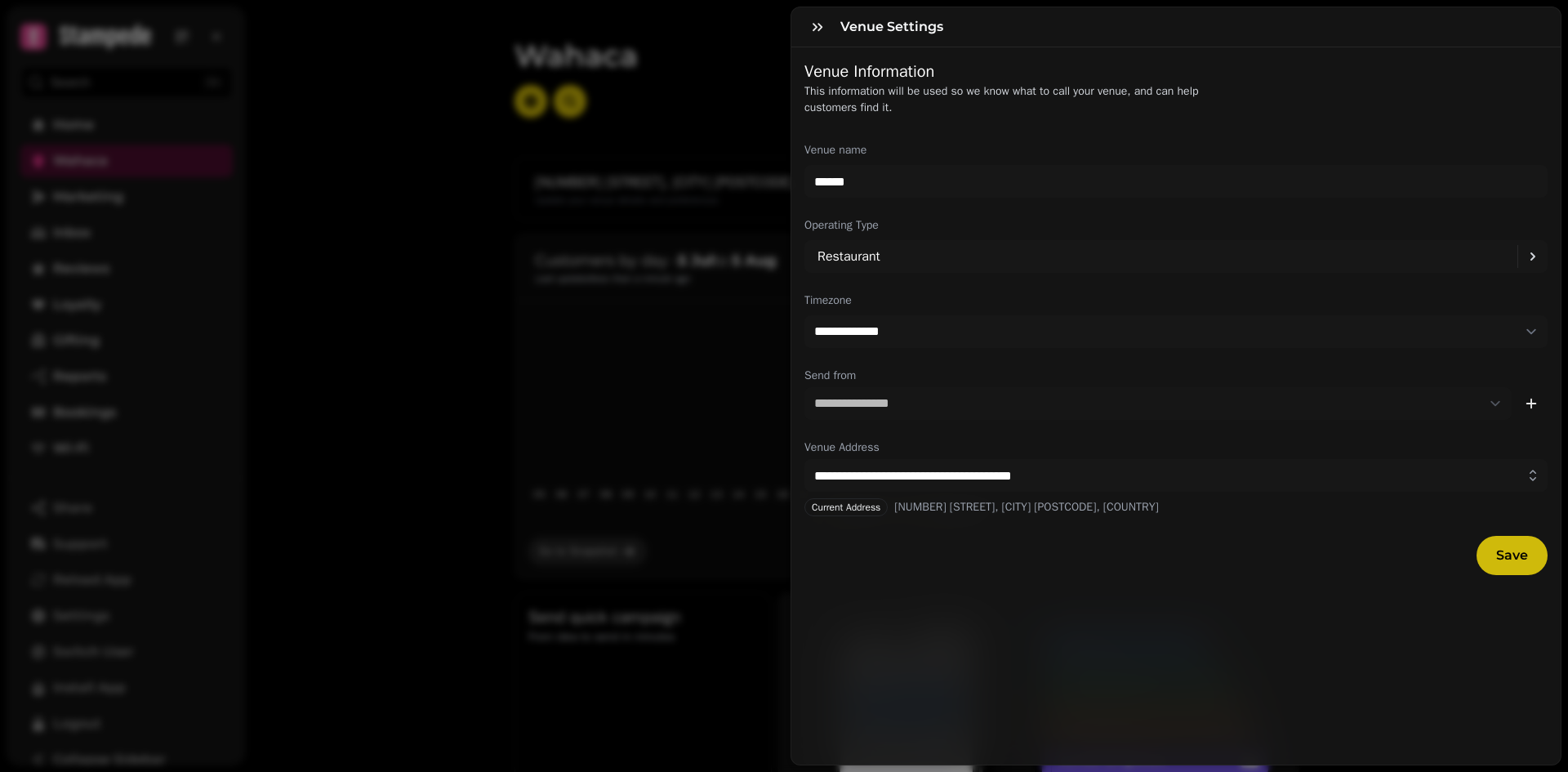 click on "Save" at bounding box center (1512, 556) 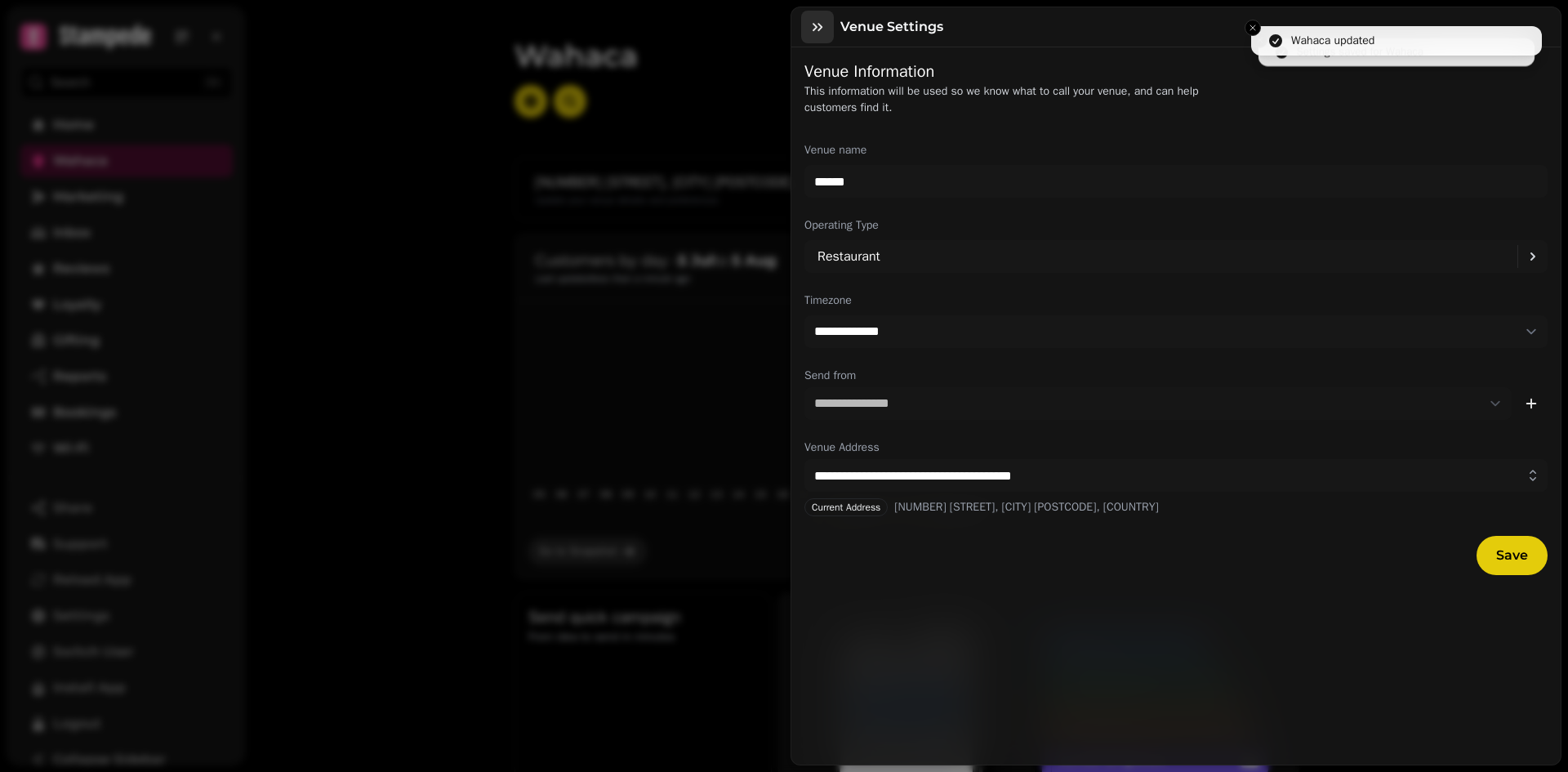 click 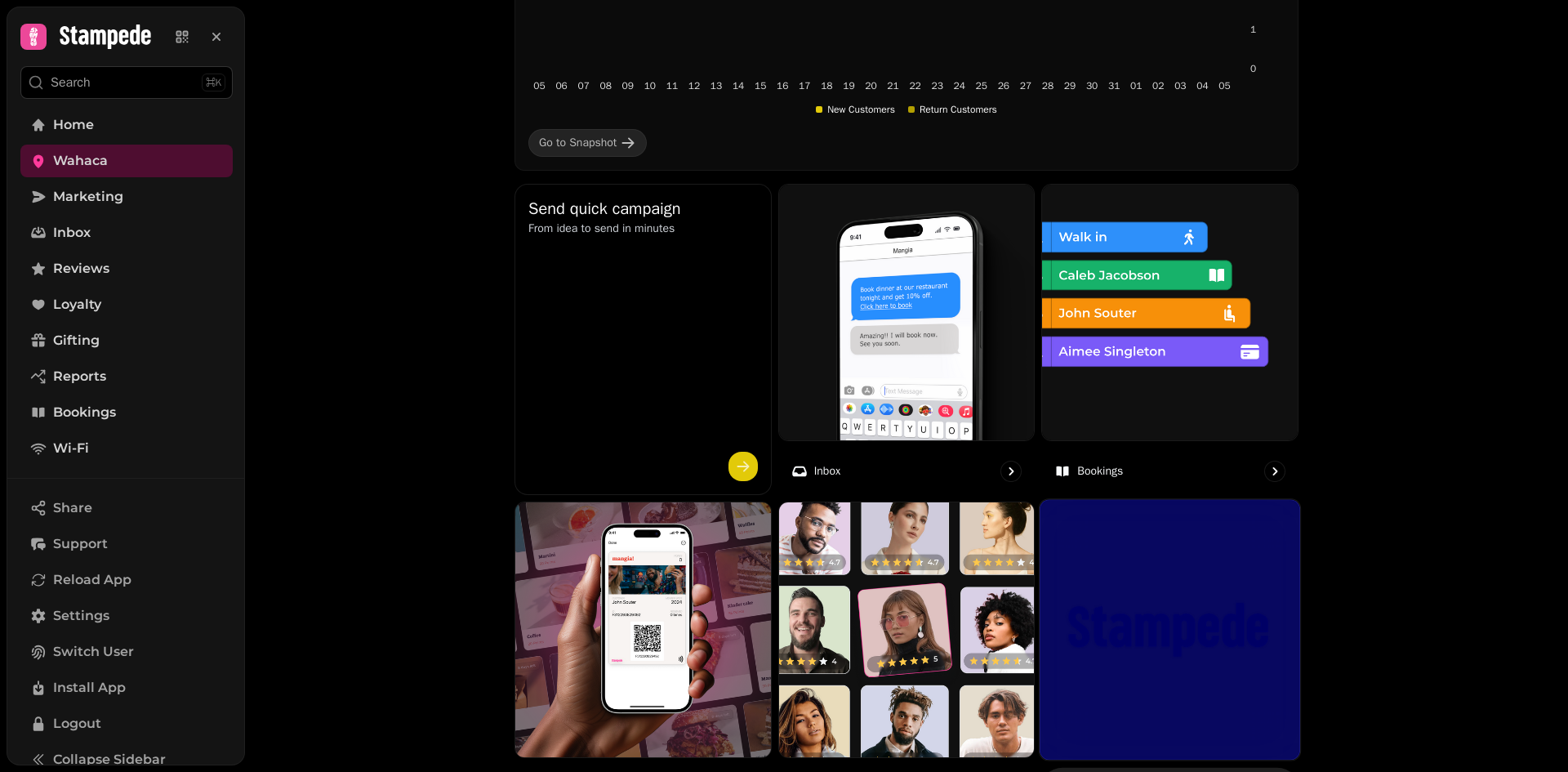 scroll, scrollTop: 490, scrollLeft: 0, axis: vertical 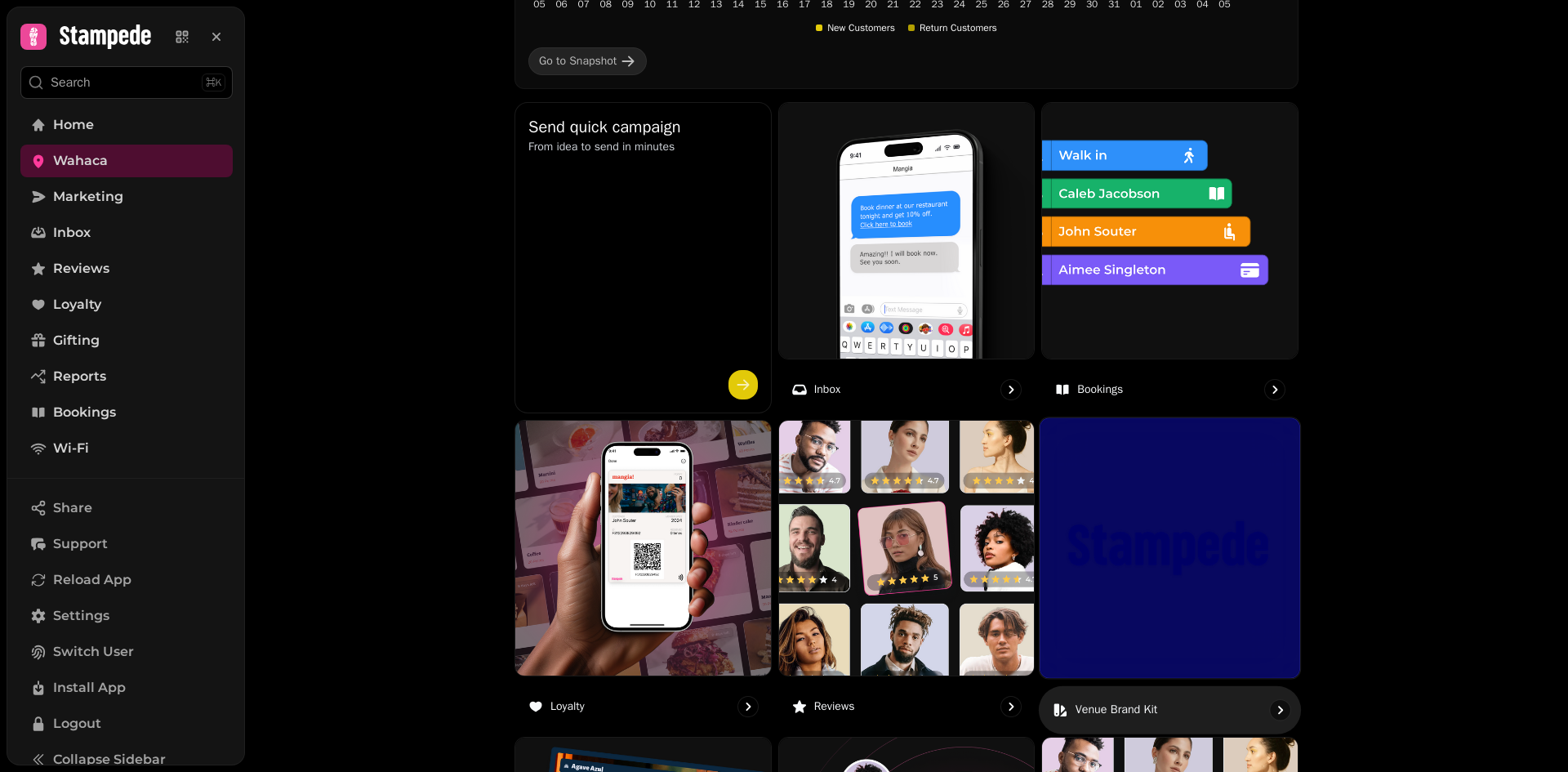 click at bounding box center (1169, 547) 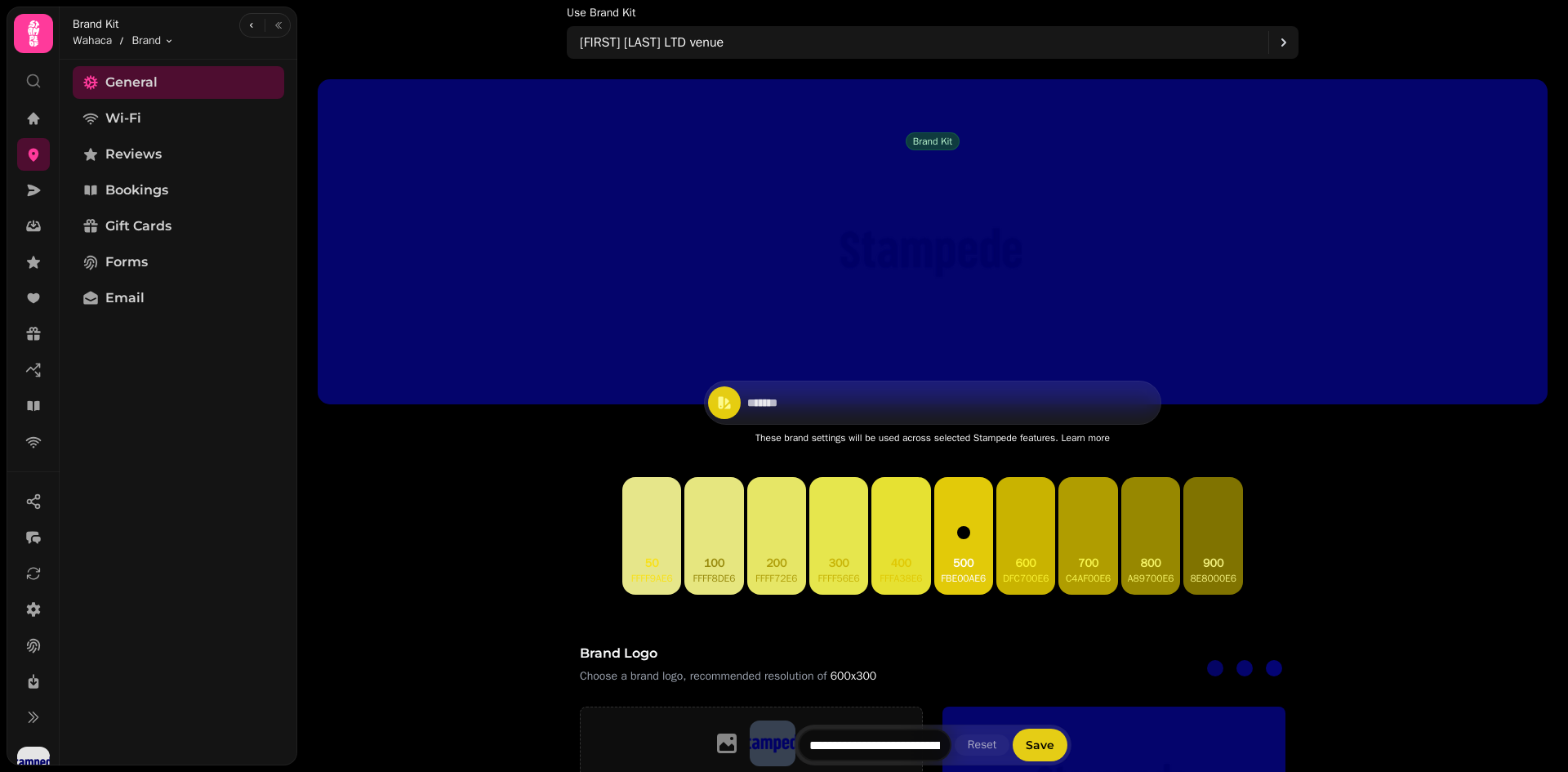 click on "Brand kit" at bounding box center [933, 141] 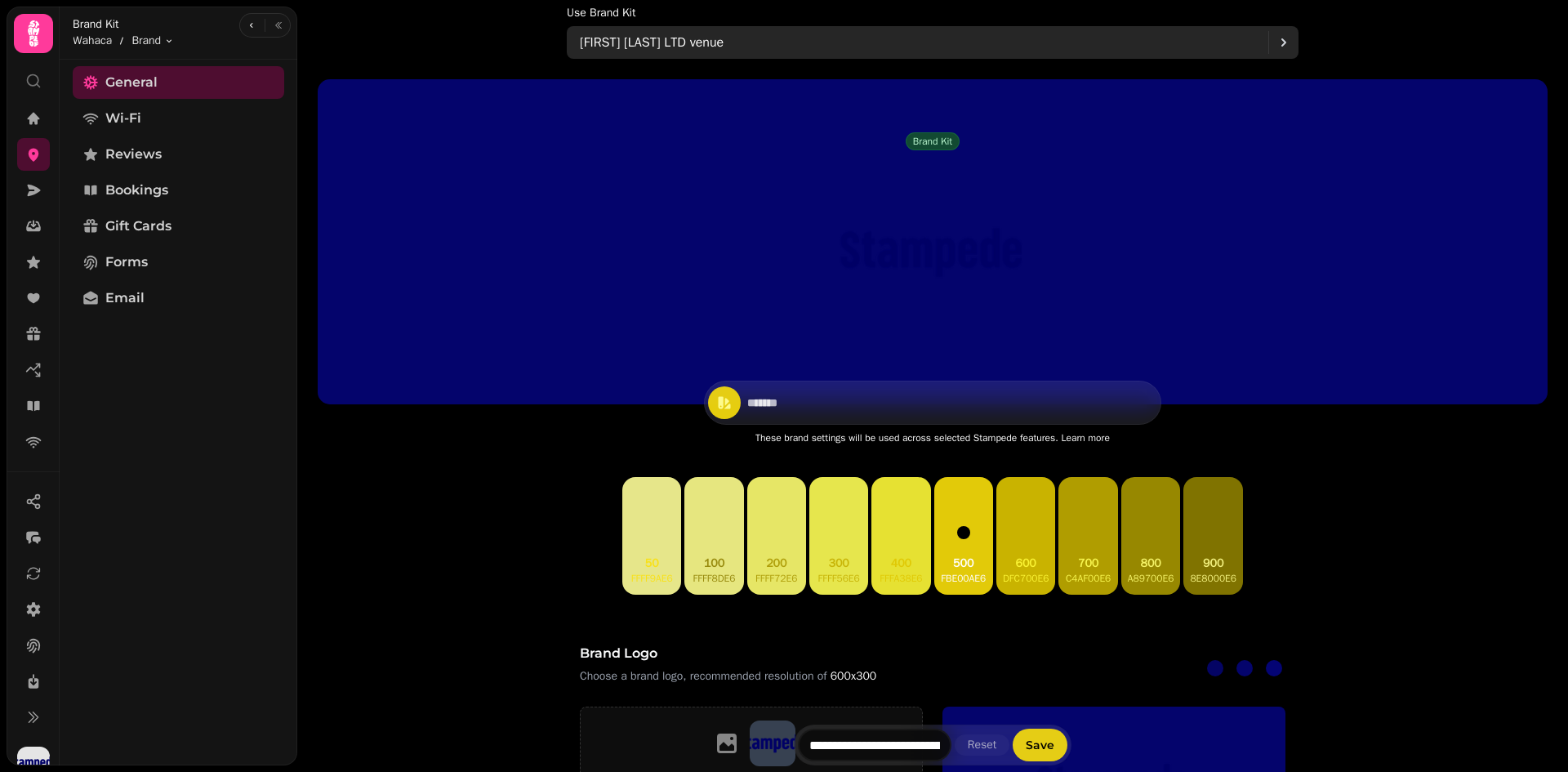 click on "[FIRST] [LAST] LTD venue" at bounding box center [924, 42] 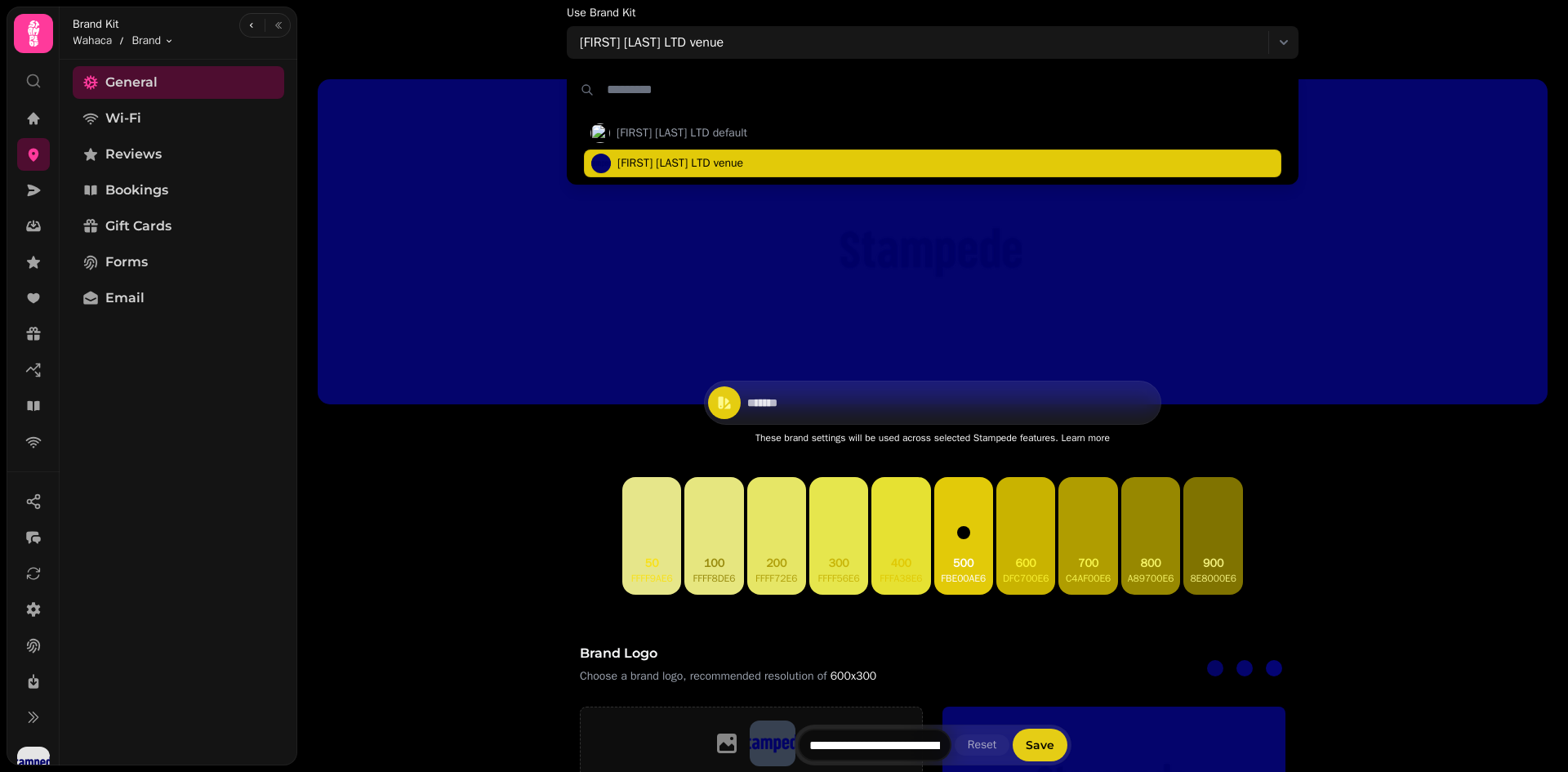 click at bounding box center [933, 242] 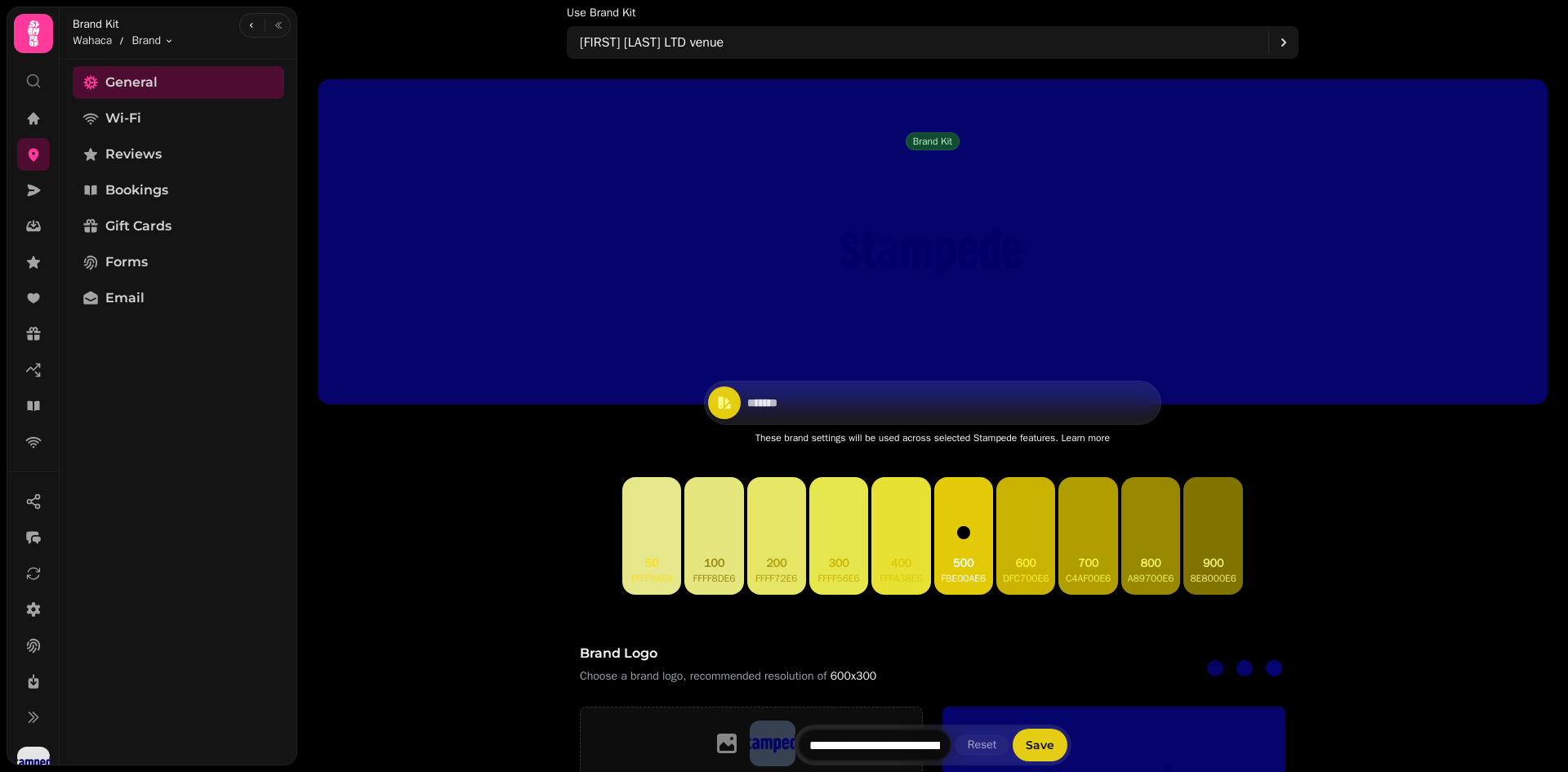 click on "Brand Kit Wahaca Brand Toggle menu" at bounding box center [178, 33] 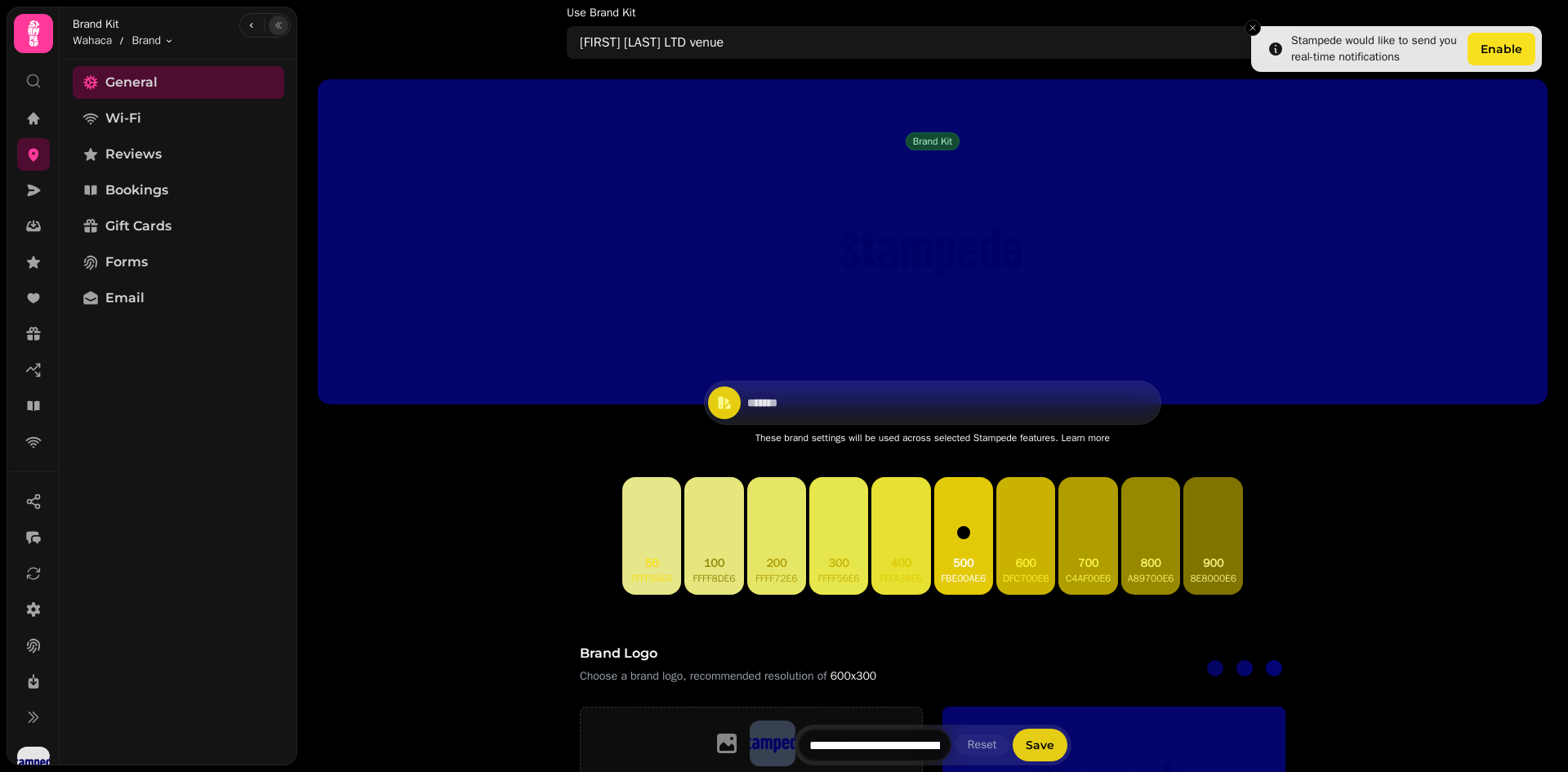 click 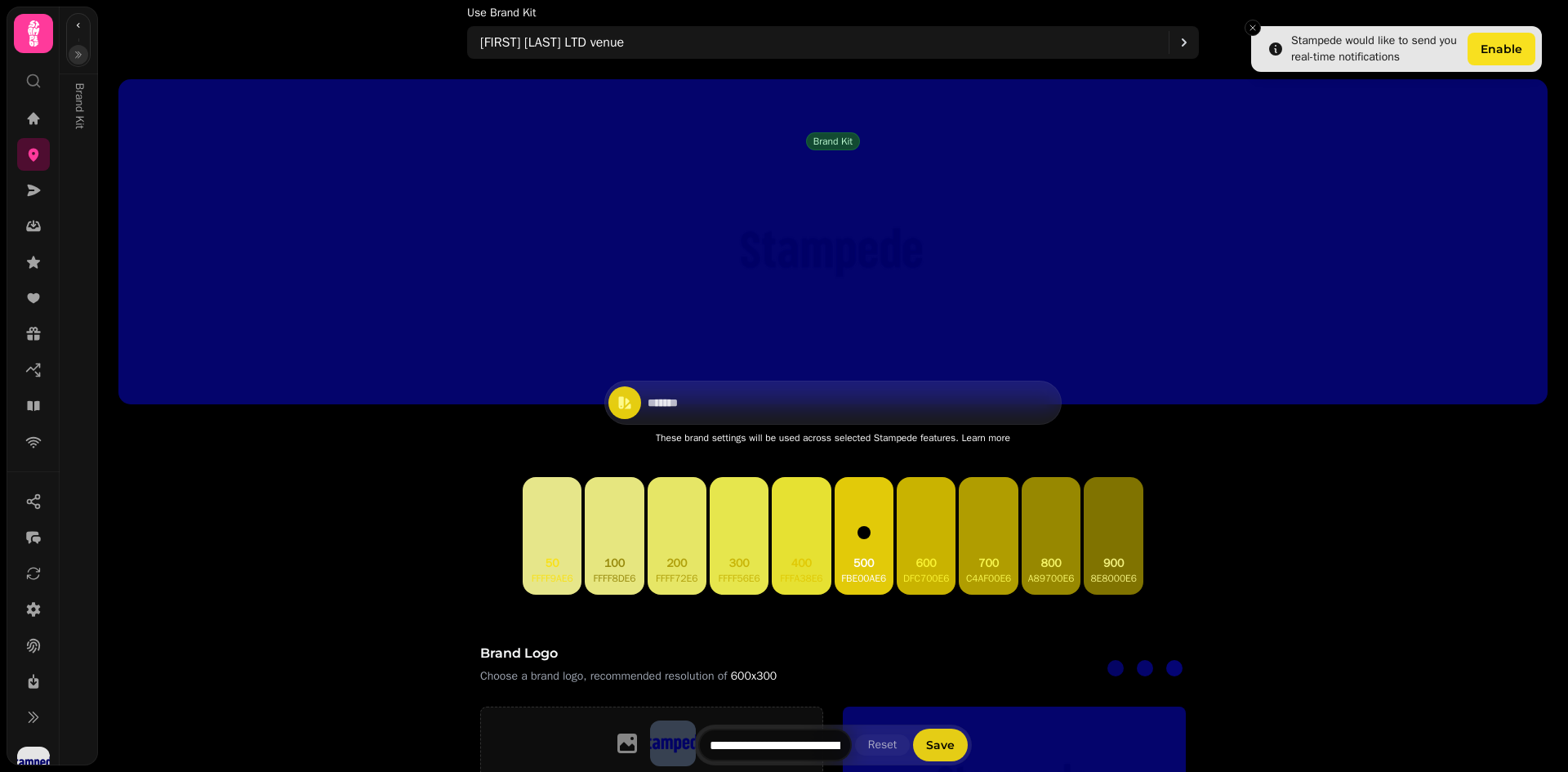 click on "Brand Kit" at bounding box center [79, 89] 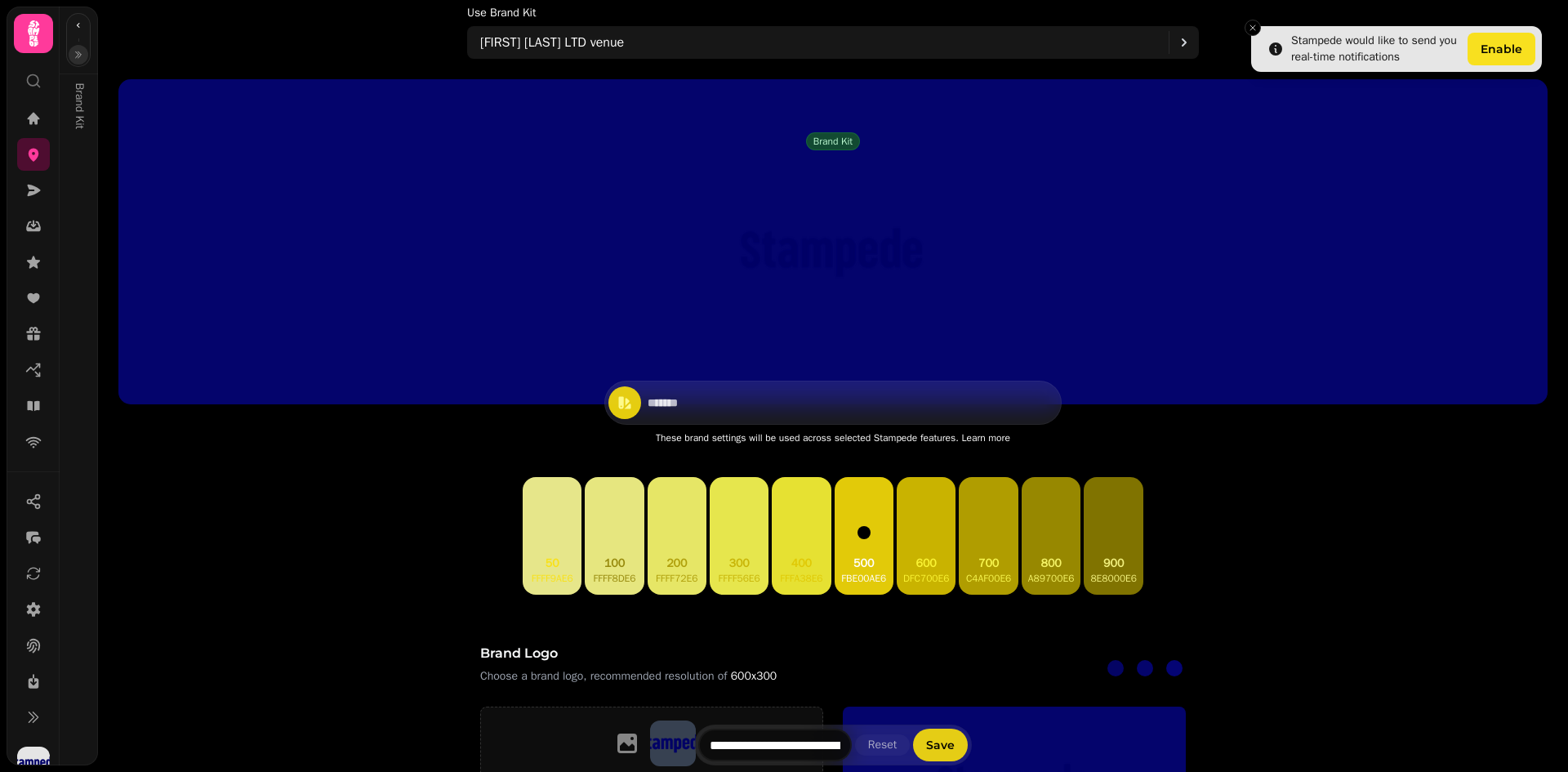 click 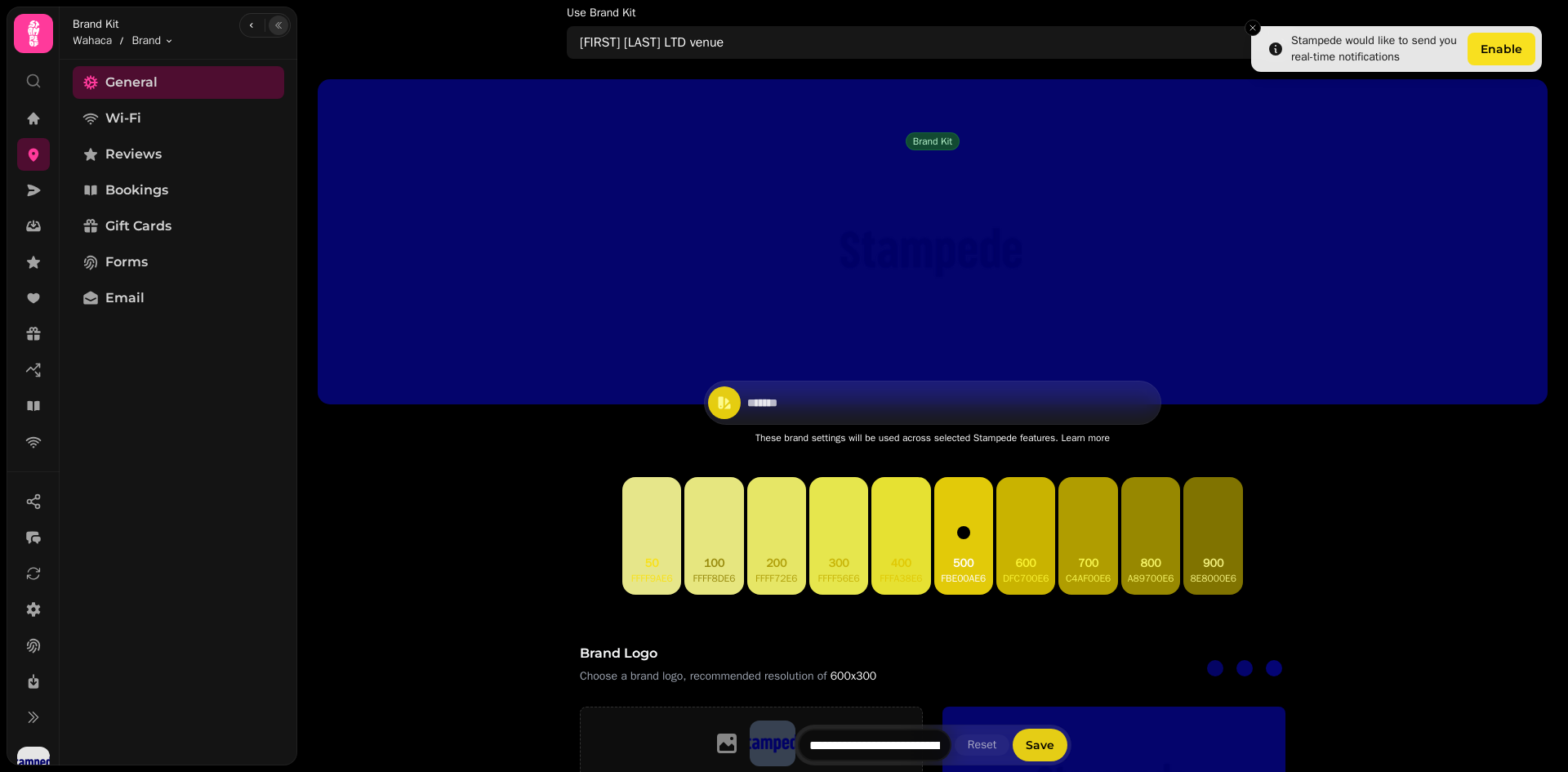 click 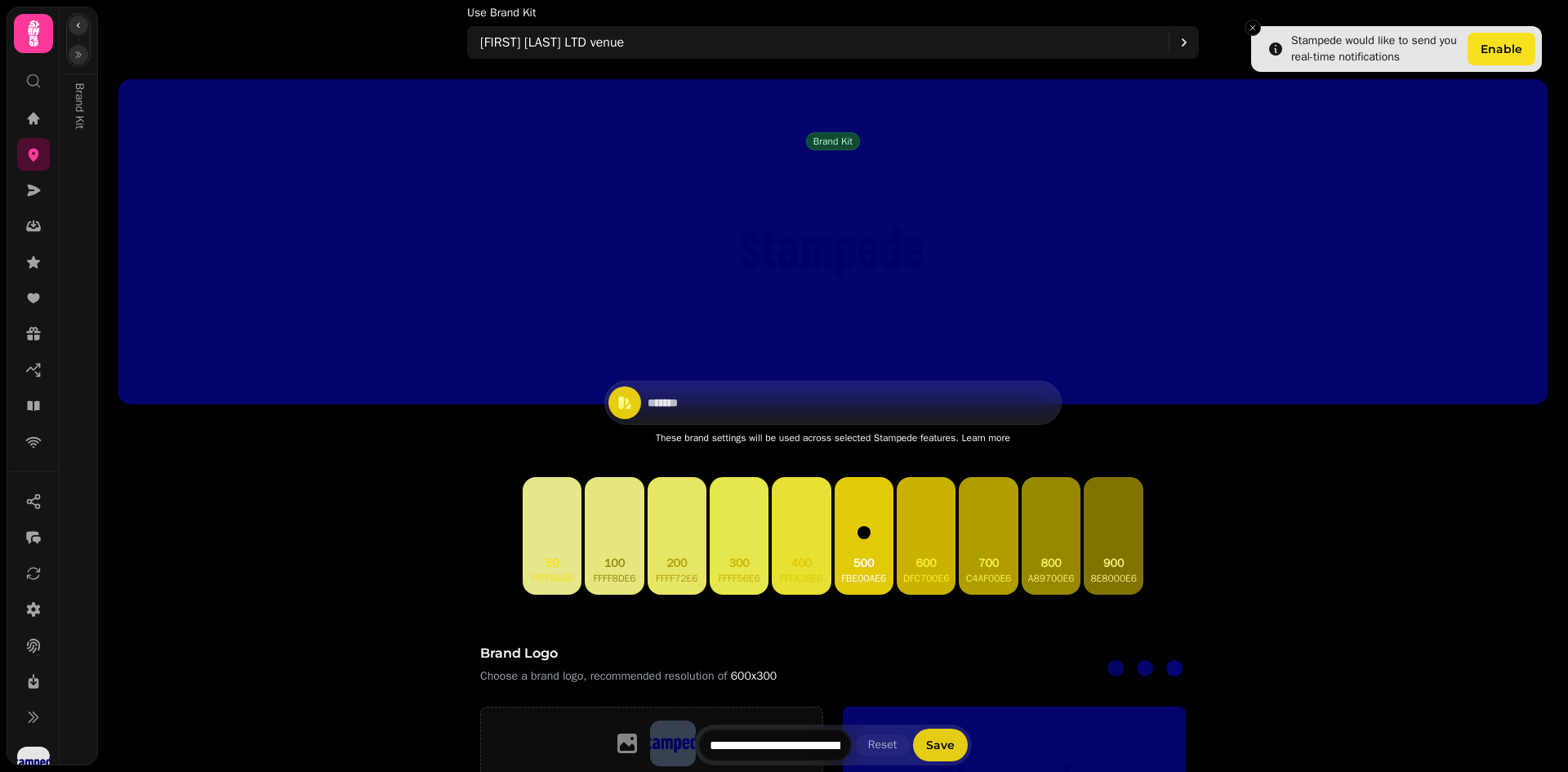 click 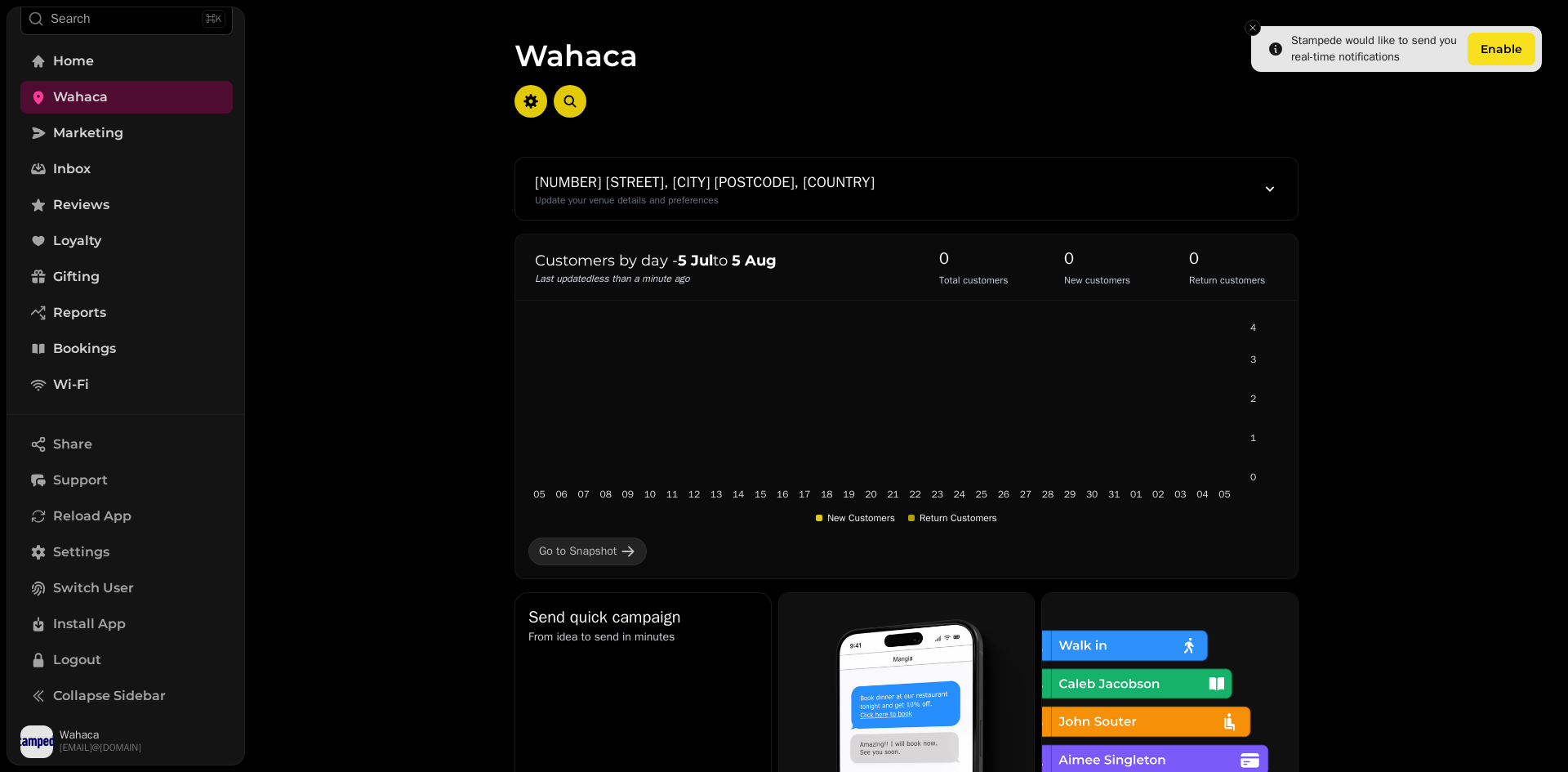 scroll, scrollTop: 0, scrollLeft: 0, axis: both 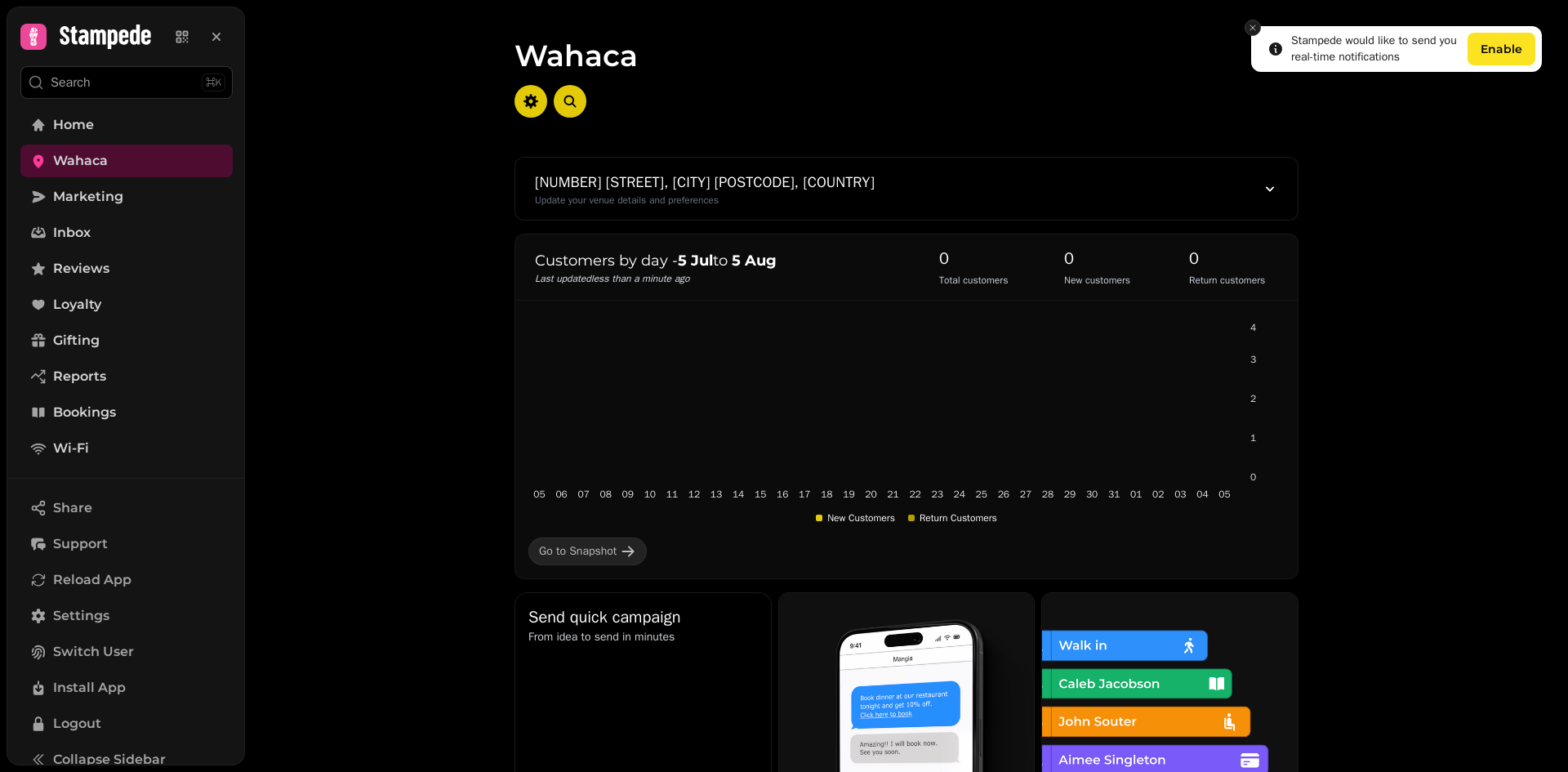 click 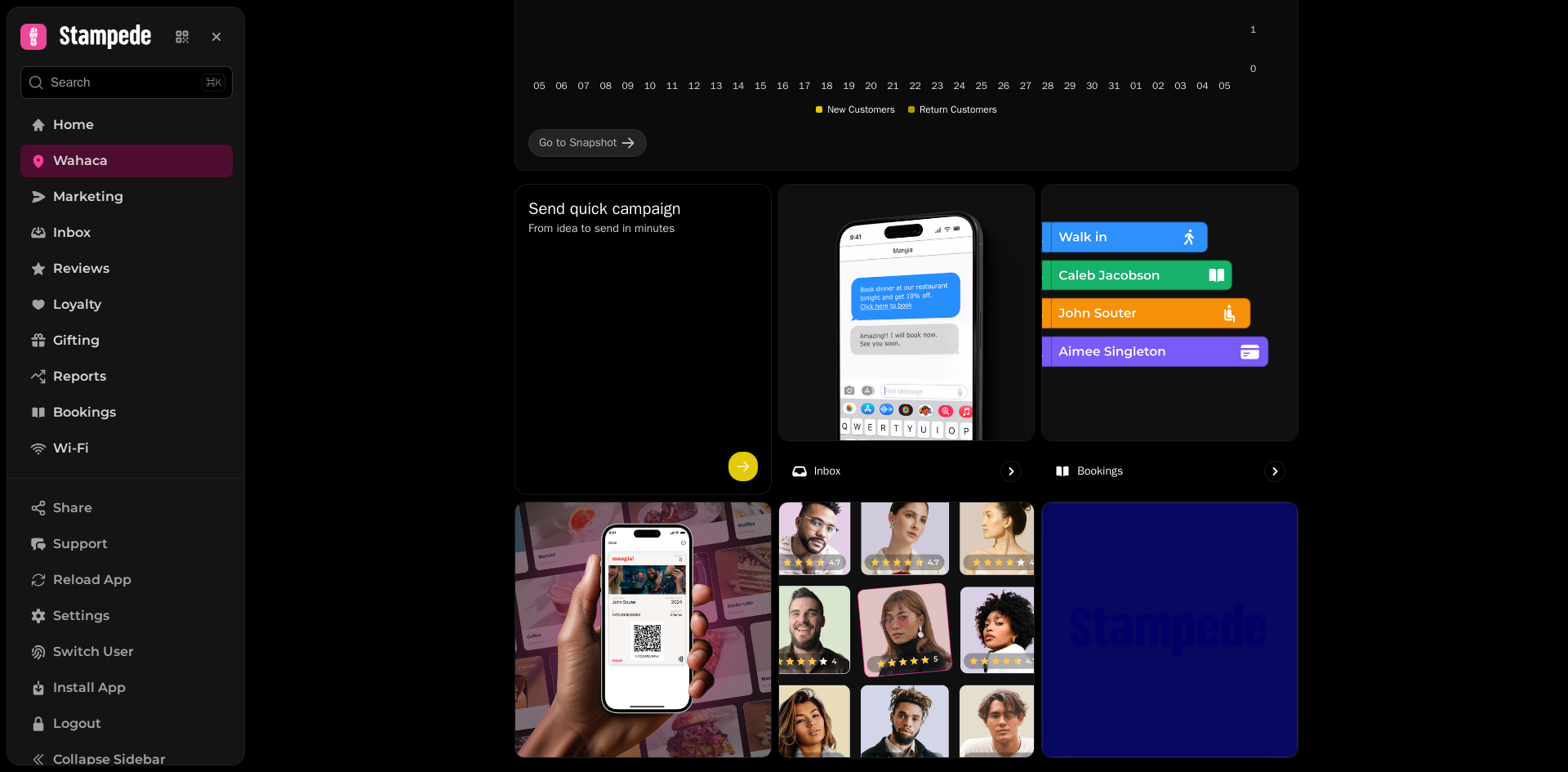 scroll, scrollTop: 735, scrollLeft: 0, axis: vertical 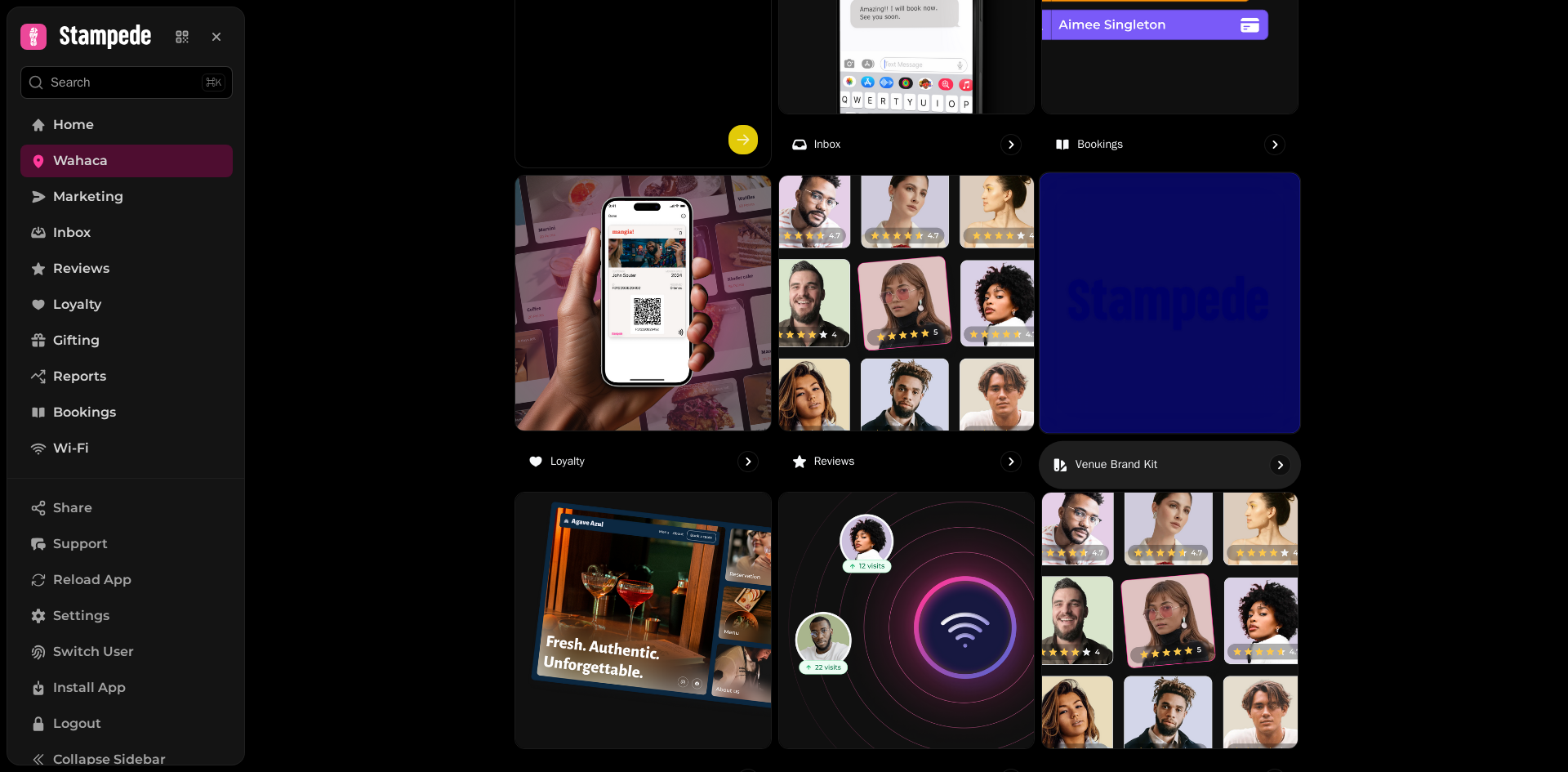 click on "Venue brand kit" at bounding box center (1116, 464) 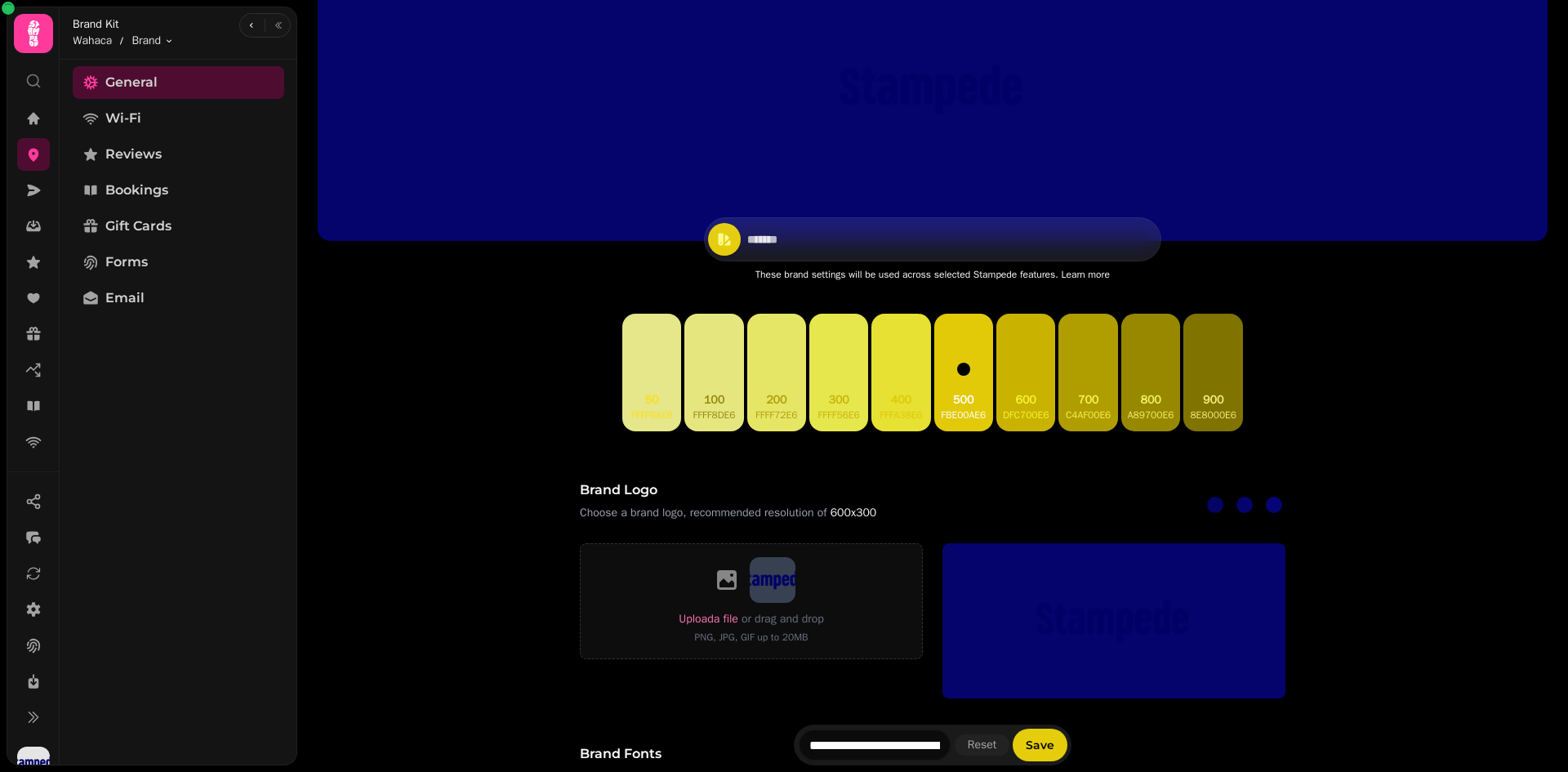 scroll, scrollTop: 245, scrollLeft: 0, axis: vertical 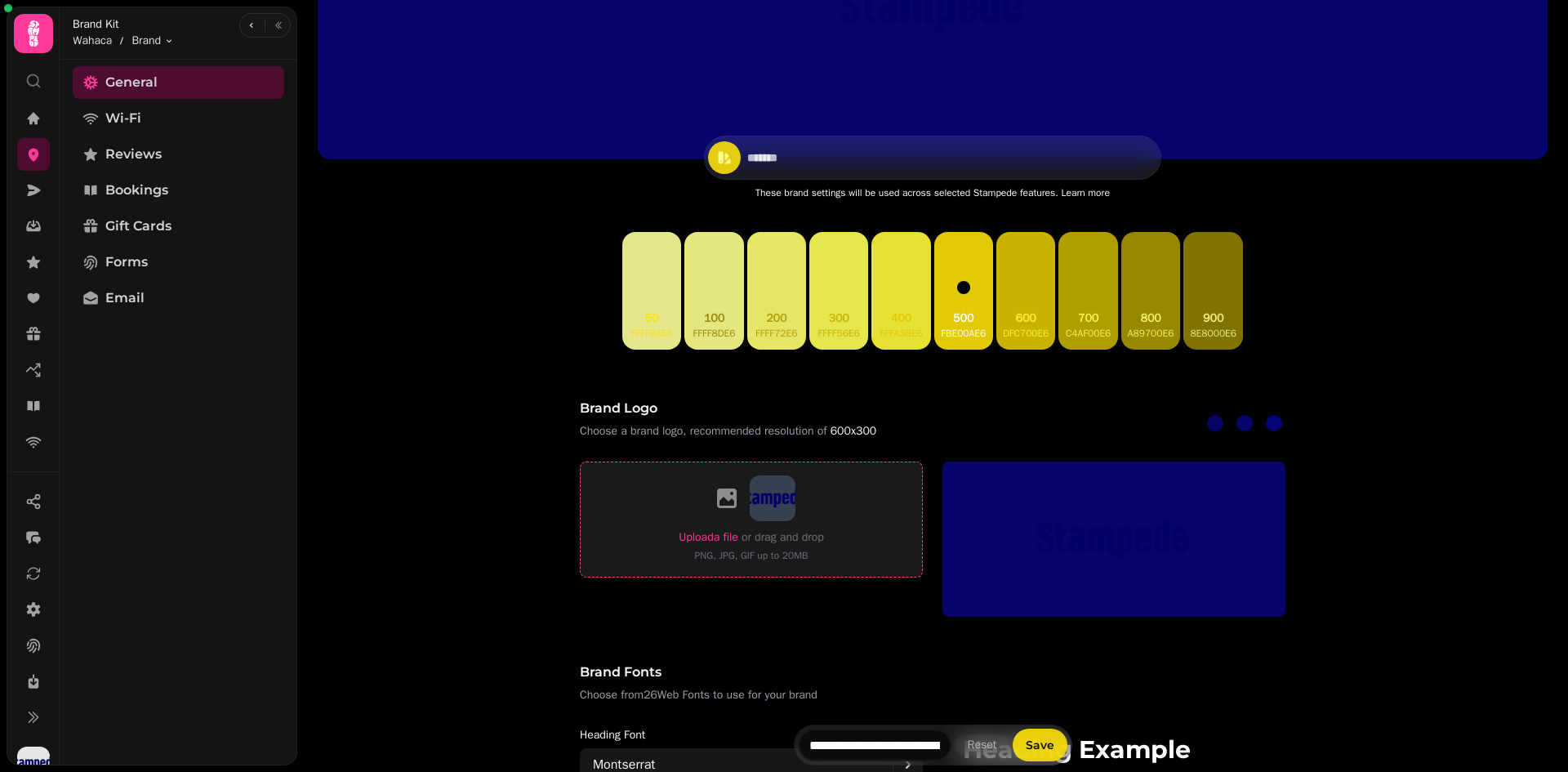 click on "Upload  a file" at bounding box center (708, 537) 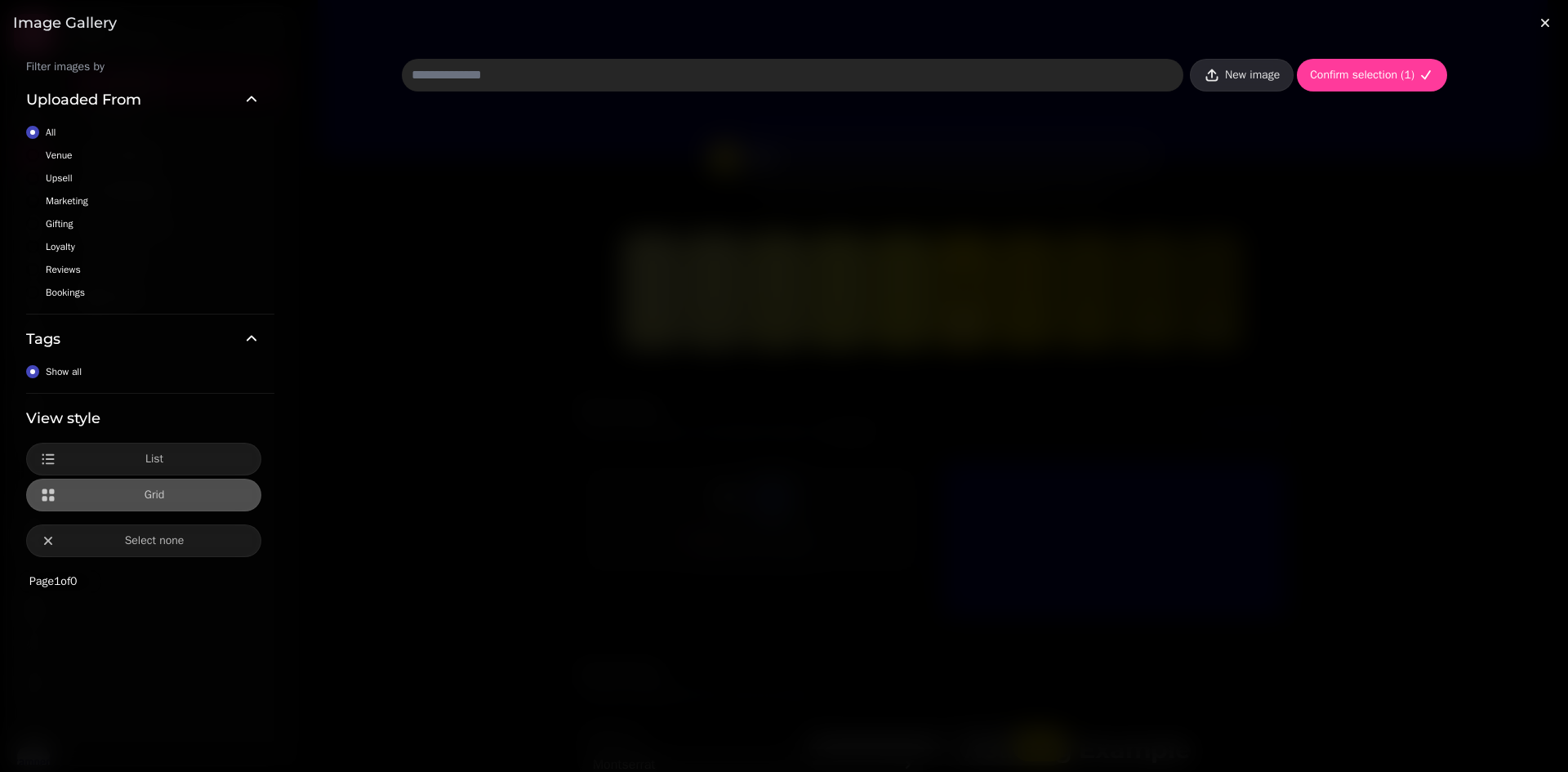click on "New image" at bounding box center (1252, 75) 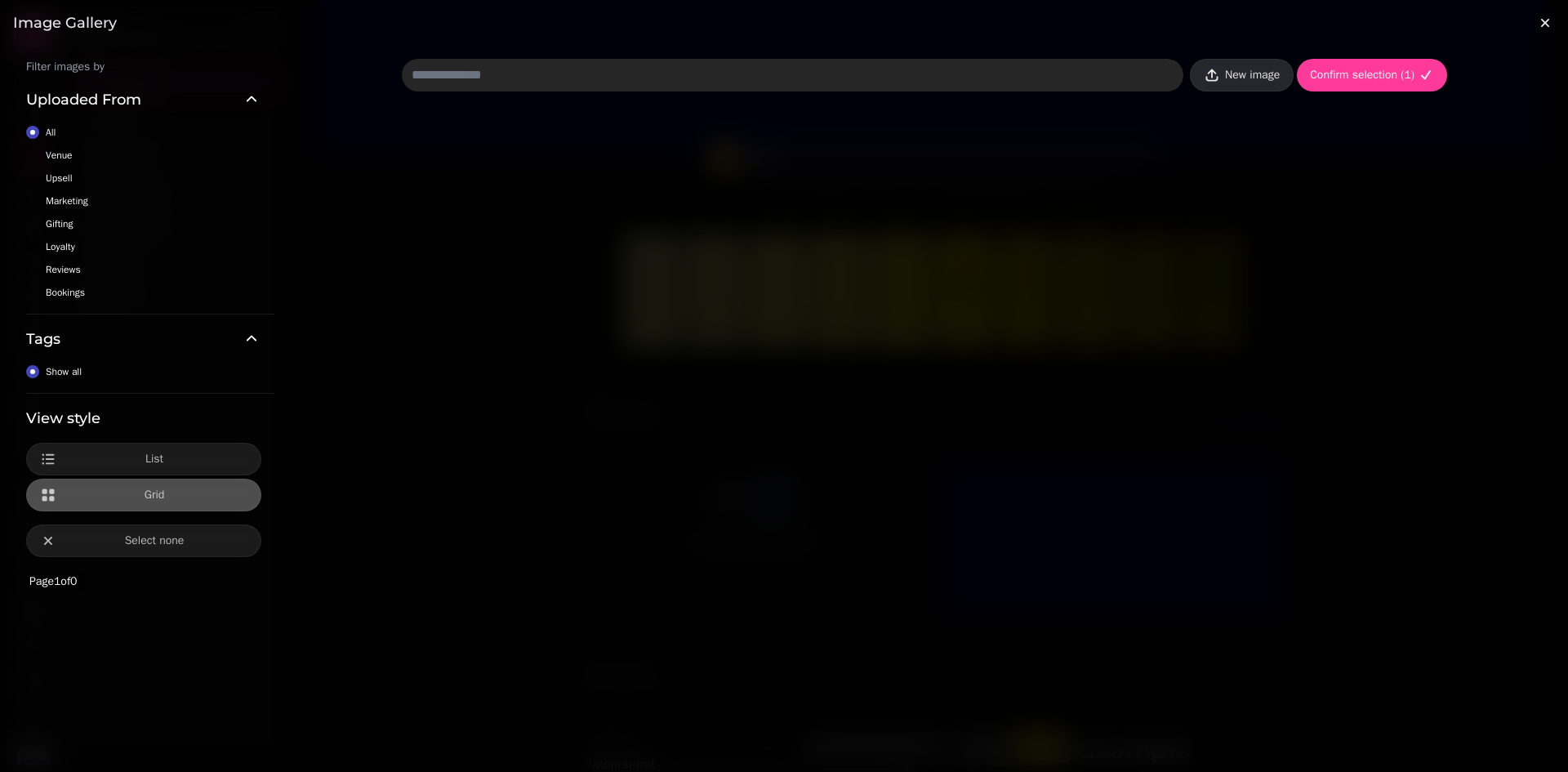 click on "New image" at bounding box center (1252, 75) 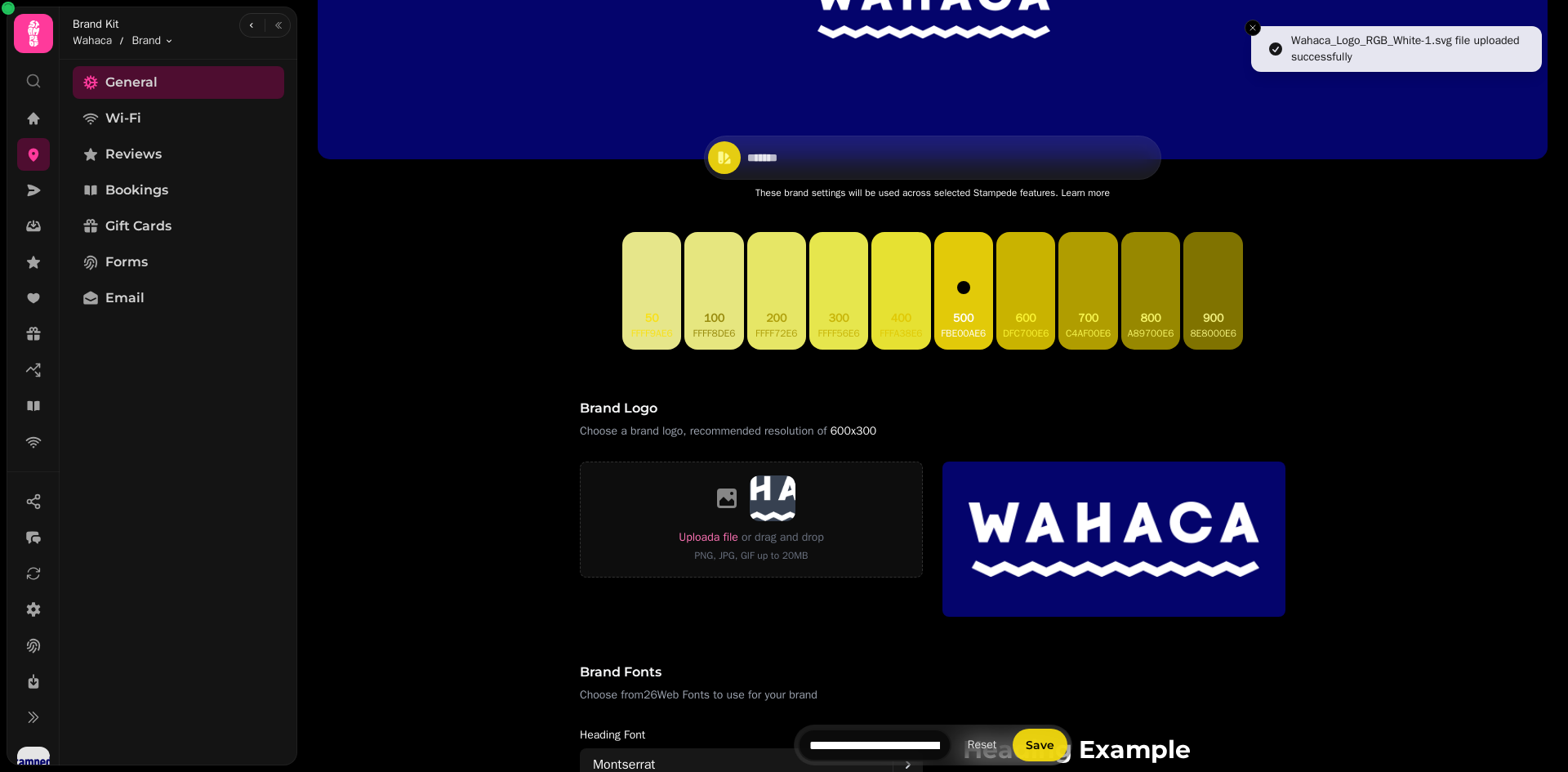 scroll, scrollTop: 0, scrollLeft: 0, axis: both 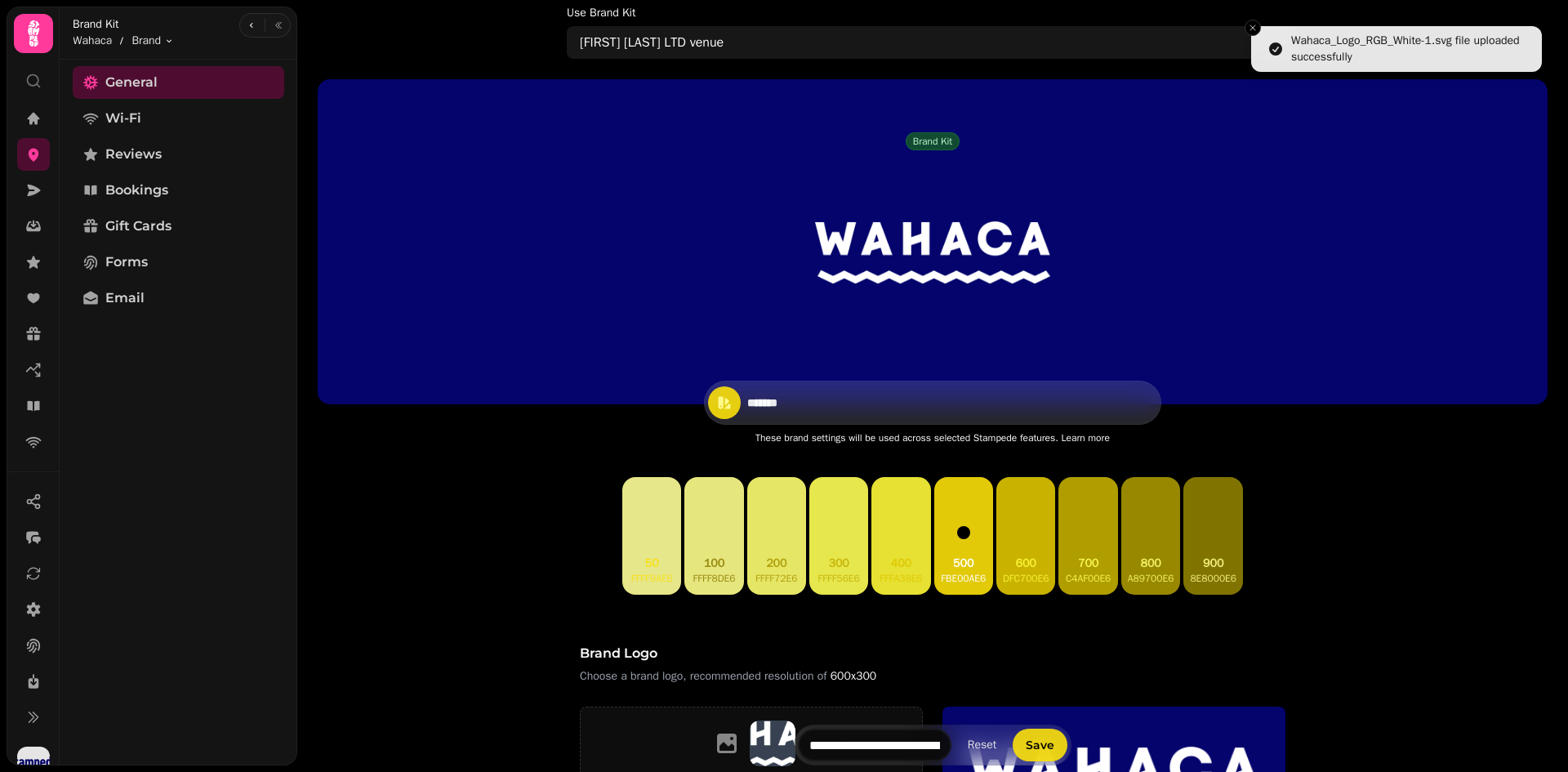 click 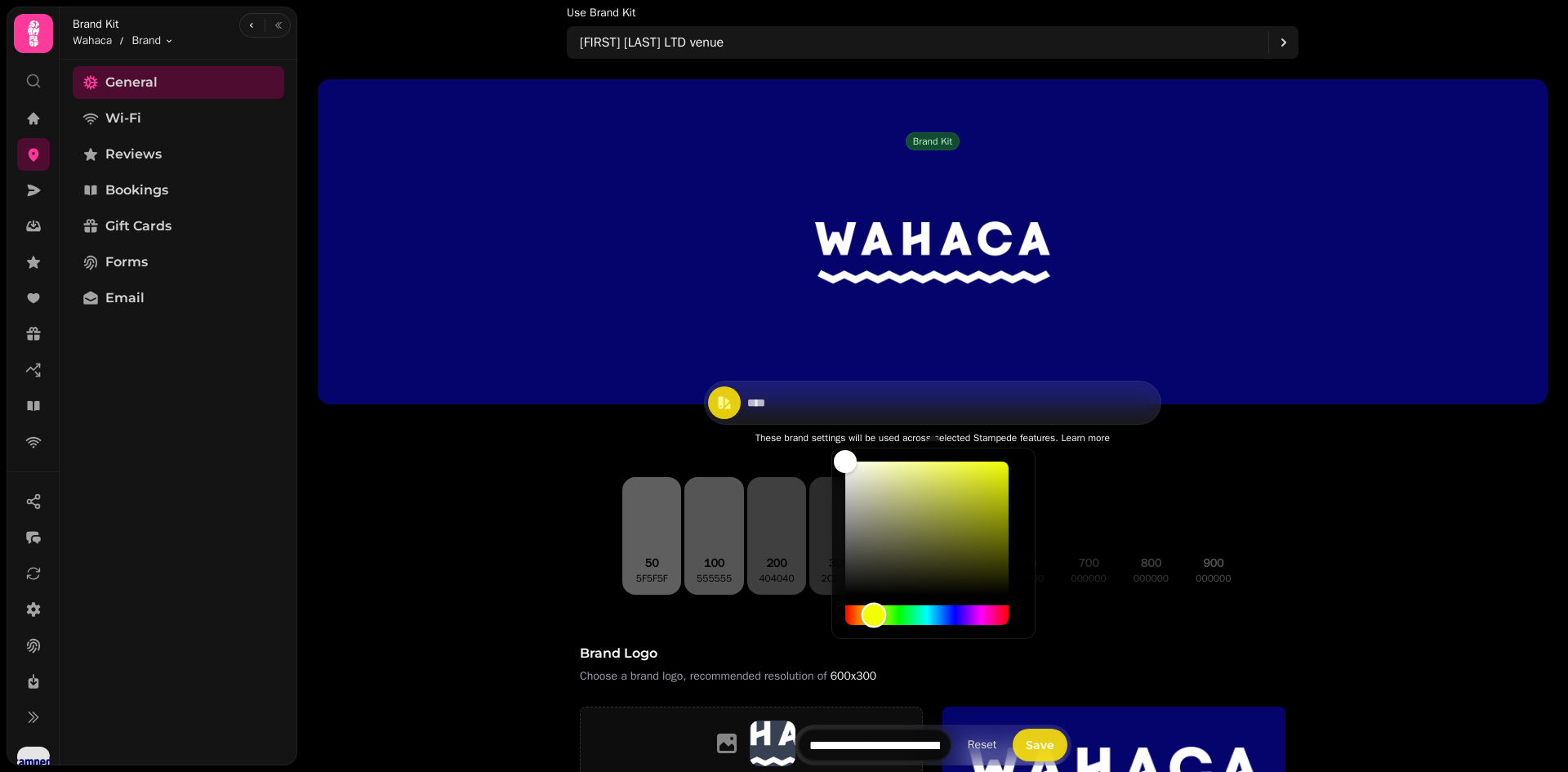 drag, startPoint x: 843, startPoint y: 615, endPoint x: 874, endPoint y: 614, distance: 31.016125 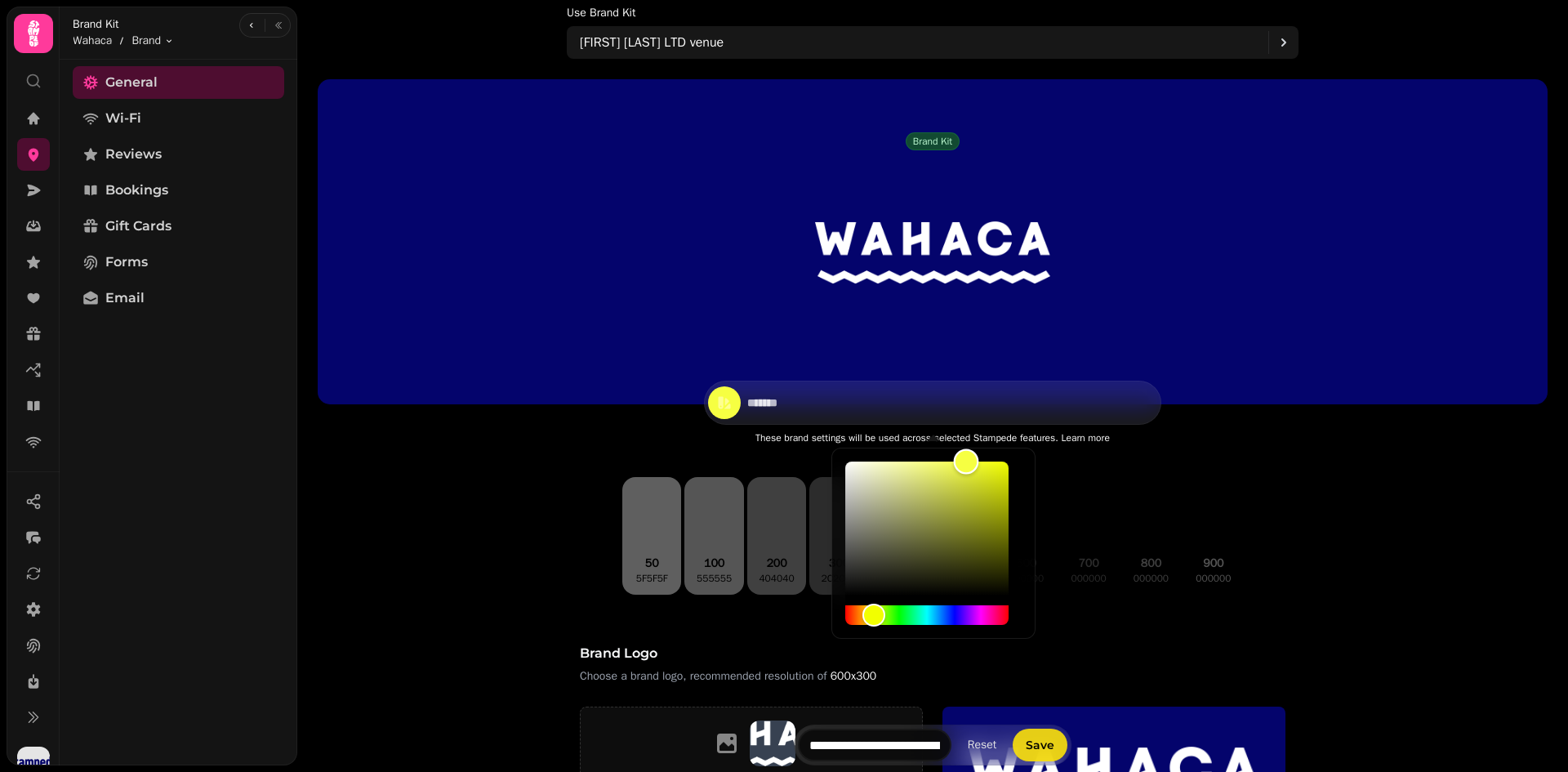 drag, startPoint x: 847, startPoint y: 470, endPoint x: 1076, endPoint y: 426, distance: 233.18876 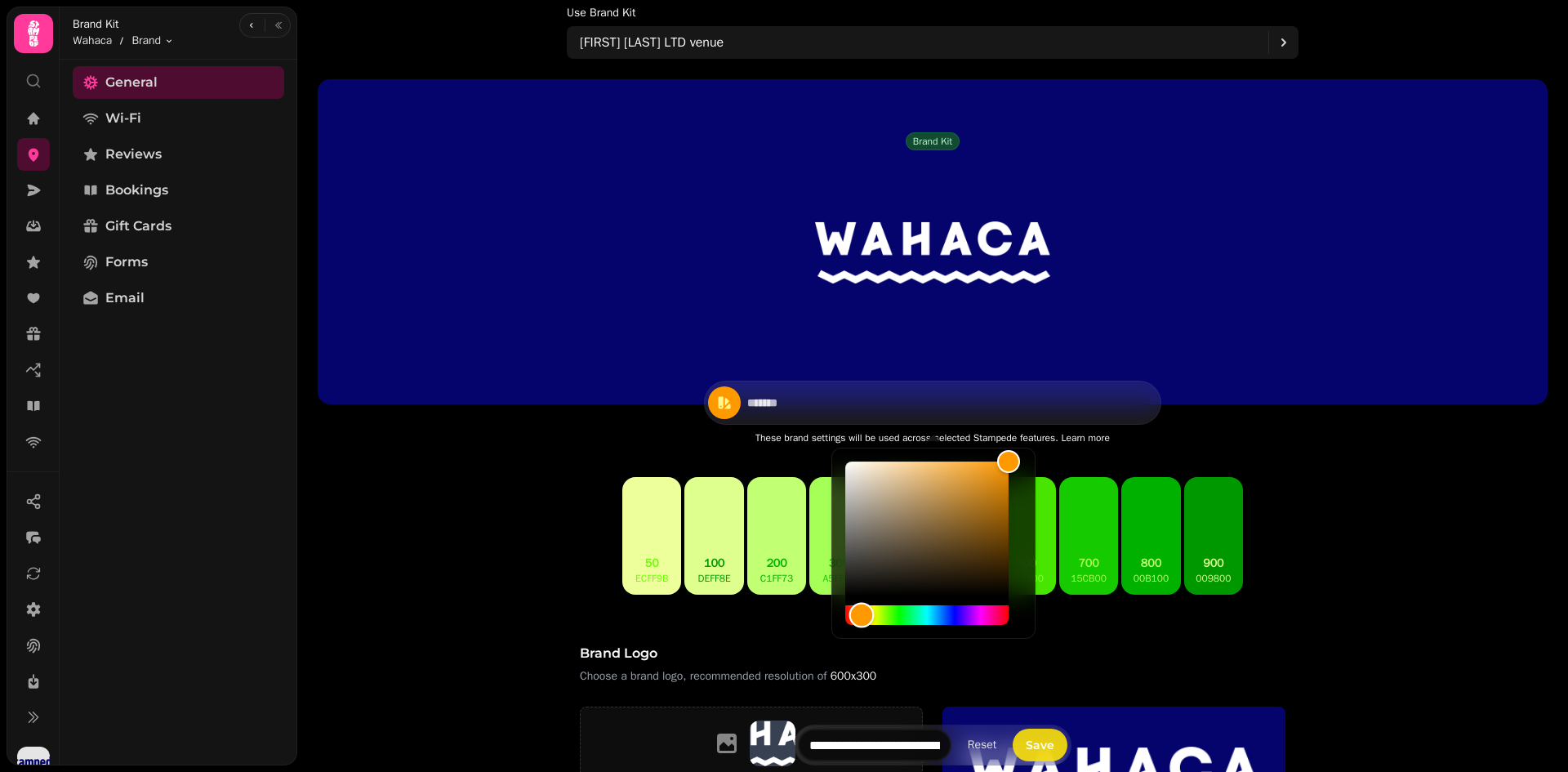 drag, startPoint x: 877, startPoint y: 614, endPoint x: 862, endPoint y: 617, distance: 15.297059 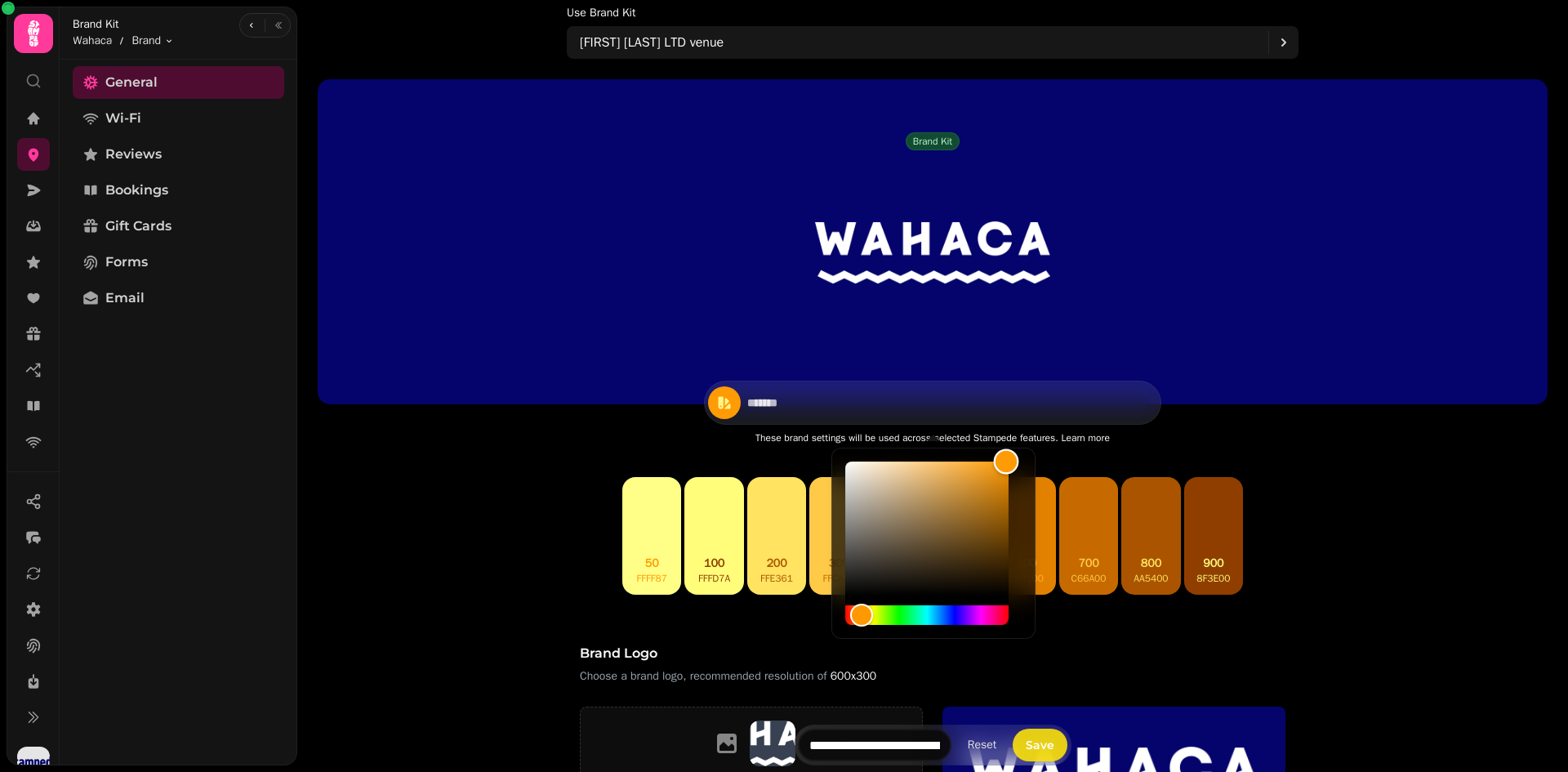 click at bounding box center [1006, 462] 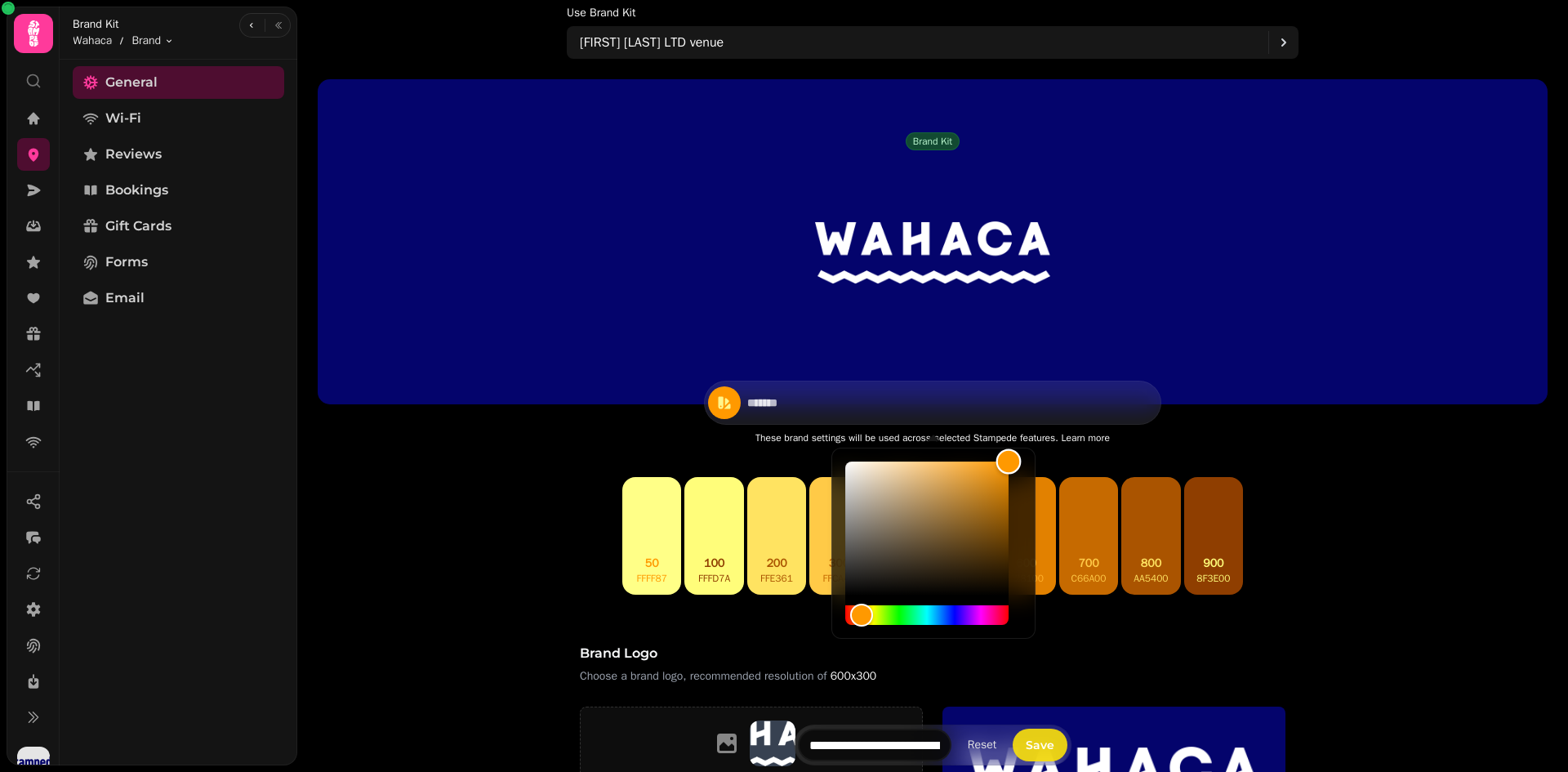 drag, startPoint x: 1032, startPoint y: 447, endPoint x: 1045, endPoint y: 442, distance: 13.928388 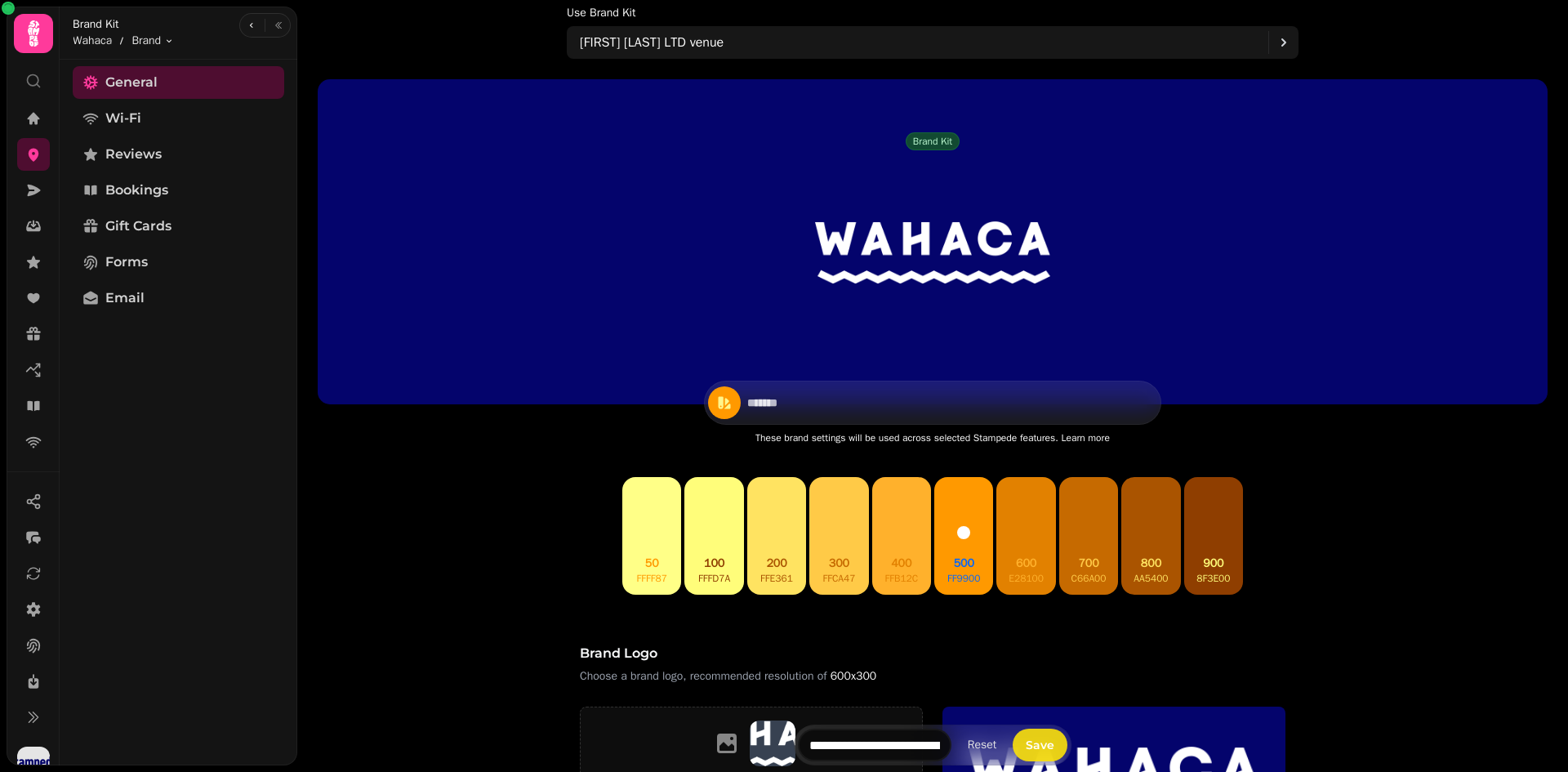 click on "Brand kit [FIRST] [LAST] LTD venue ******* These brand settings will be used across selected Stampede features.   Learn more 50 [COLOR] 100 [COLOR] 200 [COLOR] 300 [COLOR] 400 [COLOR] 500 [COLOR] 600 [COLOR] 700 [COLOR] 800 [COLOR] 900 [COLOR] Brand logo Choose a brand logo, recommended resolution of   600x300 Upload  a file or drag and drop PNG, JPG, GIF up to 20MB Brand fonts Choose from  26  Web Fonts to use for your brand Heading font Montserrat Body font Montserrat Heading Example Lorem ipsum dolor sit amet, consectetur adipiscing elit. Aliquam sed fermentum felis. Maecenas lectus turpis, pretium in malesuada at, commodo sed massa. Curabitur efficitur lectus non ante laoreet imperdiet. Background image Choose a background image, recommended resolution of   1600x900 #ffffff  colour selected #000000  colour selected Upload  a file or drag and drop PNG, JPG, GIF up to 20MB ******* Corners Round Square Example" at bounding box center [933, 807] 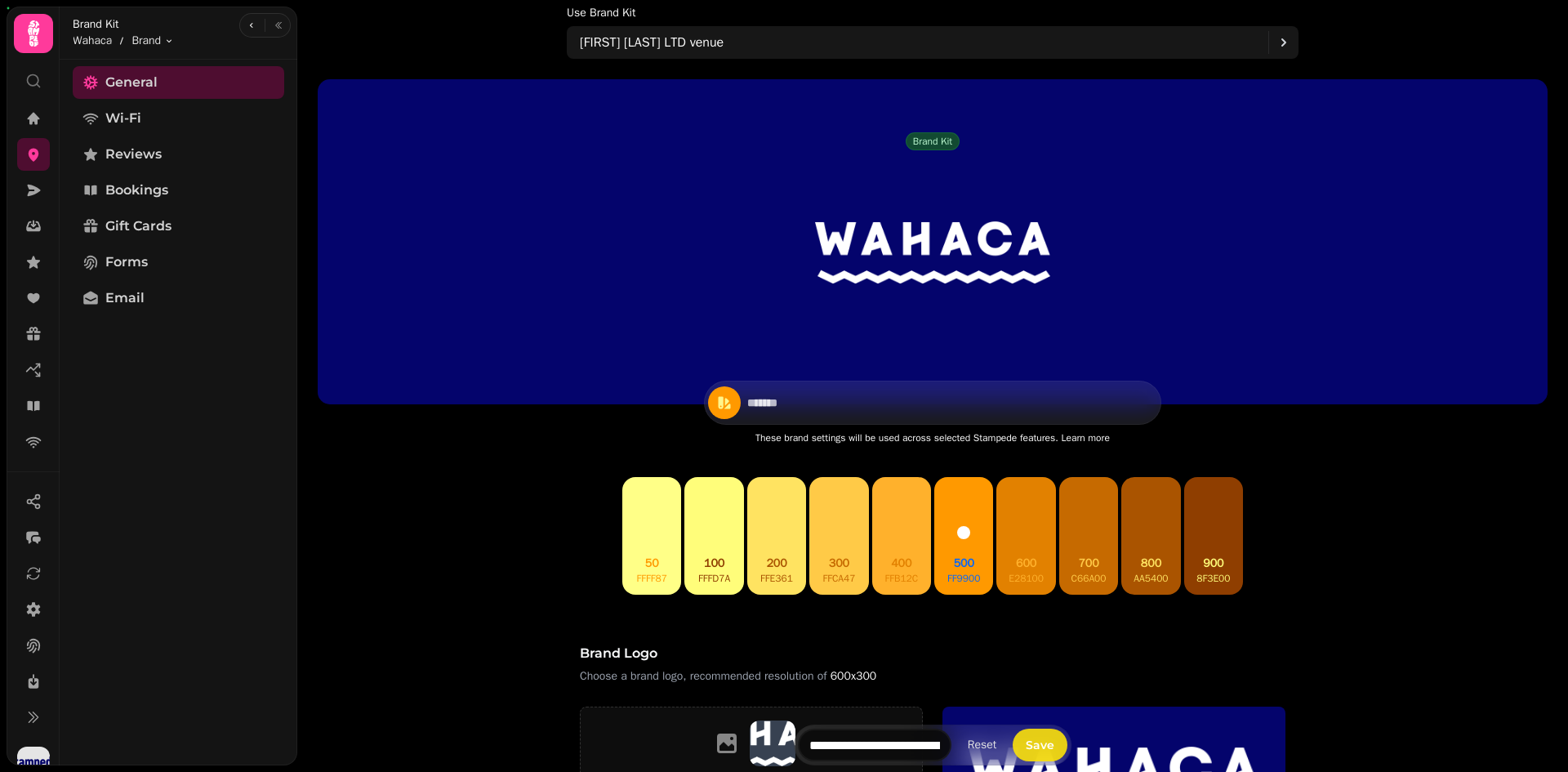 click on "500 ff9900" at bounding box center (964, 552) 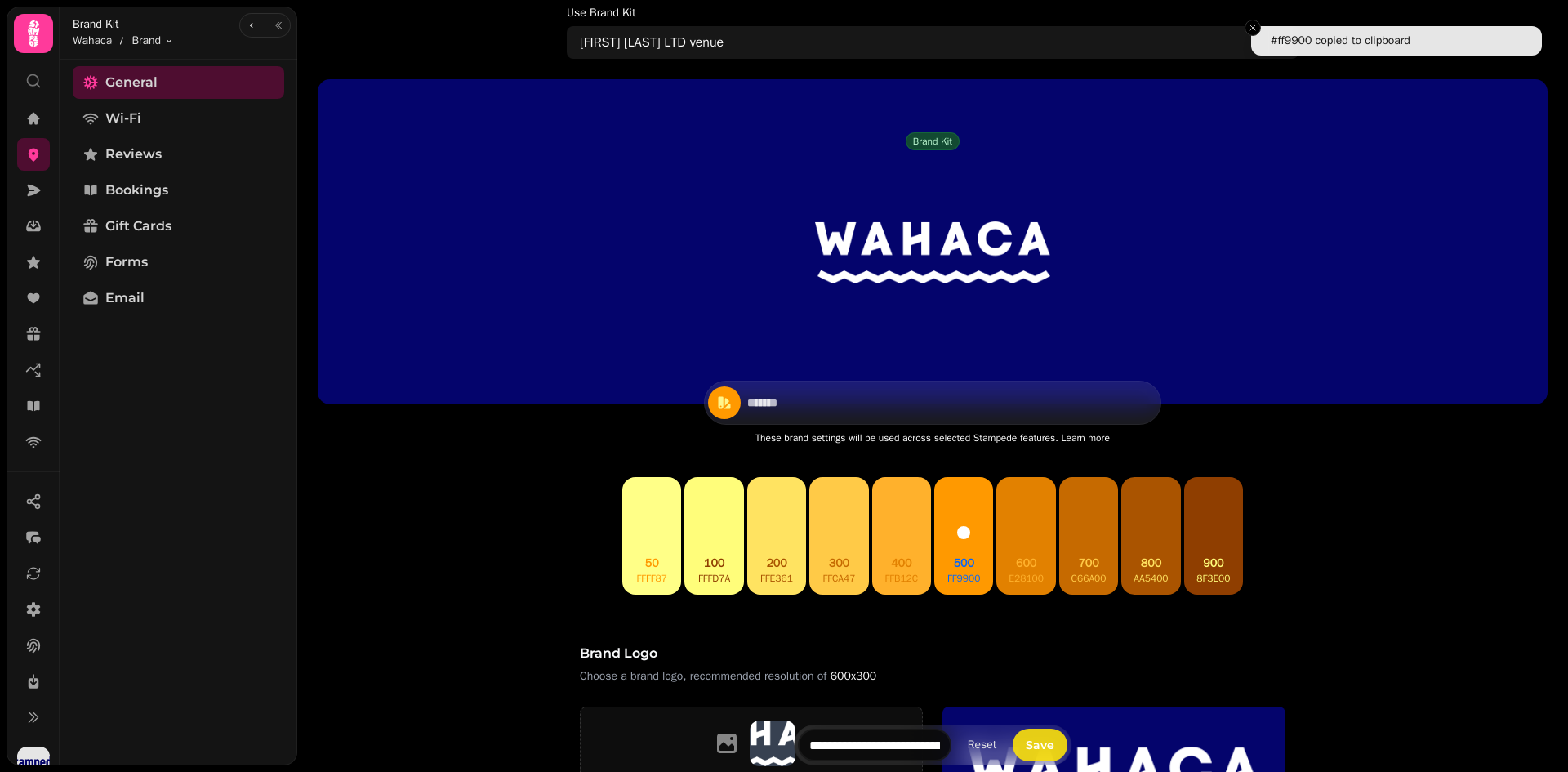 drag, startPoint x: 966, startPoint y: 515, endPoint x: 1135, endPoint y: 221, distance: 339.1121 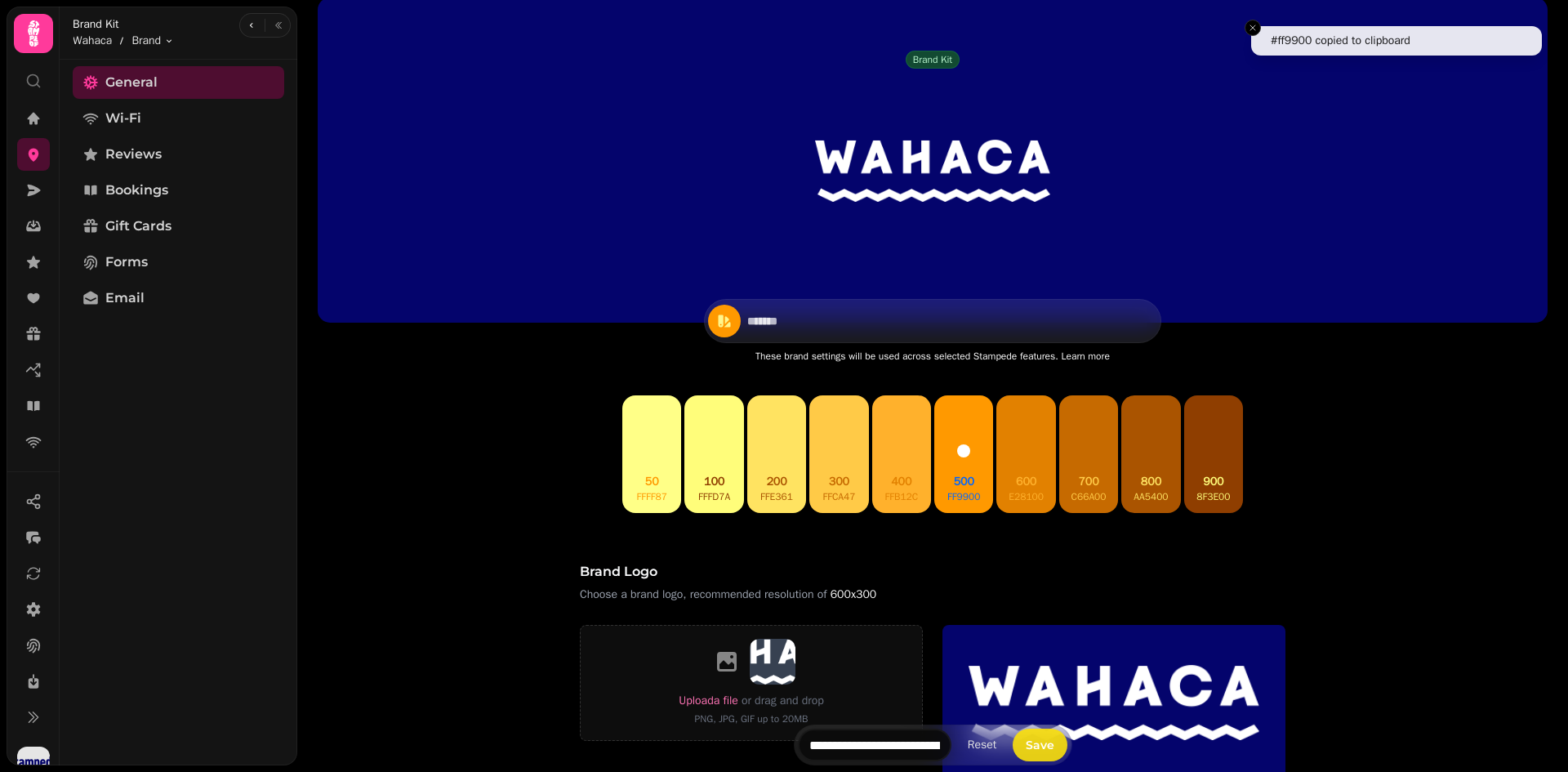 scroll, scrollTop: 163, scrollLeft: 0, axis: vertical 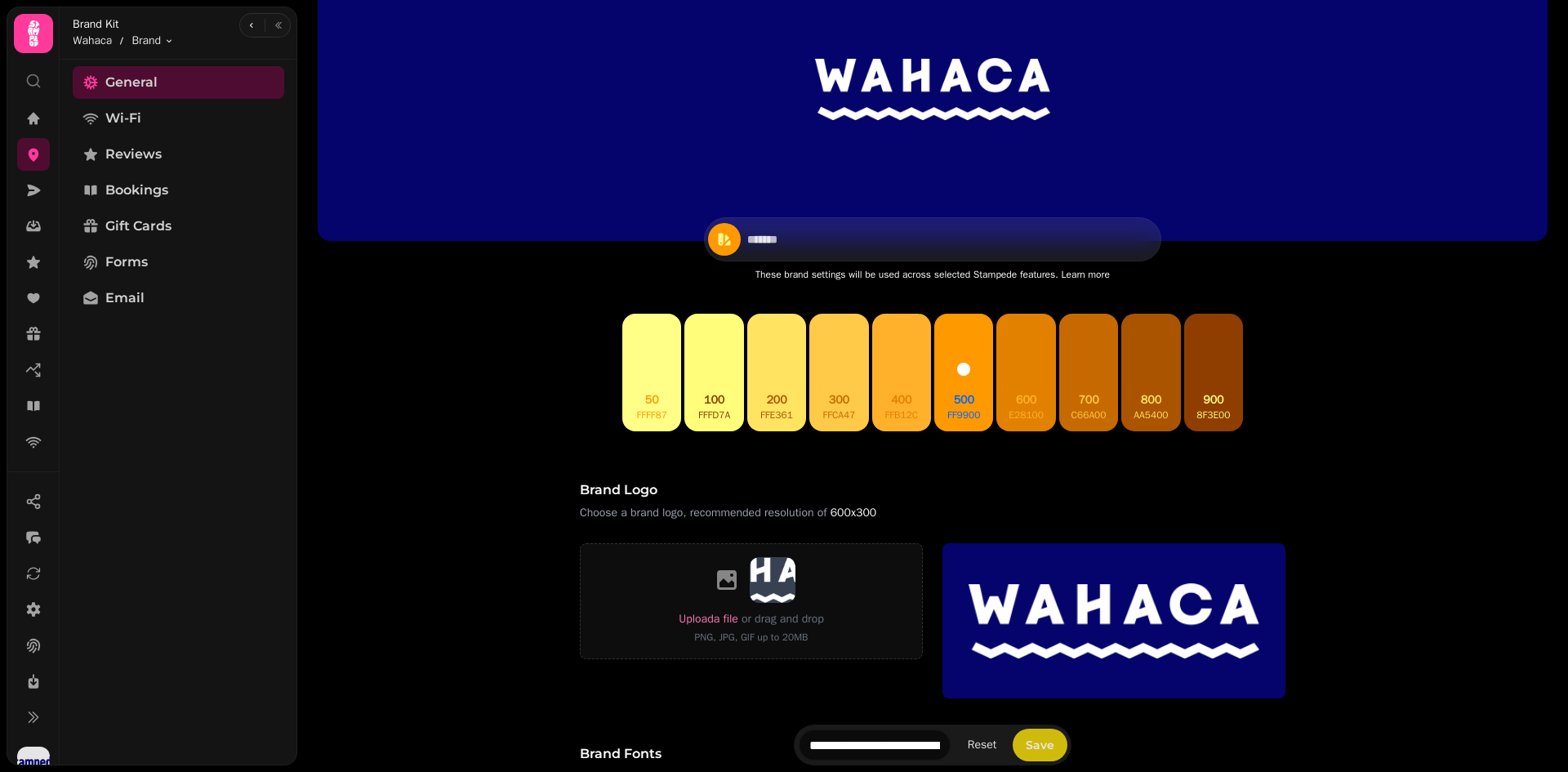 click on "Save" at bounding box center [1040, 745] 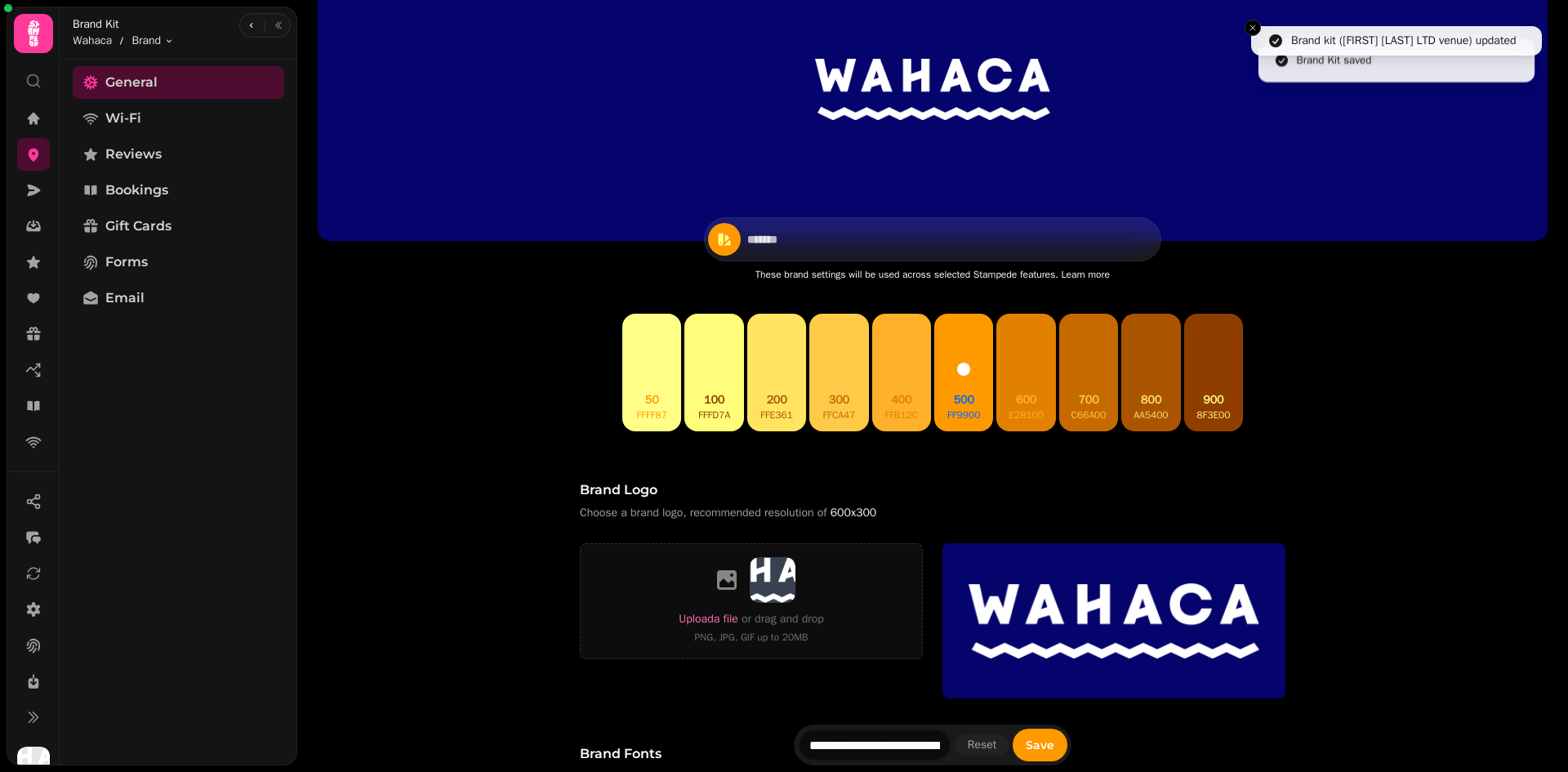 scroll, scrollTop: 0, scrollLeft: 0, axis: both 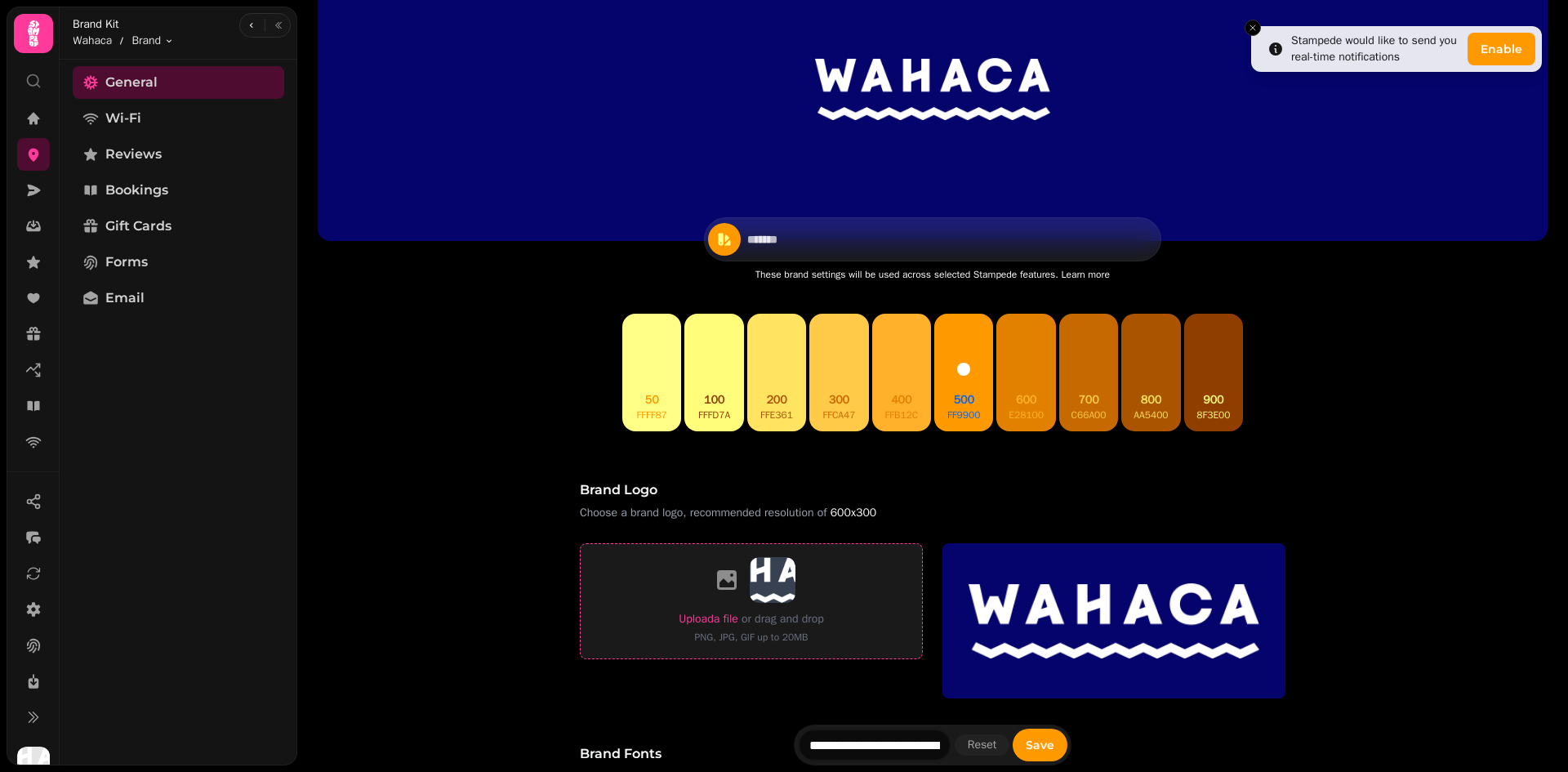 click on "Upload  a file" at bounding box center [708, 618] 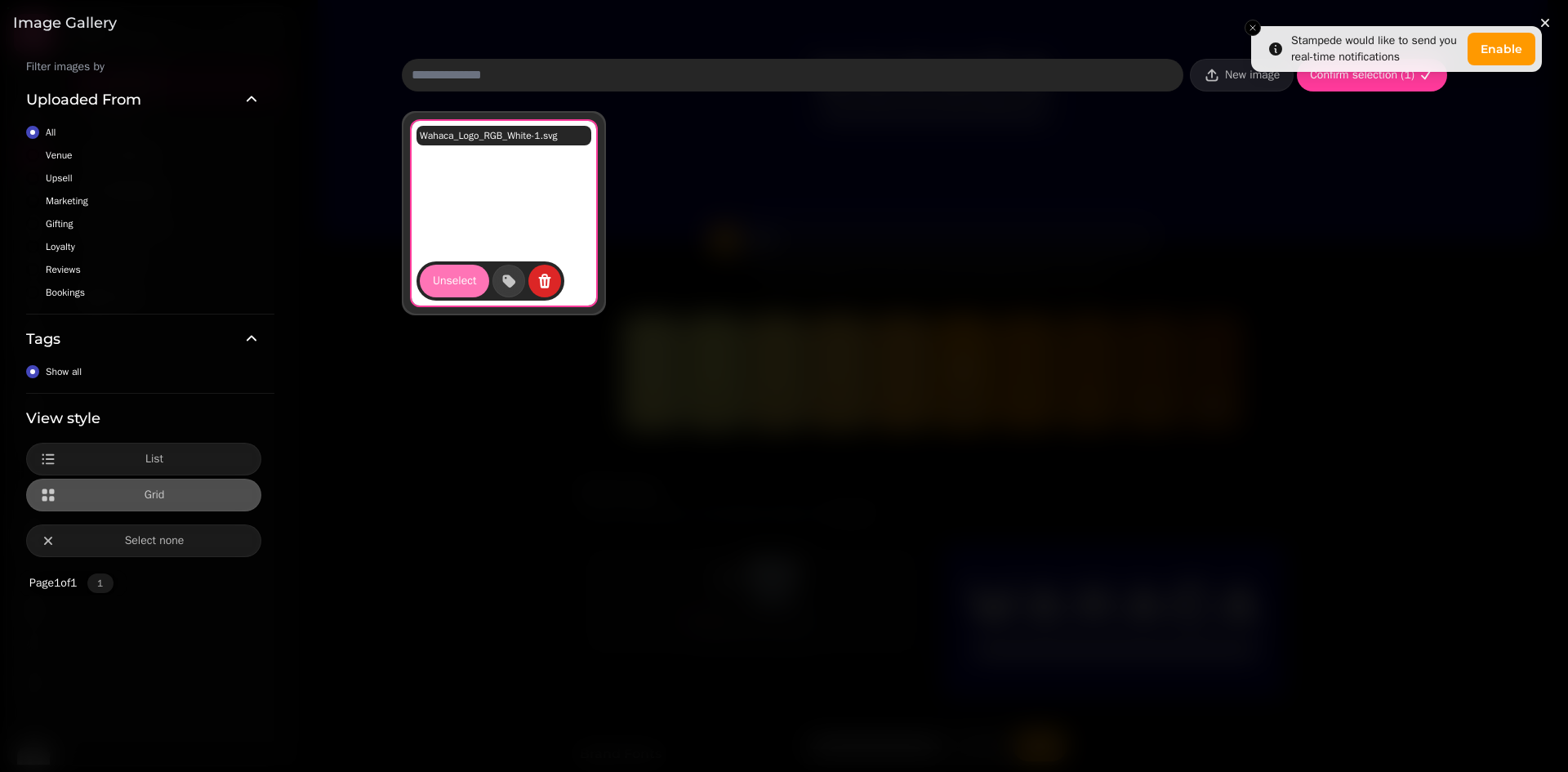 click on "Unselect" at bounding box center [454, 281] 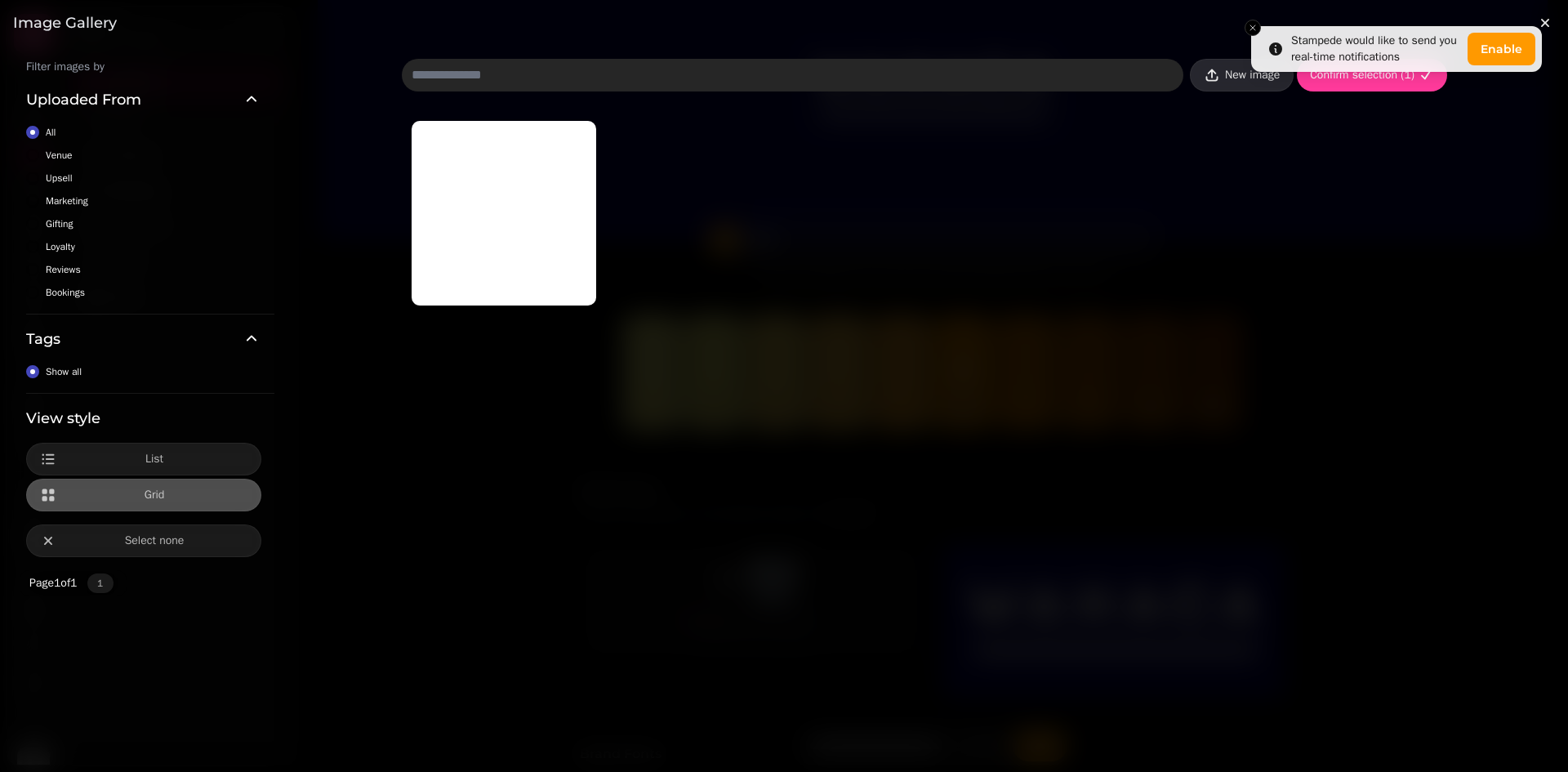 click on "New image" at bounding box center [1252, 75] 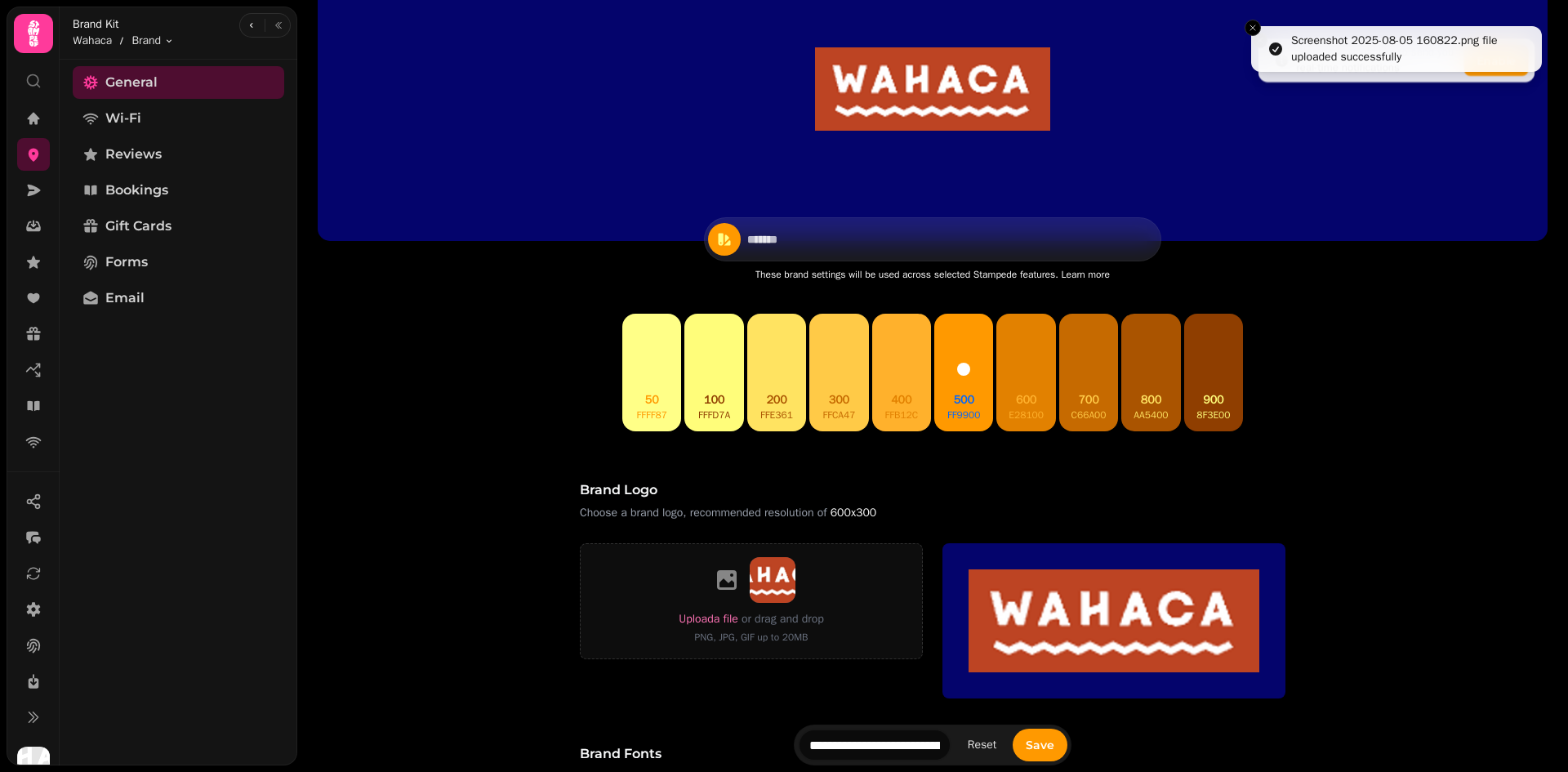 click on "500 ff9900" at bounding box center [964, 373] 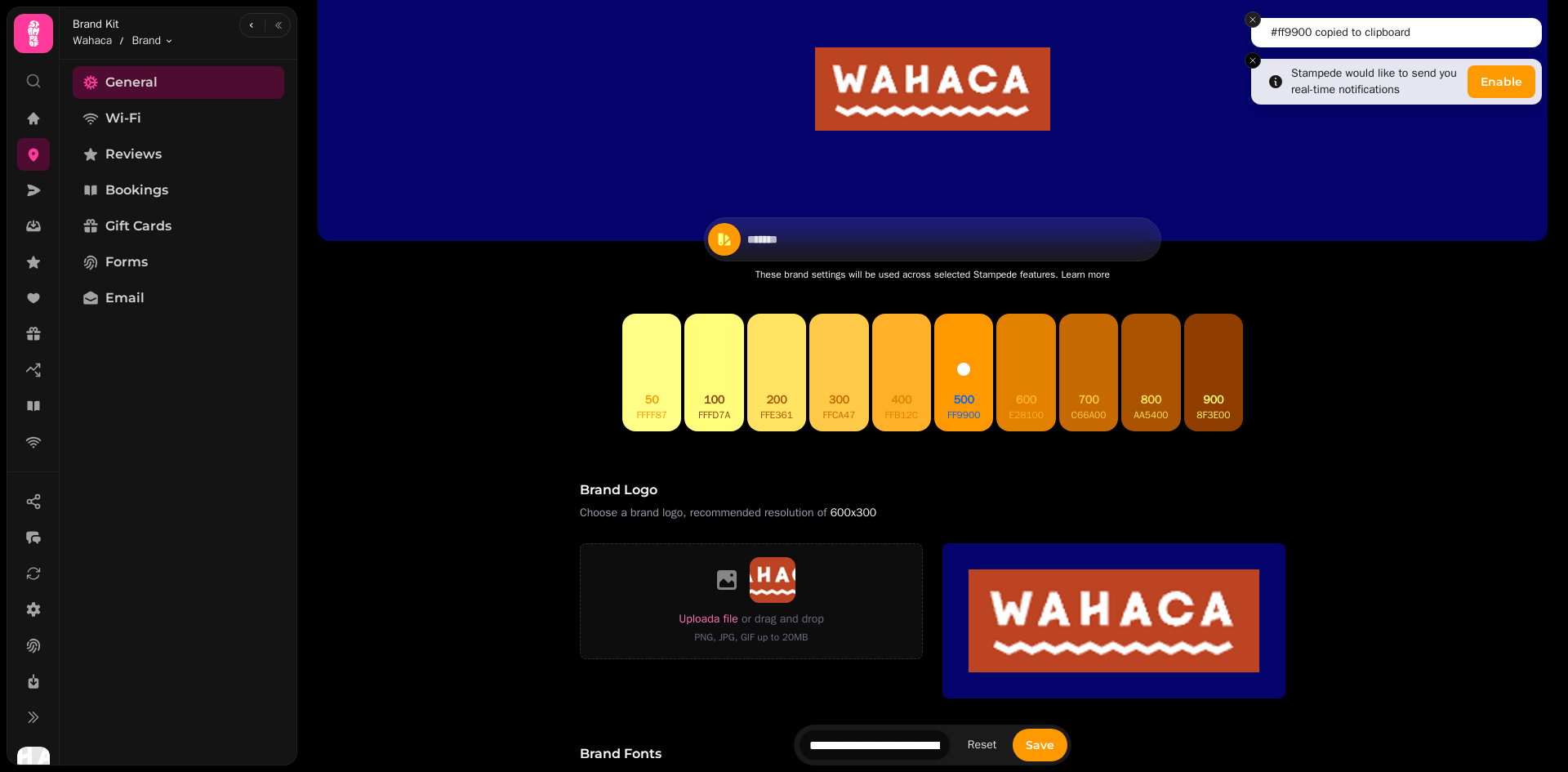 click at bounding box center (1253, 20) 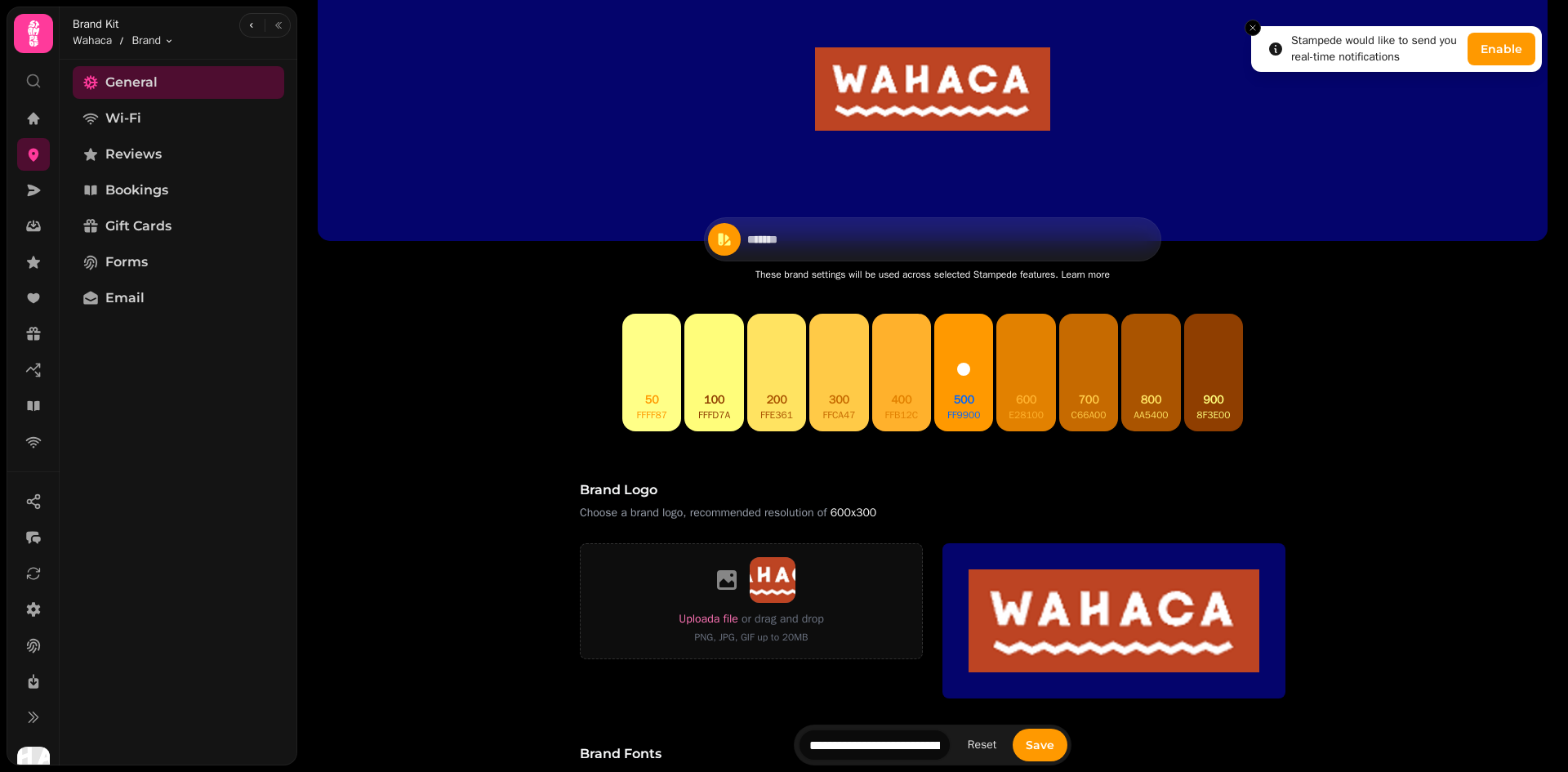 click 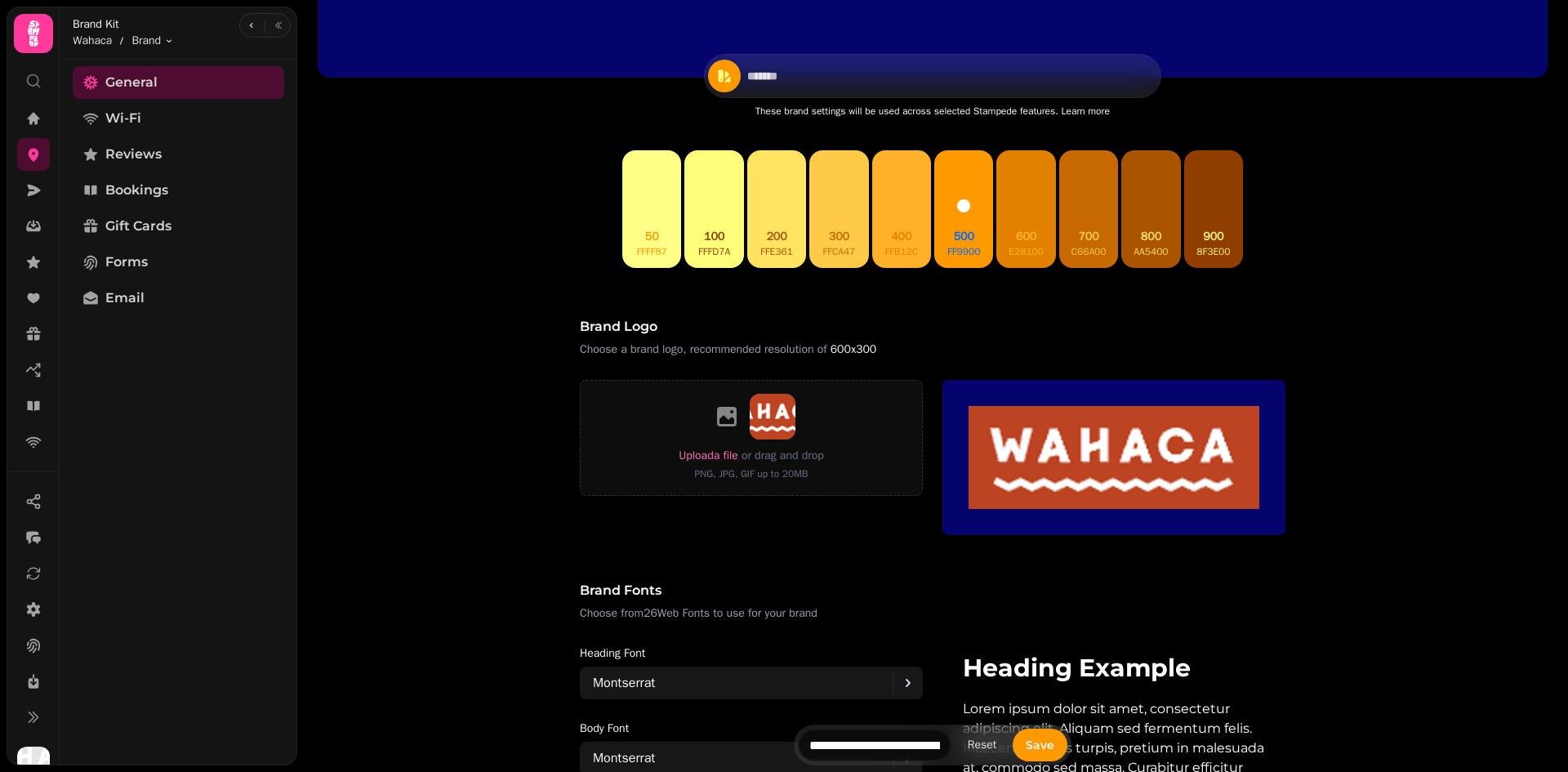 scroll, scrollTop: 245, scrollLeft: 0, axis: vertical 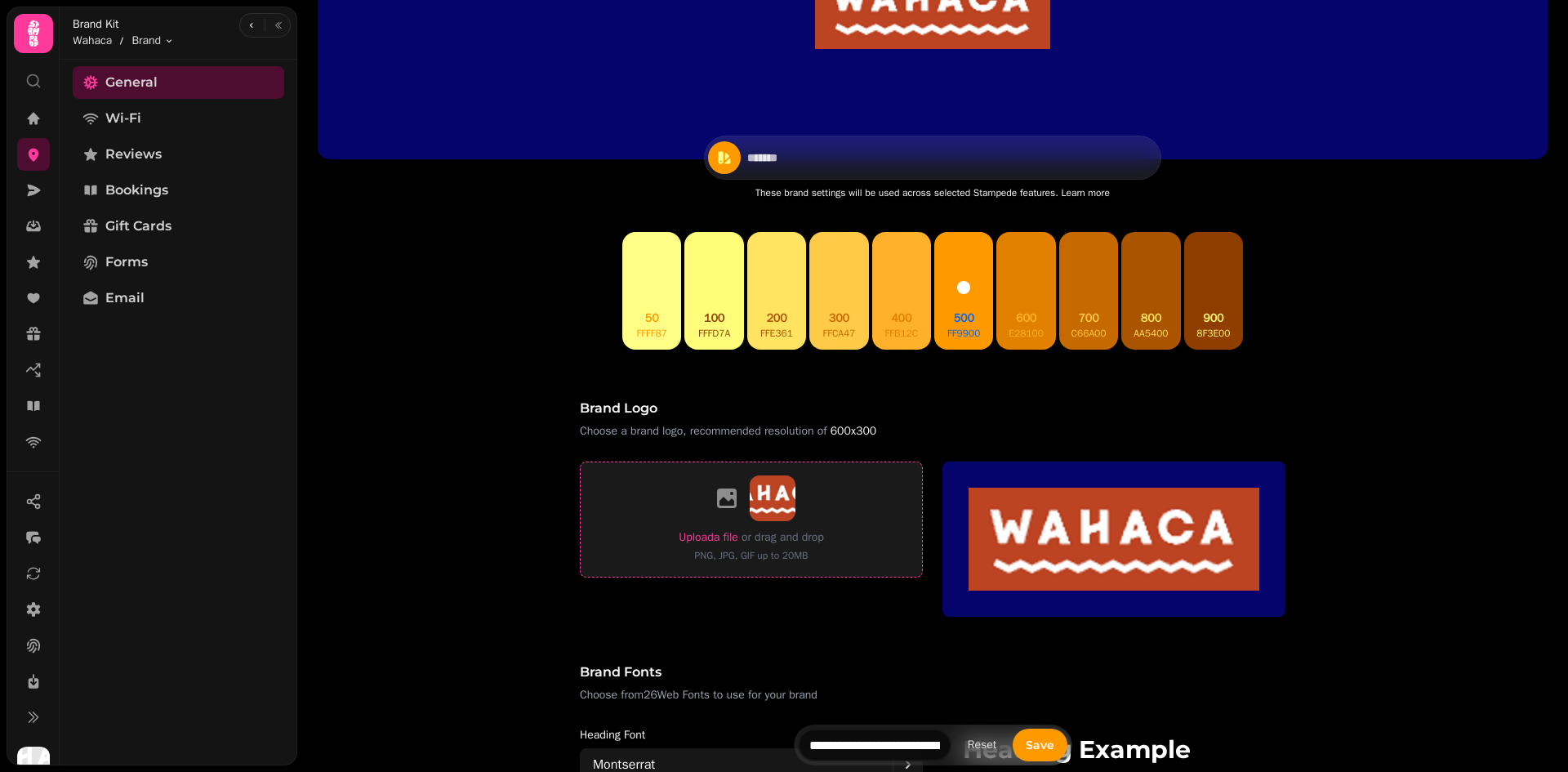 click on "Upload  a file" at bounding box center [708, 537] 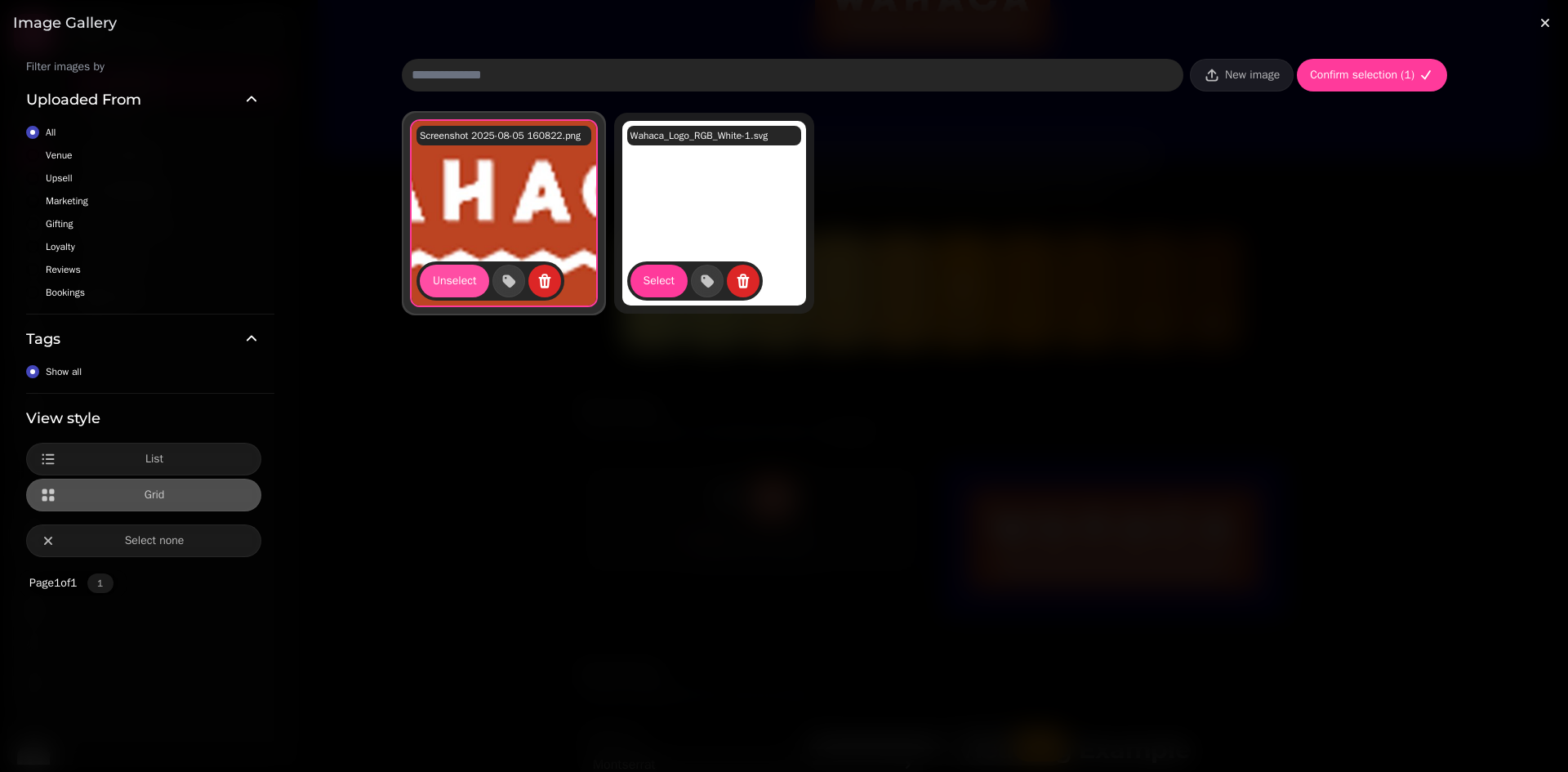 click at bounding box center (707, 281) 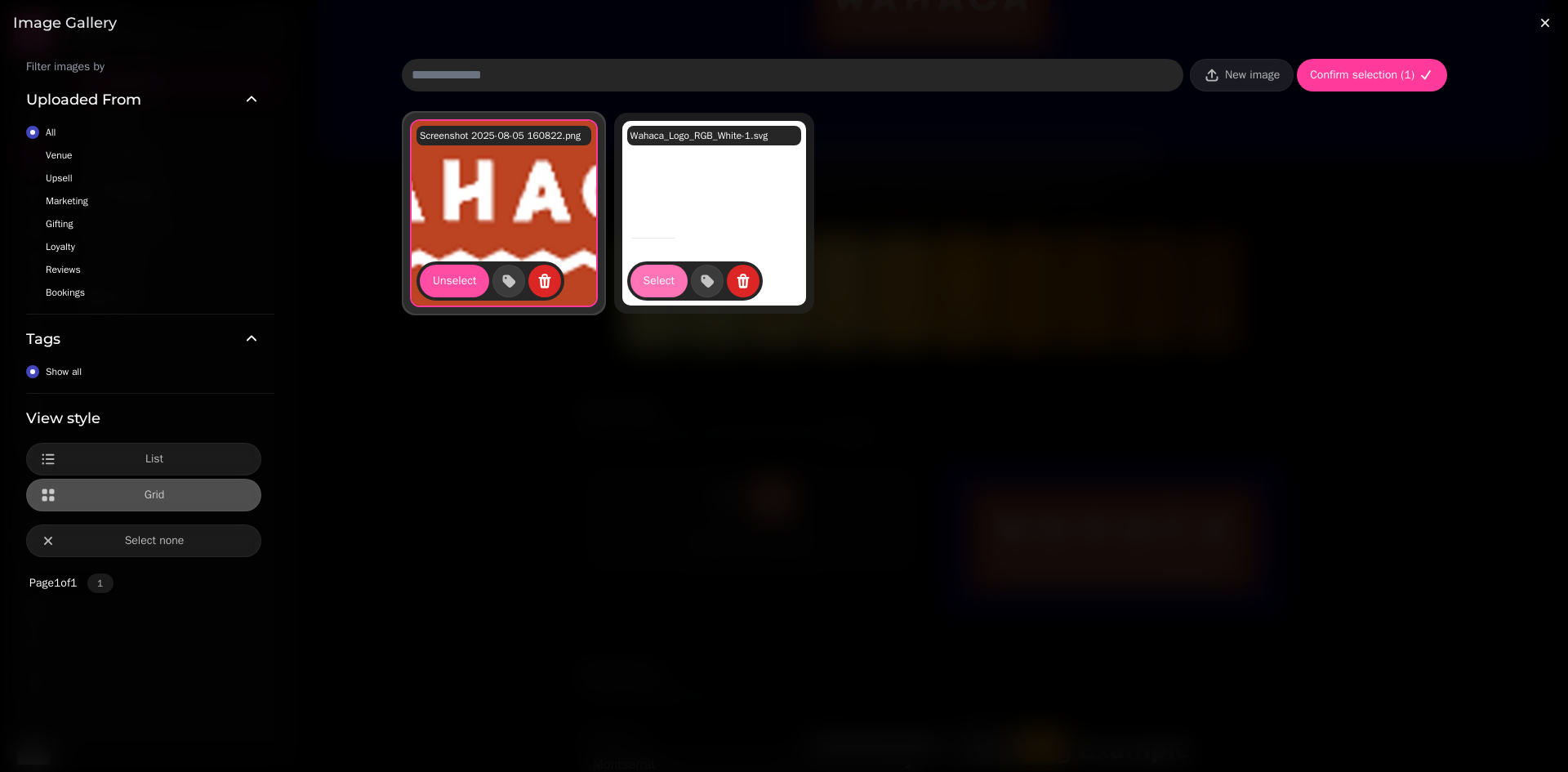 click on "Select" at bounding box center [659, 281] 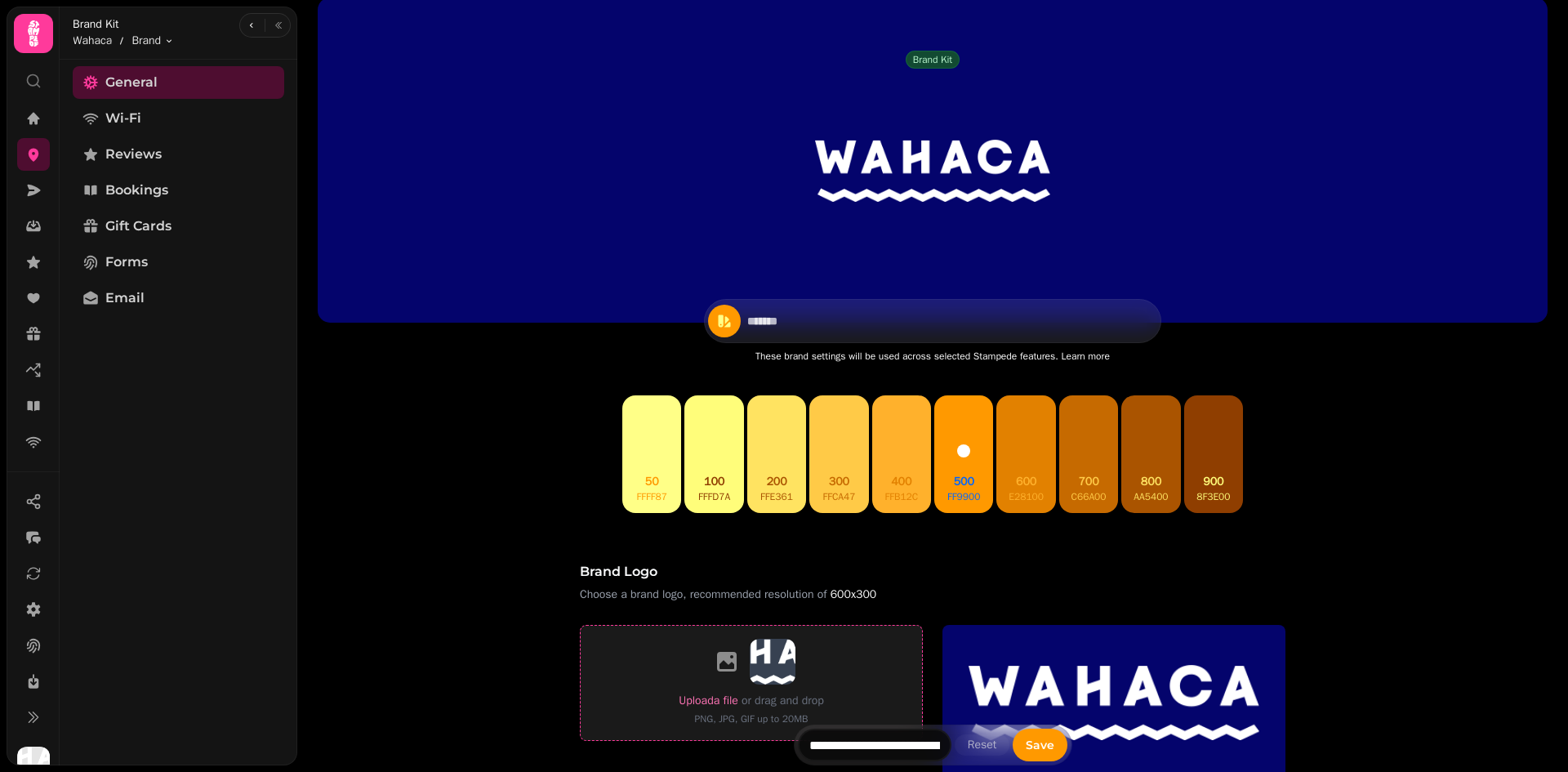 scroll, scrollTop: 0, scrollLeft: 0, axis: both 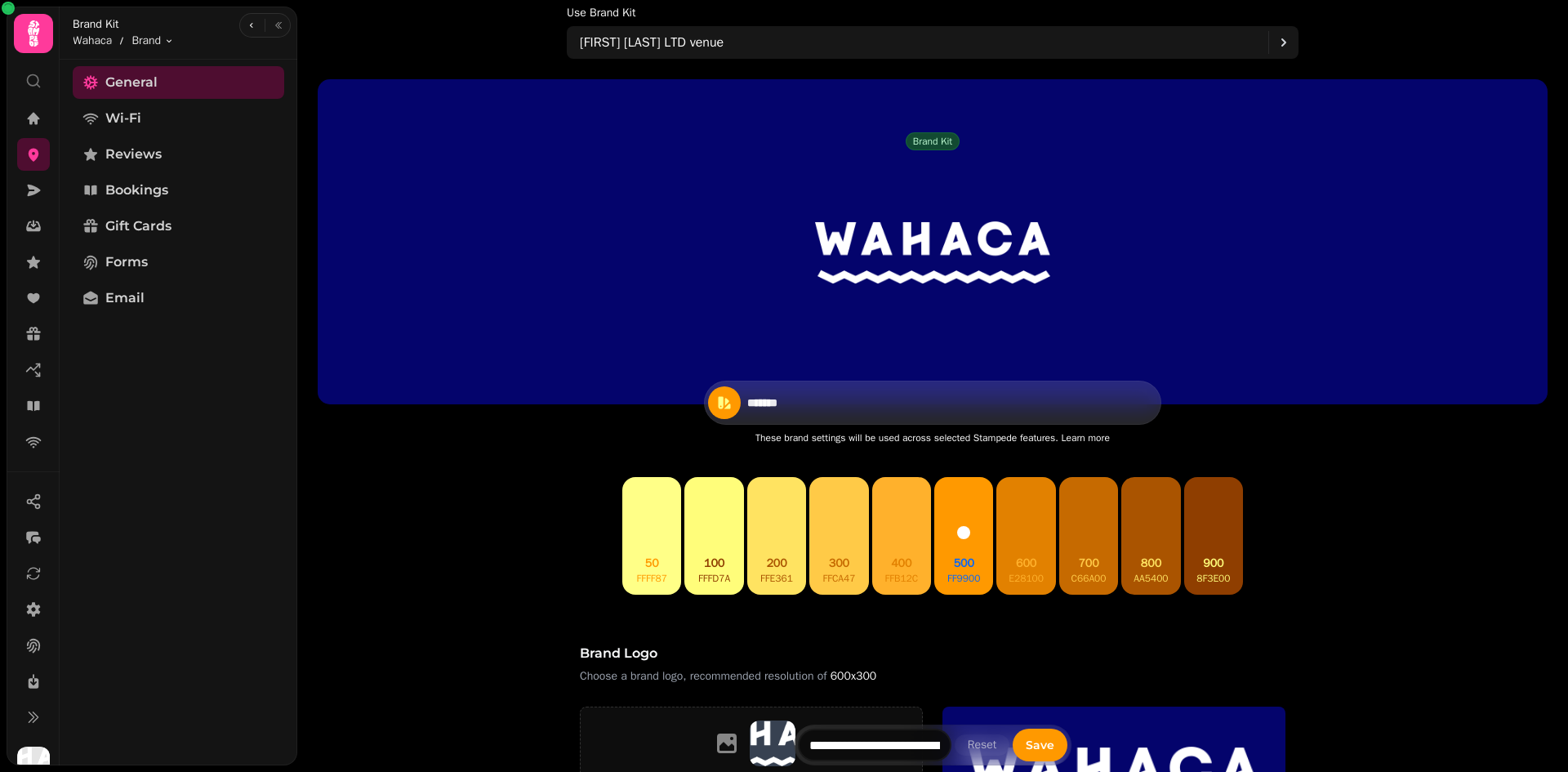 click 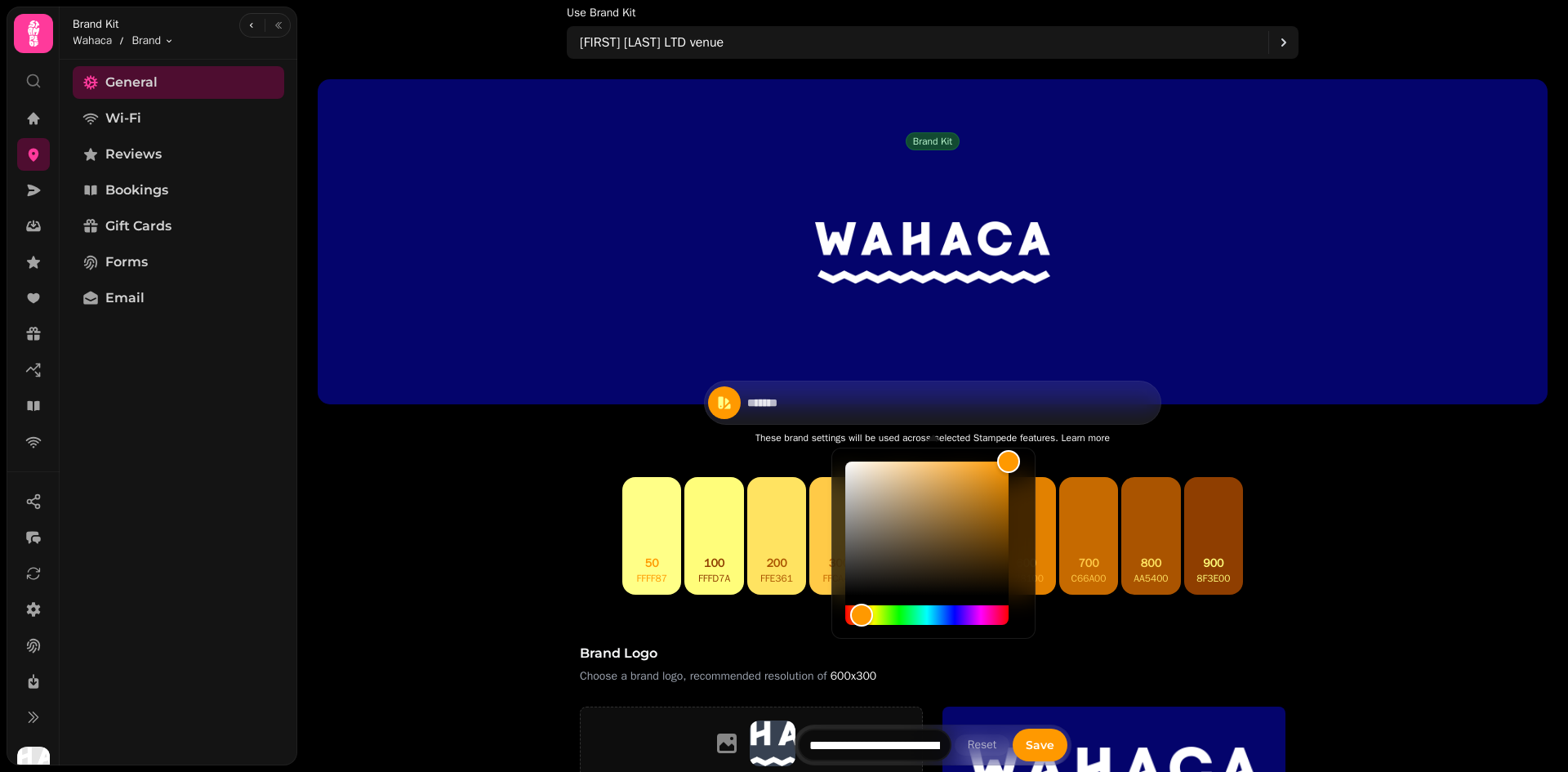 type on "*******" 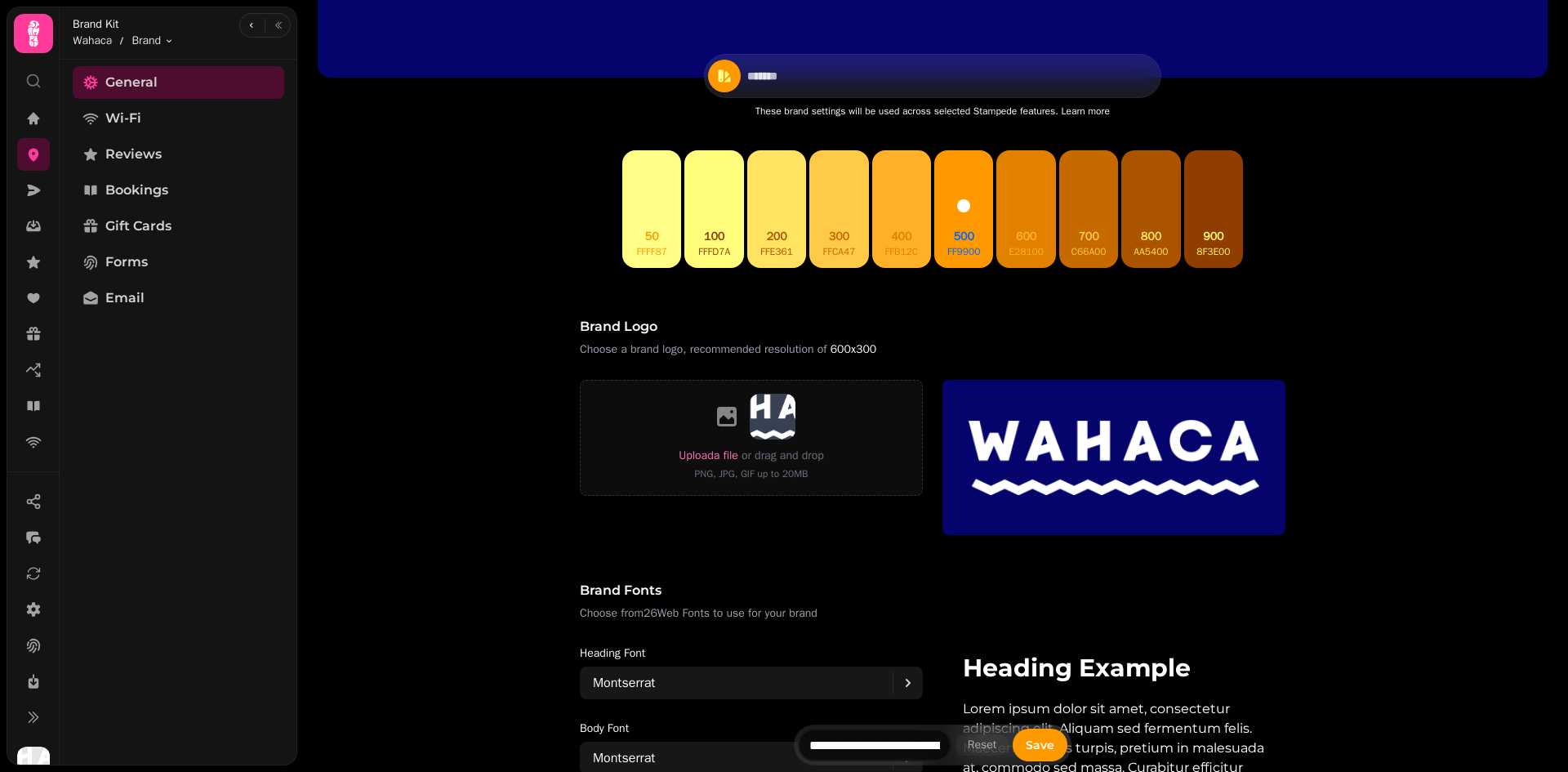 scroll, scrollTop: 408, scrollLeft: 0, axis: vertical 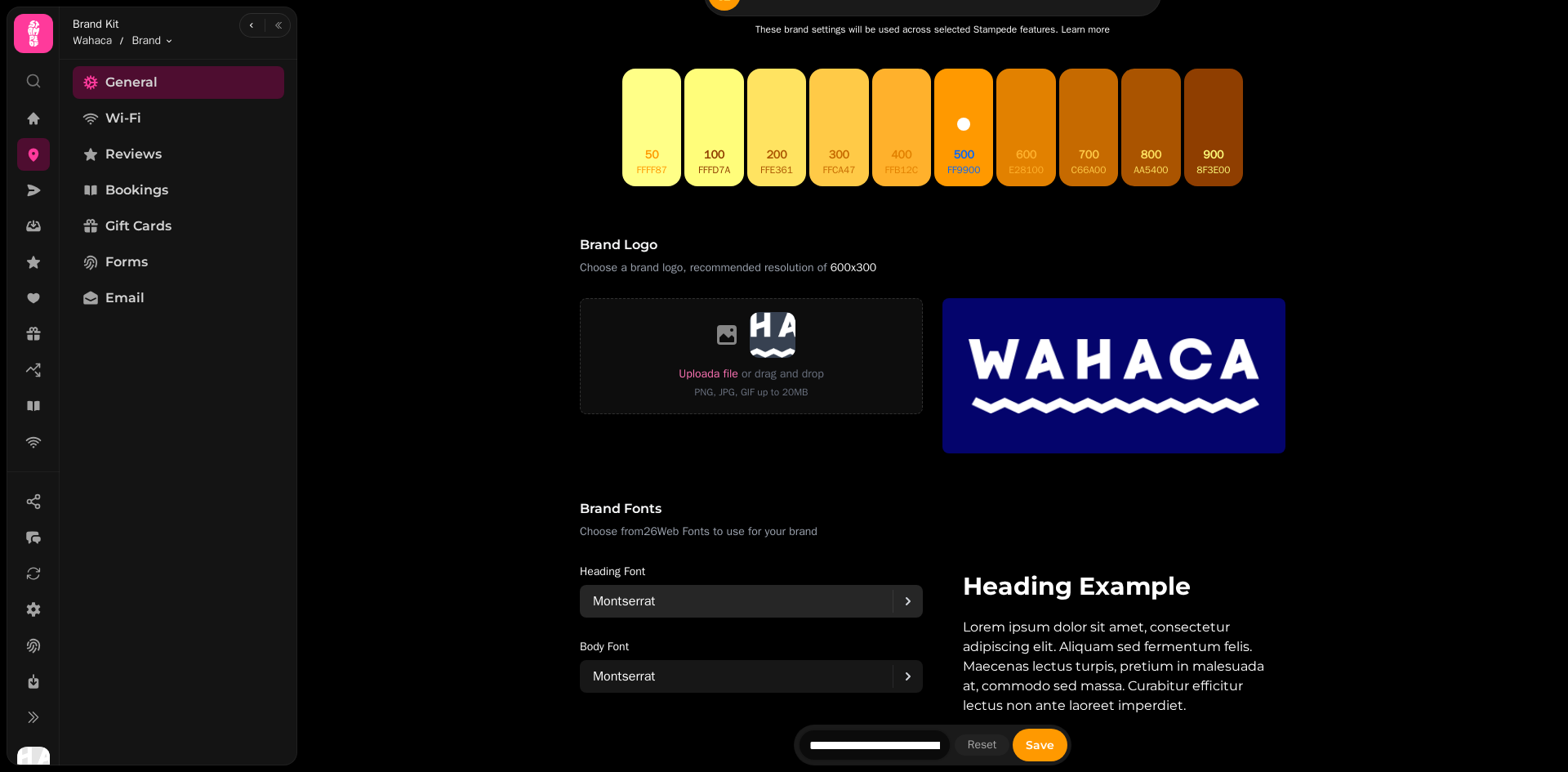 click on "Montserrat" at bounding box center [742, 601] 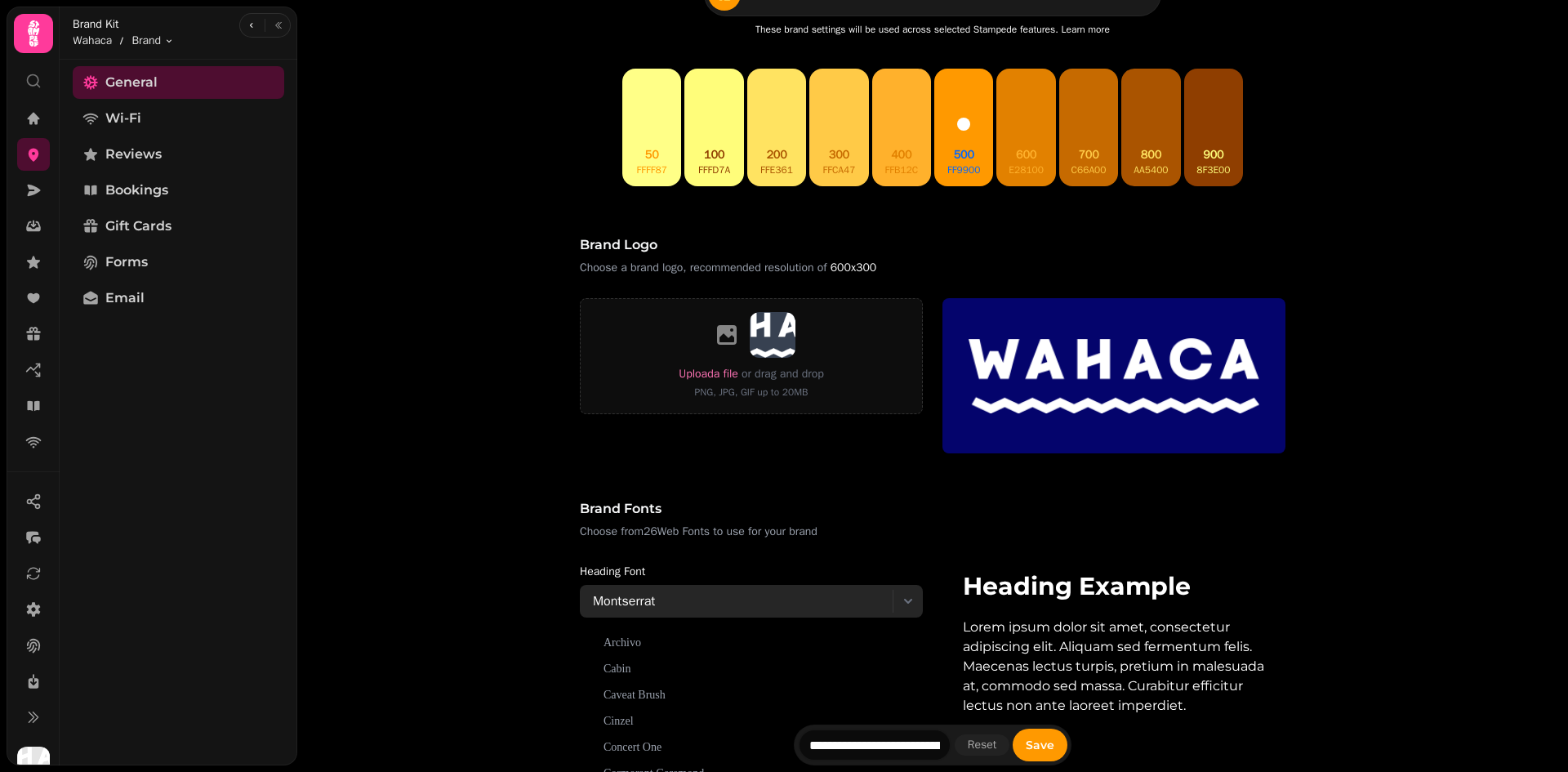 click on "Montserrat" at bounding box center [742, 601] 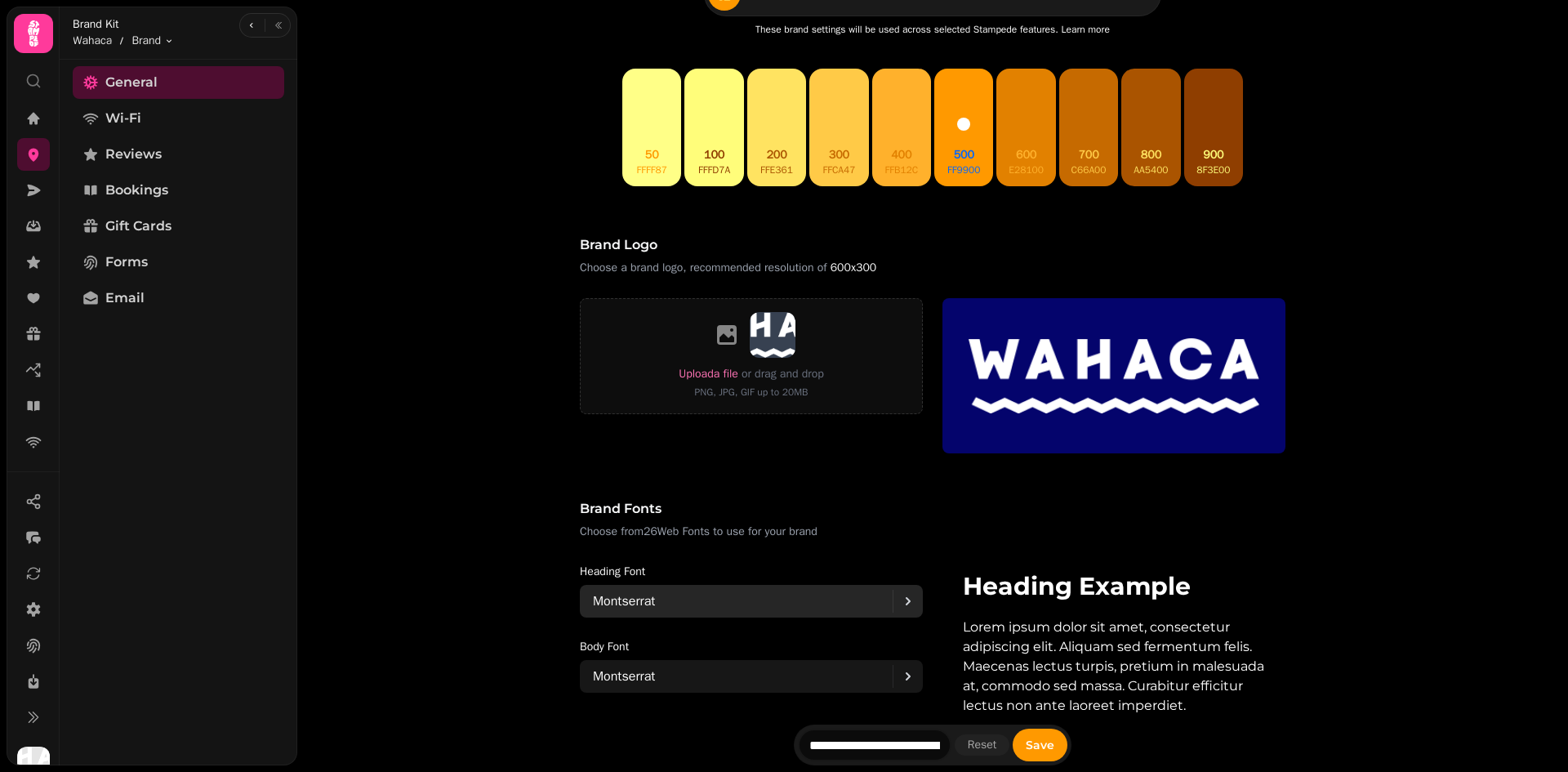 click on "Montserrat" at bounding box center (742, 601) 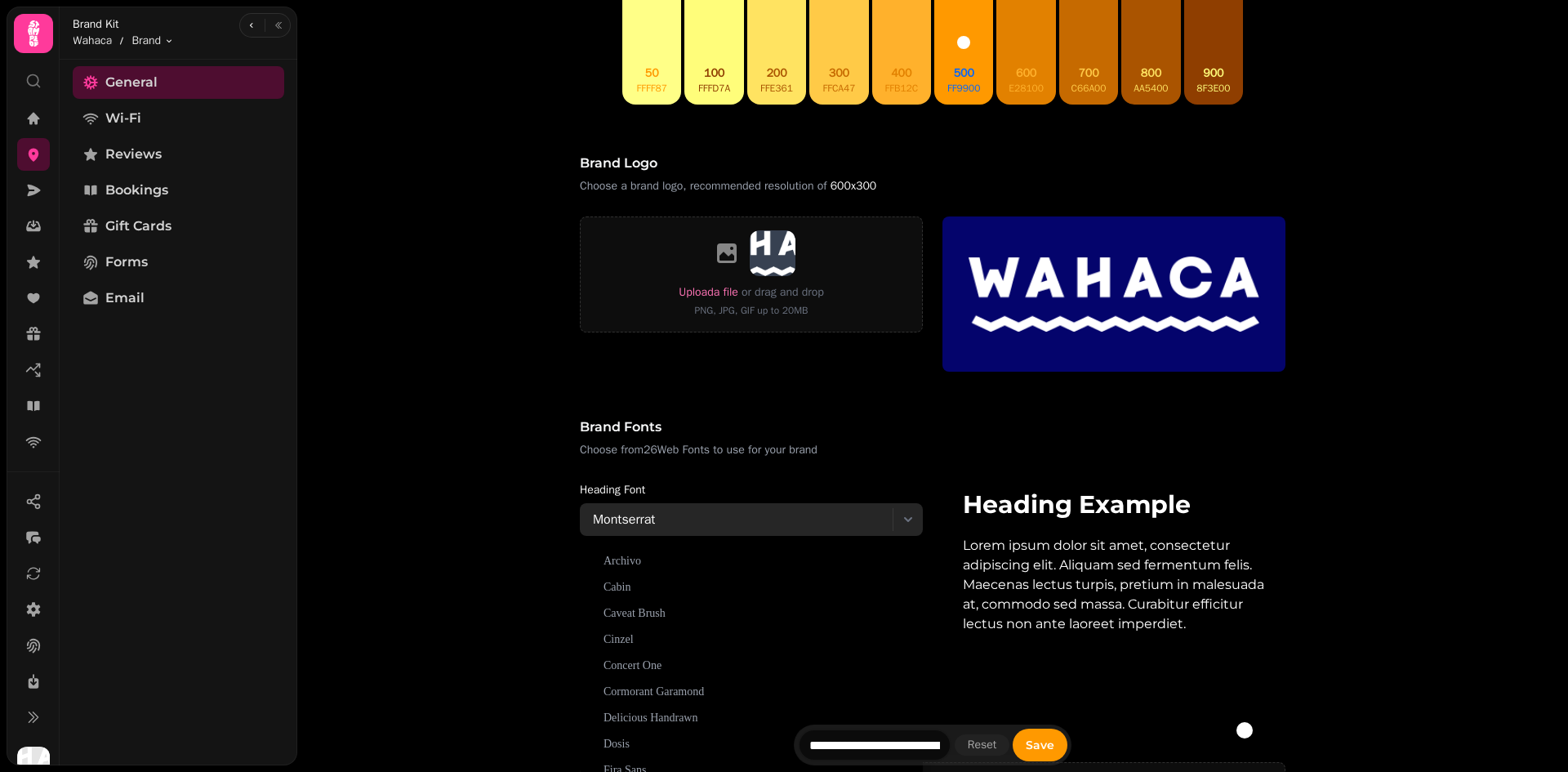 scroll, scrollTop: 572, scrollLeft: 0, axis: vertical 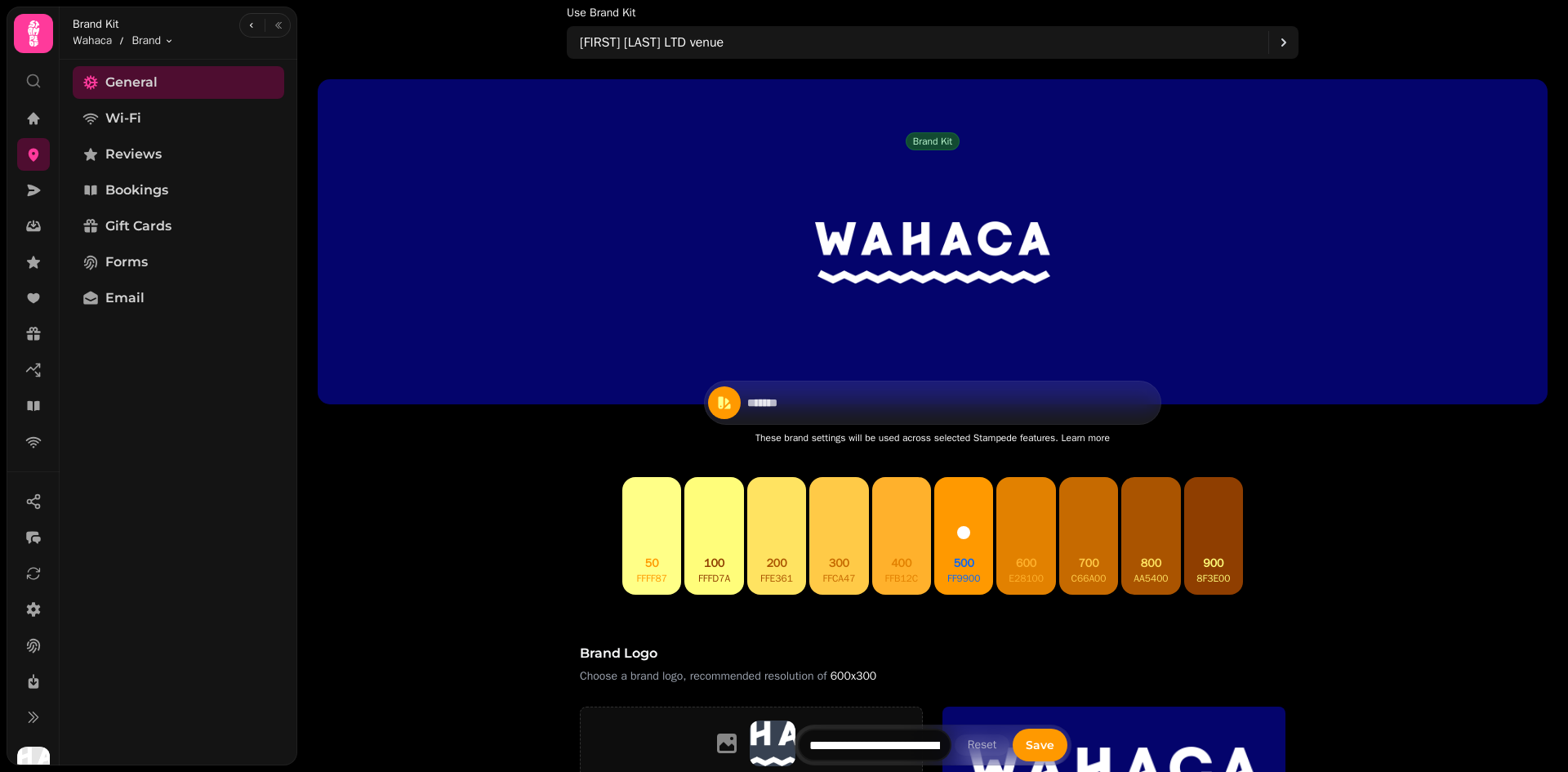 click on "Brand kit Christopher Maxwell LTD venue ******* These brand settings will be used across selected Stampede features.   Learn more 50 ffff87 100 fffd7a 200 ffe361 300 ffca47 400 ffb12c 500 ff9900 600 e28100 700 c66a00 800 aa5400 900 8f3e00 Brand logo Choose a brand logo, recommended resolution of   600x300 Upload  a file or drag and drop PNG, JPG, GIF up to 20MB Brand fonts Choose from  26  Web Fonts to use for your brand Heading font Montserrat Body font Montserrat Heading Example Lorem ipsum dolor sit amet, consectetur adipiscing elit. Aliquam sed fermentum felis. Maecenas lectus turpis, pretium in malesuada at, commodo sed massa. Curabitur efficitur lectus non ante laoreet imperdiet. Background image Choose a background image, recommended resolution of   1600x900 #ffffff  colour selected #000000  colour selected Upload  a file or drag and drop PNG, JPG, GIF up to 20MB ******* Corners Round Square Example" at bounding box center (933, 807) 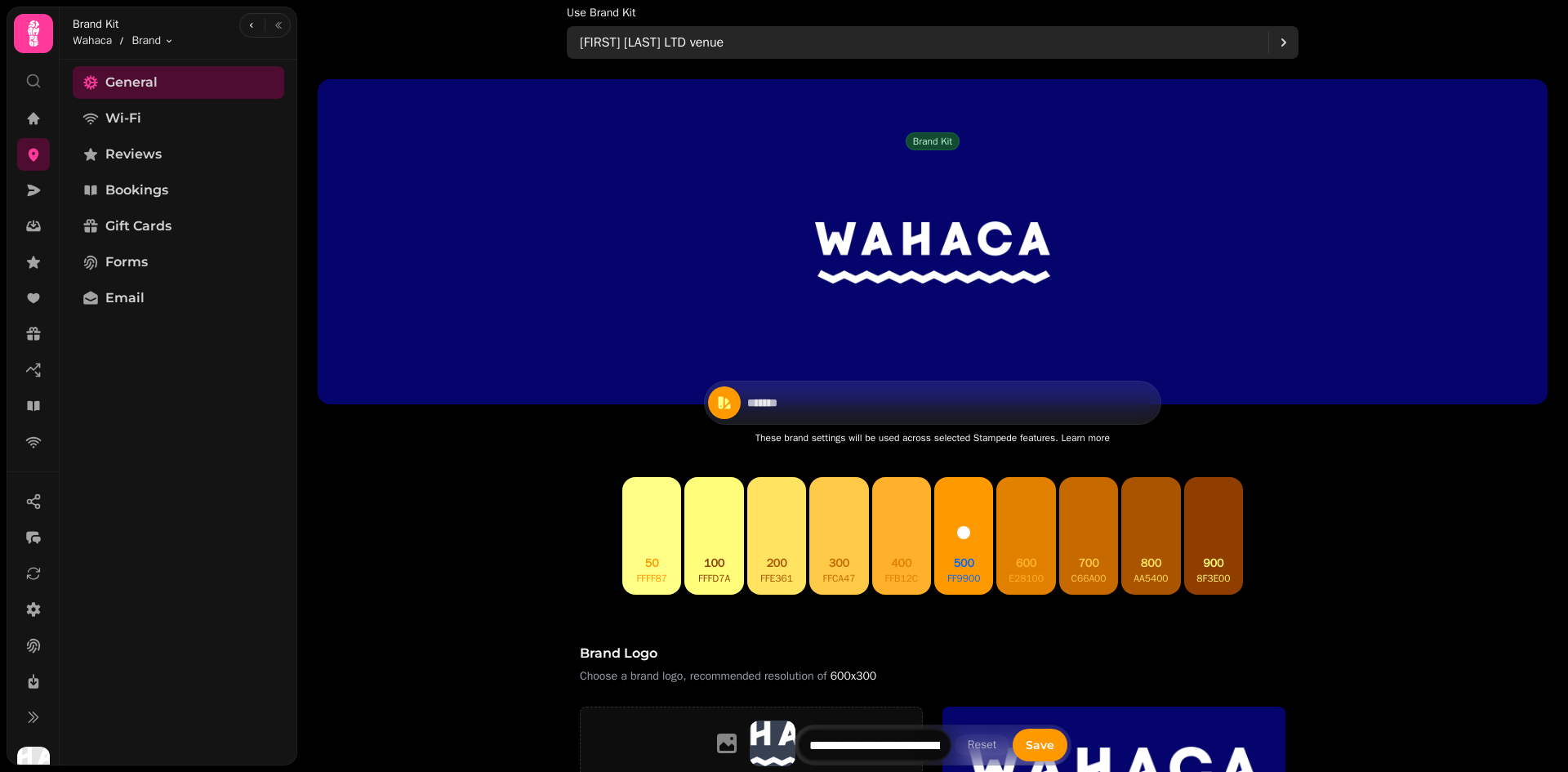 click on "[FIRST] [LAST] LTD venue" at bounding box center [652, 42] 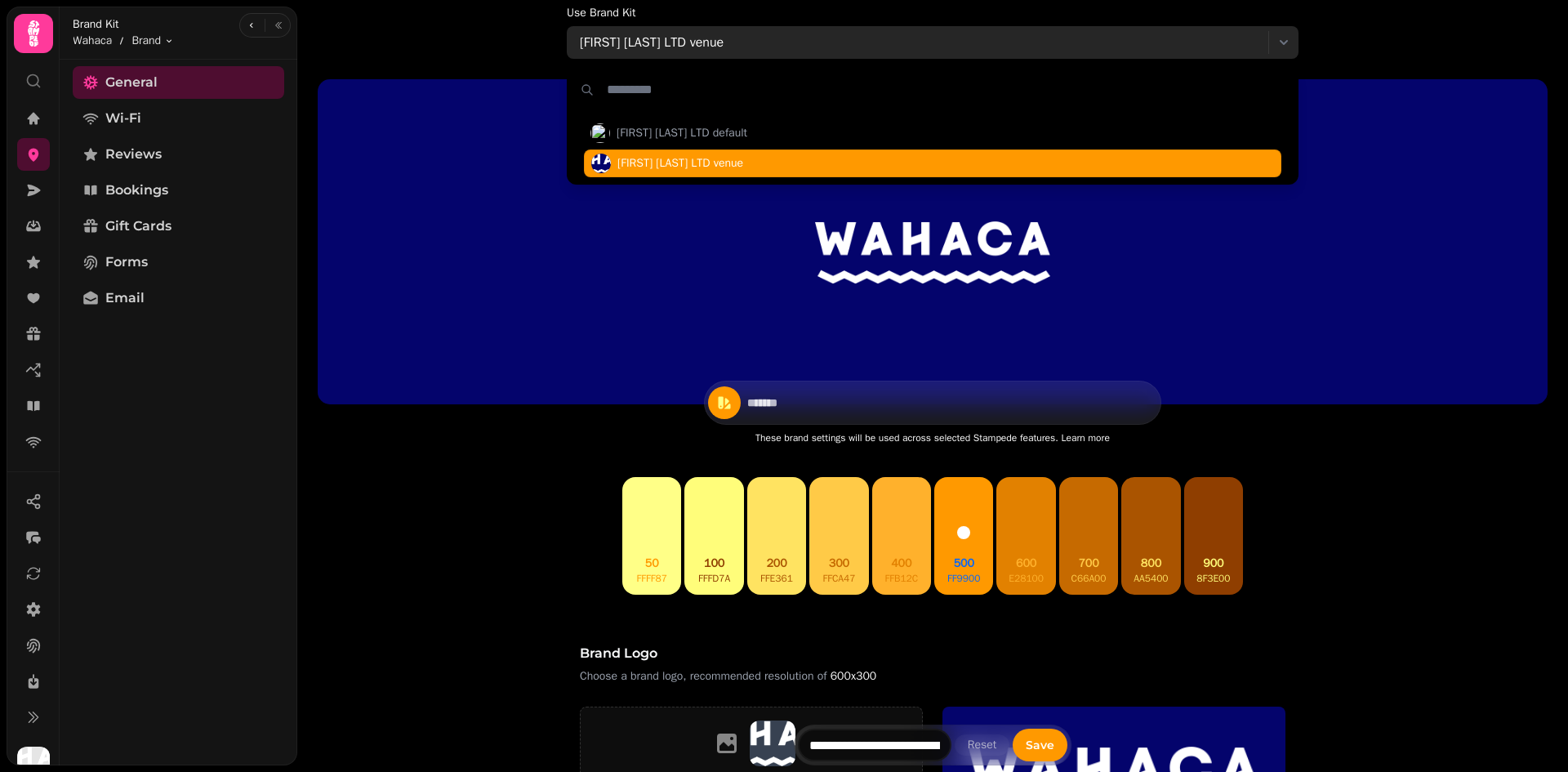click on "[FIRST] [LAST] LTD venue" at bounding box center (924, 42) 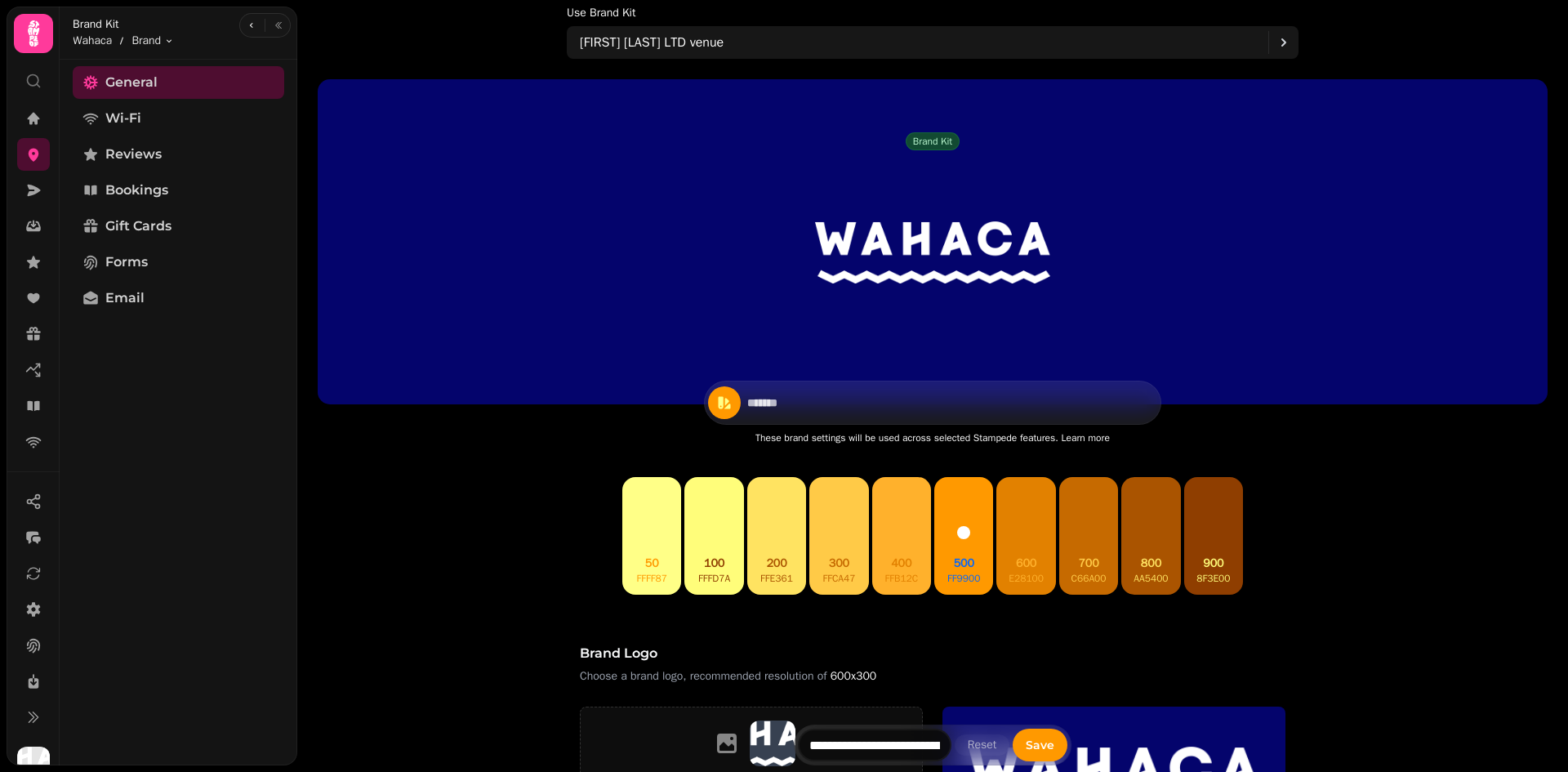 click on "Brand Kit" at bounding box center (123, 25) 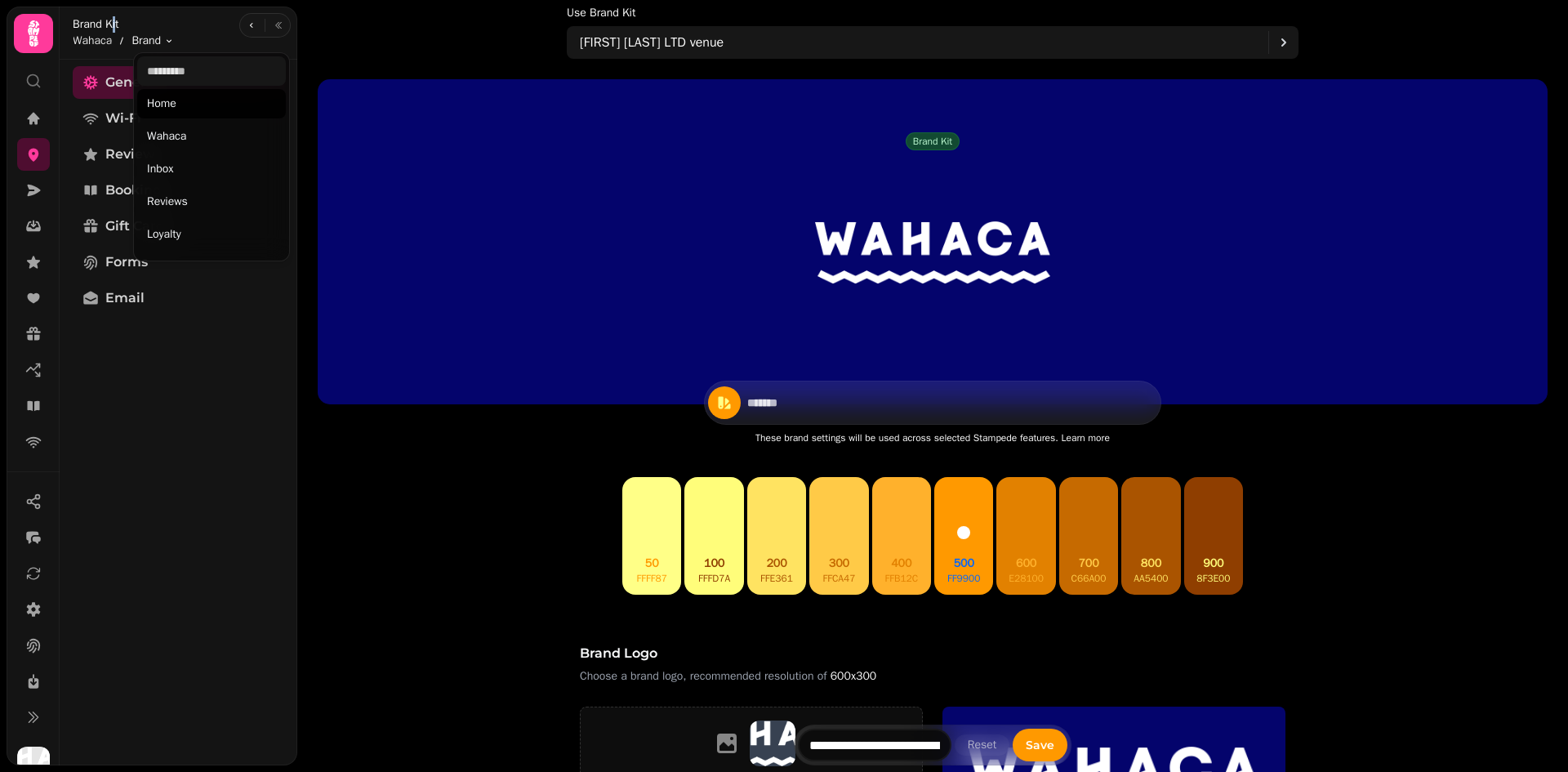click on "**********" at bounding box center (784, 386) 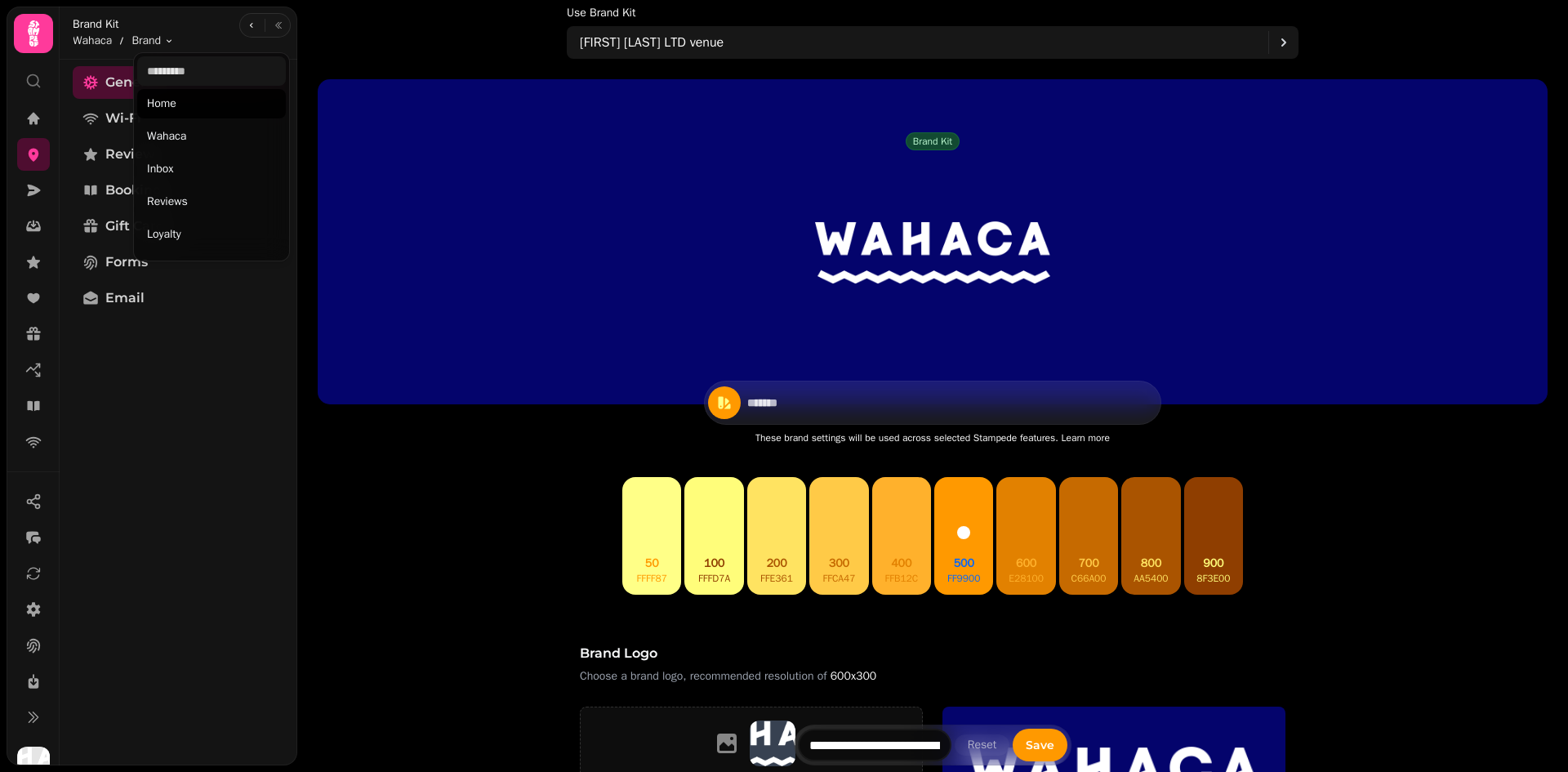 click on "**********" at bounding box center [784, 386] 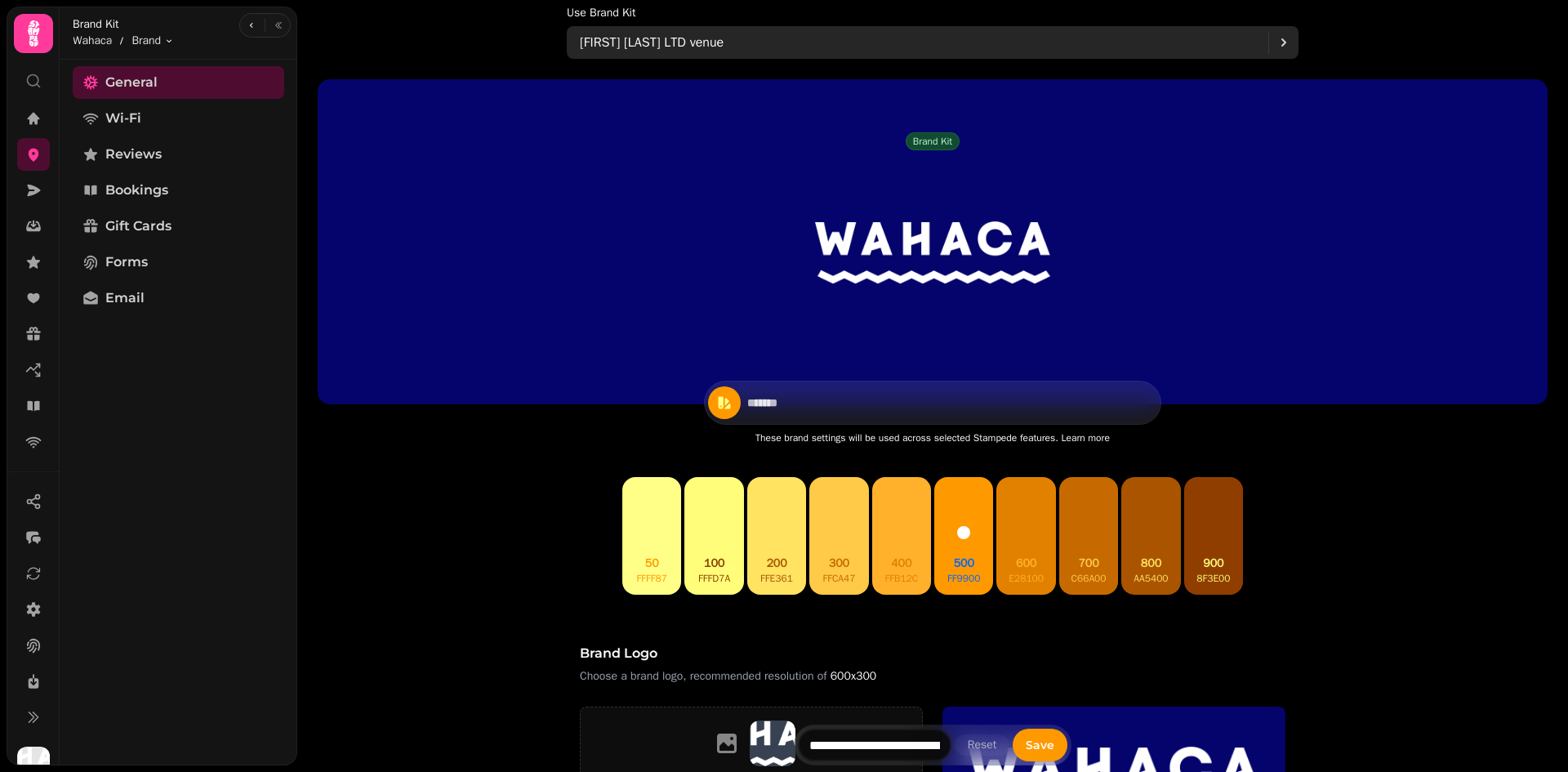 click on "[FIRST] [LAST] LTD venue" at bounding box center [924, 42] 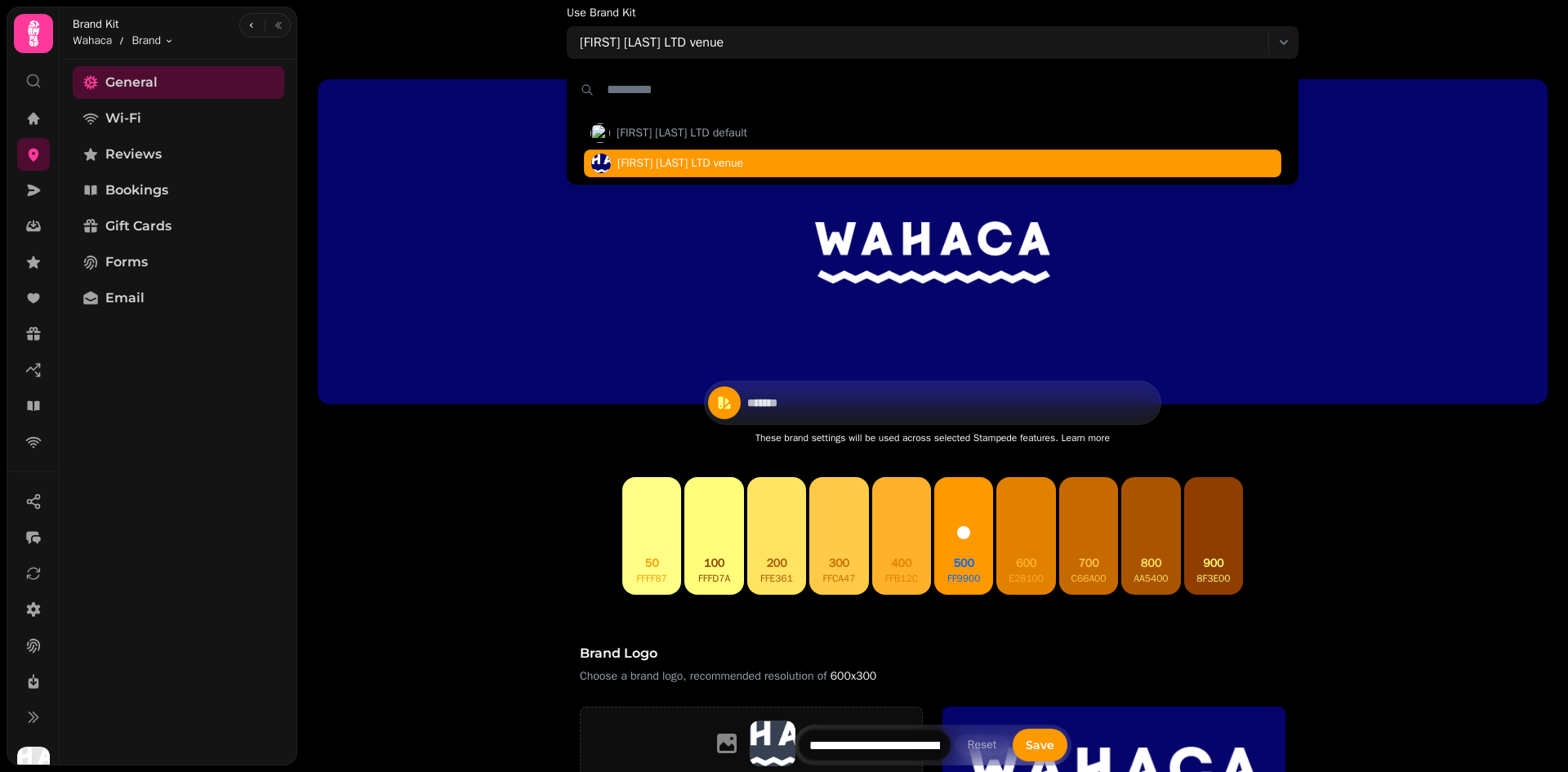 drag, startPoint x: 704, startPoint y: 166, endPoint x: 488, endPoint y: 498, distance: 396.0808 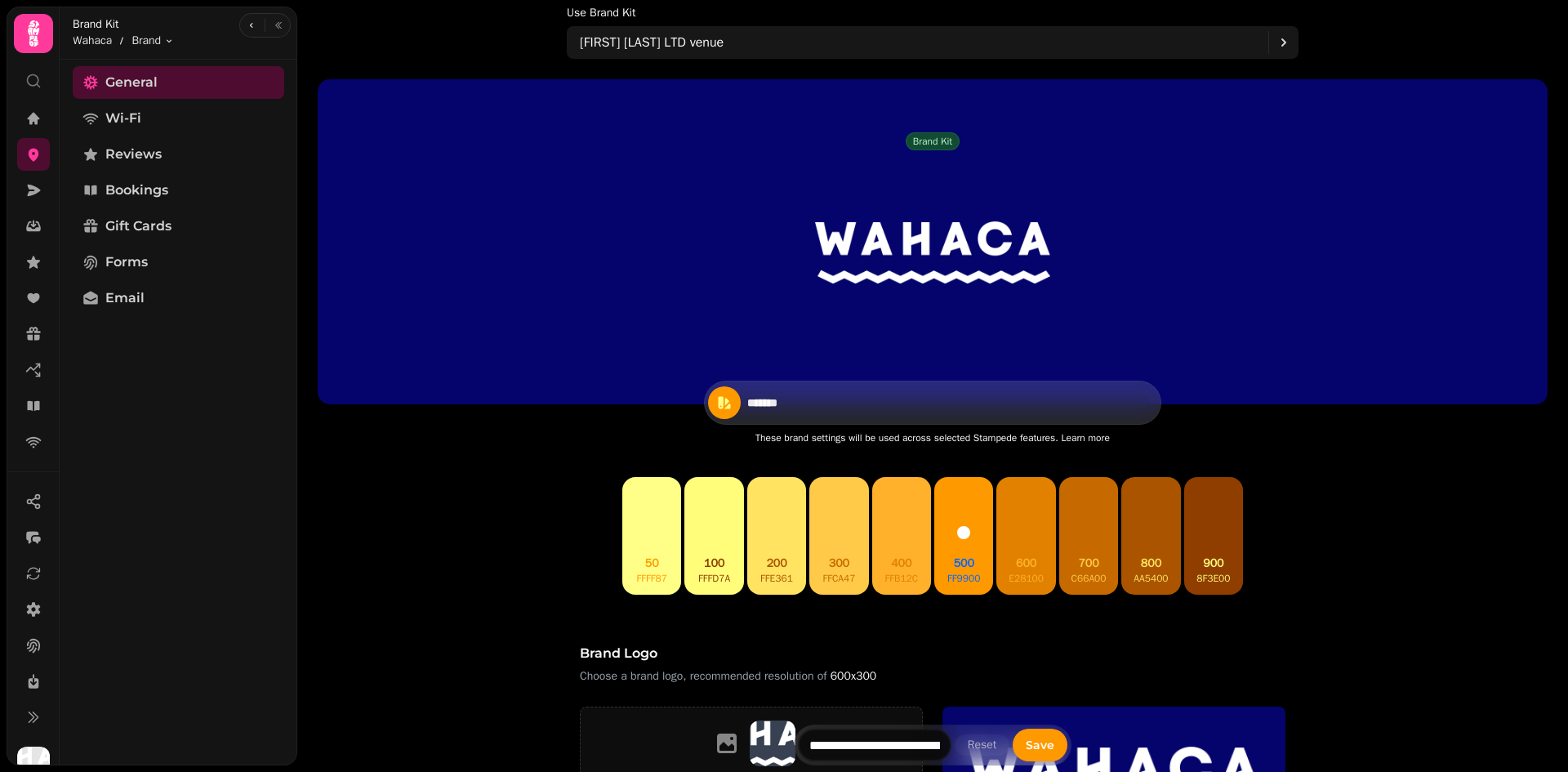 click on "*******" at bounding box center (804, 403) 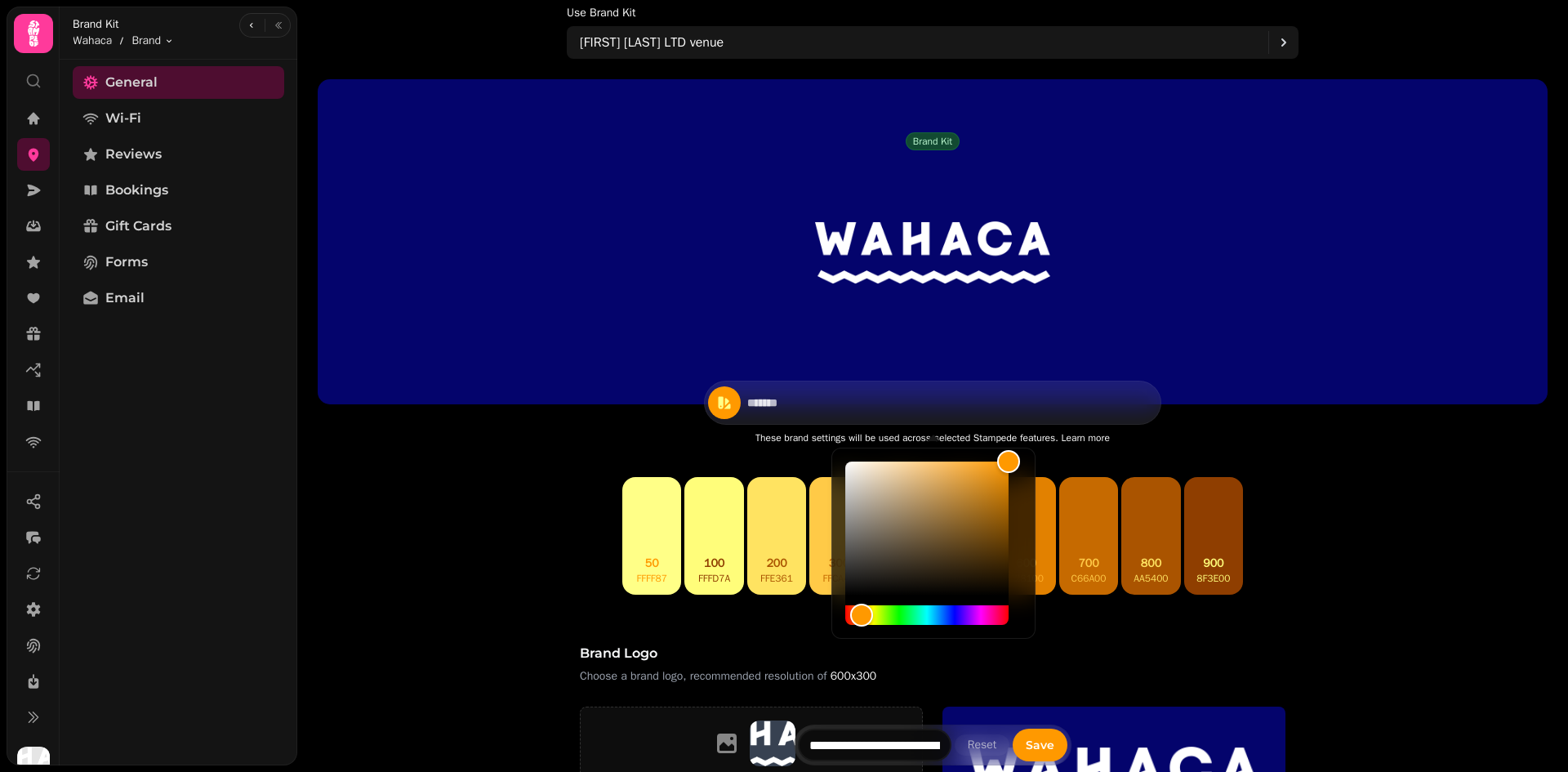 click on "Brand kit Christopher Maxwell LTD venue ******* These brand settings will be used across selected Stampede features.   Learn more 50 ffff87 100 fffd7a 200 ffe361 300 ffca47 400 ffb12c 500 ff9900 600 e28100 700 c66a00 800 aa5400 900 8f3e00 Brand logo Choose a brand logo, recommended resolution of   600x300 Upload  a file or drag and drop PNG, JPG, GIF up to 20MB Brand fonts Choose from  26  Web Fonts to use for your brand Heading font Montserrat Body font Montserrat Heading Example Lorem ipsum dolor sit amet, consectetur adipiscing elit. Aliquam sed fermentum felis. Maecenas lectus turpis, pretium in malesuada at, commodo sed massa. Curabitur efficitur lectus non ante laoreet imperdiet. Background image Choose a background image, recommended resolution of   1600x900 #ffffff  colour selected #000000  colour selected Upload  a file or drag and drop PNG, JPG, GIF up to 20MB ******* Corners Round Square Example" at bounding box center (933, 807) 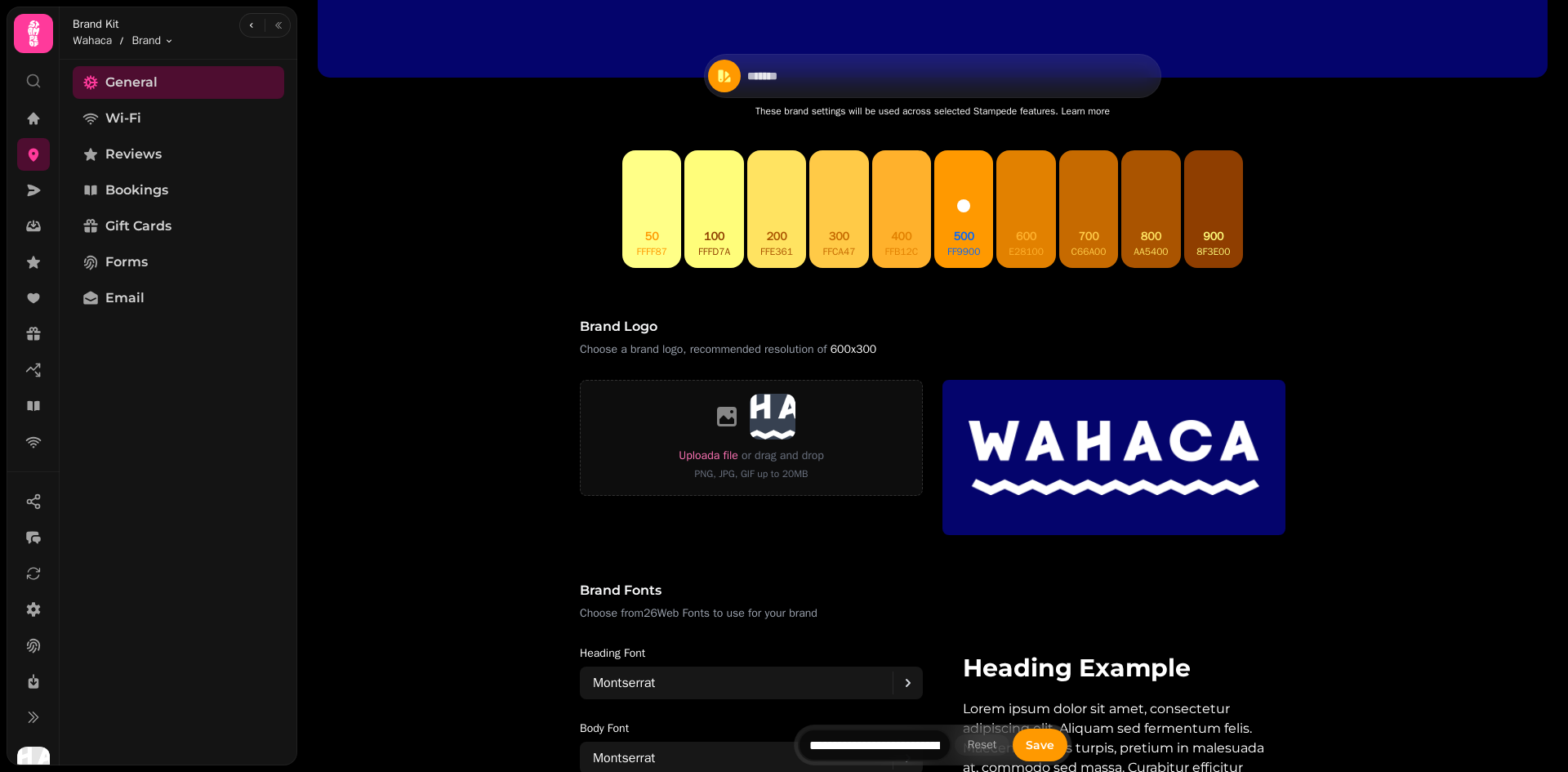 scroll, scrollTop: 408, scrollLeft: 0, axis: vertical 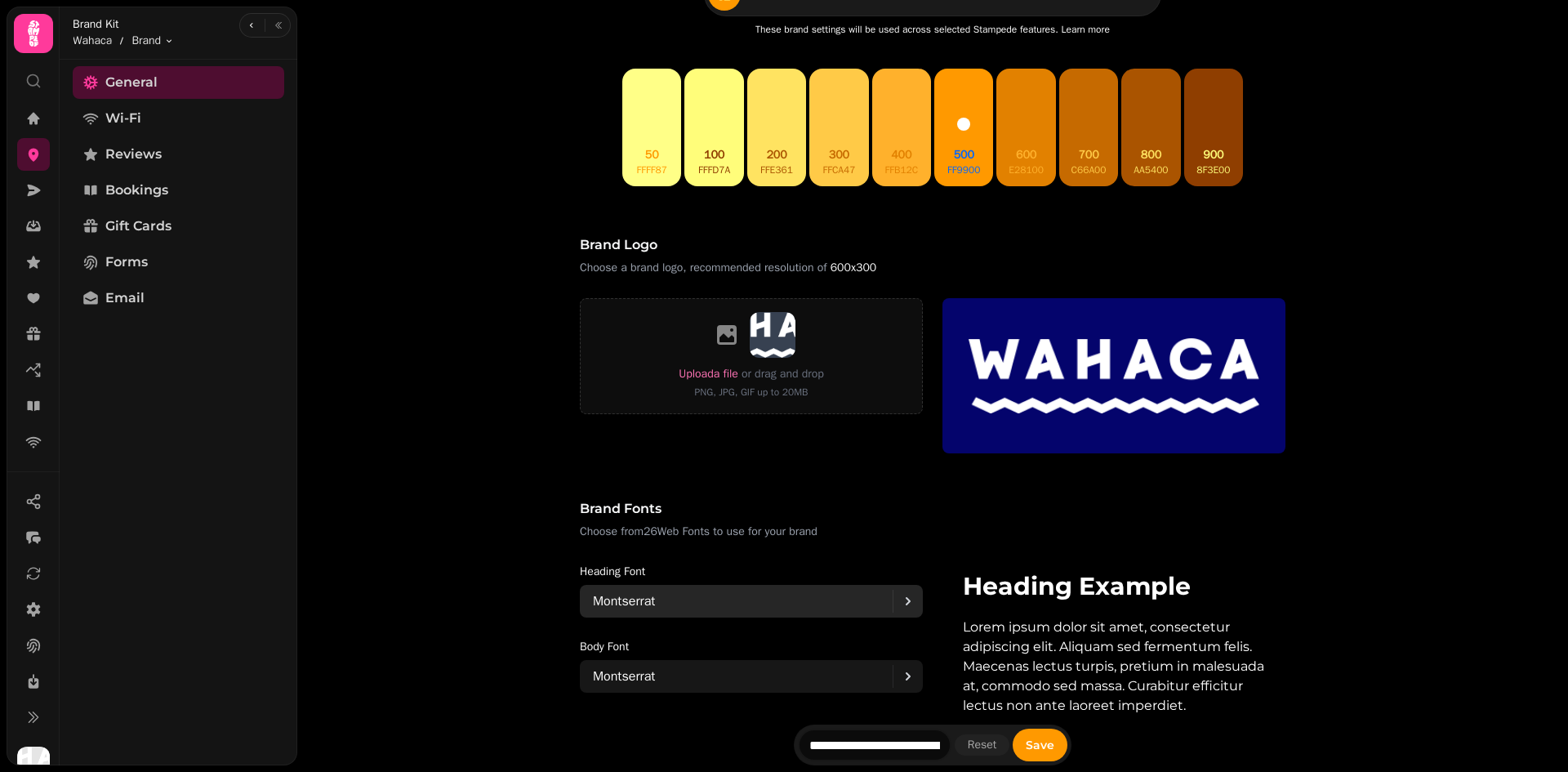 click on "Montserrat" at bounding box center (742, 601) 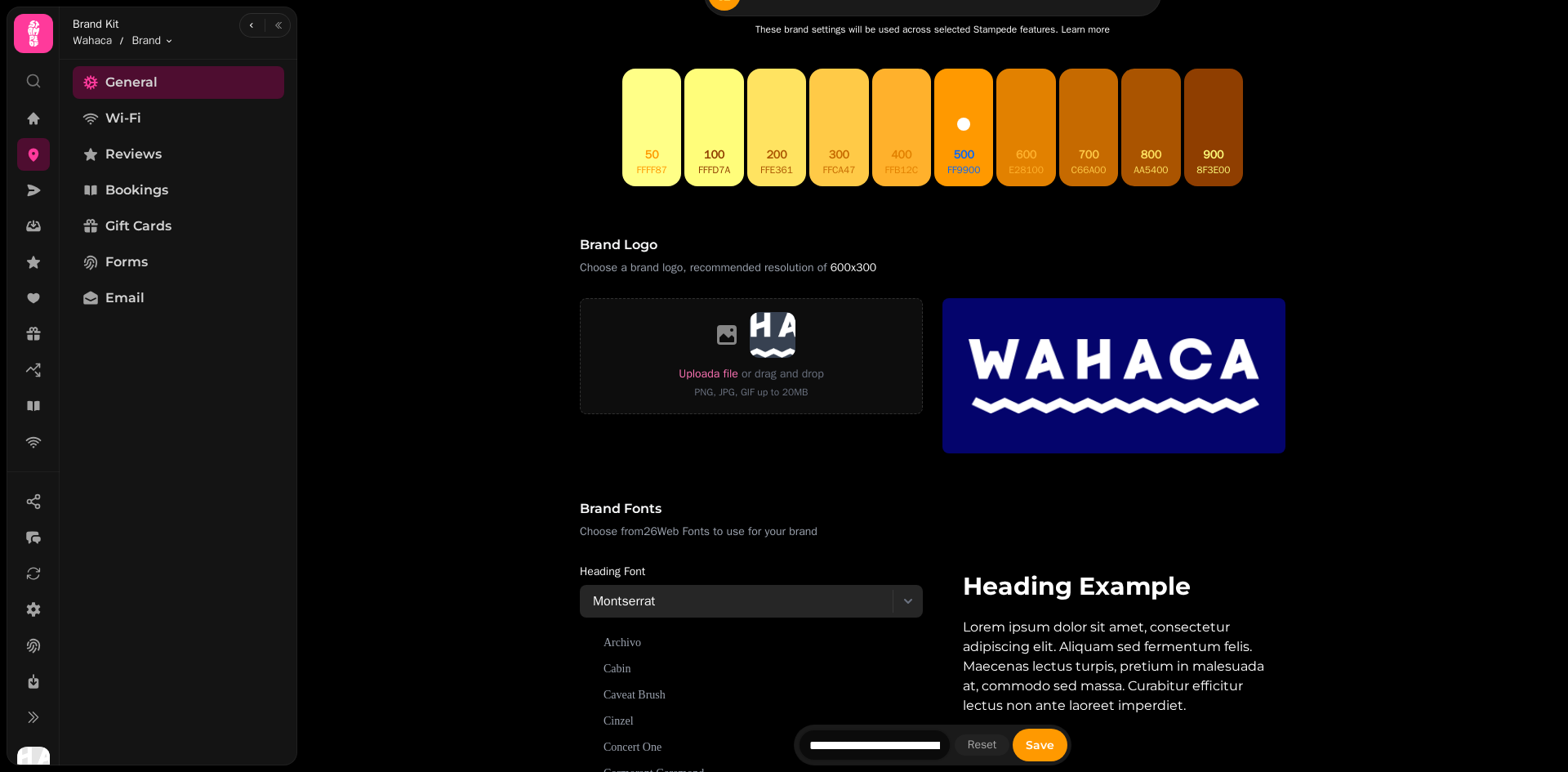 scroll, scrollTop: 572, scrollLeft: 0, axis: vertical 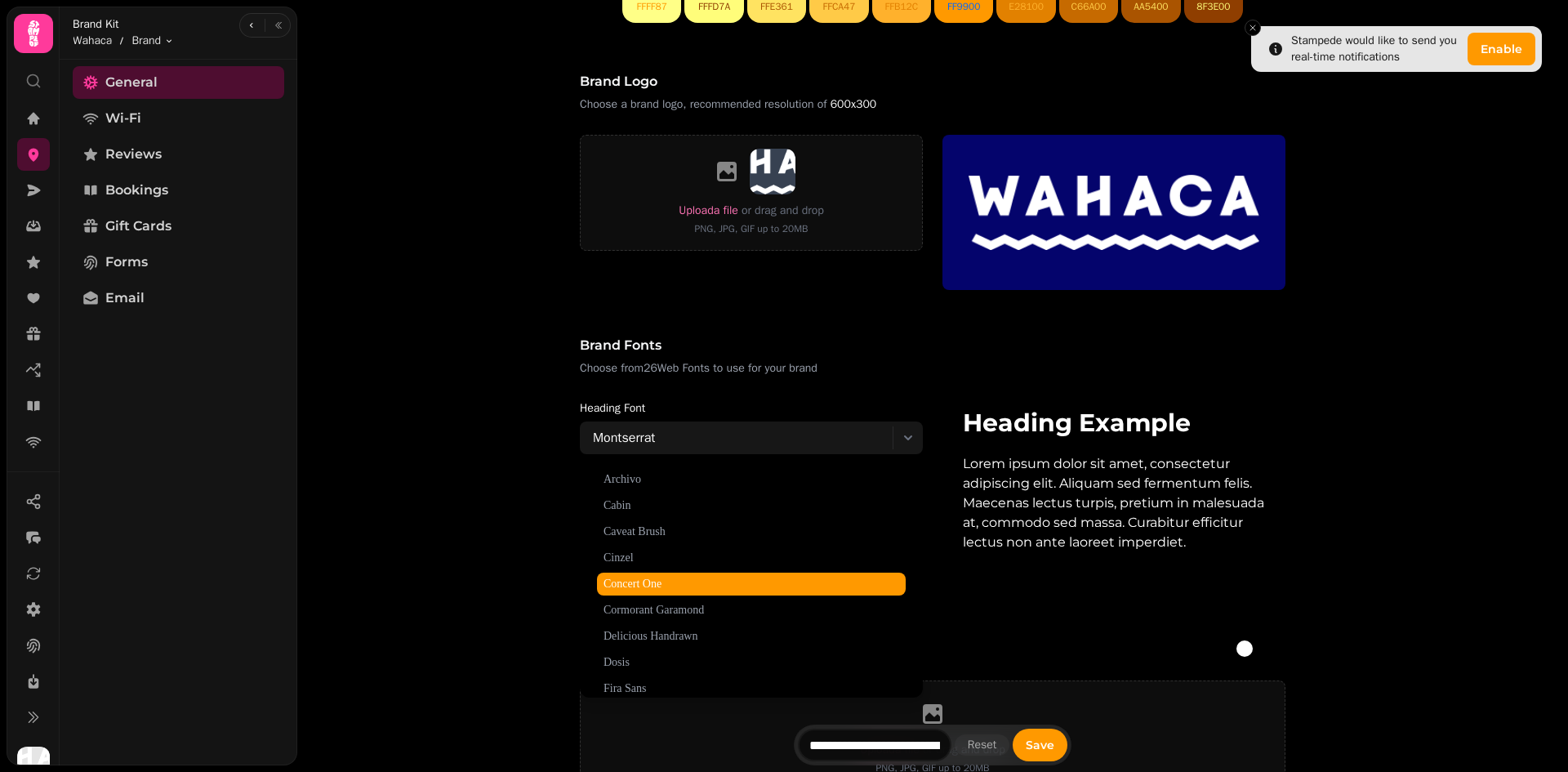 click on "Concert One" at bounding box center (751, 584) 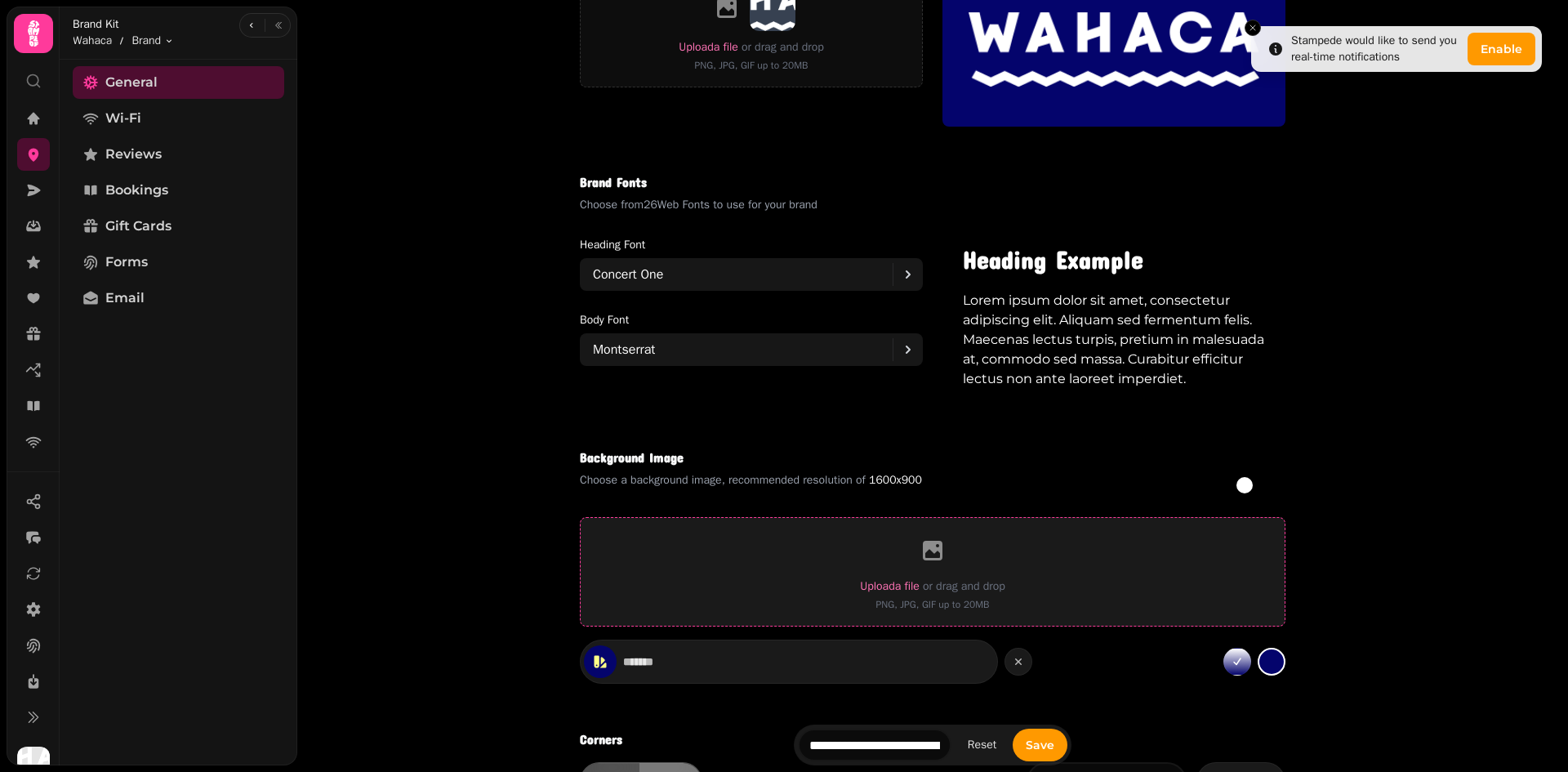 scroll, scrollTop: 817, scrollLeft: 0, axis: vertical 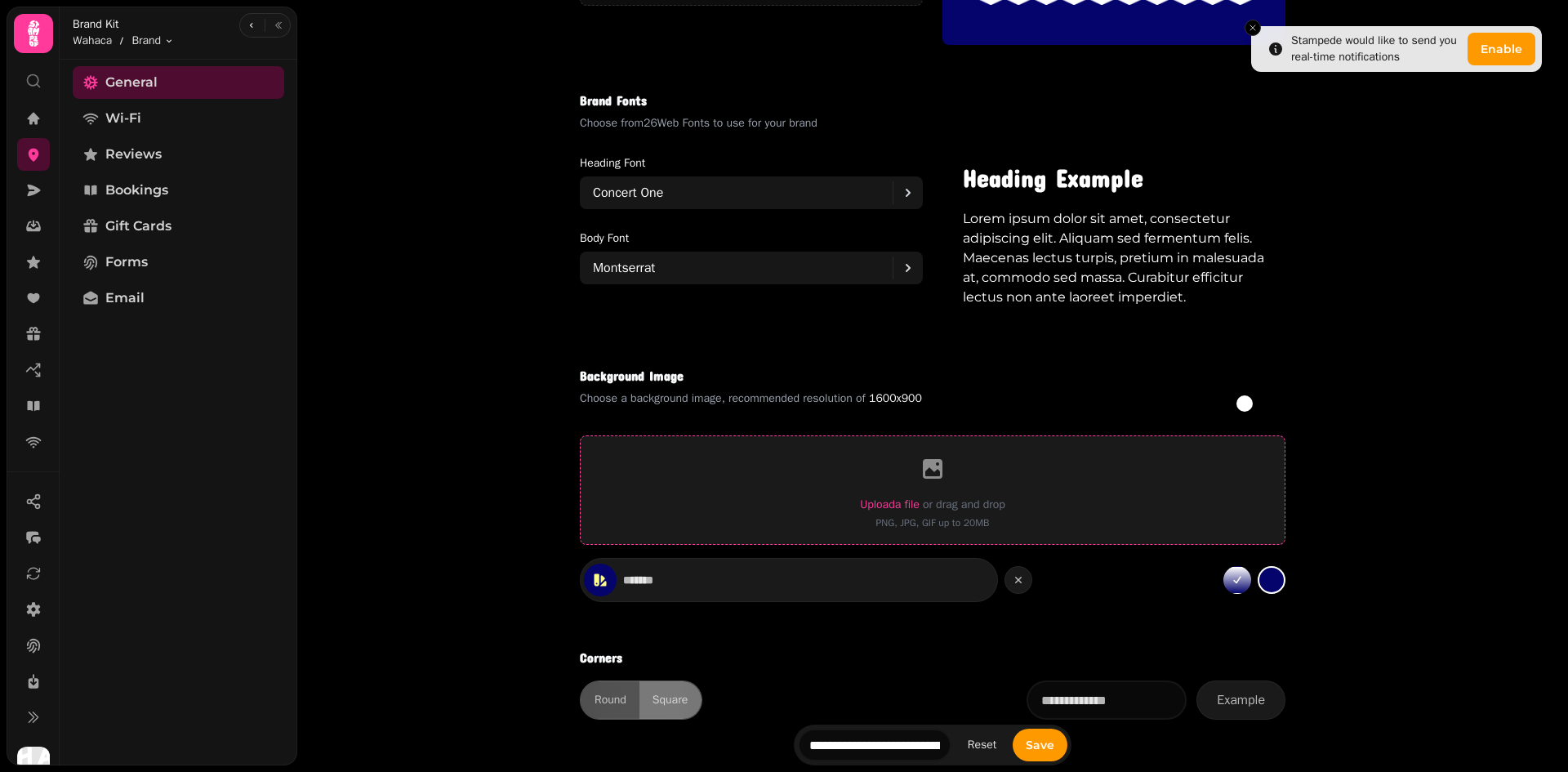 click on "Upload  a file" at bounding box center (889, 504) 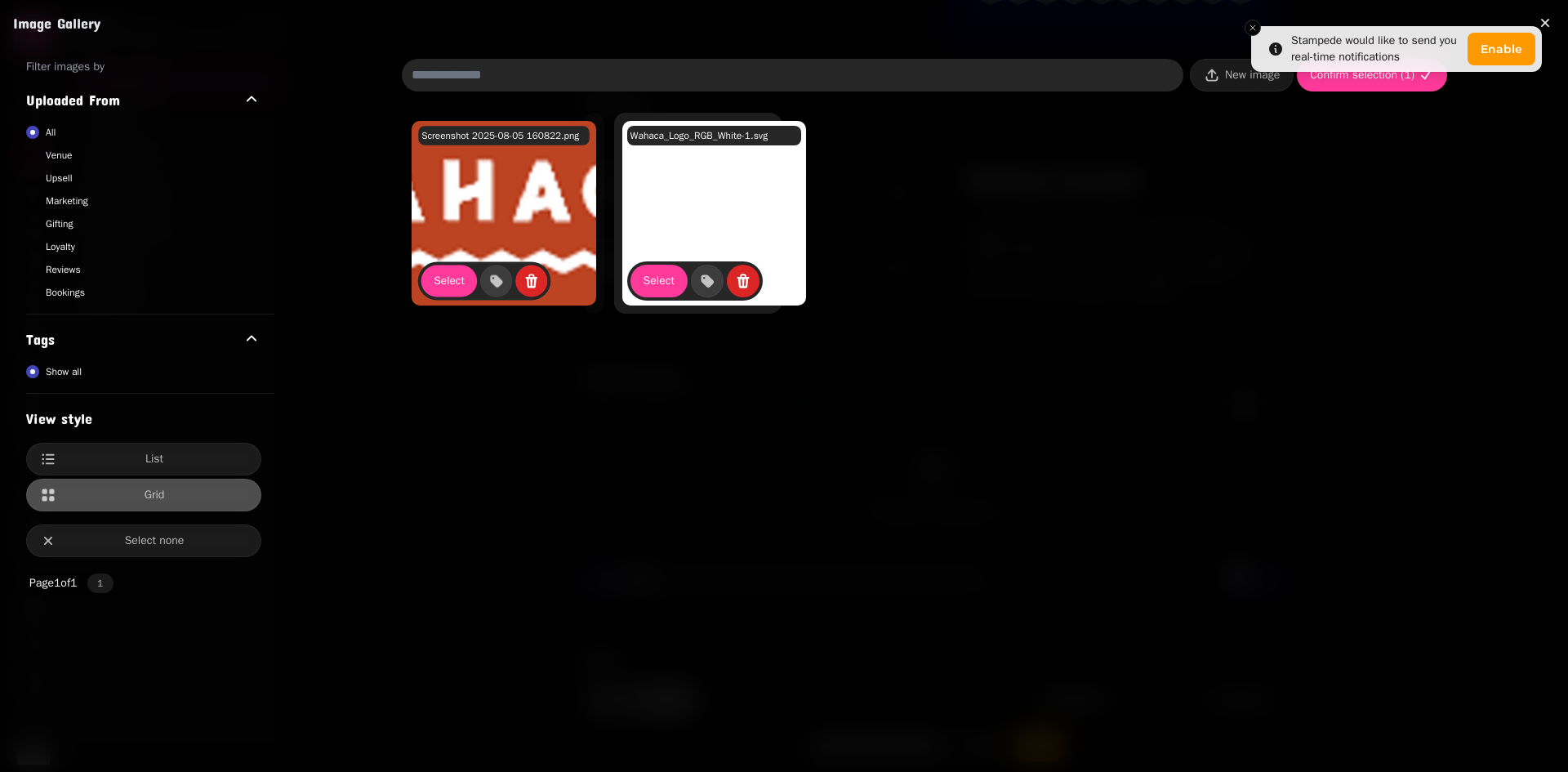 click at bounding box center (715, 213) 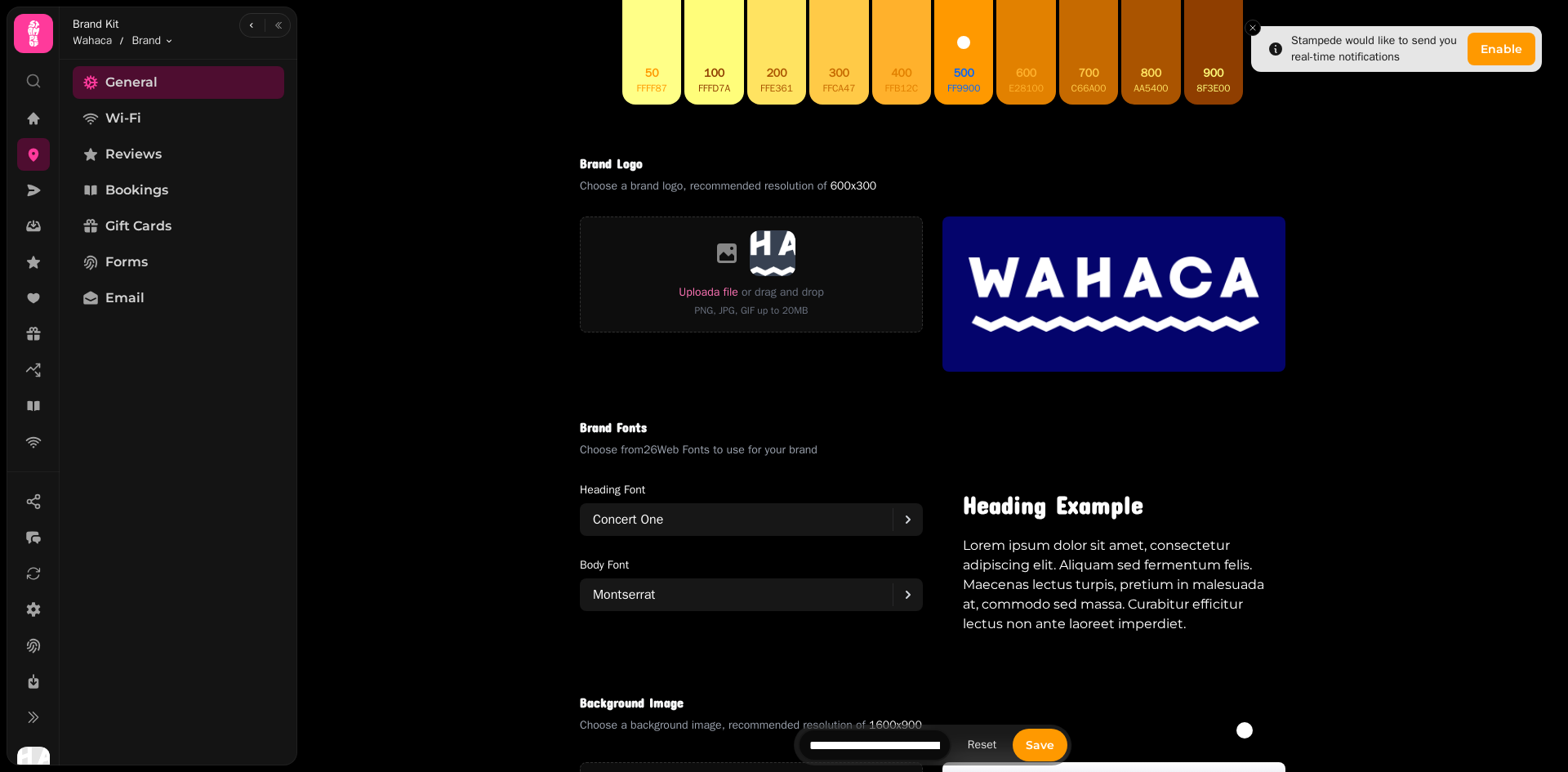 scroll, scrollTop: 817, scrollLeft: 0, axis: vertical 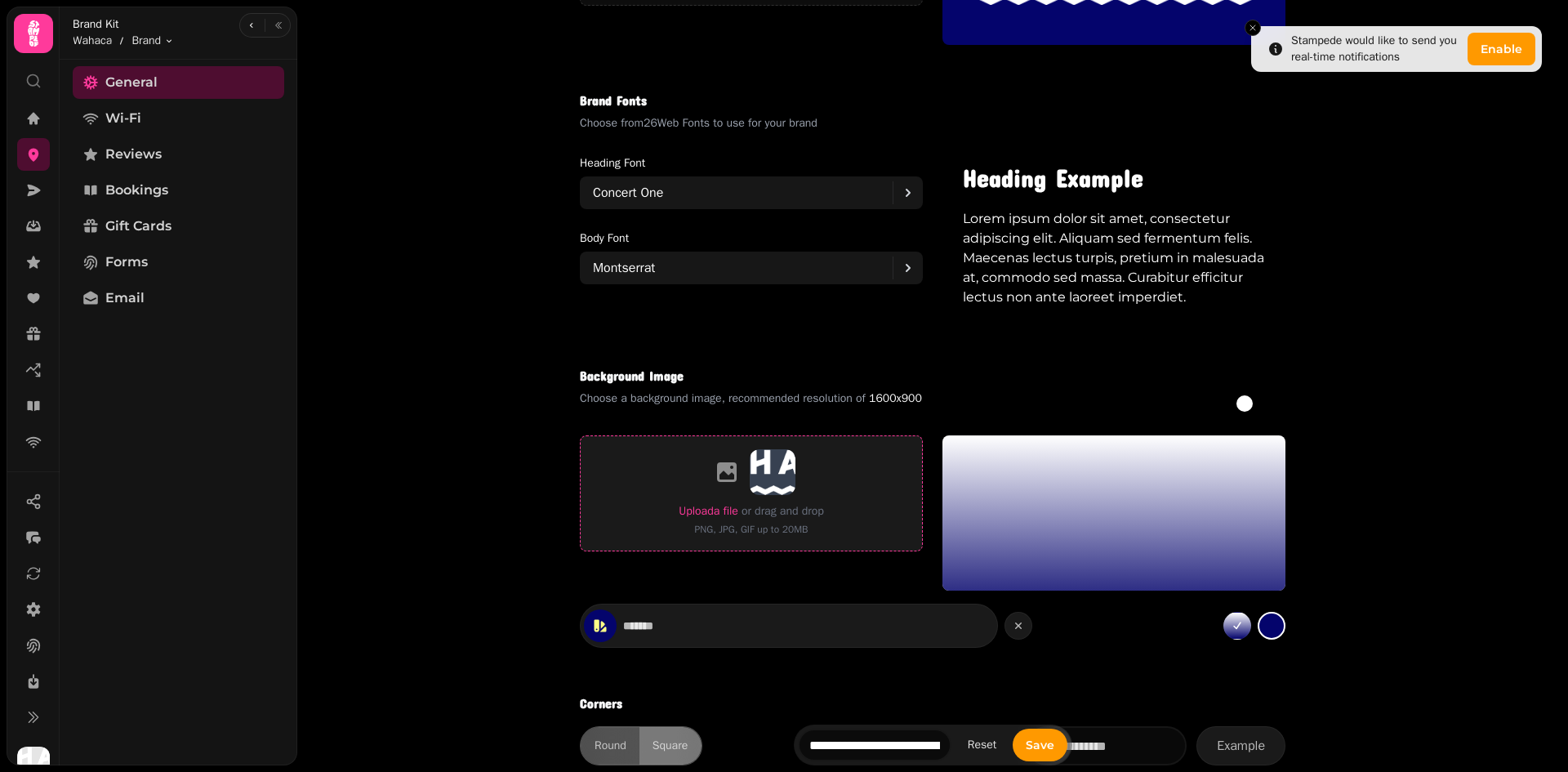 click on "Upload  a file" at bounding box center [708, 511] 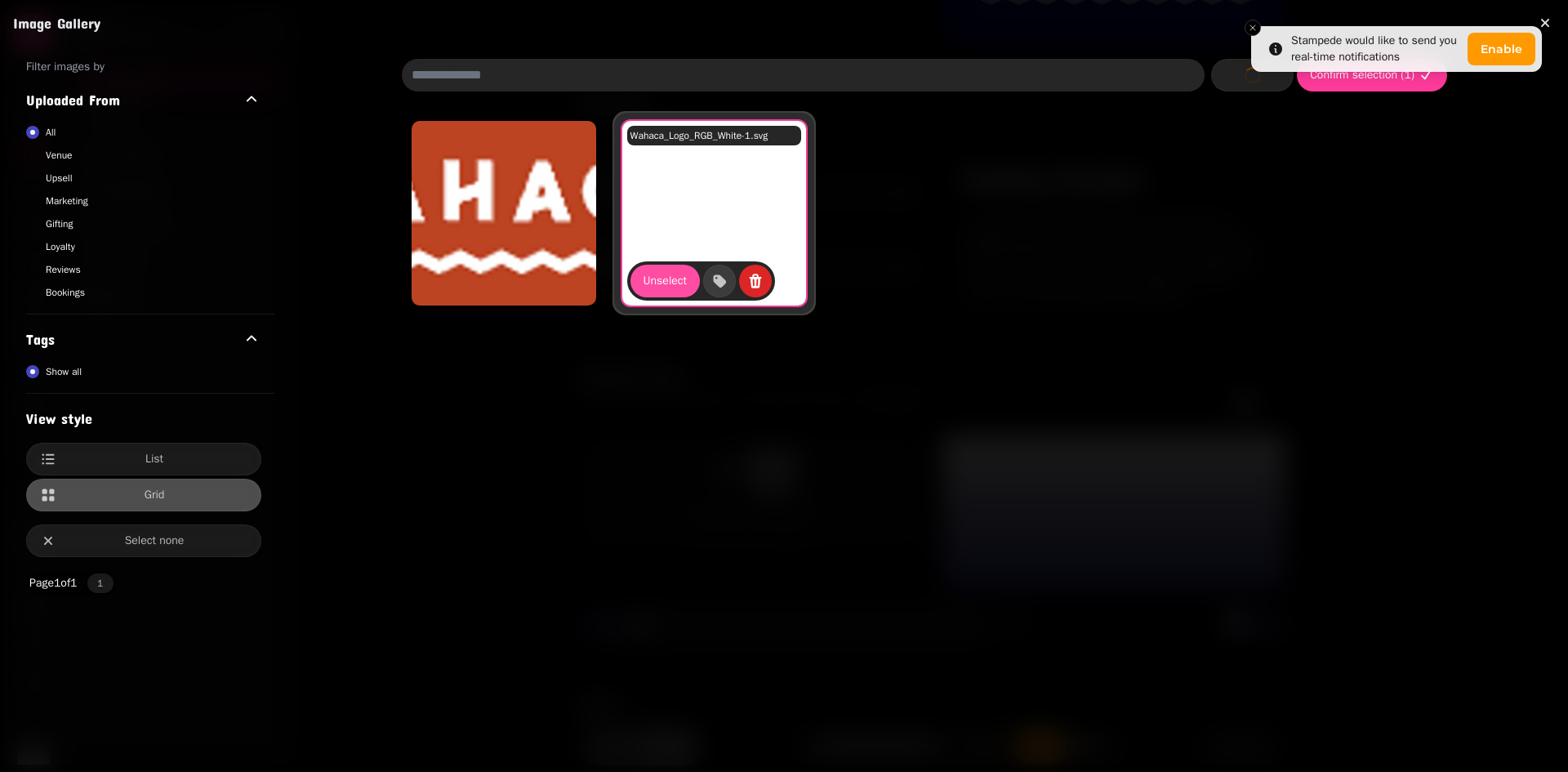 click at bounding box center [504, 213] 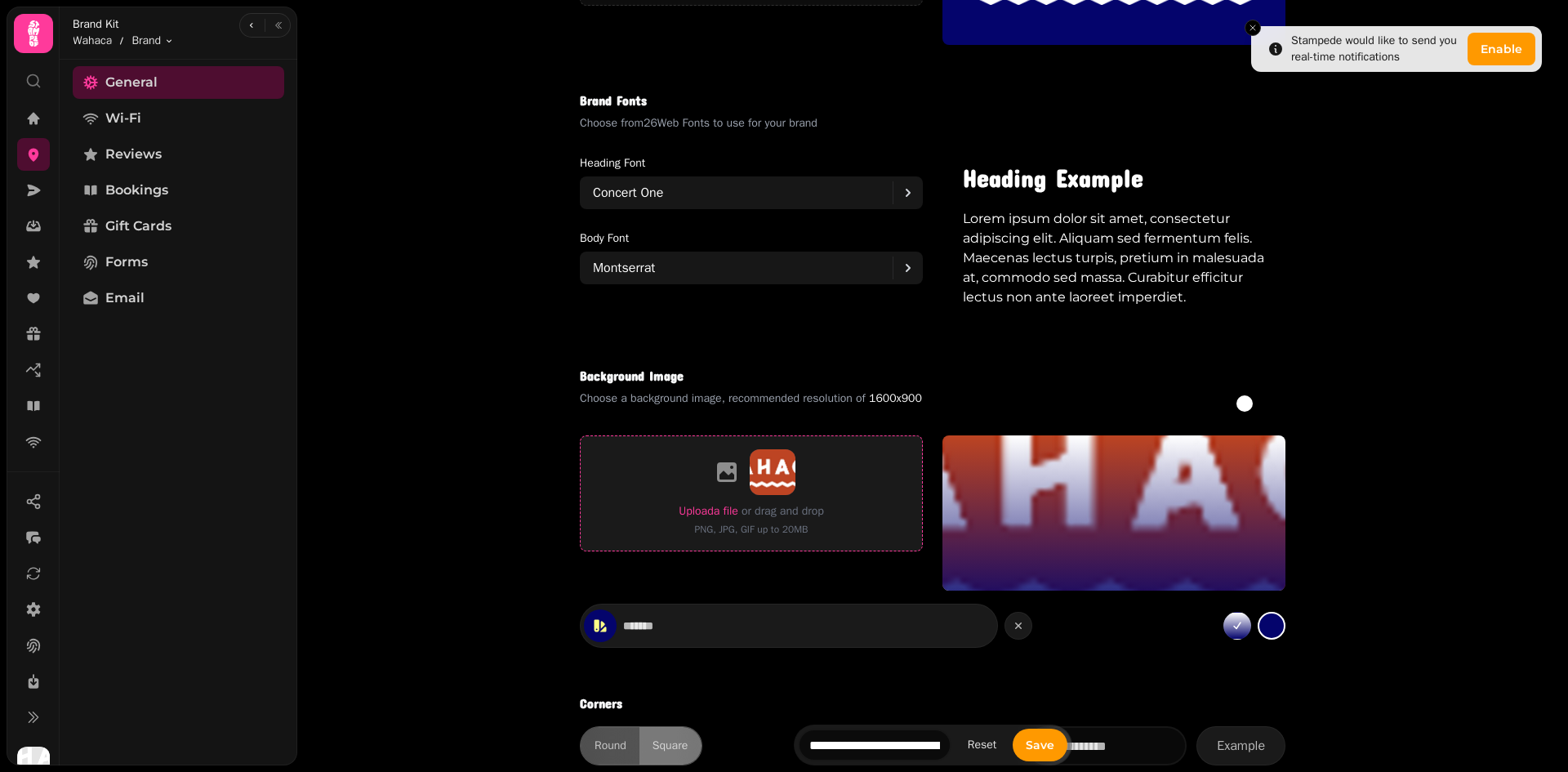 click on "Upload  a file" at bounding box center [708, 511] 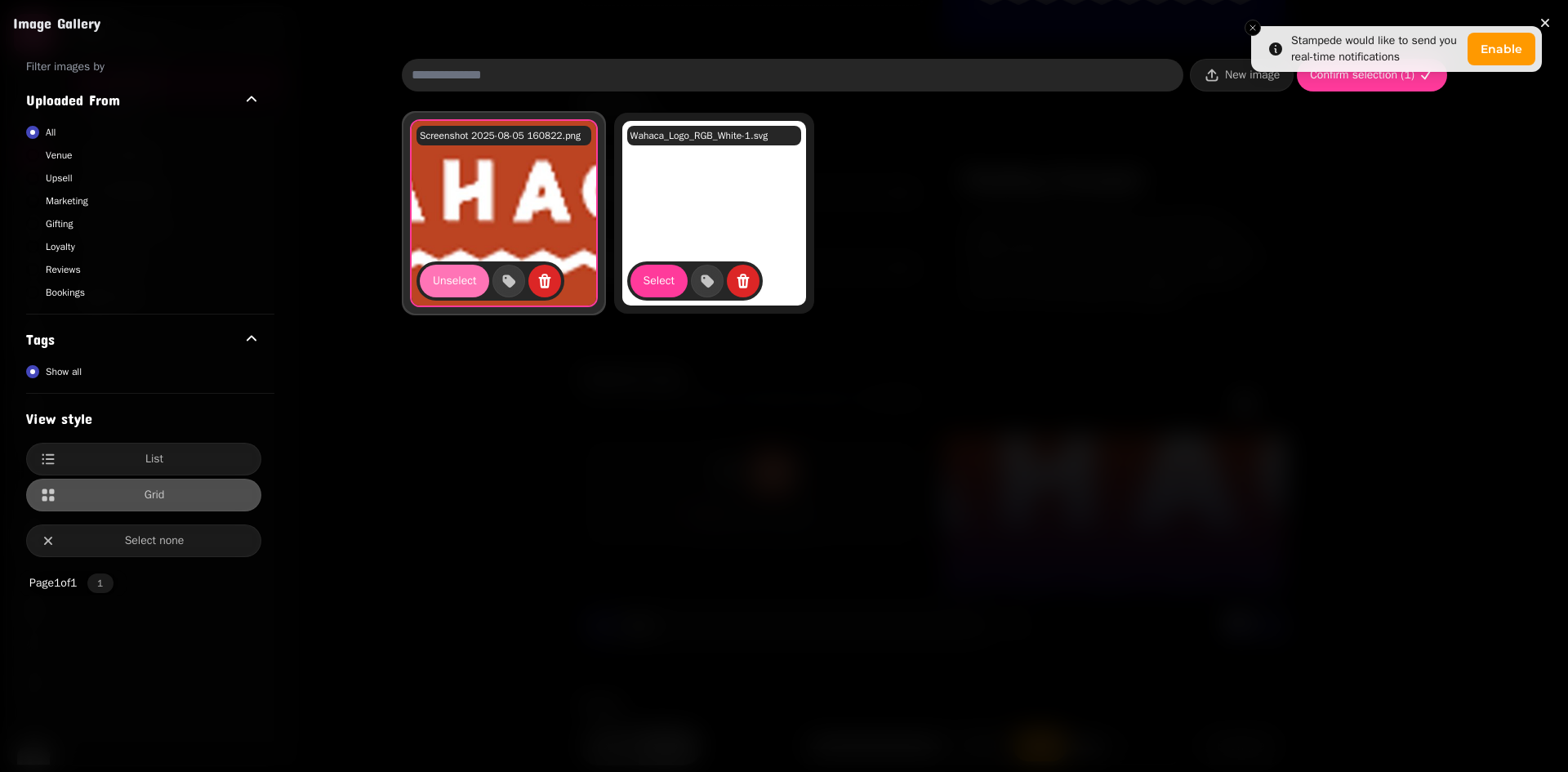 click on "Unselect" at bounding box center [454, 281] 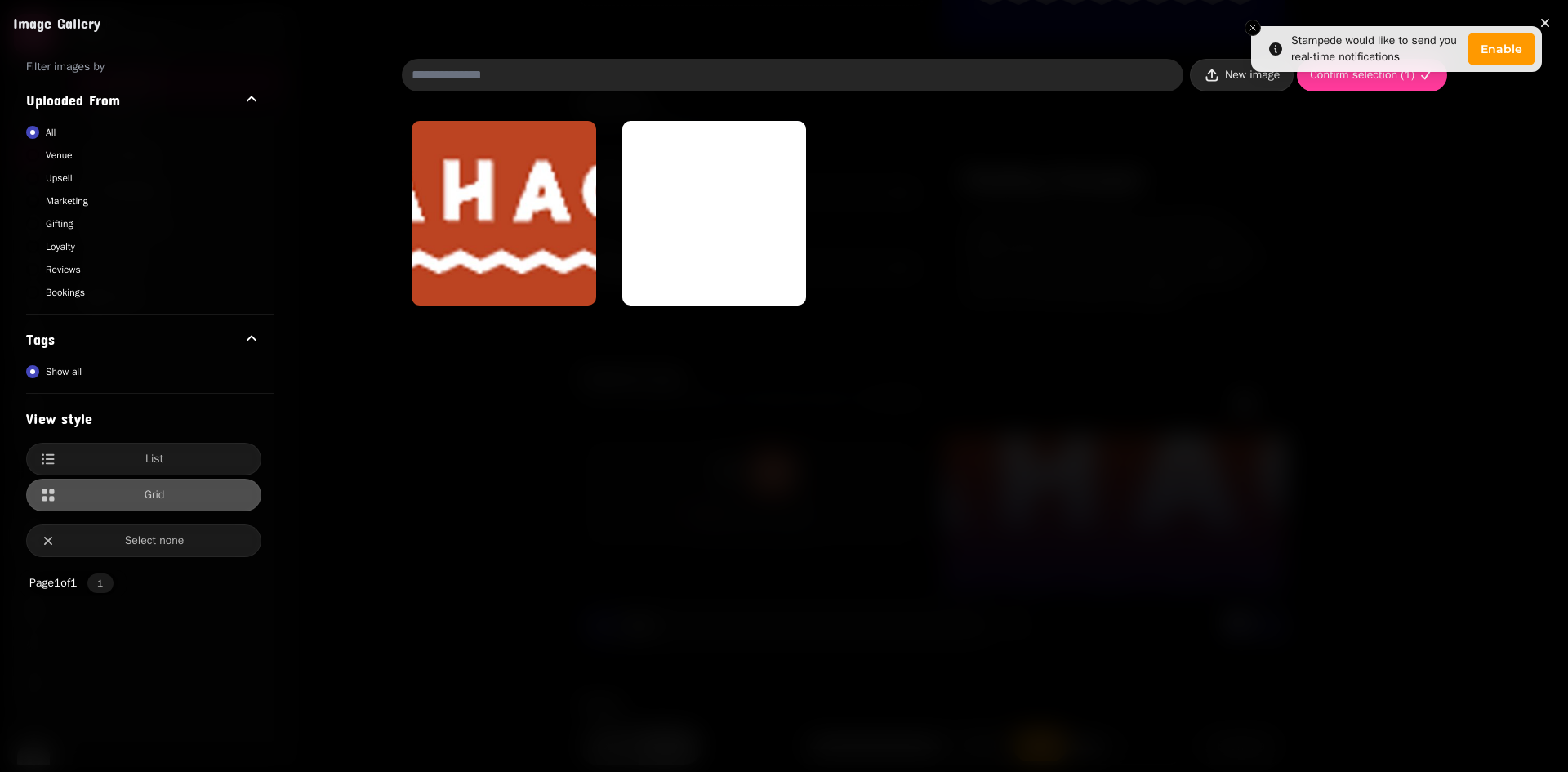 click on "New image" at bounding box center [1241, 75] 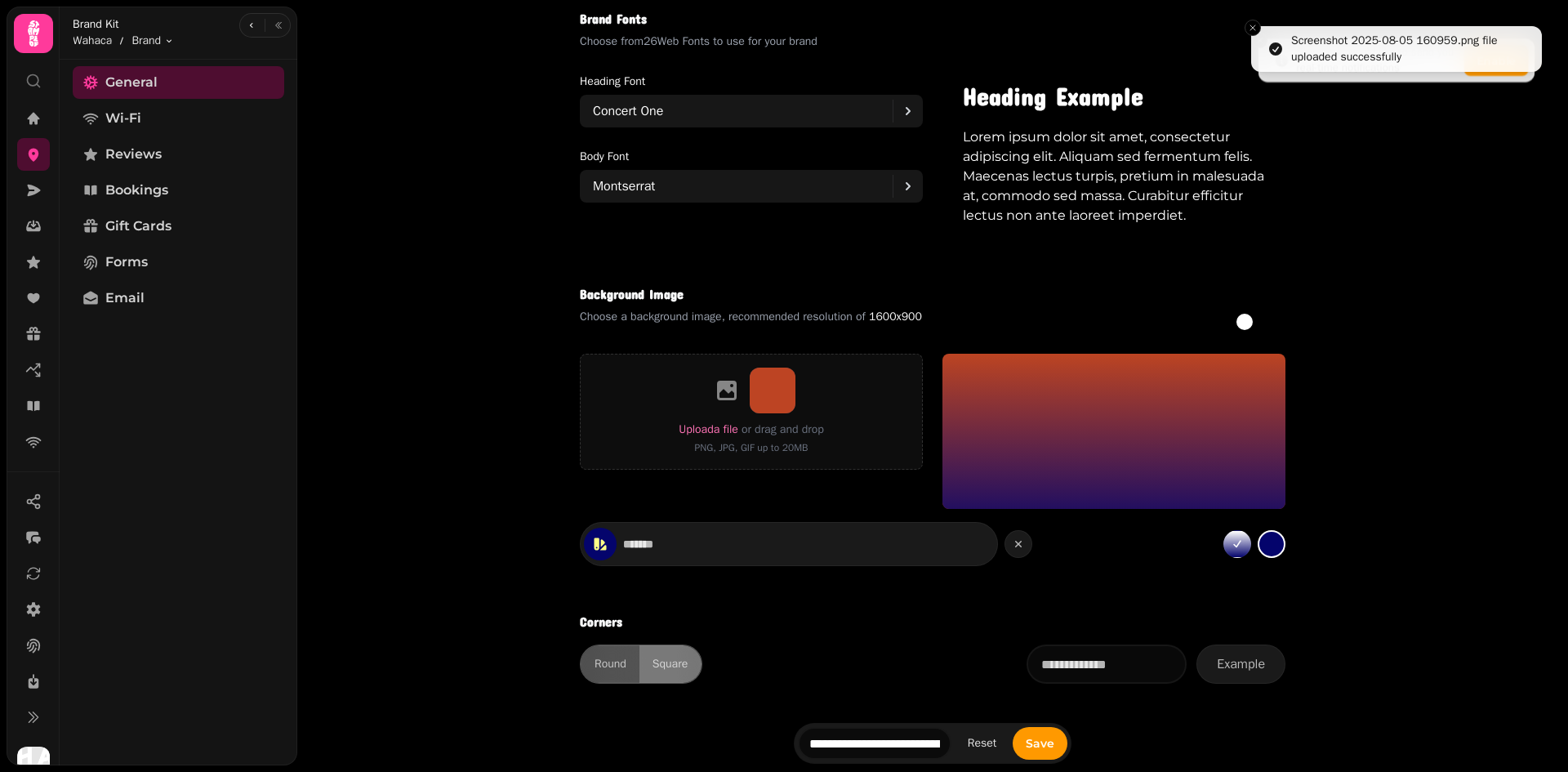 scroll, scrollTop: 904, scrollLeft: 0, axis: vertical 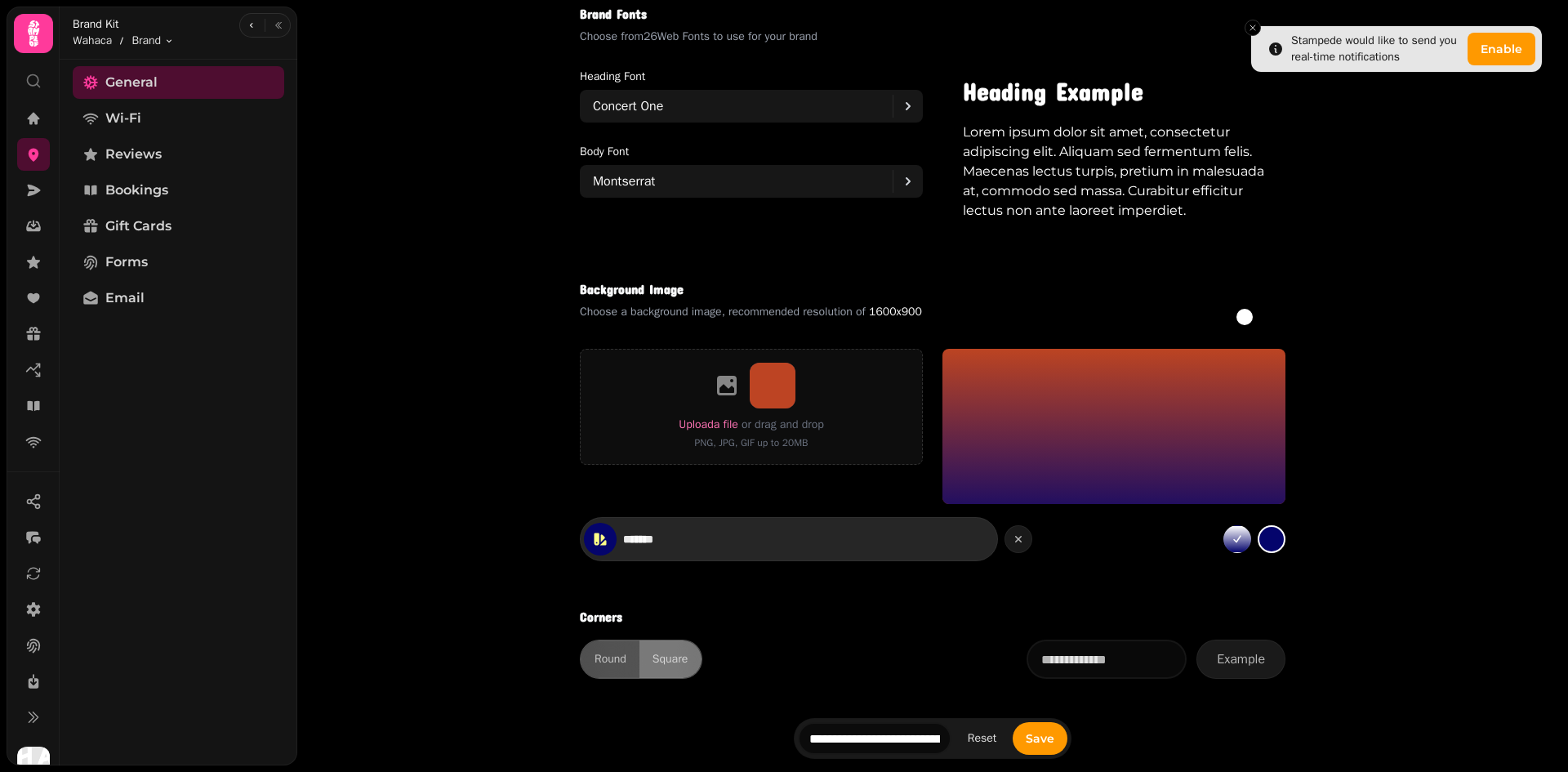 click on "*******" at bounding box center [789, 539] 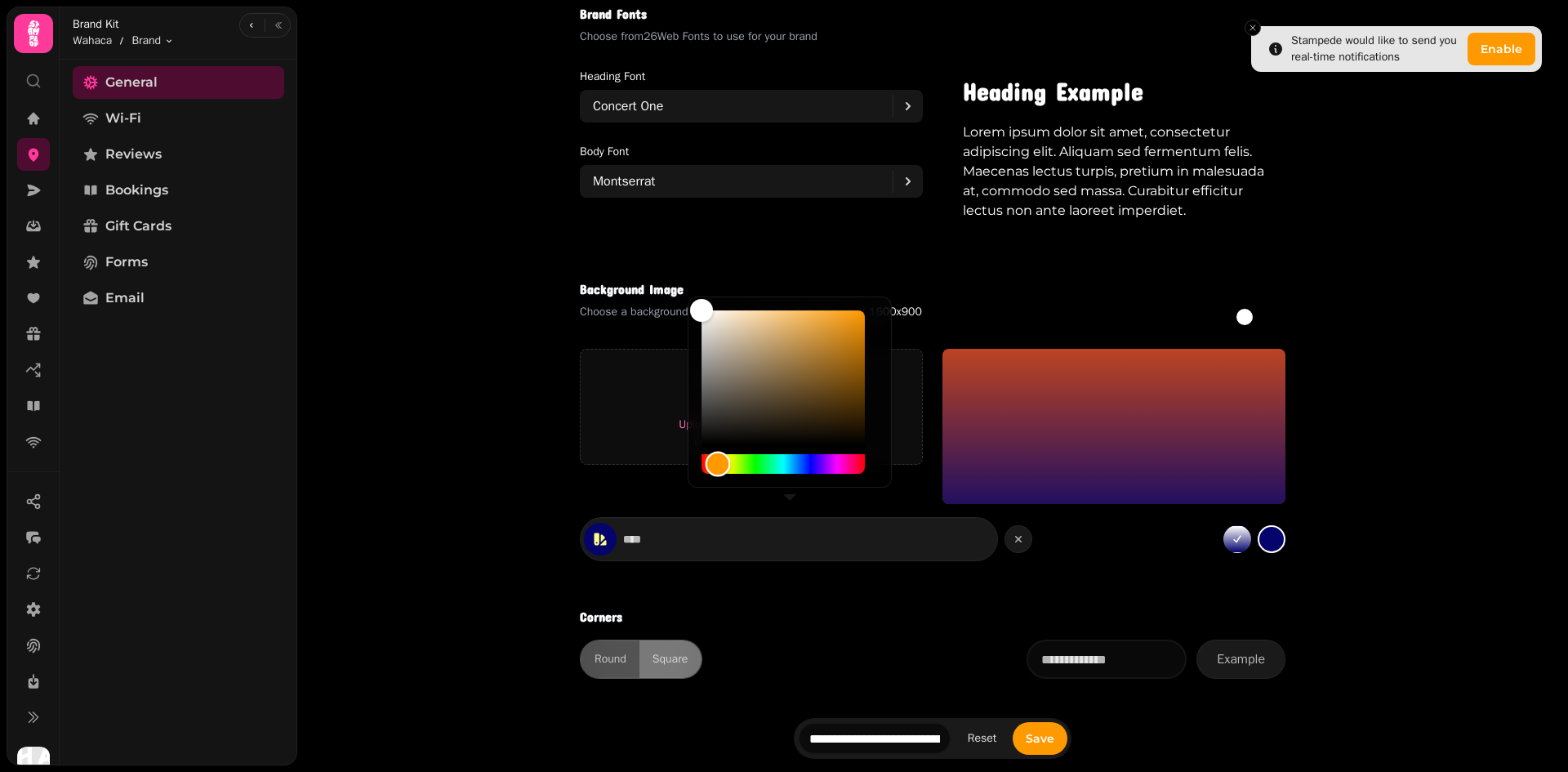 click at bounding box center (783, 464) 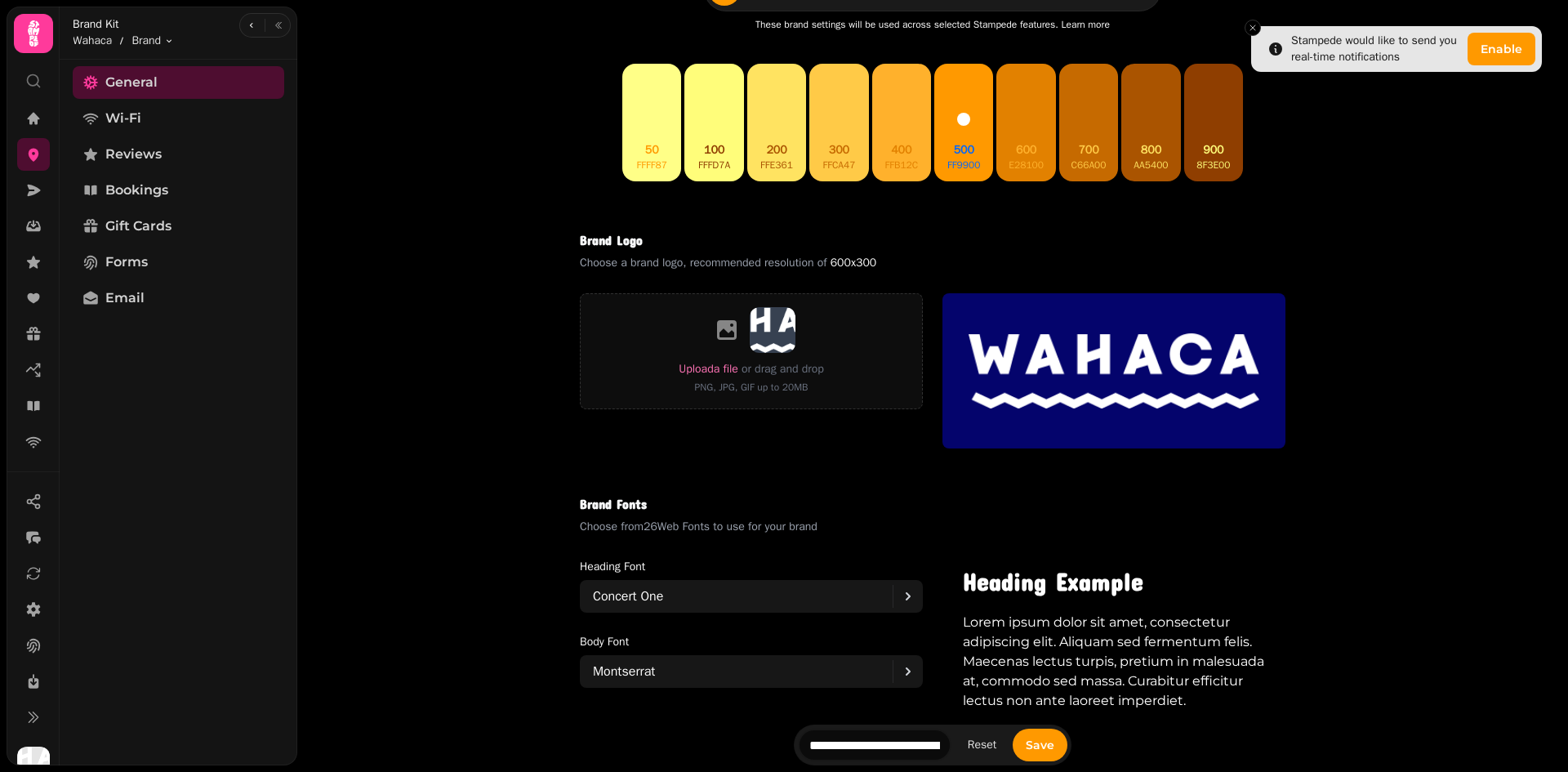 scroll, scrollTop: 250, scrollLeft: 0, axis: vertical 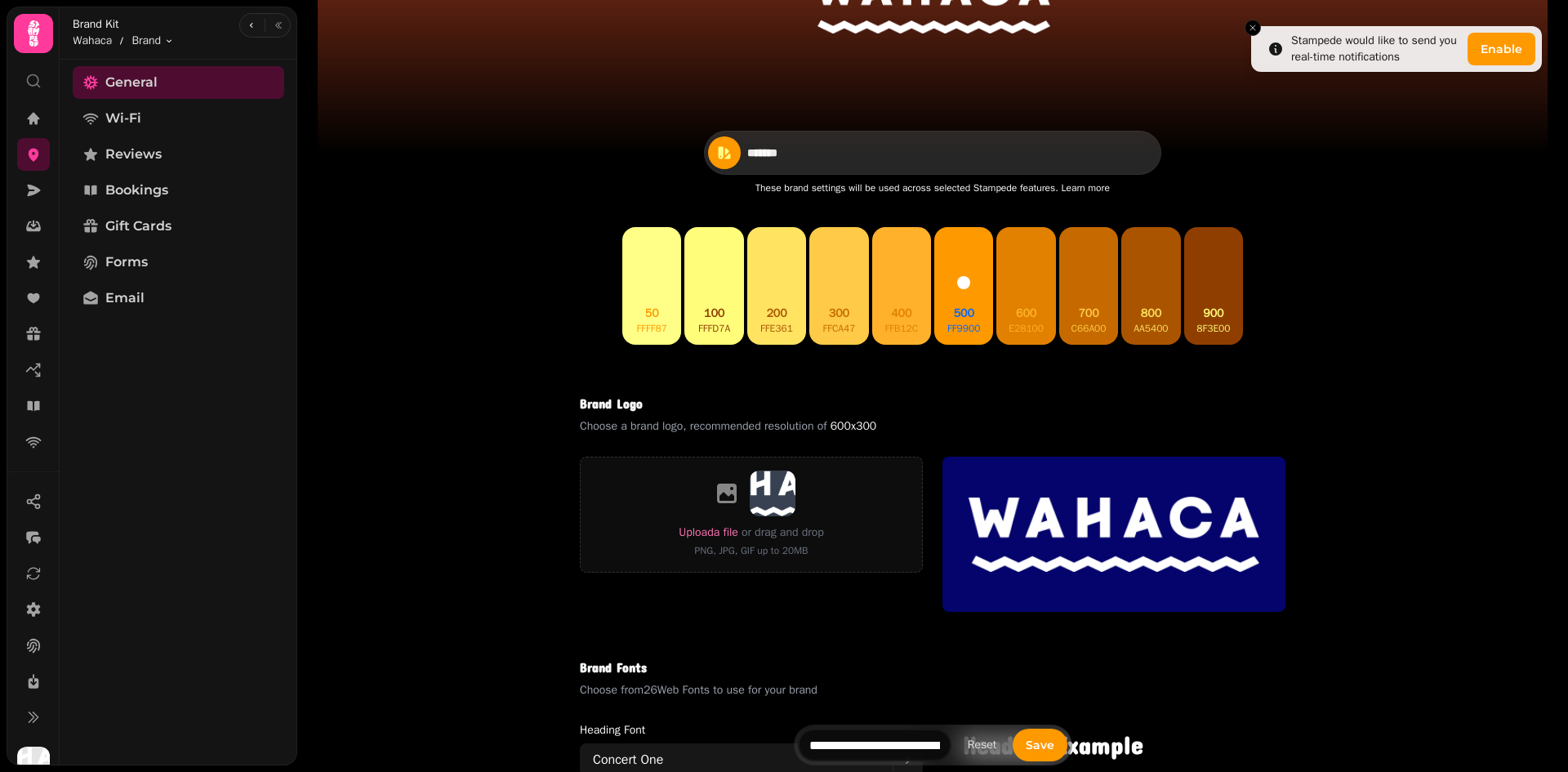 click on "*******" at bounding box center (804, 153) 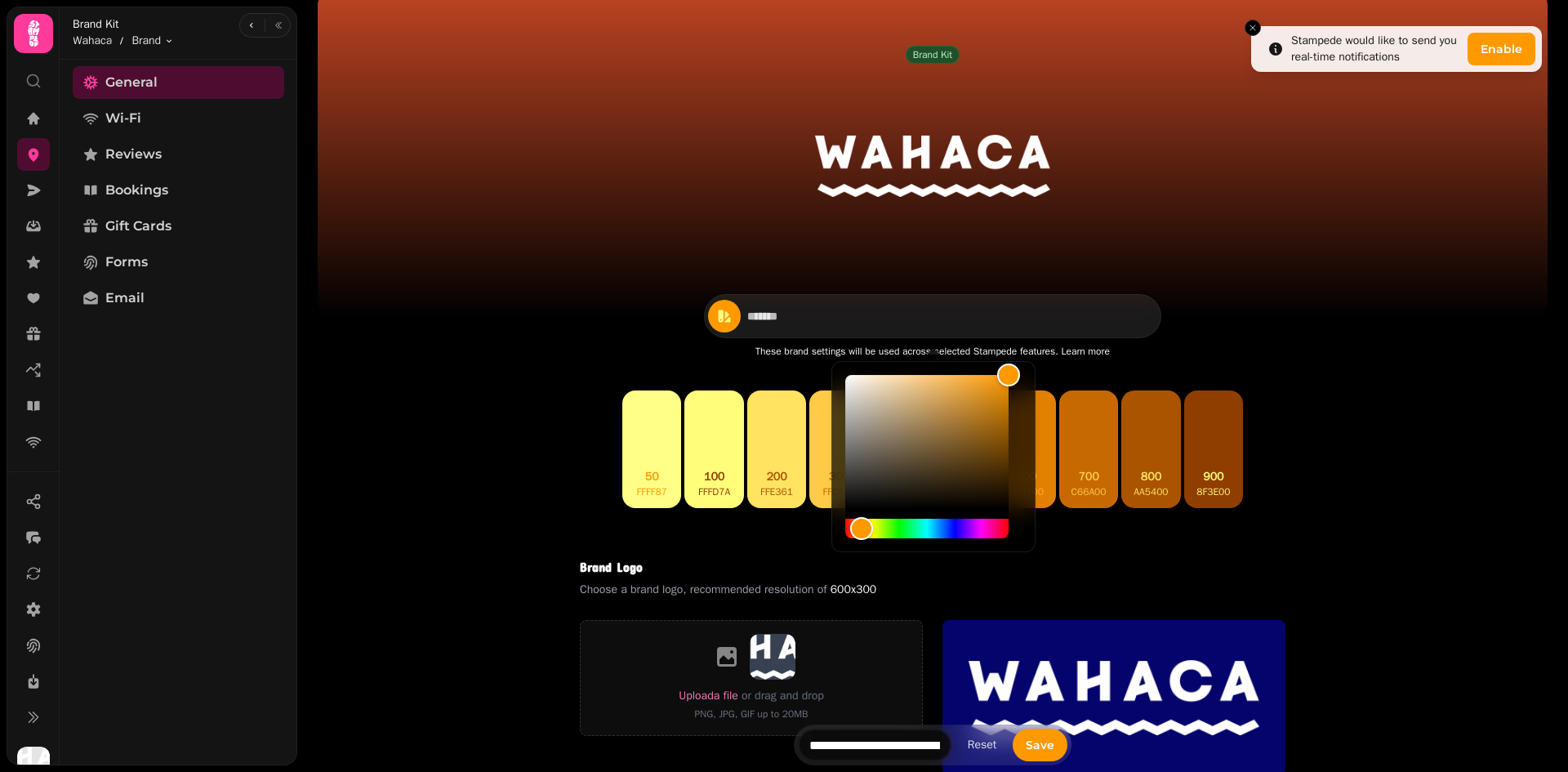 scroll, scrollTop: 0, scrollLeft: 0, axis: both 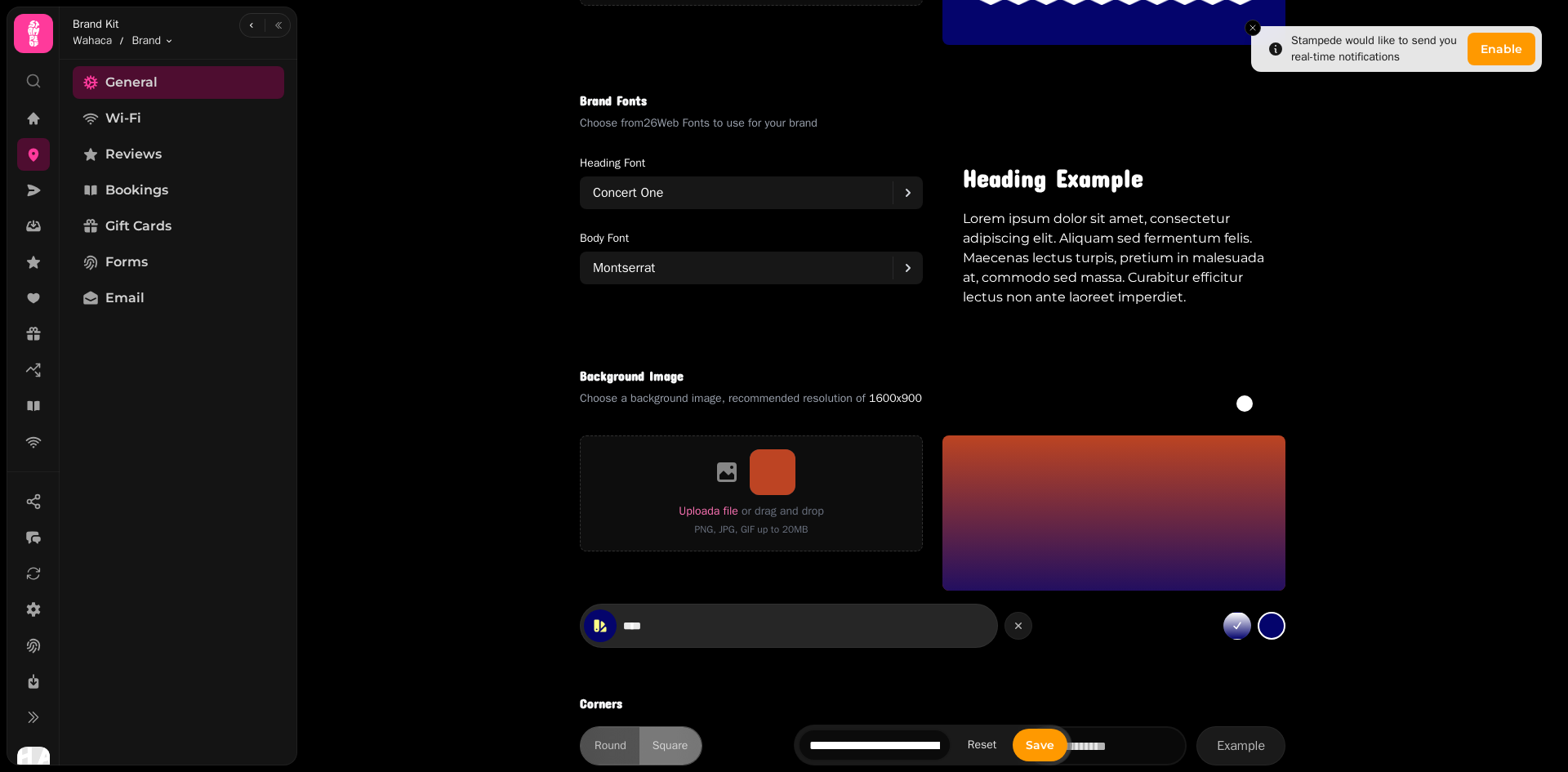 click on "****" at bounding box center (680, 626) 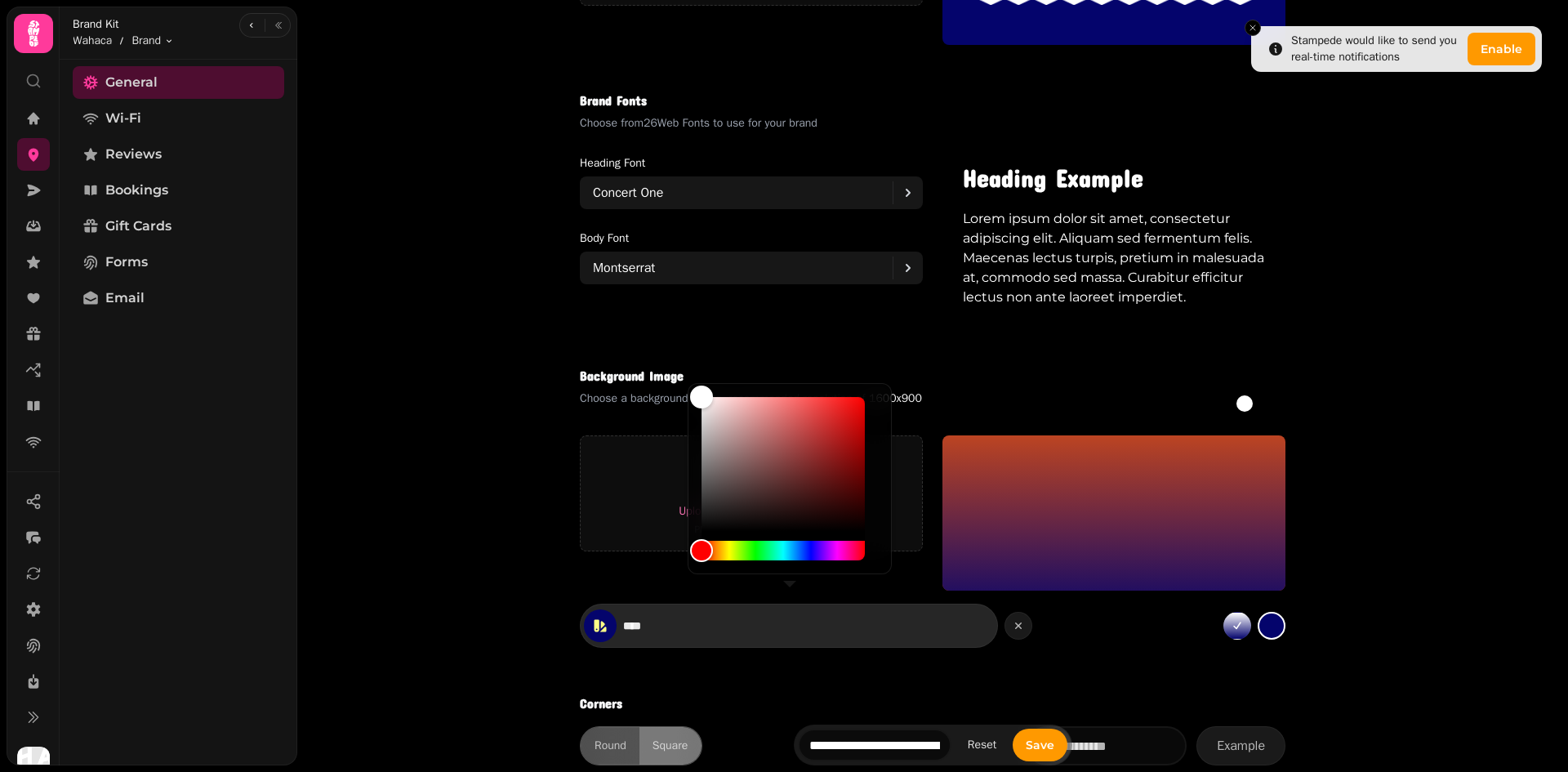 click on "****" at bounding box center [680, 626] 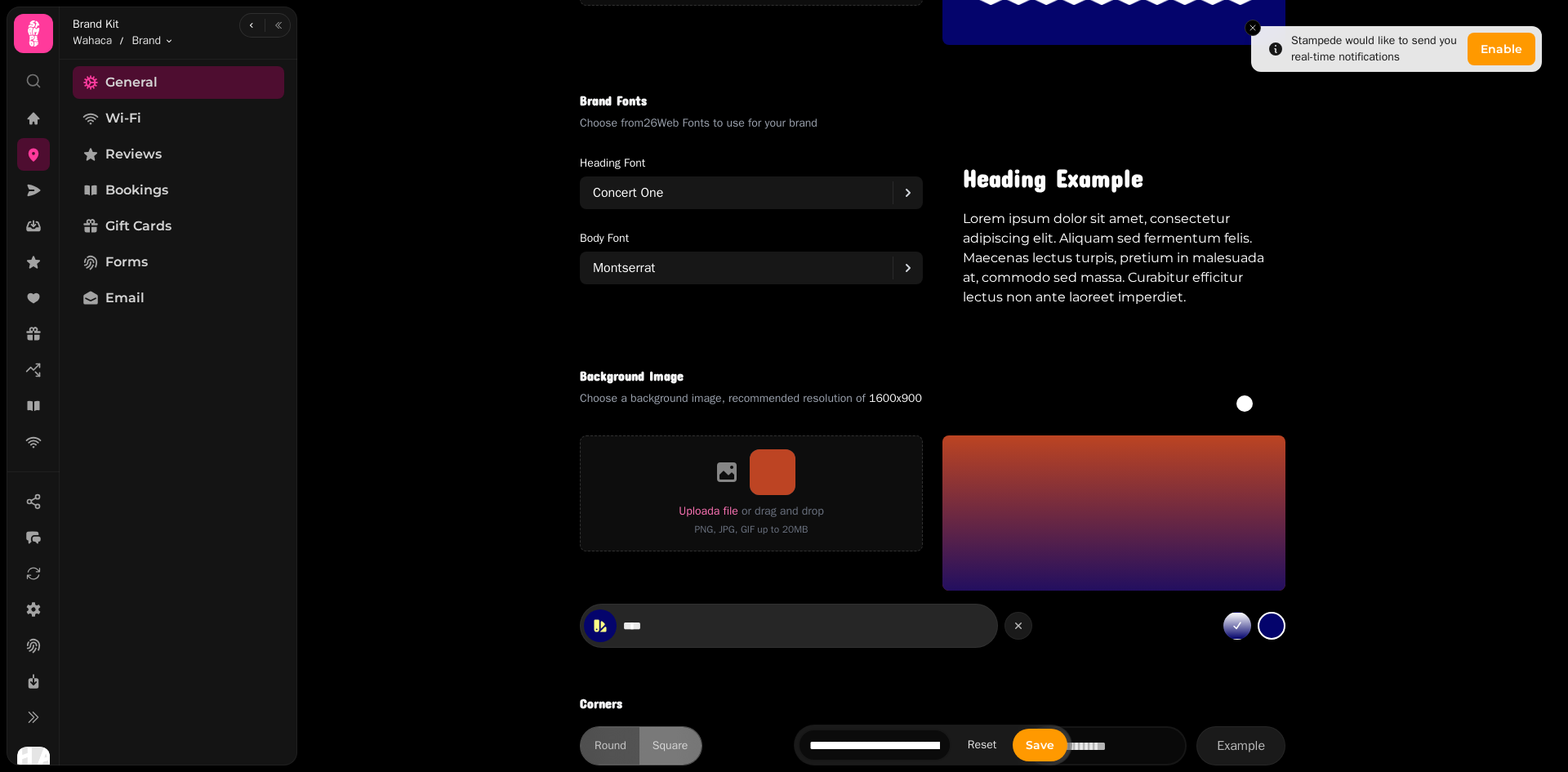 paste on "***" 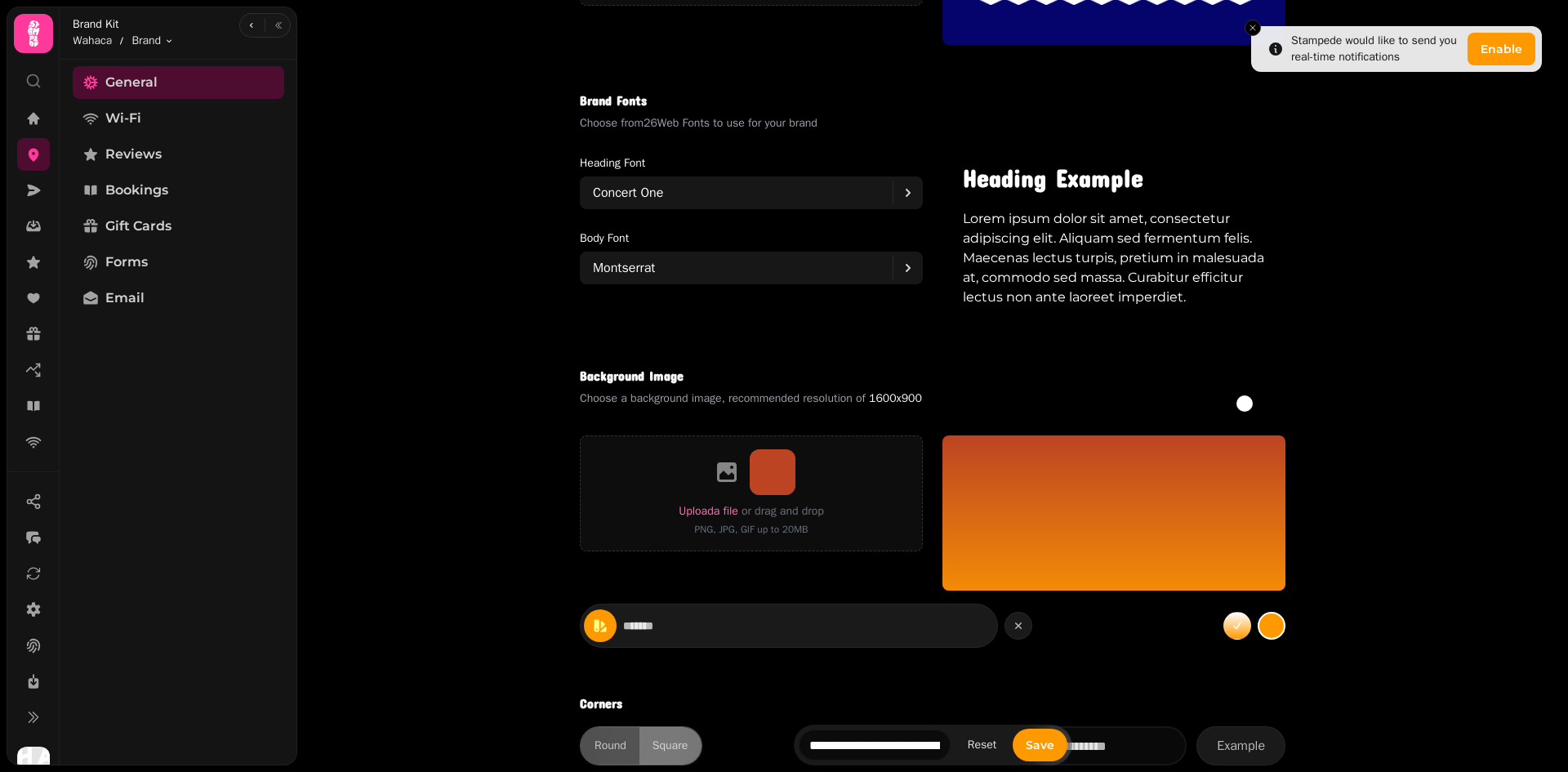 click on "Brand kit [FIRST] [LAST] LTD venue ******* These brand settings will be used across selected Stampede features.   Learn more 50 ffff87 100 fffd7a 200 ffe361 300 ffca47 400 ffb12c 500 ff9900 600 e28100 700 c66a00 800 aa5400 900 8f3e00 Brand logo Choose a brand logo, recommended resolution of   600x300 Upload  a file or drag and drop PNG, JPG, GIF up to 20MB Brand fonts Choose from  26  Web Fonts to use for your brand Heading font Concert One Body font Montserrat Heading Example Lorem ipsum dolor sit amet, consectetur adipiscing elit. Aliquam sed fermentum felis. Maecenas lectus turpis, pretium in malesuada at, commodo sed massa. Curabitur efficitur lectus non ante laoreet imperdiet. Background image Choose a background image, recommended resolution of   1600x900 #ffffff  colour selected #000000  colour selected Upload  a file or drag and drop PNG, JPG, GIF up to 20MB ******* Corners Round Square Example" at bounding box center (933, 13) 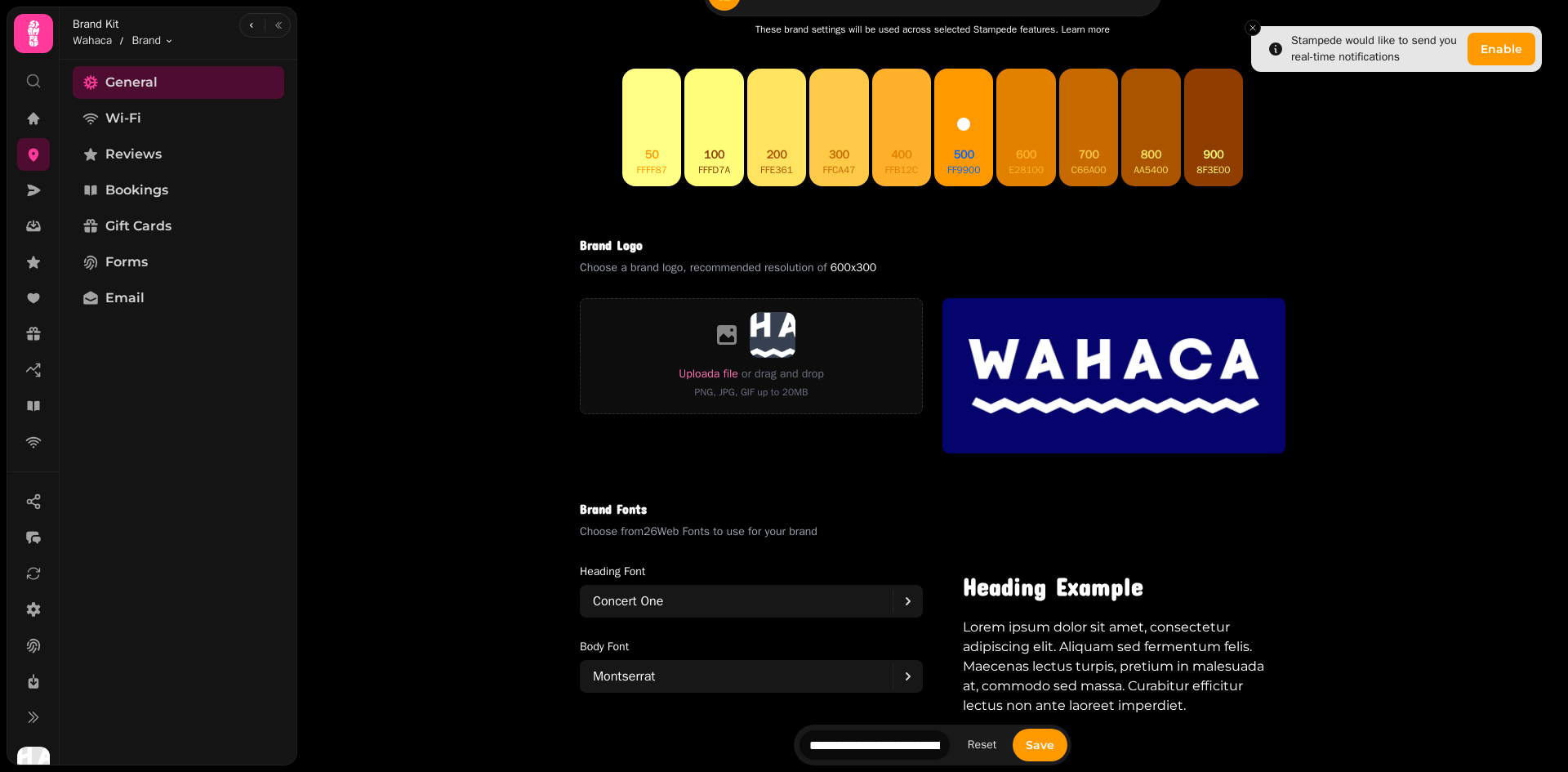 scroll, scrollTop: 899, scrollLeft: 0, axis: vertical 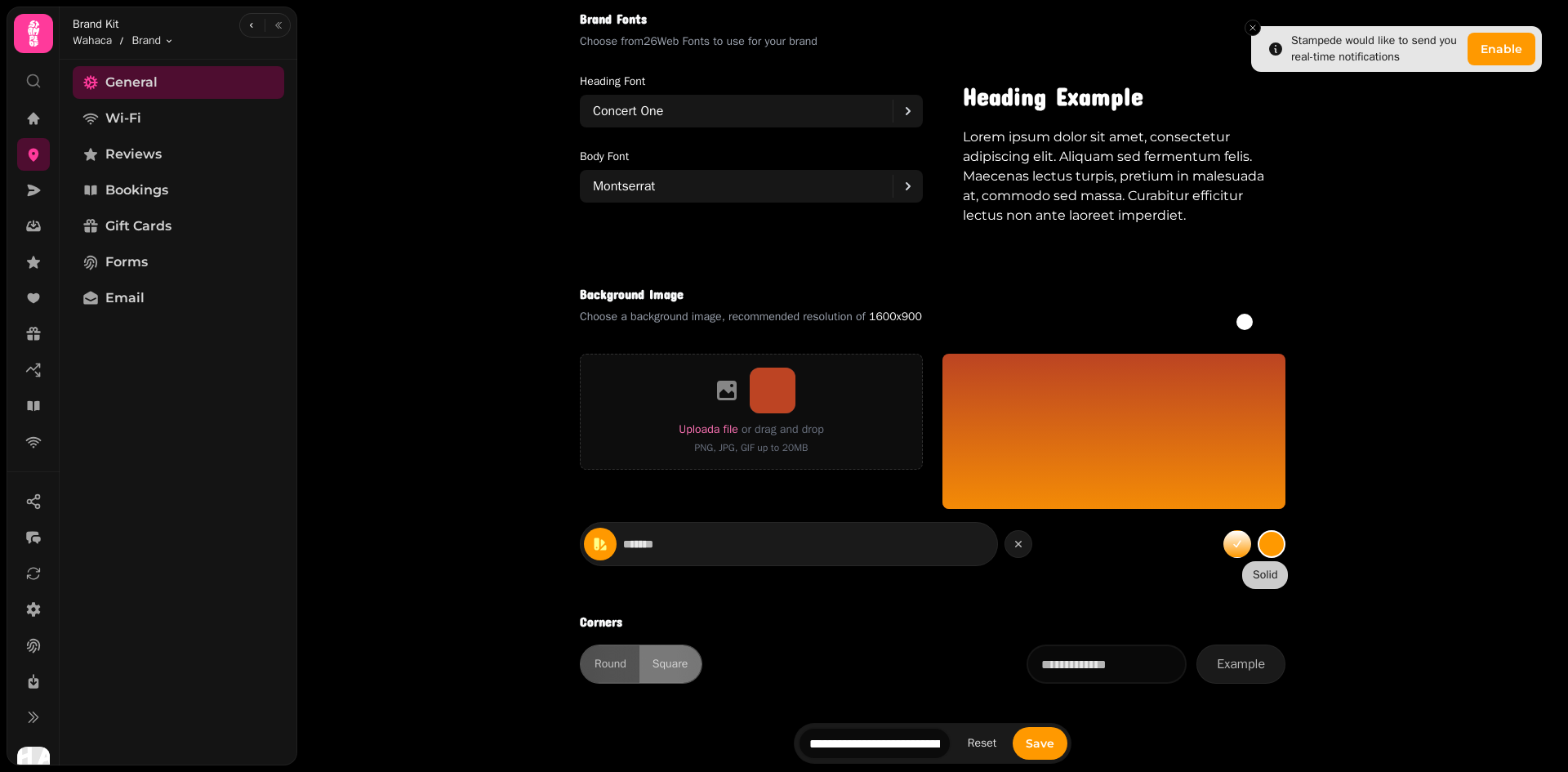 click at bounding box center [1272, 544] 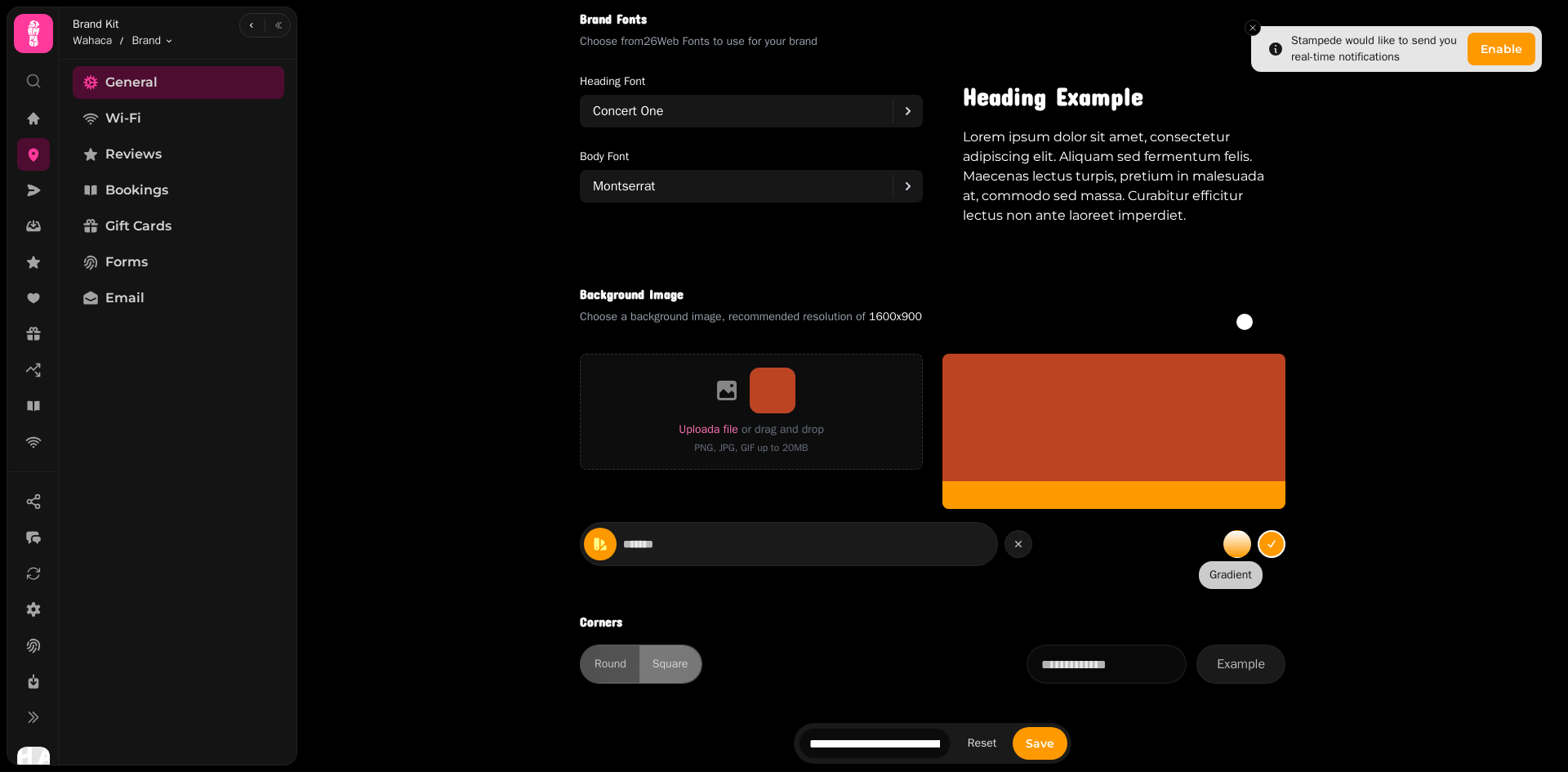 click at bounding box center [1237, 544] 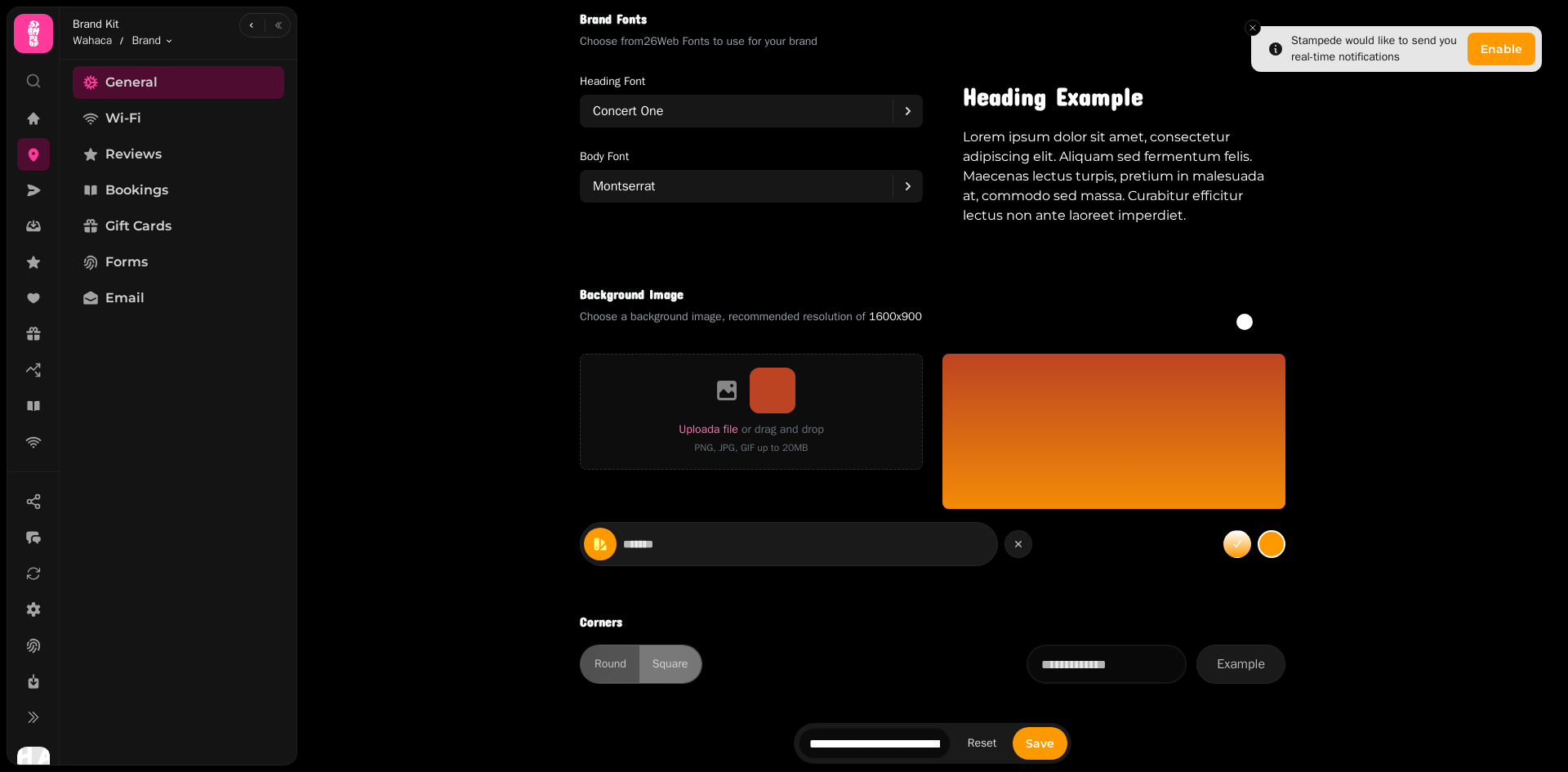 click on "Brand kit [FIRST] [LAST] LTD venue ******* These brand settings will be used across selected Stampede features.   Learn more 50 ffff87 100 fffd7a 200 ffe361 300 ffca47 400 ffb12c 500 ff9900 600 e28100 700 c66a00 800 aa5400 900 8f3e00 Brand logo Choose a brand logo, recommended resolution of   600x300 Upload  a file or drag and drop PNG, JPG, GIF up to 20MB Brand fonts Choose from  26  Web Fonts to use for your brand Heading font Concert One Body font Montserrat Heading Example Lorem ipsum dolor sit amet, consectetur adipiscing elit. Aliquam sed fermentum felis. Maecenas lectus turpis, pretium in malesuada at, commodo sed massa. Curabitur efficitur lectus non ante laoreet imperdiet. Background image Choose a background image, recommended resolution of   1600x900 #ffffff  colour selected #000000  colour selected Upload  a file or drag and drop PNG, JPG, GIF up to 20MB ******* Corners Round Square Example" at bounding box center [933, -69] 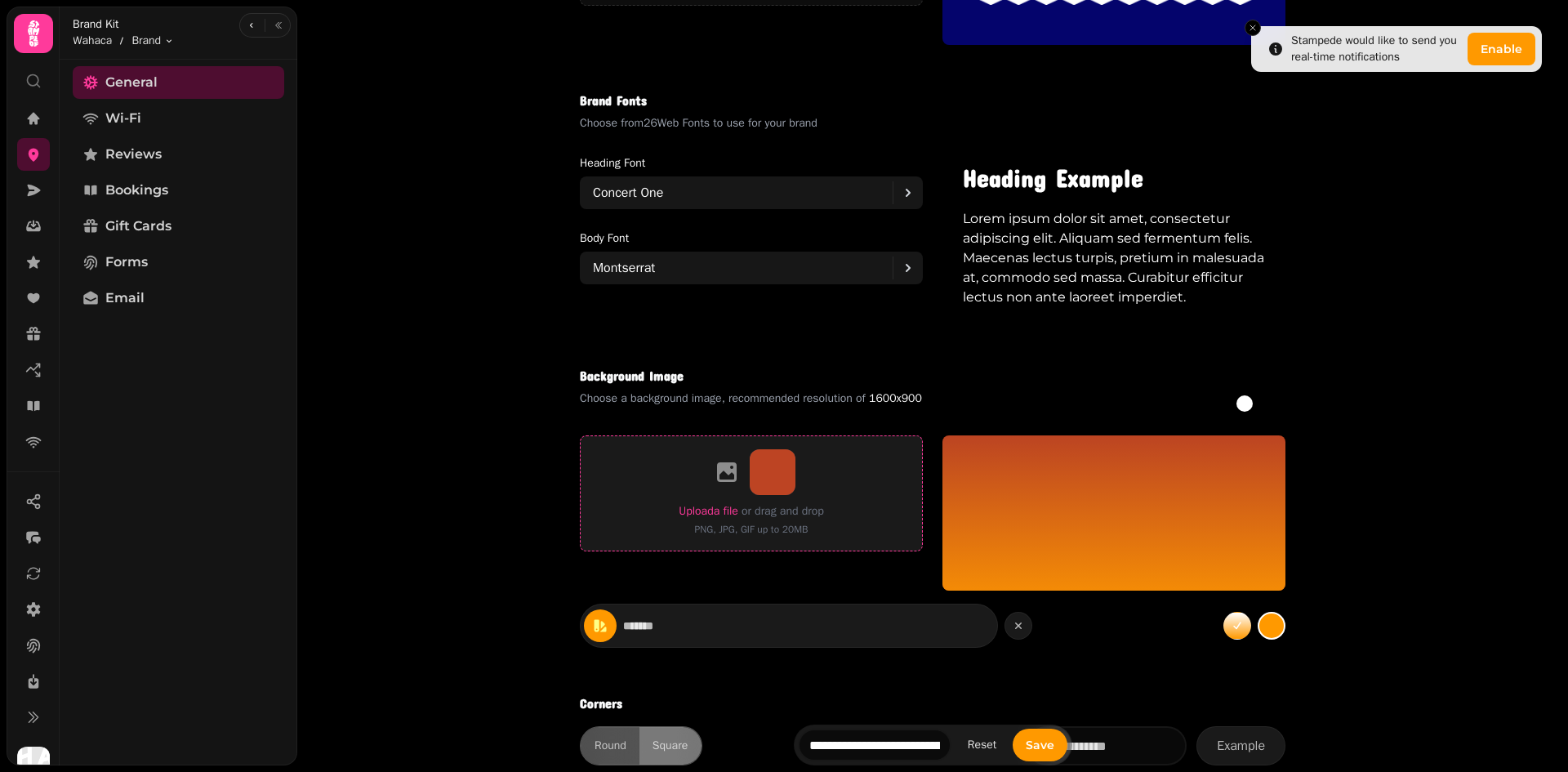 click on "Upload  a file" at bounding box center [708, 511] 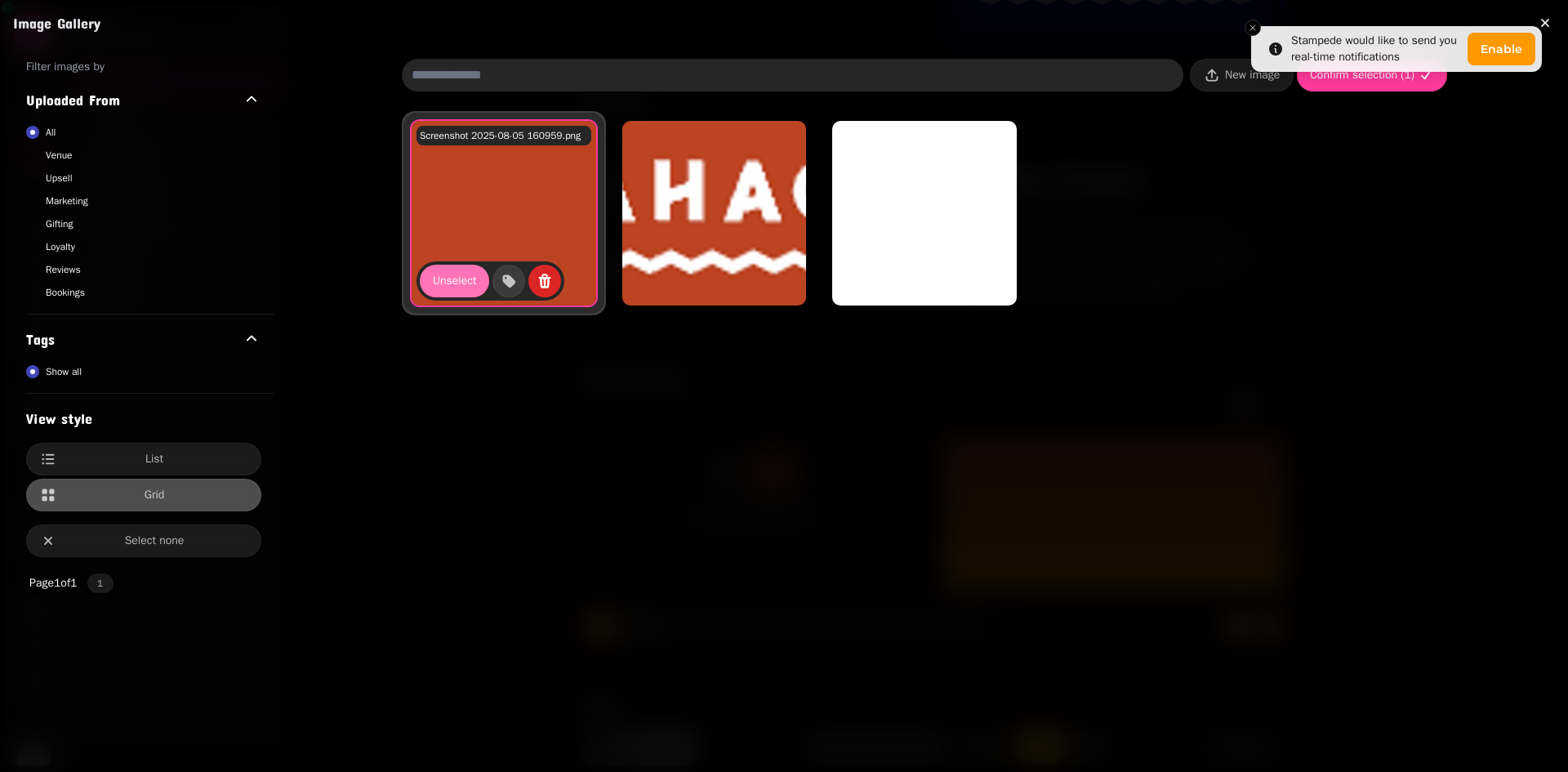 click on "Unselect" at bounding box center (454, 281) 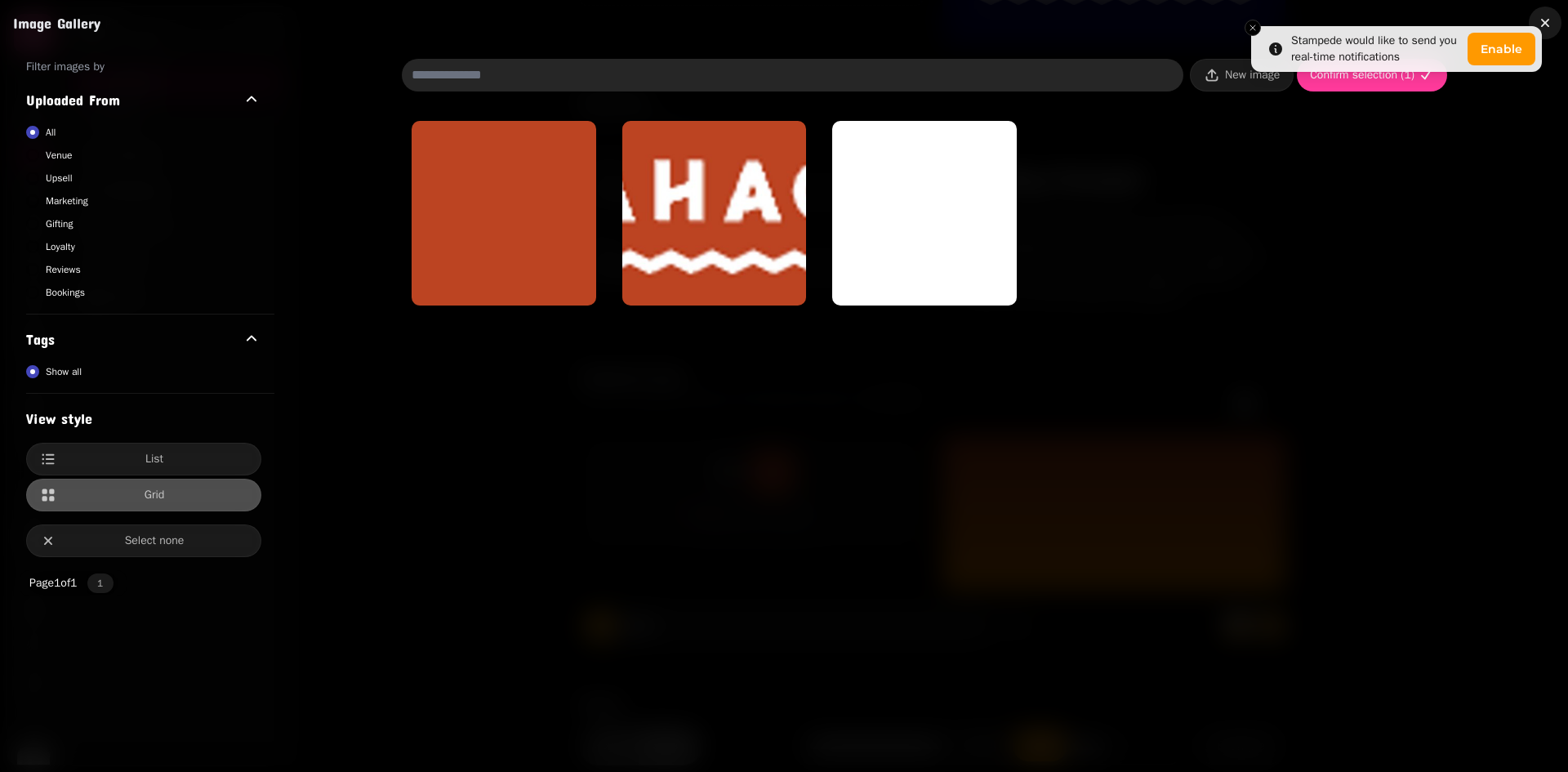 click 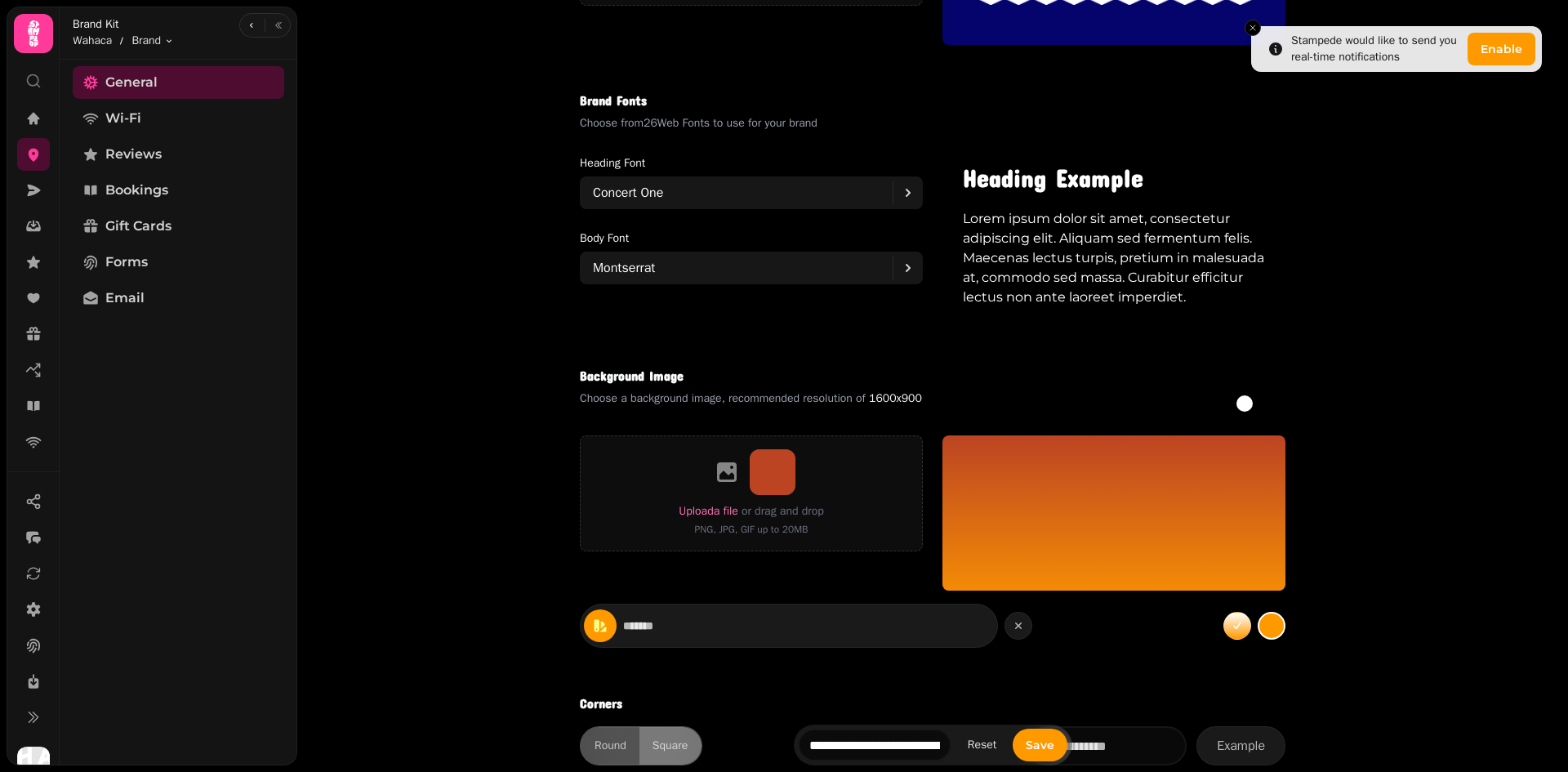 click at bounding box center (1245, 404) 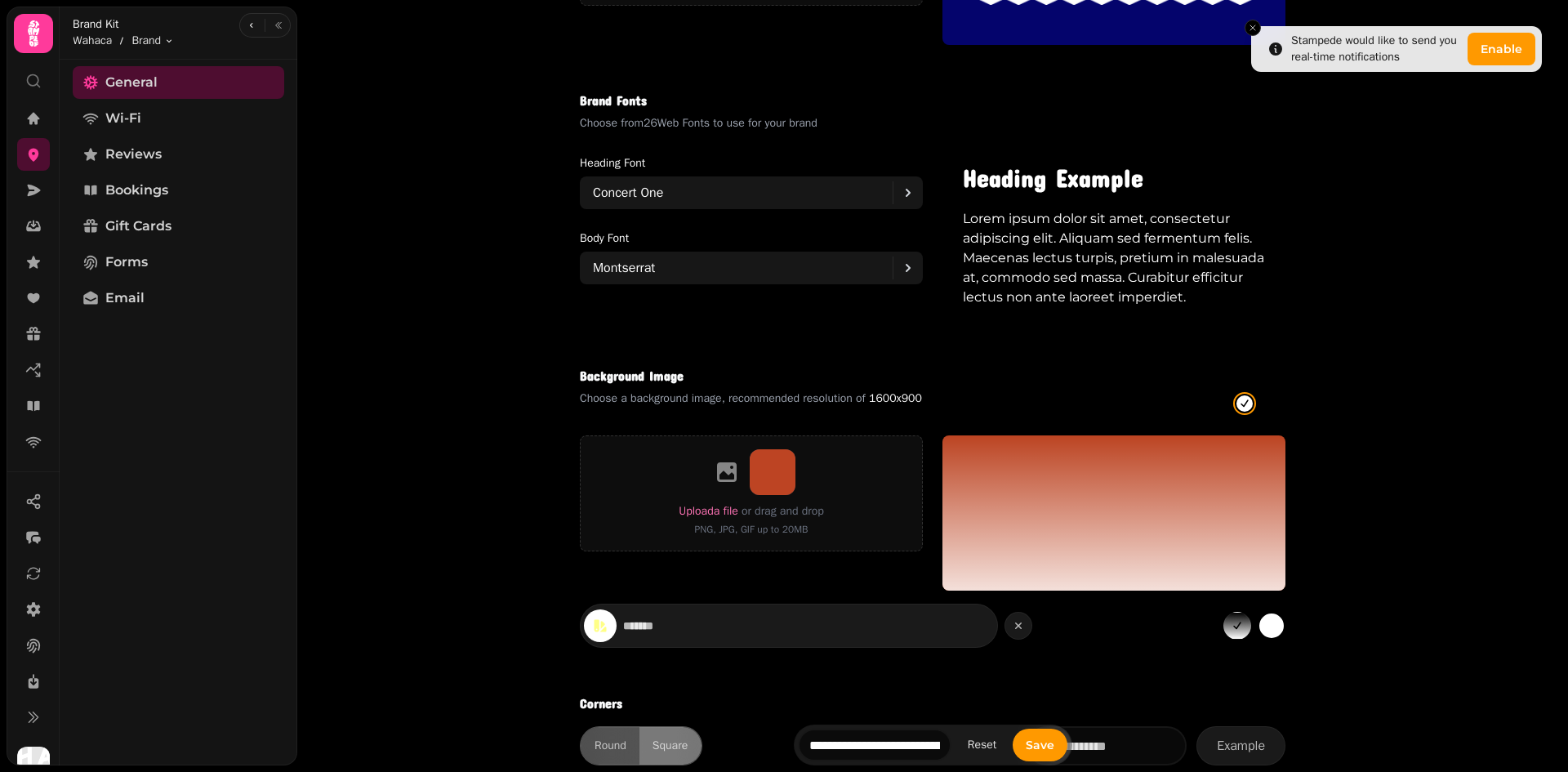 click 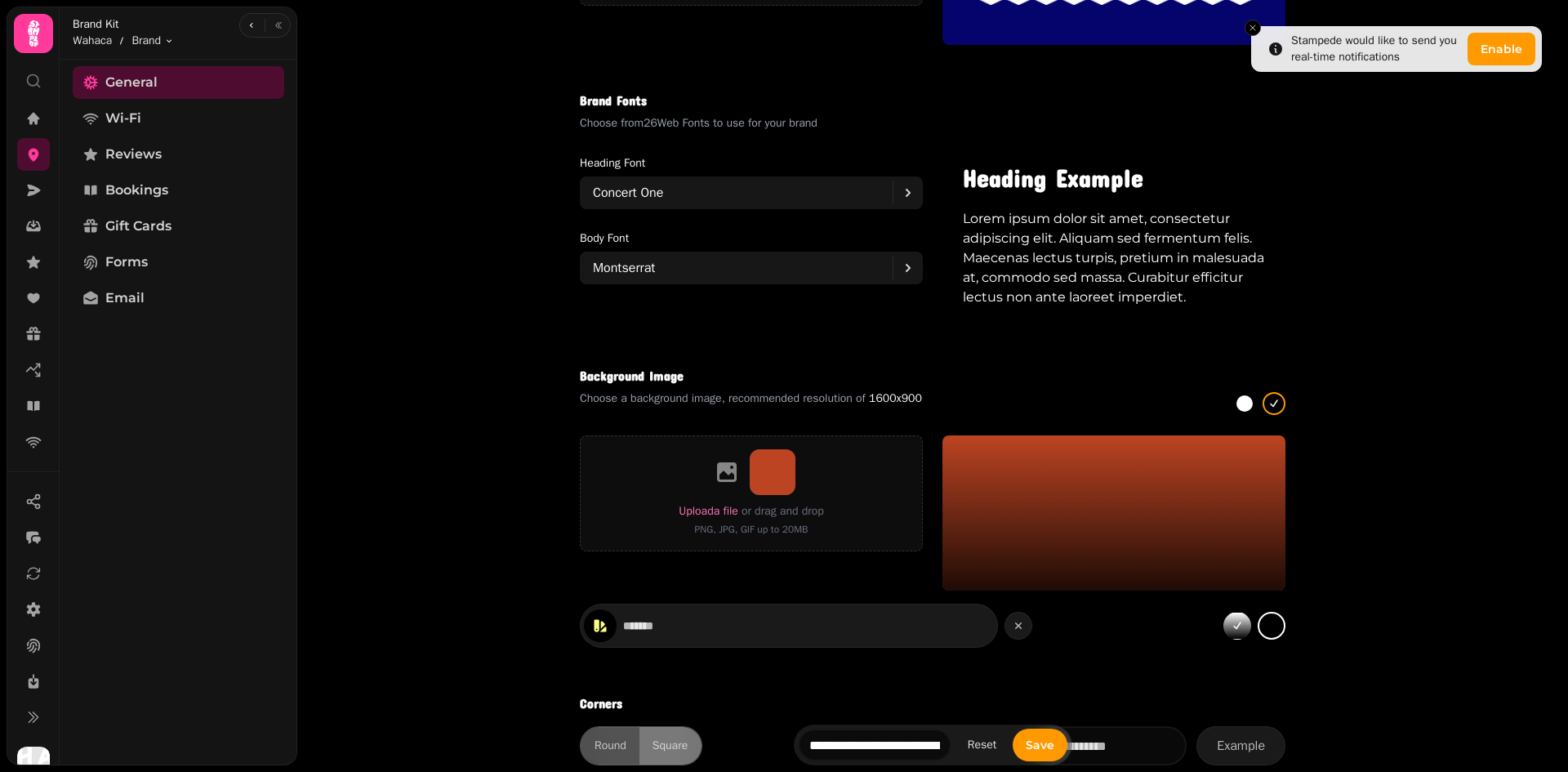 click 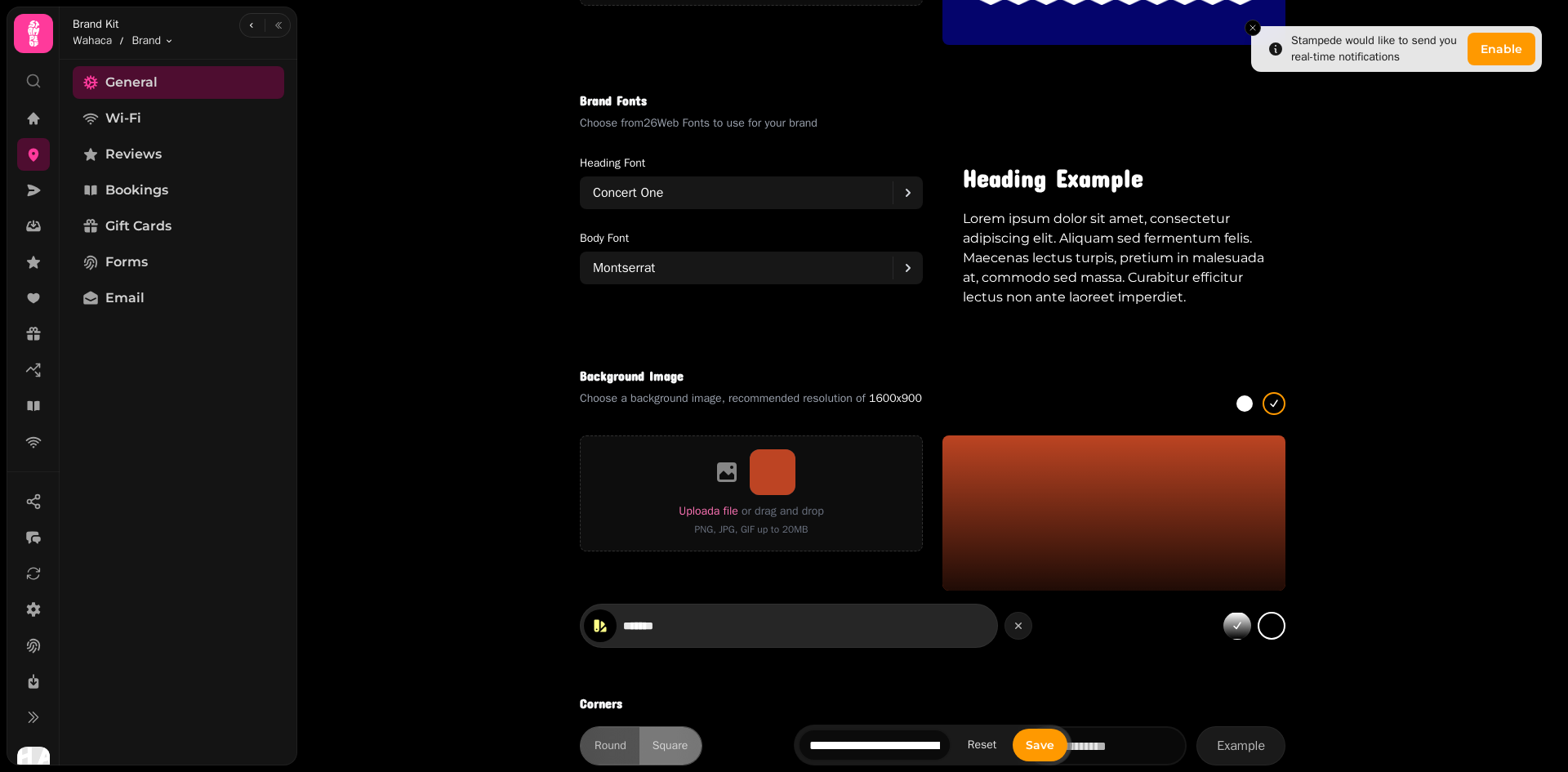 click on "*******" at bounding box center [789, 626] 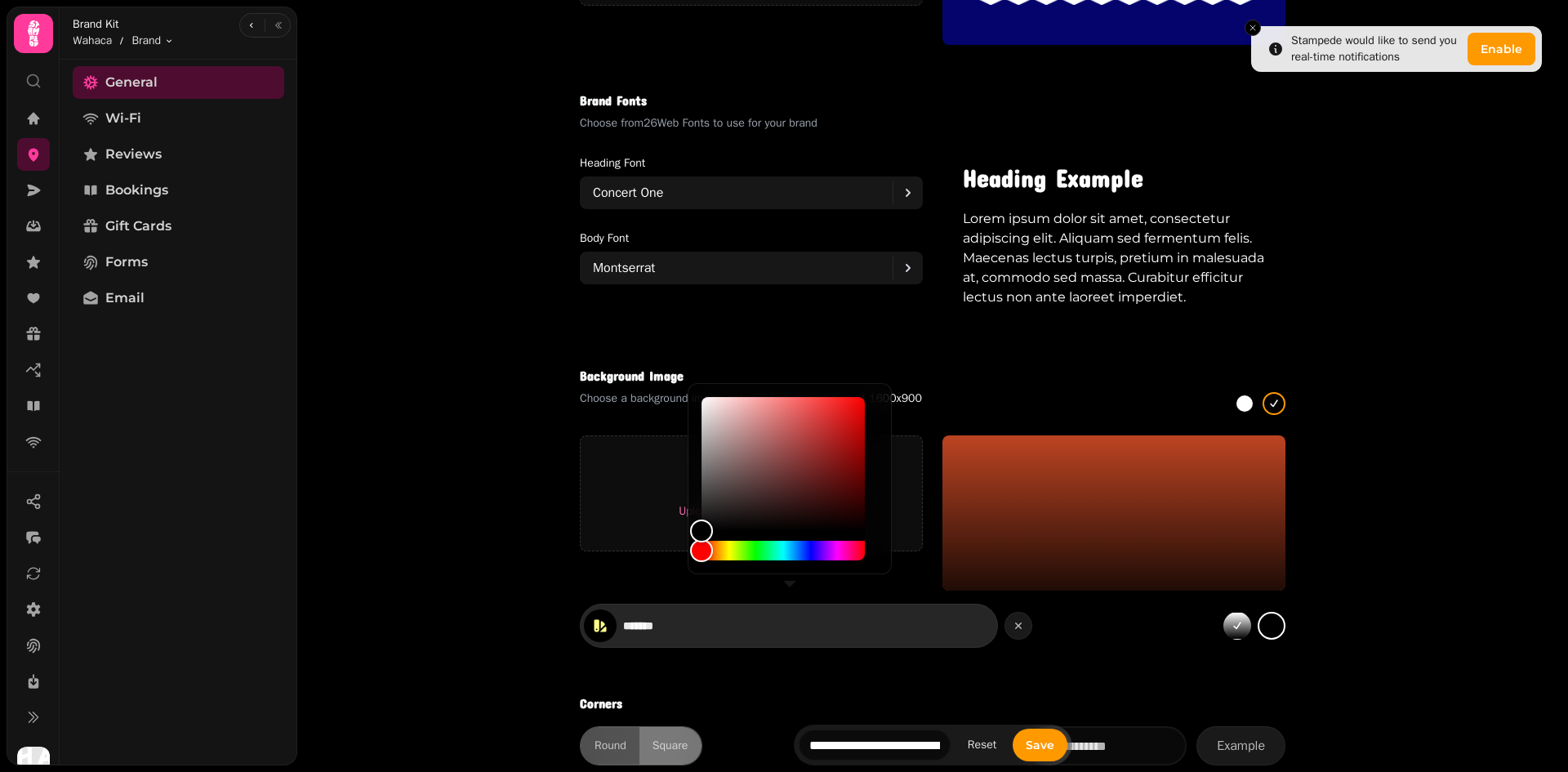 click on "*******" at bounding box center (789, 626) 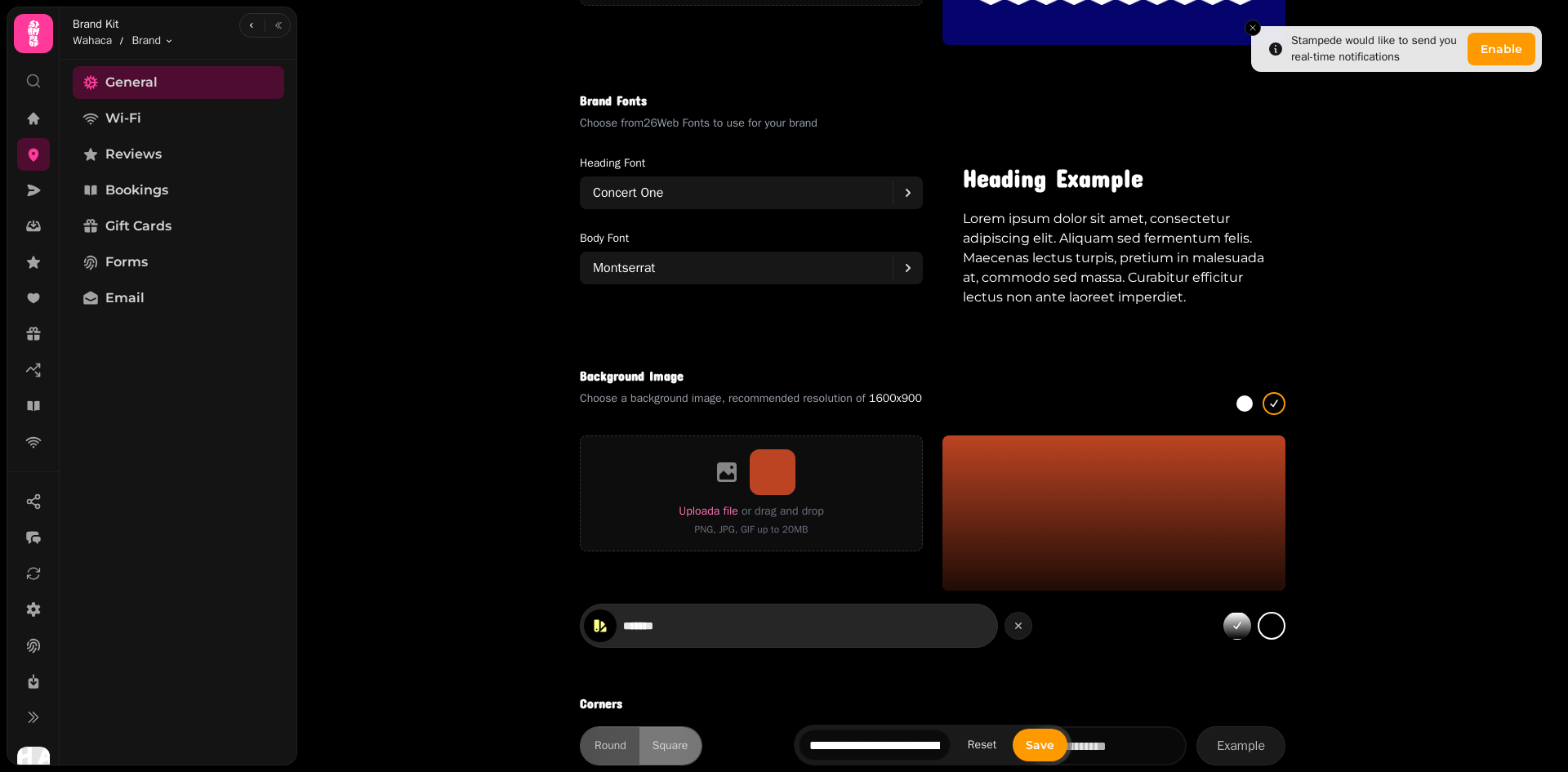 click on "*******" at bounding box center [680, 626] 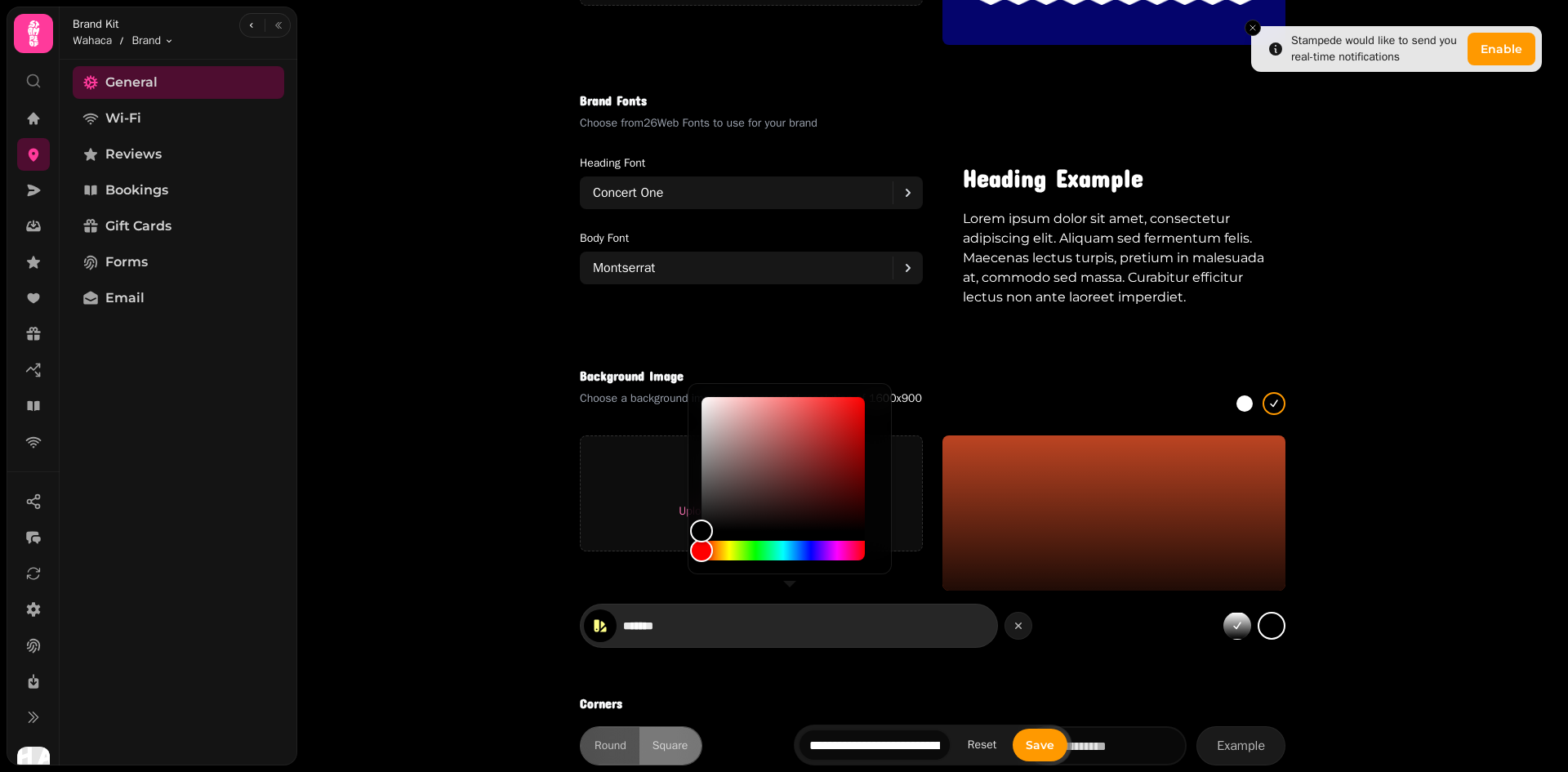 click on "*******" at bounding box center (680, 626) 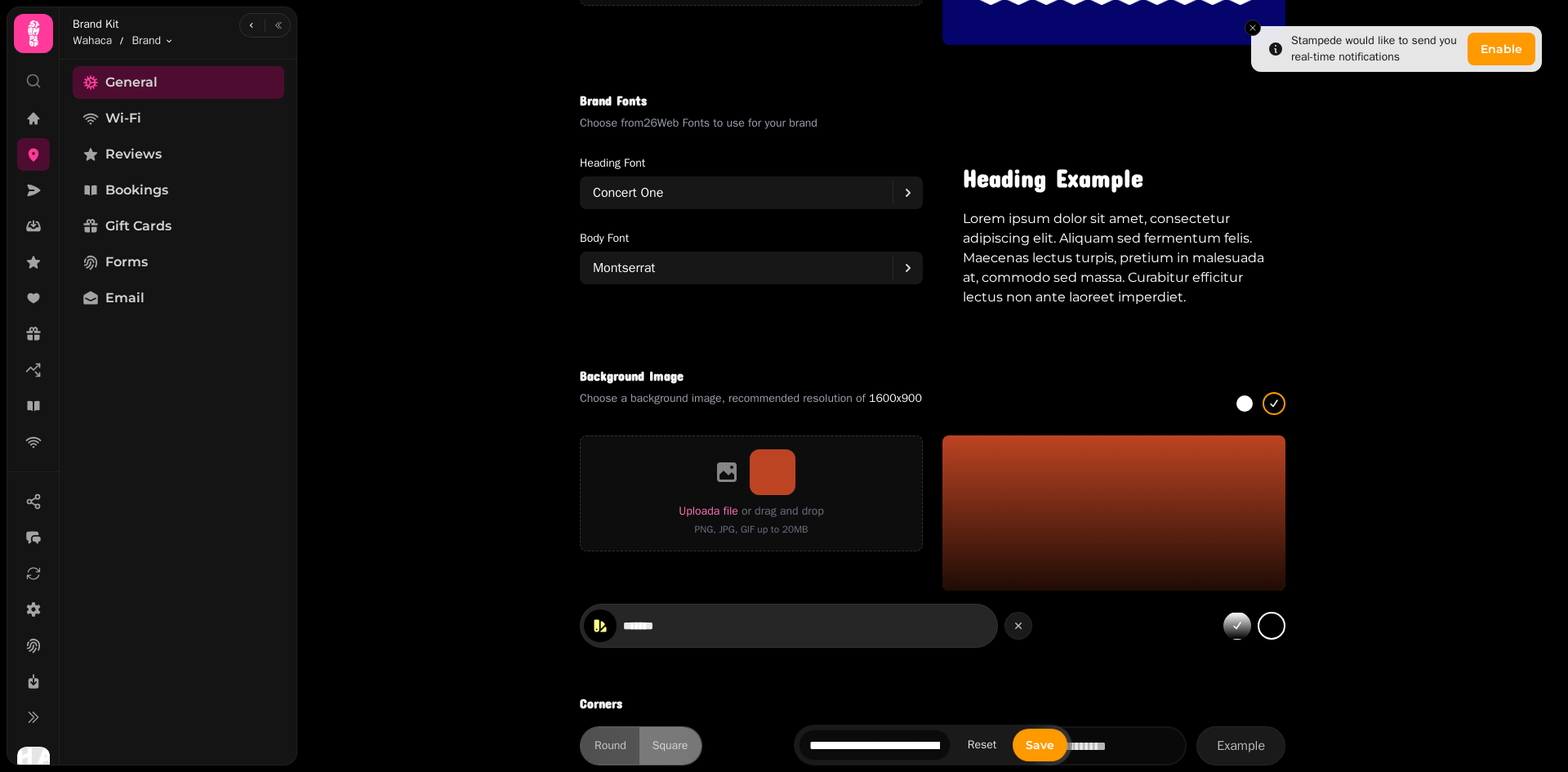 paste 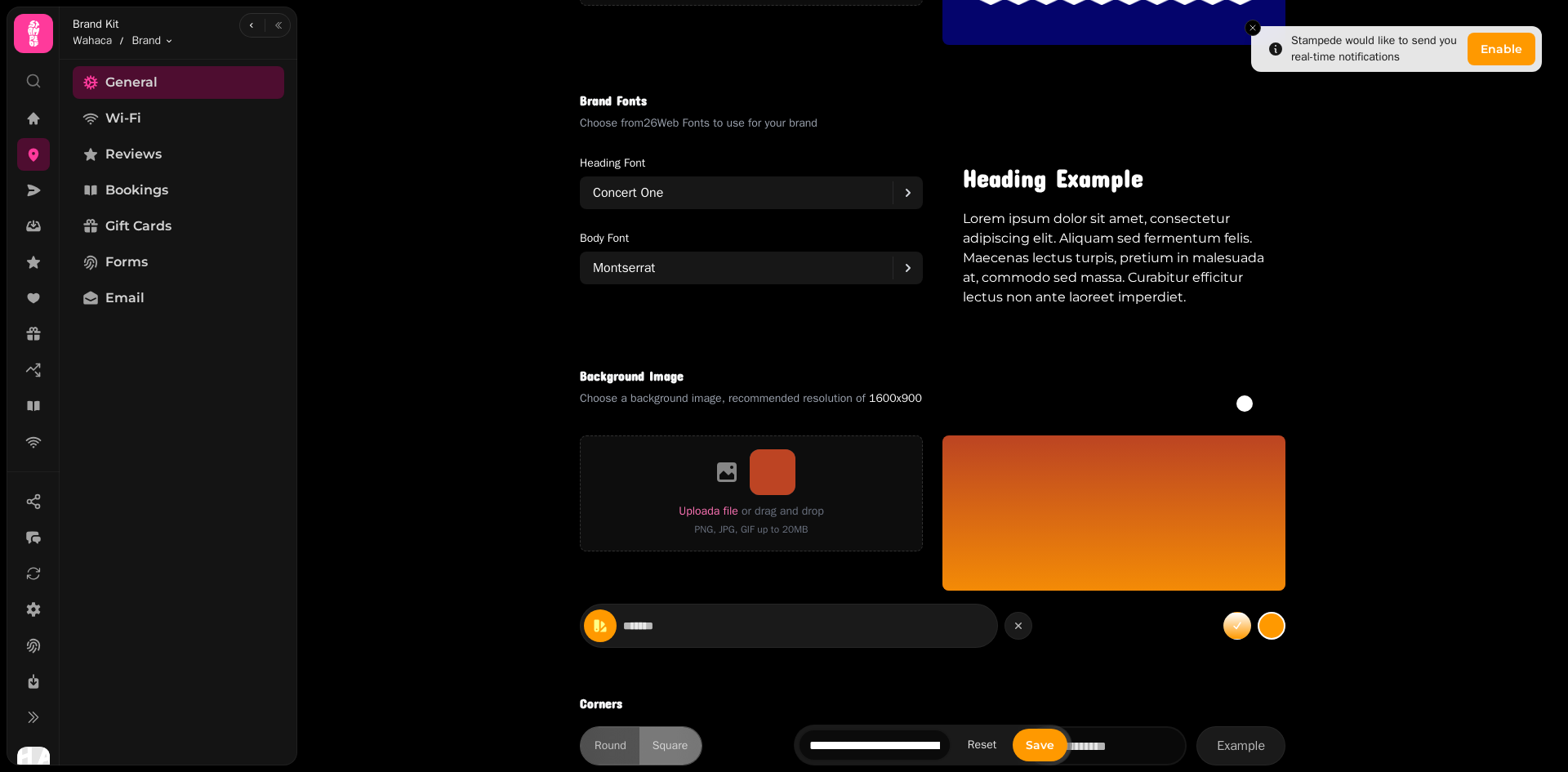 type on "*******" 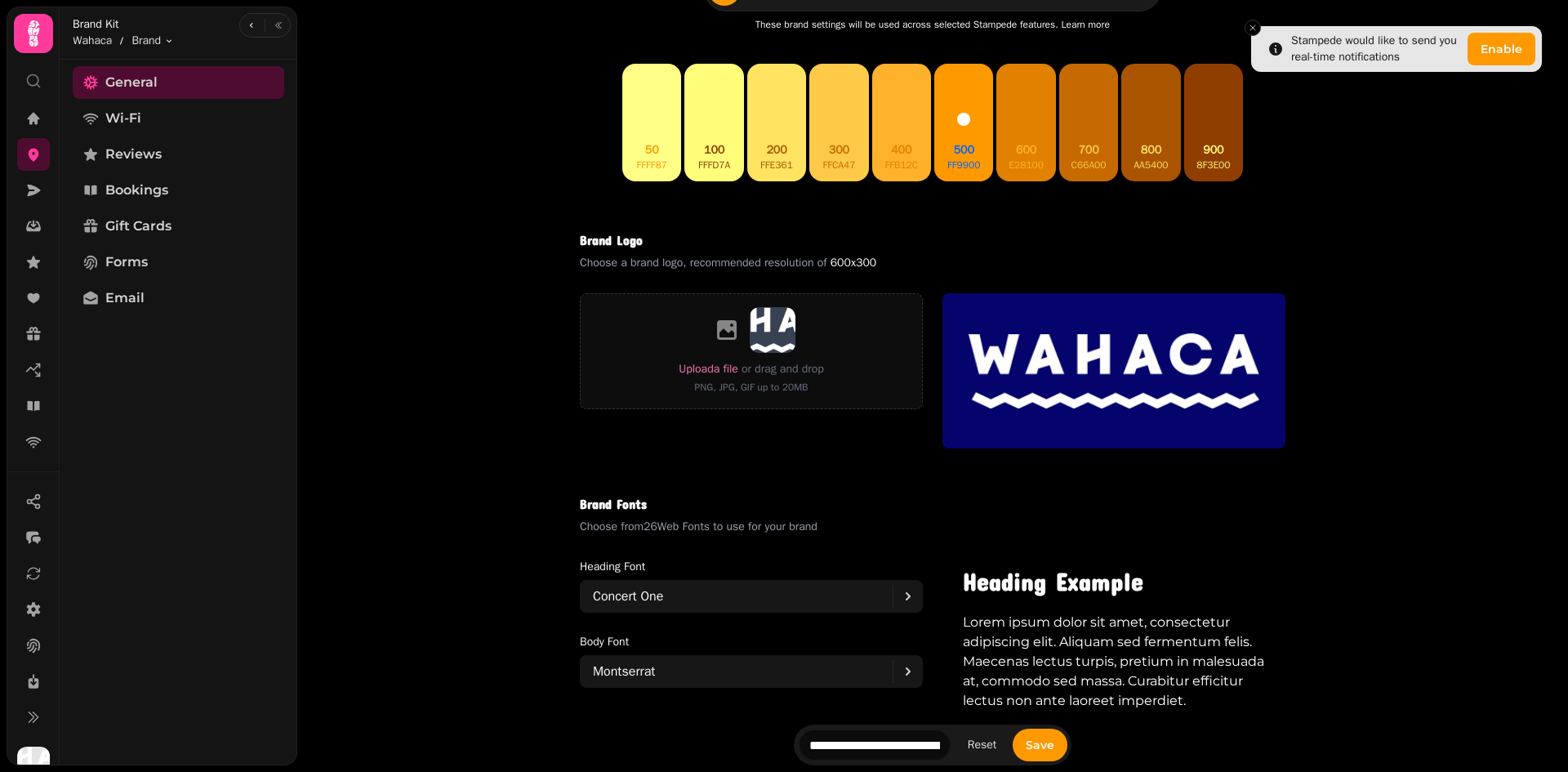 scroll, scrollTop: 0, scrollLeft: 0, axis: both 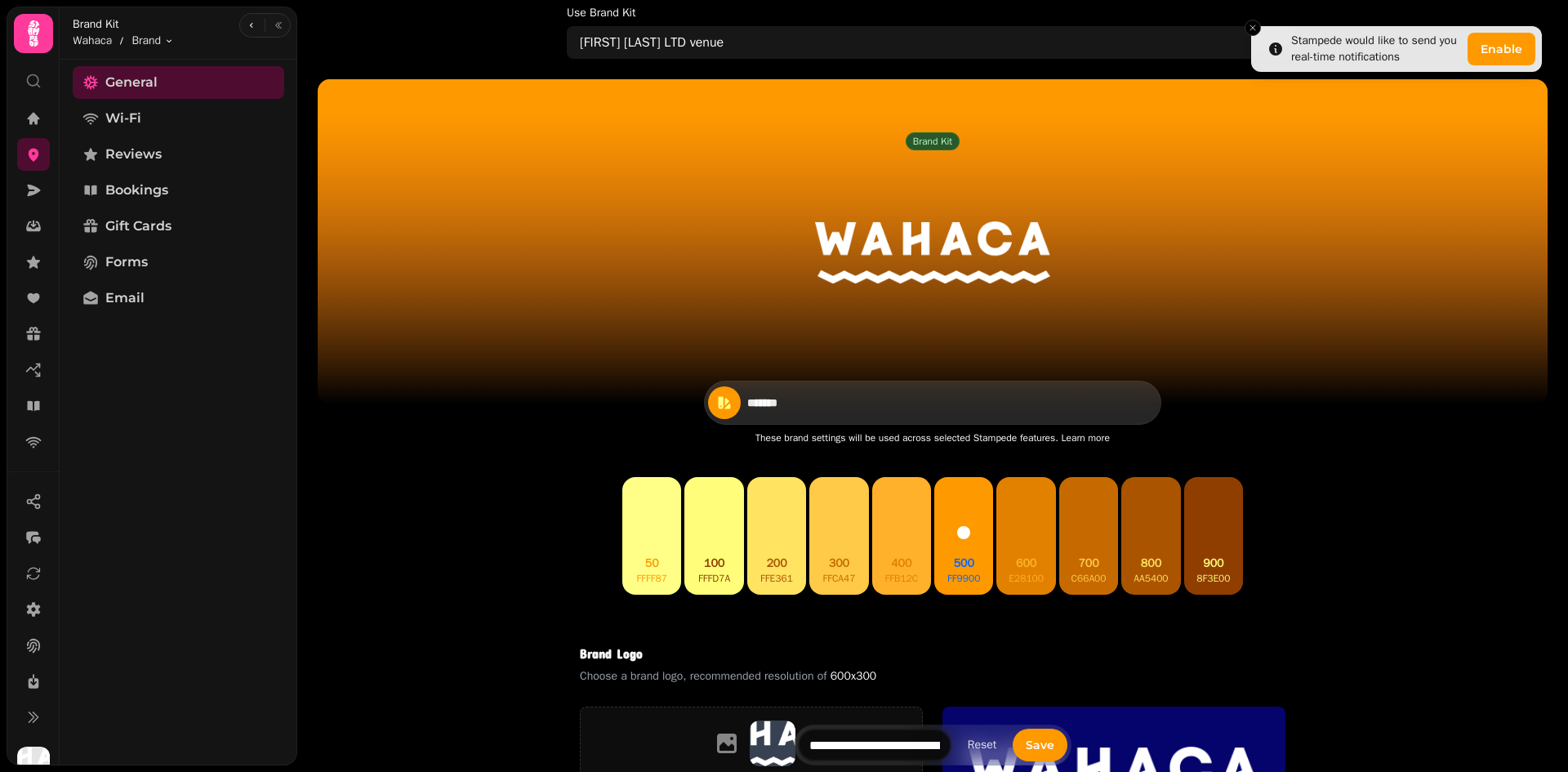 click on "*******" at bounding box center (804, 403) 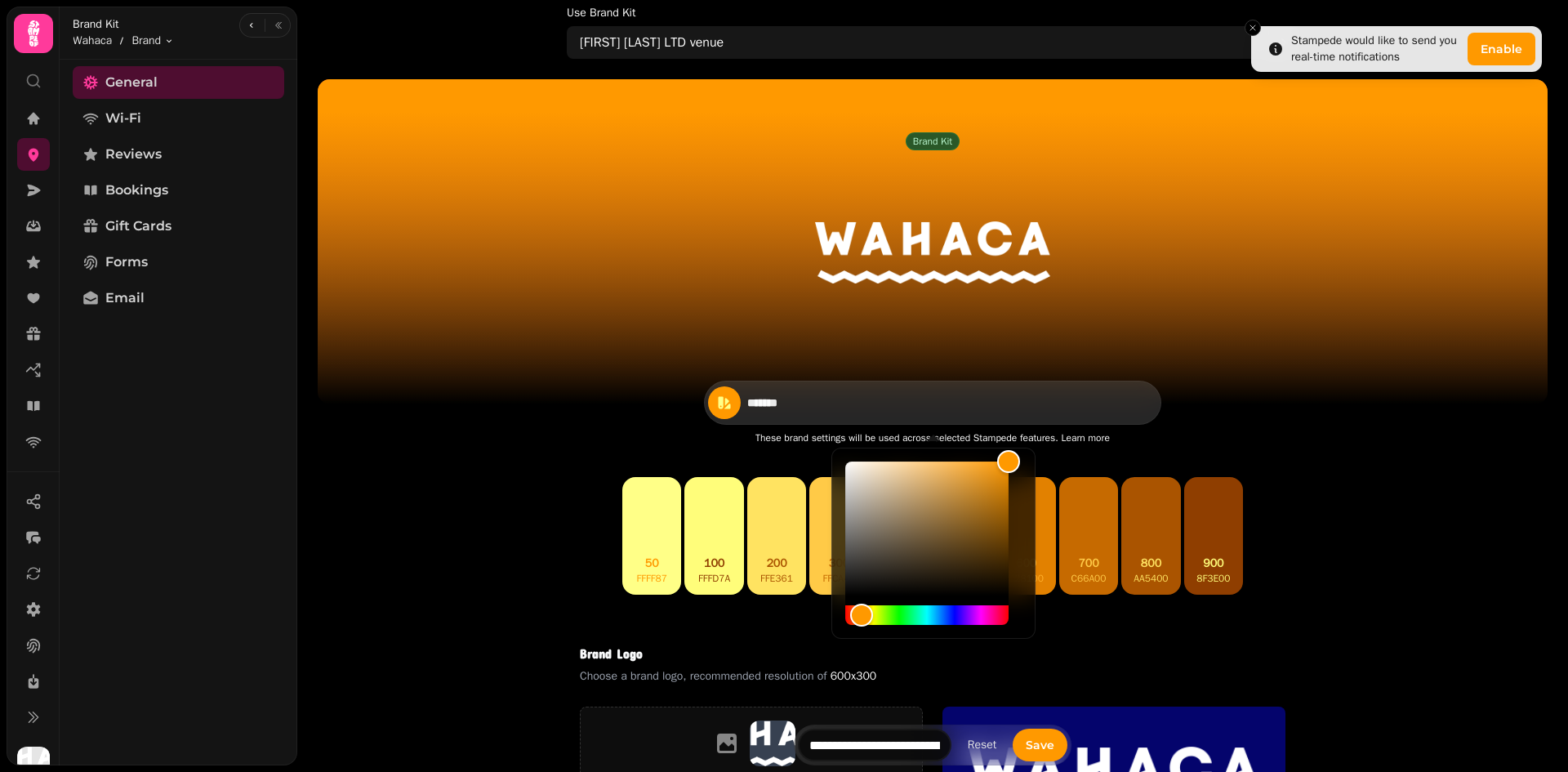 click on "*******" at bounding box center (804, 403) 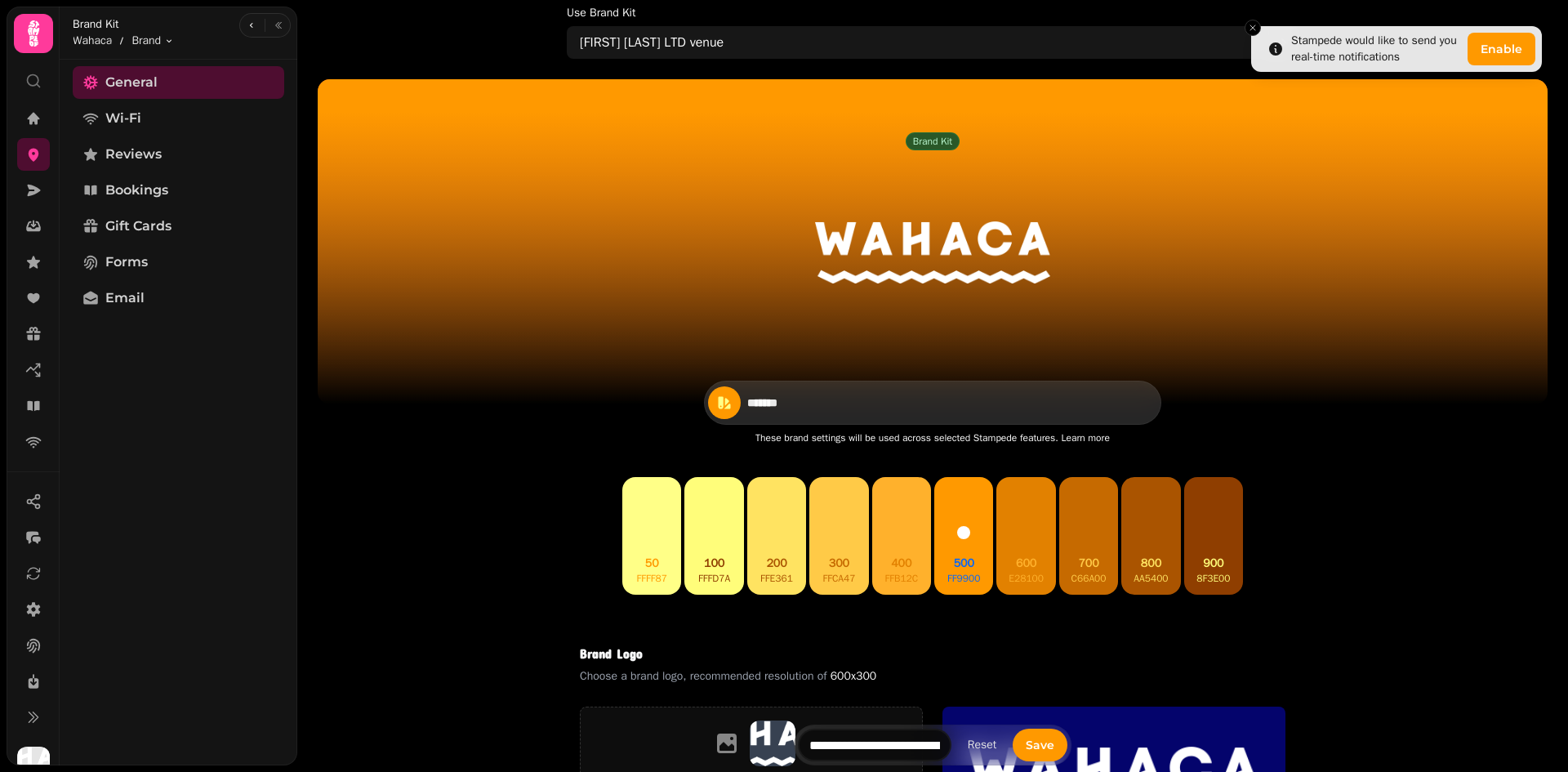 paste 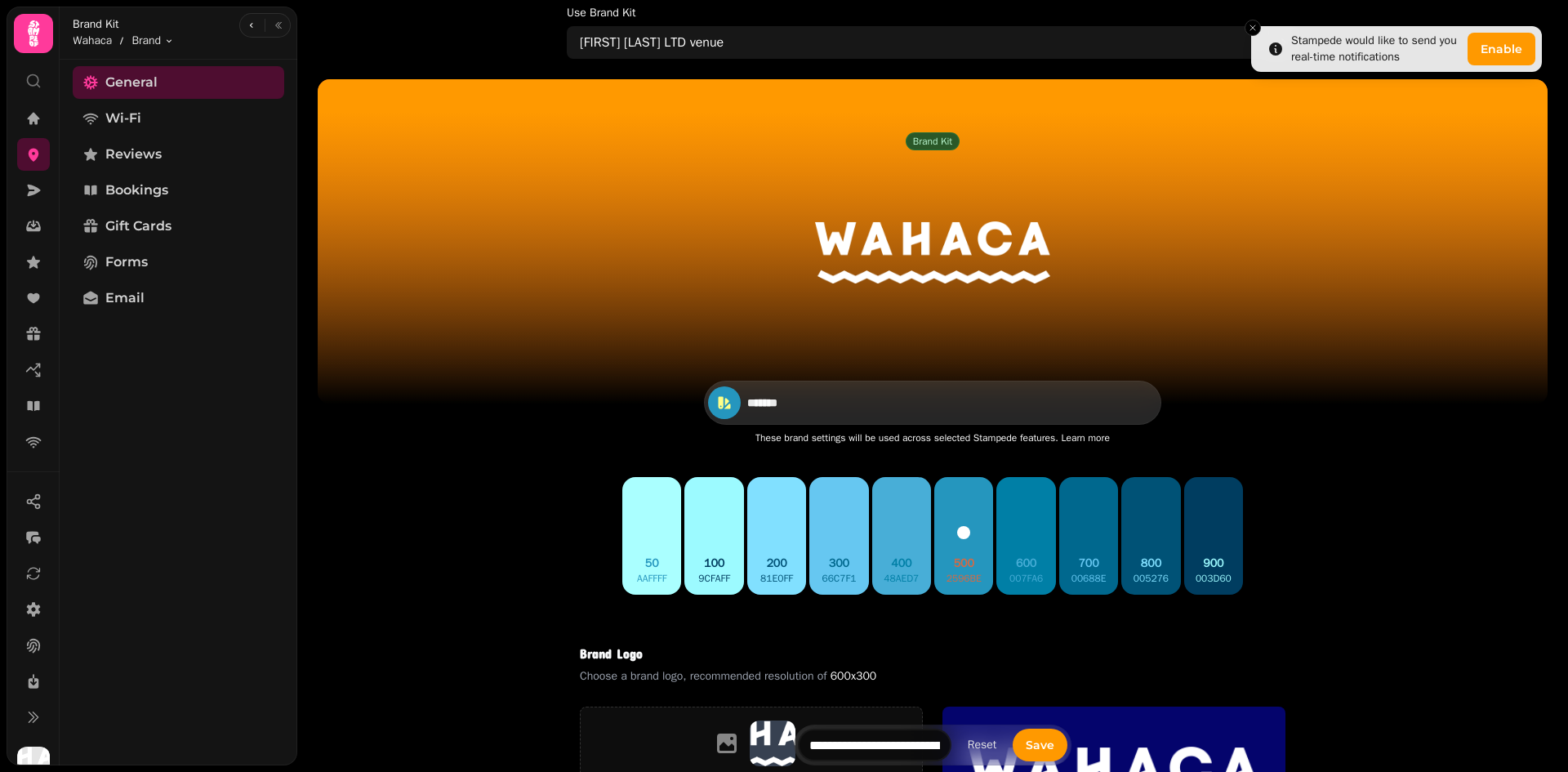 click on "*******" at bounding box center (804, 403) 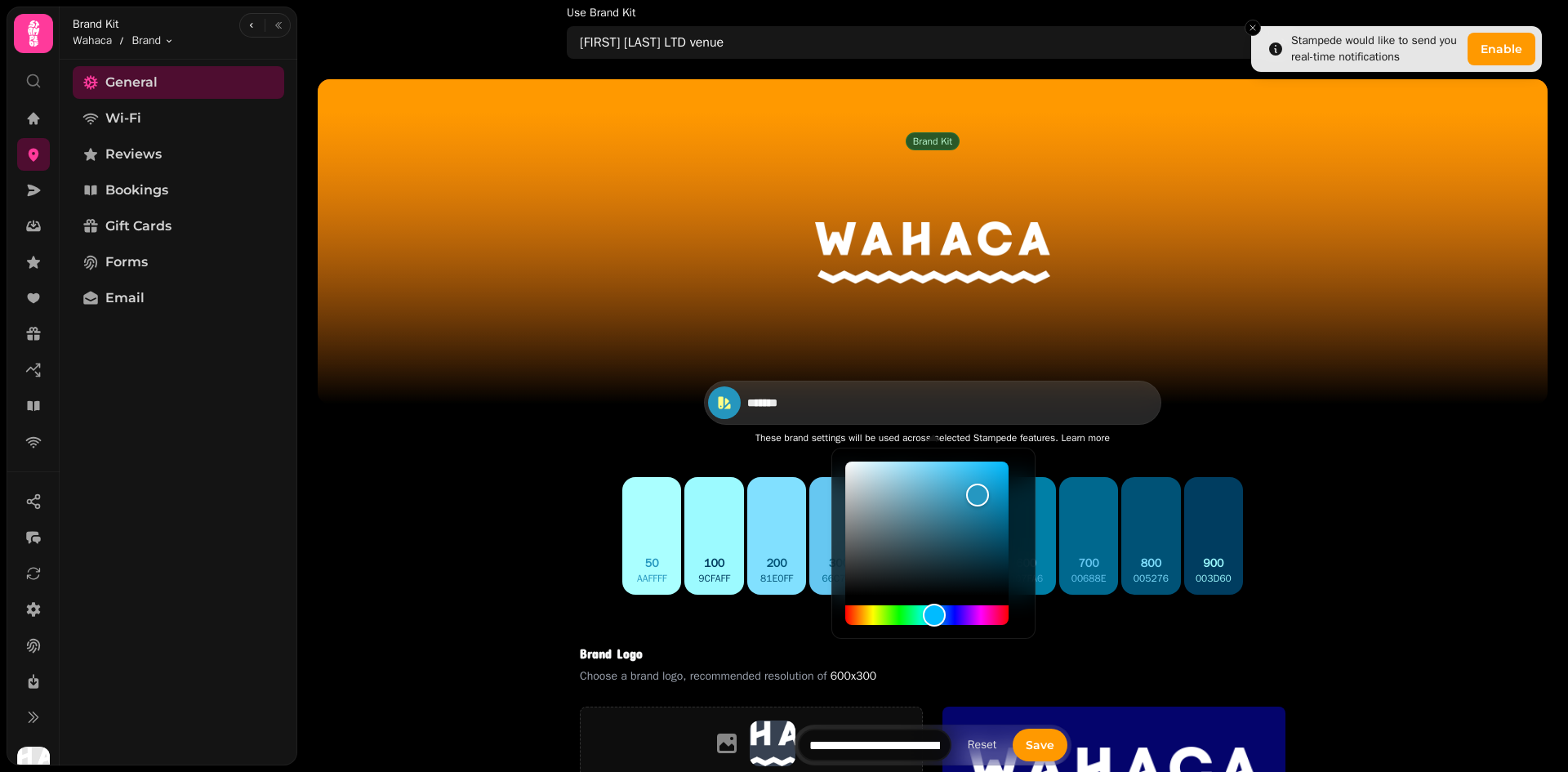 click on "*******" at bounding box center [804, 403] 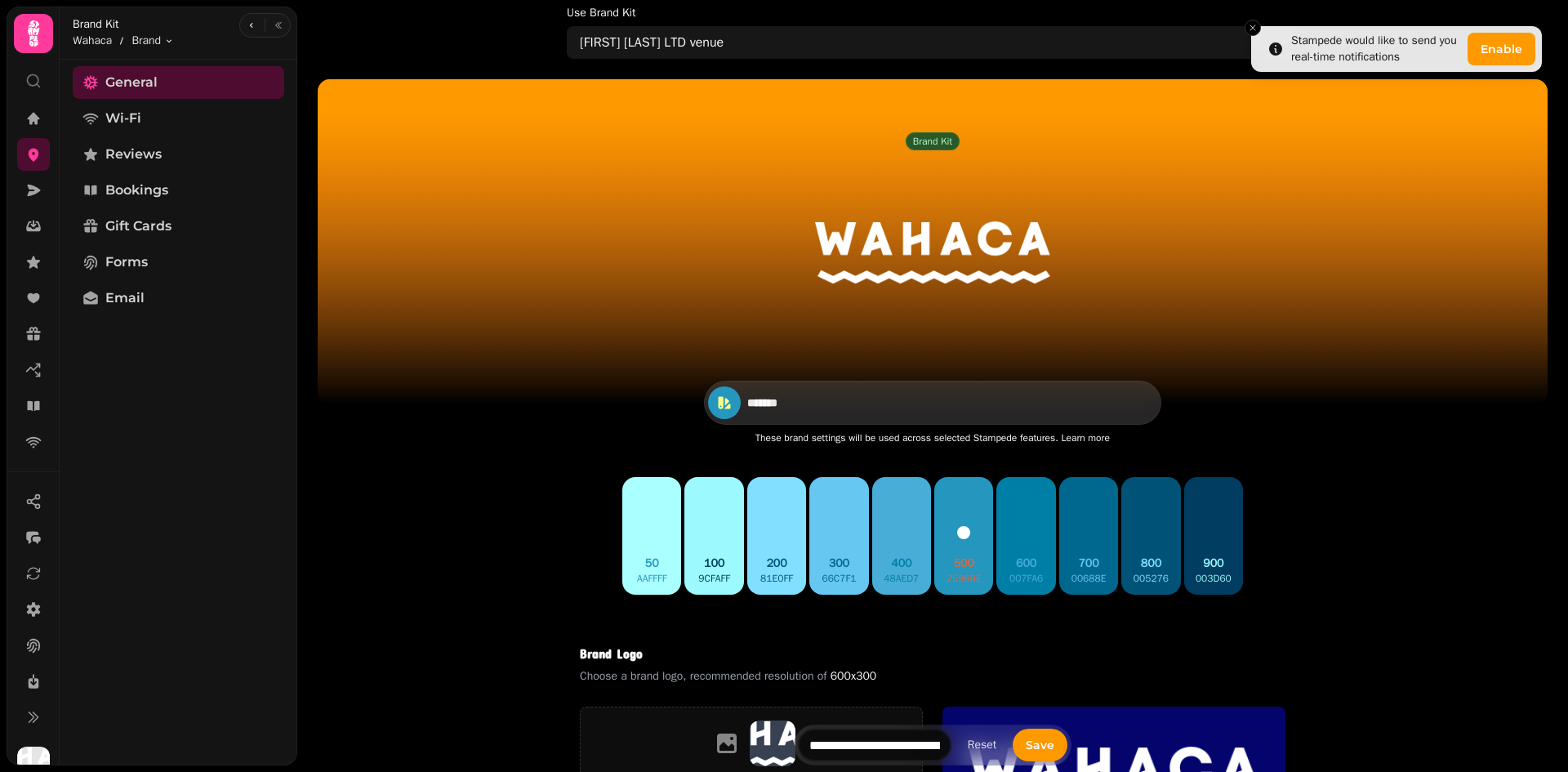 click on "*******" at bounding box center (804, 403) 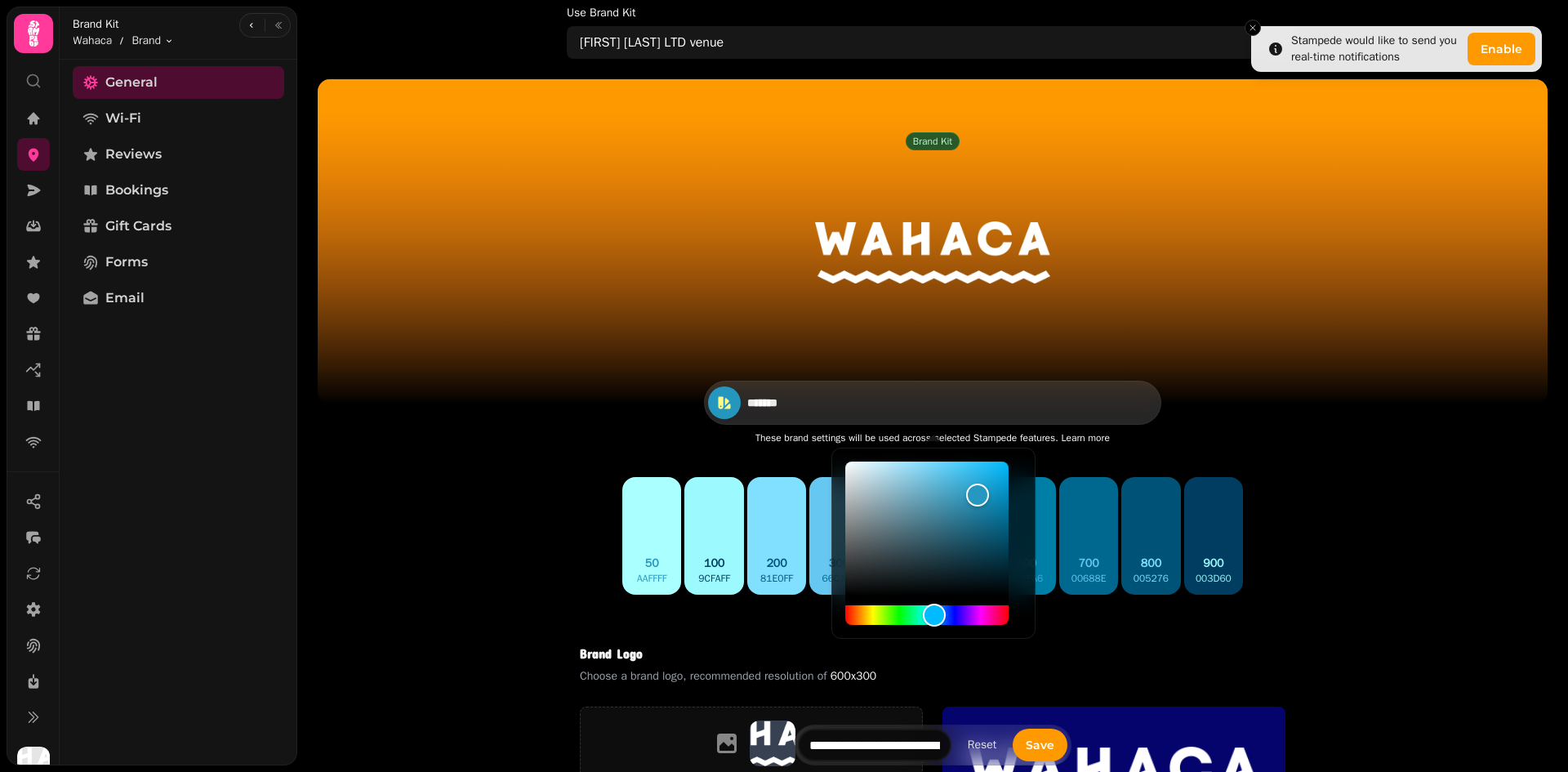 click on "*******" at bounding box center (804, 403) 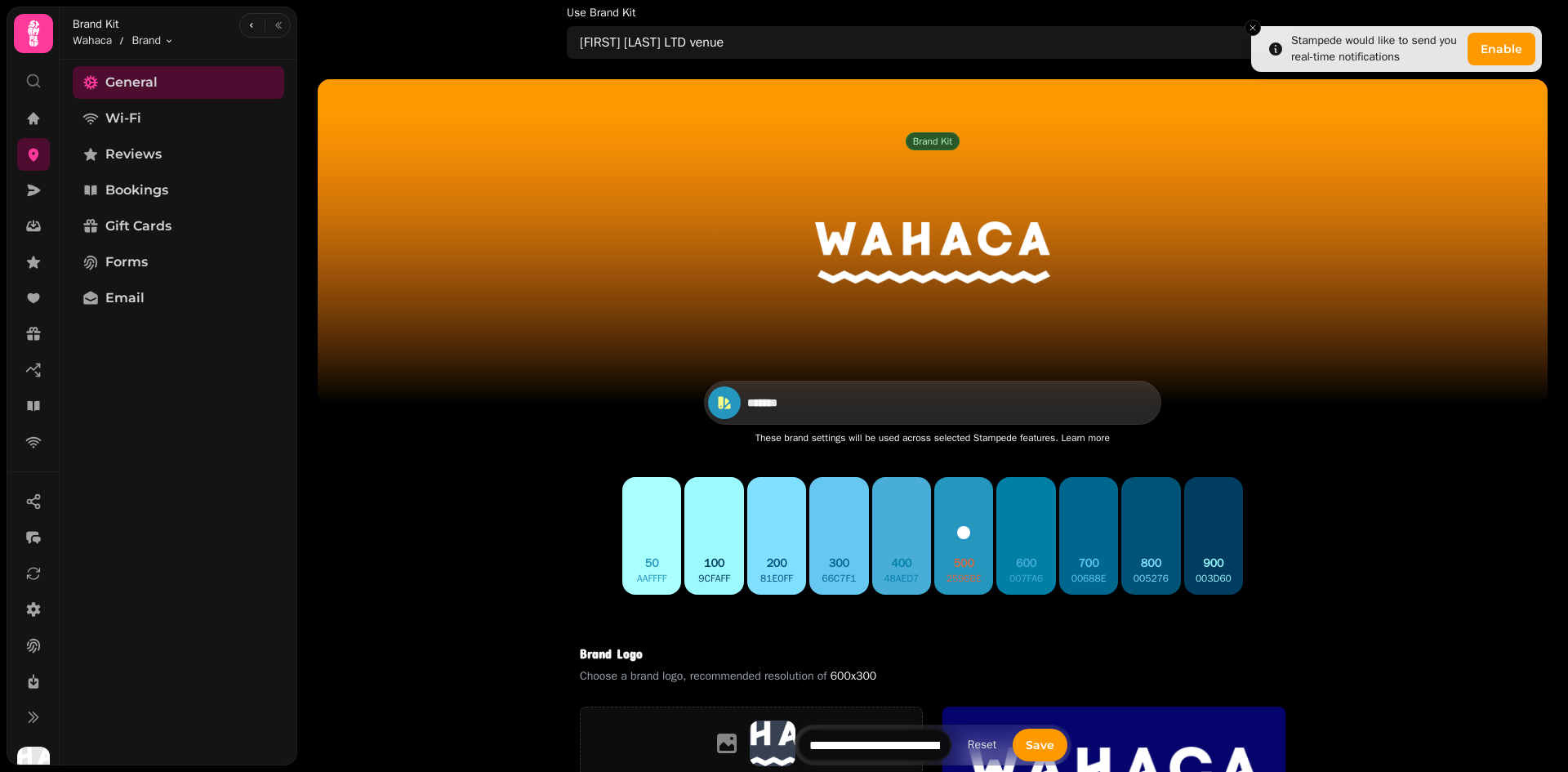 paste 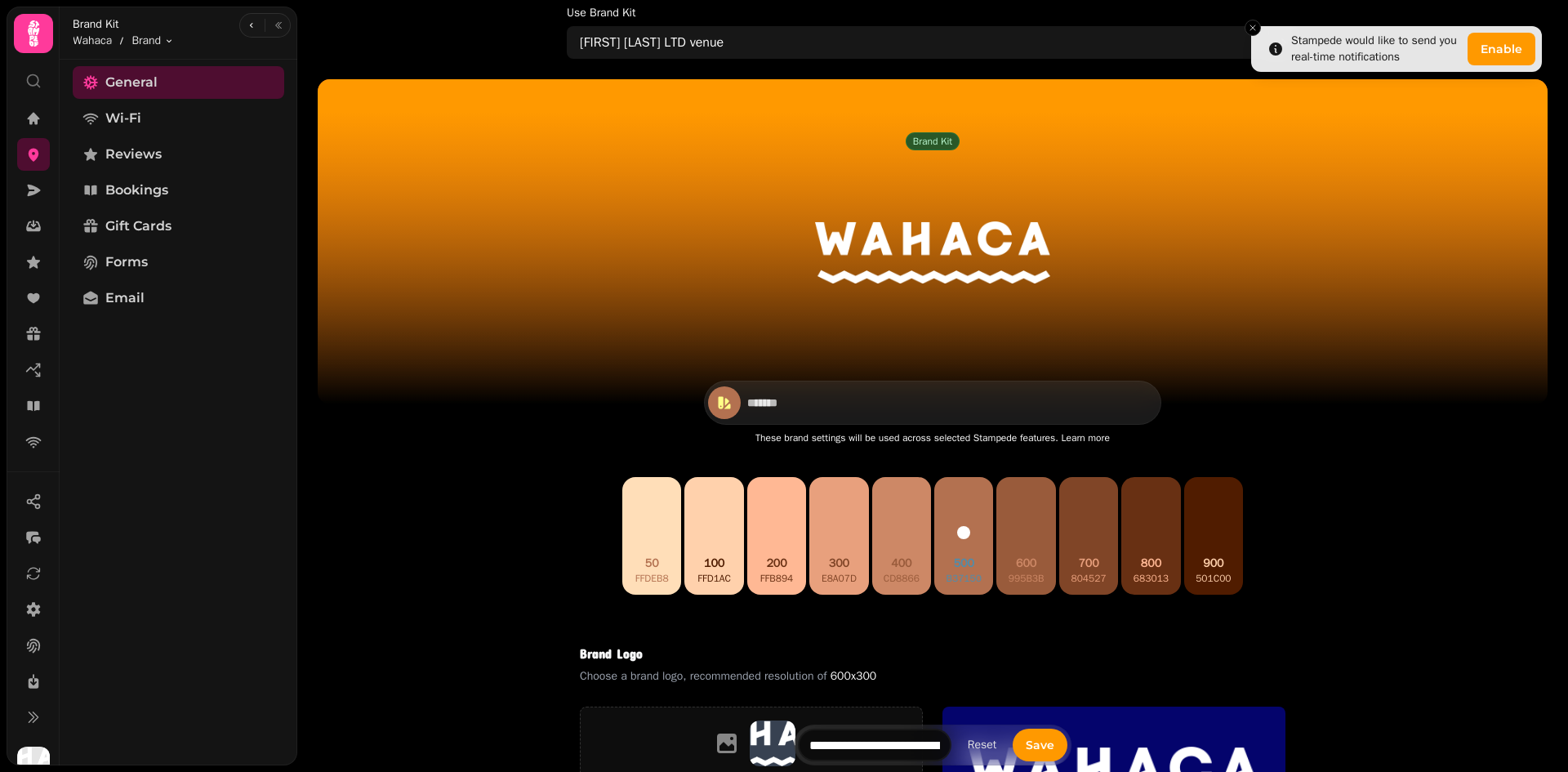 type on "*******" 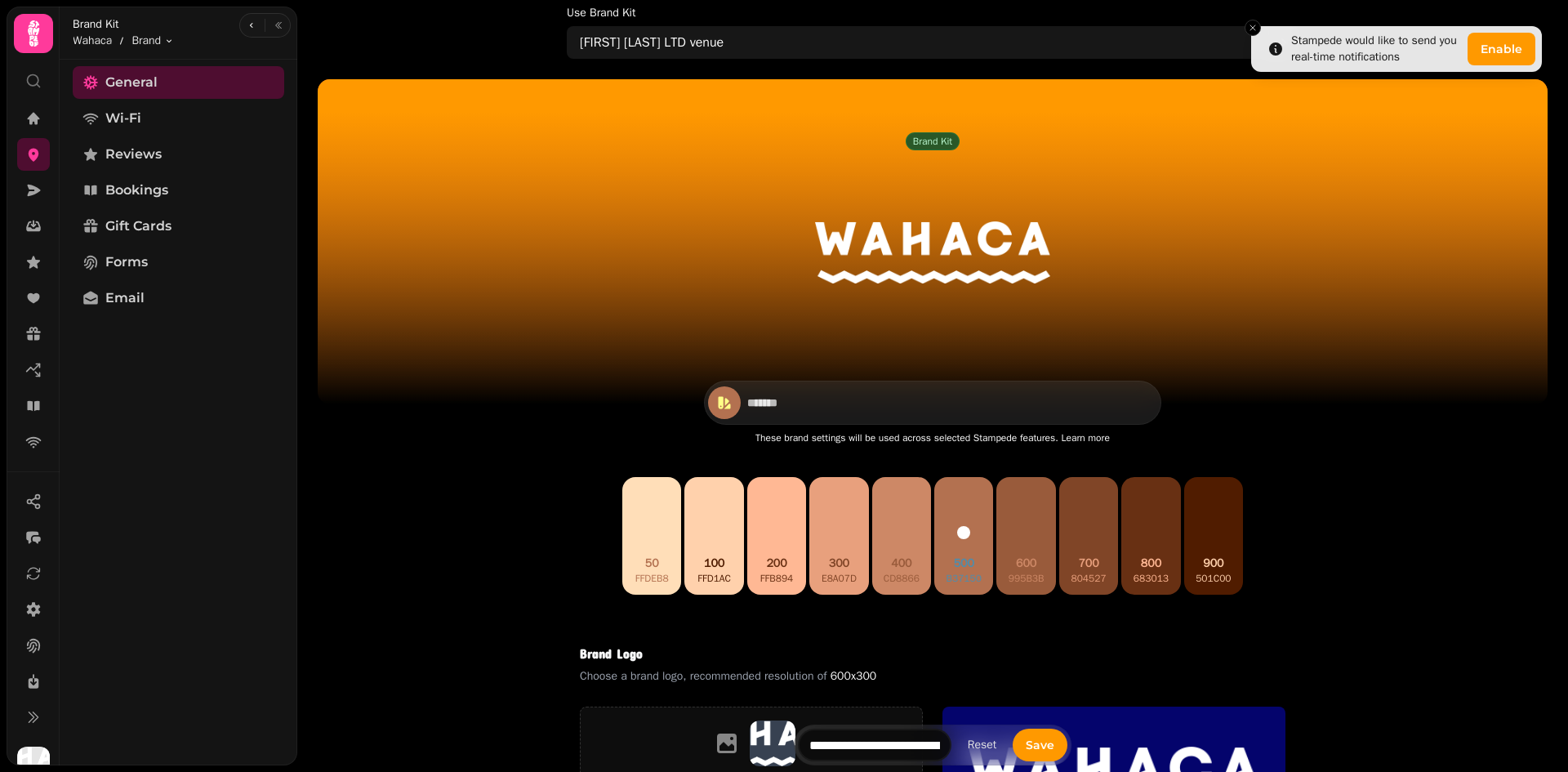 click on "400 cd8866" at bounding box center [902, 536] 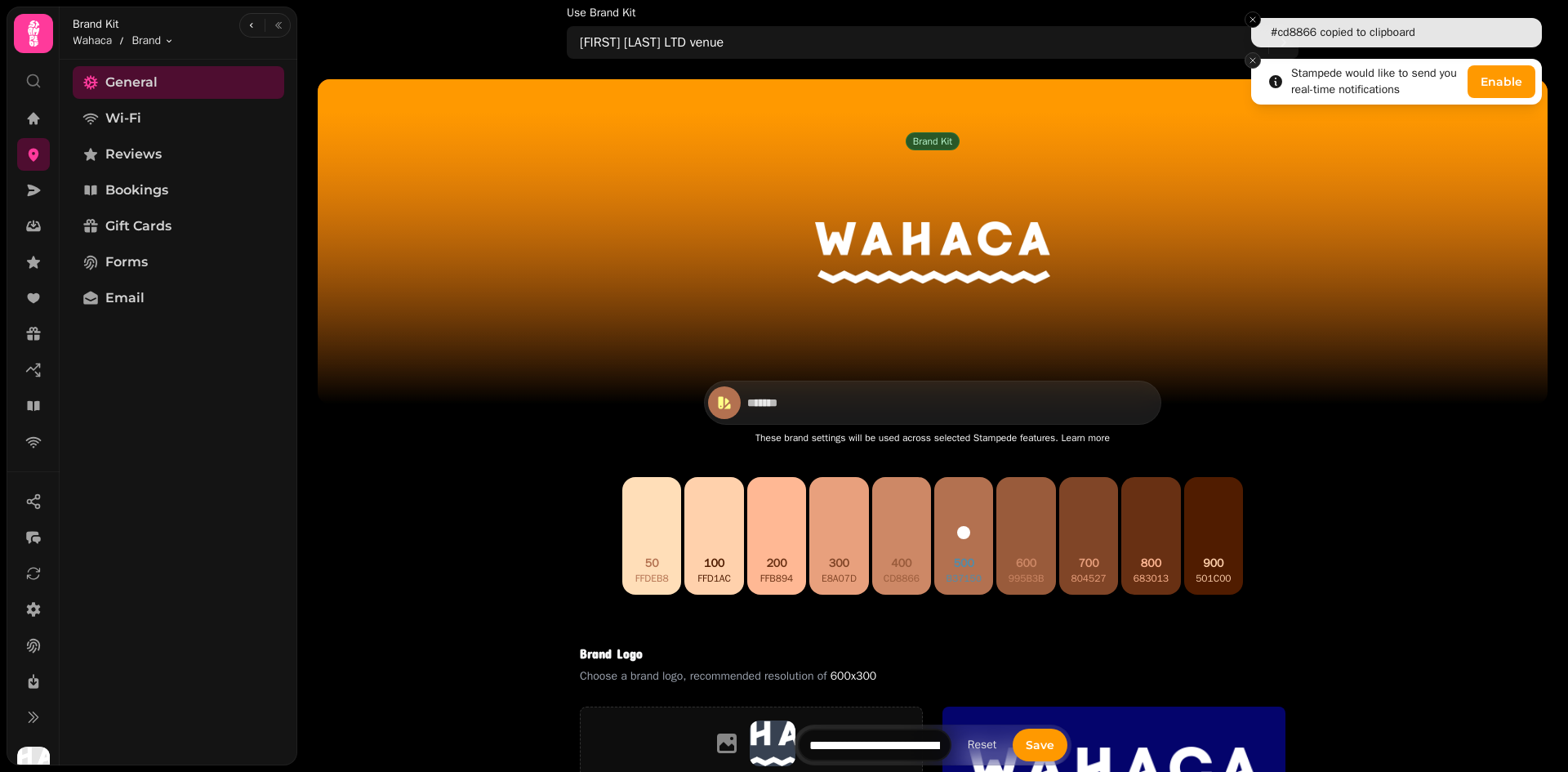 click 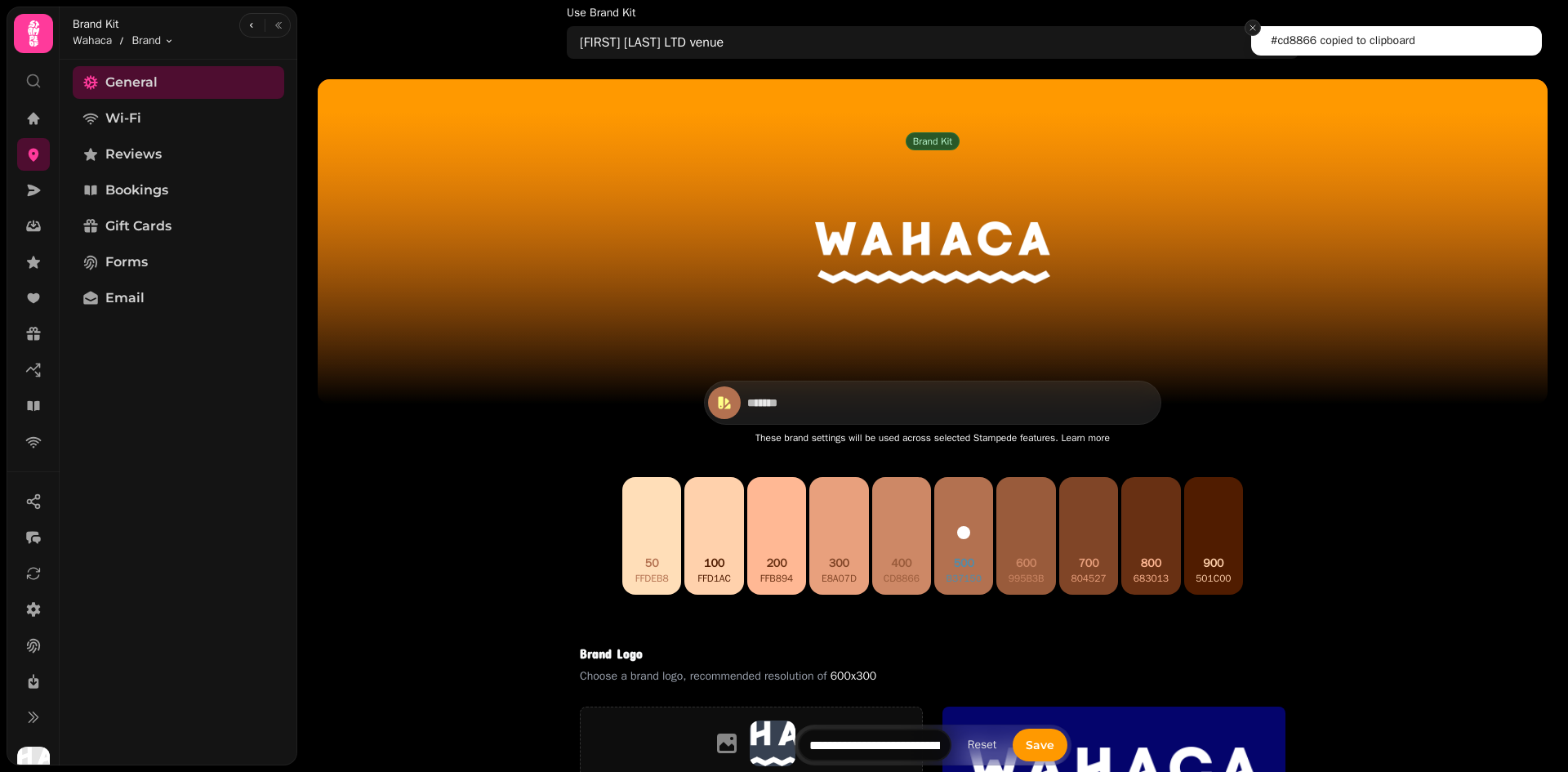 click 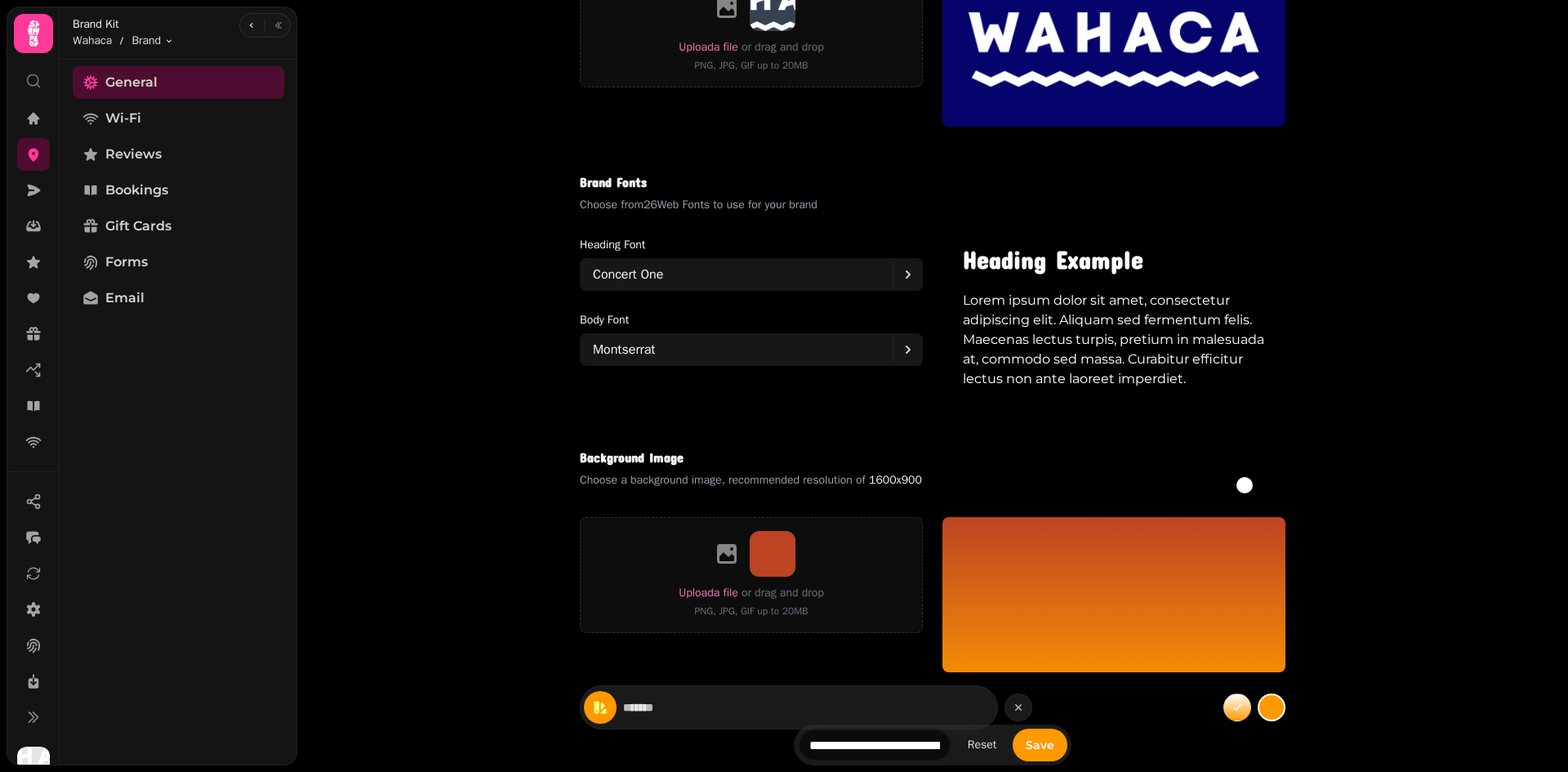 scroll, scrollTop: 899, scrollLeft: 0, axis: vertical 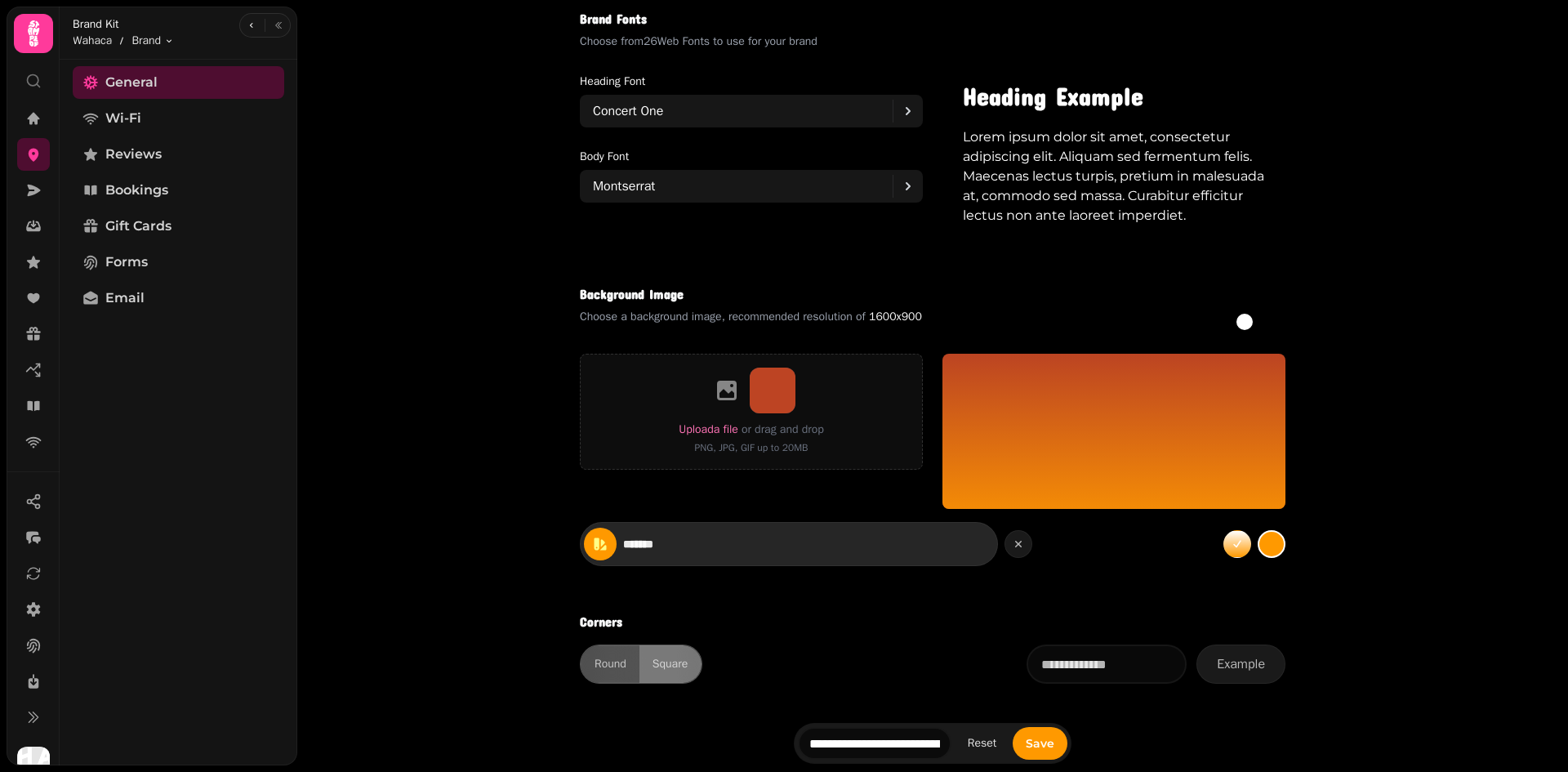 click on "*******" at bounding box center (680, 544) 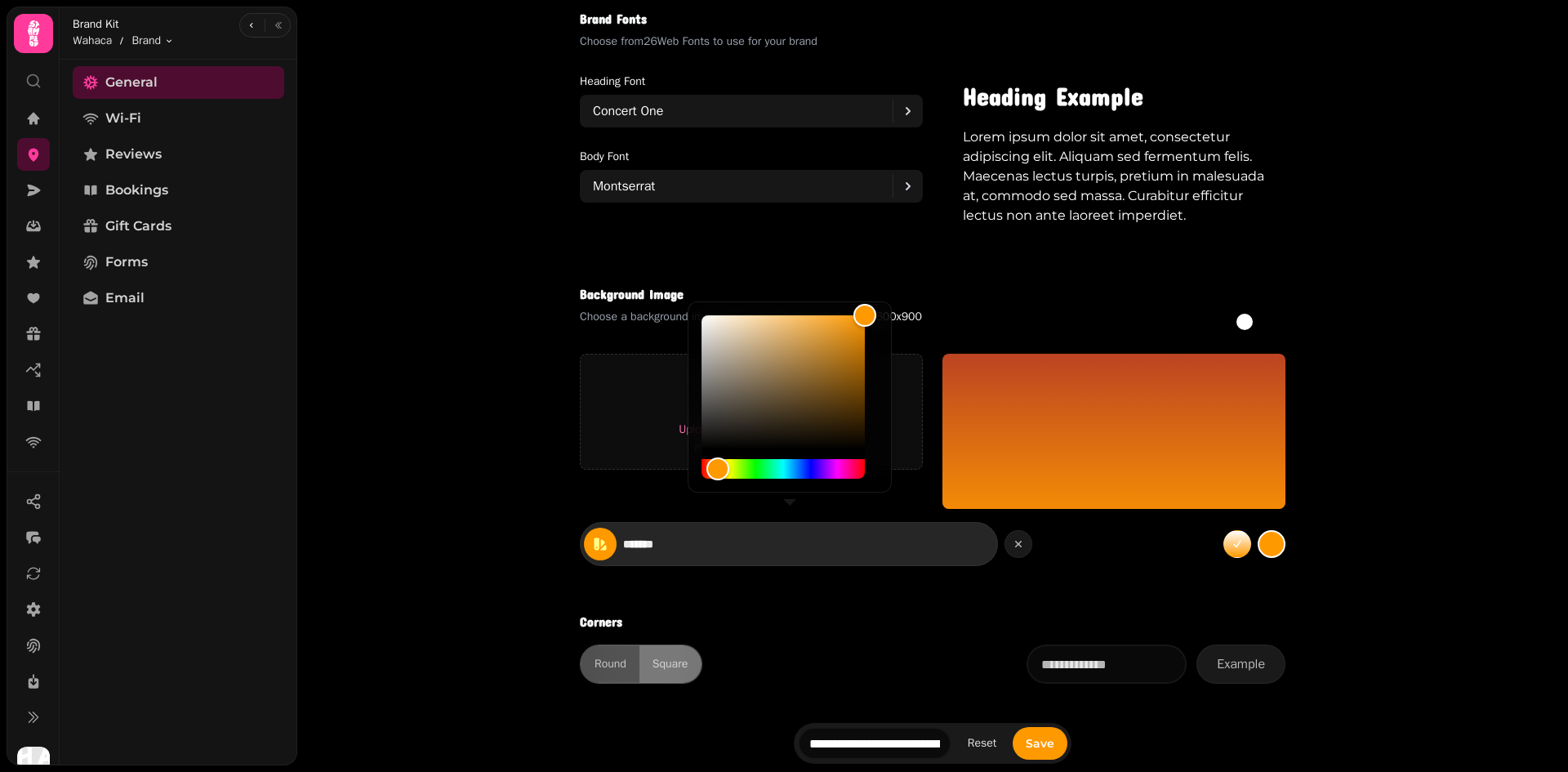 click on "*******" at bounding box center [680, 544] 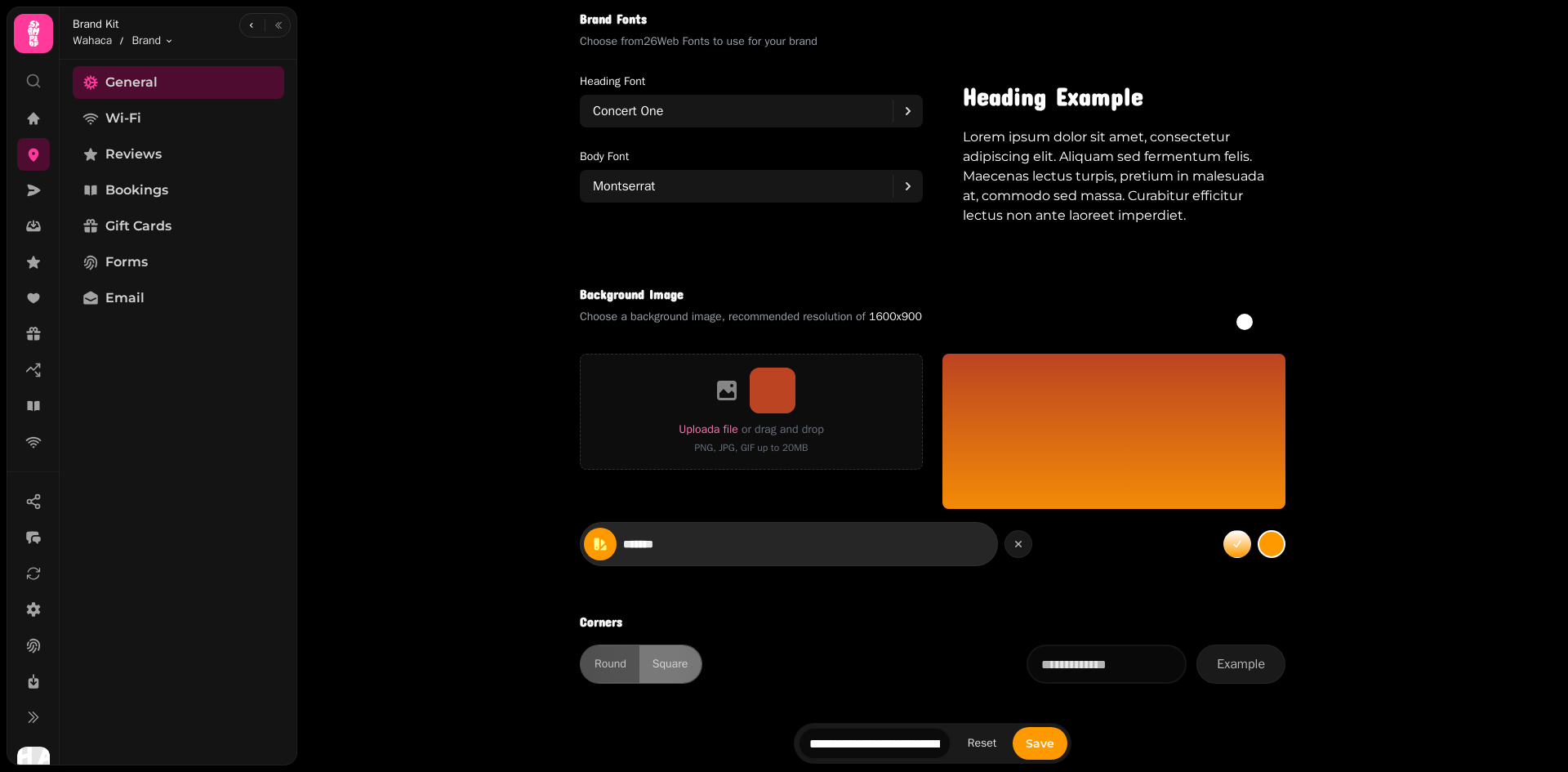 paste 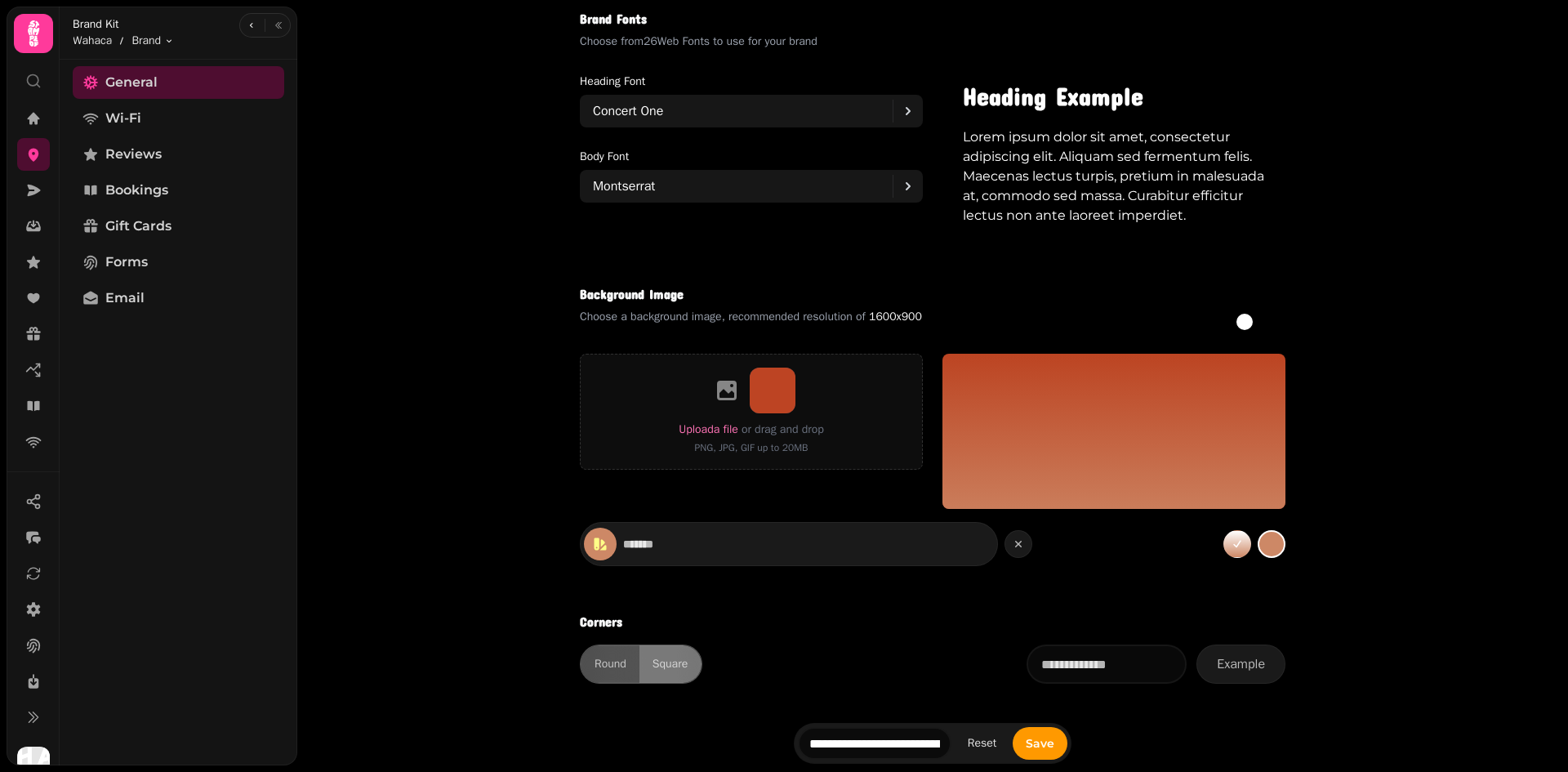 click on "Brand kit [FIRST] [LAST] LTD venue ******* These brand settings will be used across selected Stampede features.   Learn more 50 ffdeb8 100 ffd1ac 200 ffb894 300 e8a07d 400 cd8866 500 b37150 600 995b3b 700 804527 800 683013 900 501c00 Brand logo Choose a brand logo, recommended resolution of   600x300 Upload  a file or drag and drop PNG, JPG, GIF up to 20MB Brand fonts Choose from  26  Web Fonts to use for your brand Heading font Concert One Body font Montserrat Heading Example Lorem ipsum dolor sit amet, consectetur adipiscing elit. Aliquam sed fermentum felis. Maecenas lectus turpis, pretium in malesuada at, commodo sed massa. Curabitur efficitur lectus non ante laoreet imperdiet. Background image Choose a background image, recommended resolution of   1600x900 #ffffff  colour selected #000000  colour selected Upload  a file or drag and drop PNG, JPG, GIF up to 20MB ******* Corners Round Square Example" at bounding box center [933, -69] 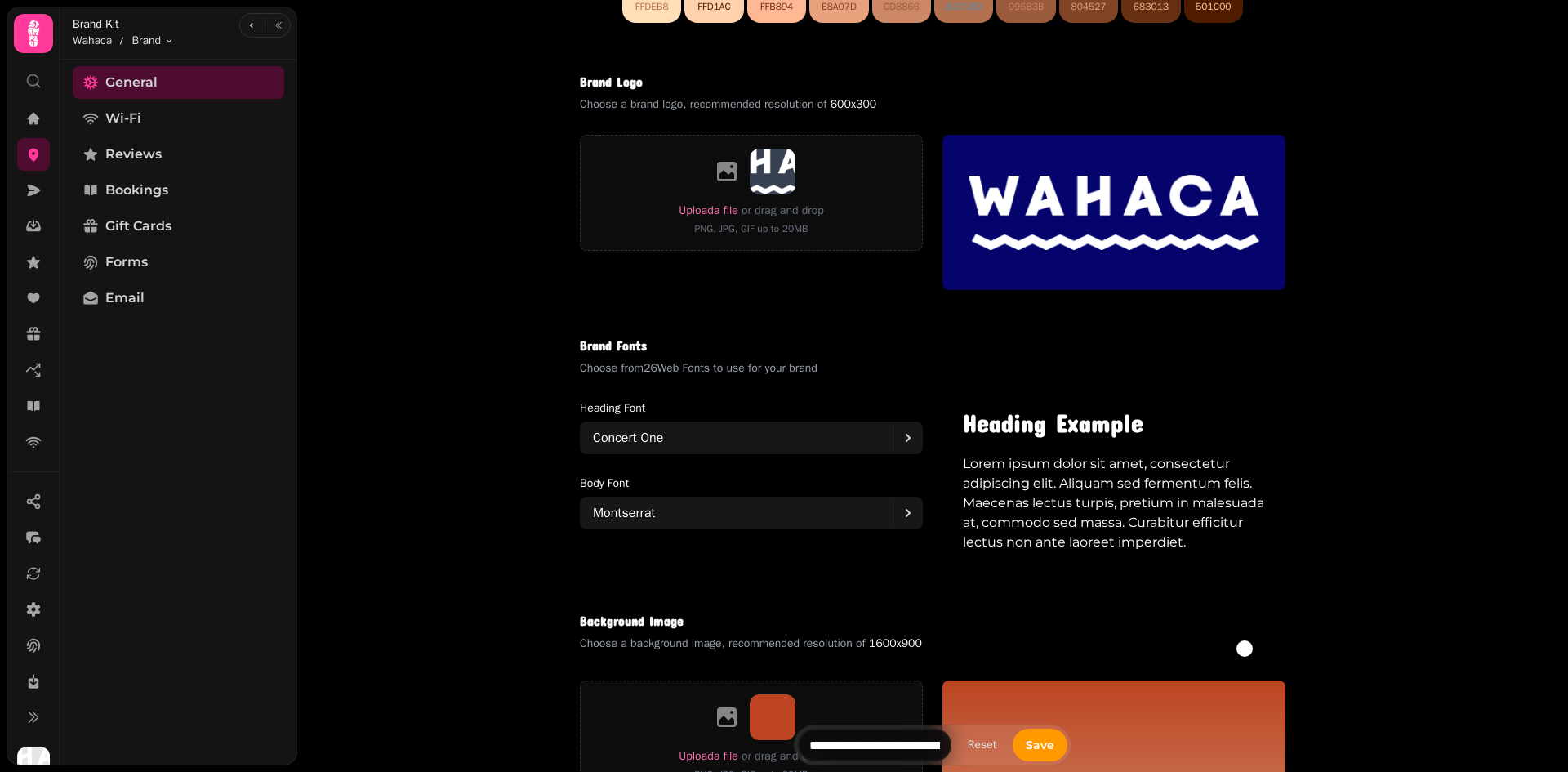 scroll, scrollTop: 899, scrollLeft: 0, axis: vertical 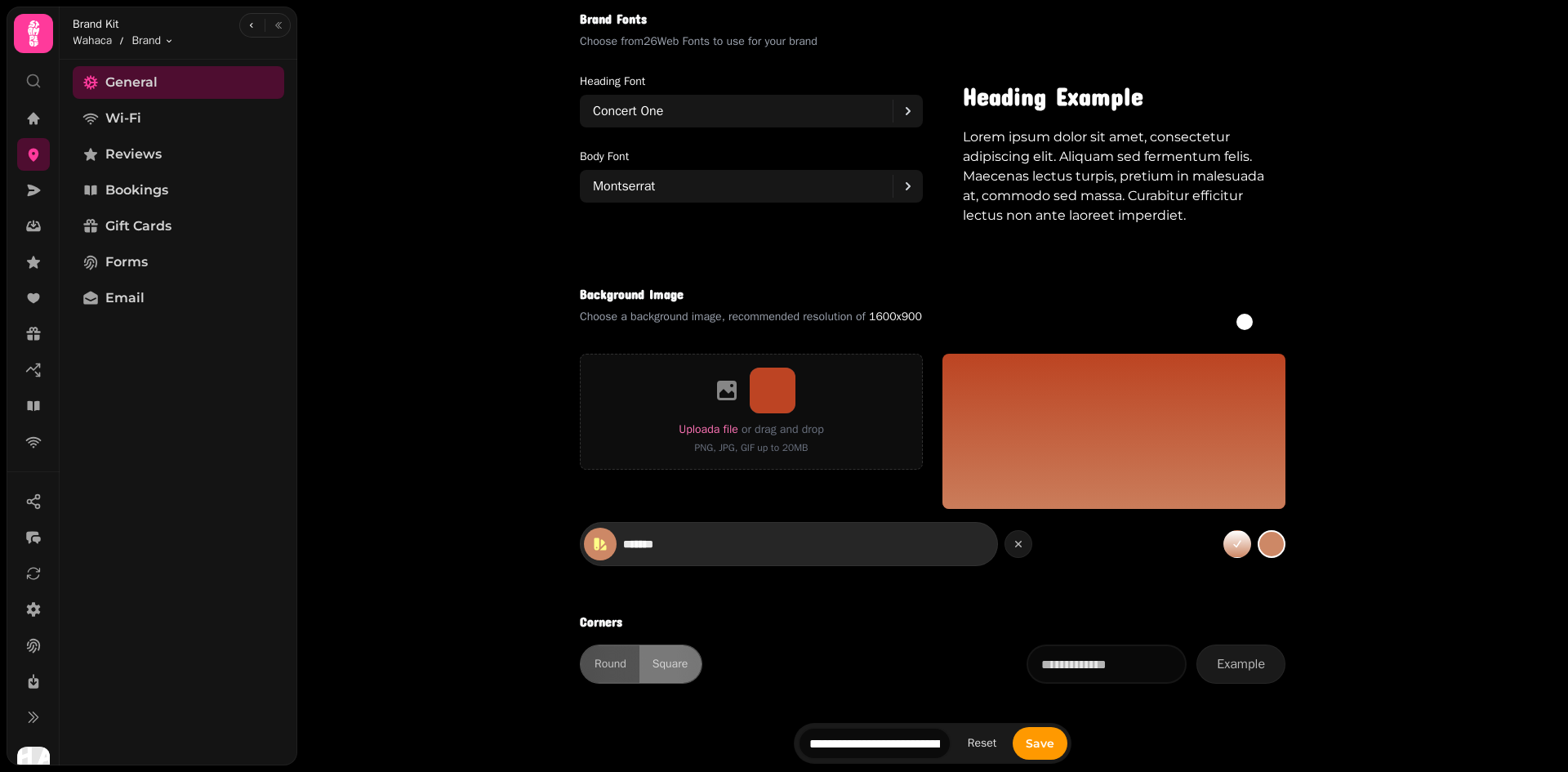 click on "*******" at bounding box center (680, 544) 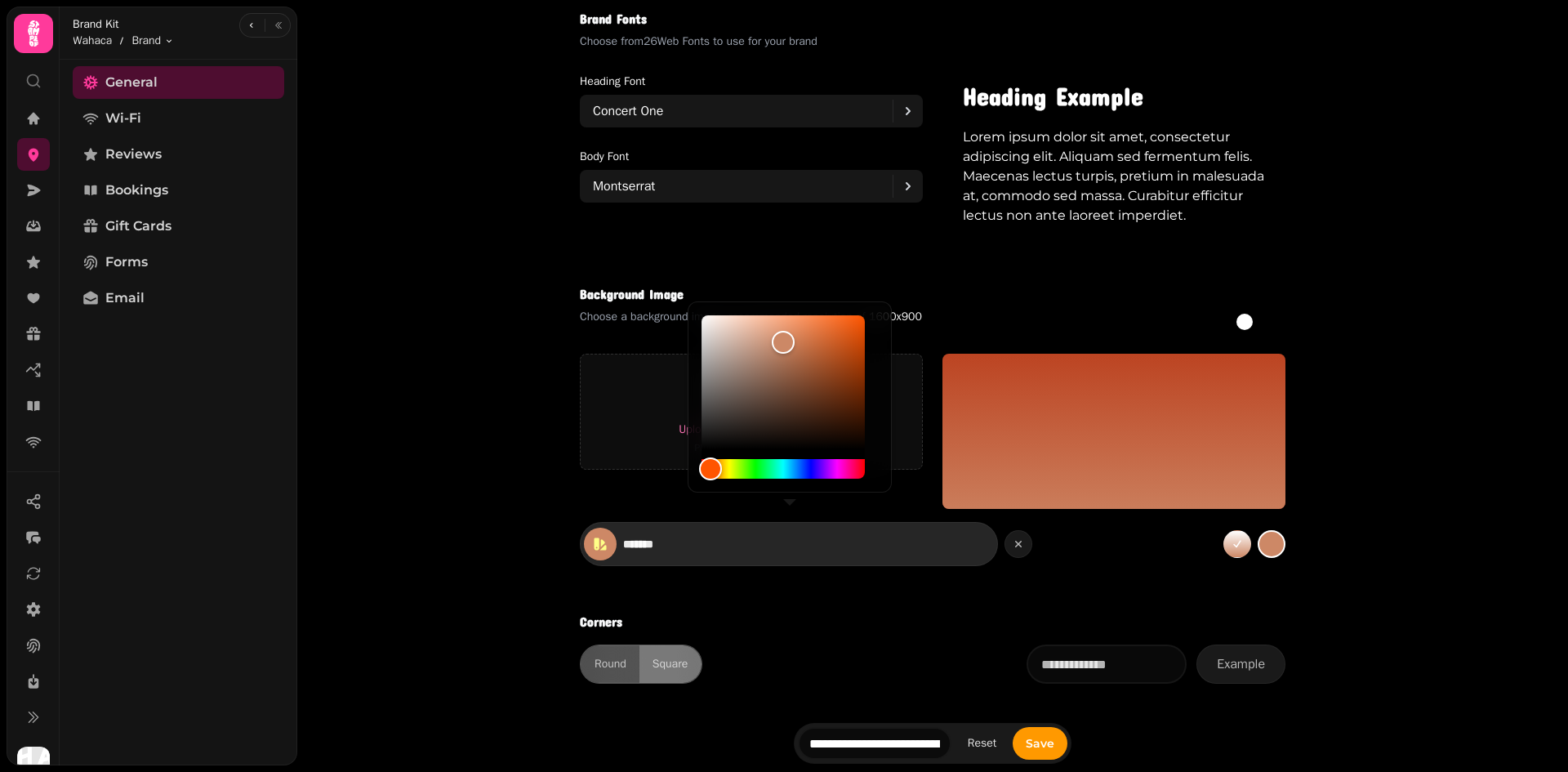 drag, startPoint x: 677, startPoint y: 545, endPoint x: 614, endPoint y: 543, distance: 63.03174 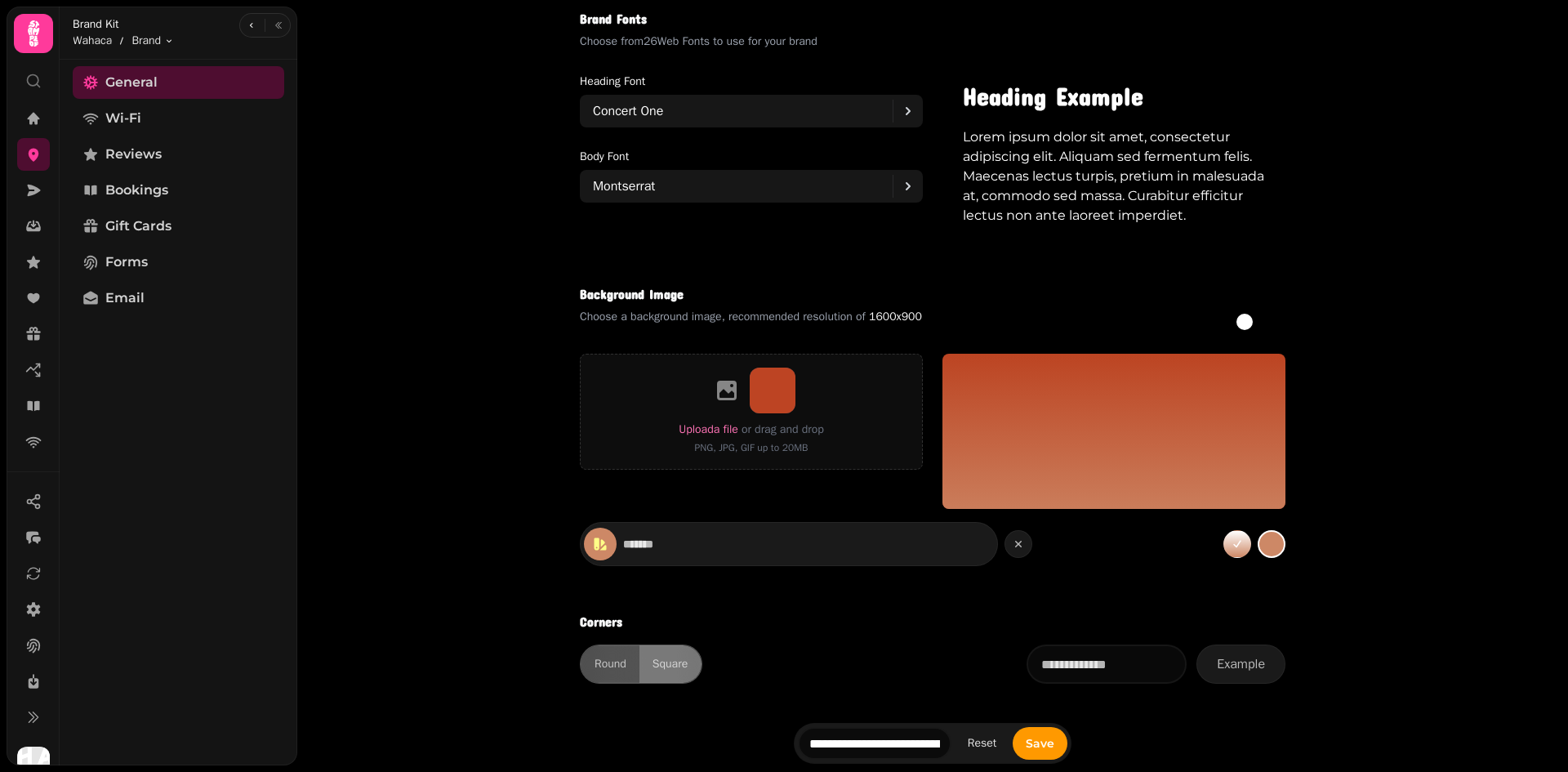 paste 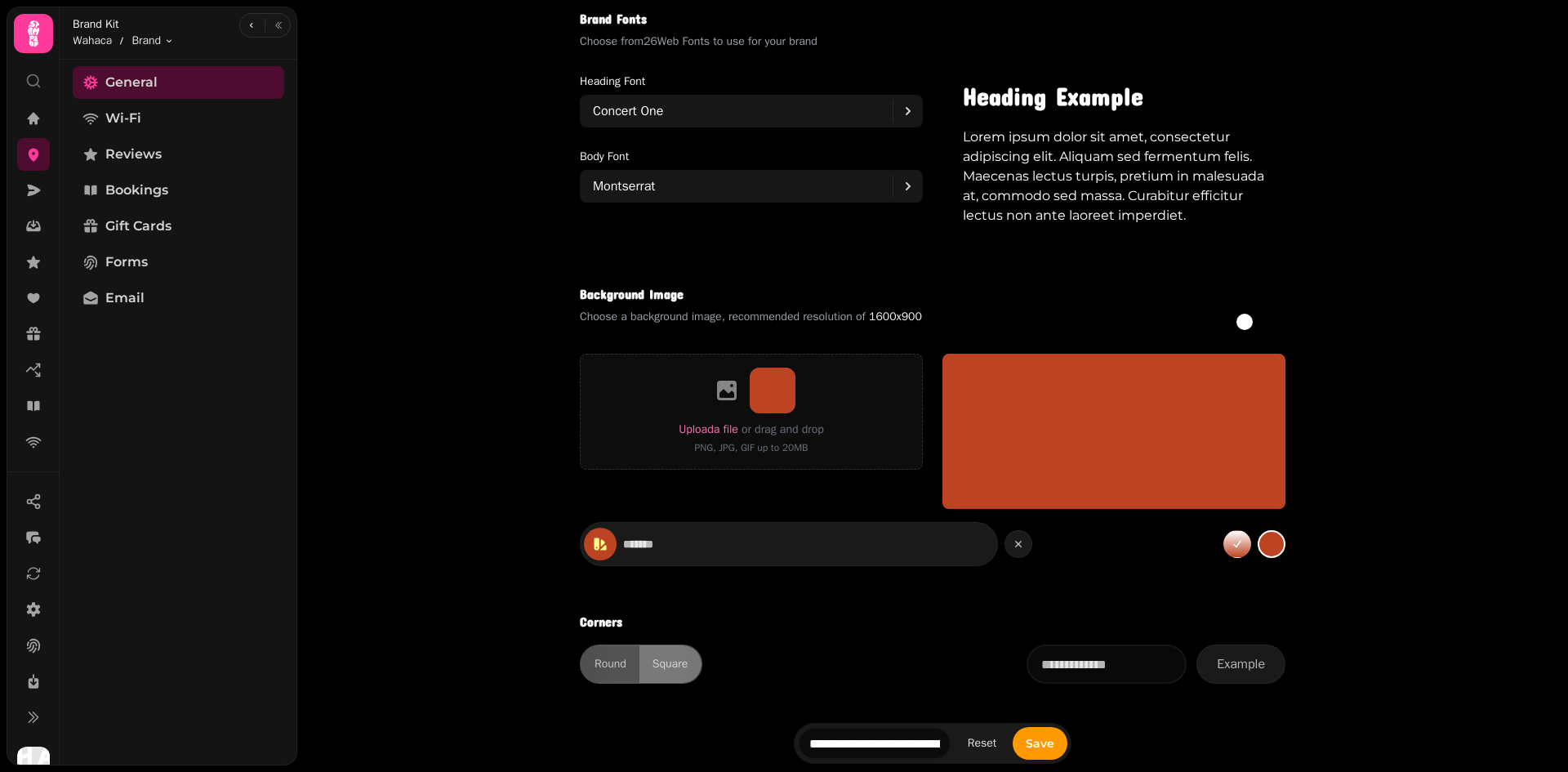 type on "*******" 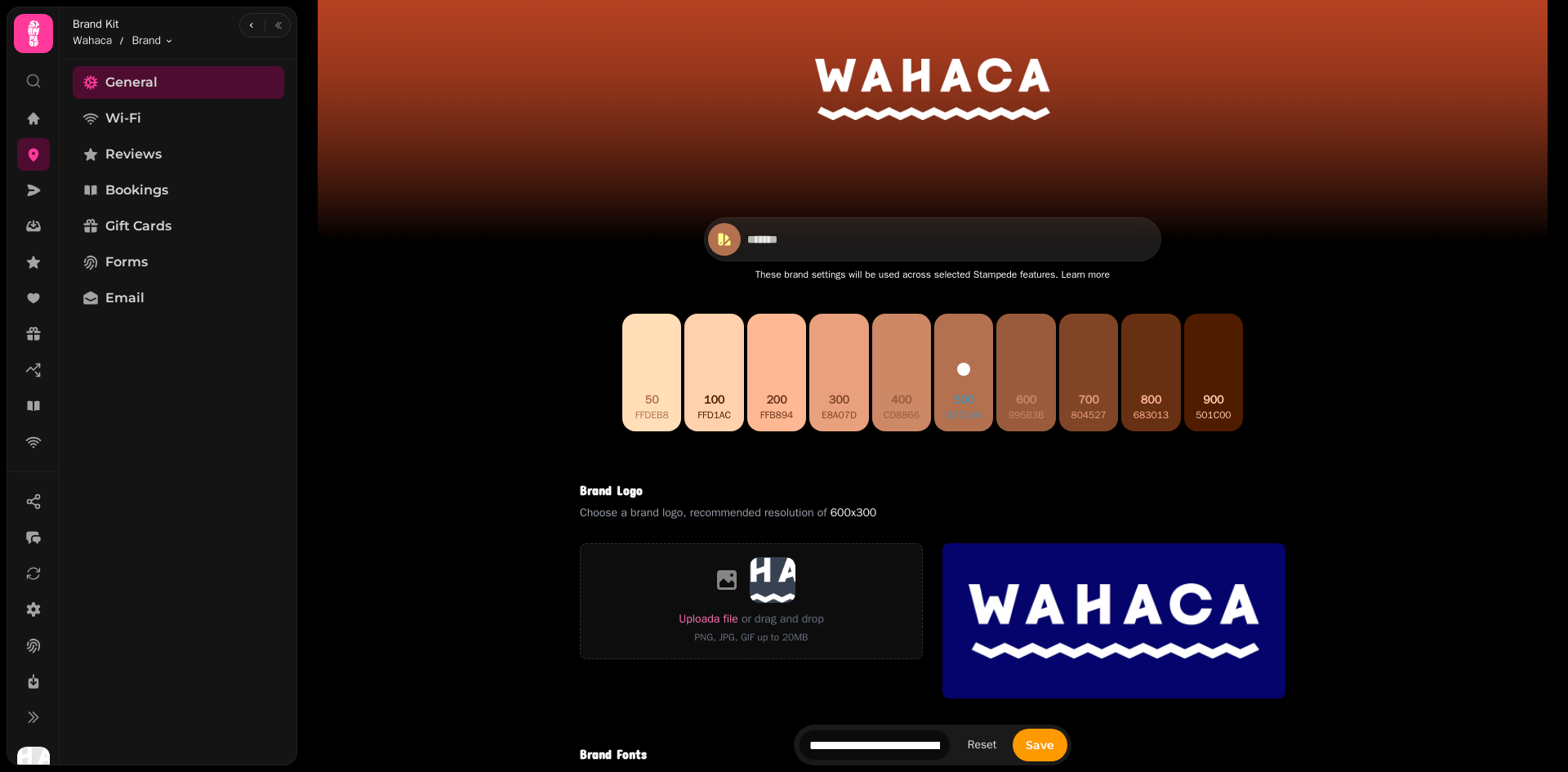 scroll, scrollTop: 0, scrollLeft: 0, axis: both 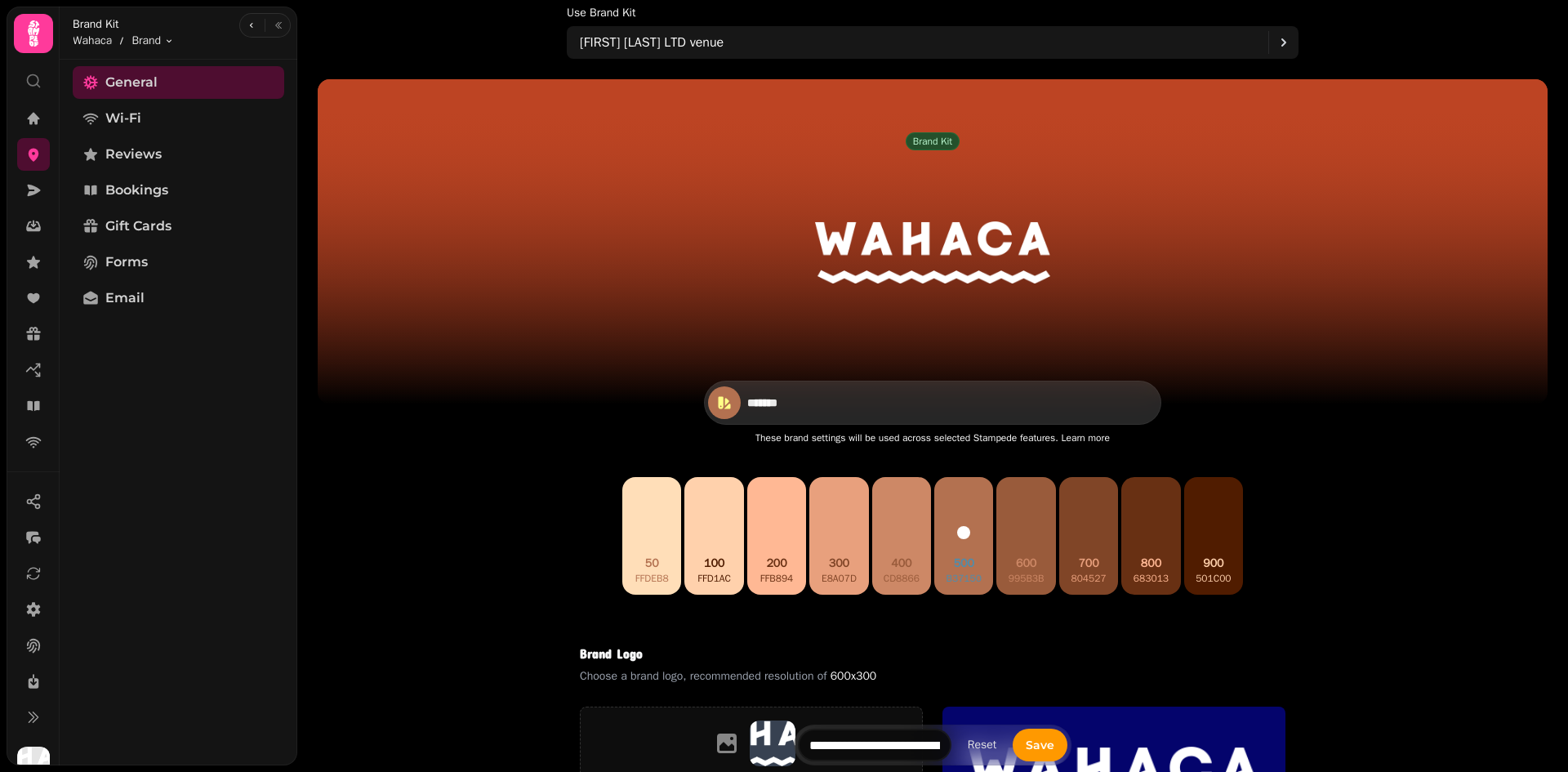 click on "*******" at bounding box center [804, 403] 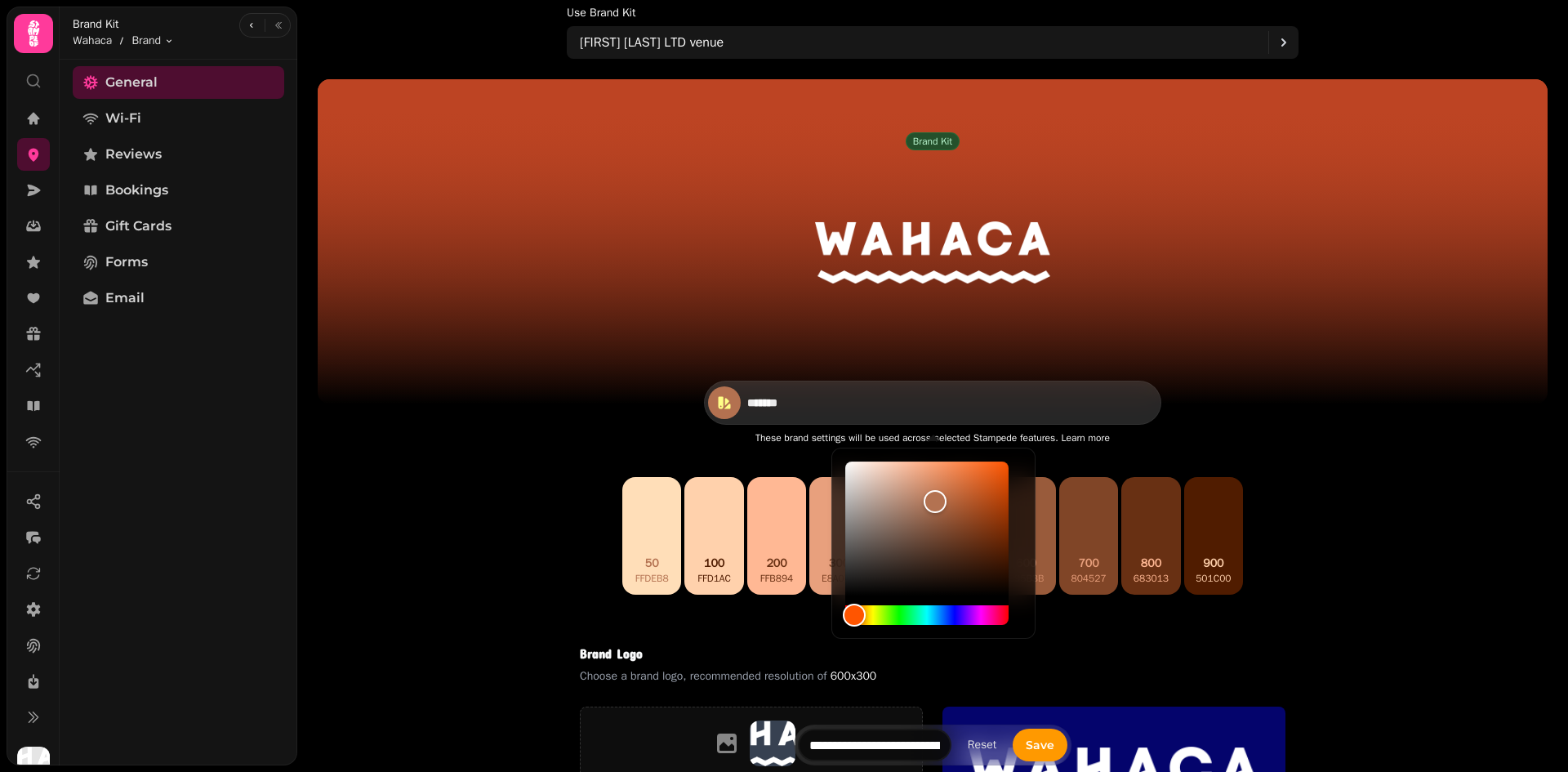 drag, startPoint x: 786, startPoint y: 401, endPoint x: 742, endPoint y: 401, distance: 44 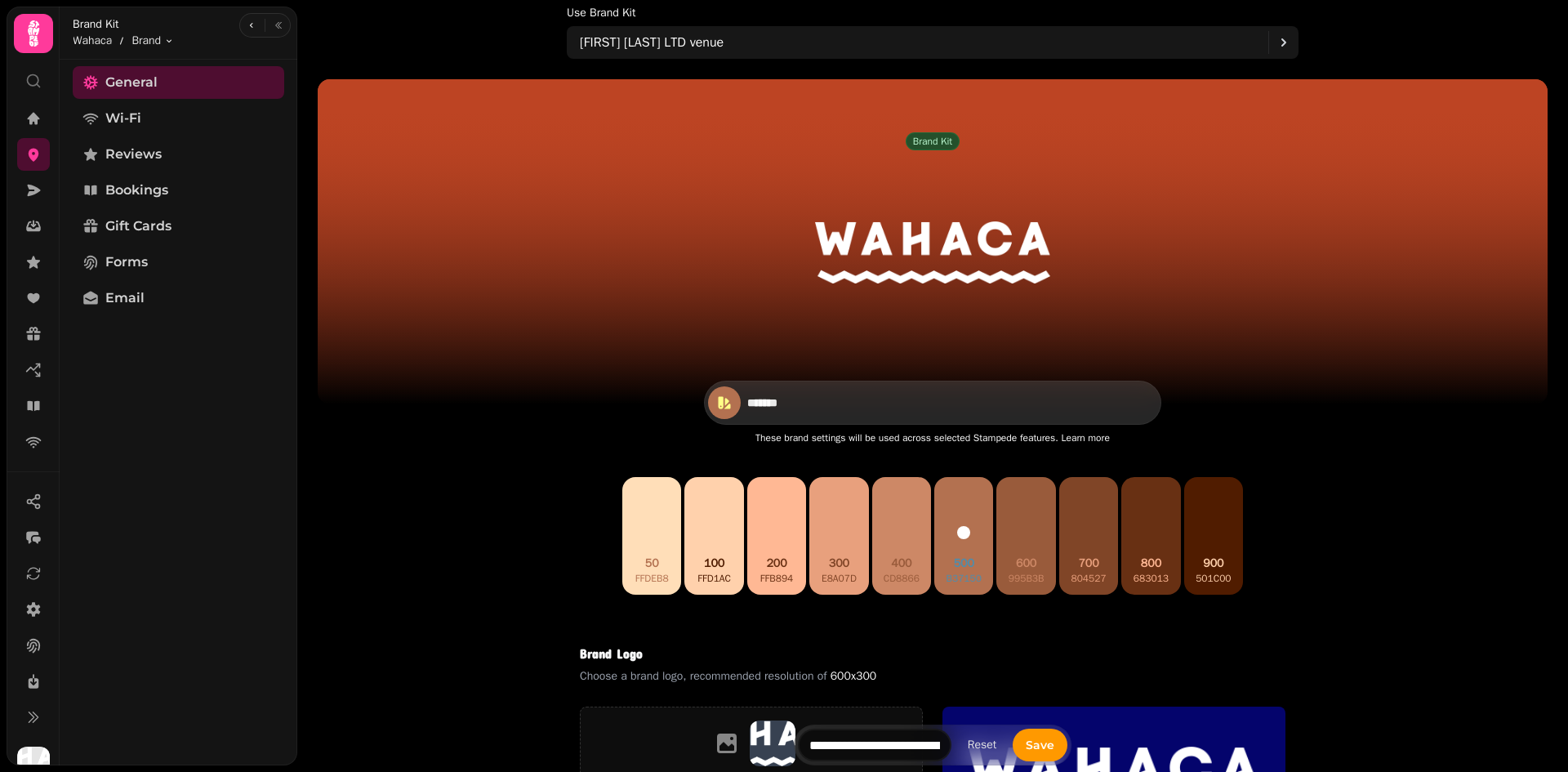 paste 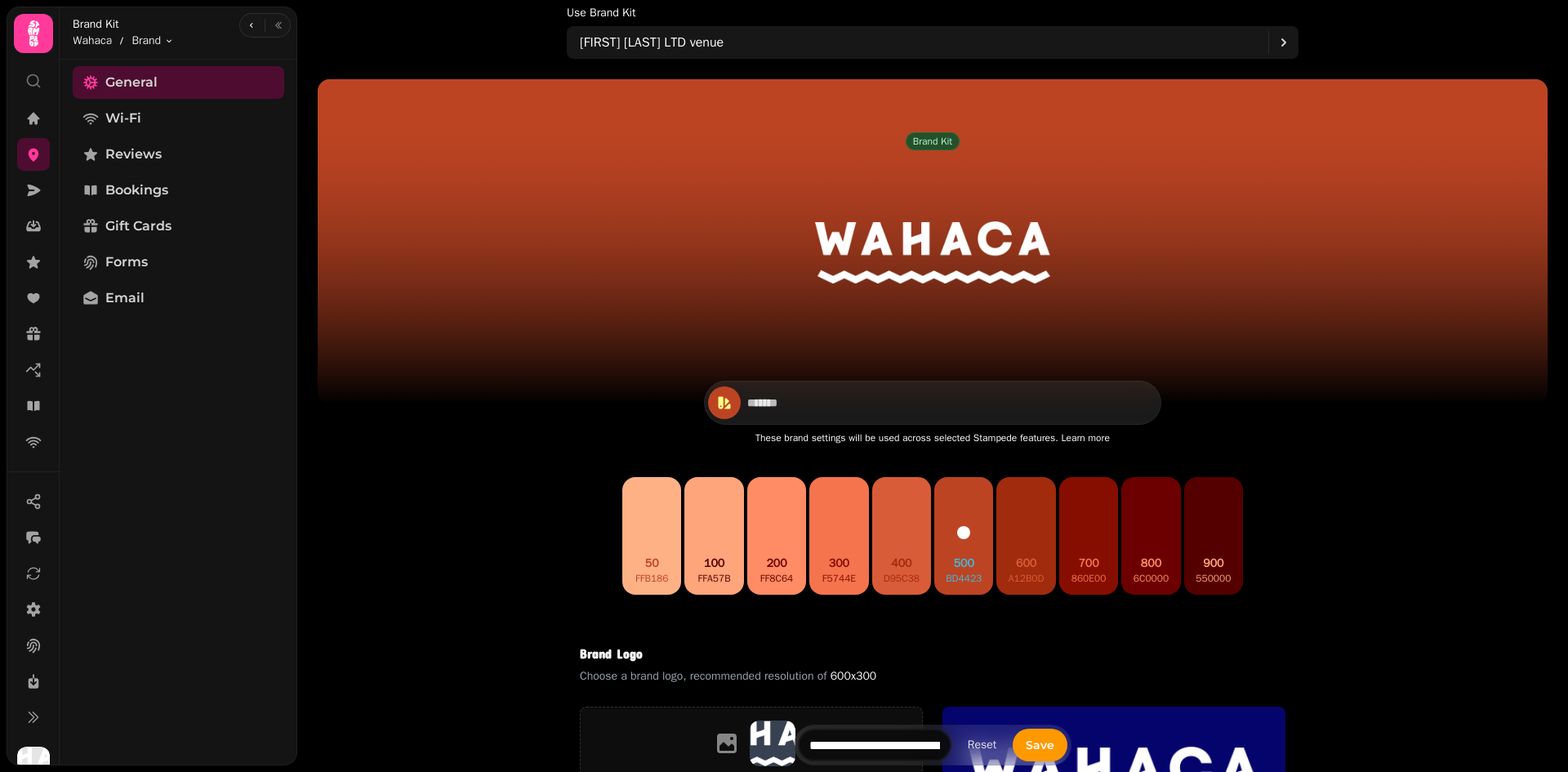 type on "*******" 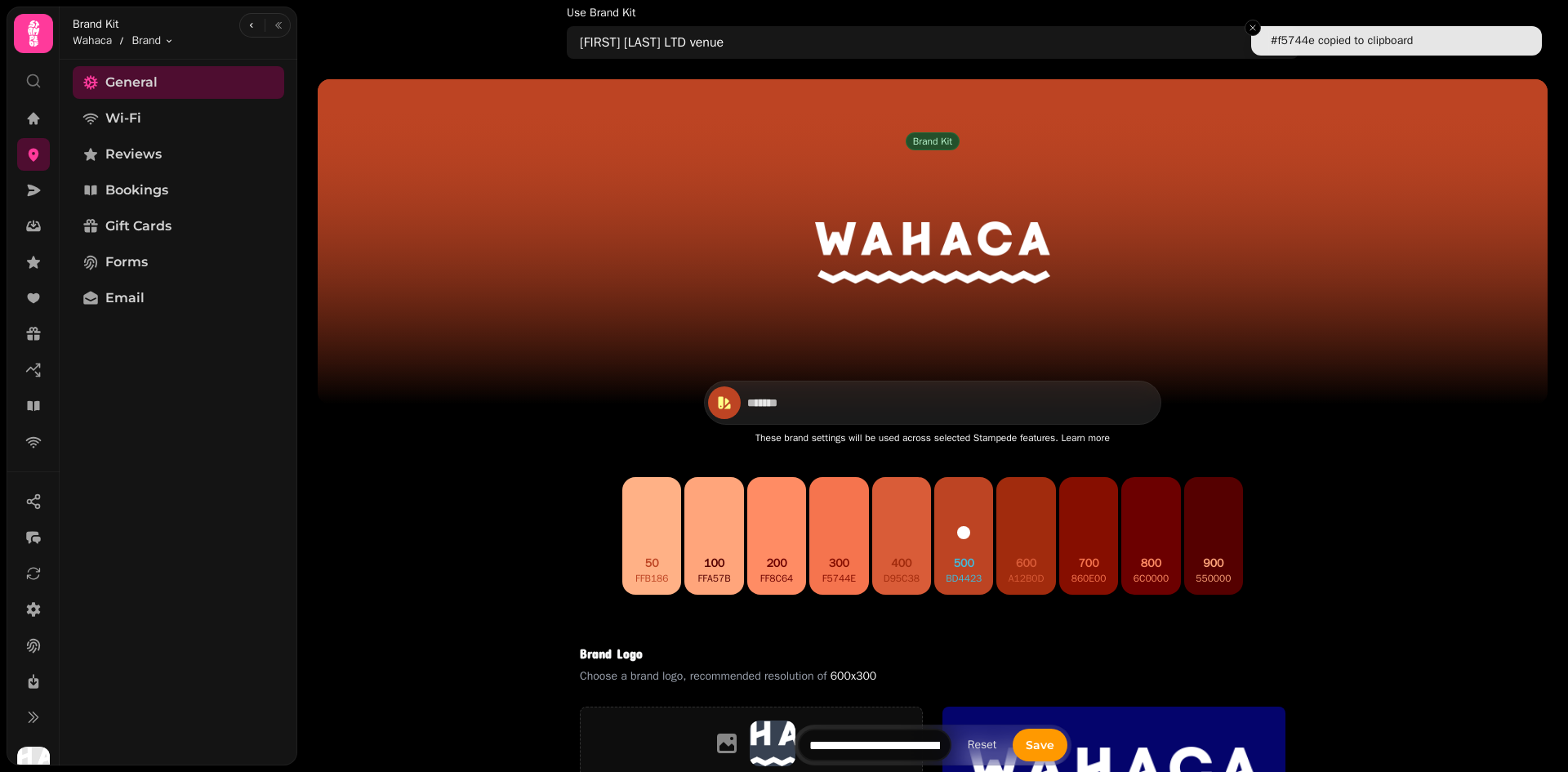 click on "400 d95c38" at bounding box center [902, 536] 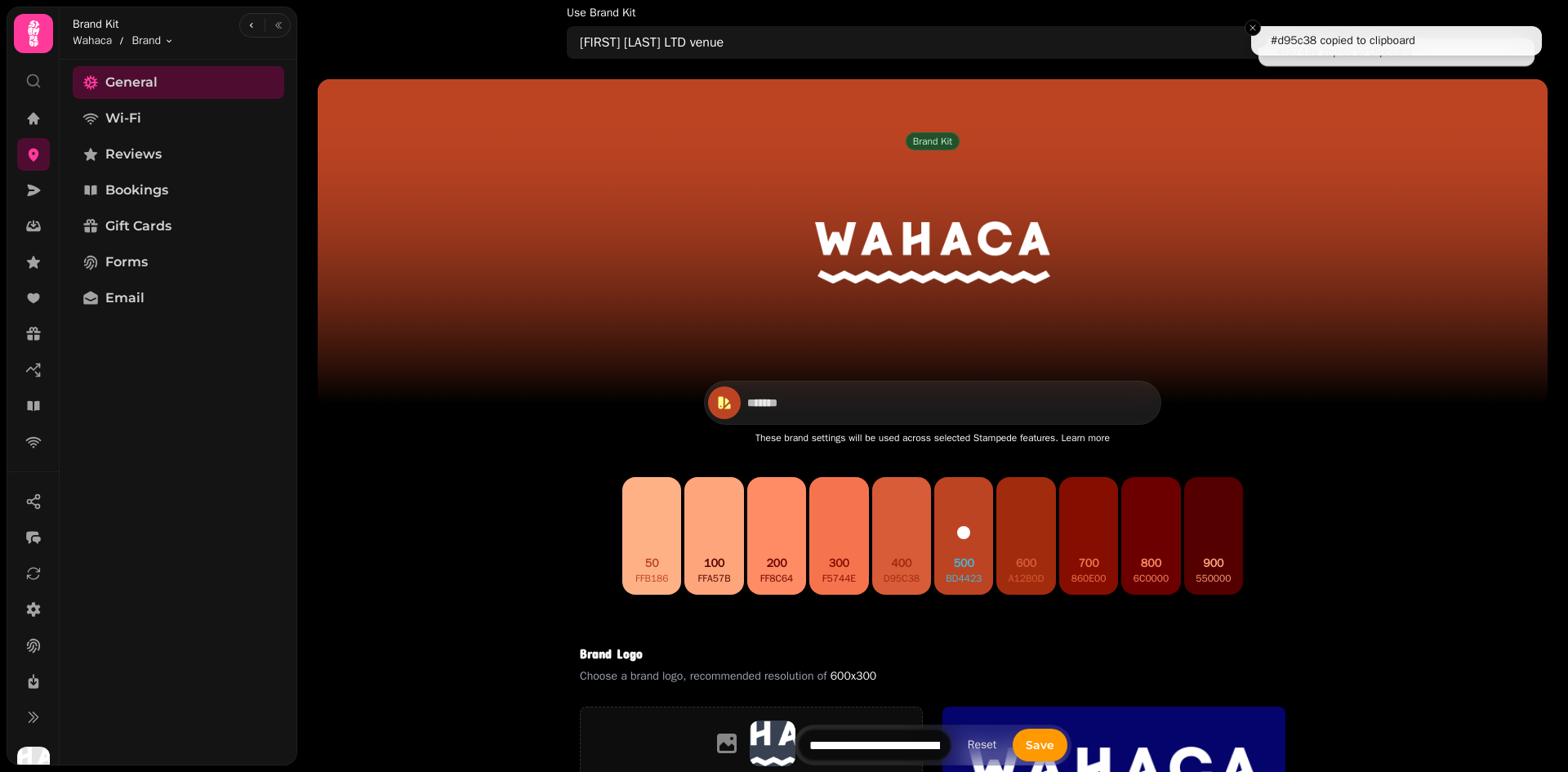 drag, startPoint x: 960, startPoint y: 529, endPoint x: 843, endPoint y: 532, distance: 117.03846 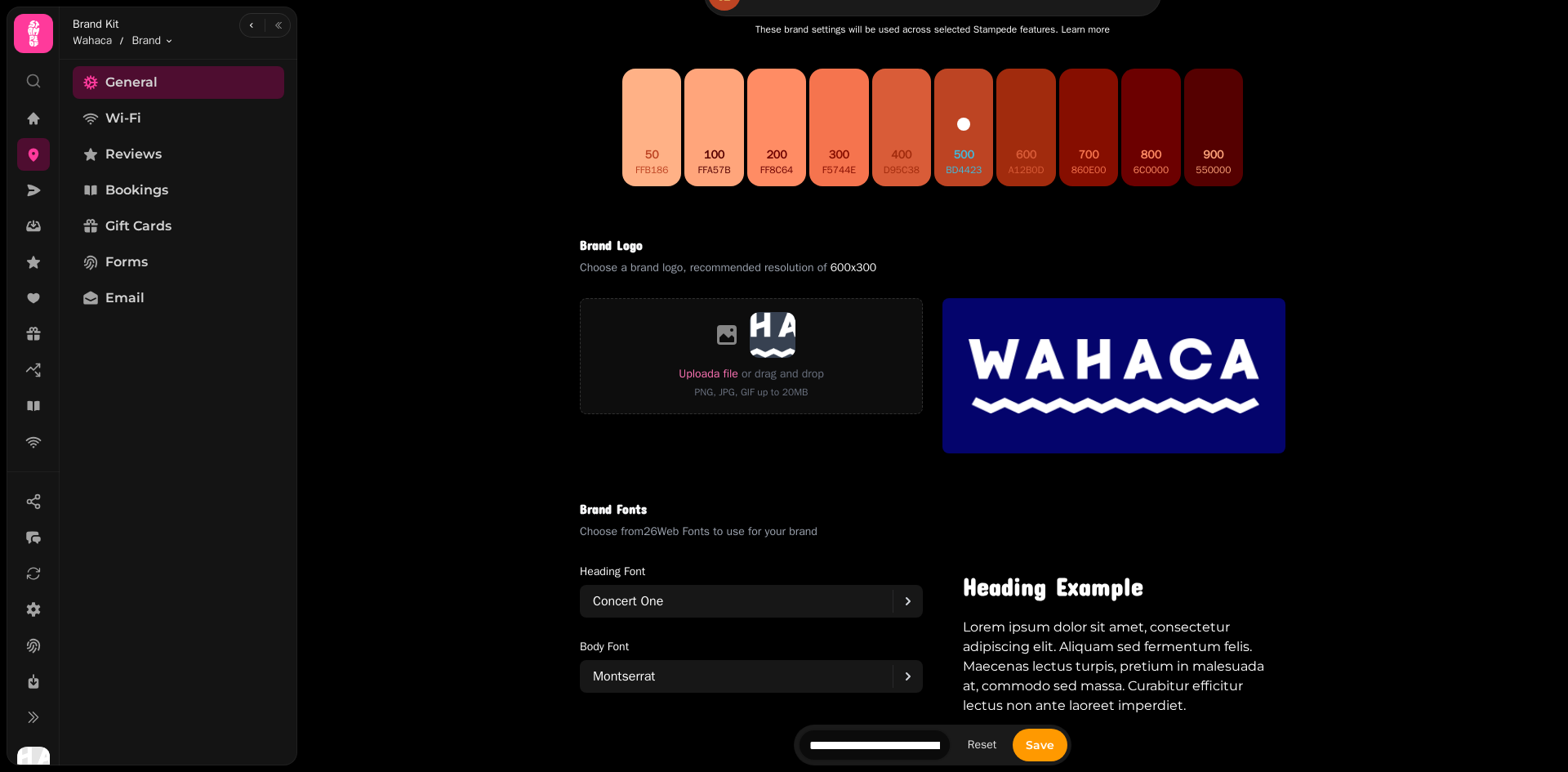 scroll, scrollTop: 572, scrollLeft: 0, axis: vertical 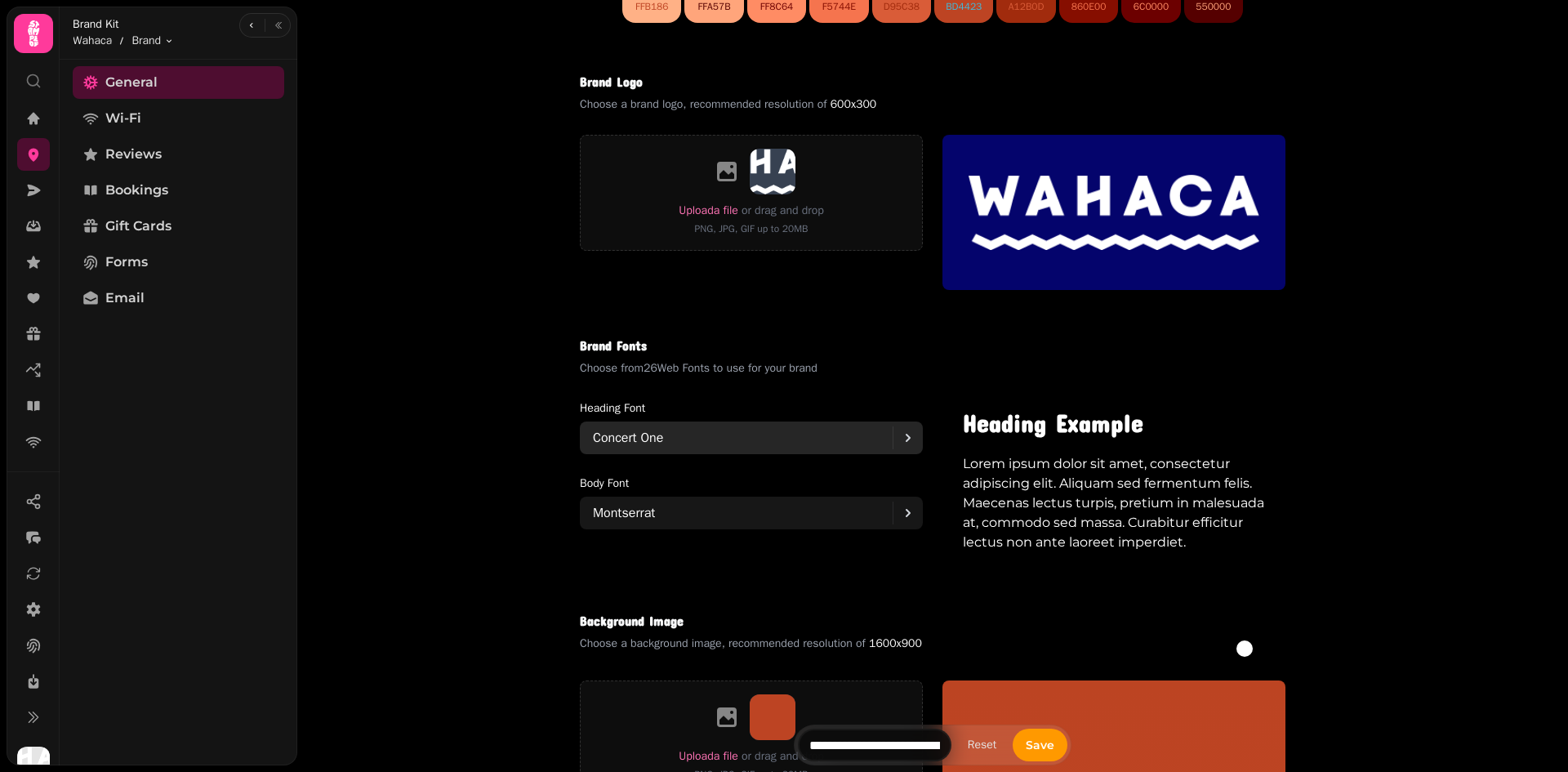 click on "Concert One" at bounding box center (742, 438) 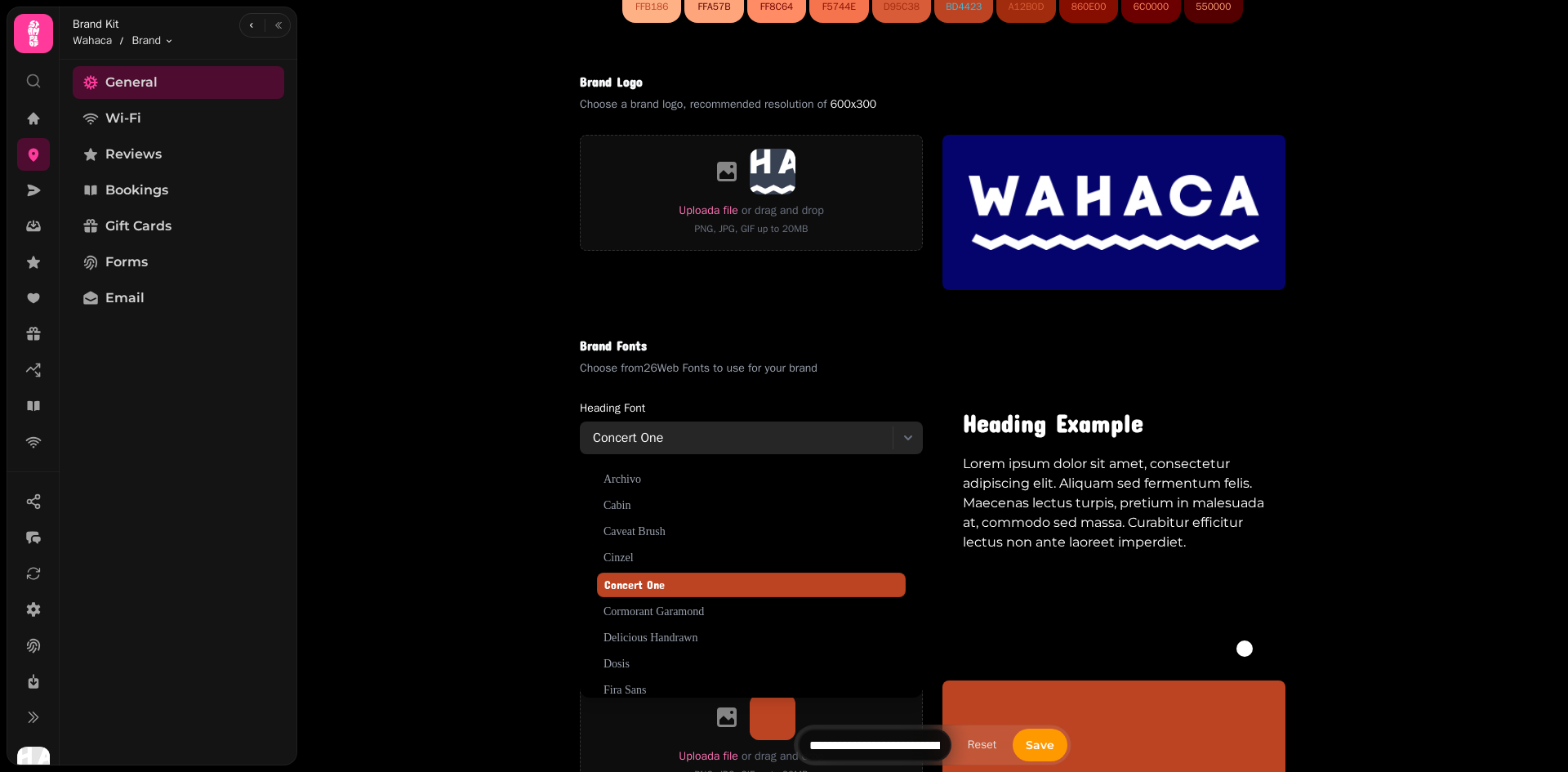 click on "Concert One" at bounding box center (742, 438) 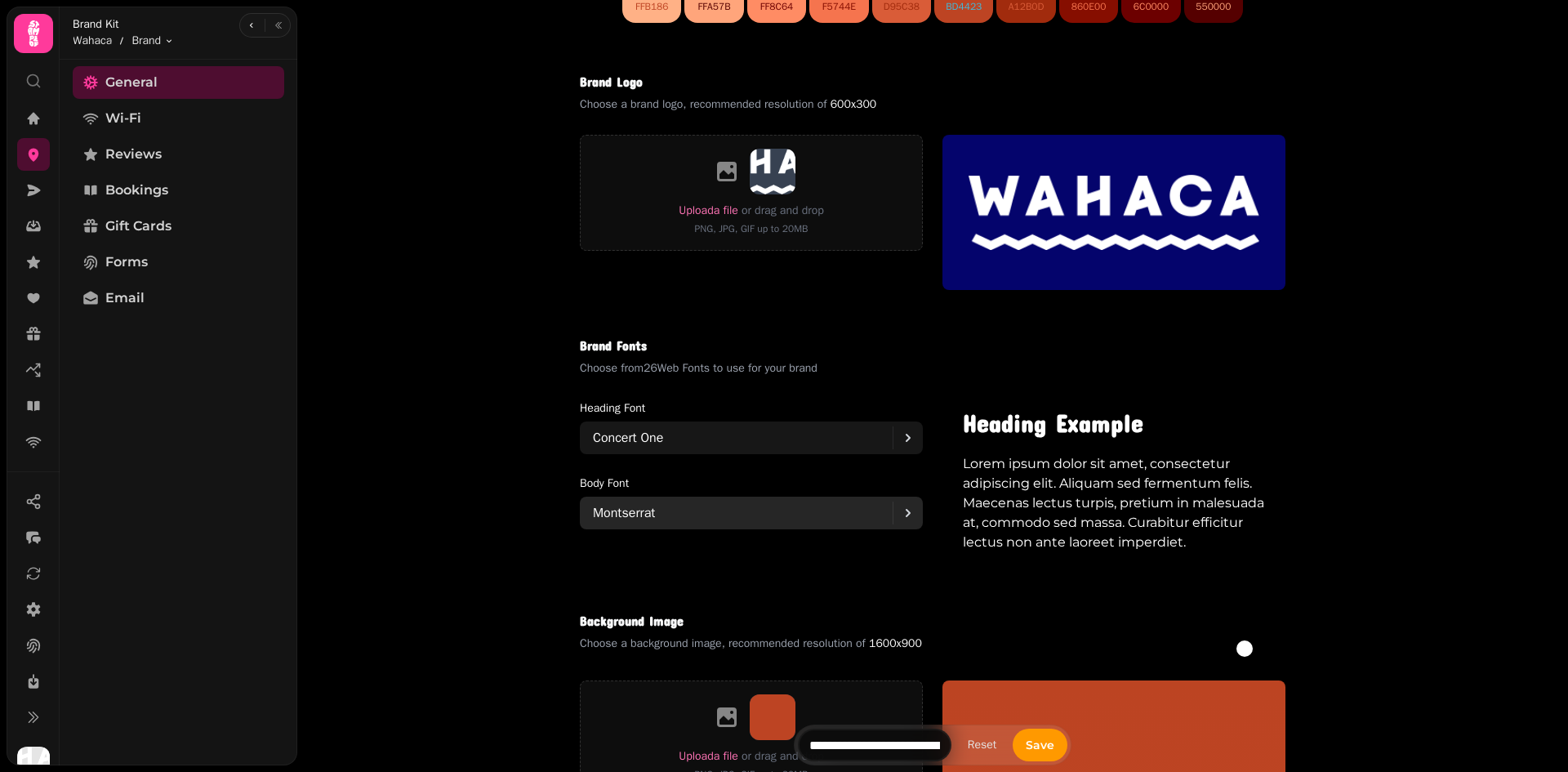 click on "Montserrat" at bounding box center [742, 513] 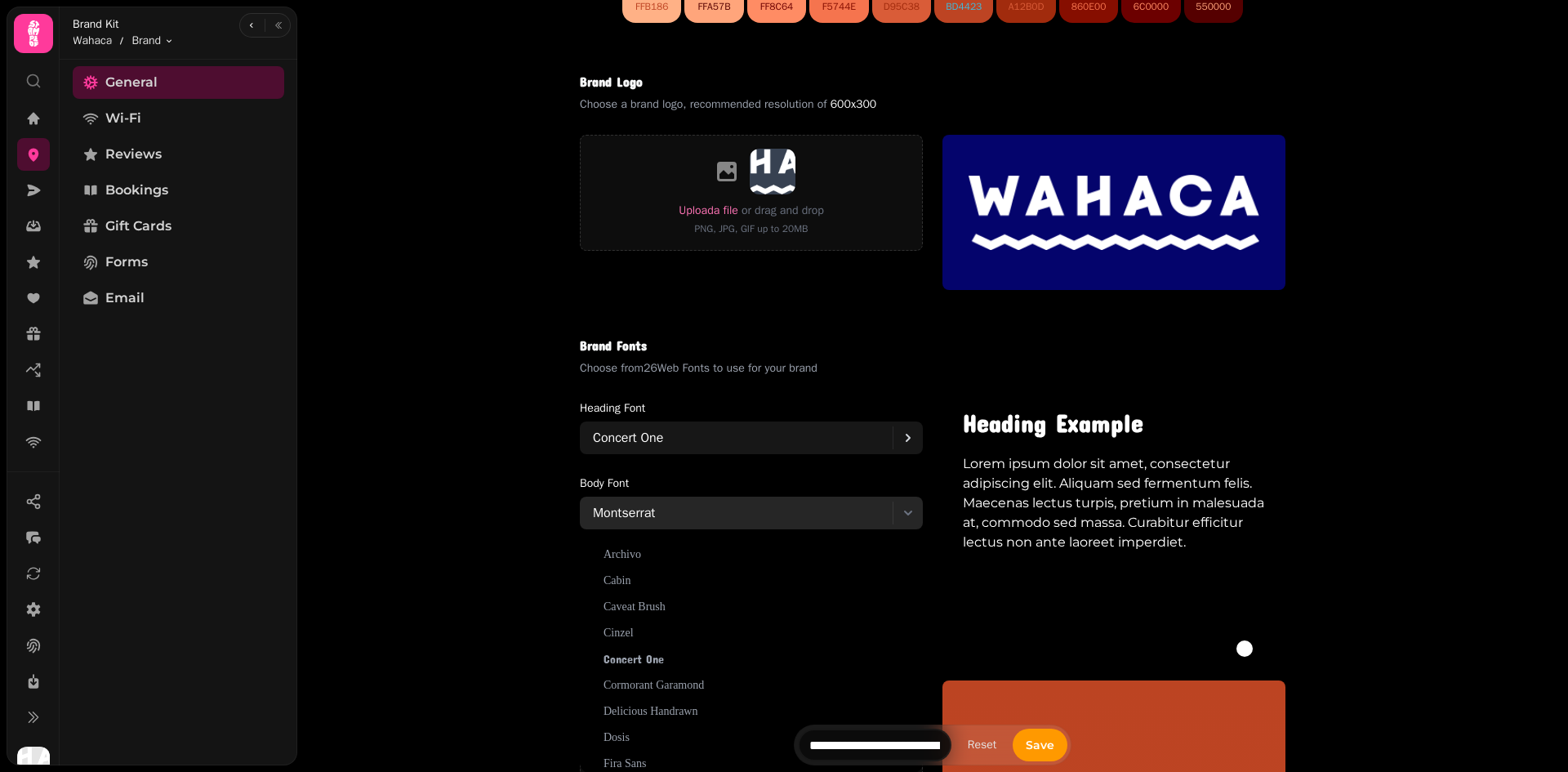 click on "Montserrat" at bounding box center (742, 513) 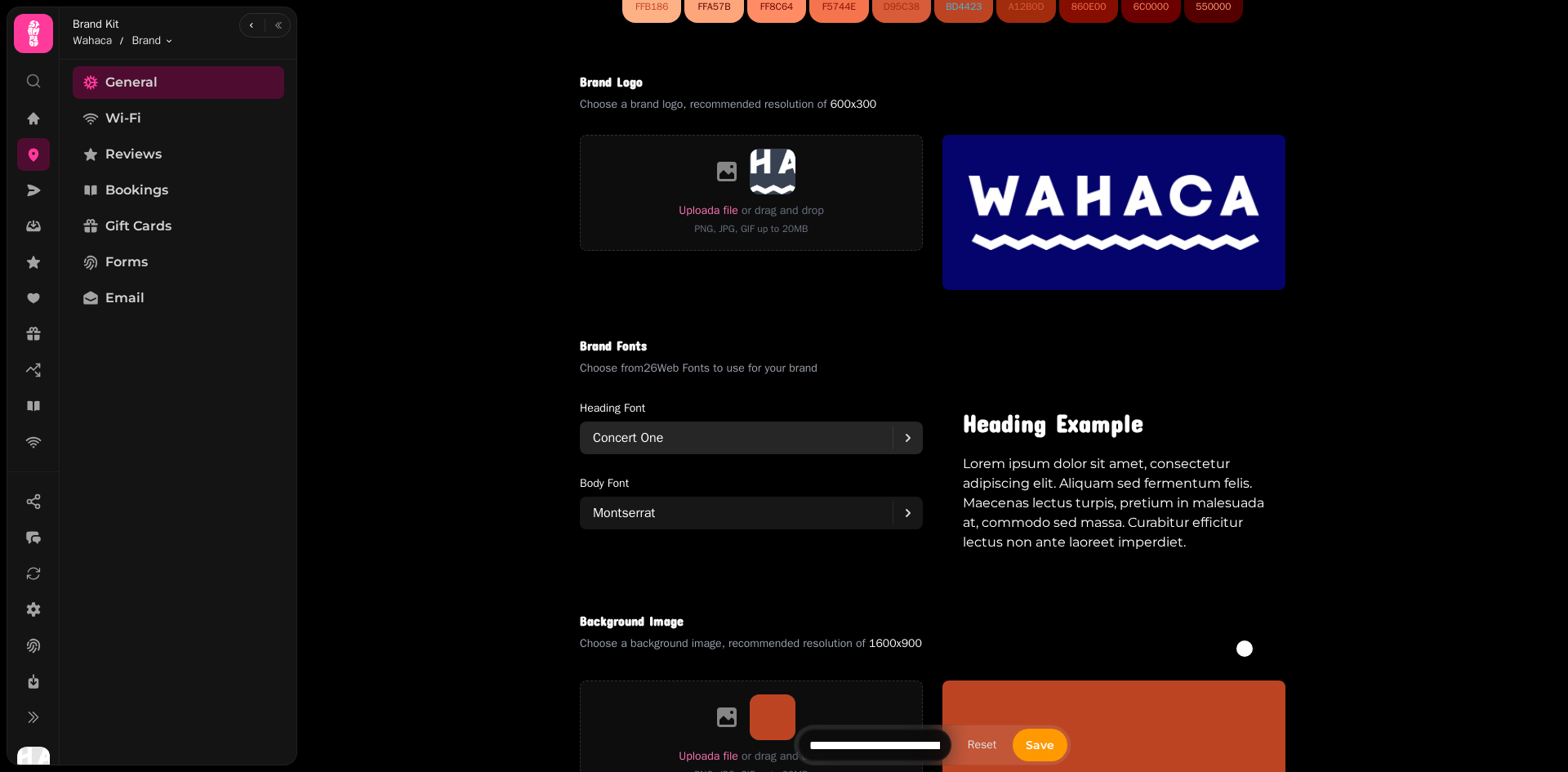 click on "Concert One" at bounding box center [742, 438] 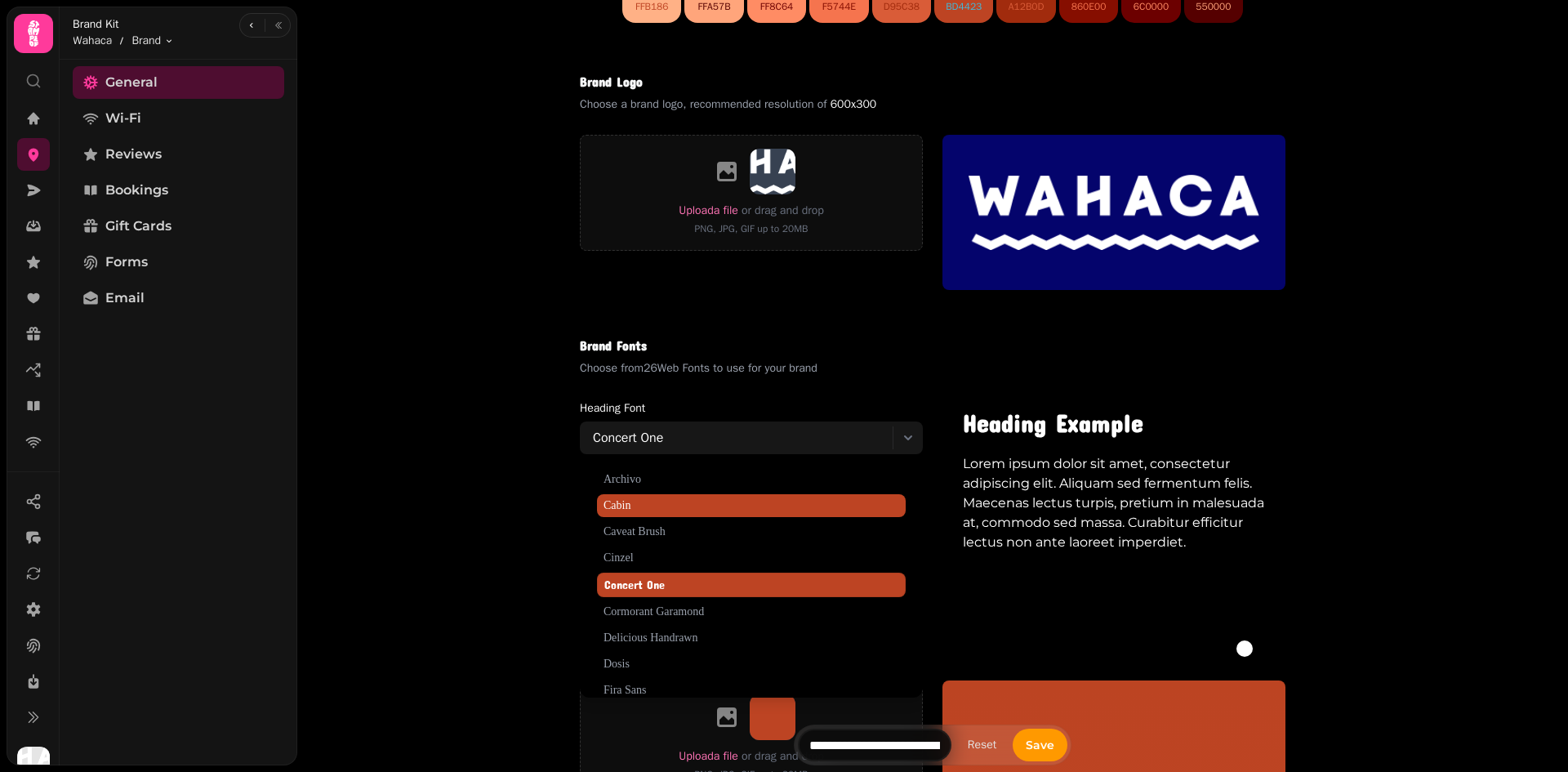 click on "Cabin" at bounding box center [751, 506] 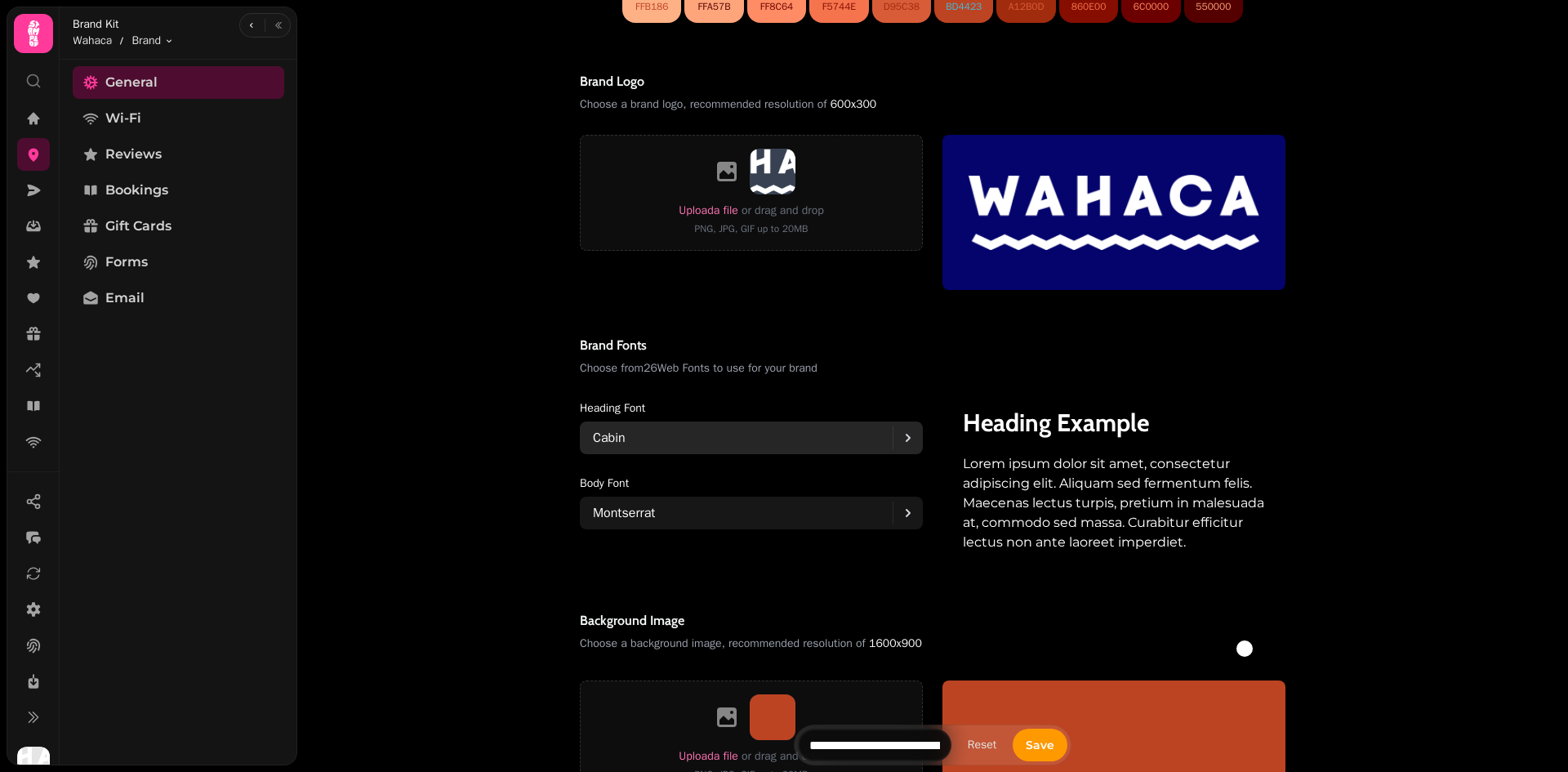 click on "Cabin" at bounding box center [742, 438] 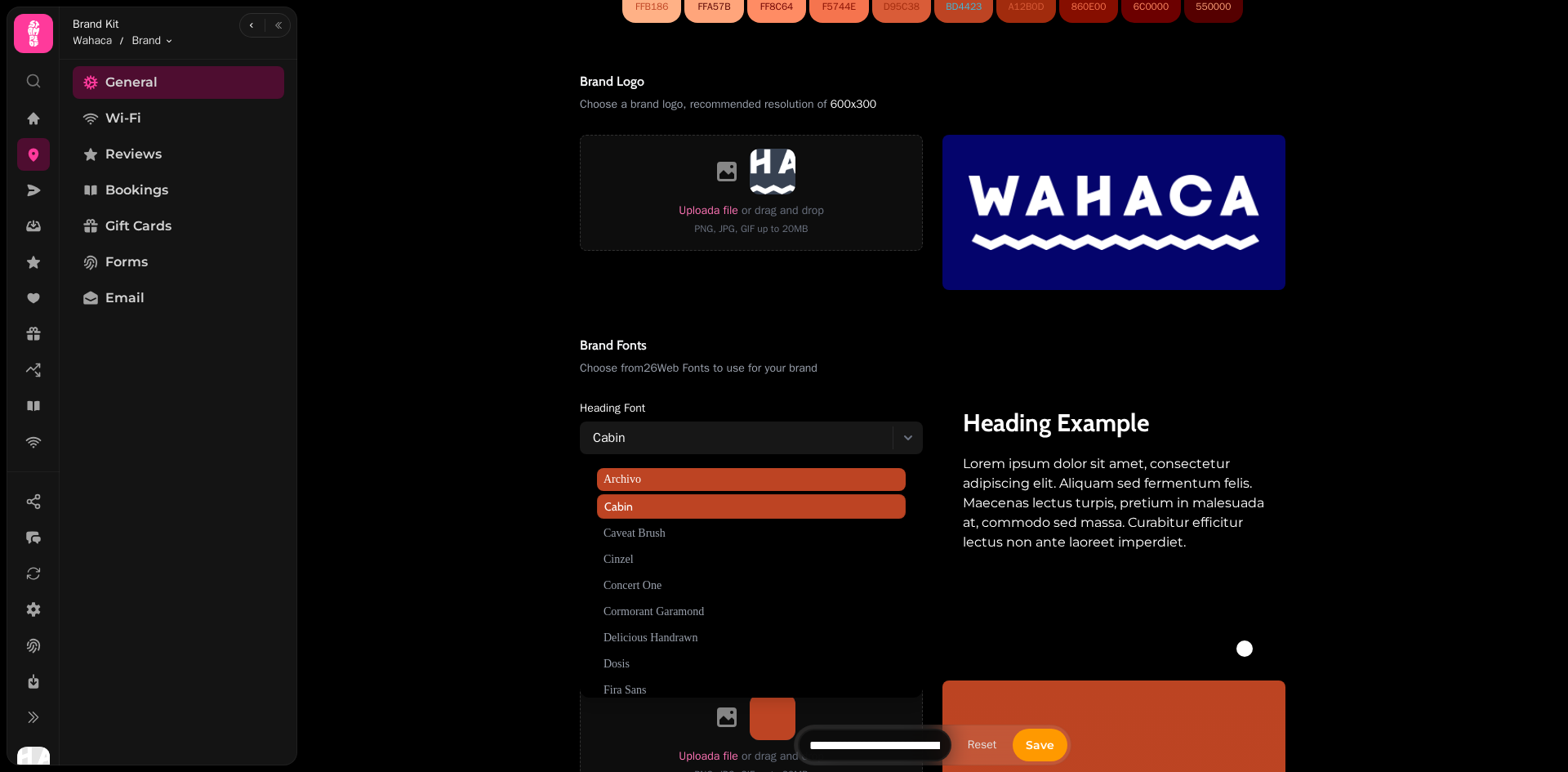 click on "Archivo" at bounding box center (751, 480) 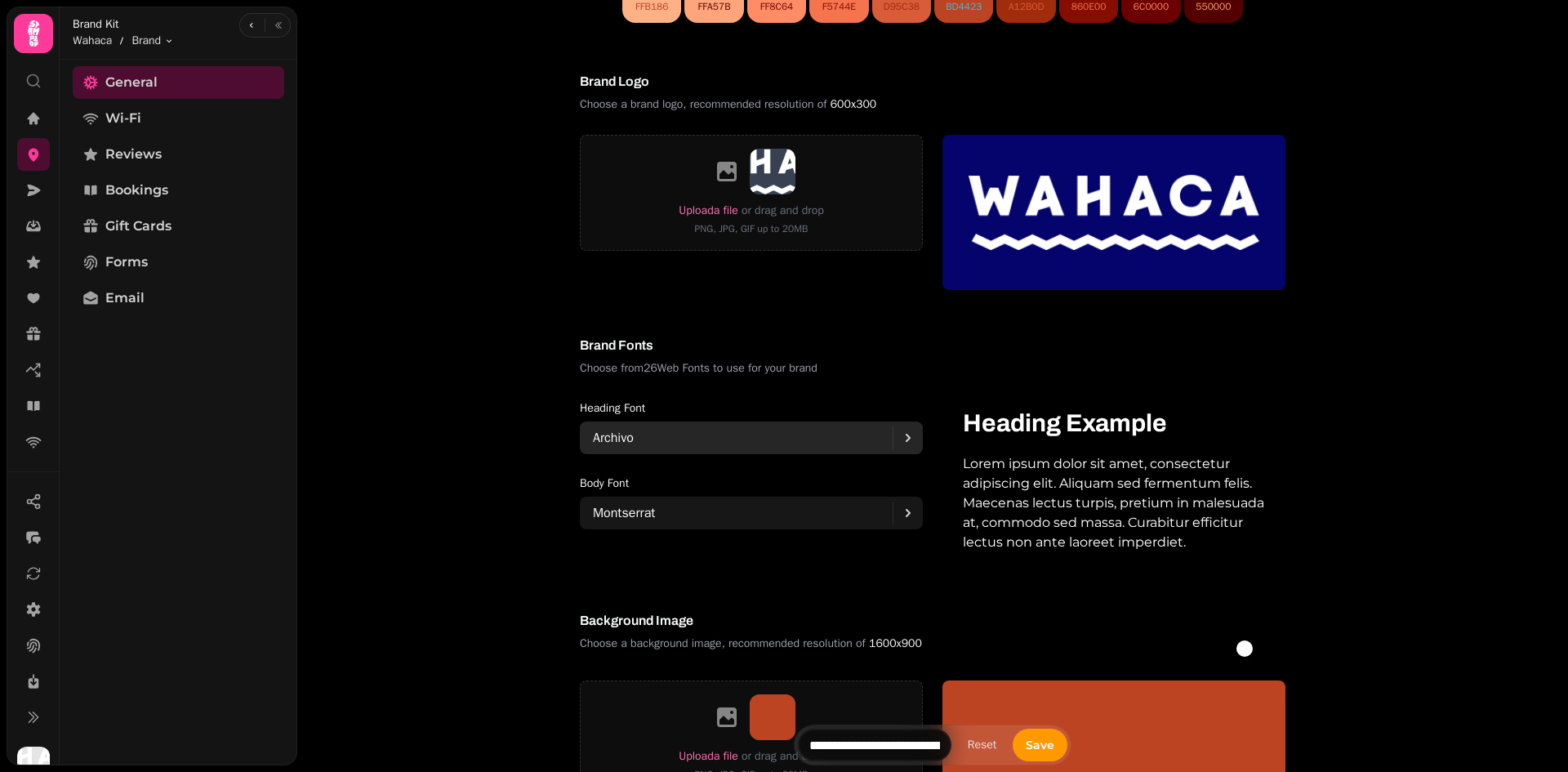 click on "Archivo" at bounding box center [742, 438] 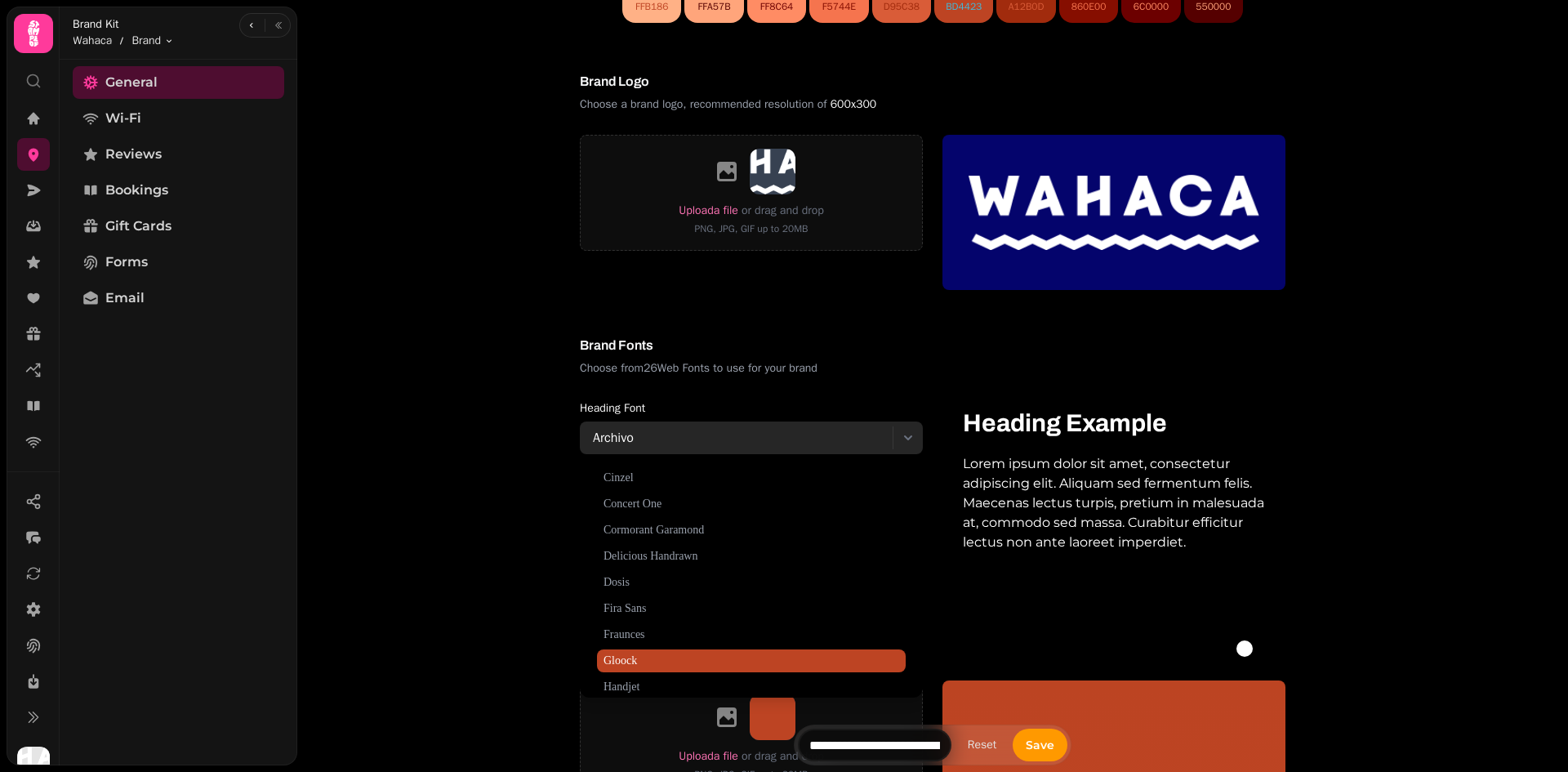 scroll, scrollTop: 163, scrollLeft: 0, axis: vertical 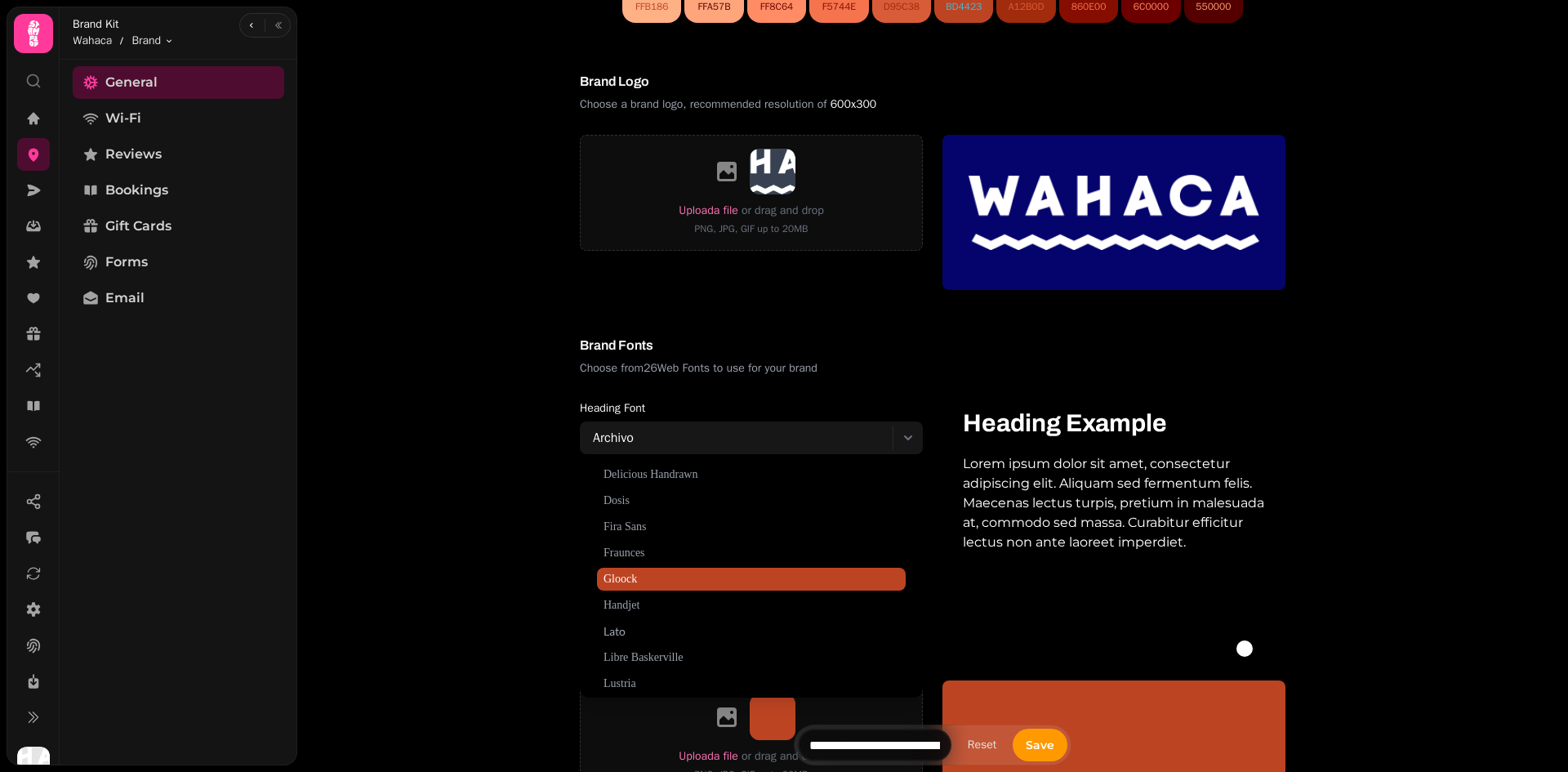 click on "Gloock" at bounding box center (751, 579) 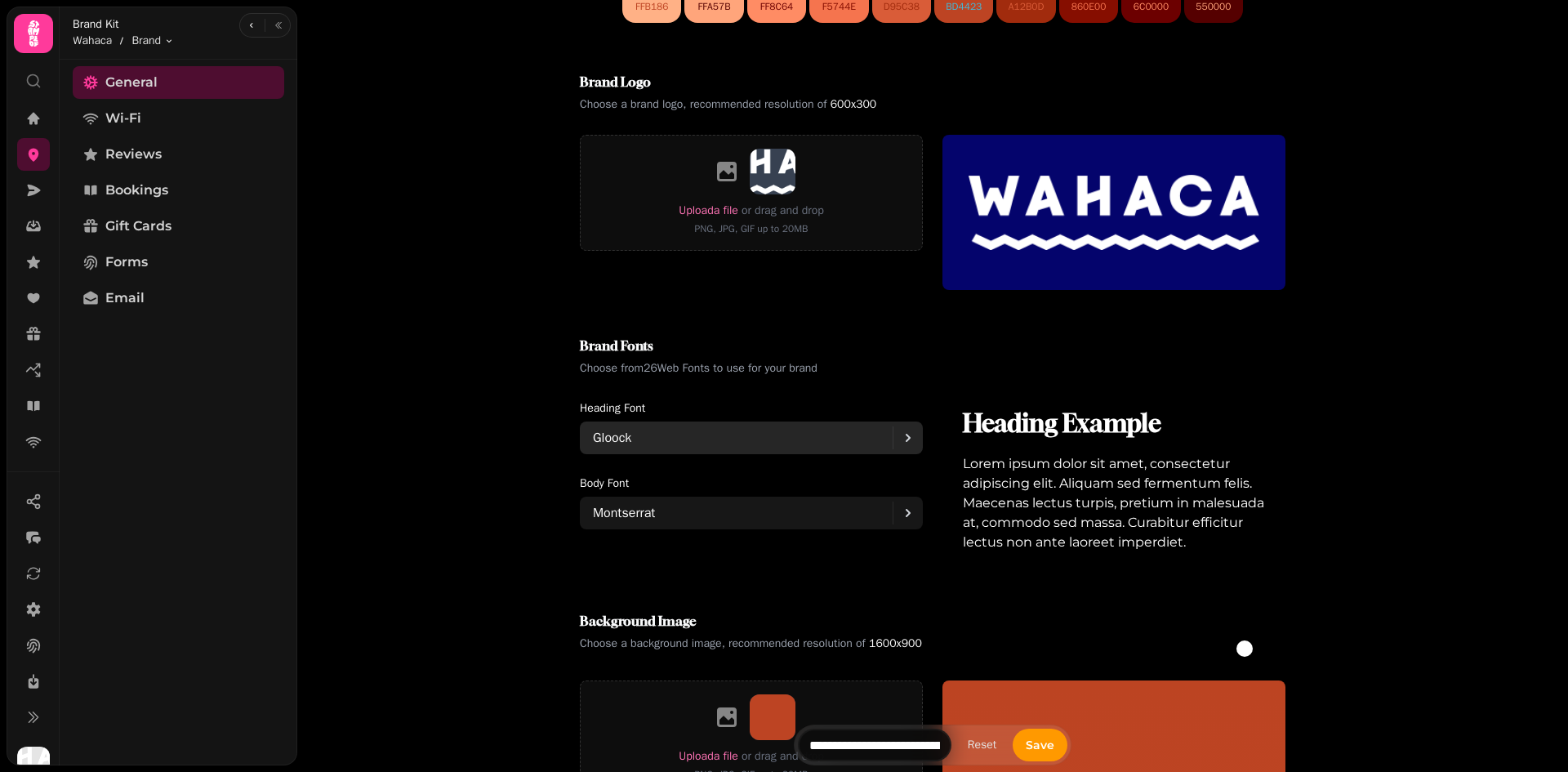 click on "Gloock" at bounding box center [742, 438] 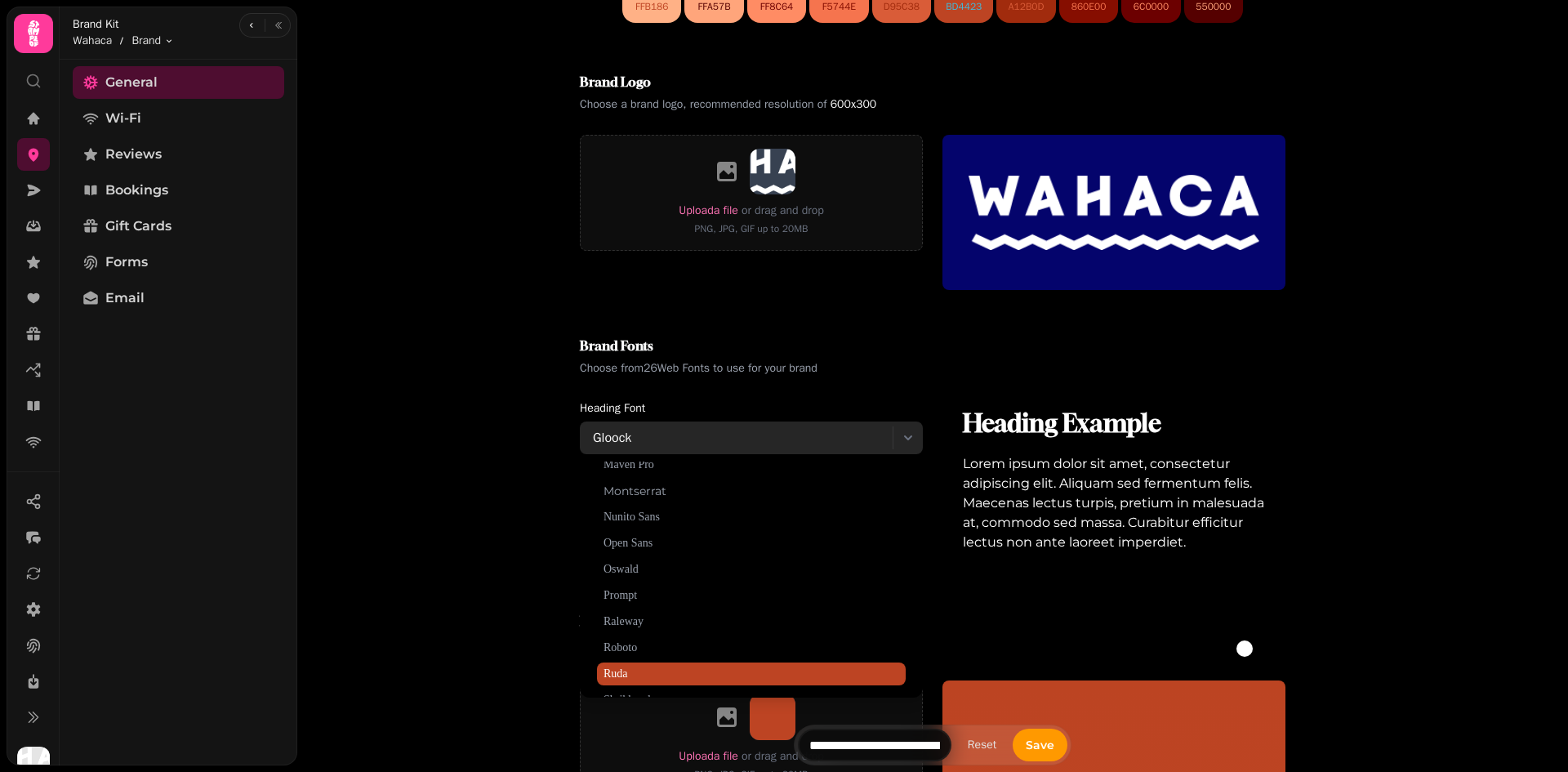 scroll, scrollTop: 456, scrollLeft: 0, axis: vertical 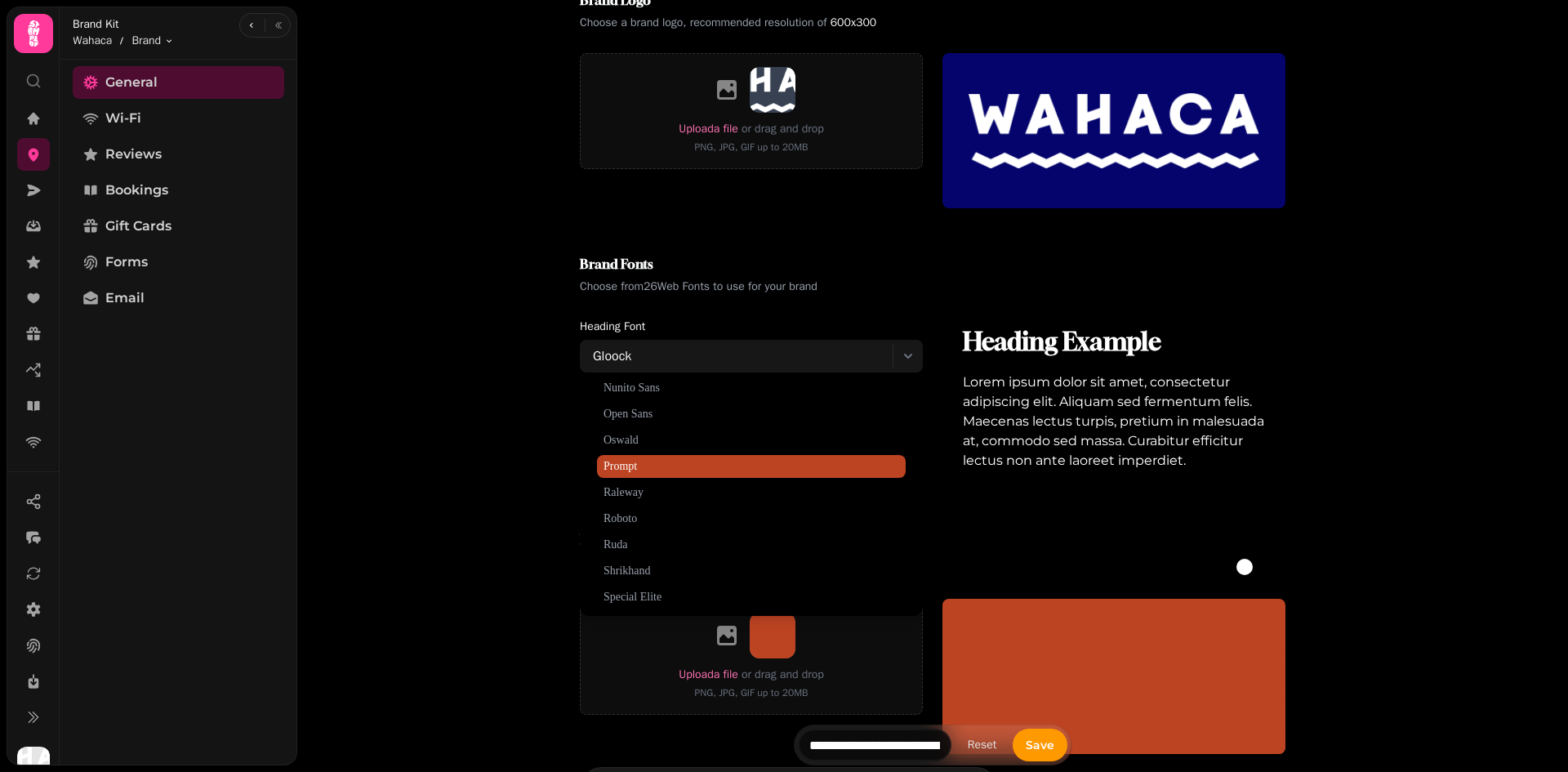 click on "Prompt" at bounding box center (751, 466) 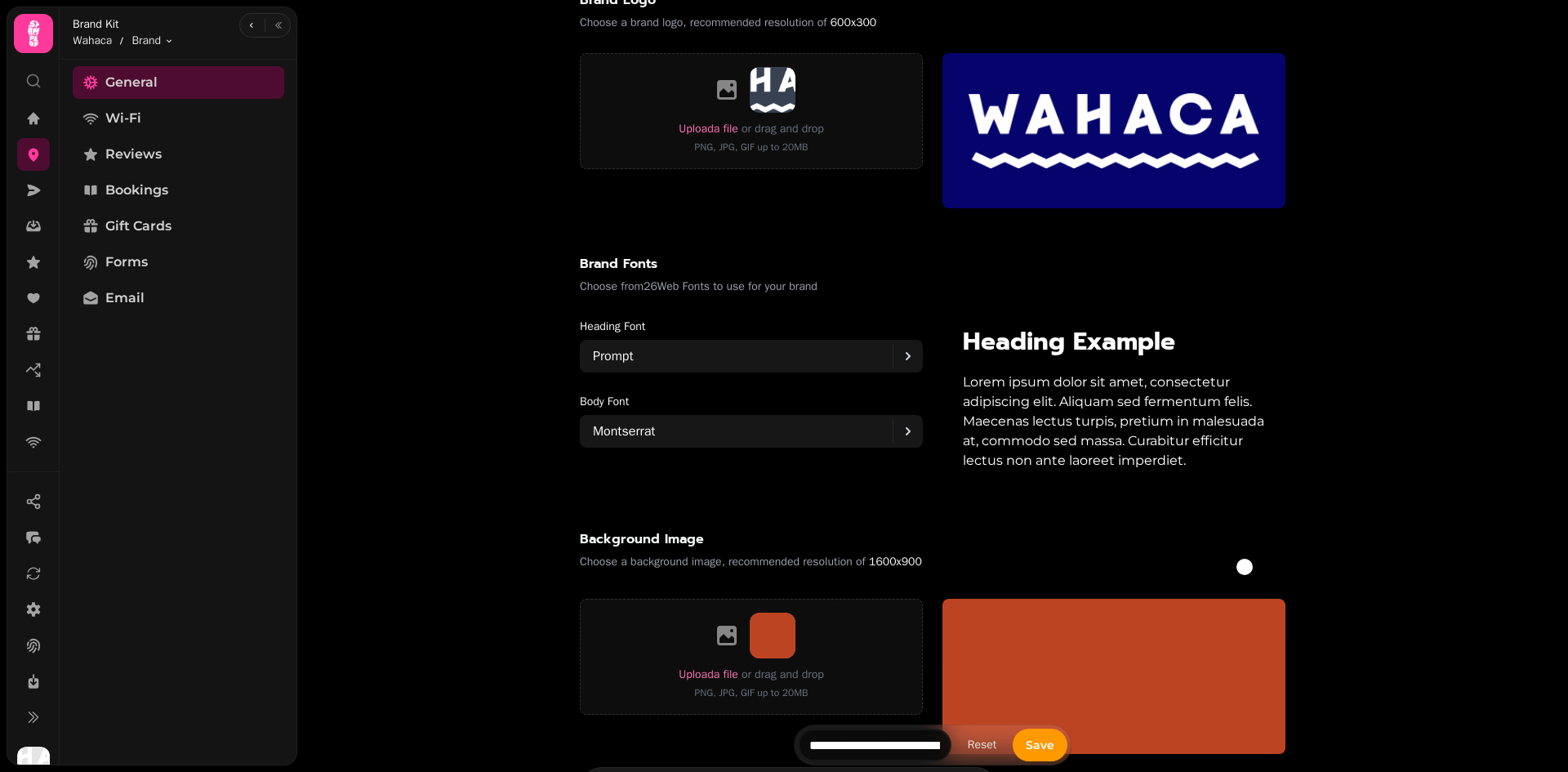 scroll, scrollTop: 652, scrollLeft: 0, axis: vertical 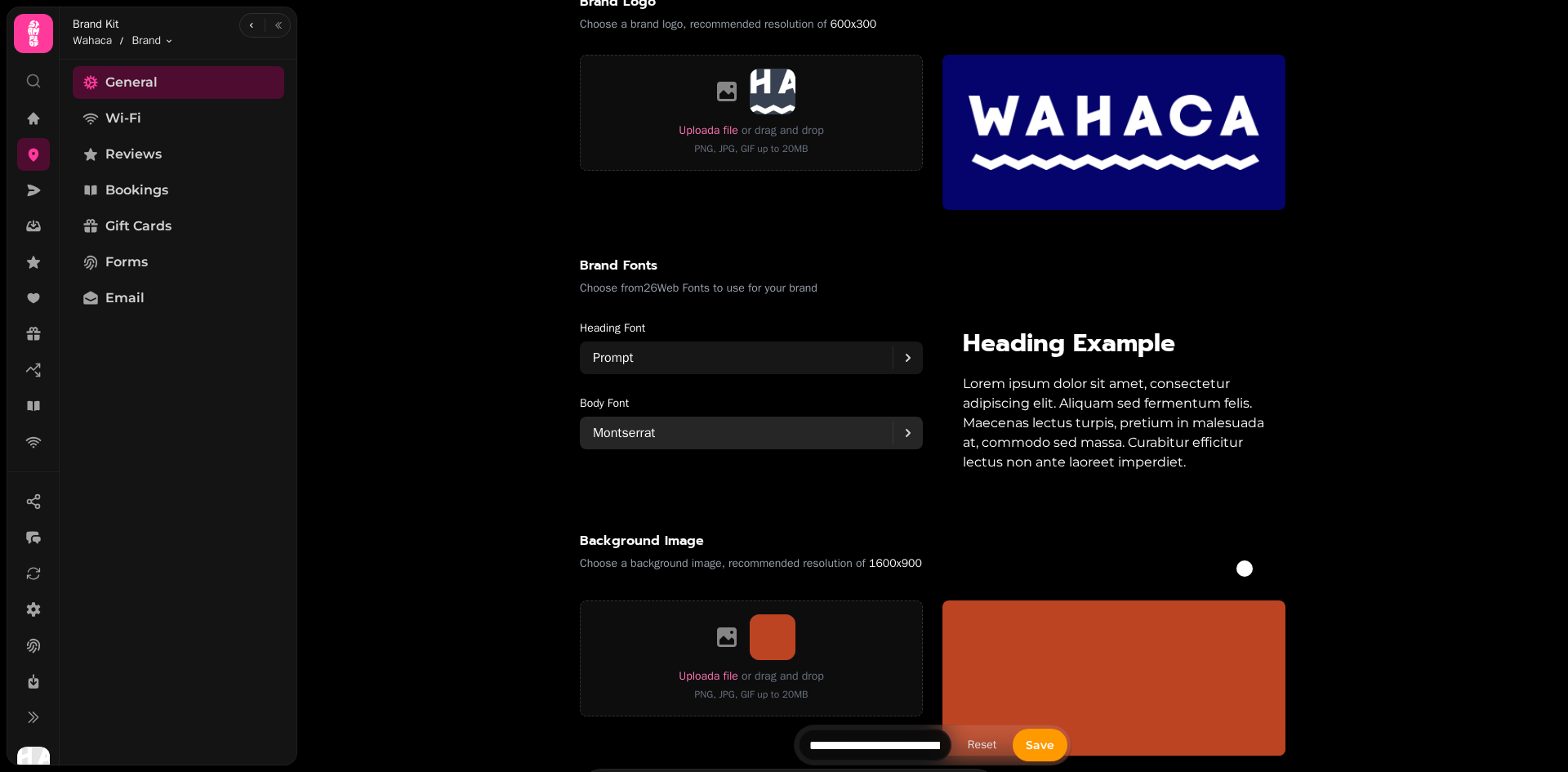 click on "Montserrat" at bounding box center [742, 433] 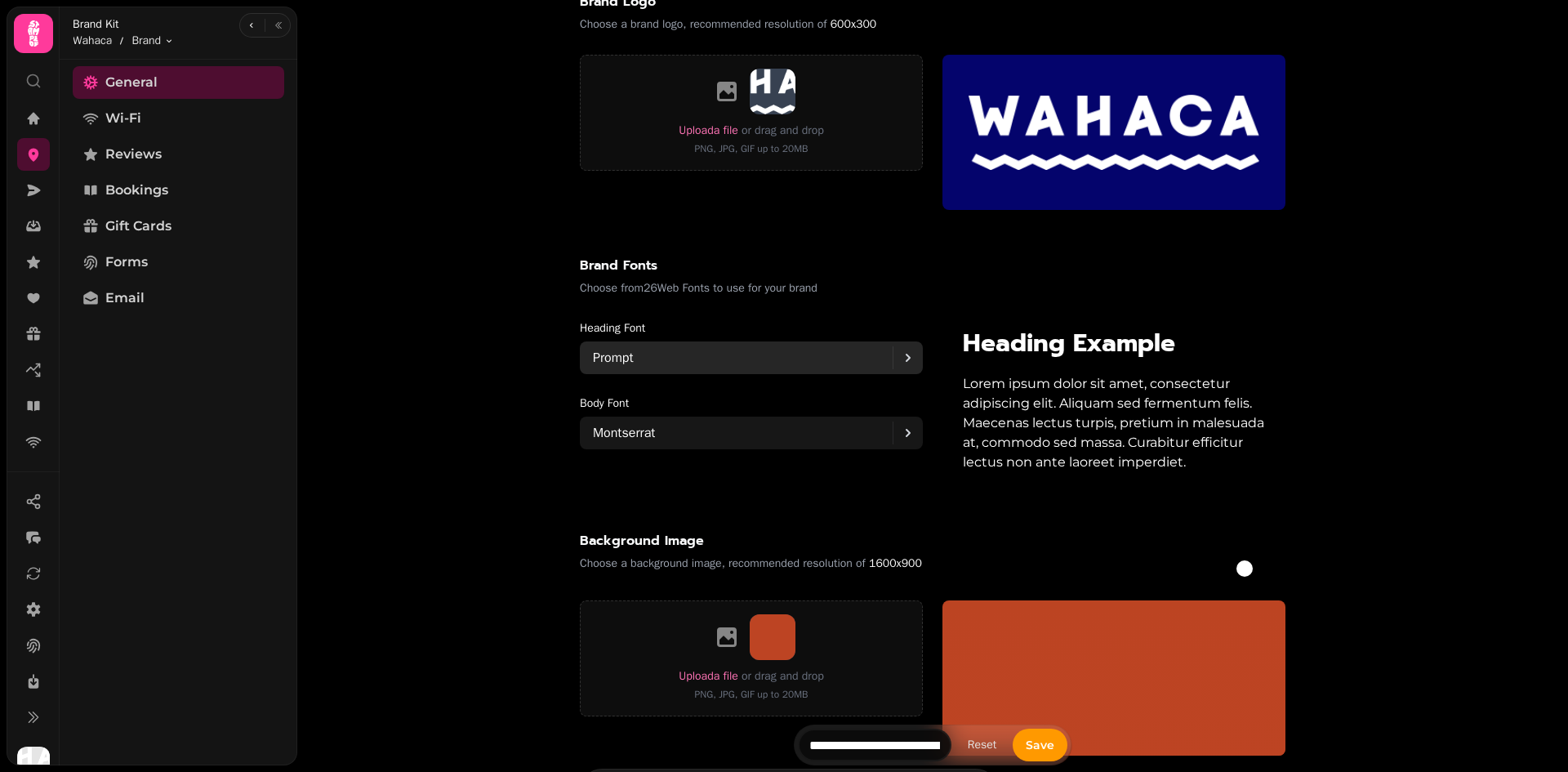 click on "Prompt" at bounding box center (742, 358) 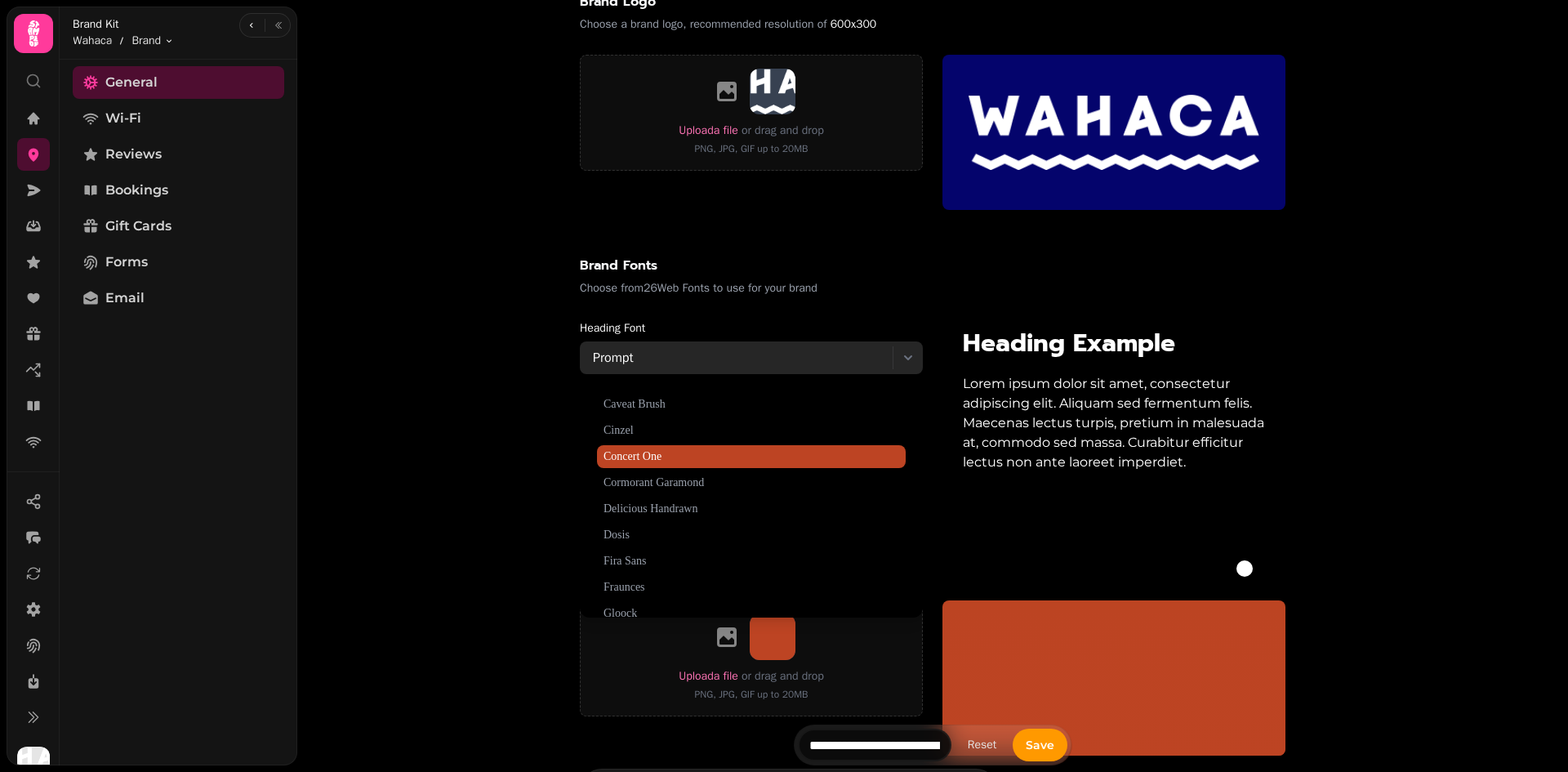 scroll, scrollTop: 0, scrollLeft: 0, axis: both 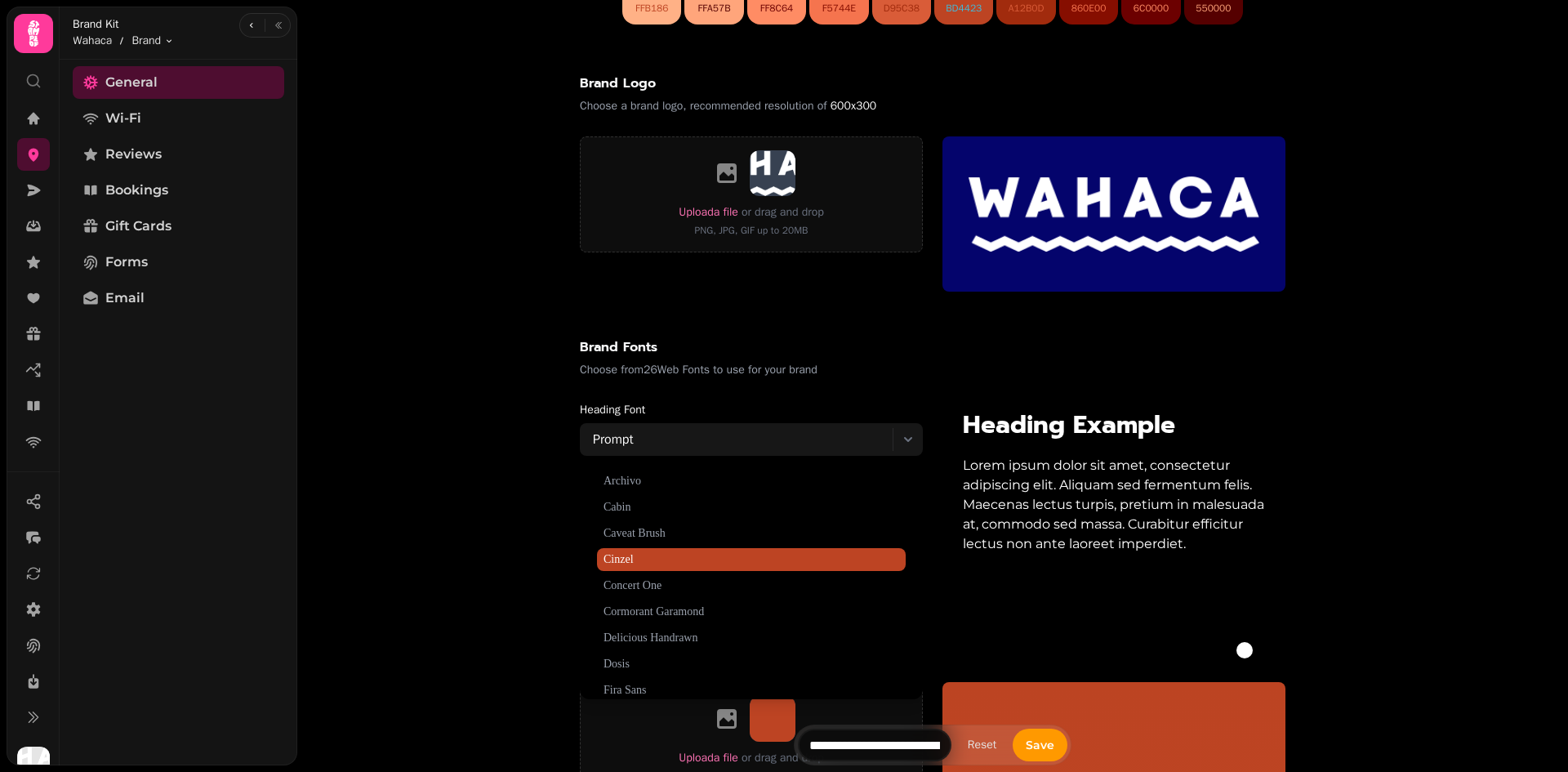 click on "Cinzel" at bounding box center [751, 560] 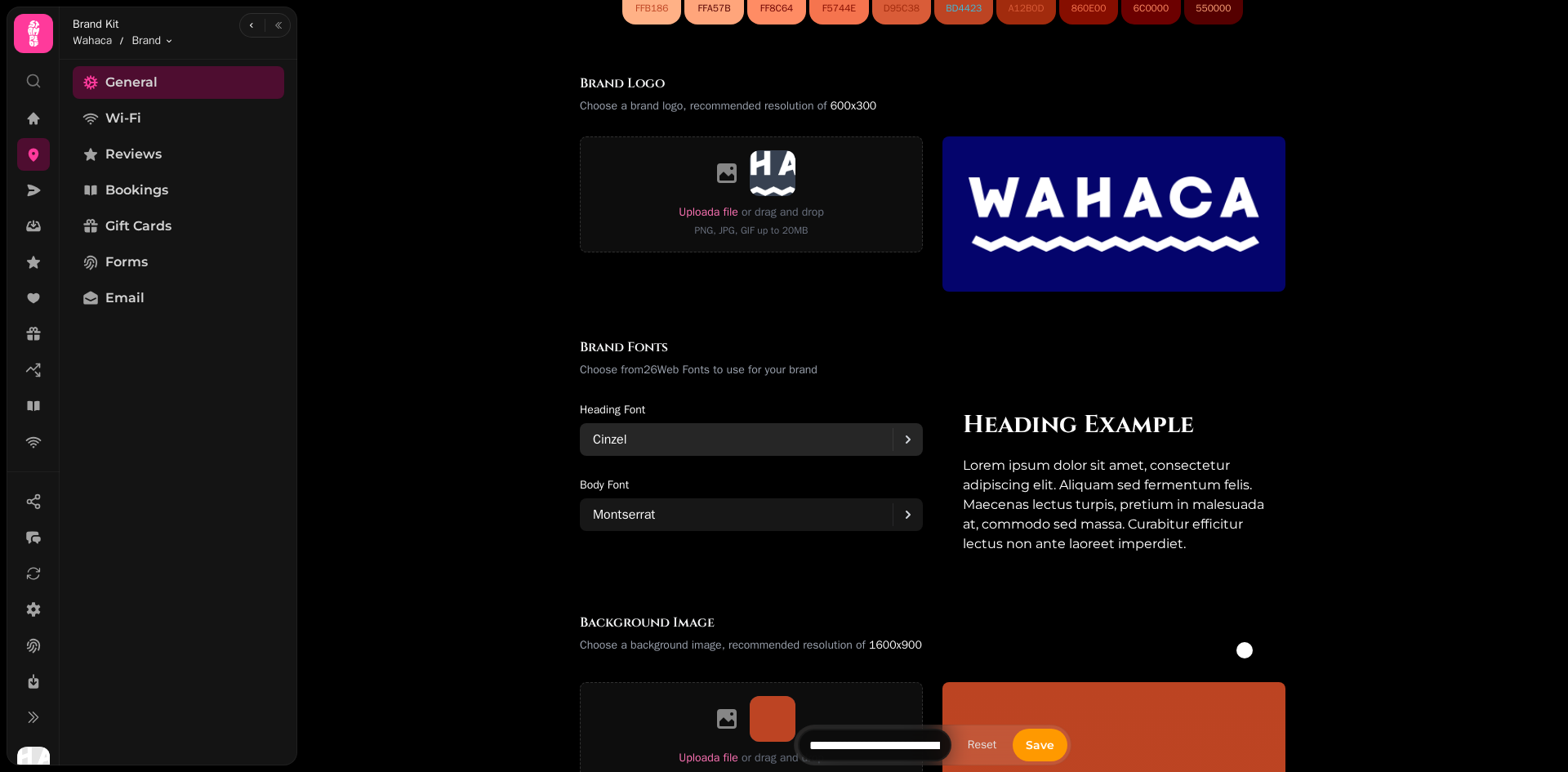 click on "Cinzel" at bounding box center [742, 440] 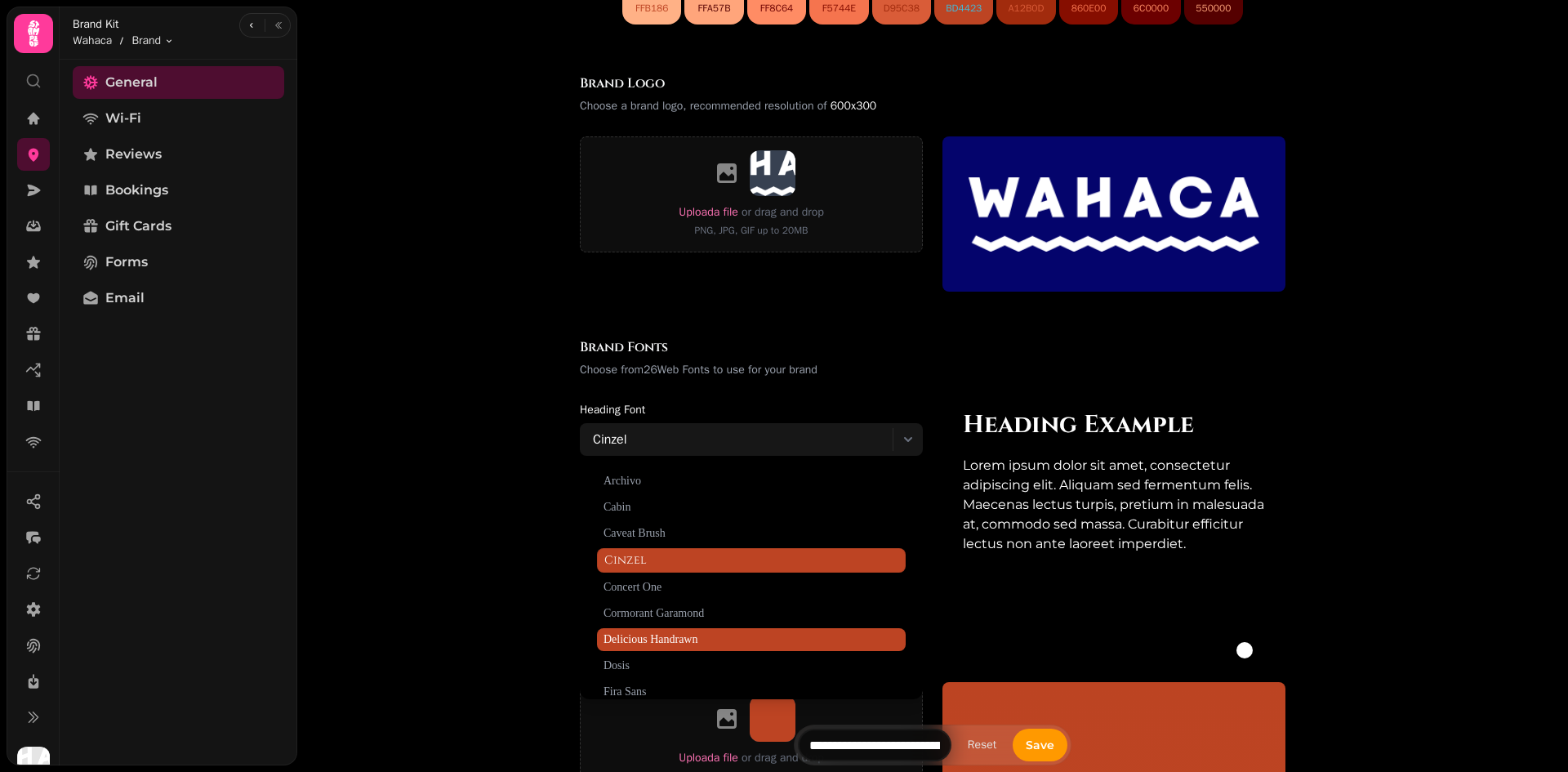 click on "Delicious Handrawn" at bounding box center [751, 640] 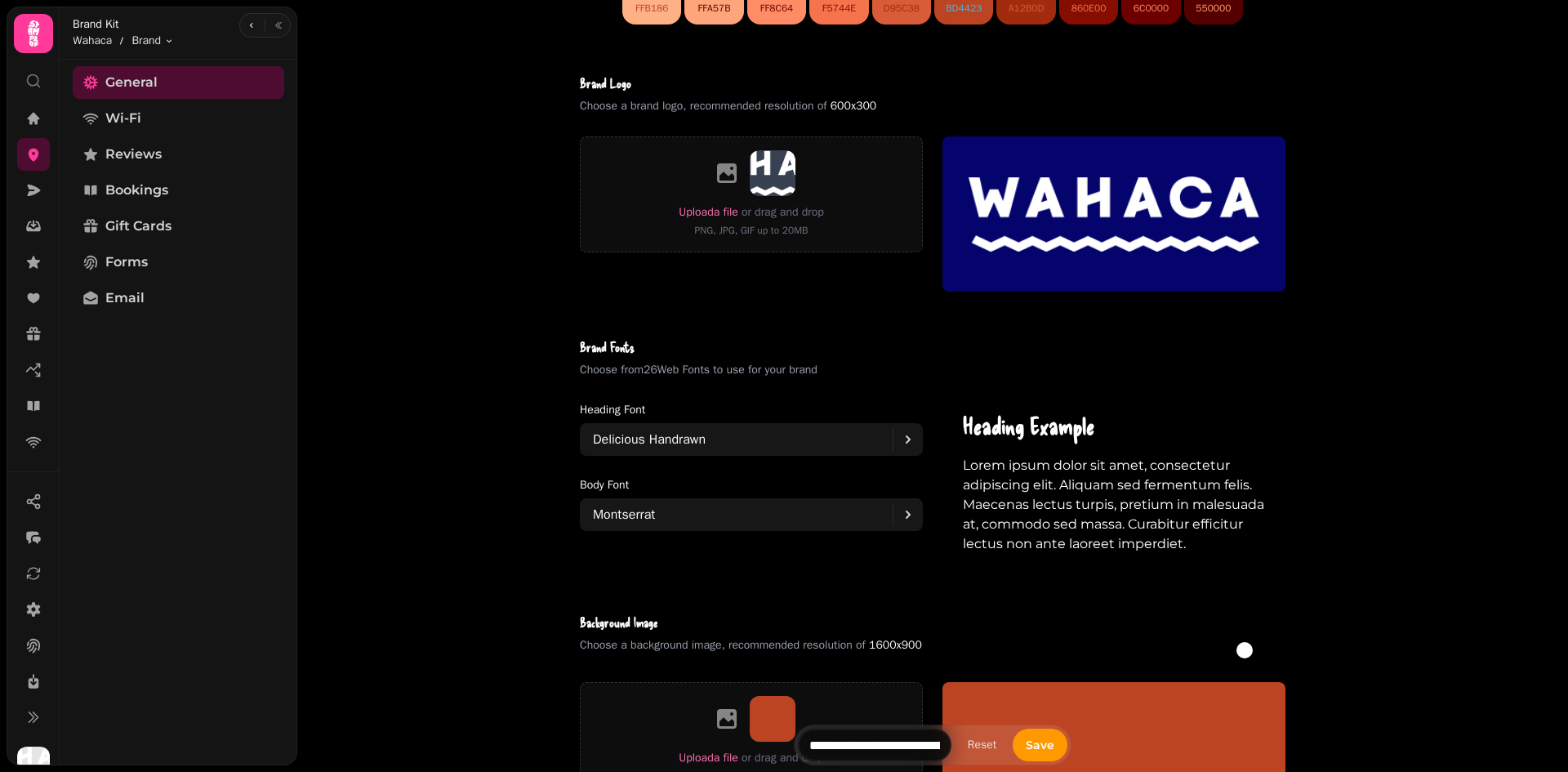 click on "Heading font Delicious Handrawn Body font Montserrat" at bounding box center [751, 484] 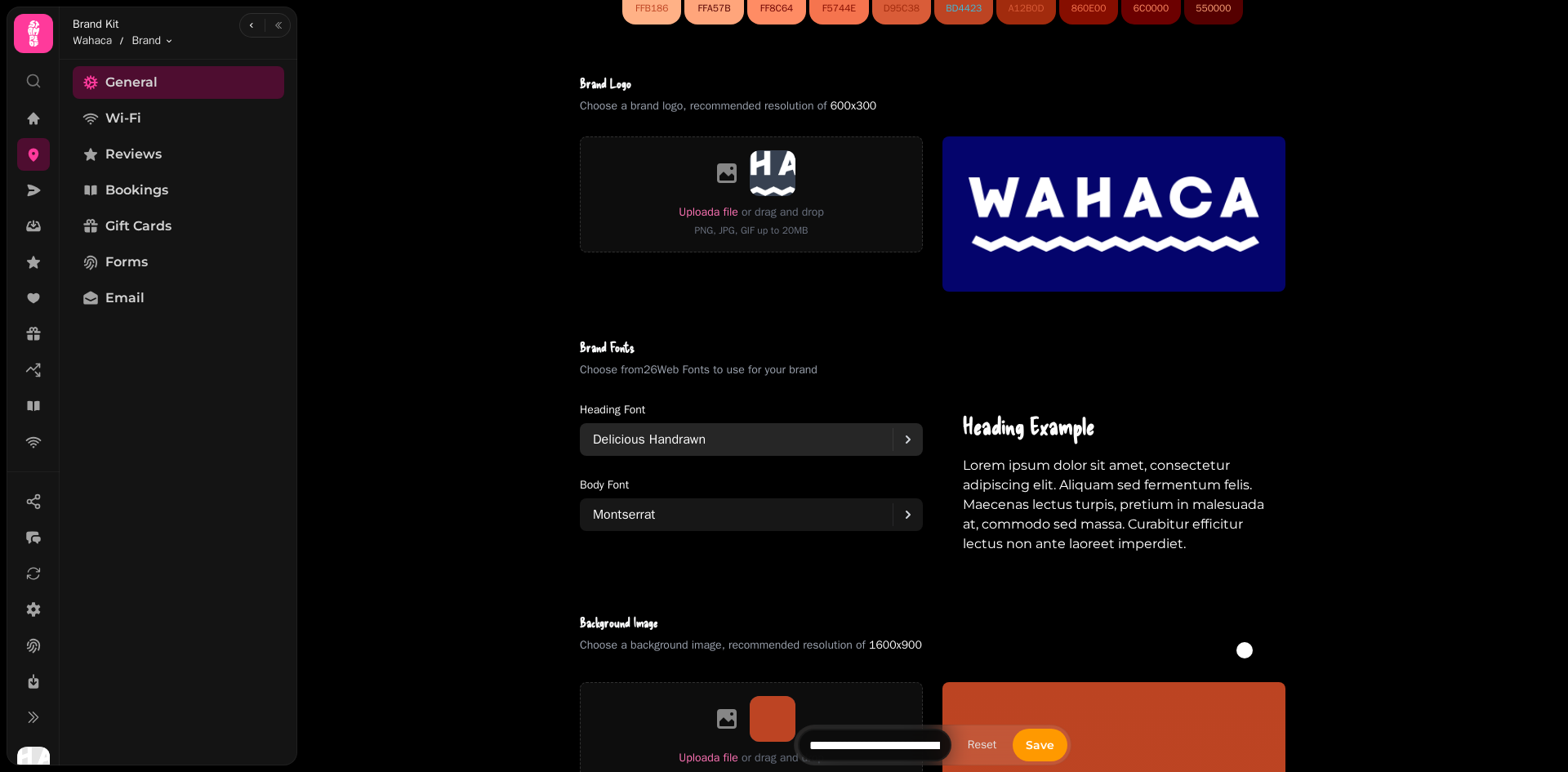 click on "Delicious Handrawn" at bounding box center [742, 440] 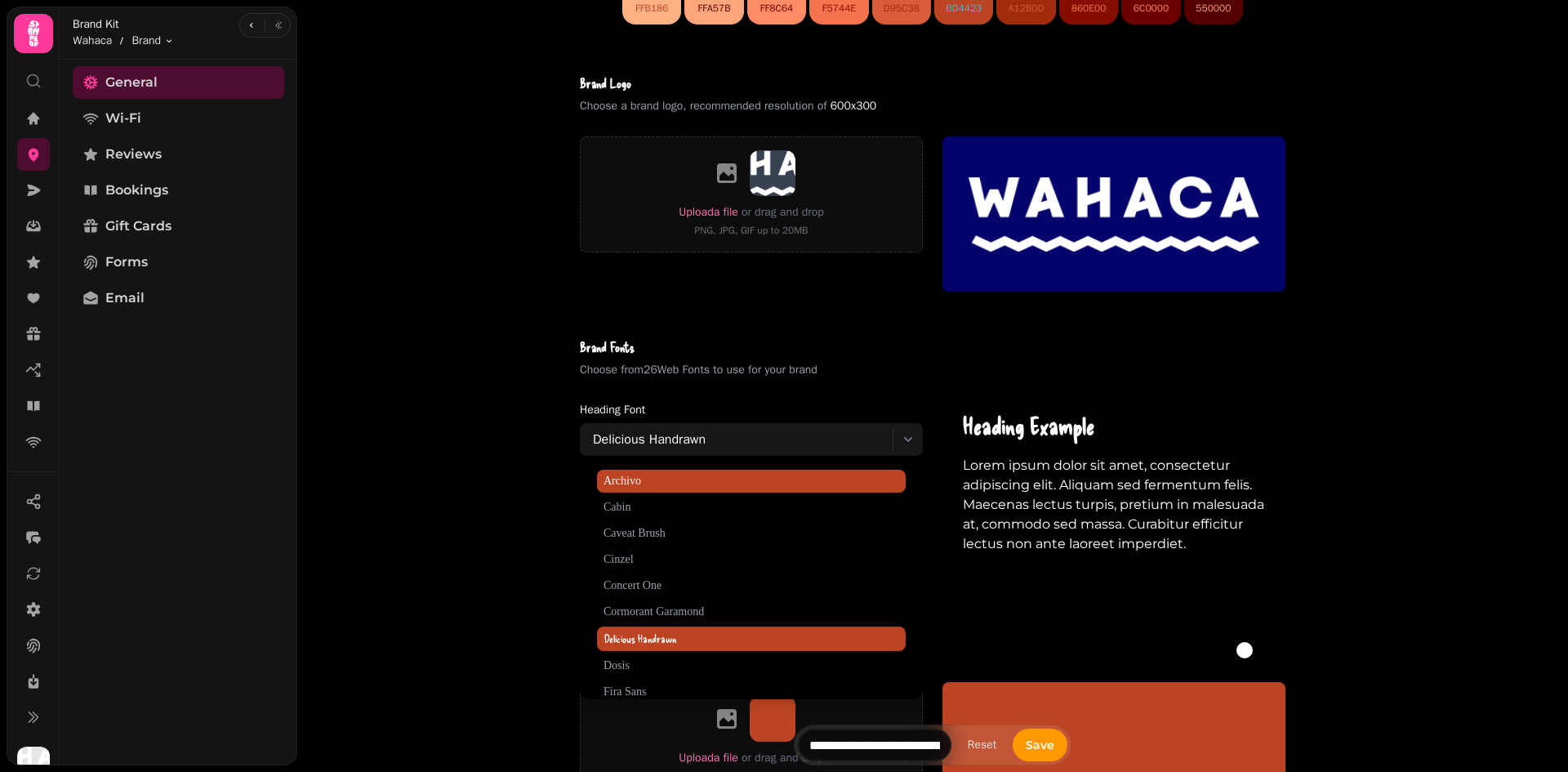 click on "Archivo" at bounding box center [751, 481] 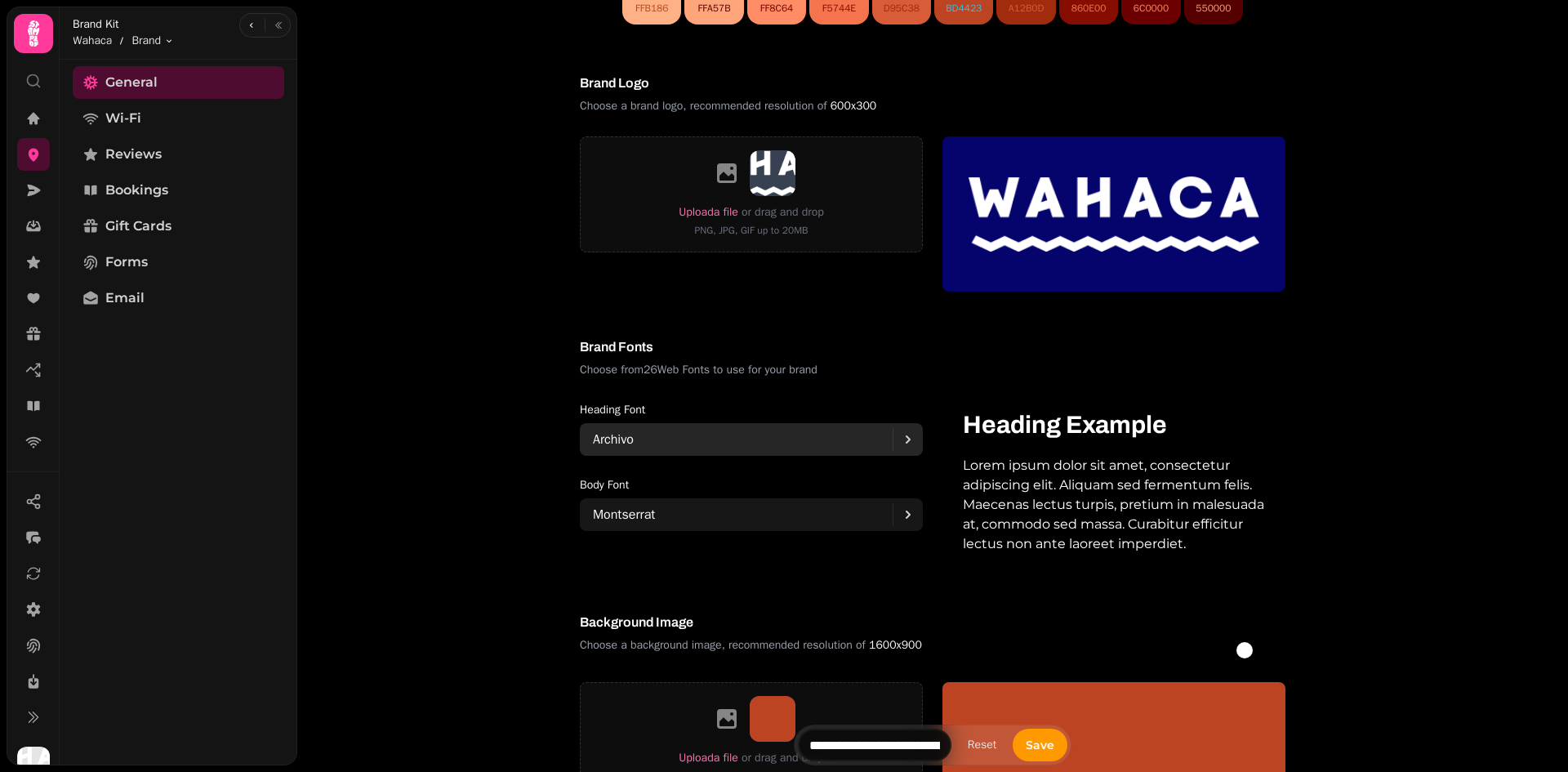 click on "Archivo" at bounding box center (742, 440) 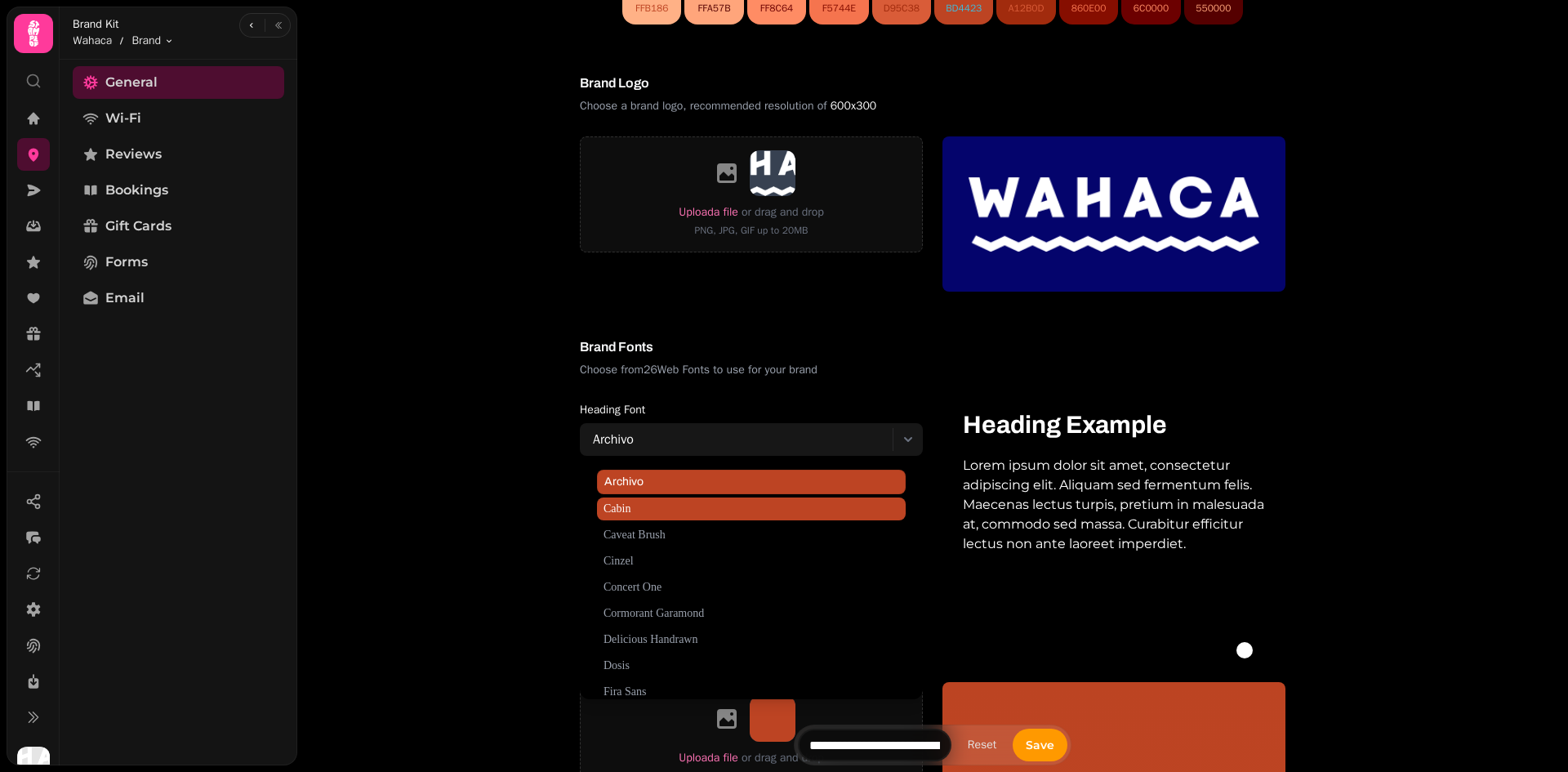 click on "Cabin" at bounding box center (751, 509) 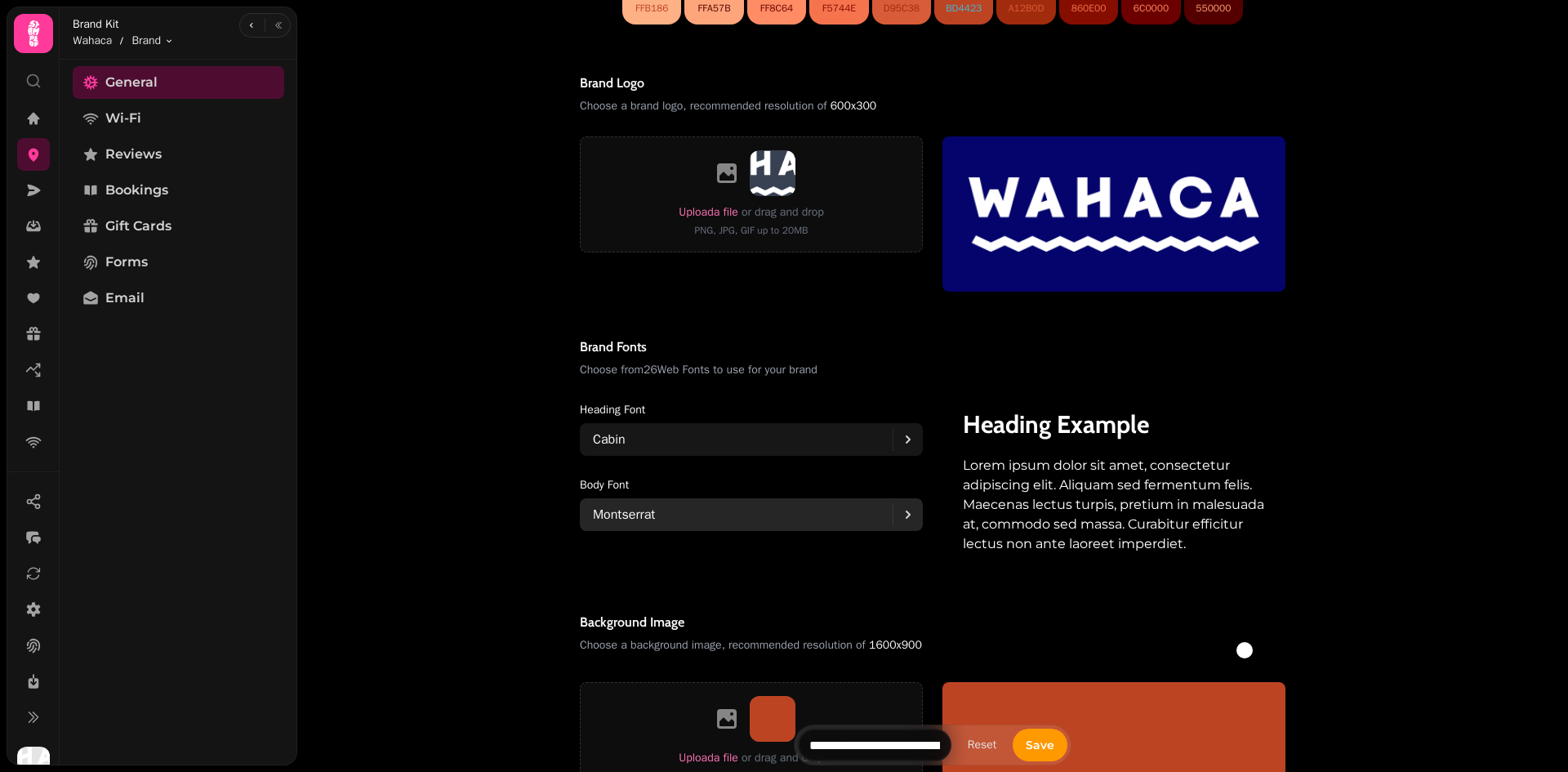 click on "Montserrat" at bounding box center [742, 515] 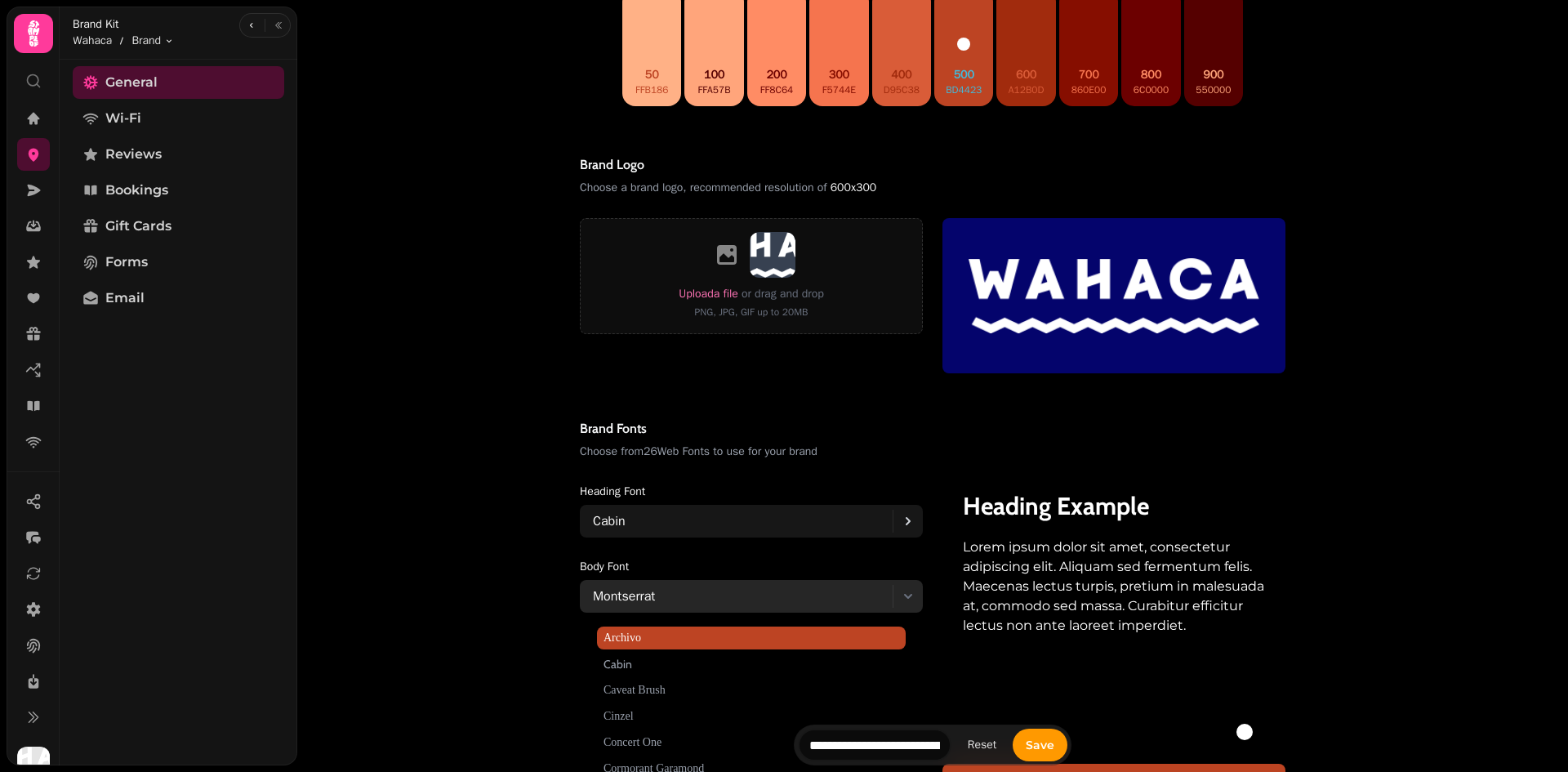 scroll, scrollTop: 570, scrollLeft: 0, axis: vertical 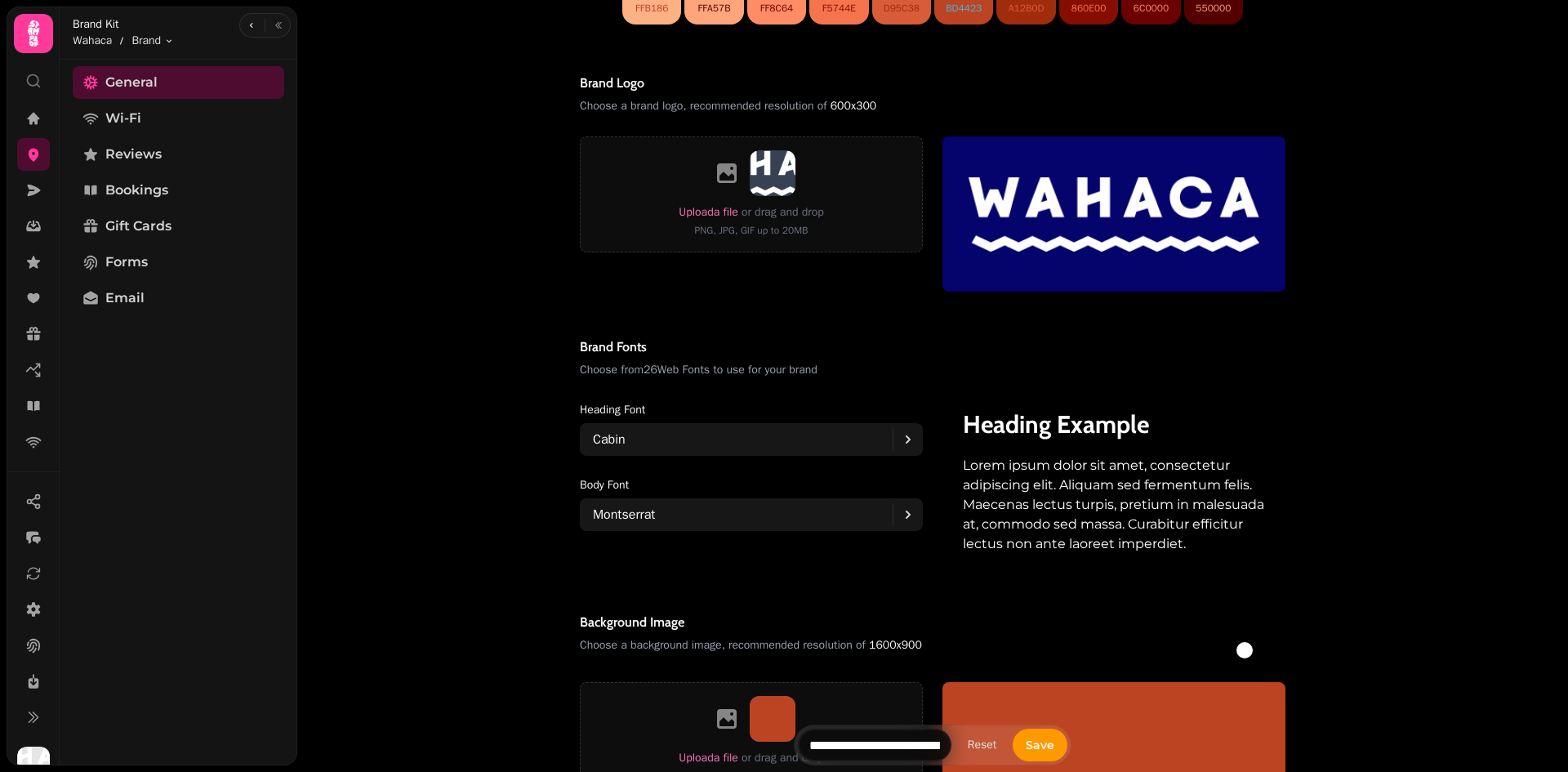 click on "Brand kit [FIRST] [LAST] LTD venue ******* These brand settings will be used across selected Stampede features.   Learn more 50 ffb186 100 ffa57b 200 ff8c64 300 f5744e 400 d95c38 500 bd4423 600 a12b0d 700 860e00 800 6c0000 900 550000 Brand logo Choose a brand logo, recommended resolution of   600x300 Upload  a file or drag and drop PNG, JPG, GIF up to 20MB Brand fonts Choose from  26  Web Fonts to use for your brand Heading font Cabin Body font Montserrat Heading Example Lorem ipsum dolor sit amet, consectetur adipiscing elit. Aliquam sed fermentum felis. Maecenas lectus turpis, pretium in malesuada at, commodo sed massa. Curabitur efficitur lectus non ante laoreet imperdiet. Background image Choose a background image, recommended resolution of   1600x900 #ffffff  colour selected #000000  colour selected Upload  a file or drag and drop PNG, JPG, GIF up to 20MB ******* Corners Round Square Example" at bounding box center (933, 260) 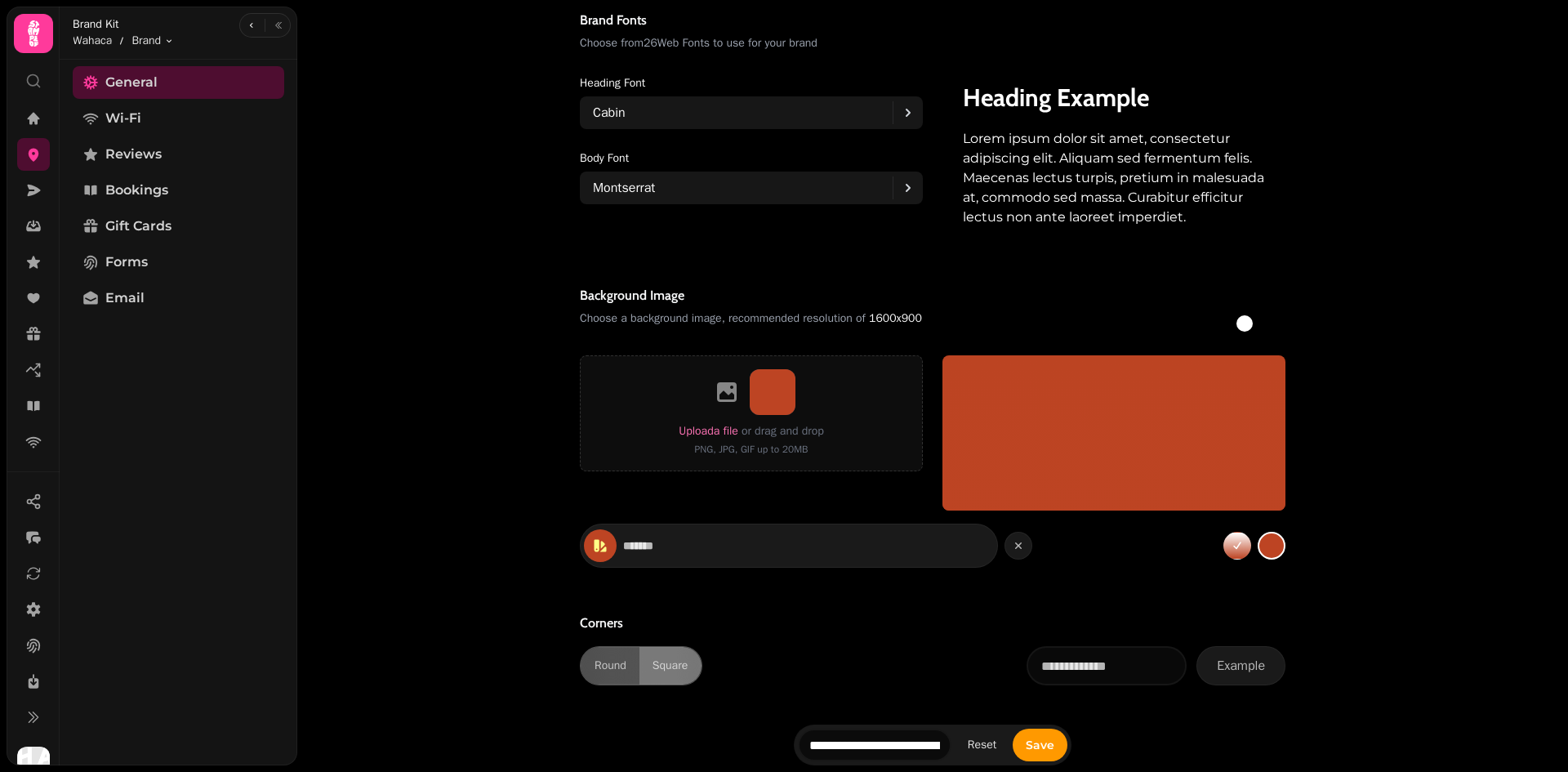 scroll, scrollTop: 904, scrollLeft: 0, axis: vertical 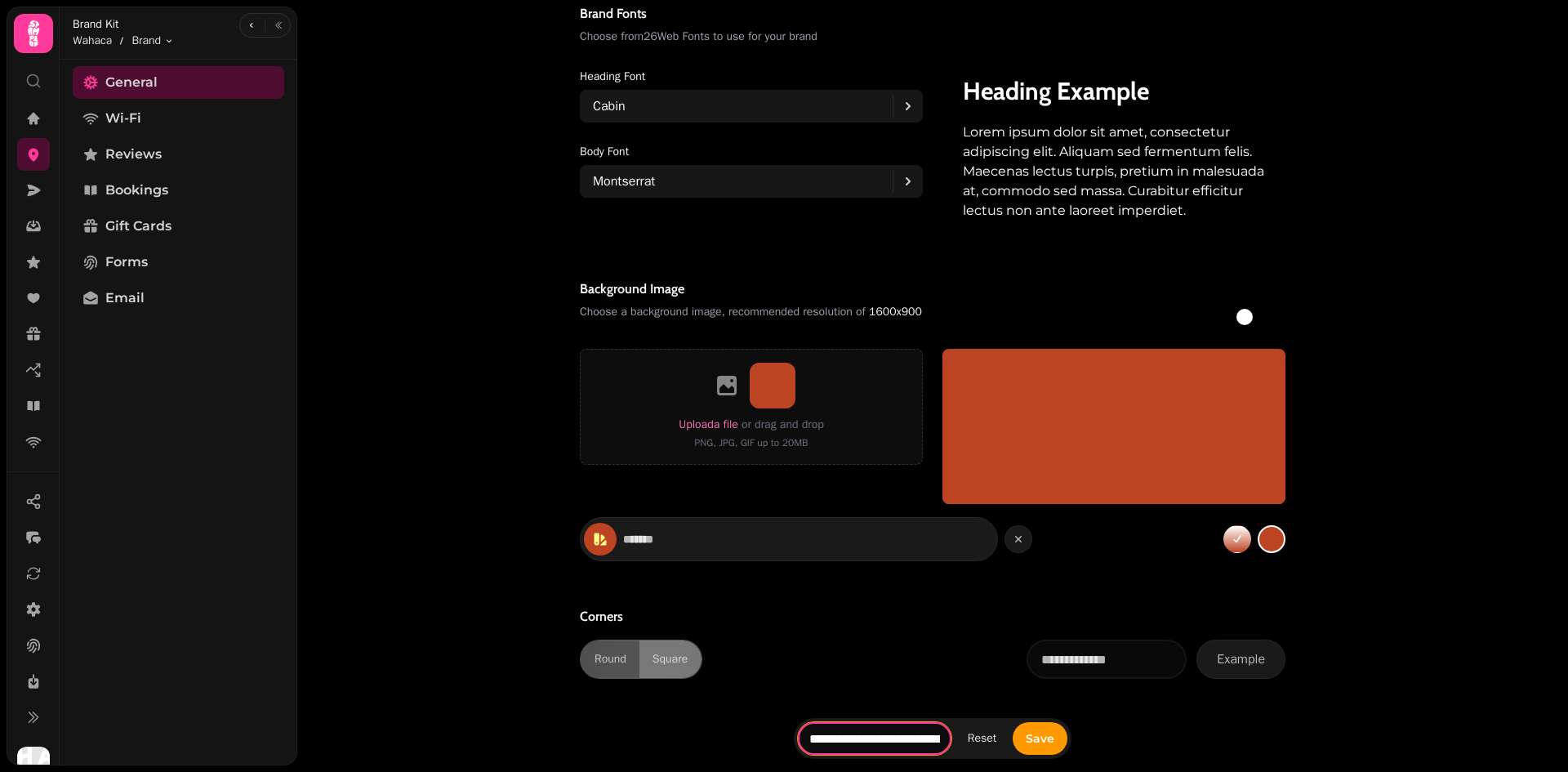 click on "**********" at bounding box center (875, 739) 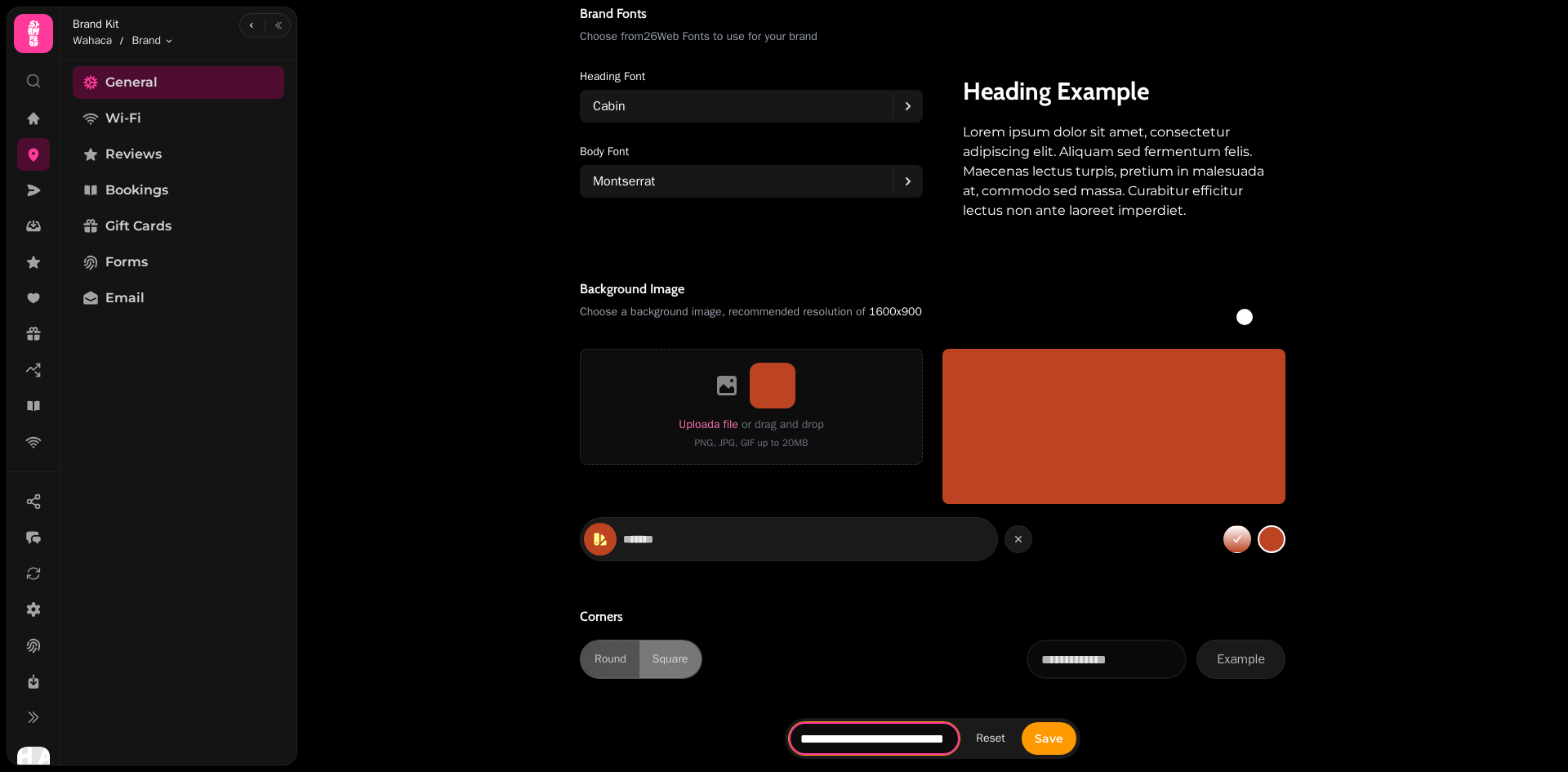 click on "**********" at bounding box center (874, 739) 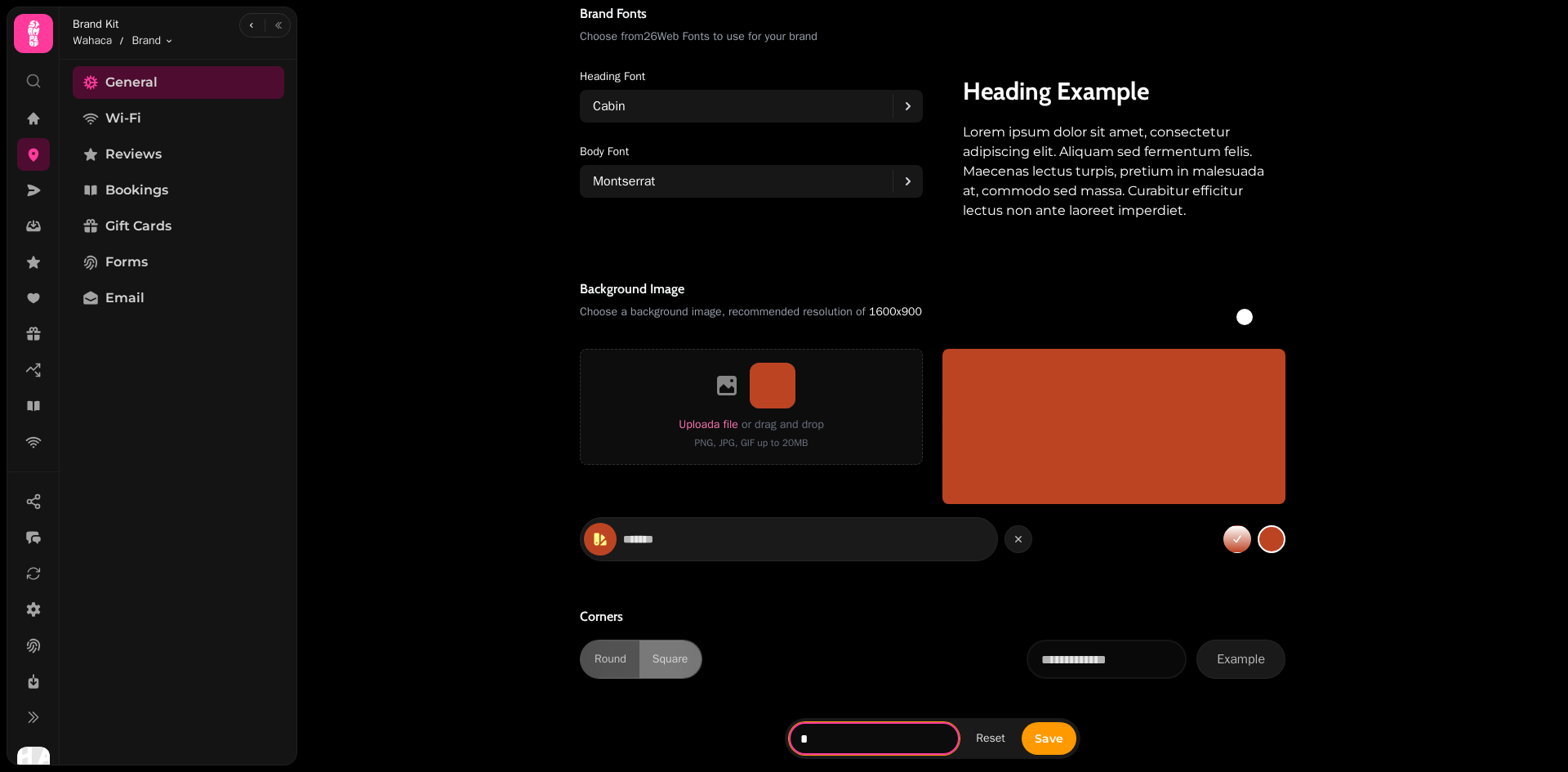 scroll, scrollTop: 0, scrollLeft: 0, axis: both 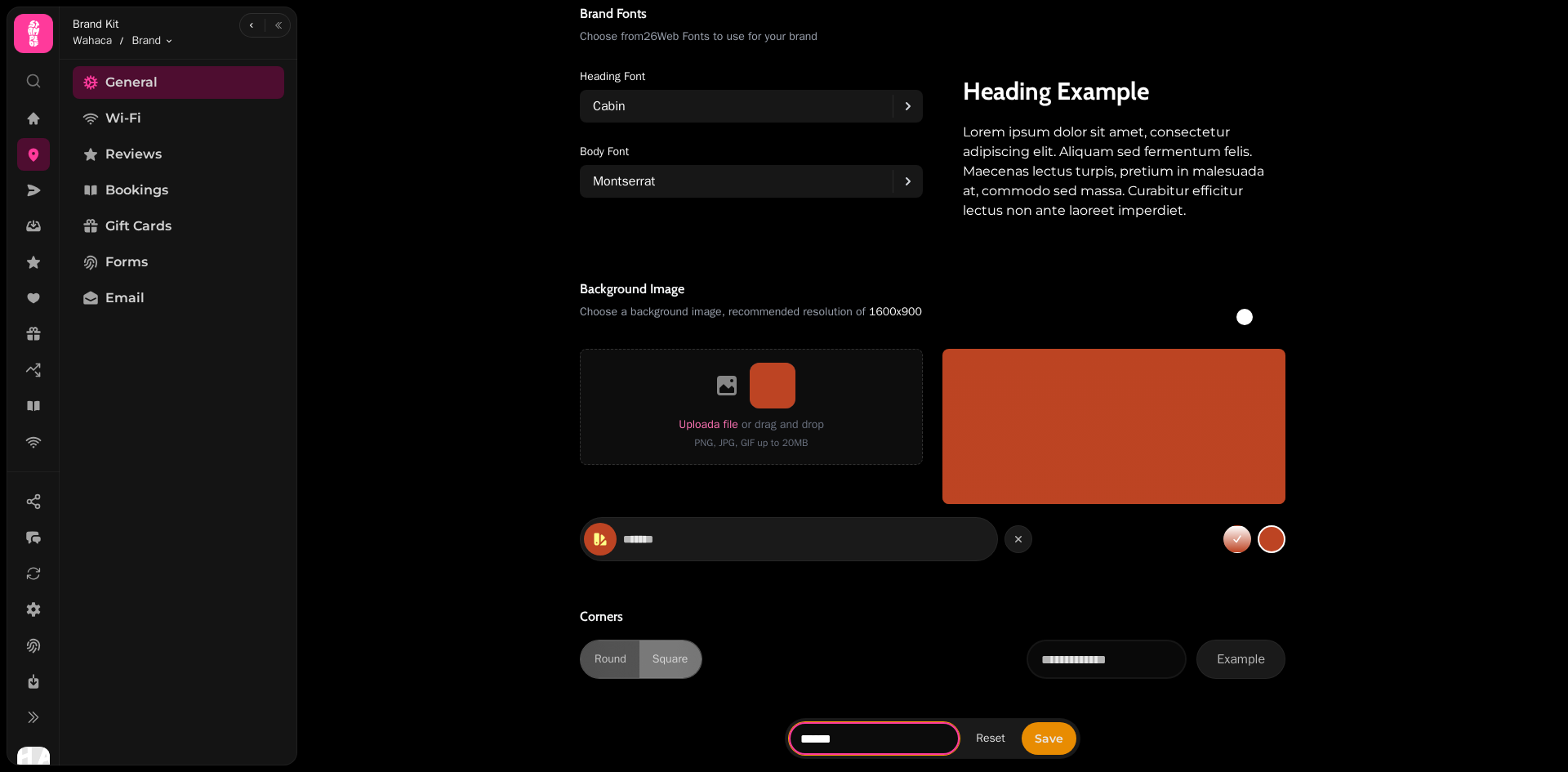 type on "******" 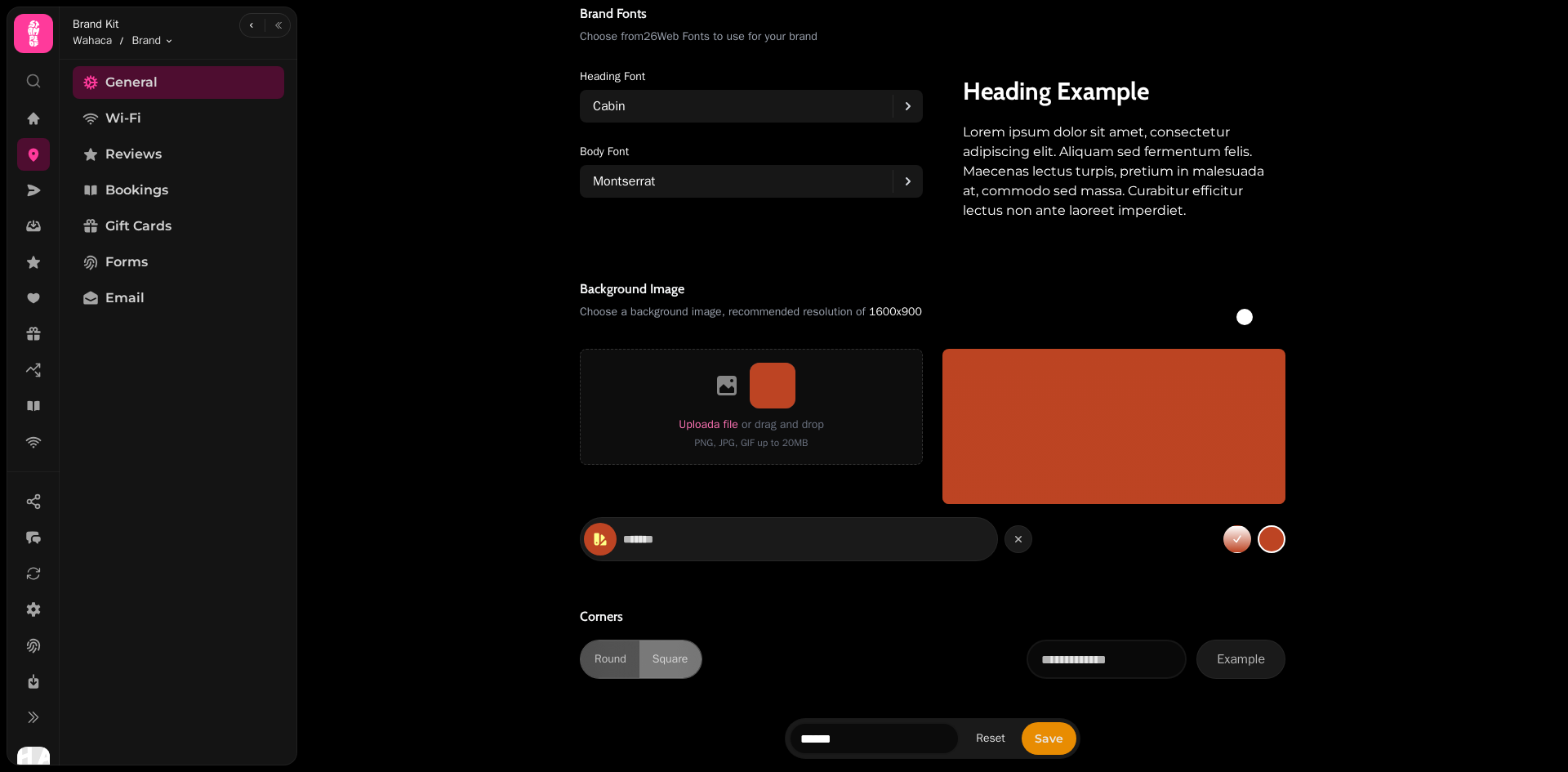 click on "Save" at bounding box center (1049, 739) 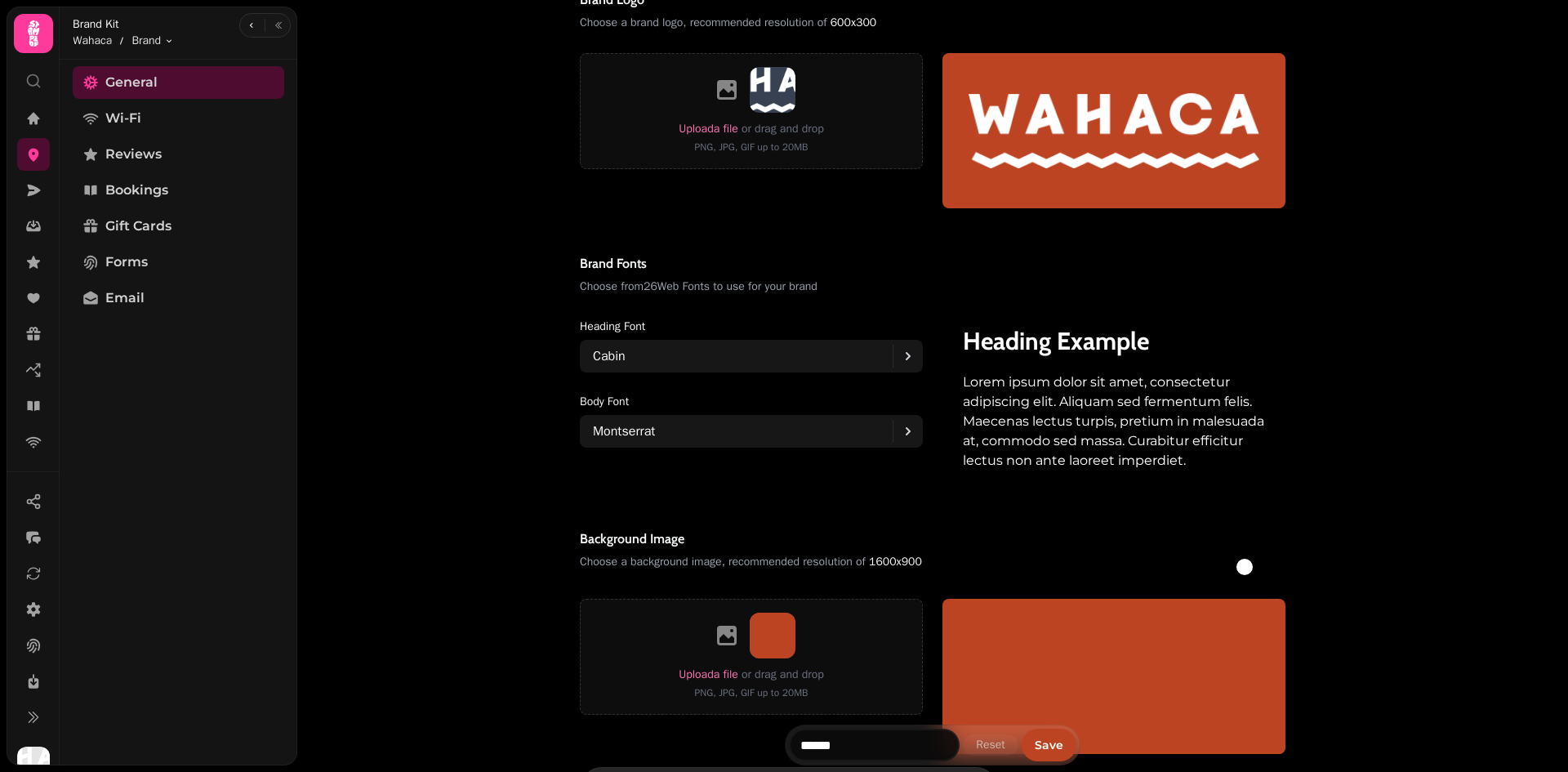 scroll, scrollTop: 817, scrollLeft: 0, axis: vertical 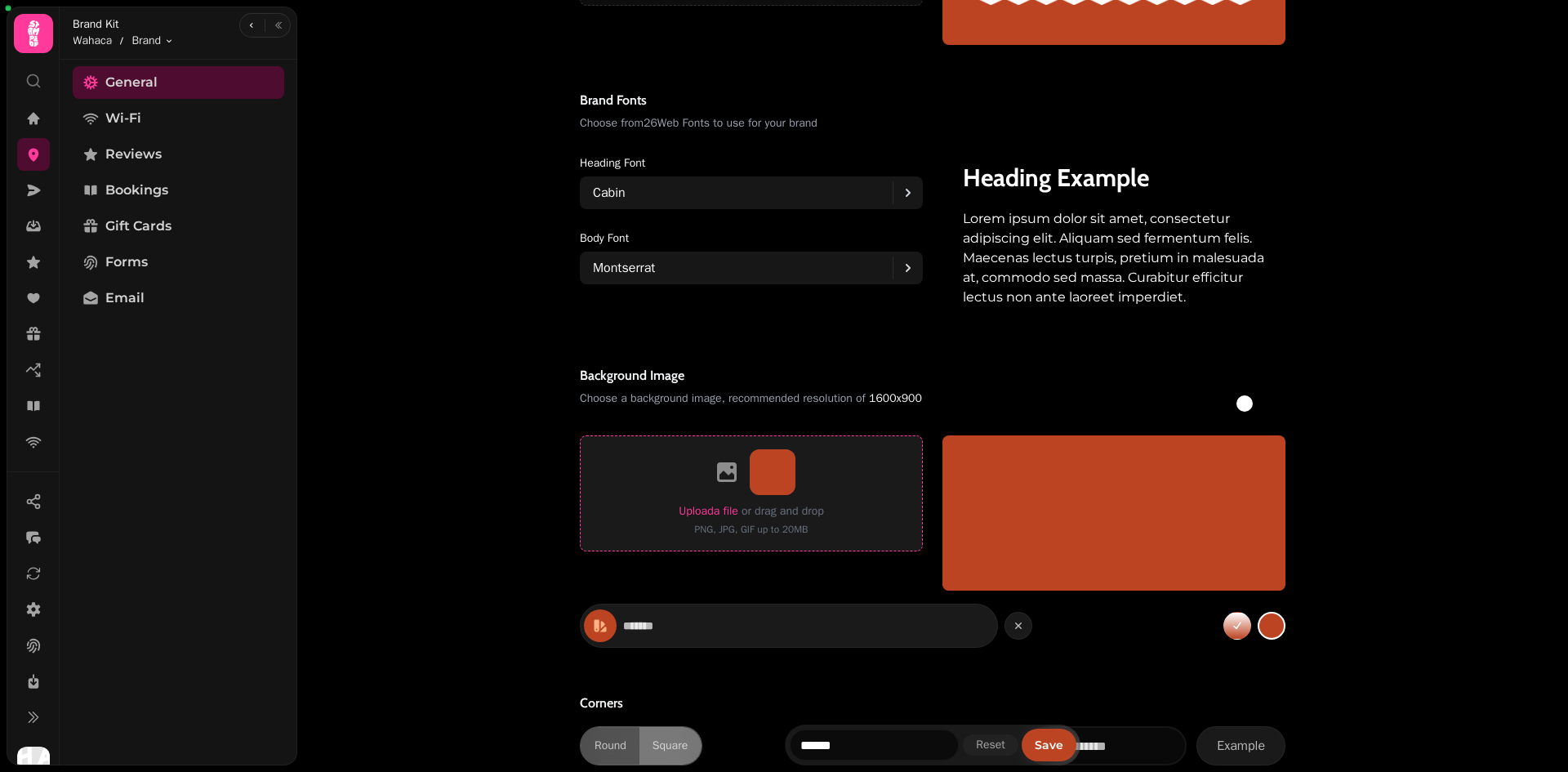 click on "Upload  a file" at bounding box center (708, 511) 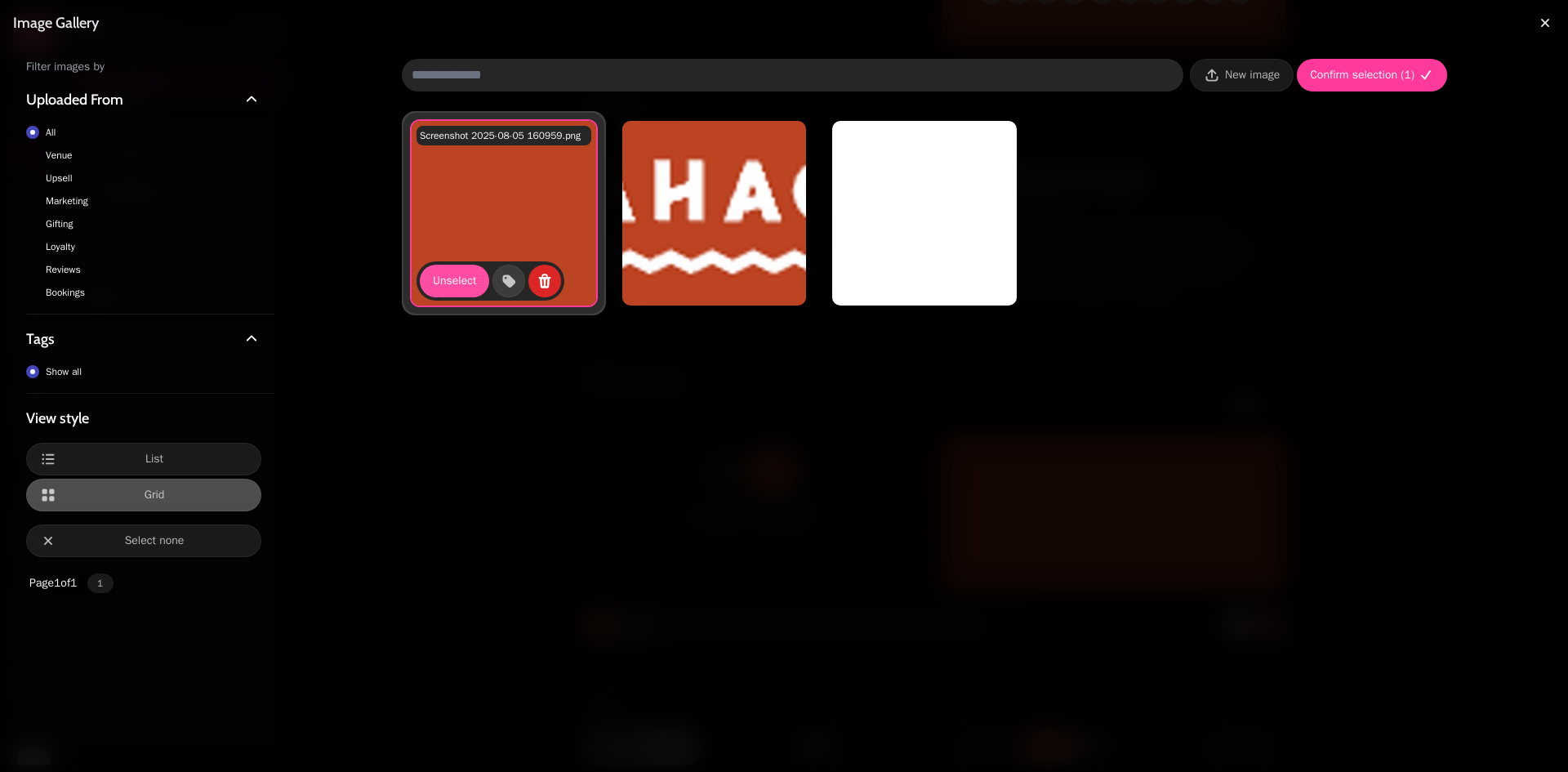 click on "Marketing" at bounding box center (67, 201) 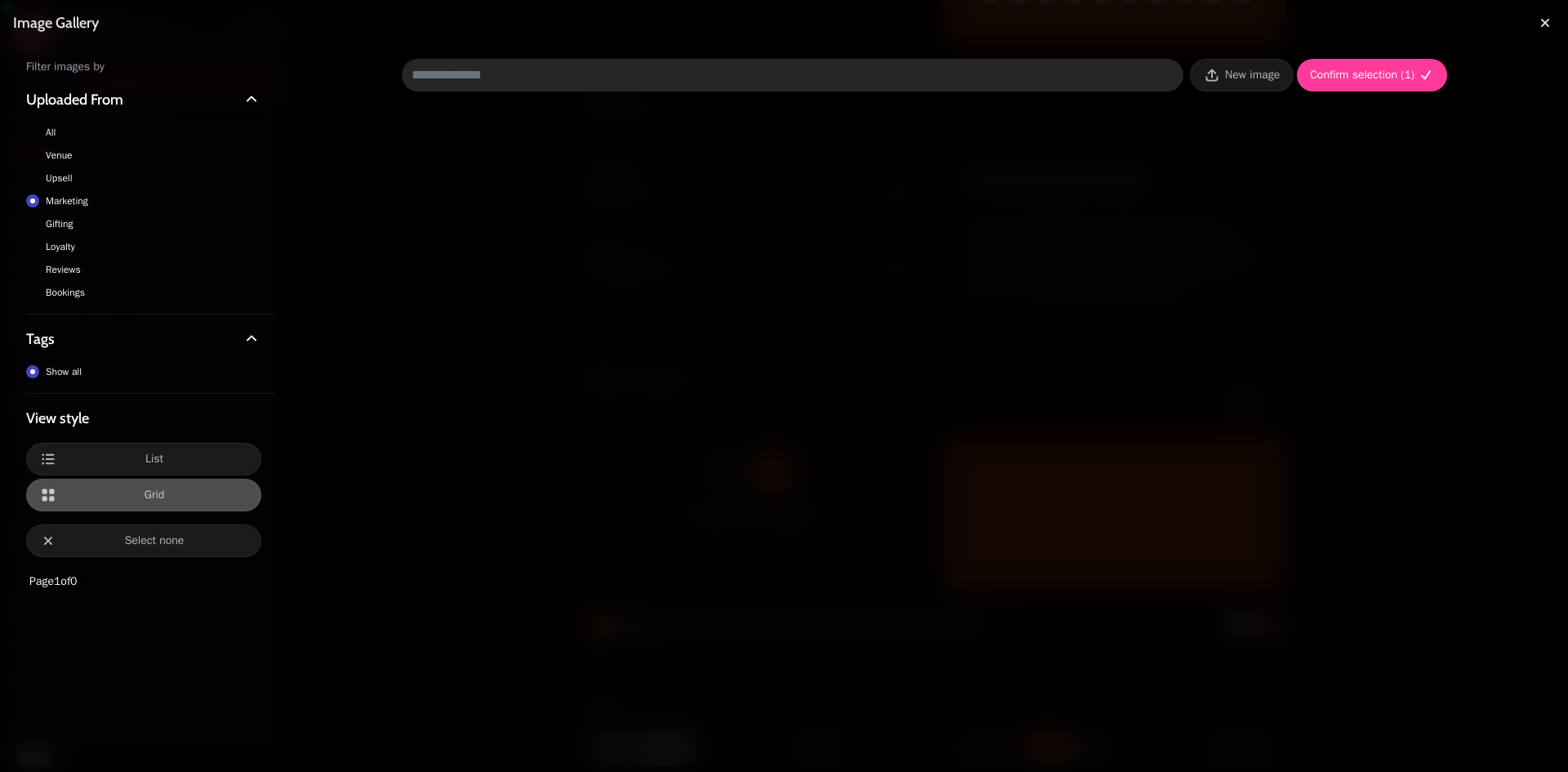 click on "Upsell" at bounding box center (144, 178) 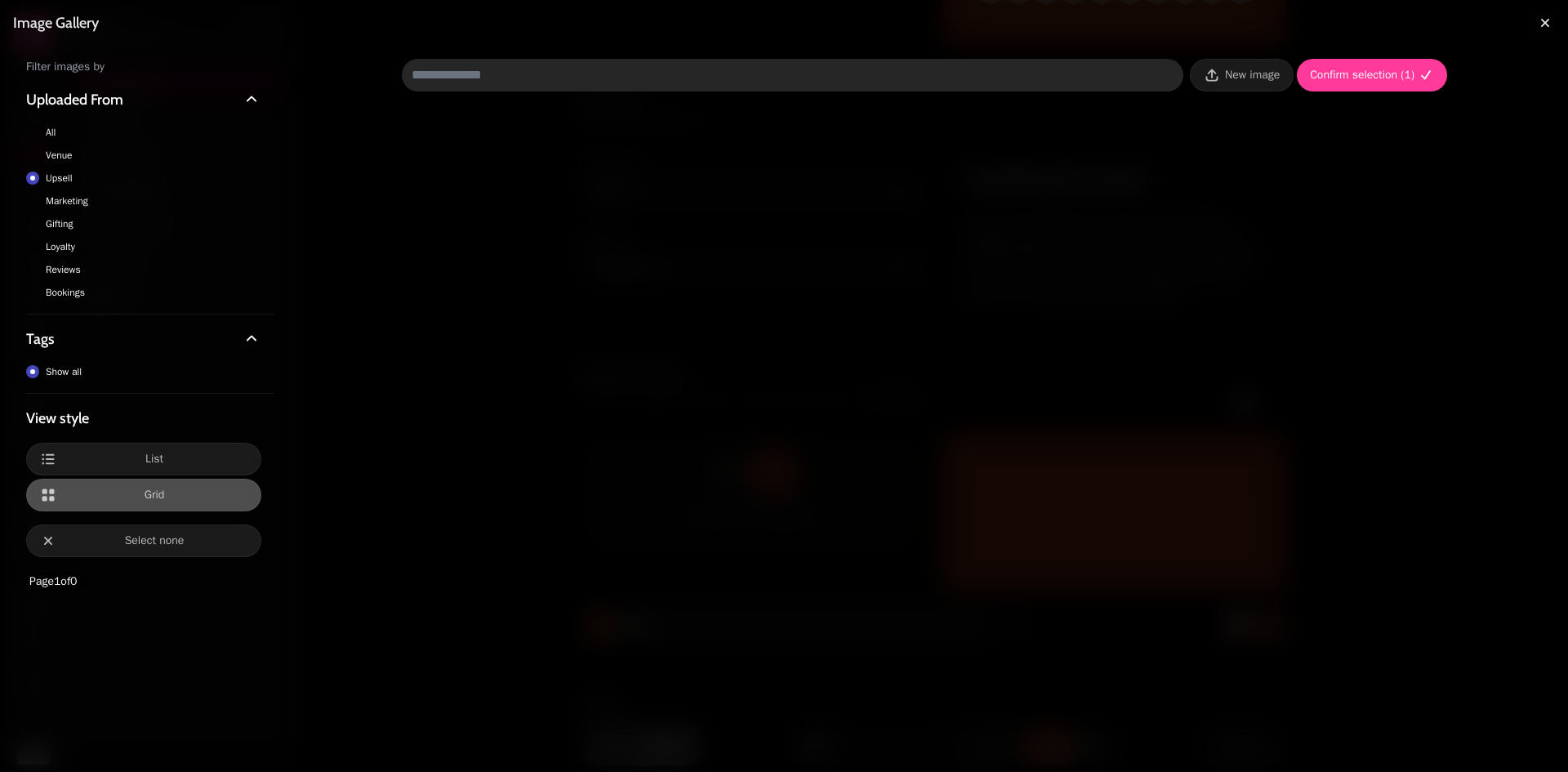 click on "Venue" at bounding box center (59, 155) 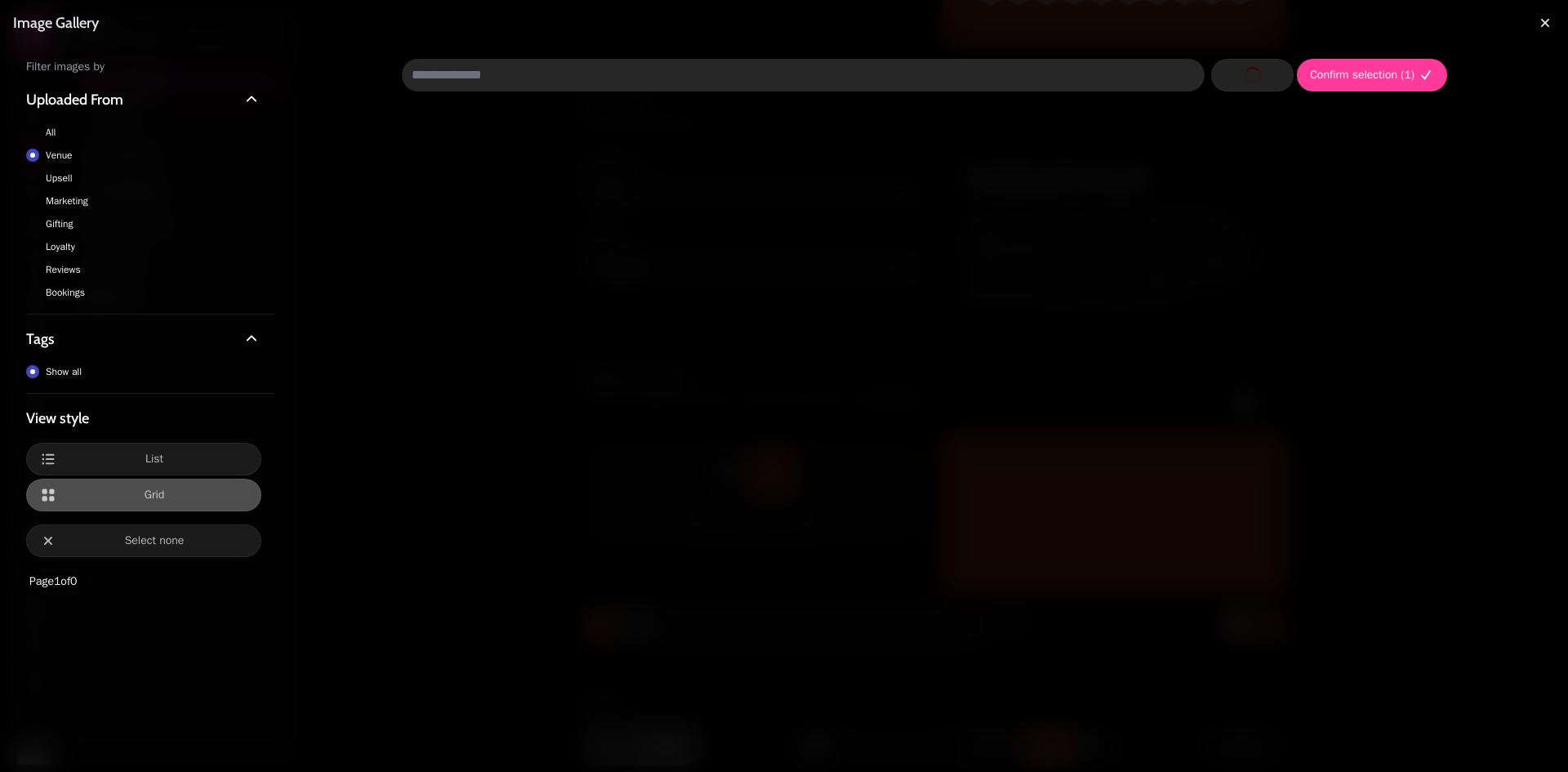click on "All" at bounding box center [144, 132] 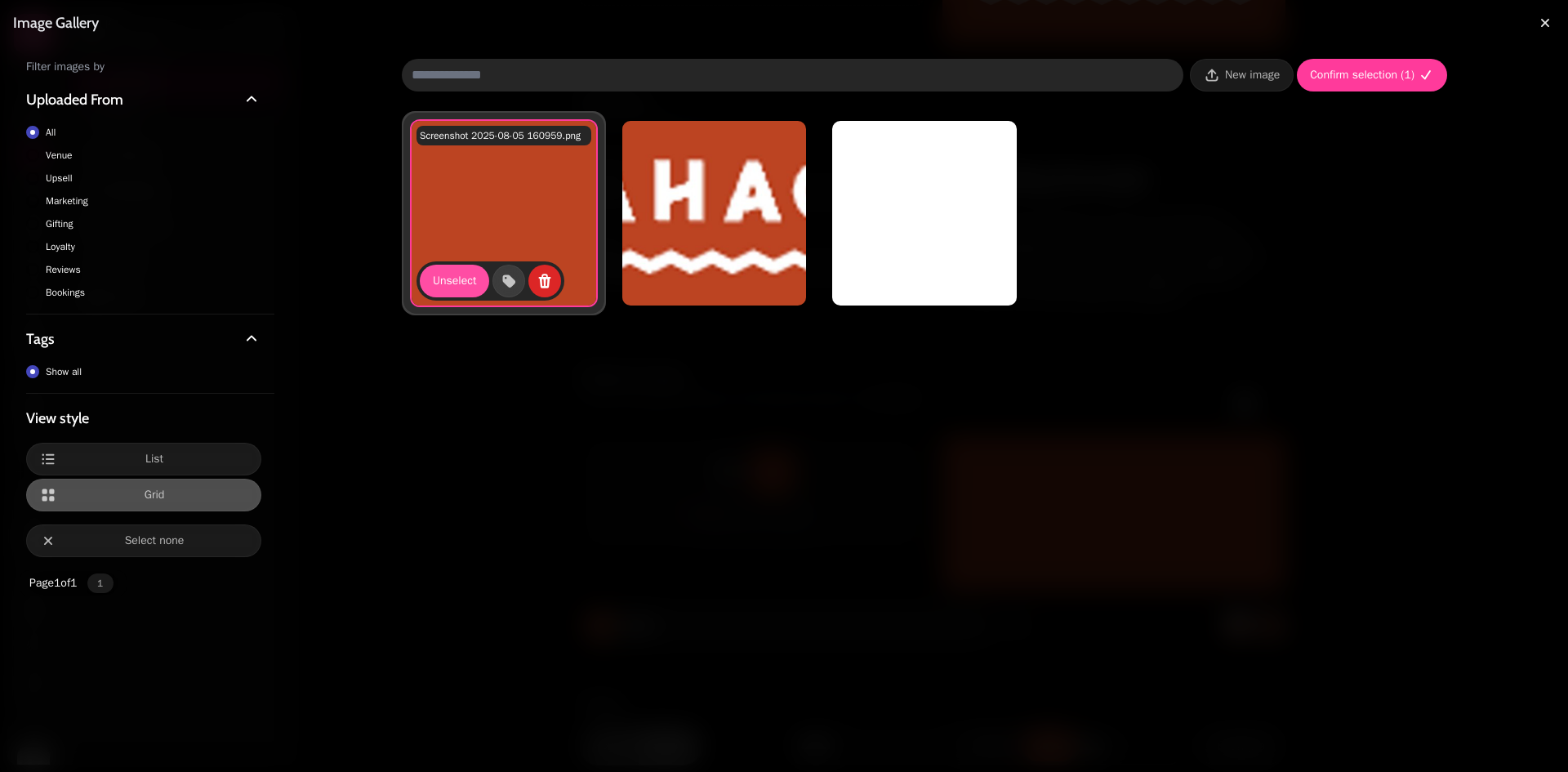 click on "Filter images by" at bounding box center (144, 67) 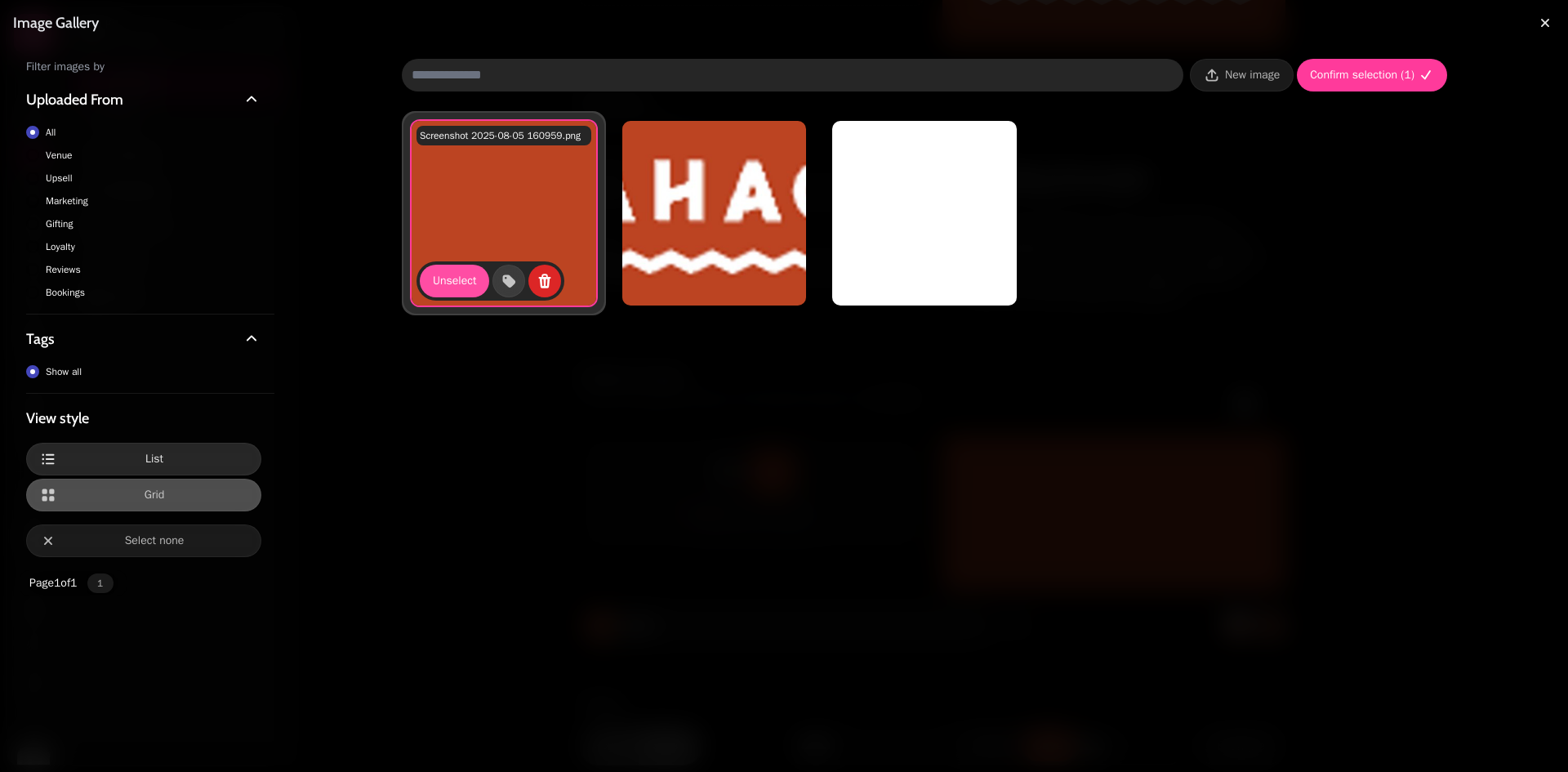 click on "List" at bounding box center (144, 459) 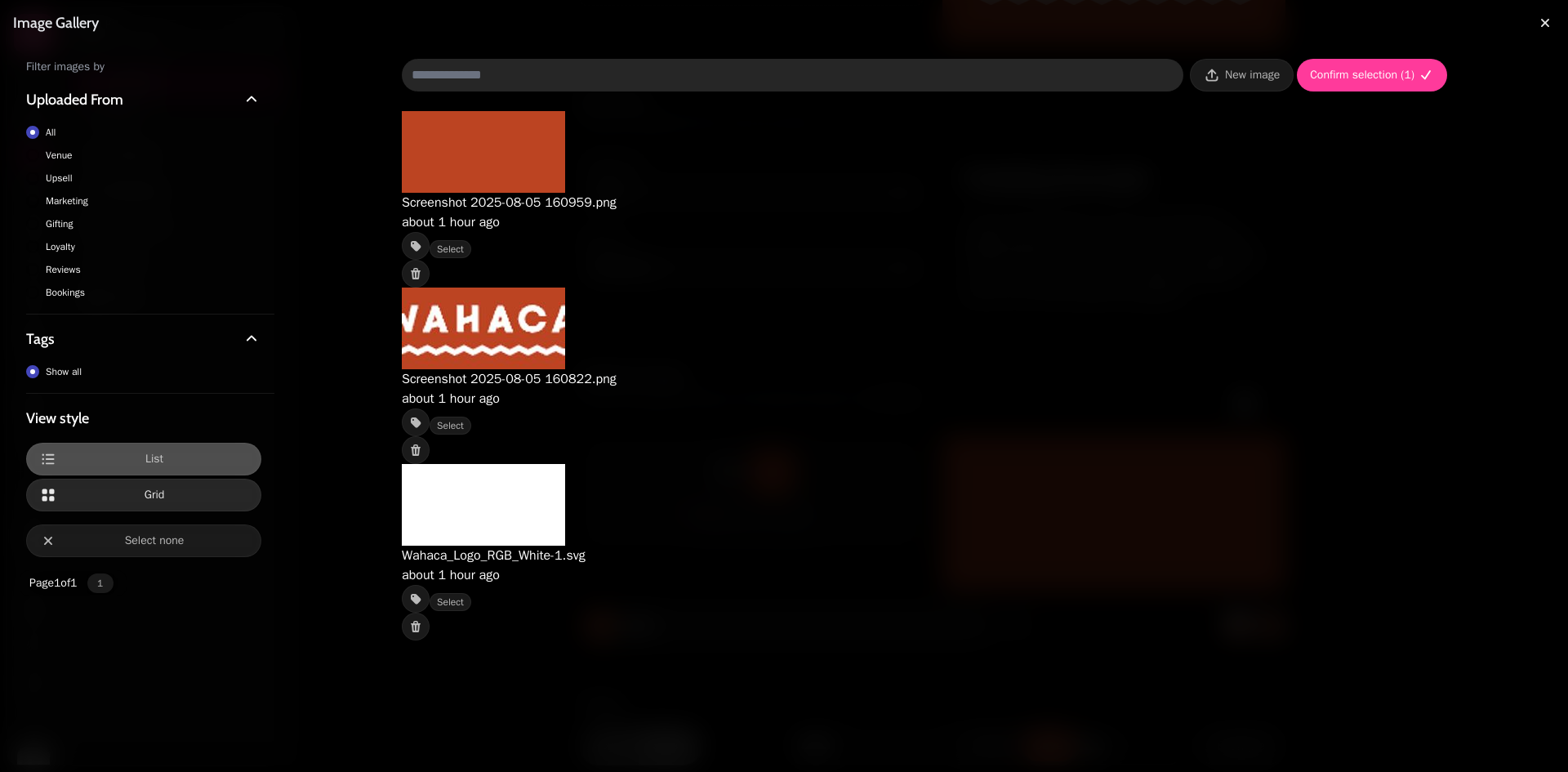 click on "Grid" at bounding box center (154, 495) 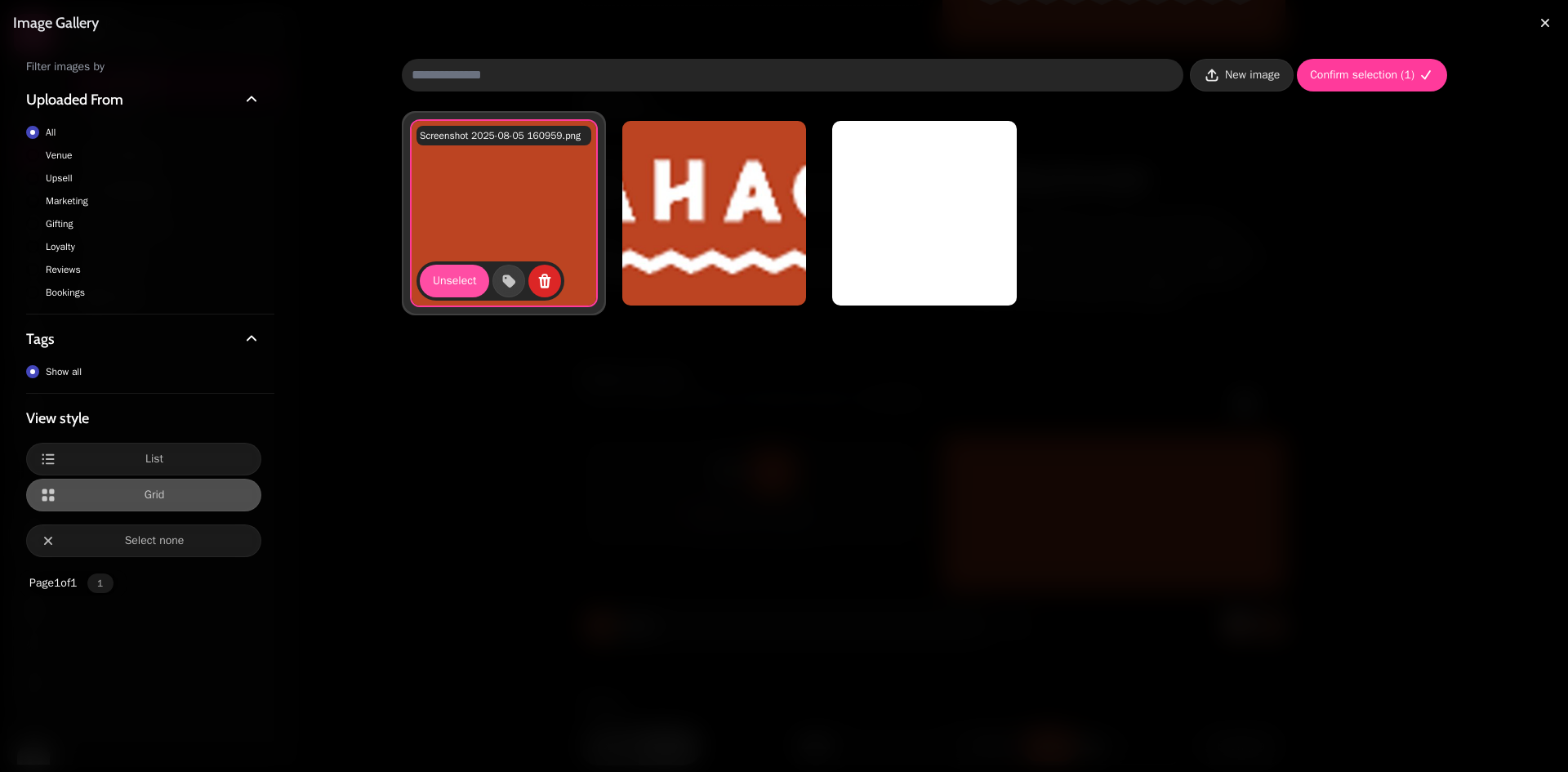 click on "New image" at bounding box center [1252, 75] 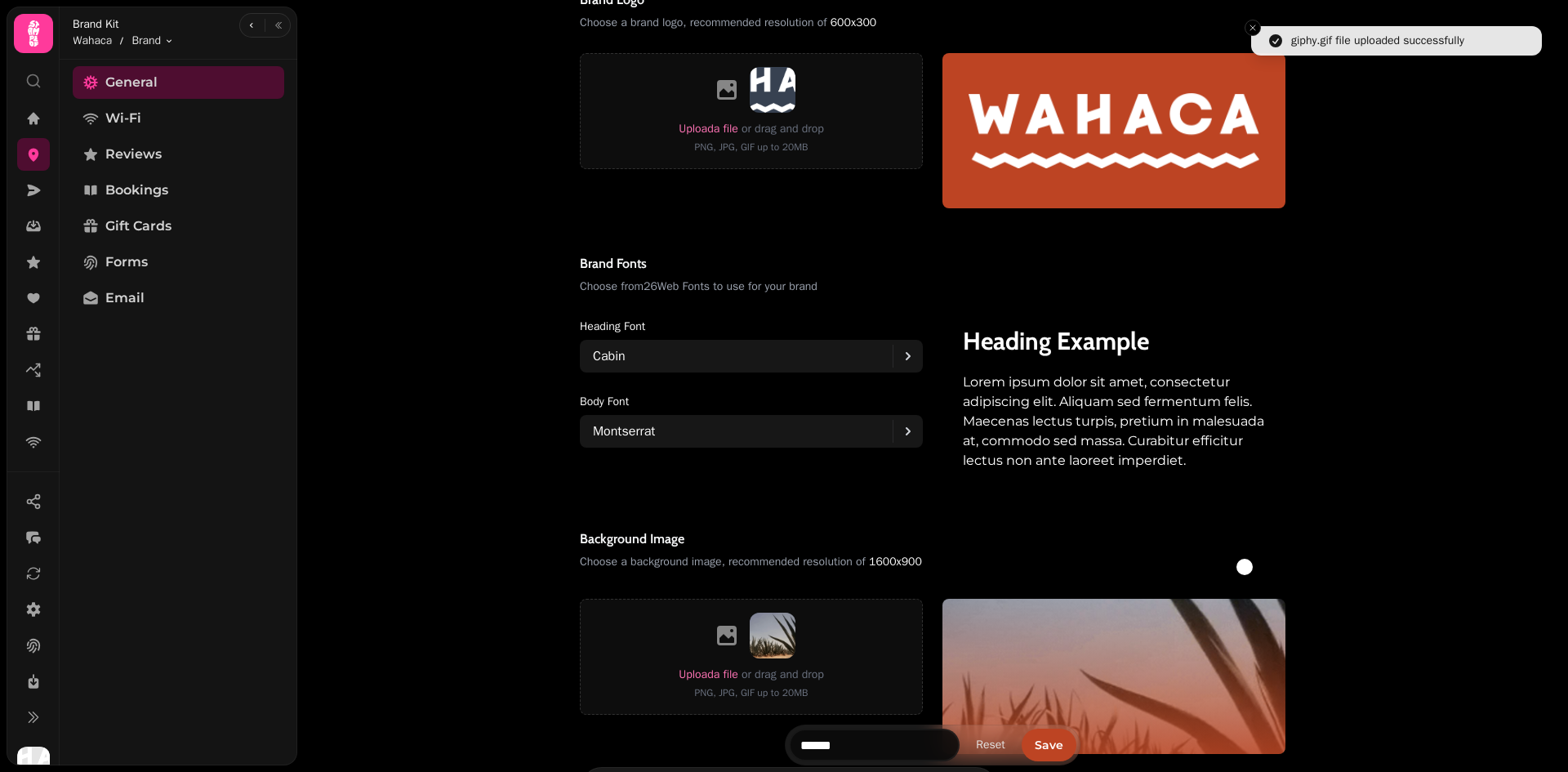 scroll, scrollTop: 817, scrollLeft: 0, axis: vertical 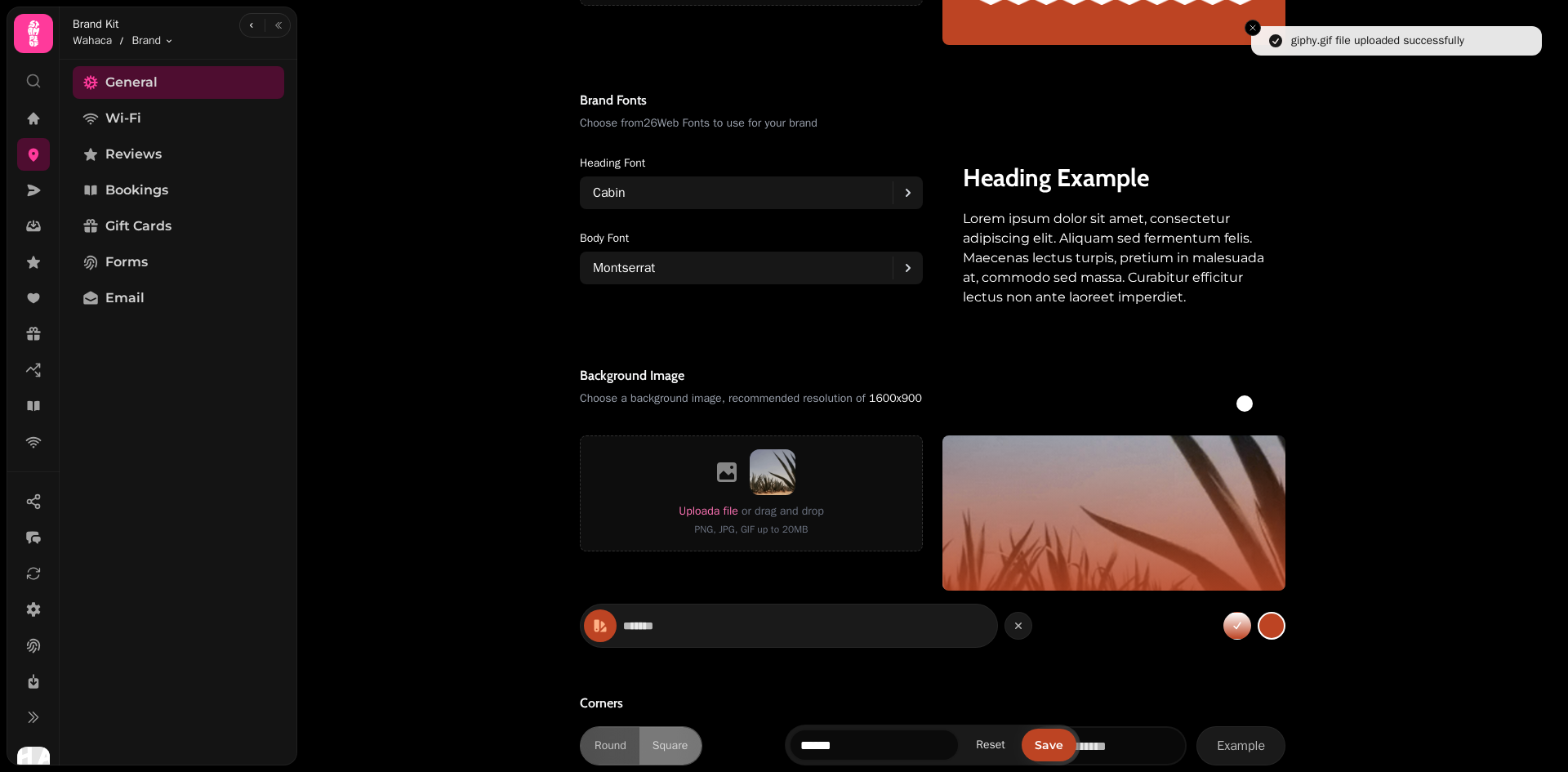 click at bounding box center (1245, 404) 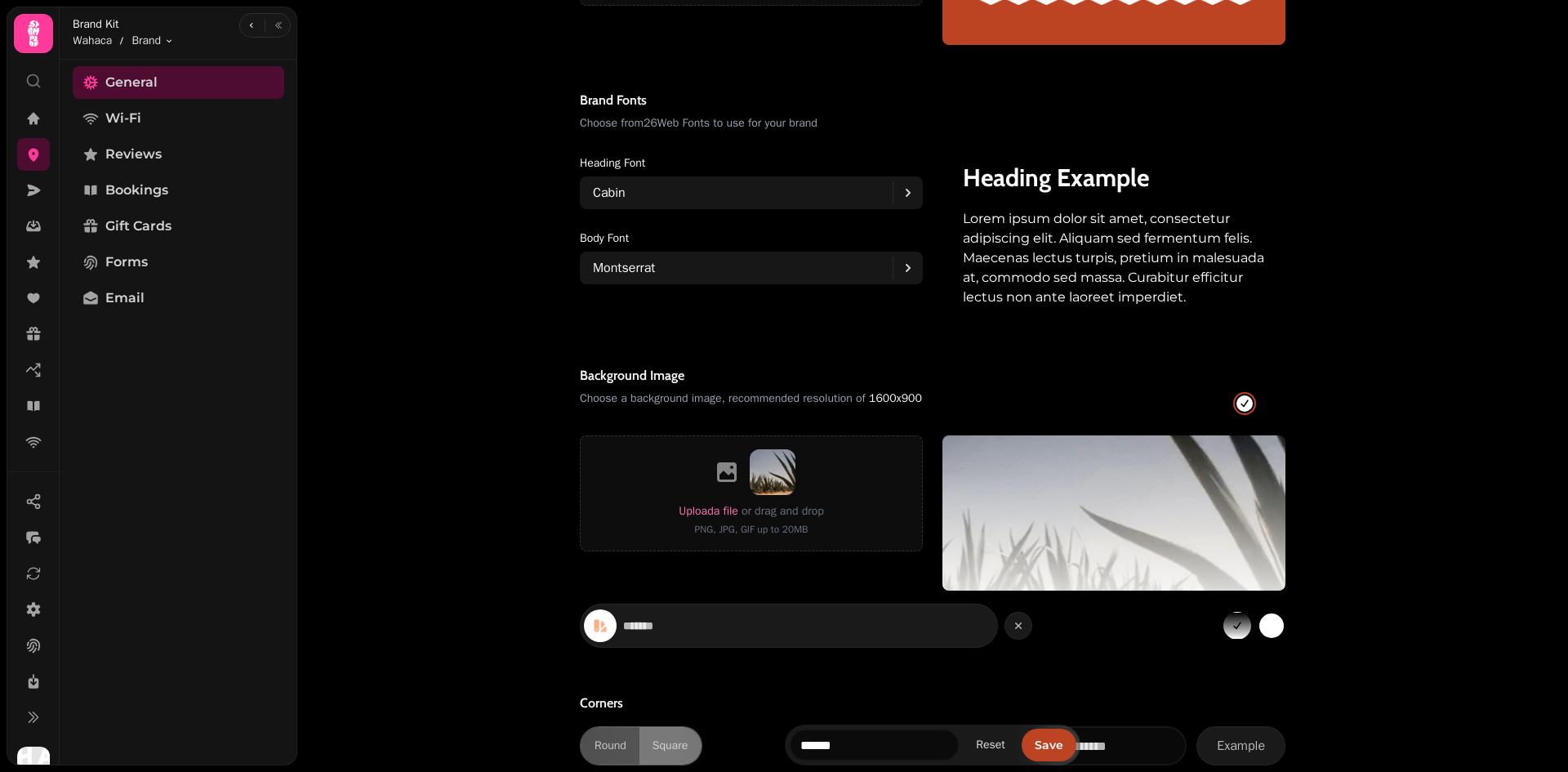click at bounding box center [1274, 404] 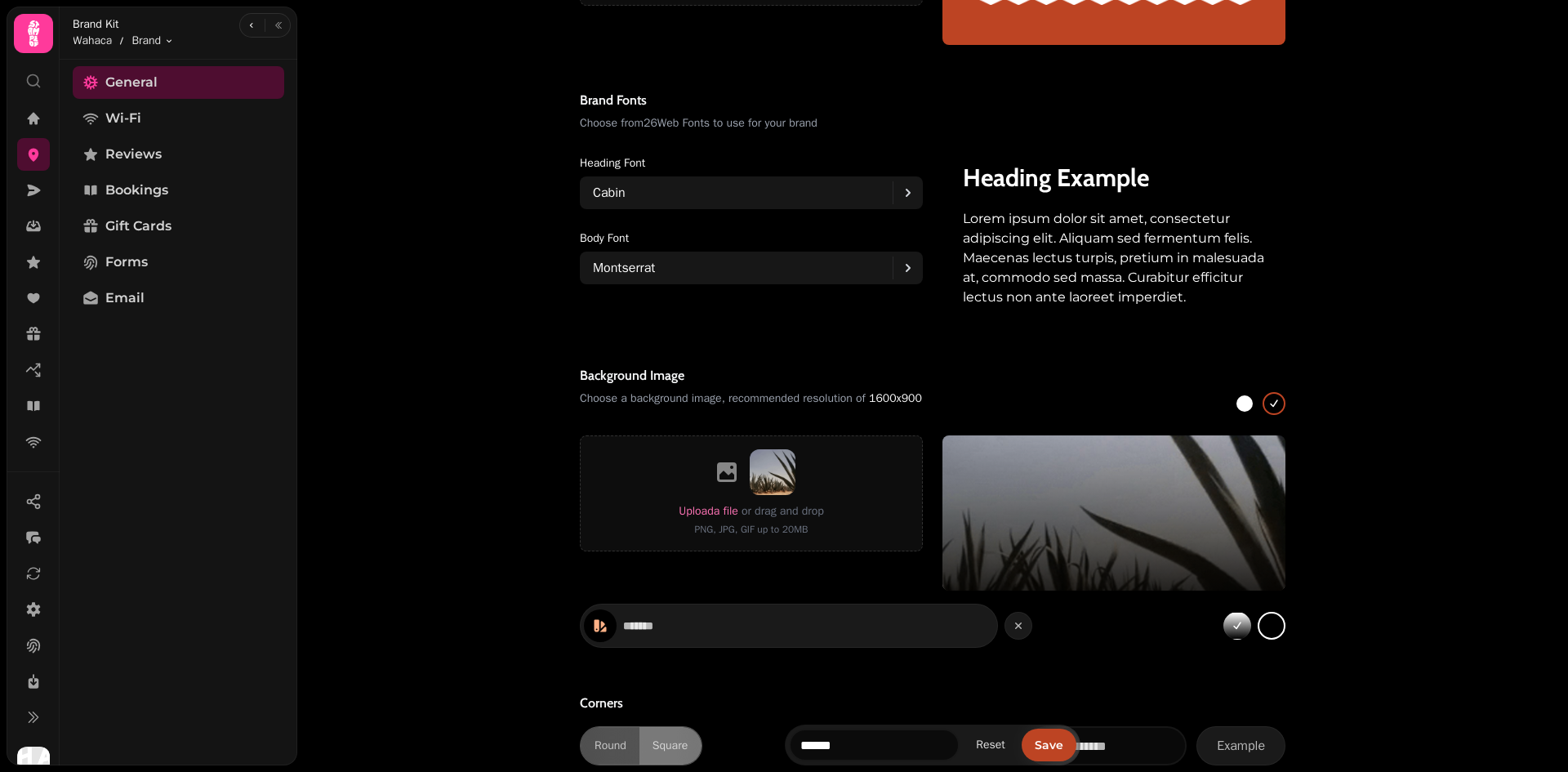 click at bounding box center (1245, 404) 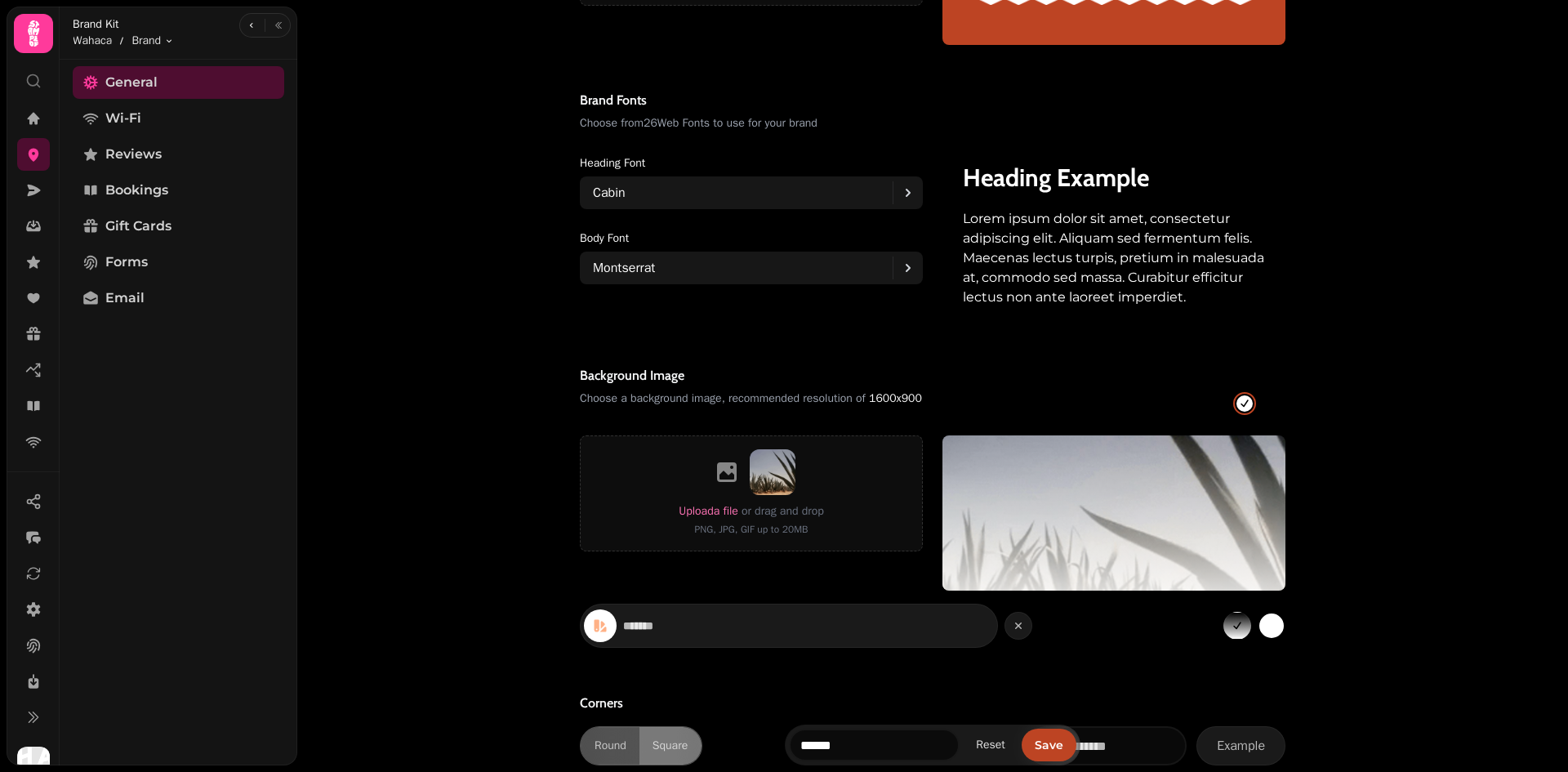 click on "Background image Choose a background image, recommended resolution of   1600x900 #ffffff  colour selected #000000  colour selected" at bounding box center [933, 394] 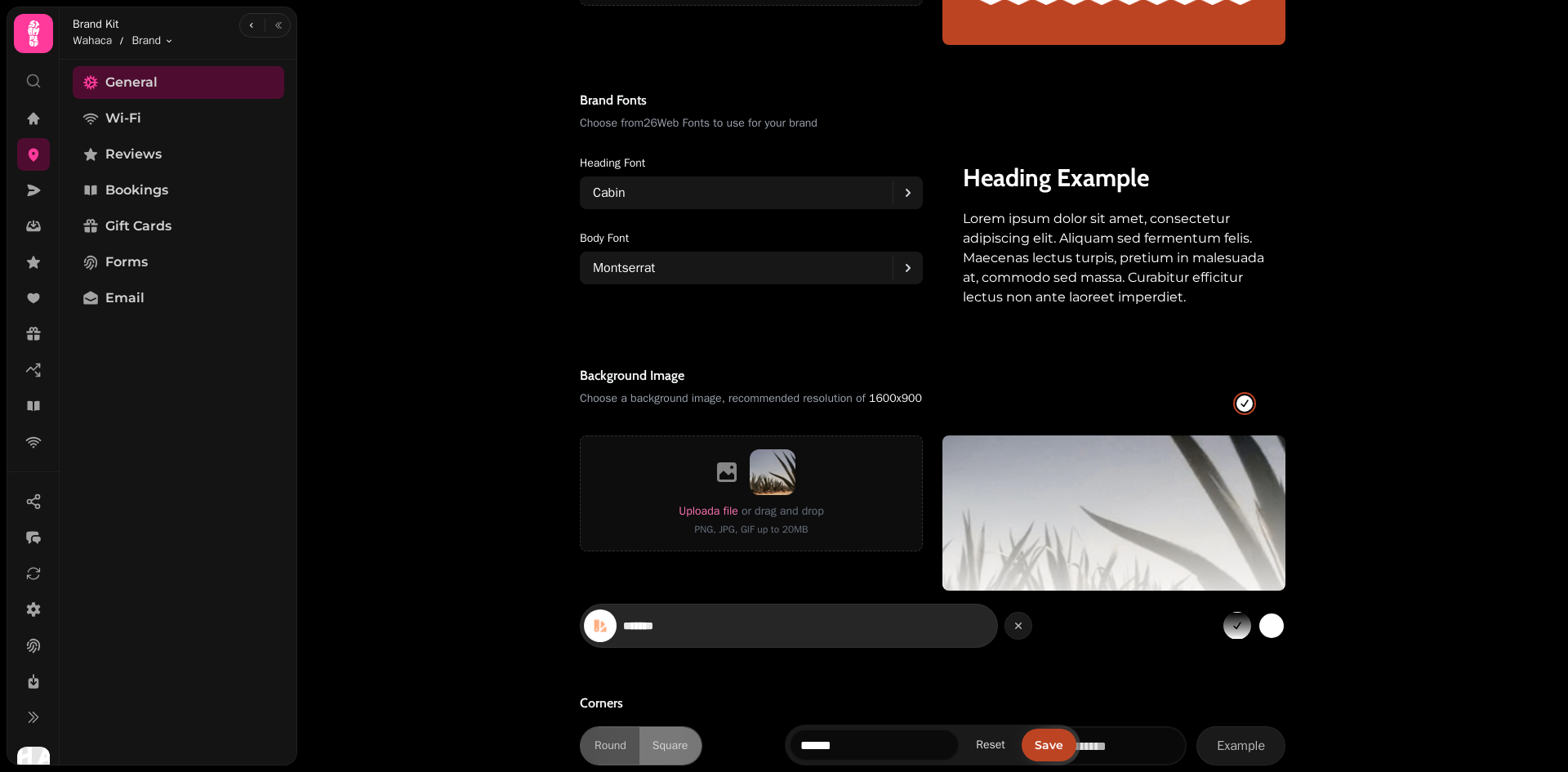 click on "*******" at bounding box center (789, 626) 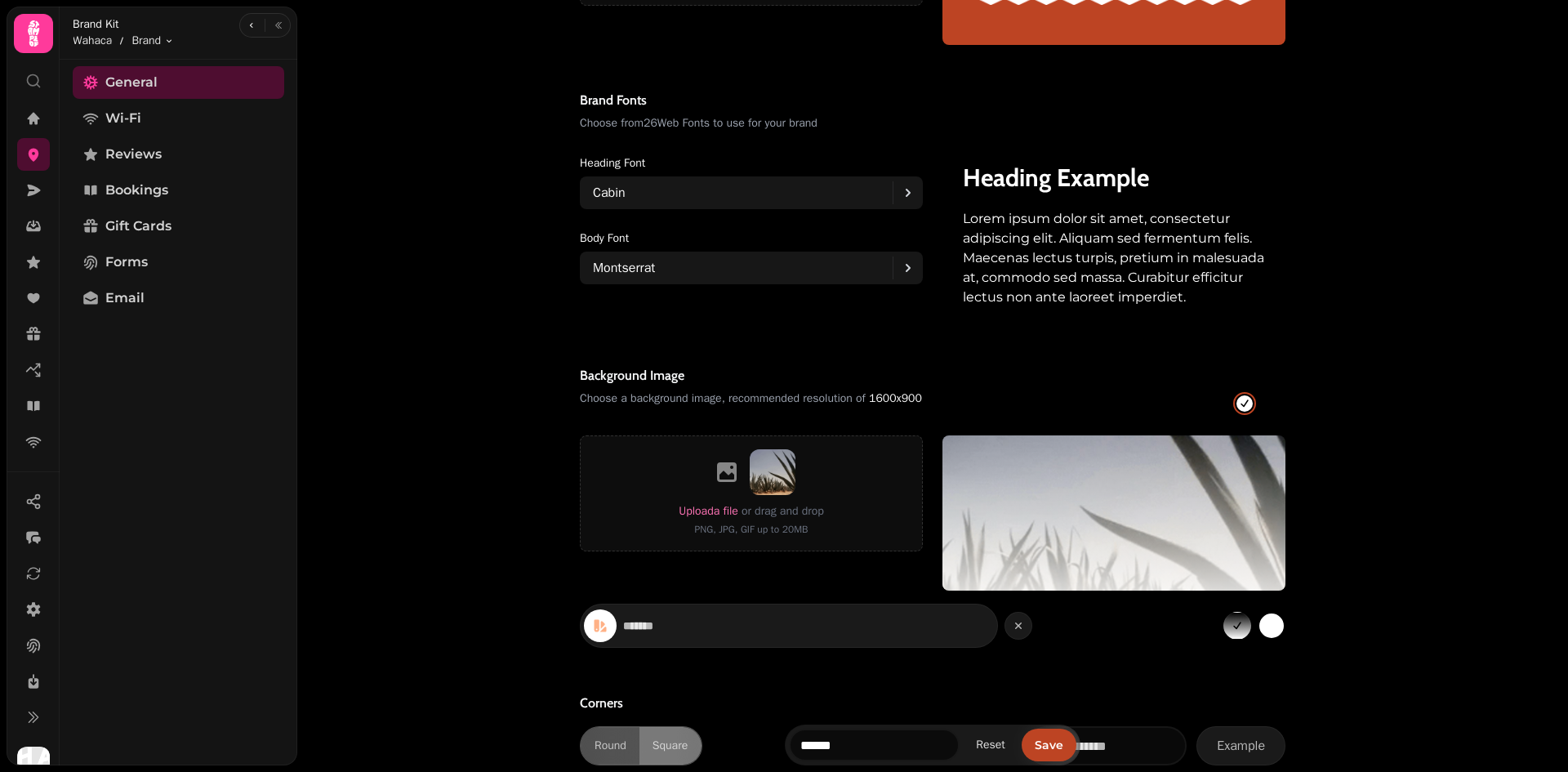 click on "Brand kit Wahaca ******* These brand settings will be used across selected Stampede features.   Learn more 50 ffb186 100 ffa57b 200 ff8c64 300 f5744e 400 d95c38 500 bd4423 600 a12b0d 700 860e00 800 6c0000 900 550000 Brand logo Choose a brand logo, recommended resolution of   600x300 Upload  a file or drag and drop PNG, JPG, GIF up to 20MB Brand fonts Choose from  26  Web Fonts to use for your brand Heading font Cabin Body font Montserrat Heading Example Lorem ipsum dolor sit amet, consectetur adipiscing elit. Aliquam sed fermentum felis. Maecenas lectus turpis, pretium in malesuada at, commodo sed massa. Curabitur efficitur lectus non ante laoreet imperdiet. Background image Choose a background image, recommended resolution of   1600x900 #ffffff  colour selected #000000  colour selected Upload  a file or drag and drop PNG, JPG, GIF up to 20MB ******* Corners Round Square Example" at bounding box center [933, 13] 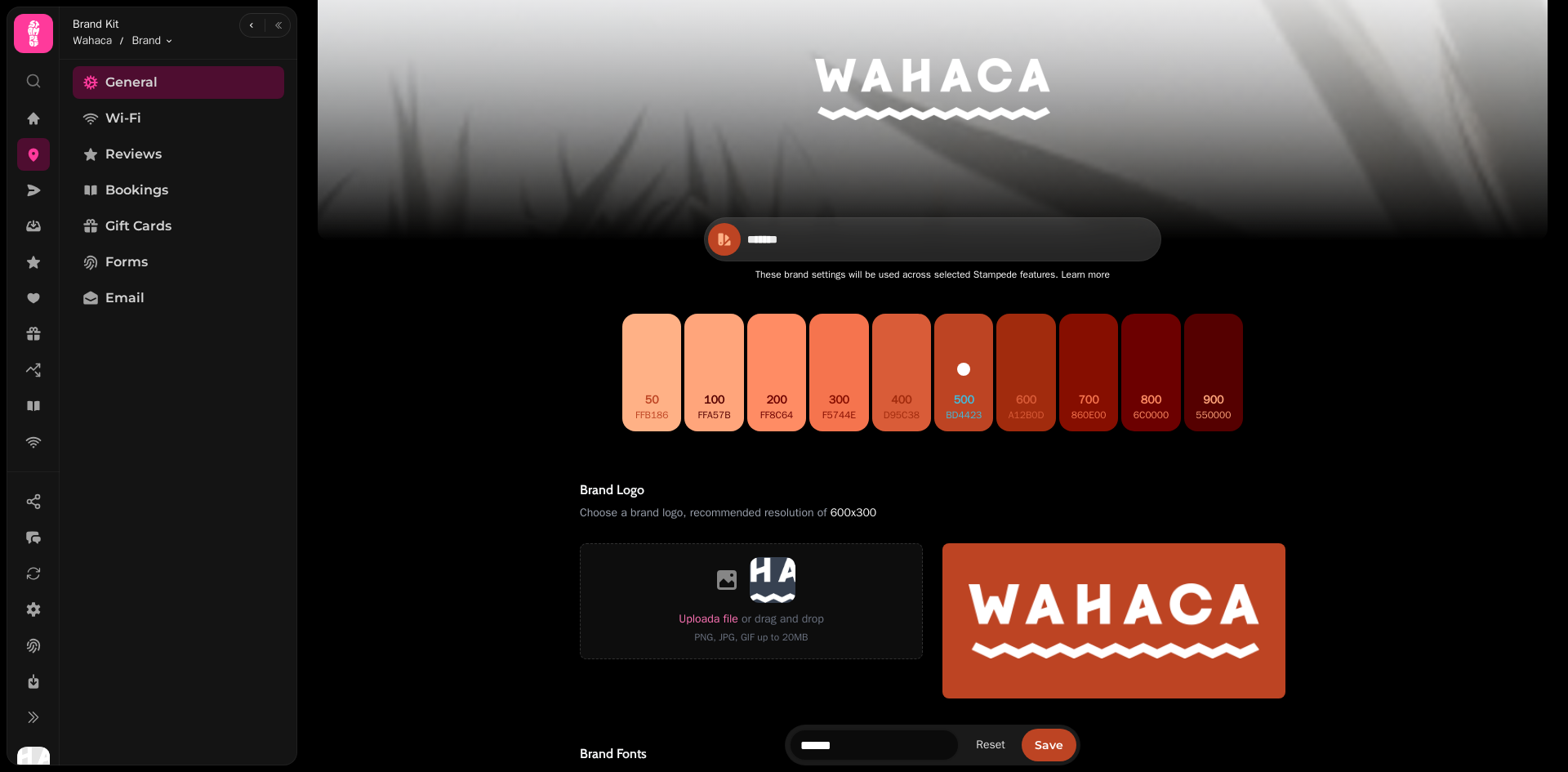 scroll, scrollTop: 82, scrollLeft: 0, axis: vertical 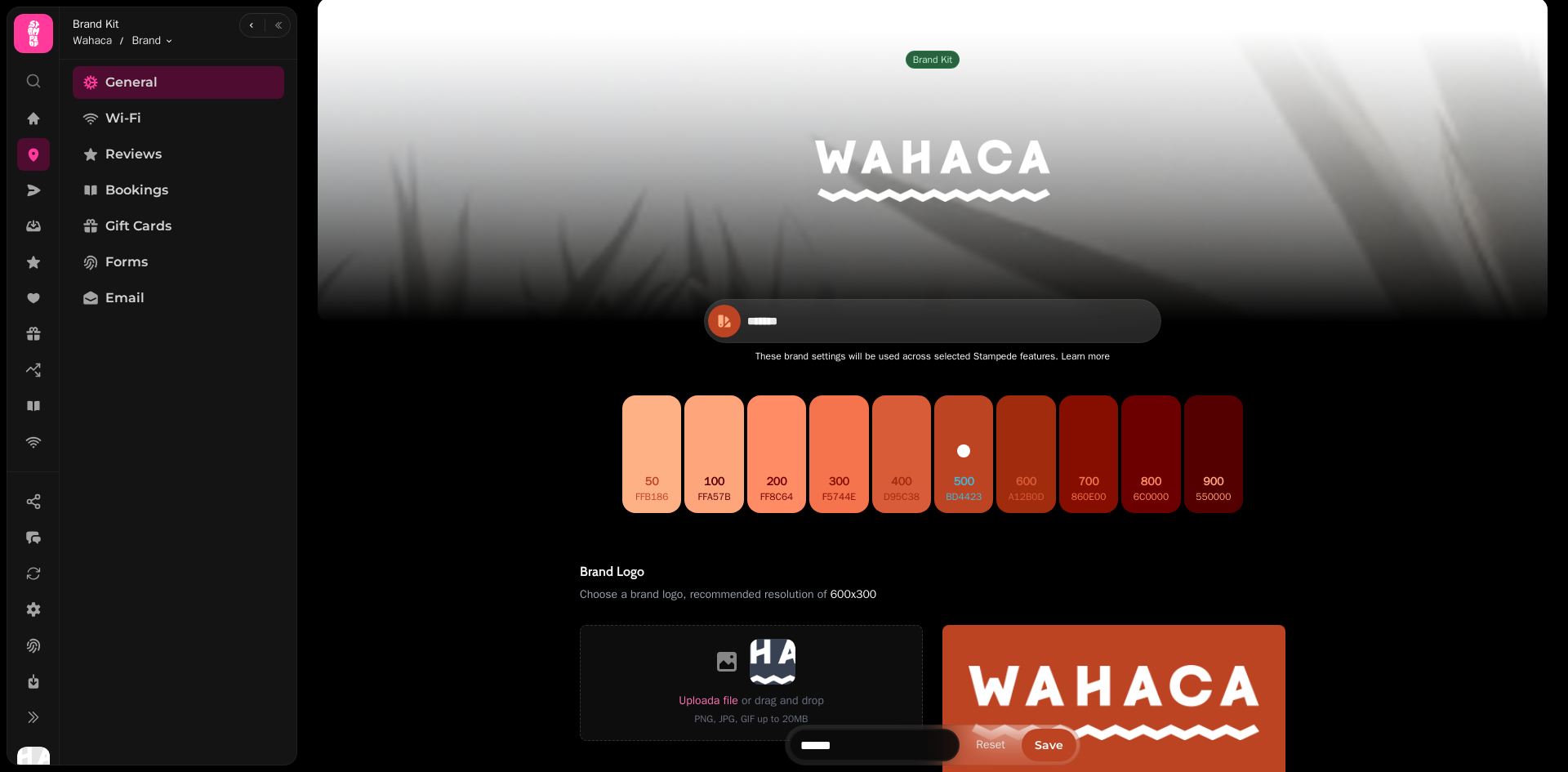 click on "*******" at bounding box center (804, 321) 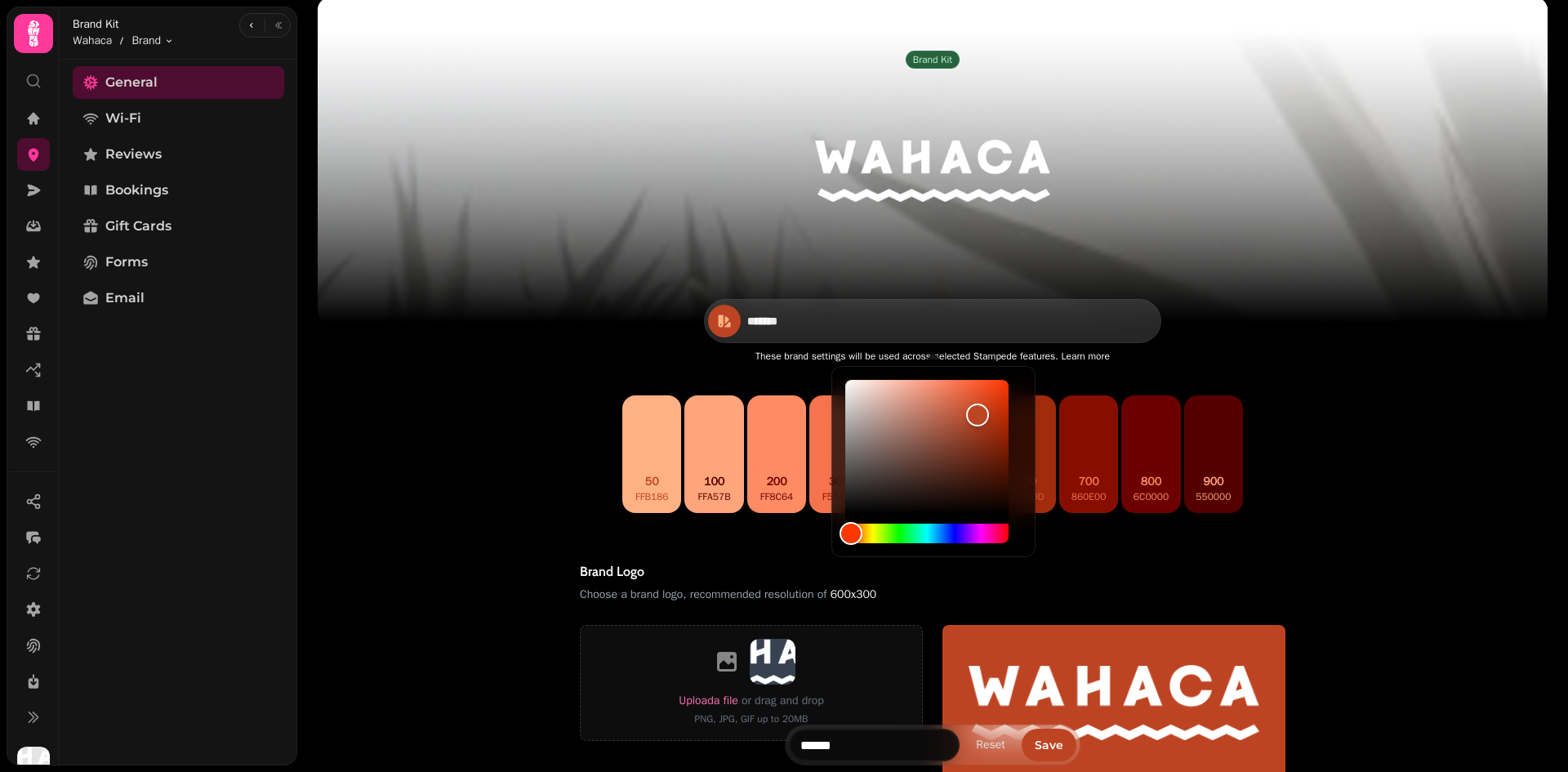 click on "*******" at bounding box center (804, 321) 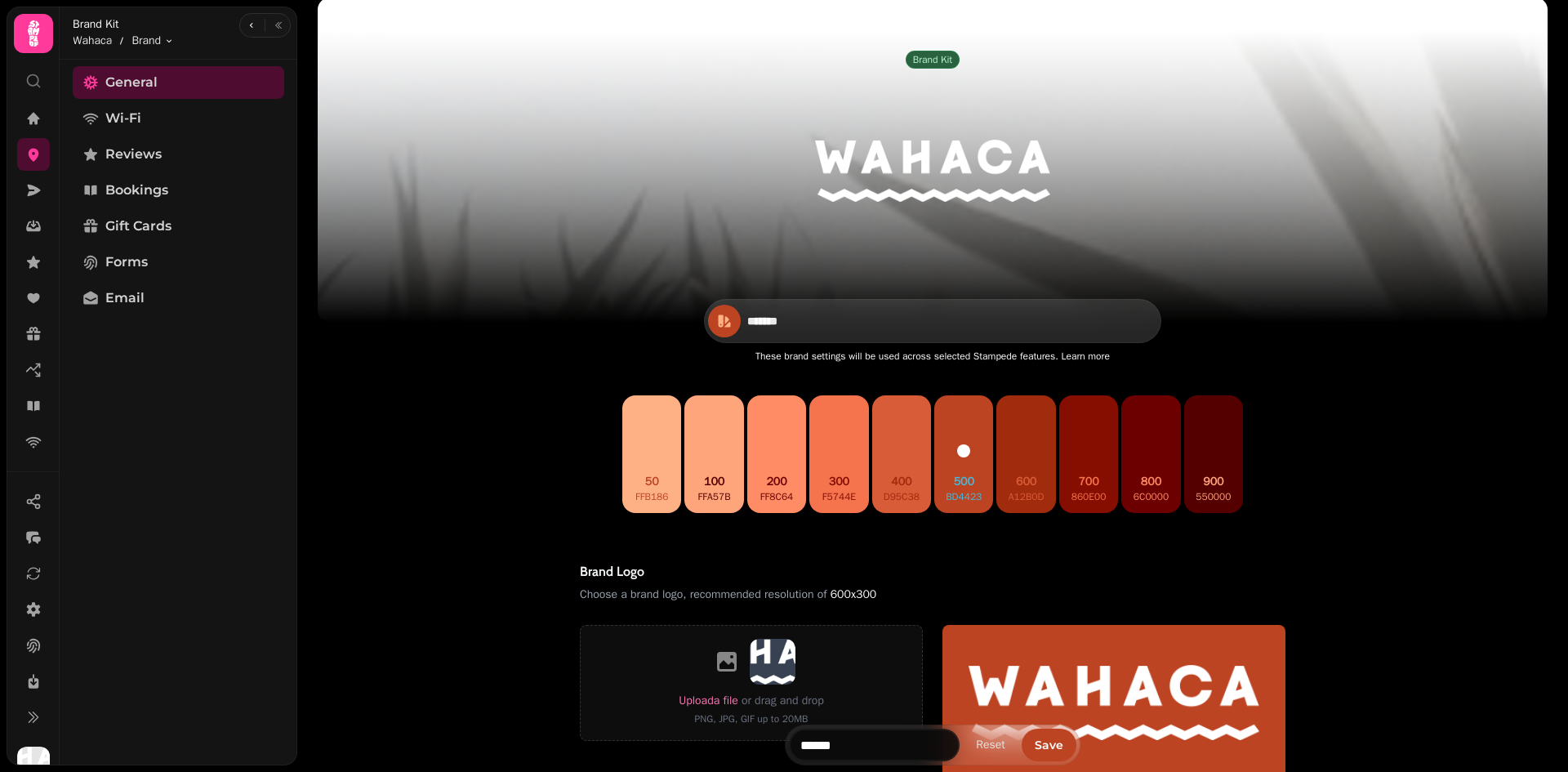click on "*******" at bounding box center (804, 321) 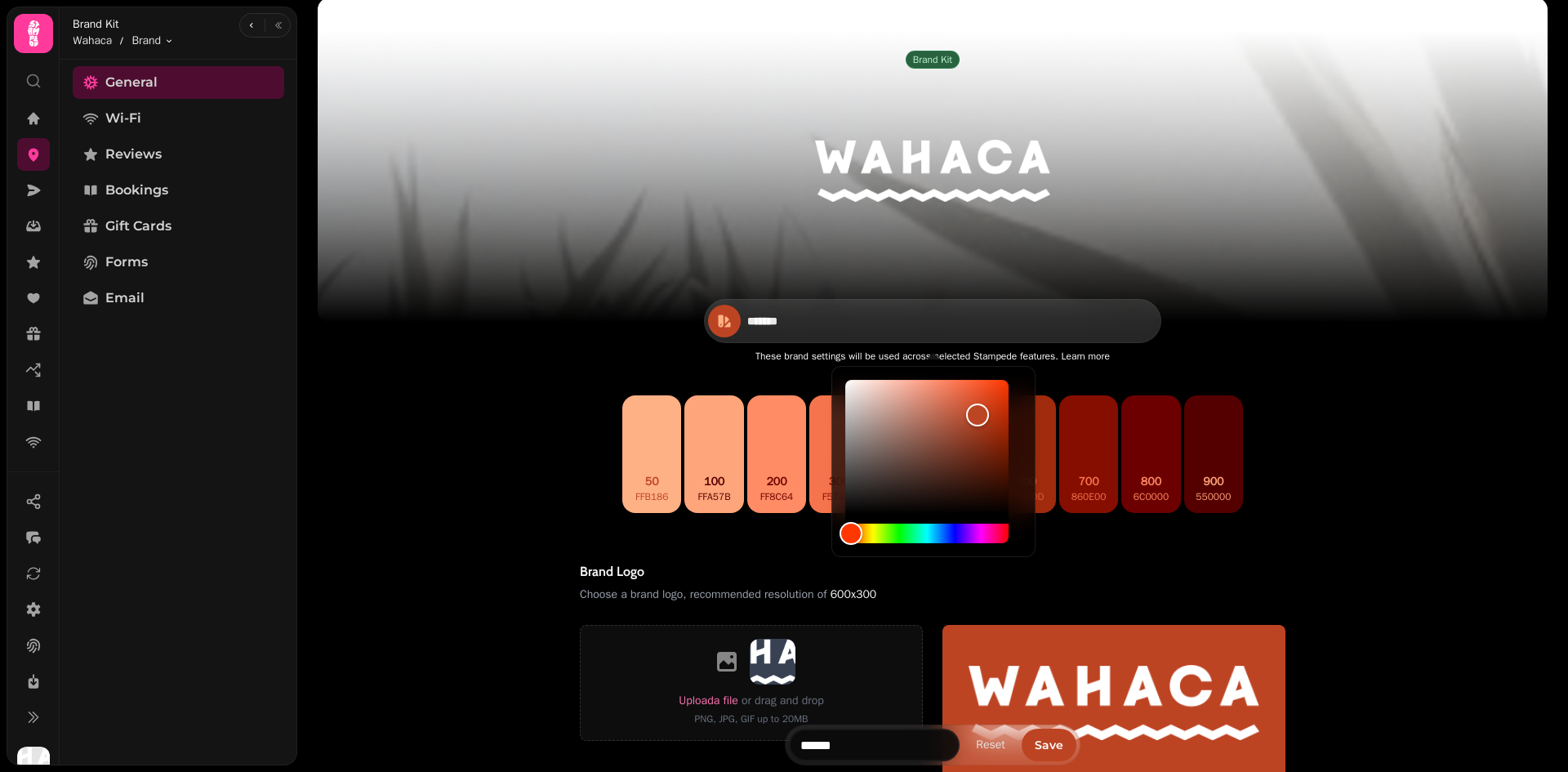 click on "*******" at bounding box center (804, 321) 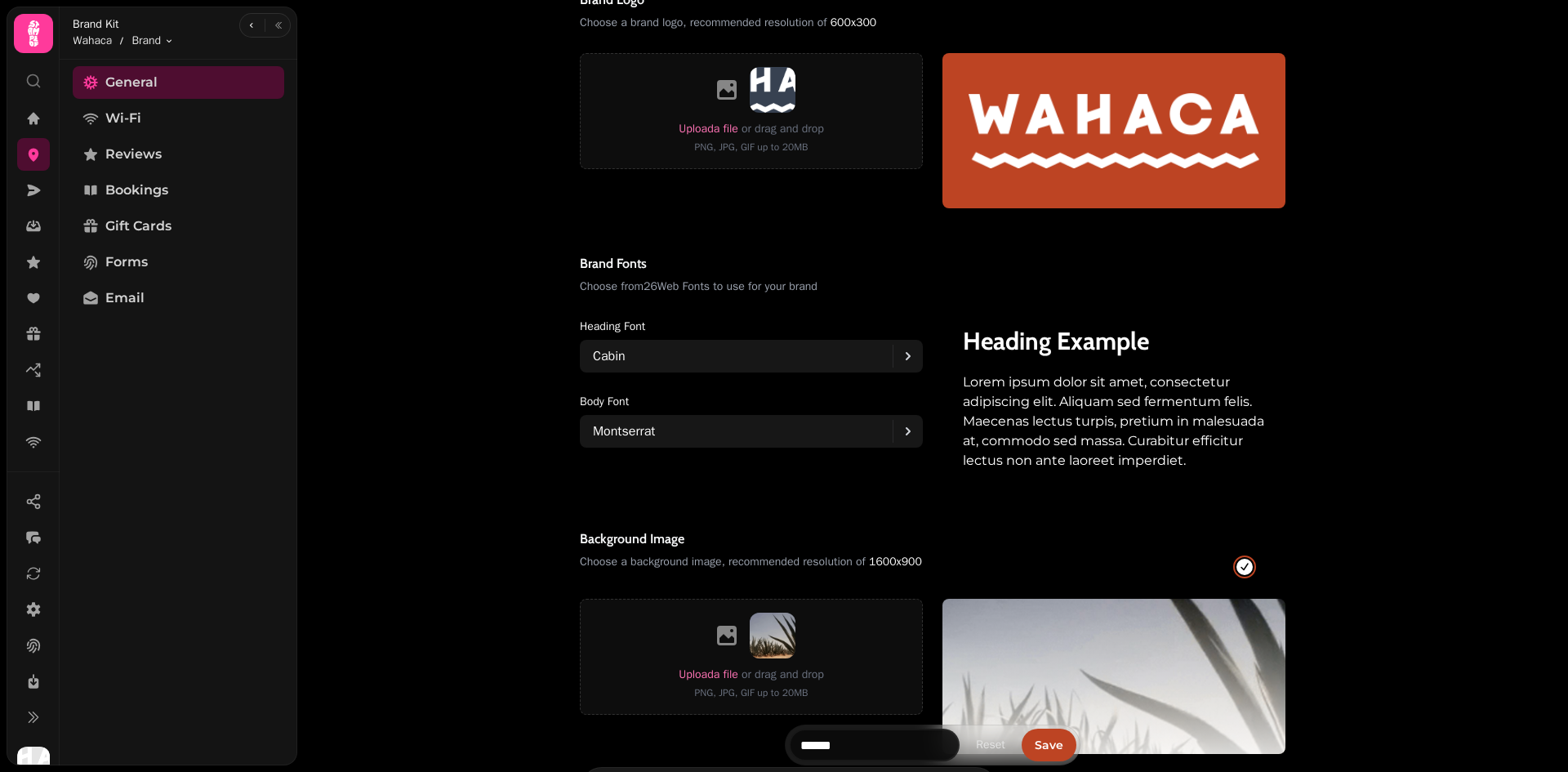 scroll, scrollTop: 899, scrollLeft: 0, axis: vertical 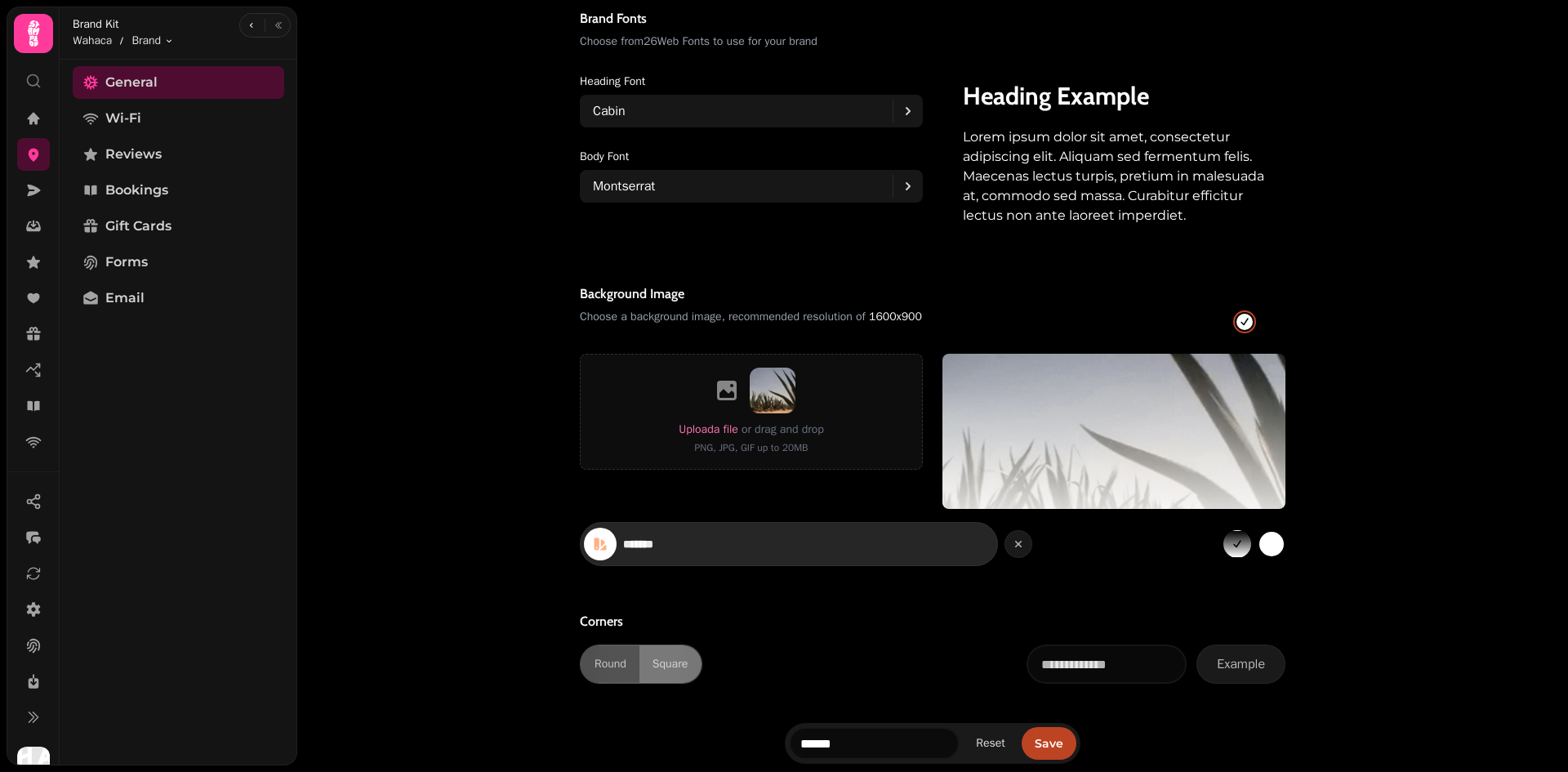 click on "*******" at bounding box center [680, 544] 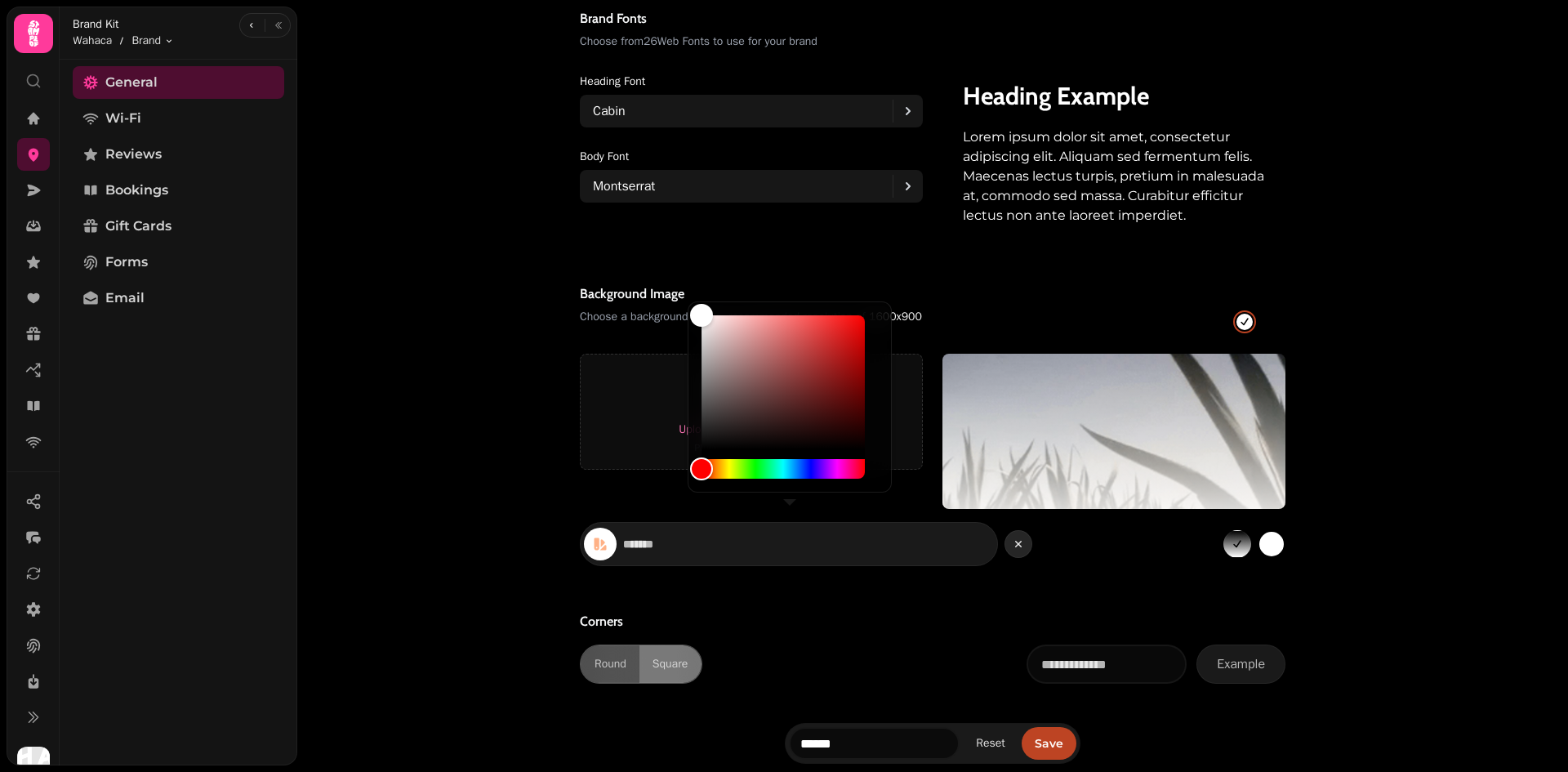 click 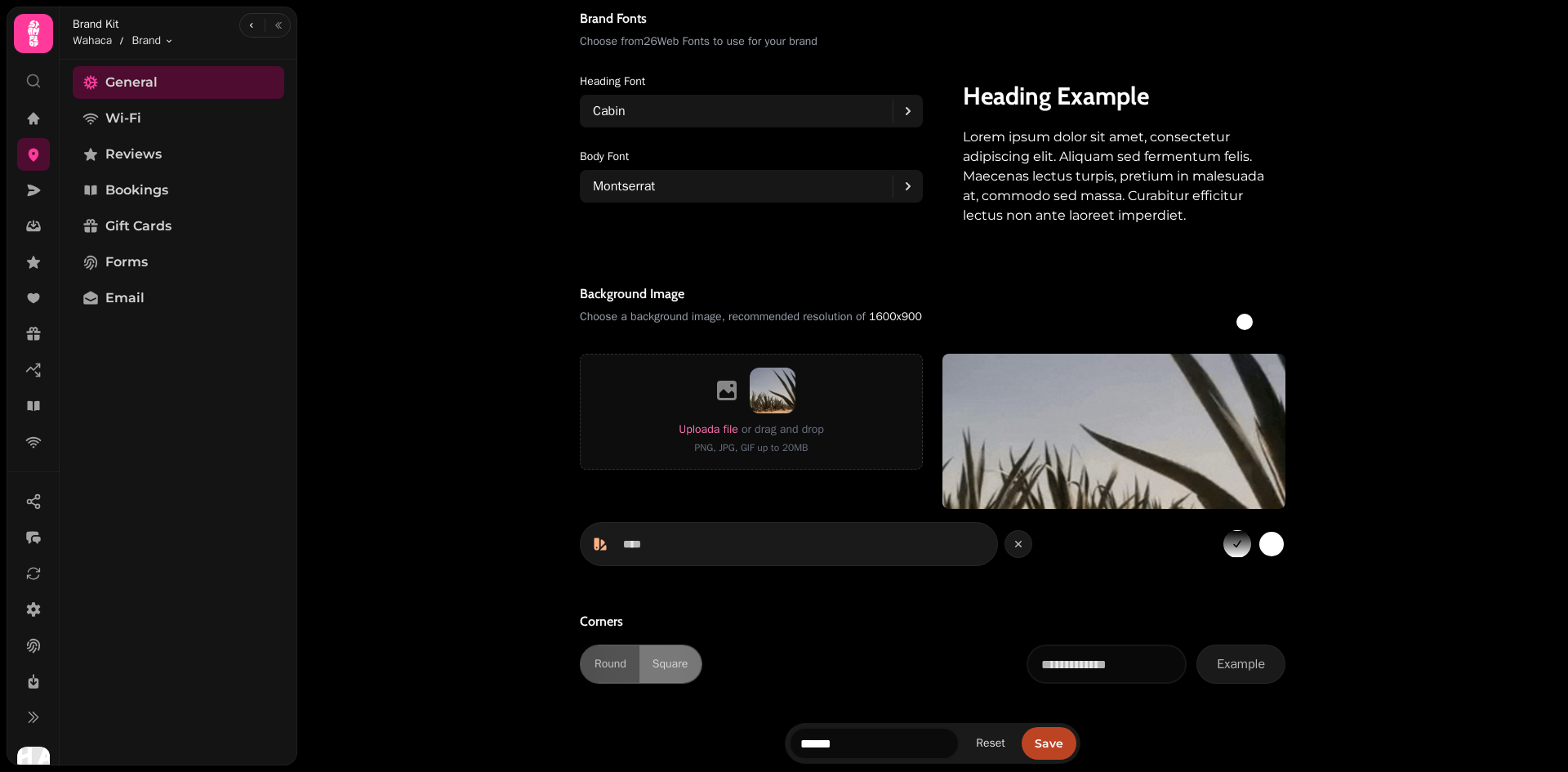 click on "Brand kit Wahaca ******* These brand settings will be used across selected Stampede features.   Learn more 50 ffb186 100 ffa57b 200 ff8c64 300 f5744e 400 d95c38 500 bd4423 600 a12b0d 700 860e00 800 6c0000 900 550000 Brand logo Choose a brand logo, recommended resolution of   600x300 Upload  a file or drag and drop PNG, JPG, GIF up to 20MB Brand fonts Choose from  26  Web Fonts to use for your brand Heading font Cabin Body font Montserrat Heading Example Lorem ipsum dolor sit amet, consectetur adipiscing elit. Aliquam sed fermentum felis. Maecenas lectus turpis, pretium in malesuada at, commodo sed massa. Curabitur efficitur lectus non ante laoreet imperdiet. Background image Choose a background image, recommended resolution of   1600x900 #ffffff  colour selected #000000  colour selected Upload  a file or drag and drop PNG, JPG, GIF up to 20MB **** Corners Round Square Example" at bounding box center [933, -69] 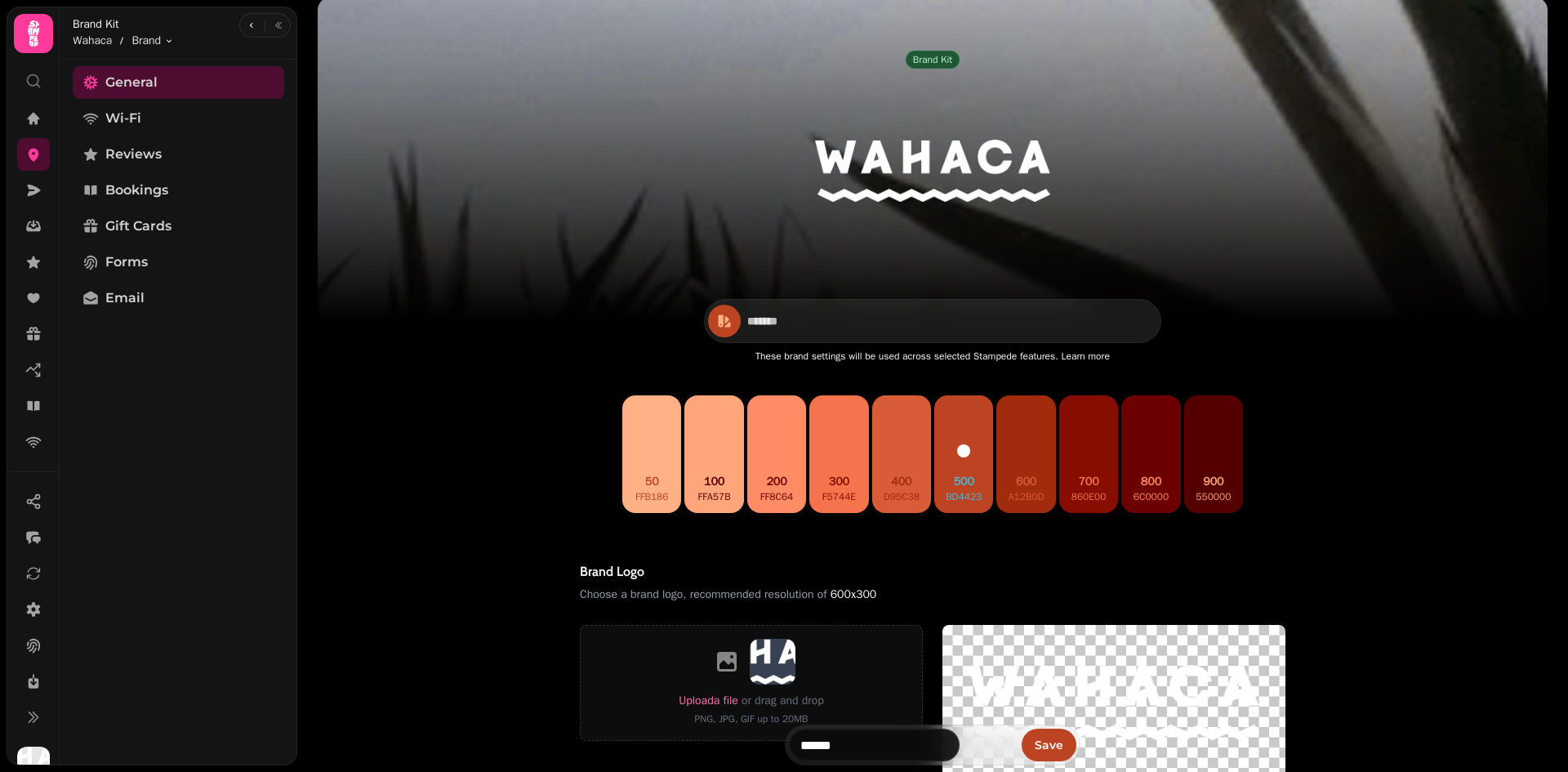 scroll, scrollTop: 0, scrollLeft: 0, axis: both 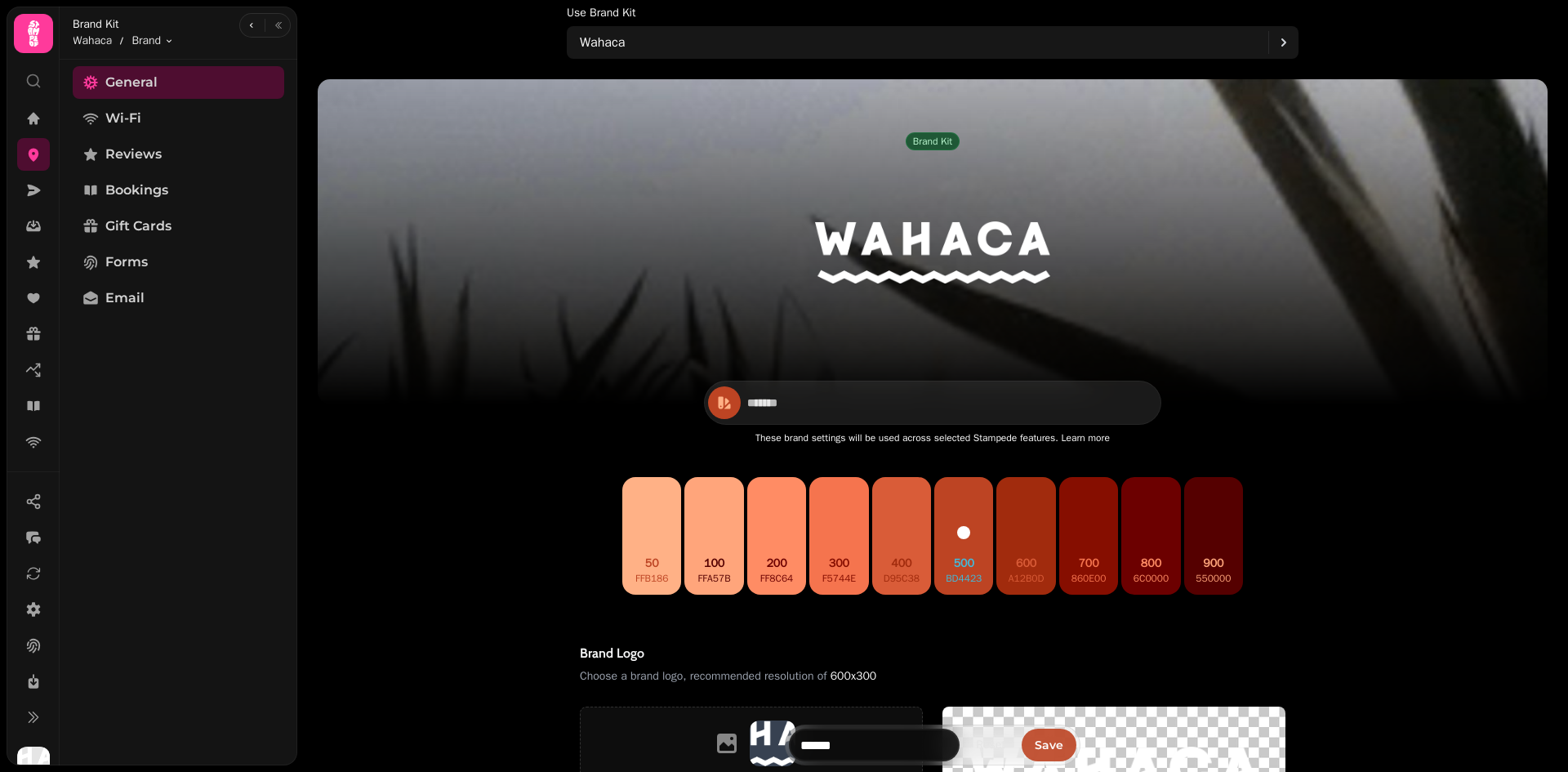 click on "Save" at bounding box center (1049, 745) 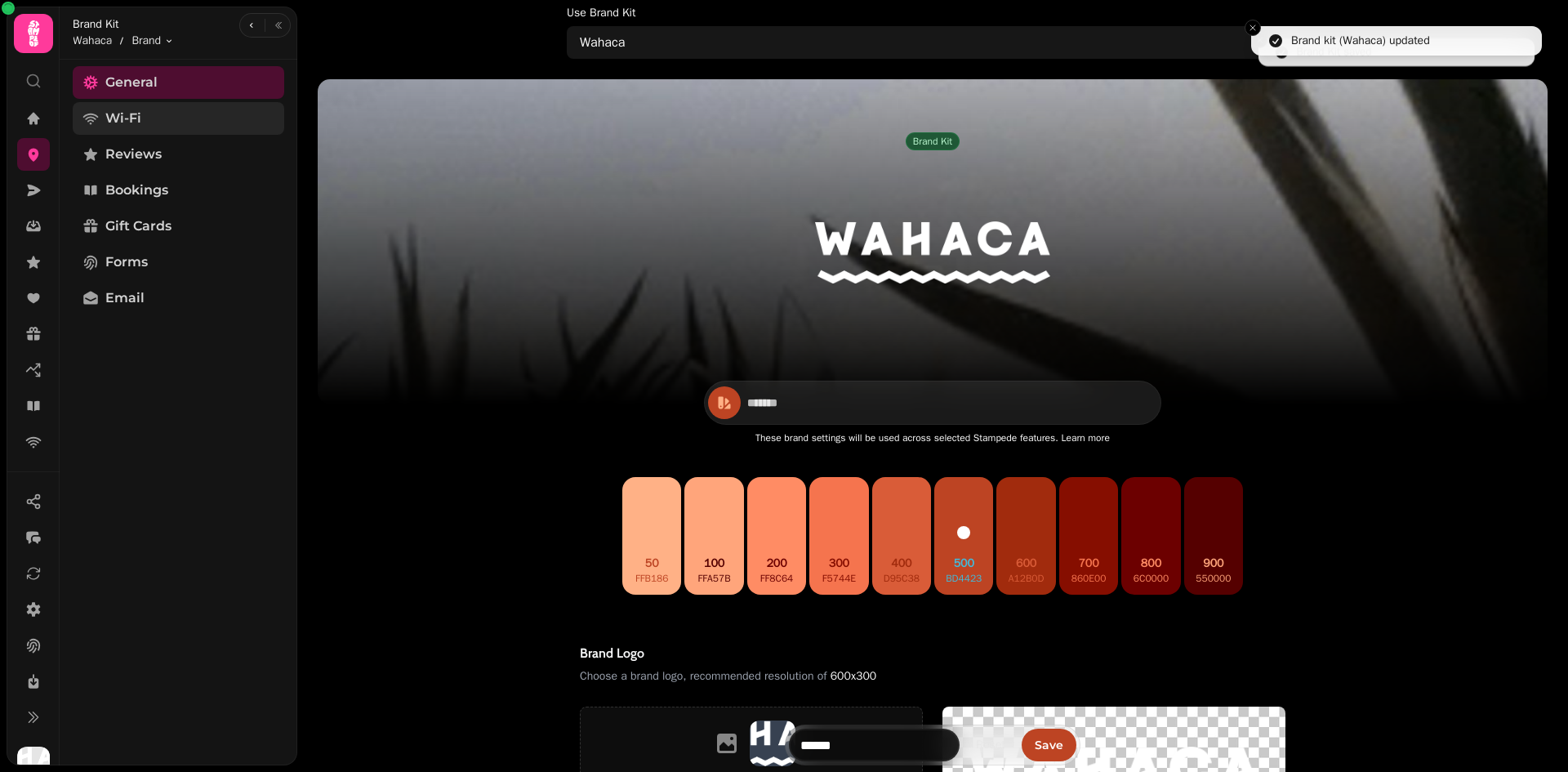 click on "Wi-Fi" at bounding box center (178, 118) 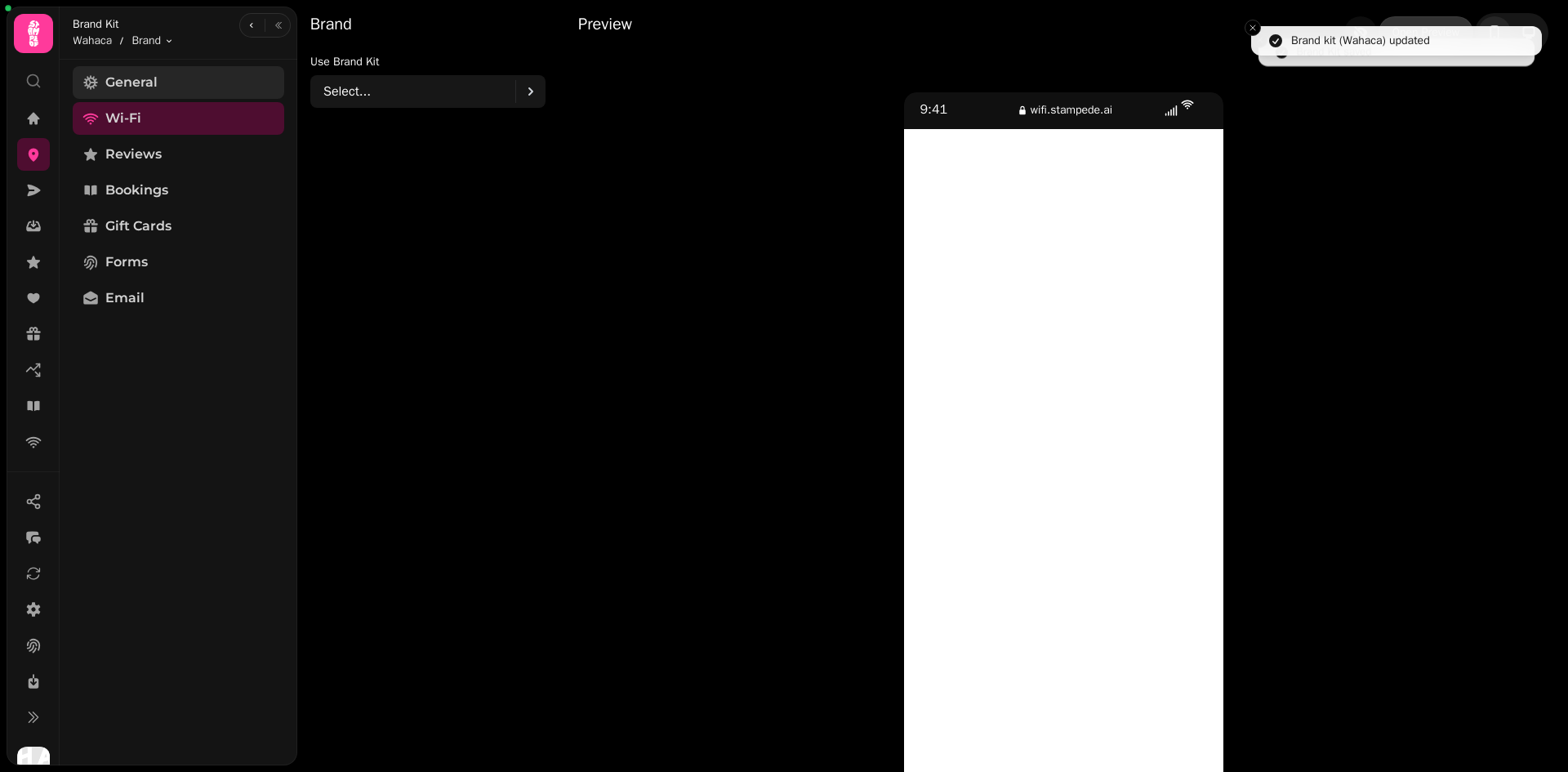 click on "General" at bounding box center (178, 83) 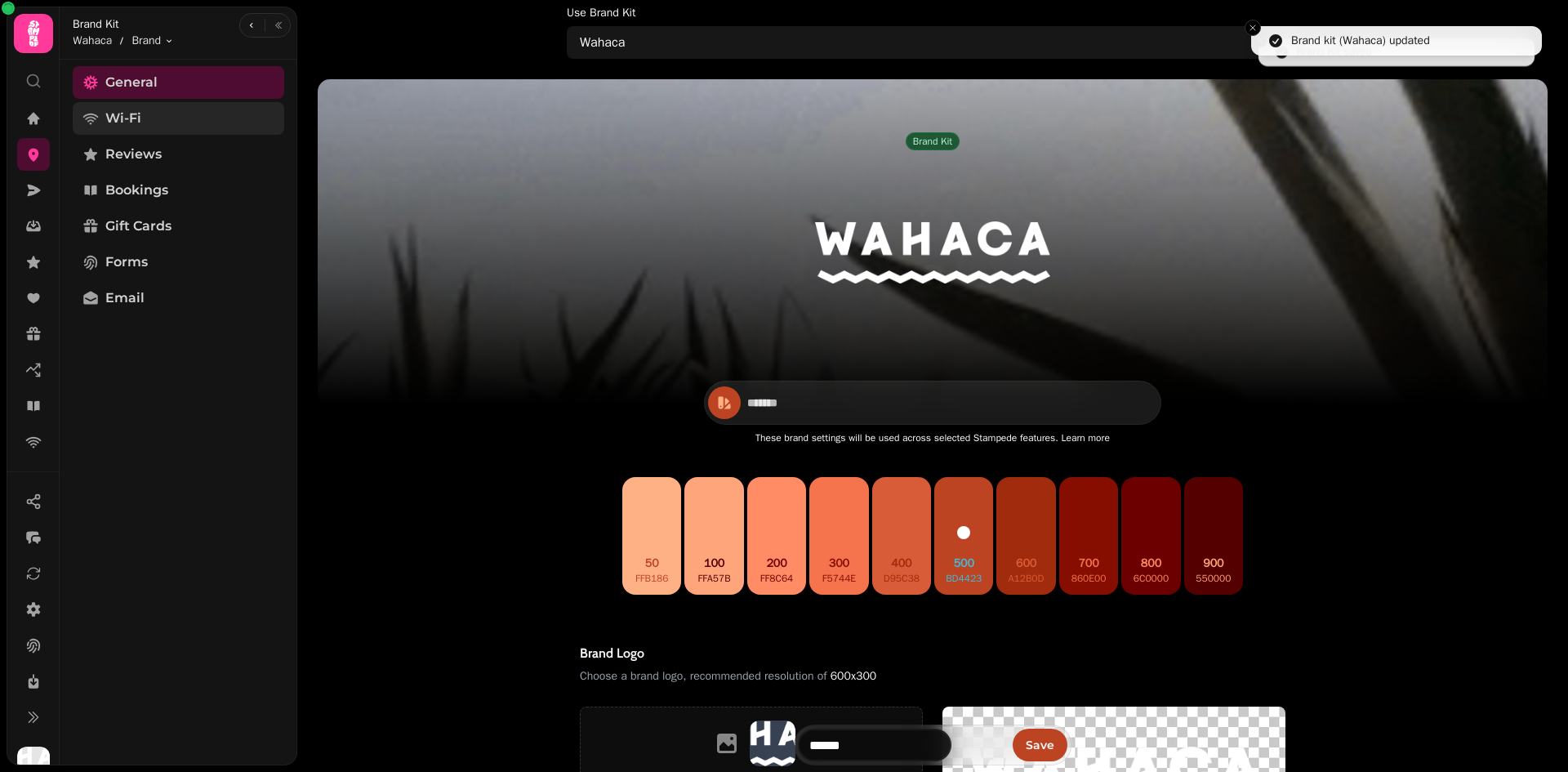 click on "Wi-Fi" at bounding box center (178, 118) 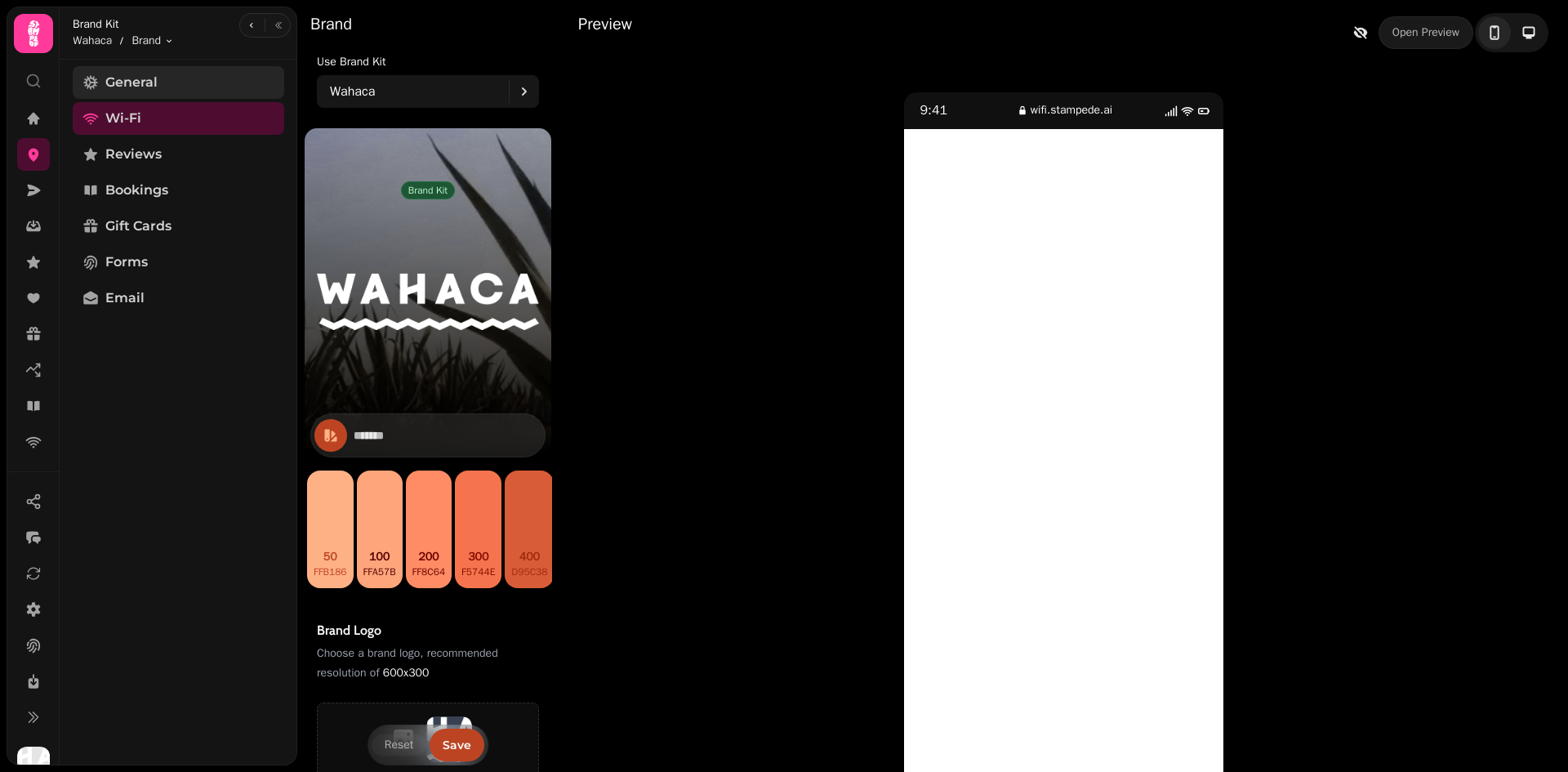 click on "General" at bounding box center (178, 83) 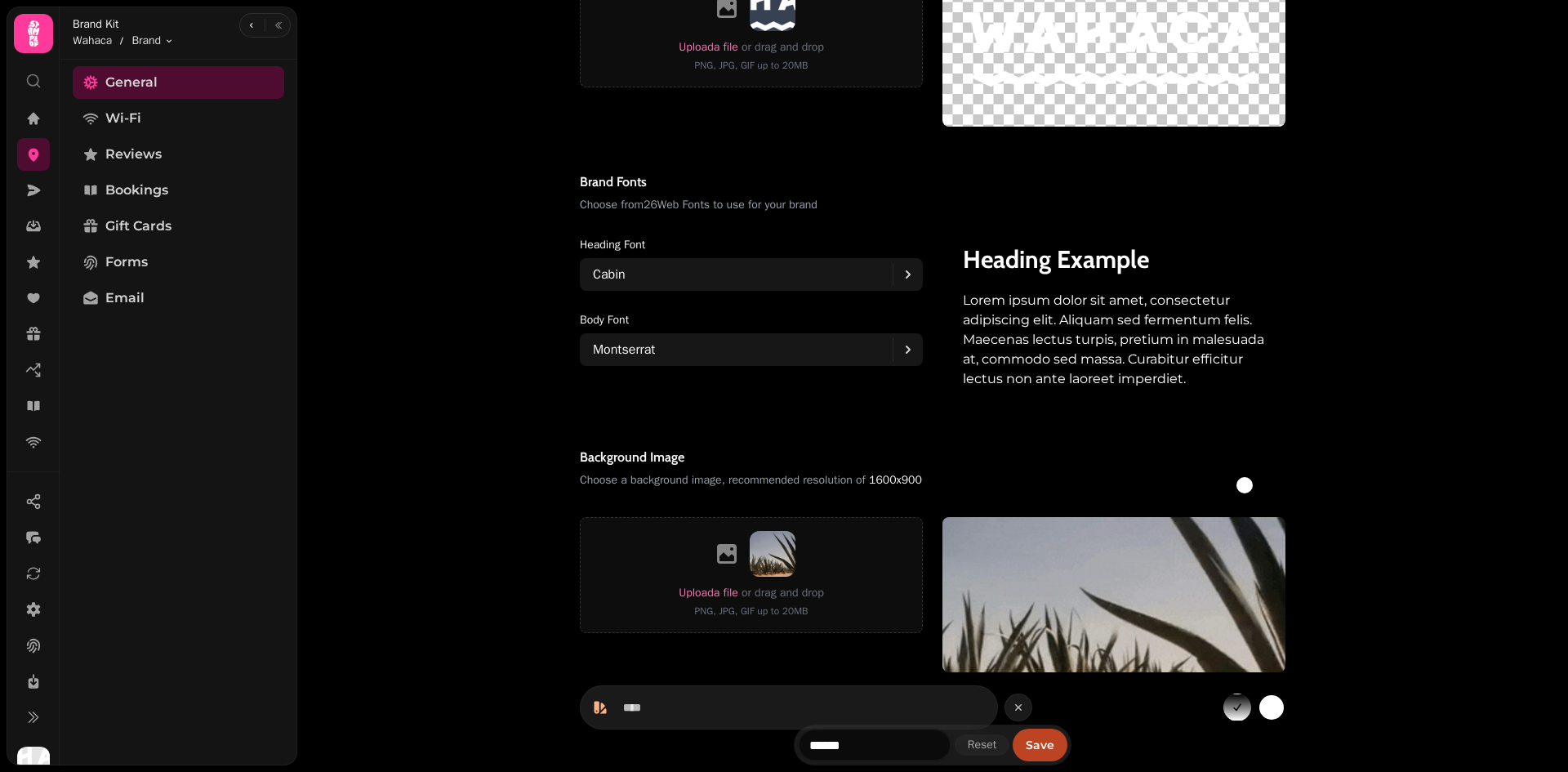 scroll, scrollTop: 899, scrollLeft: 0, axis: vertical 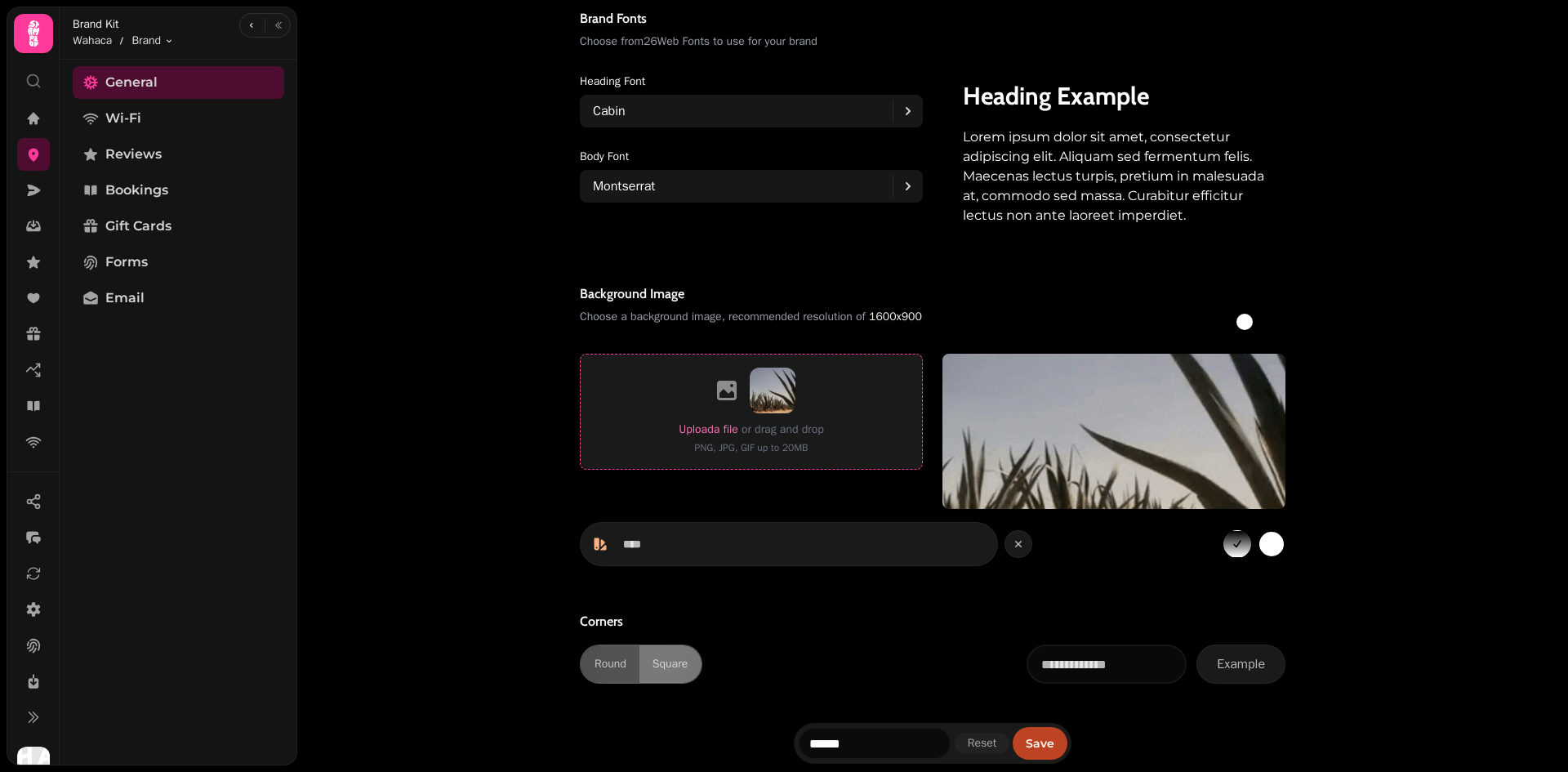 click at bounding box center [751, 390] 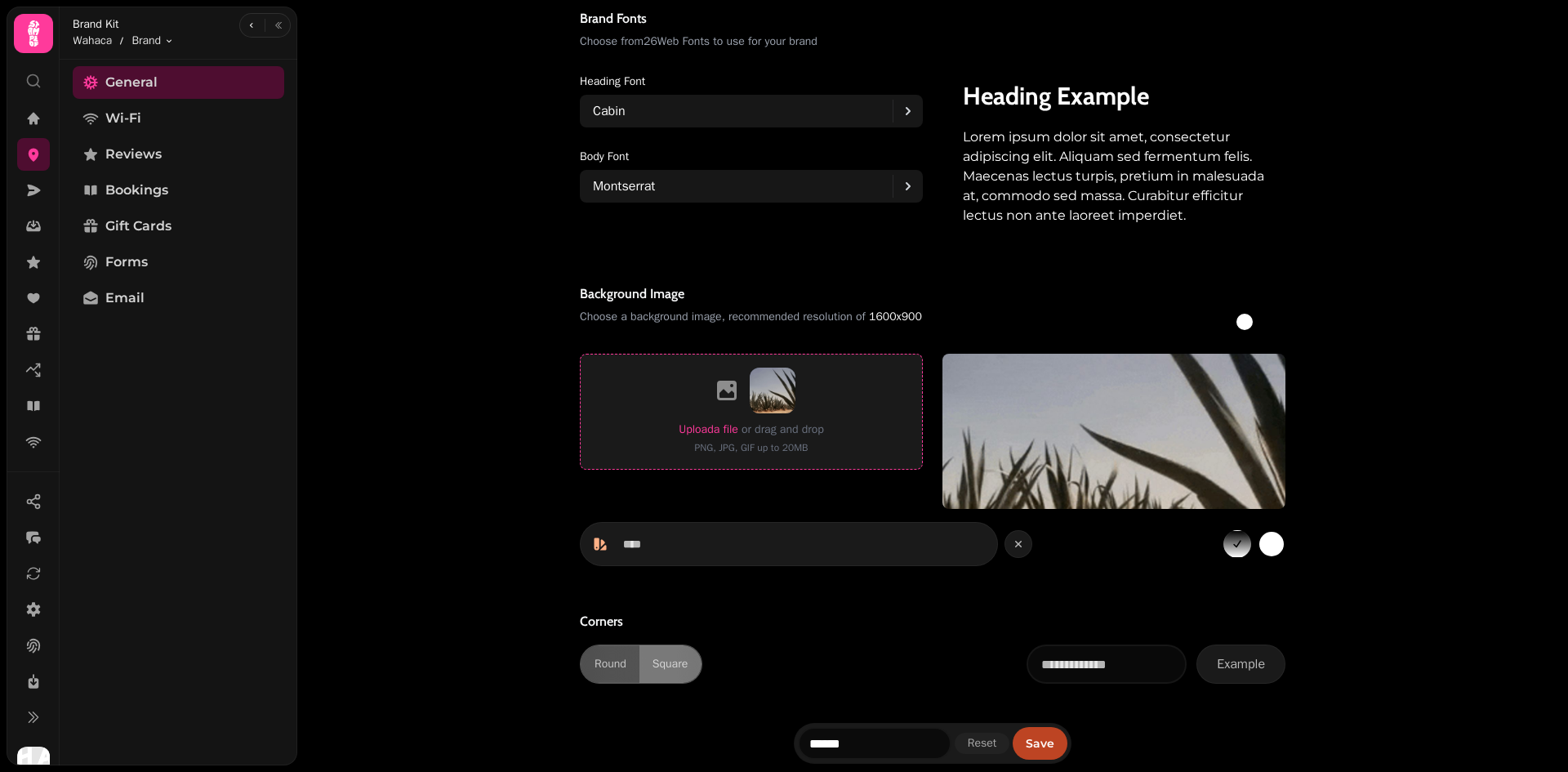 click on "Upload  a file" at bounding box center [708, 429] 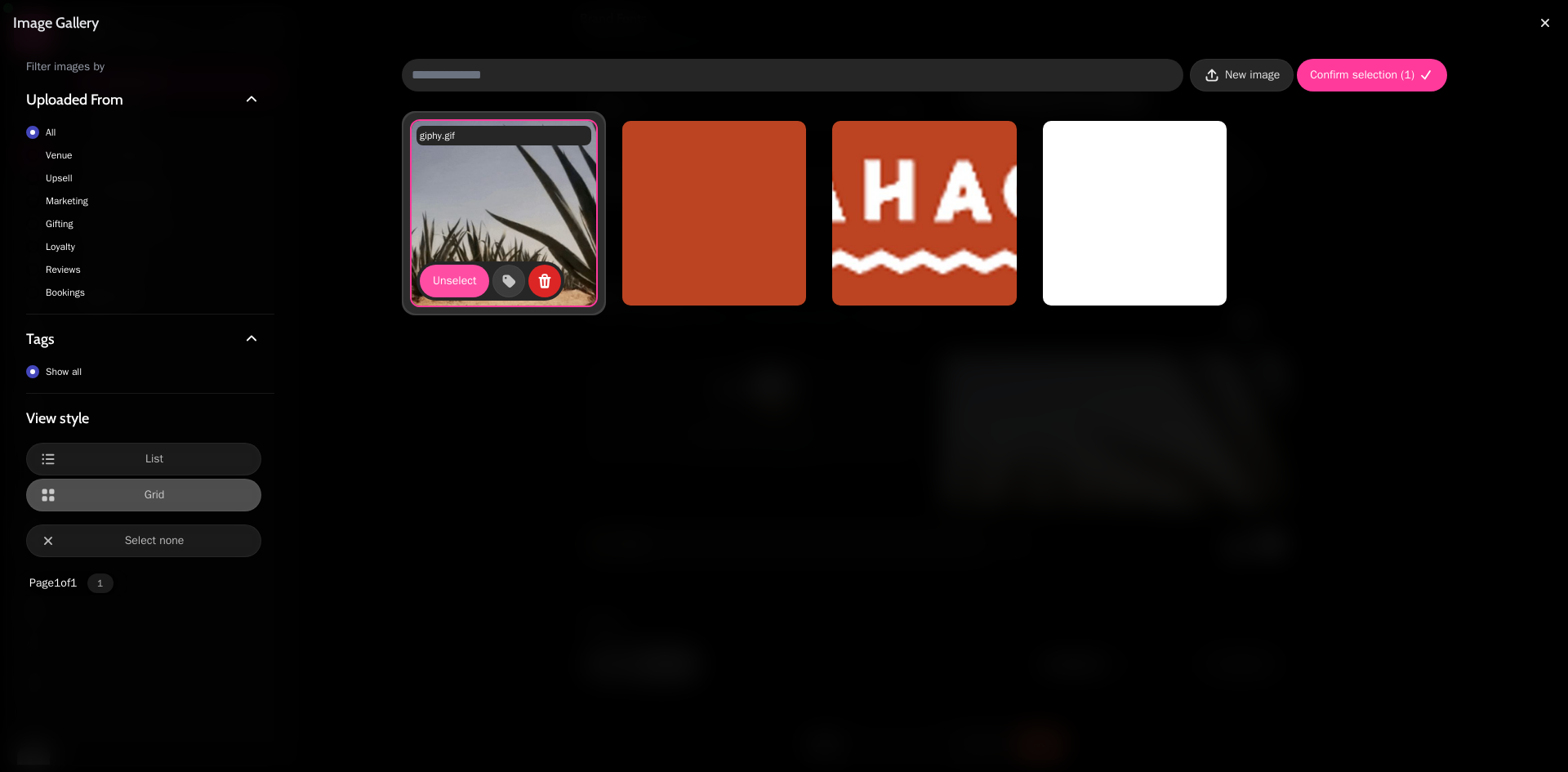 click on "New image" at bounding box center [1252, 75] 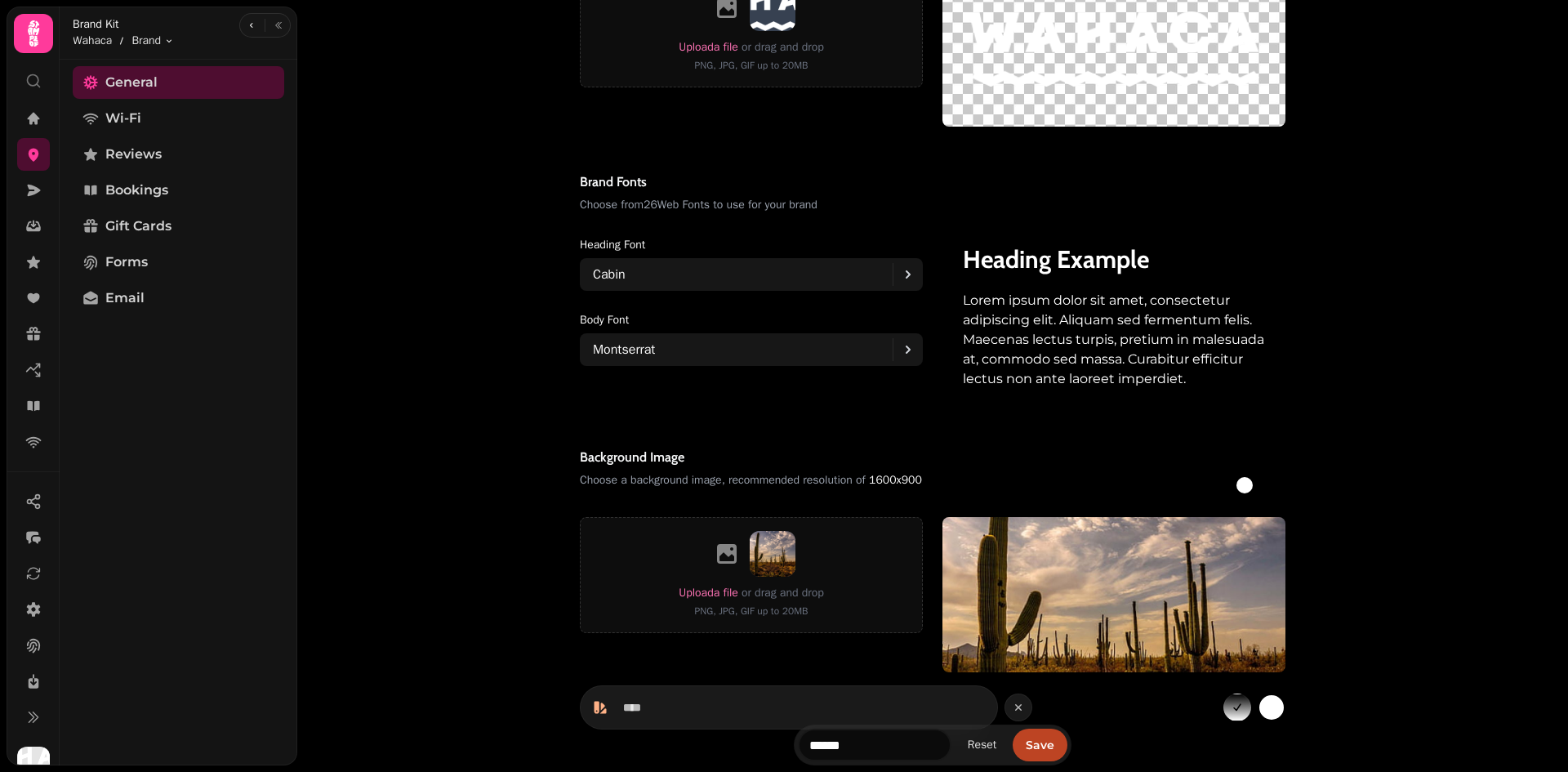 scroll, scrollTop: 899, scrollLeft: 0, axis: vertical 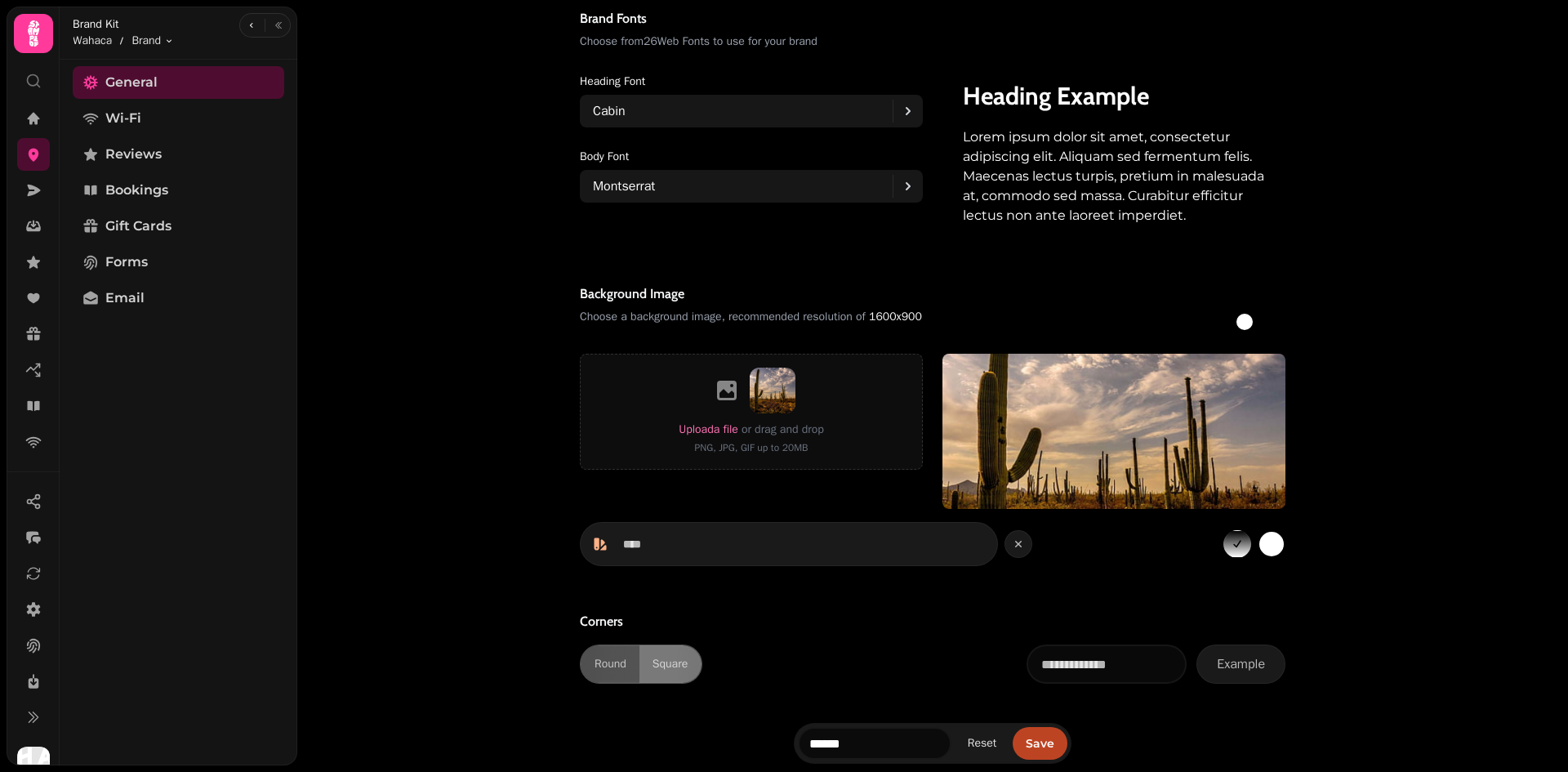 drag, startPoint x: 928, startPoint y: 303, endPoint x: 888, endPoint y: 309, distance: 40.447497 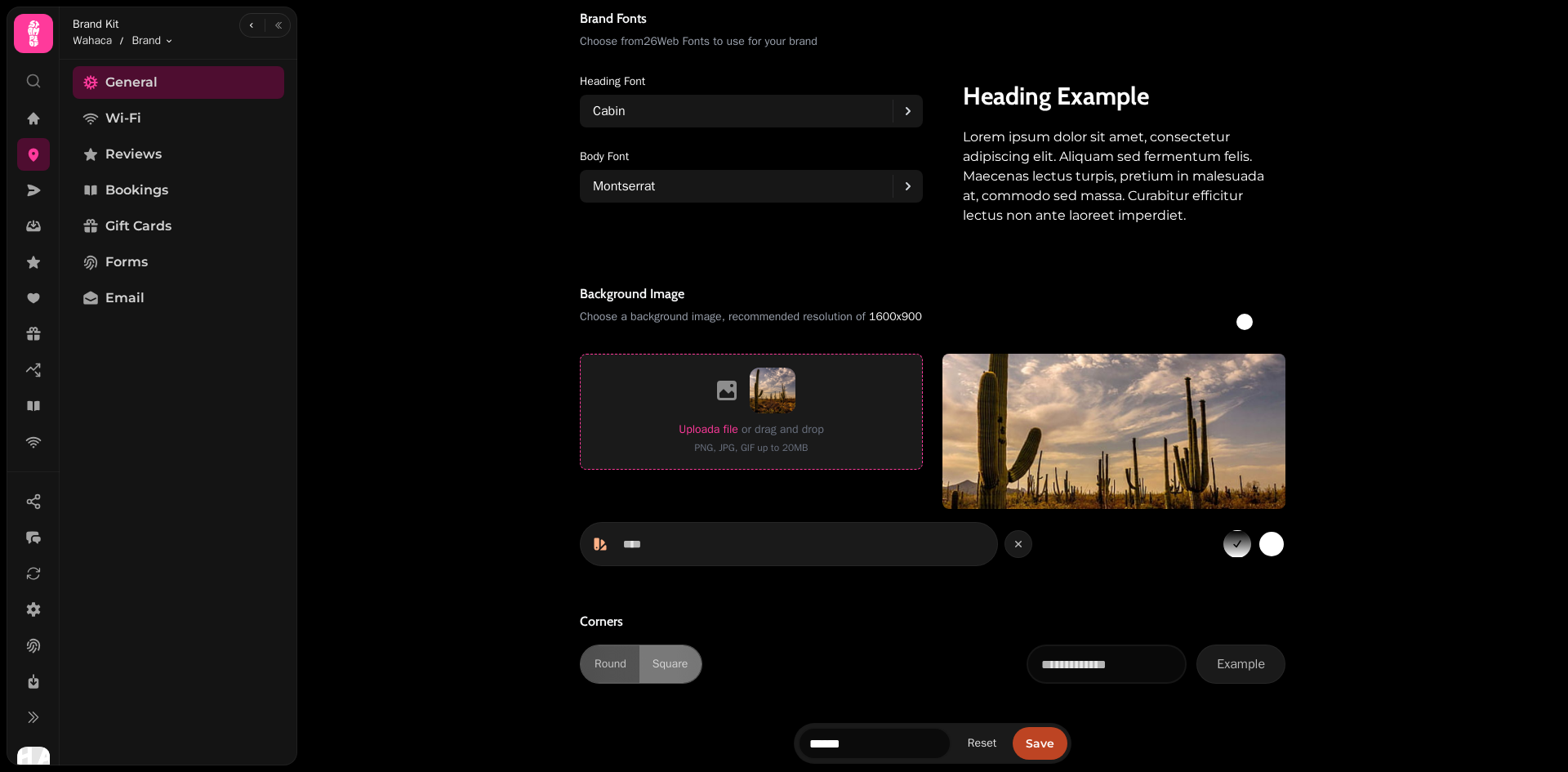click on "Upload  a file" at bounding box center [708, 430] 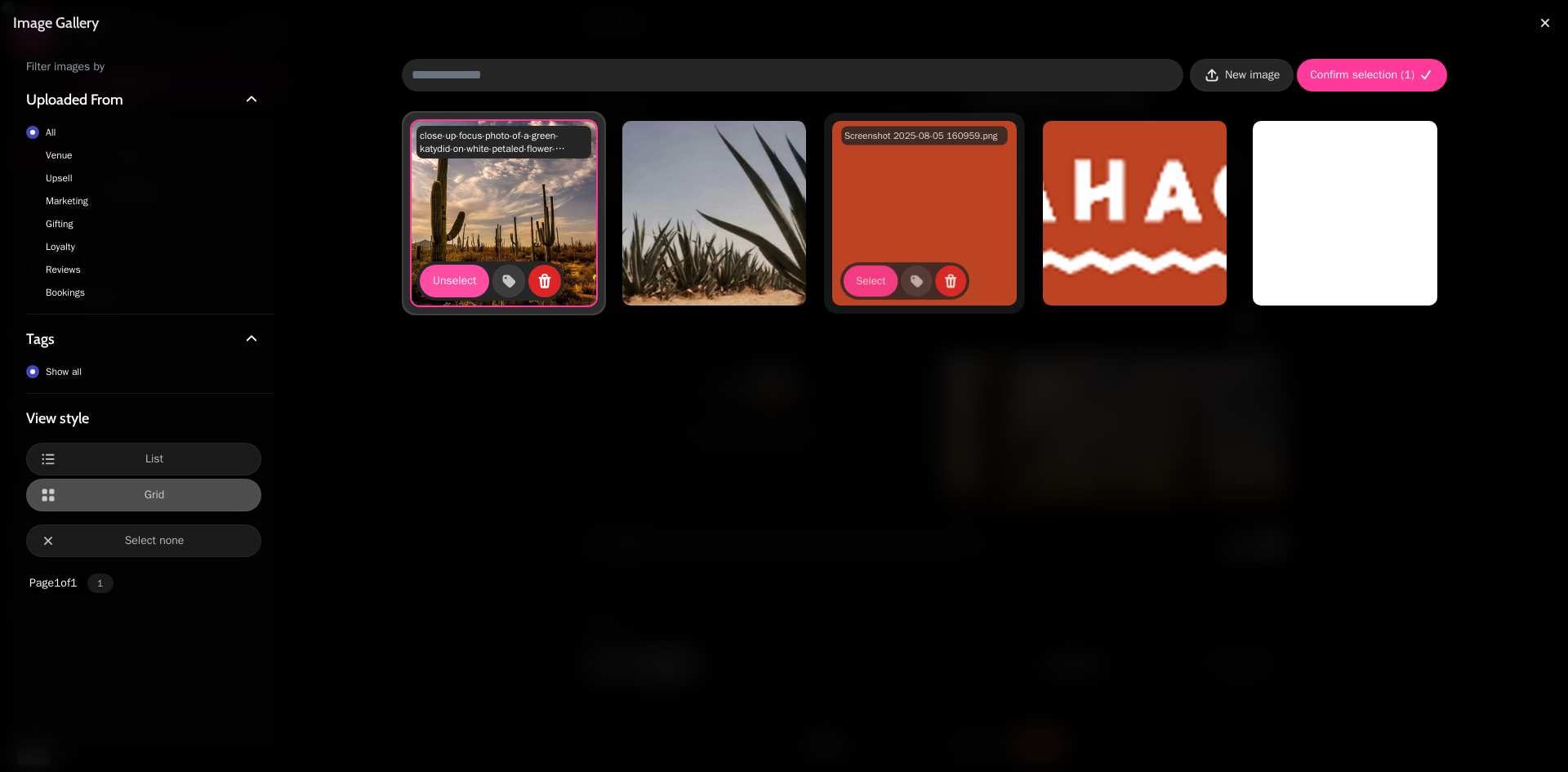 click on "New image" at bounding box center (1252, 75) 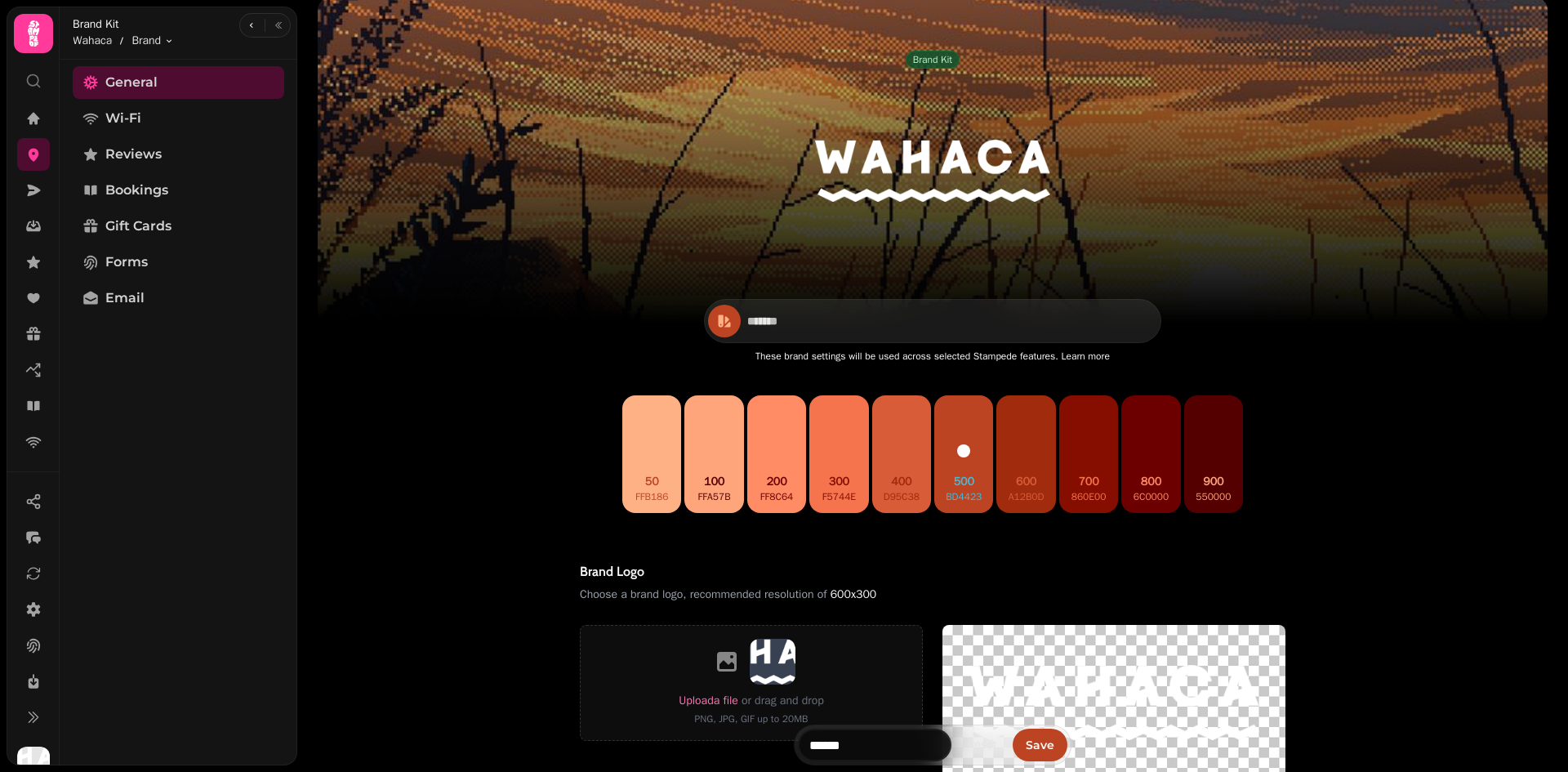 scroll, scrollTop: 0, scrollLeft: 0, axis: both 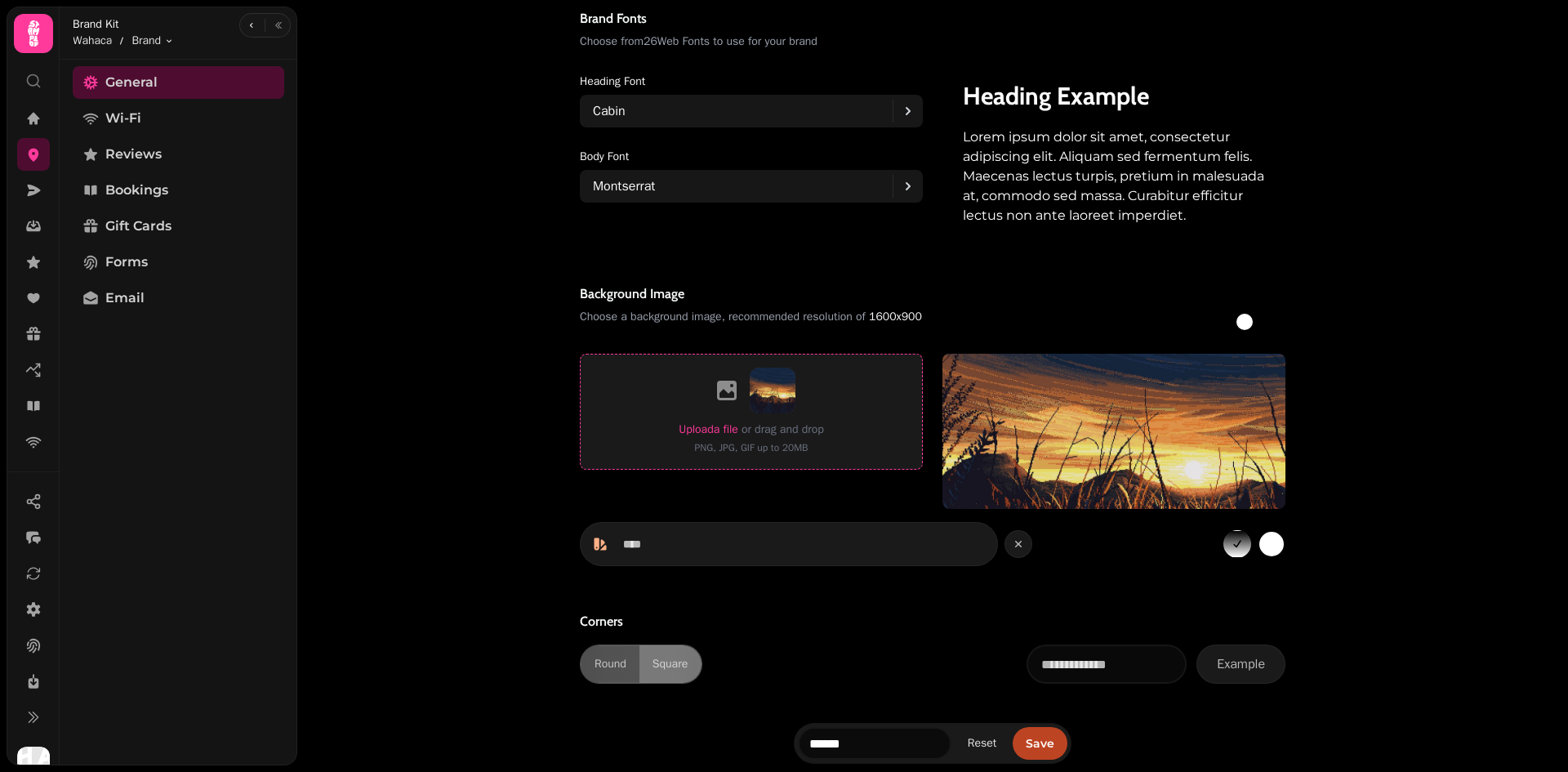 click on "Upload  a file" at bounding box center [708, 429] 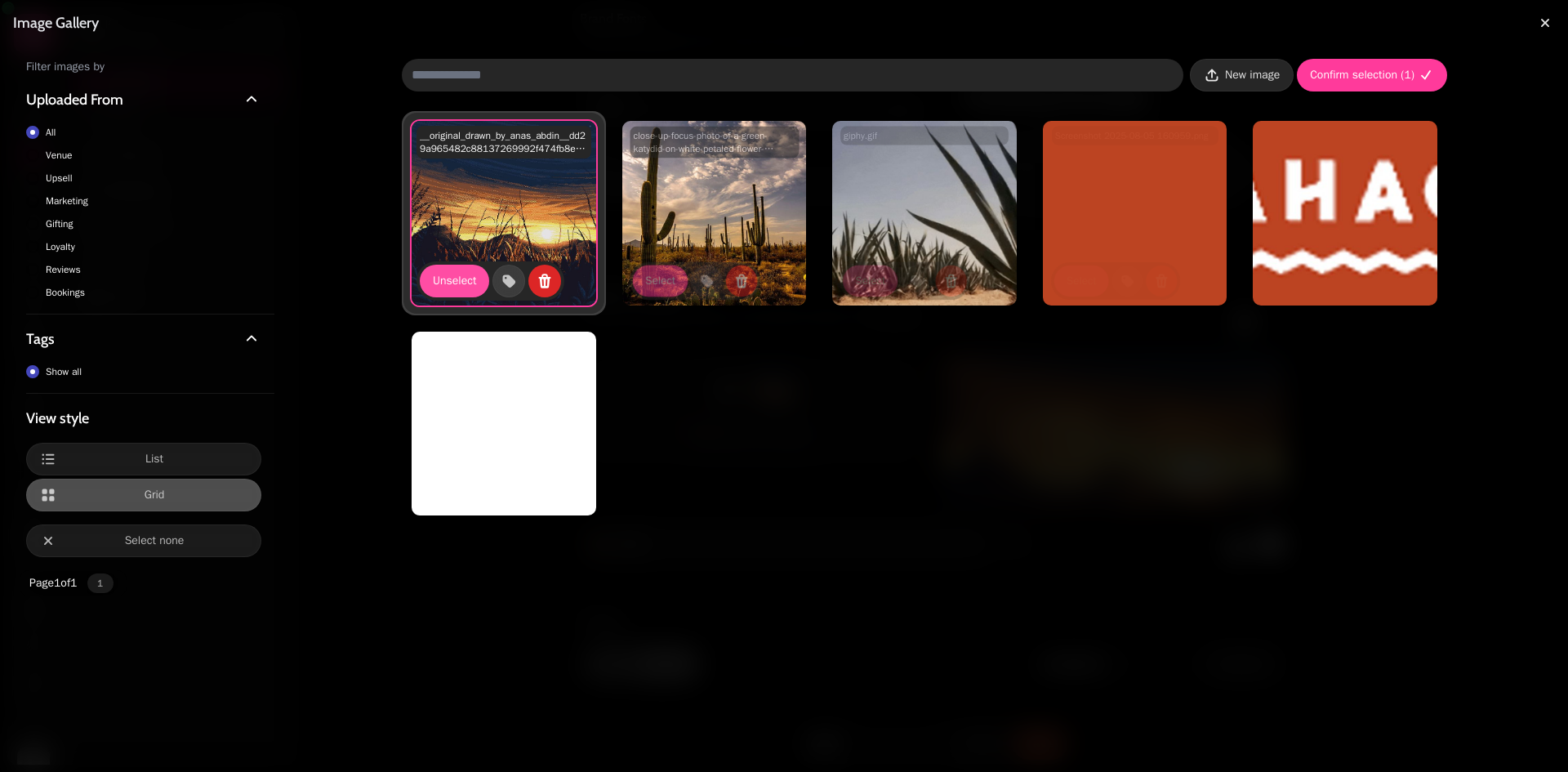 click on "New image" at bounding box center (1252, 75) 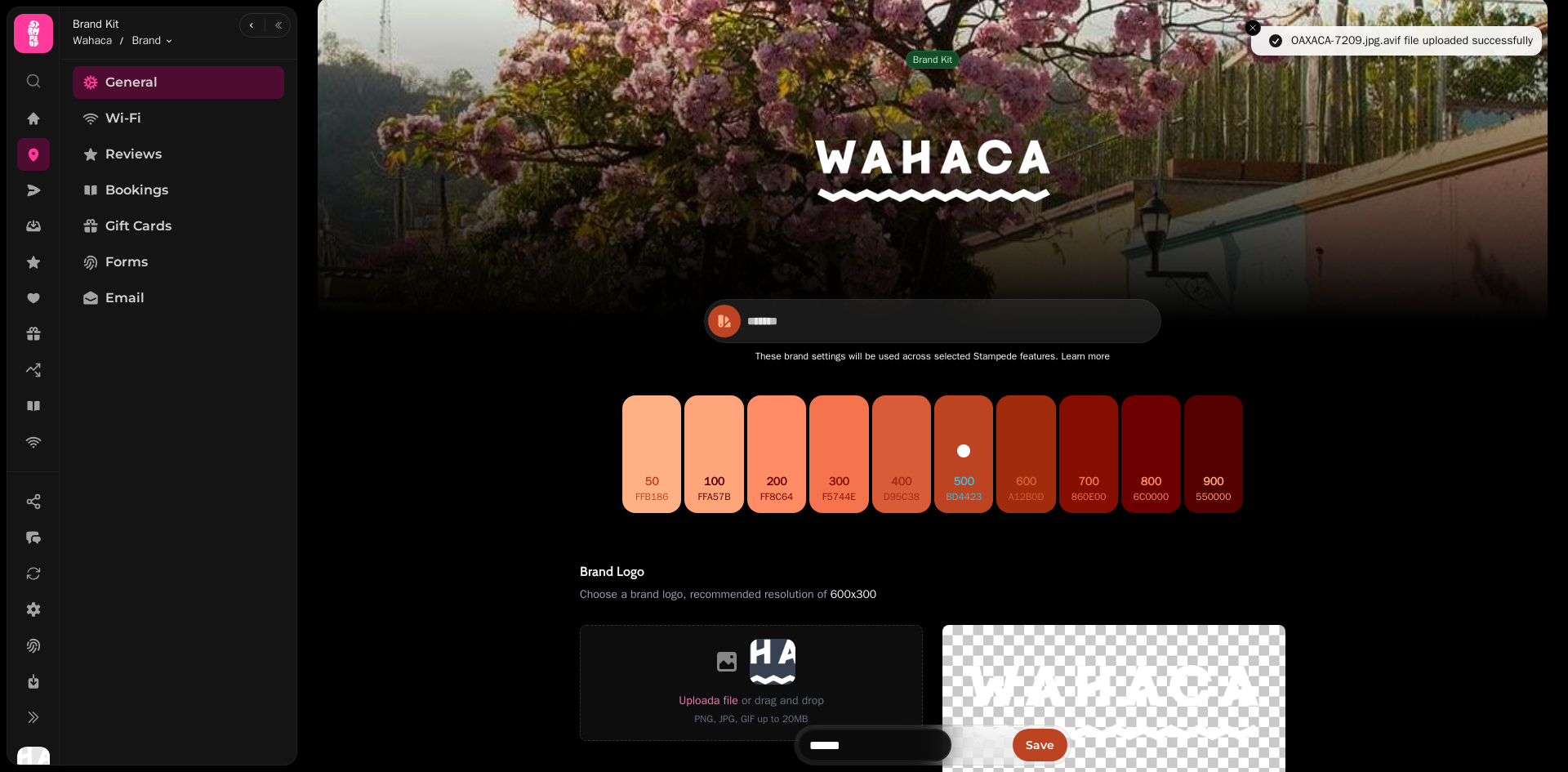 scroll, scrollTop: 0, scrollLeft: 0, axis: both 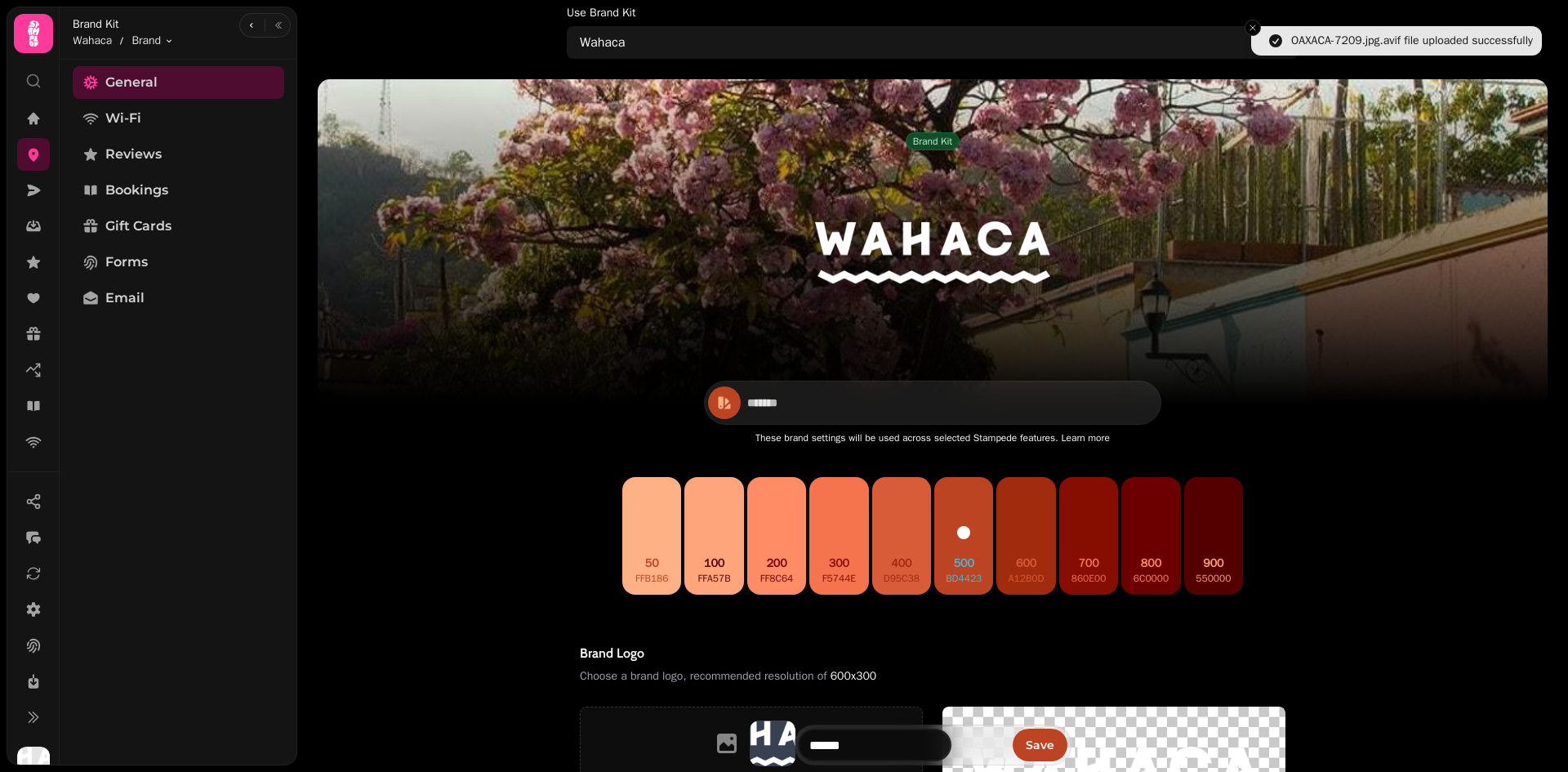 click on "Brand kit Wahaca ******* These brand settings will be used across selected Stampede features.   Learn more 50 ffb186 100 ffa57b 200 ff8c64 300 f5744e 400 d95c38 500 bd4423 600 a12b0d 700 860e00 800 6c0000 900 550000 Brand logo Choose a brand logo, recommended resolution of   600x300 Upload  a file or drag and drop PNG, JPG, GIF up to 20MB Brand fonts Choose from  26  Web Fonts to use for your brand Heading font Cabin Body font Montserrat Heading Example Lorem ipsum dolor sit amet, consectetur adipiscing elit. Aliquam sed fermentum felis. Maecenas lectus turpis, pretium in malesuada at, commodo sed massa. Curabitur efficitur lectus non ante laoreet imperdiet. Background image Choose a background image, recommended resolution of   1600x900 #ffffff  colour selected #000000  colour selected Upload  a file or drag and drop PNG, JPG, GIF up to 20MB **** Corners Round Square Example" at bounding box center [933, 830] 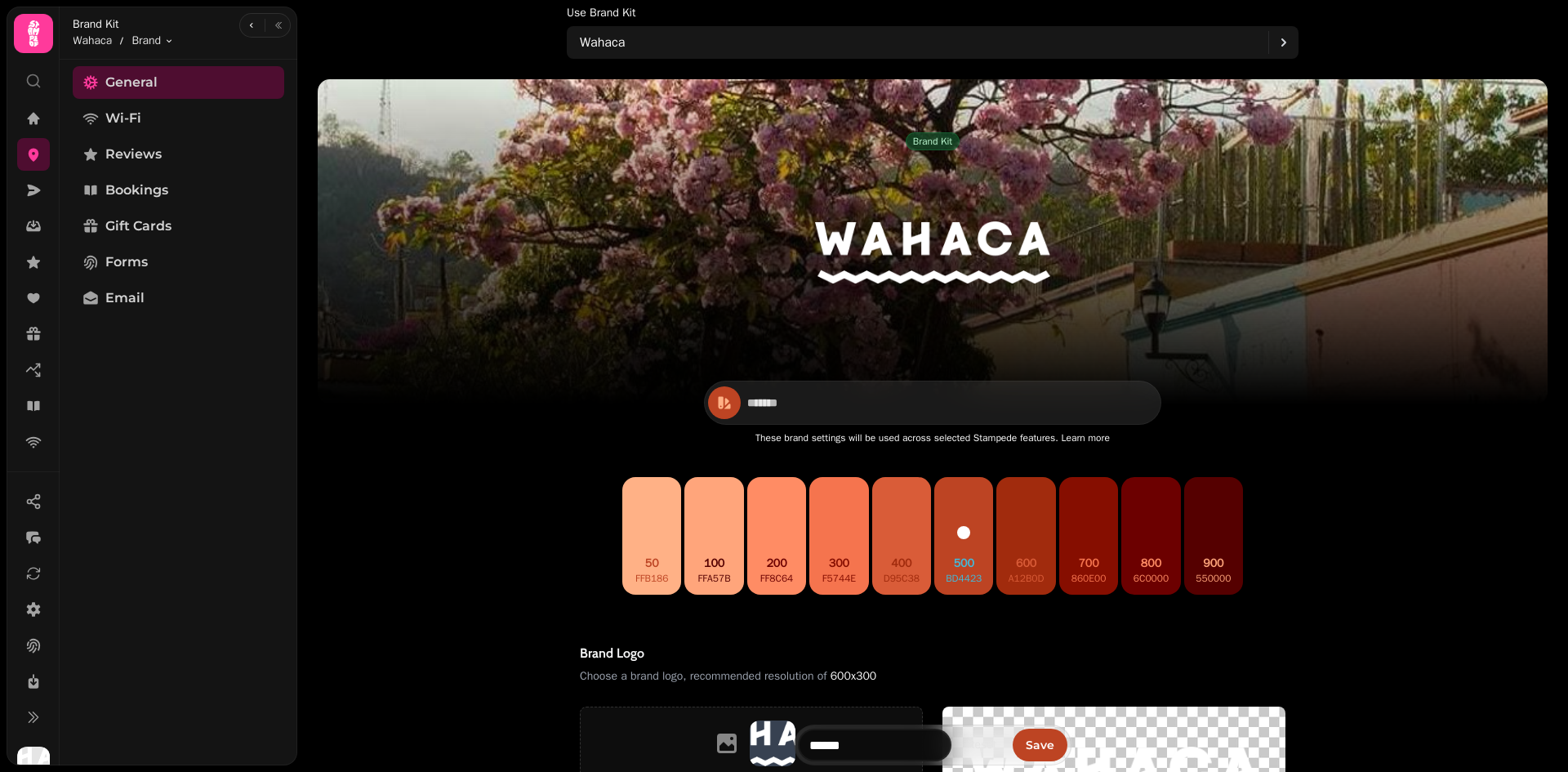 click on "Brand kit" at bounding box center [933, 141] 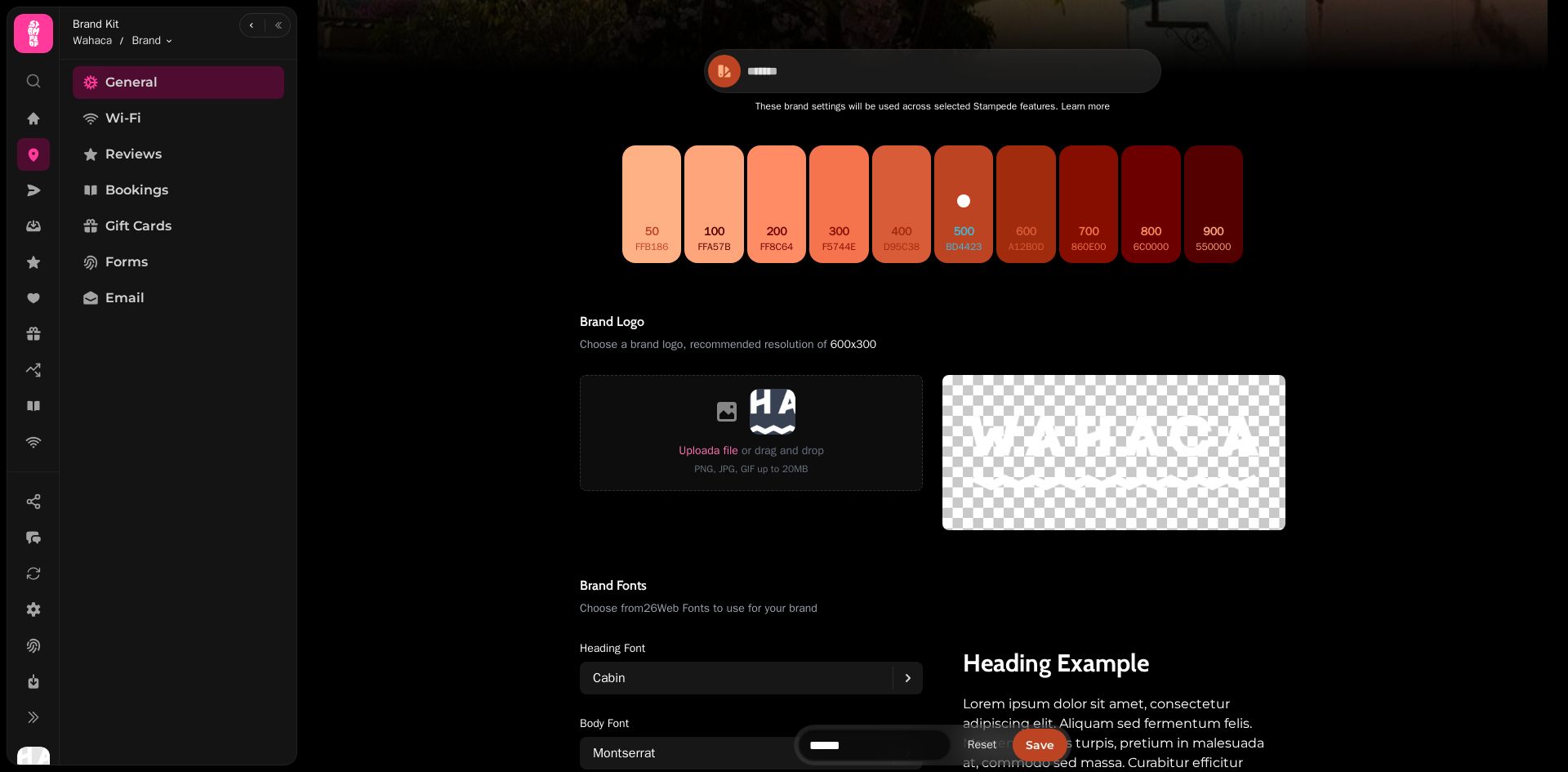 scroll, scrollTop: 87, scrollLeft: 0, axis: vertical 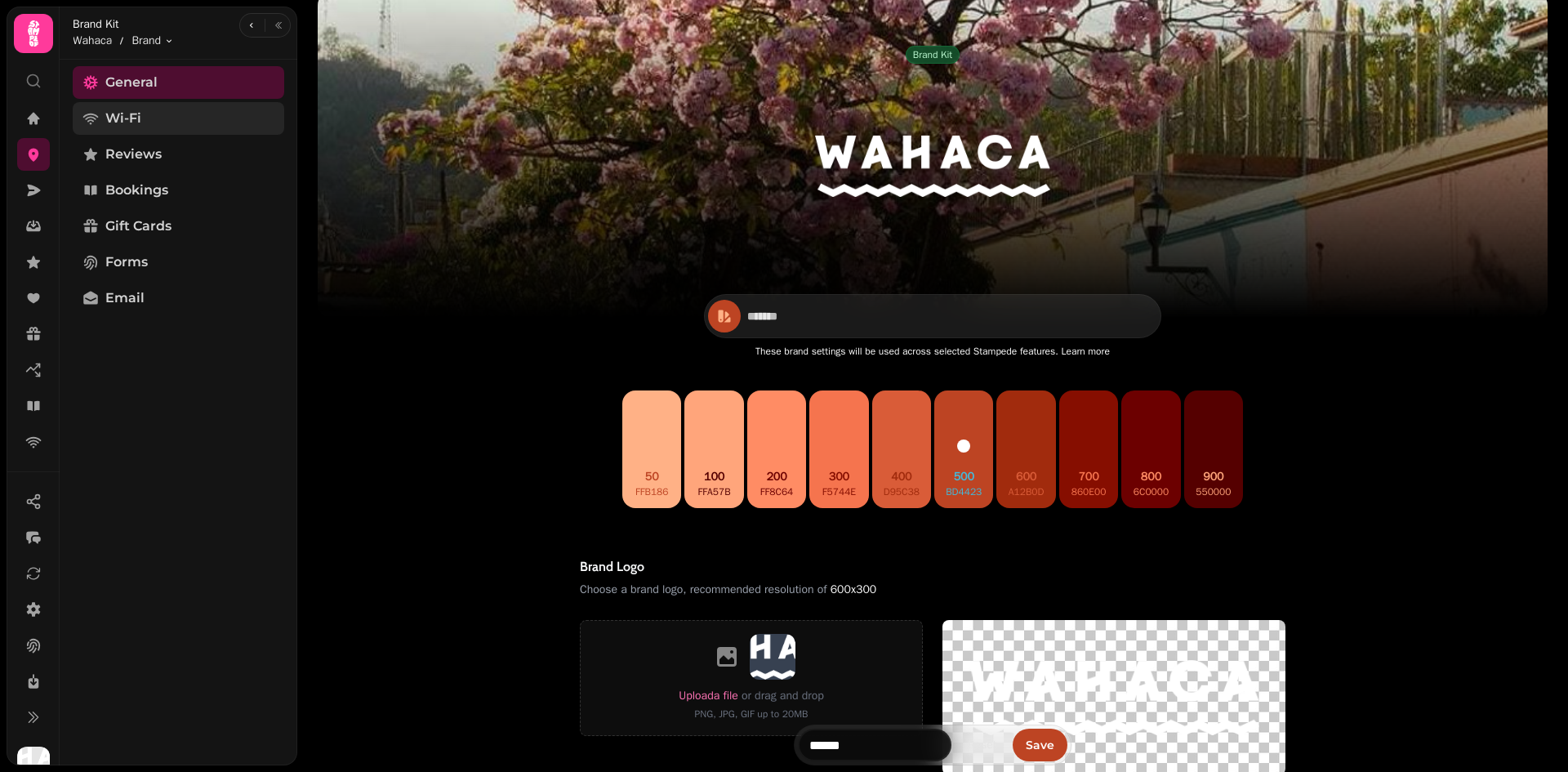 click on "Wi-Fi" at bounding box center (178, 118) 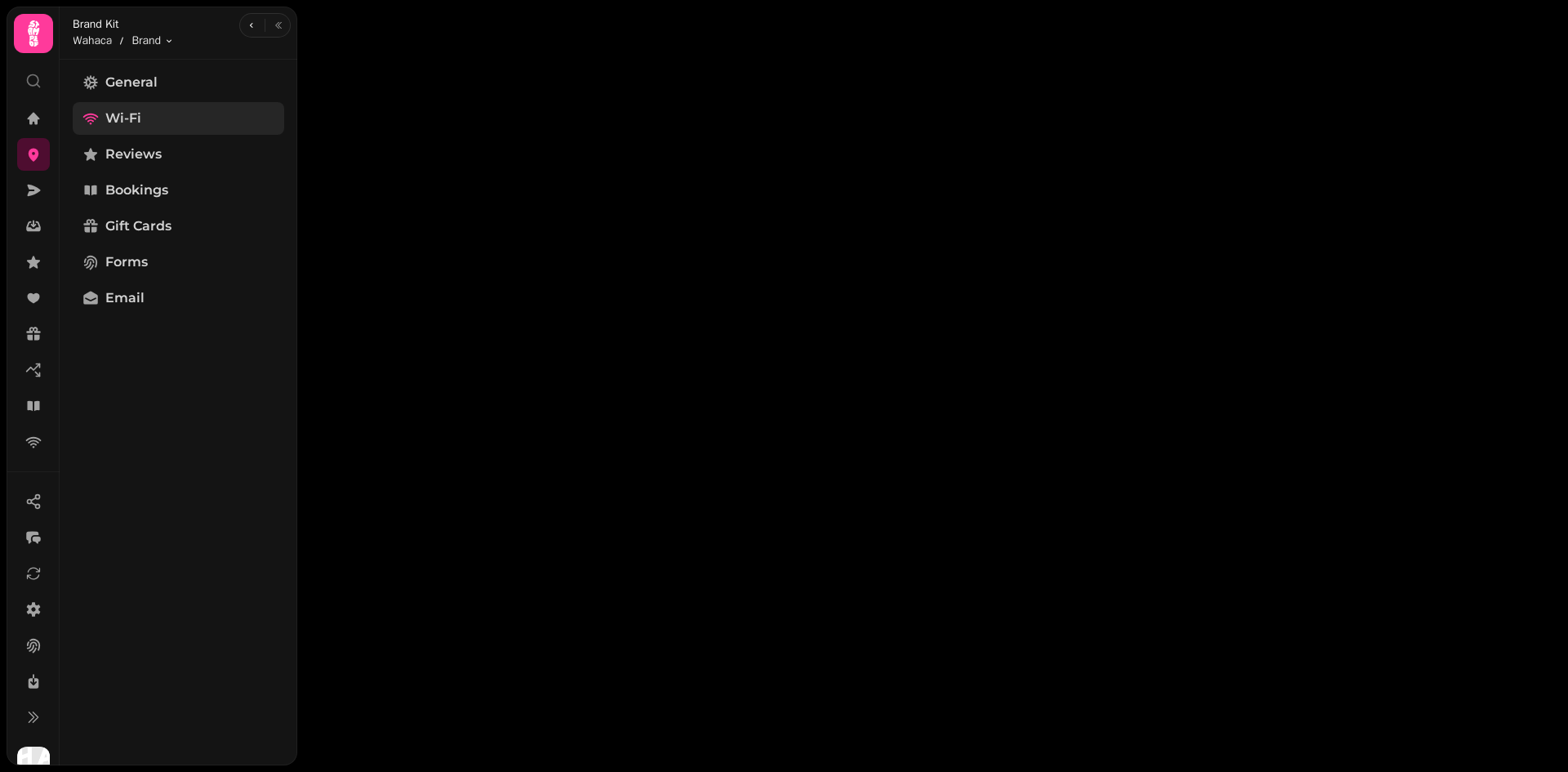 scroll, scrollTop: 0, scrollLeft: 0, axis: both 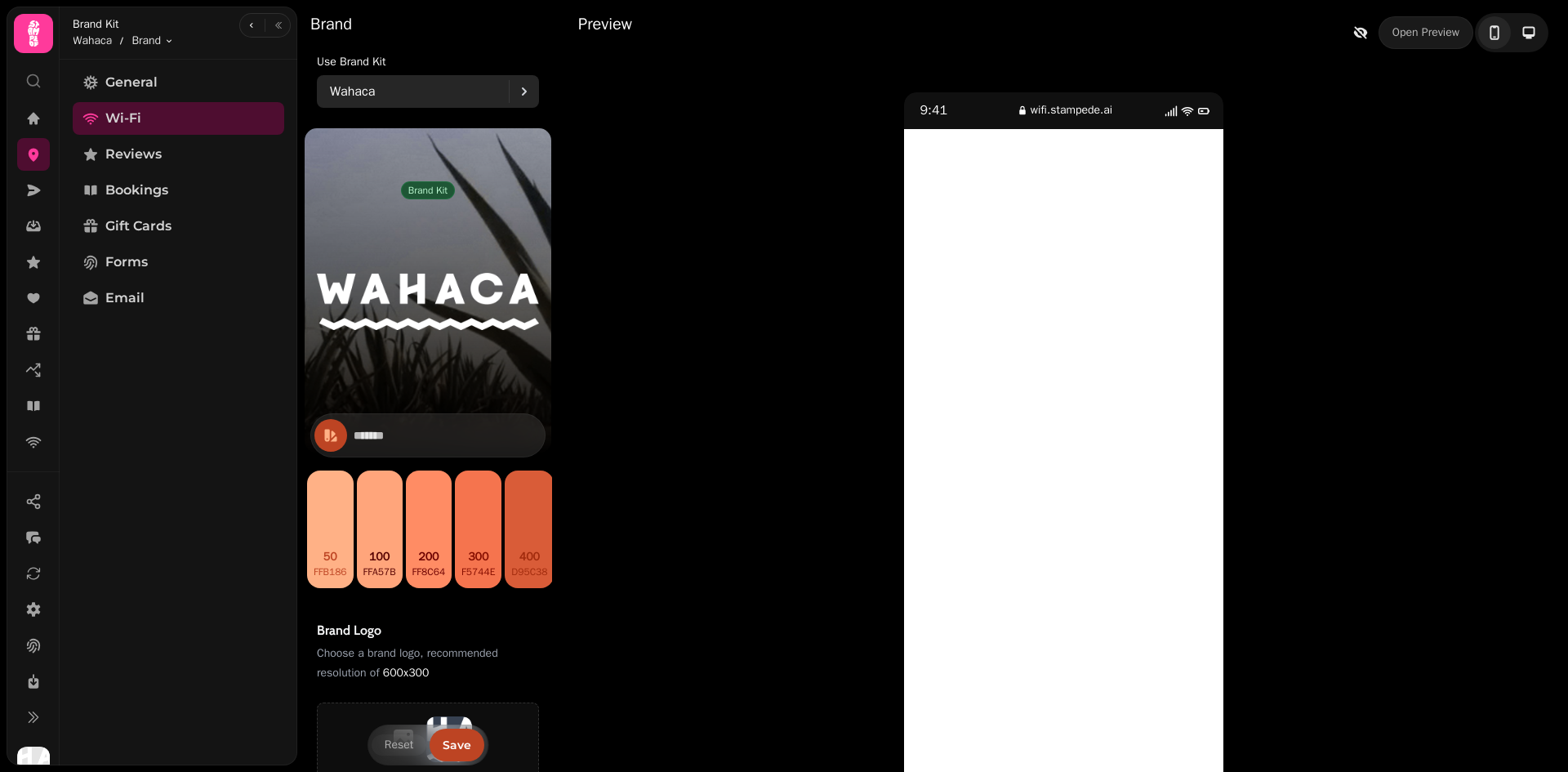 click on "Wahaca" at bounding box center [419, 91] 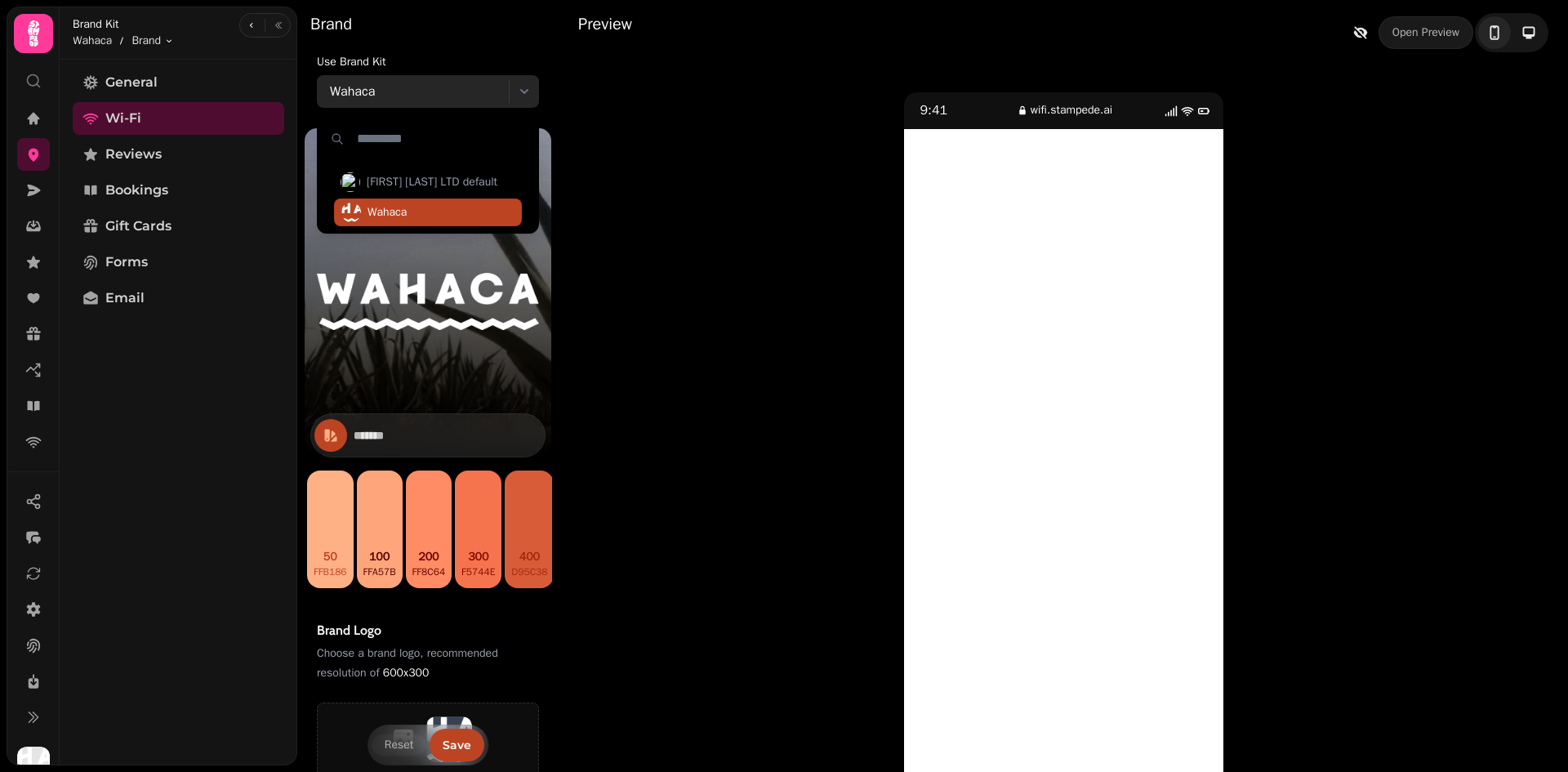 click on "Wahaca" at bounding box center (419, 91) 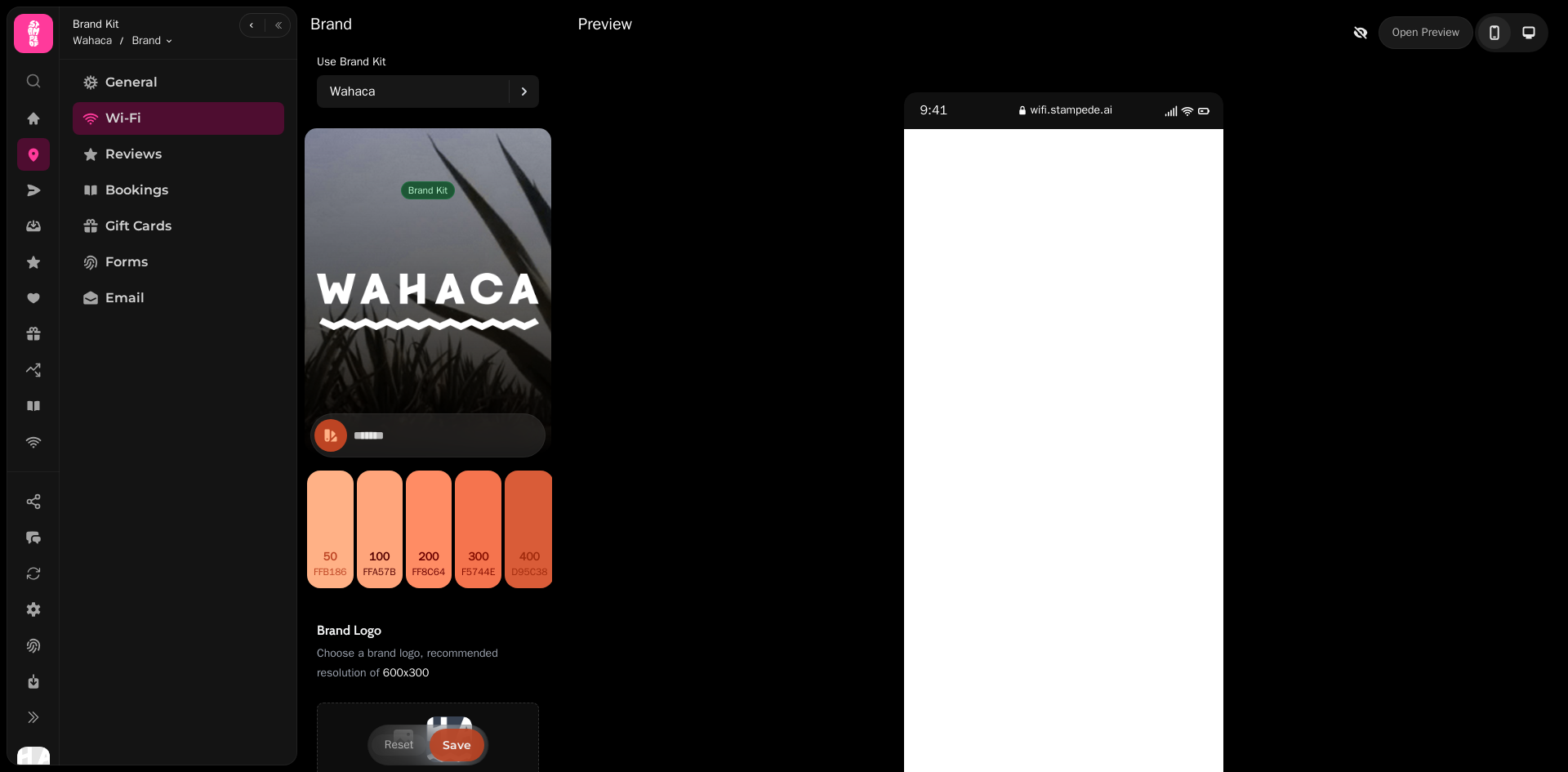 click on "Save" at bounding box center [457, 745] 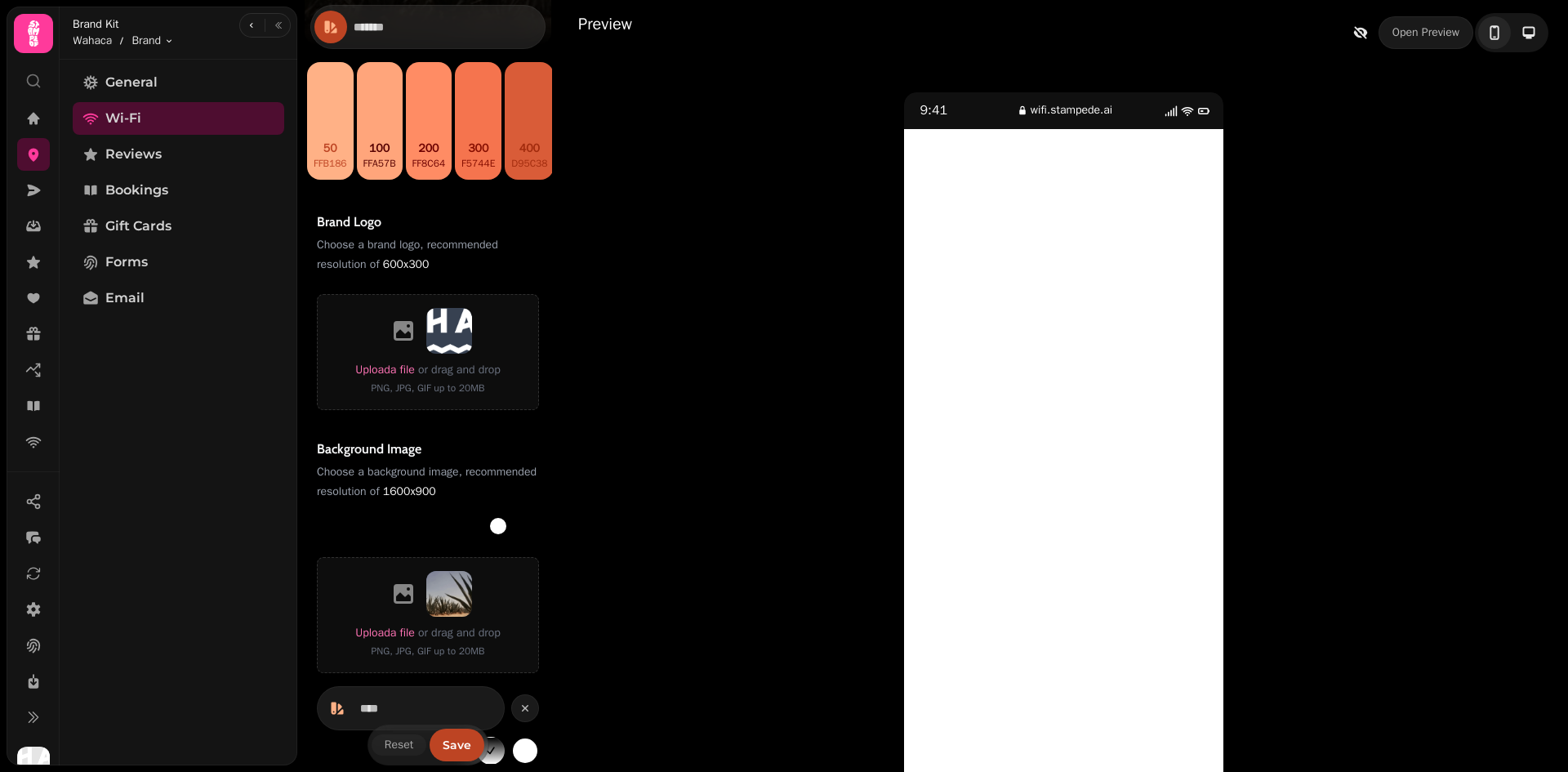 scroll, scrollTop: 572, scrollLeft: 0, axis: vertical 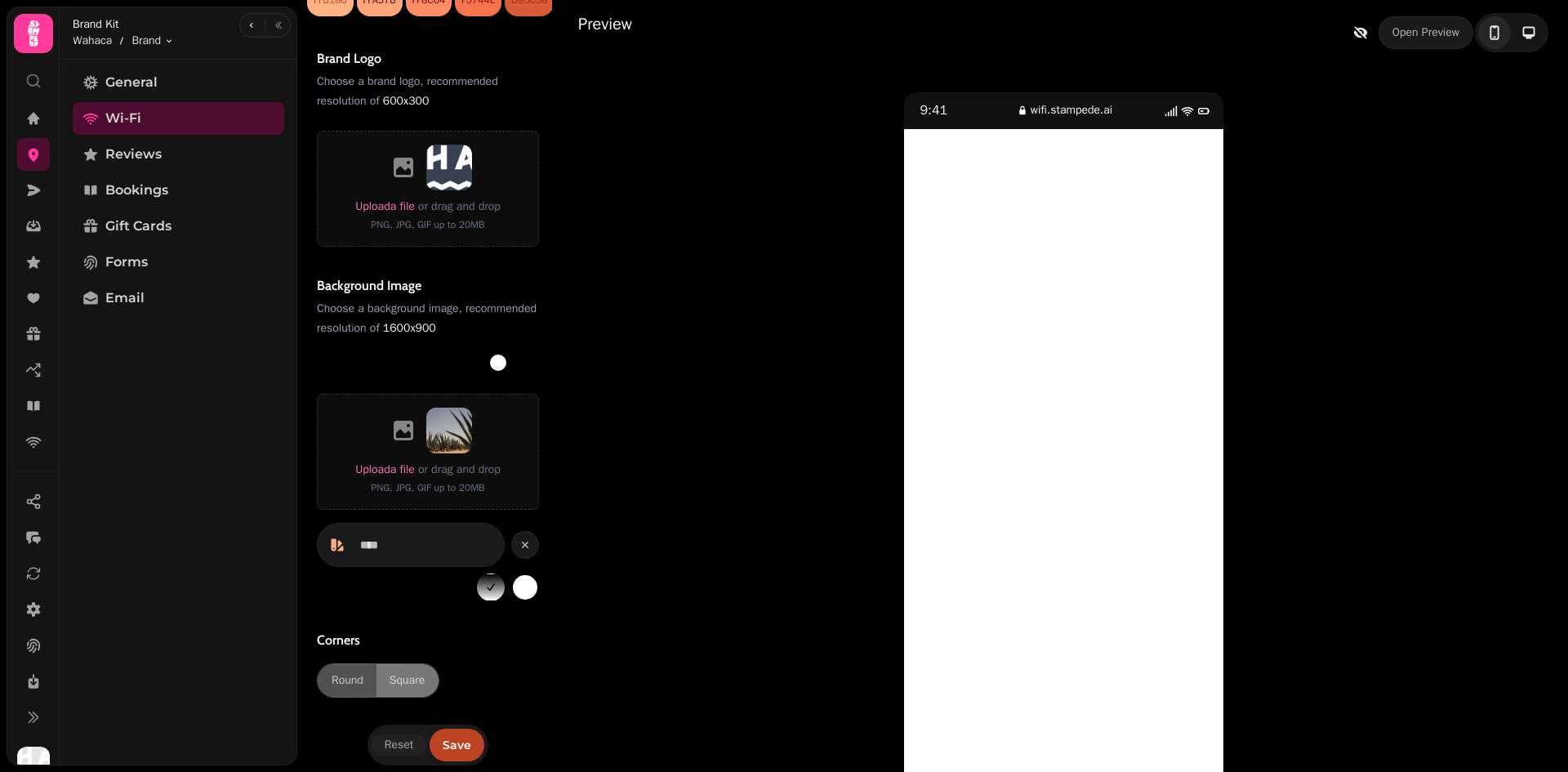 click at bounding box center [528, 363] 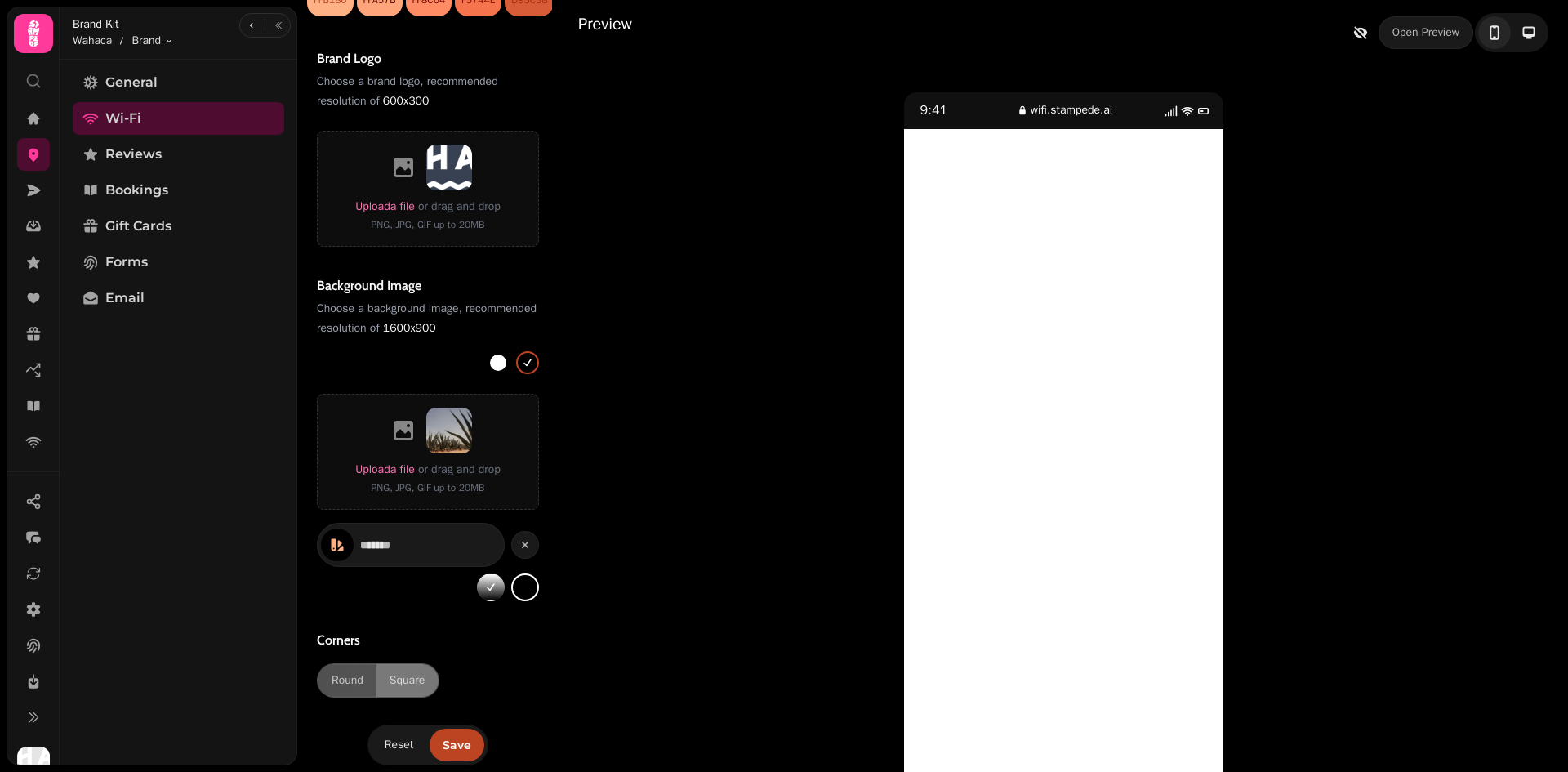 click at bounding box center (498, 363) 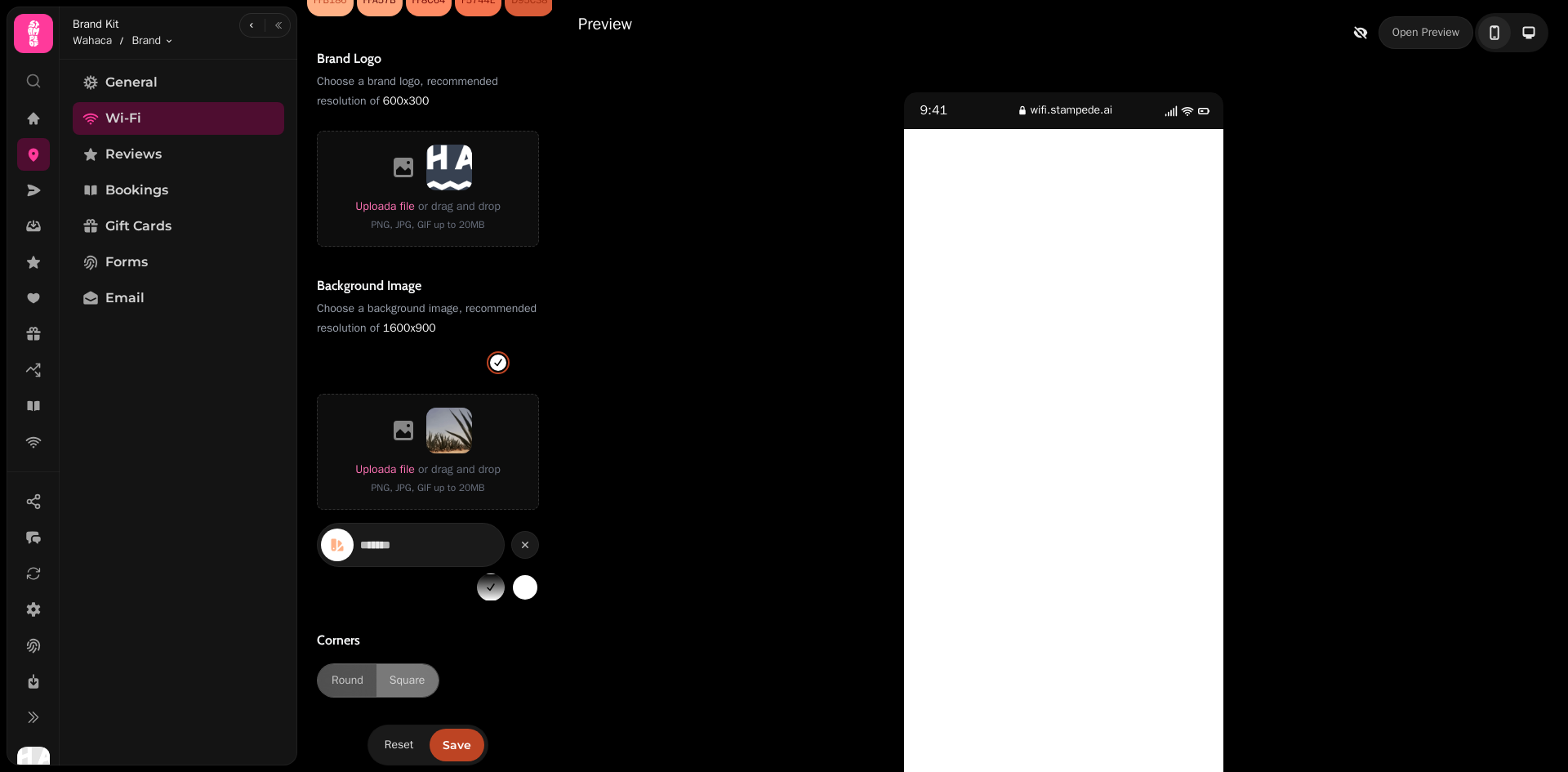 click on "#ffffff  colour selected #000000  colour selected" at bounding box center (513, 363) 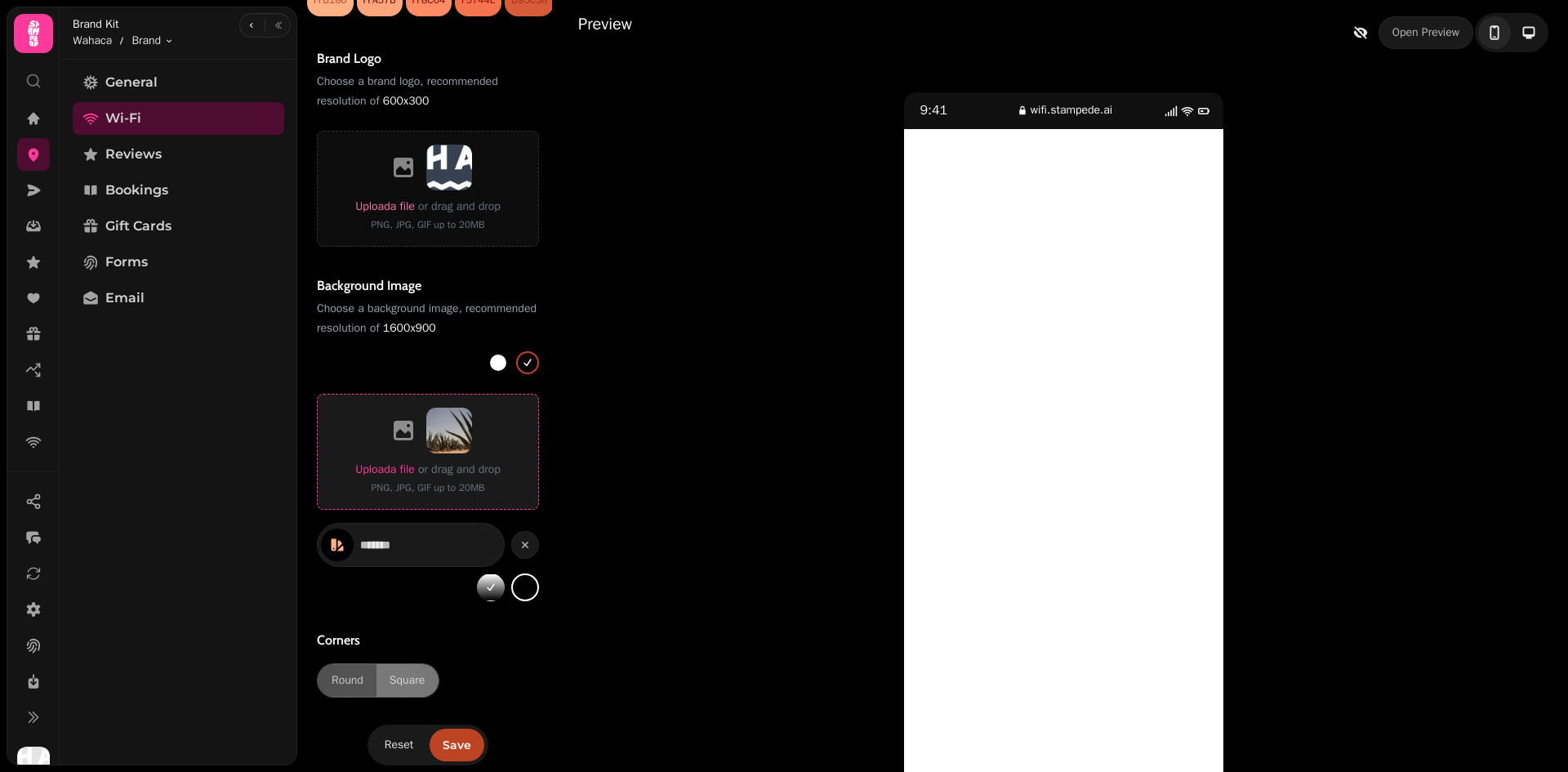 click on "Upload  a file" at bounding box center (385, 469) 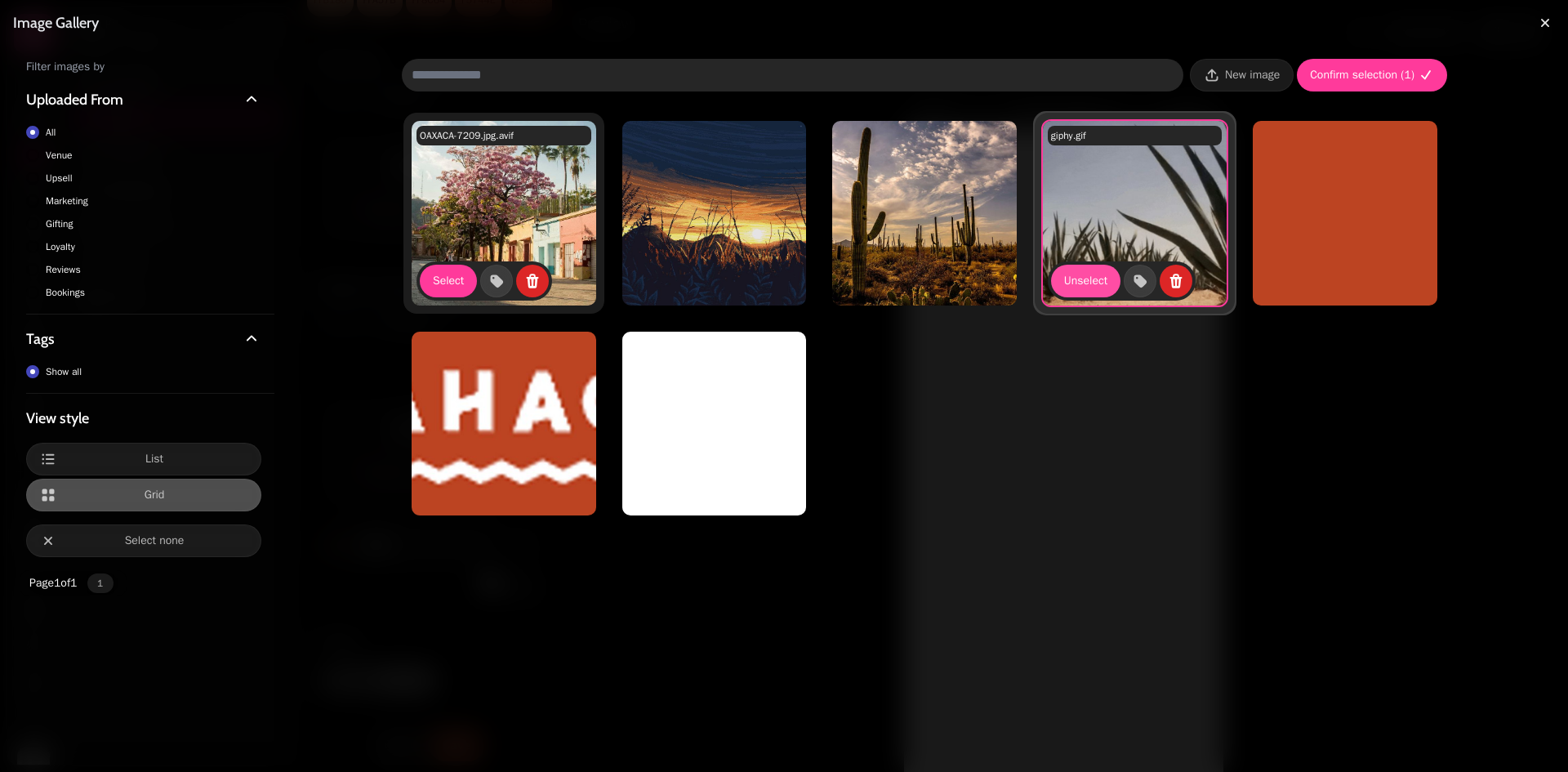 click at bounding box center [504, 213] 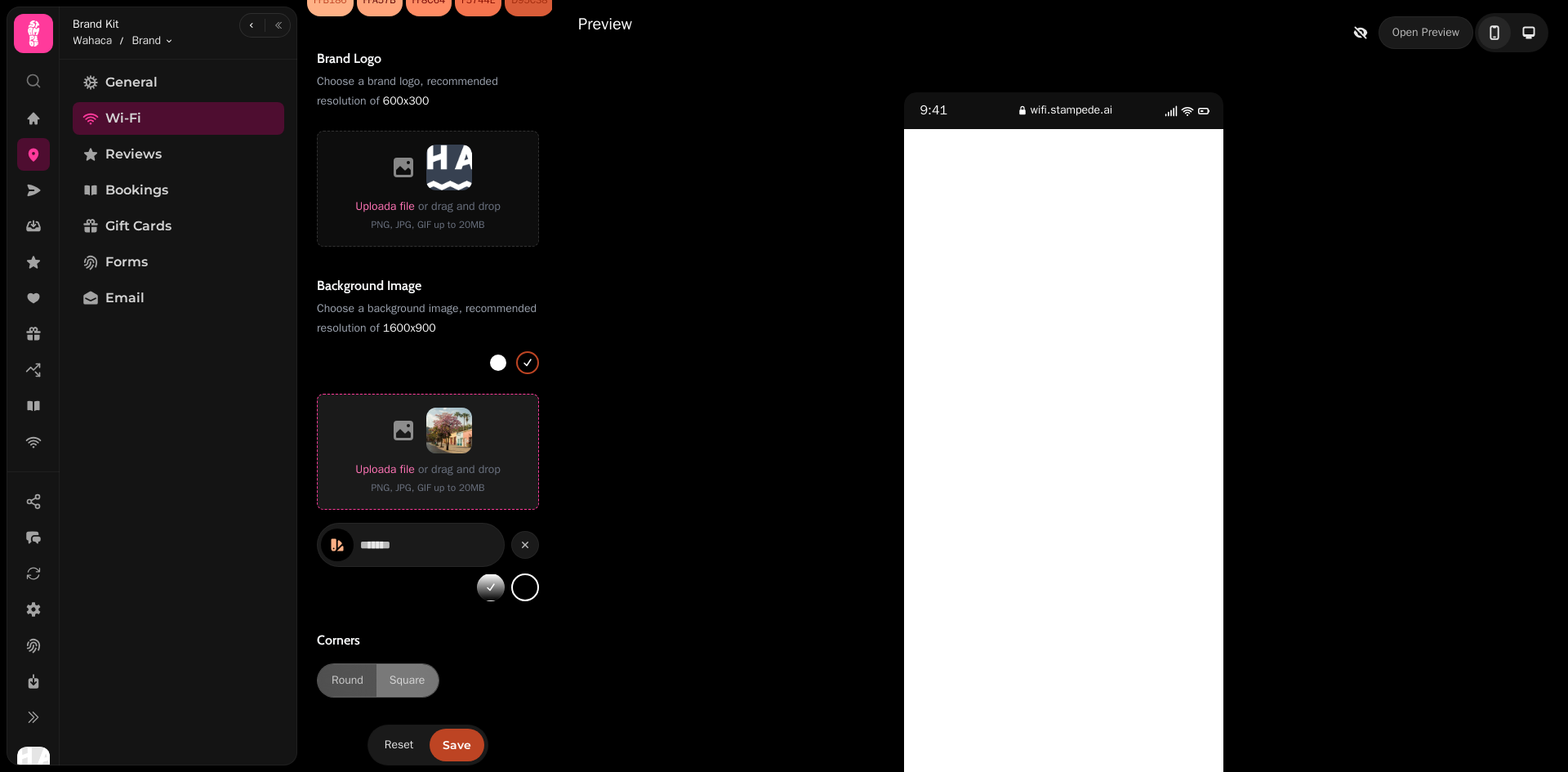 scroll, scrollTop: 603, scrollLeft: 0, axis: vertical 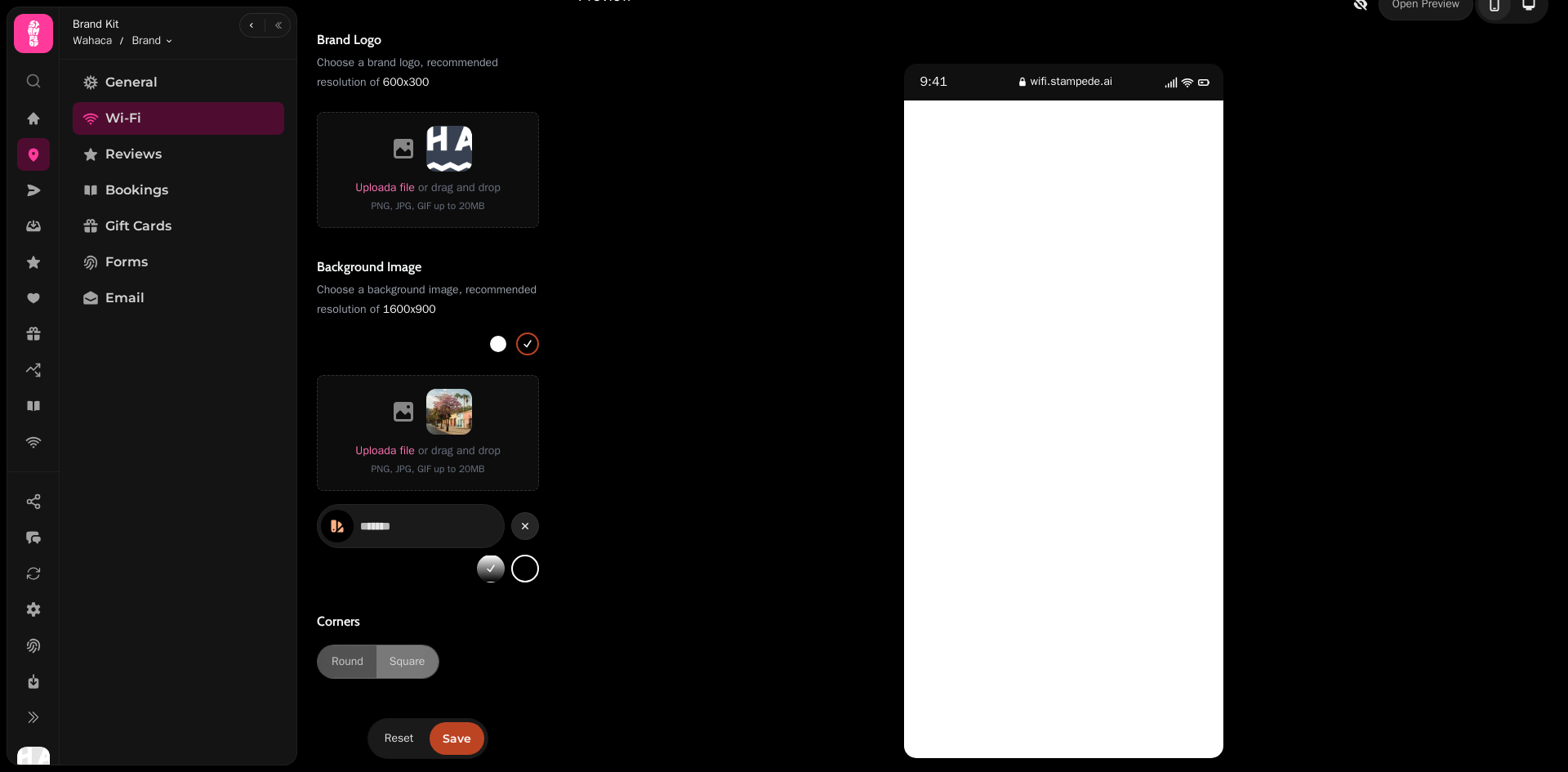 click at bounding box center (525, 526) 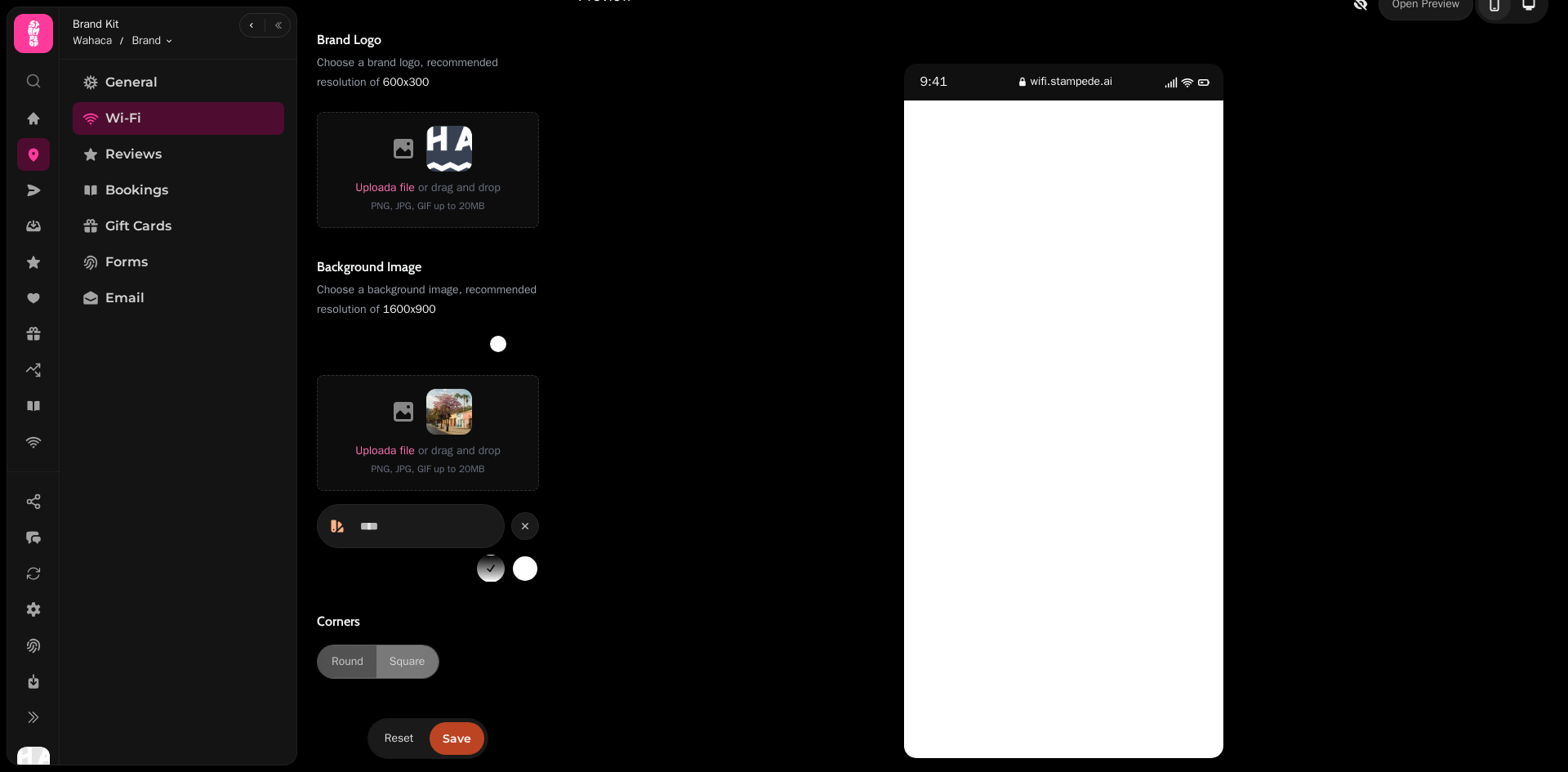 click at bounding box center (528, 344) 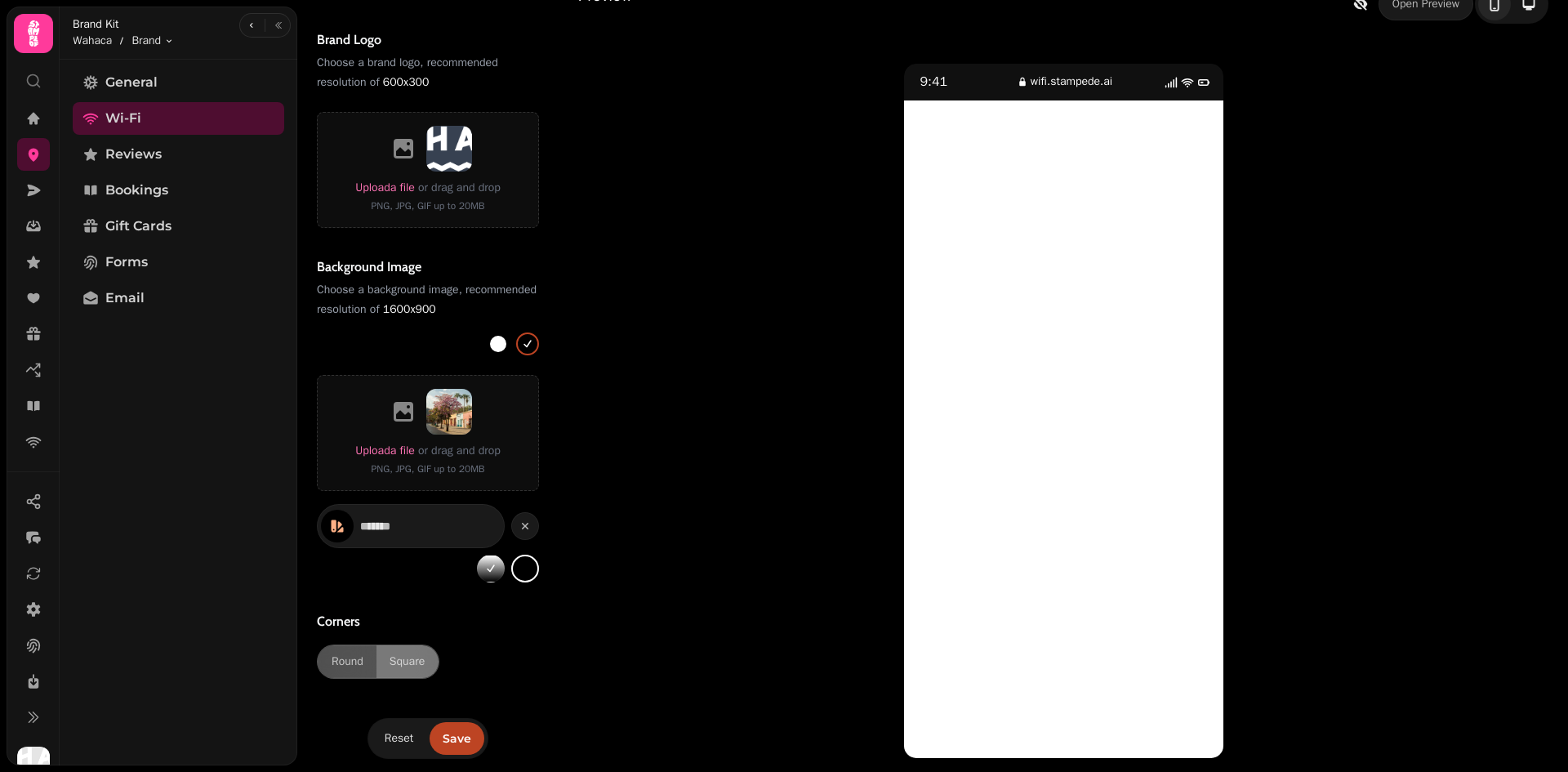 click at bounding box center (498, 344) 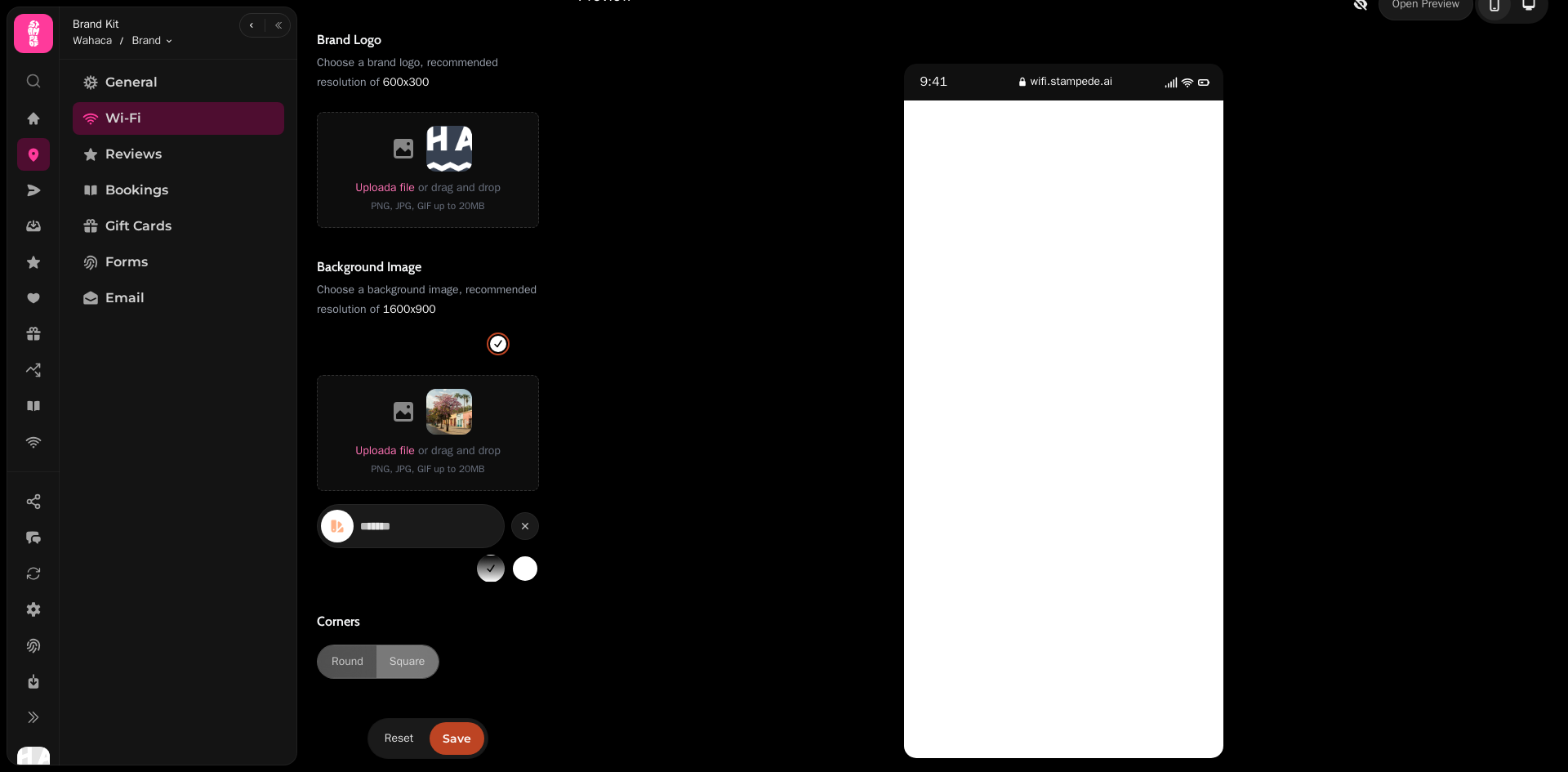 scroll, scrollTop: 440, scrollLeft: 0, axis: vertical 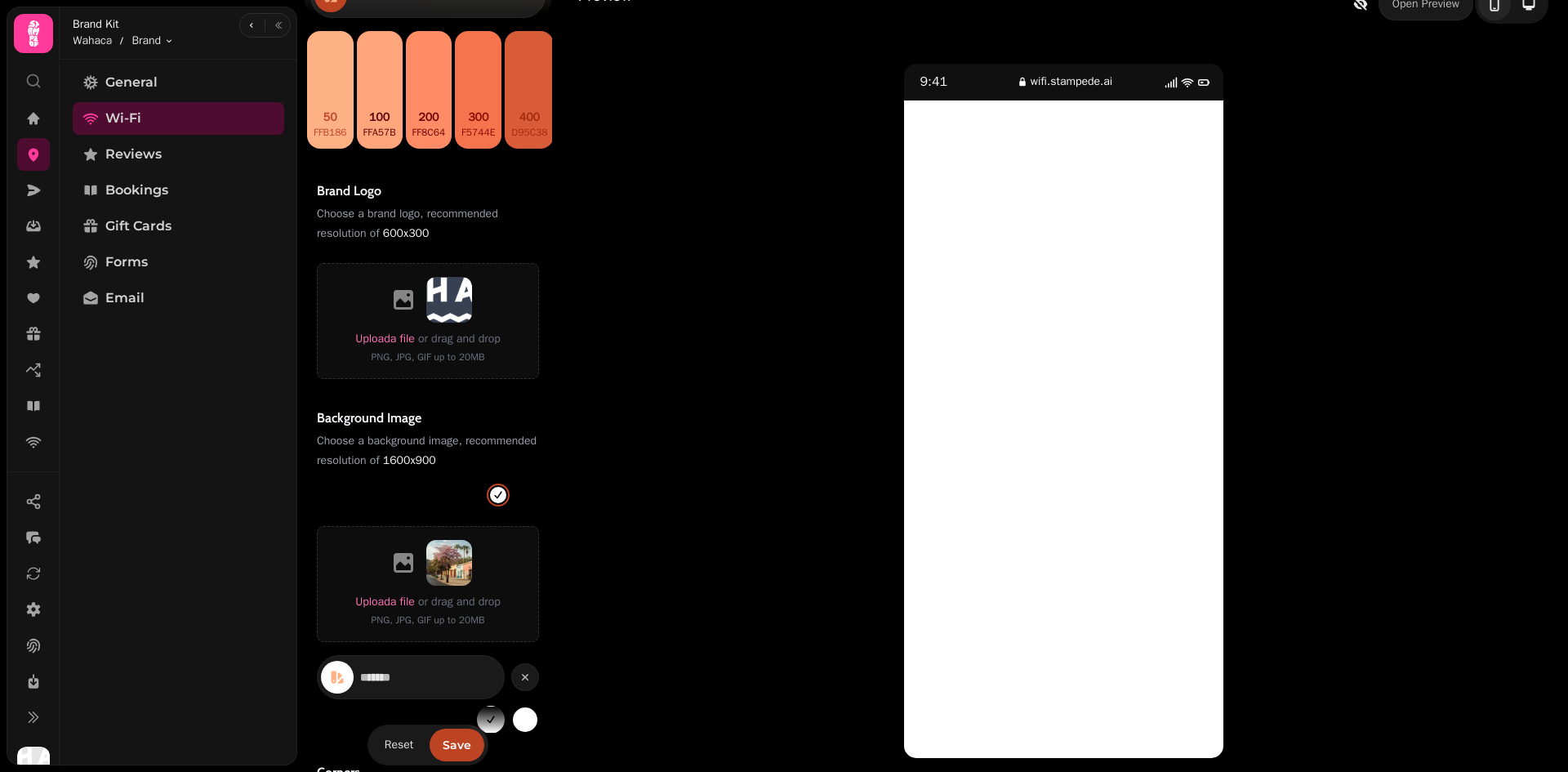click on "wifi.stampede.ai" at bounding box center [1071, 82] 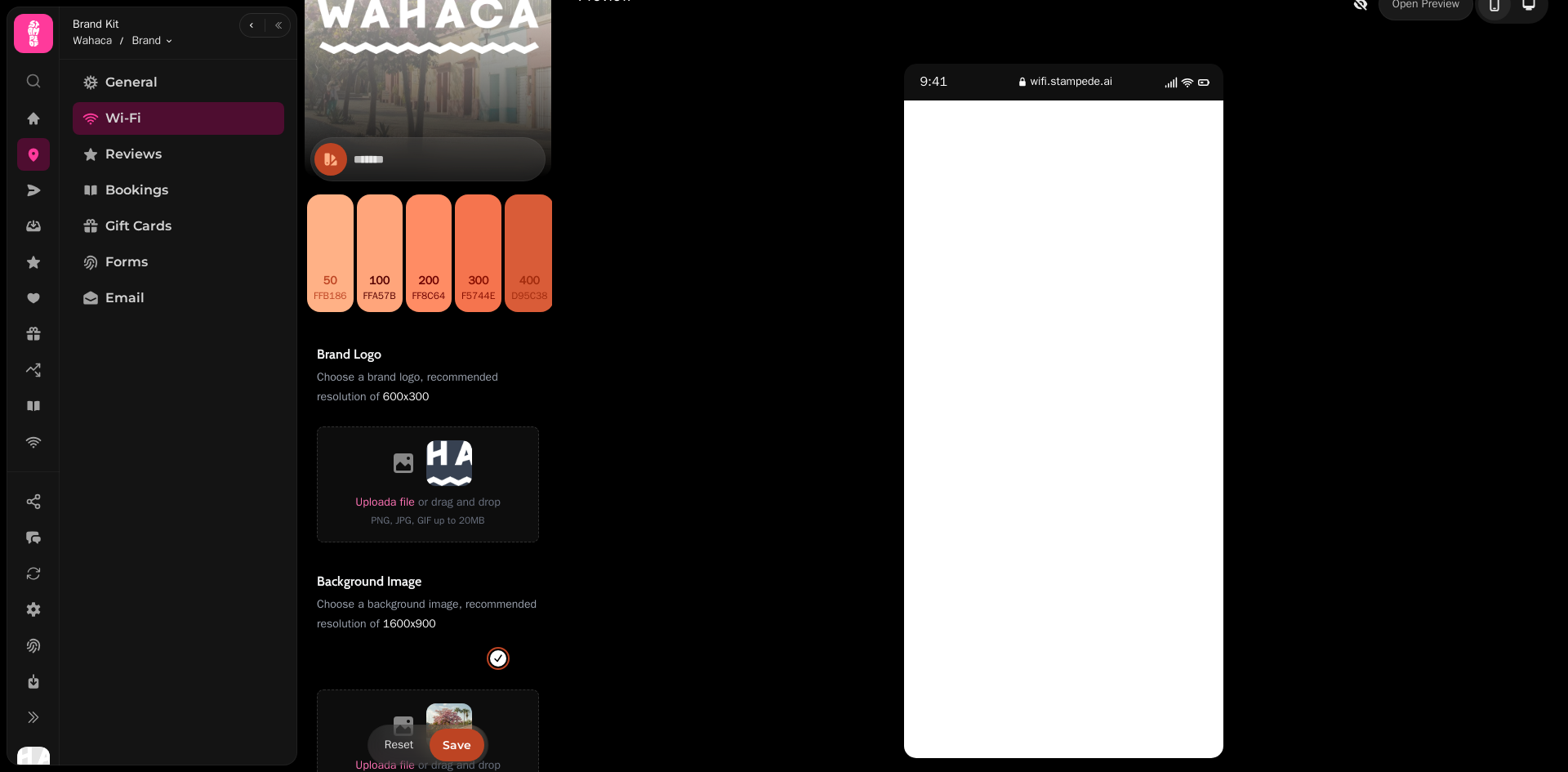 scroll, scrollTop: 113, scrollLeft: 0, axis: vertical 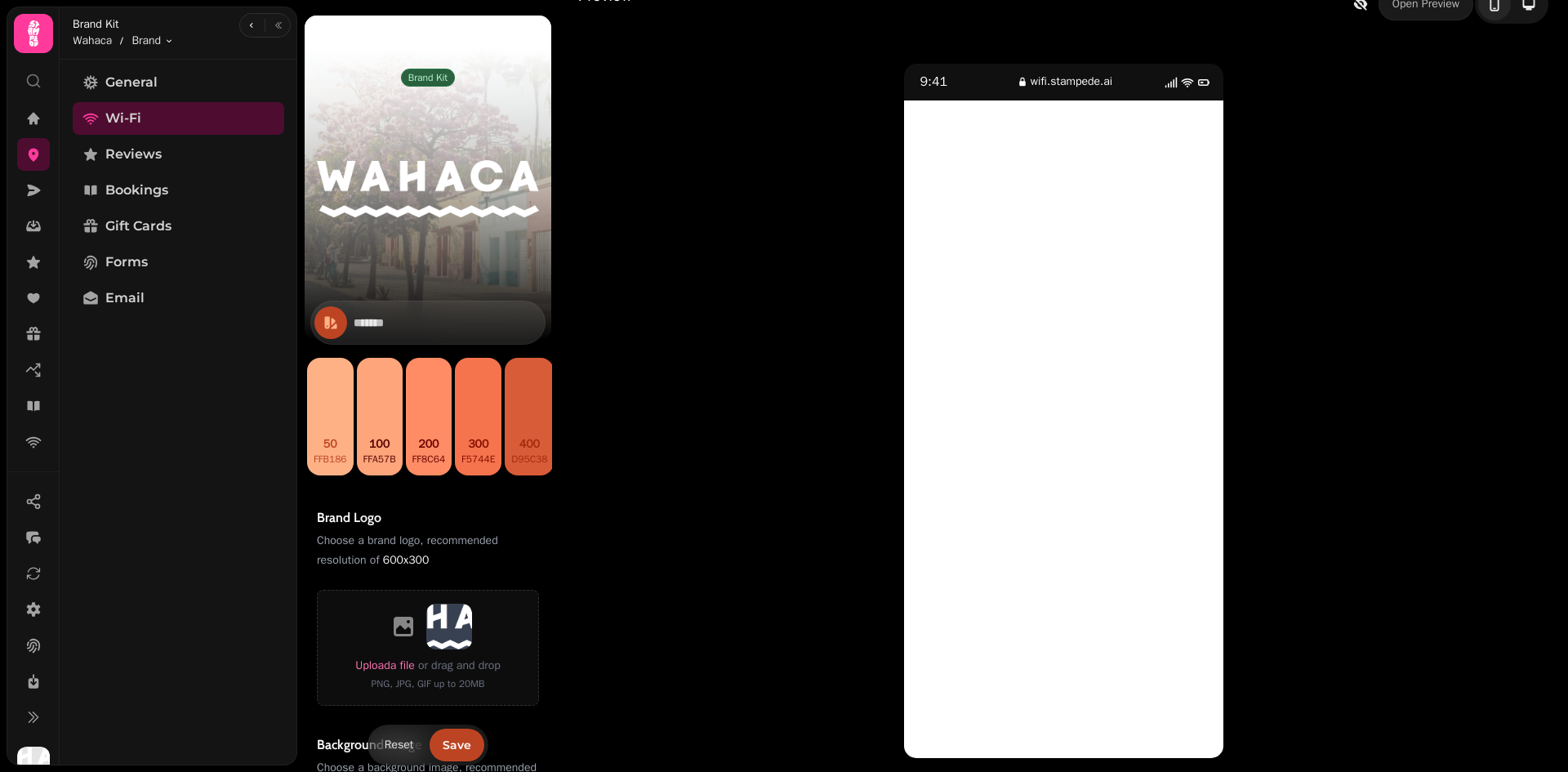 click on "200 ff8c64" at bounding box center (429, 417) 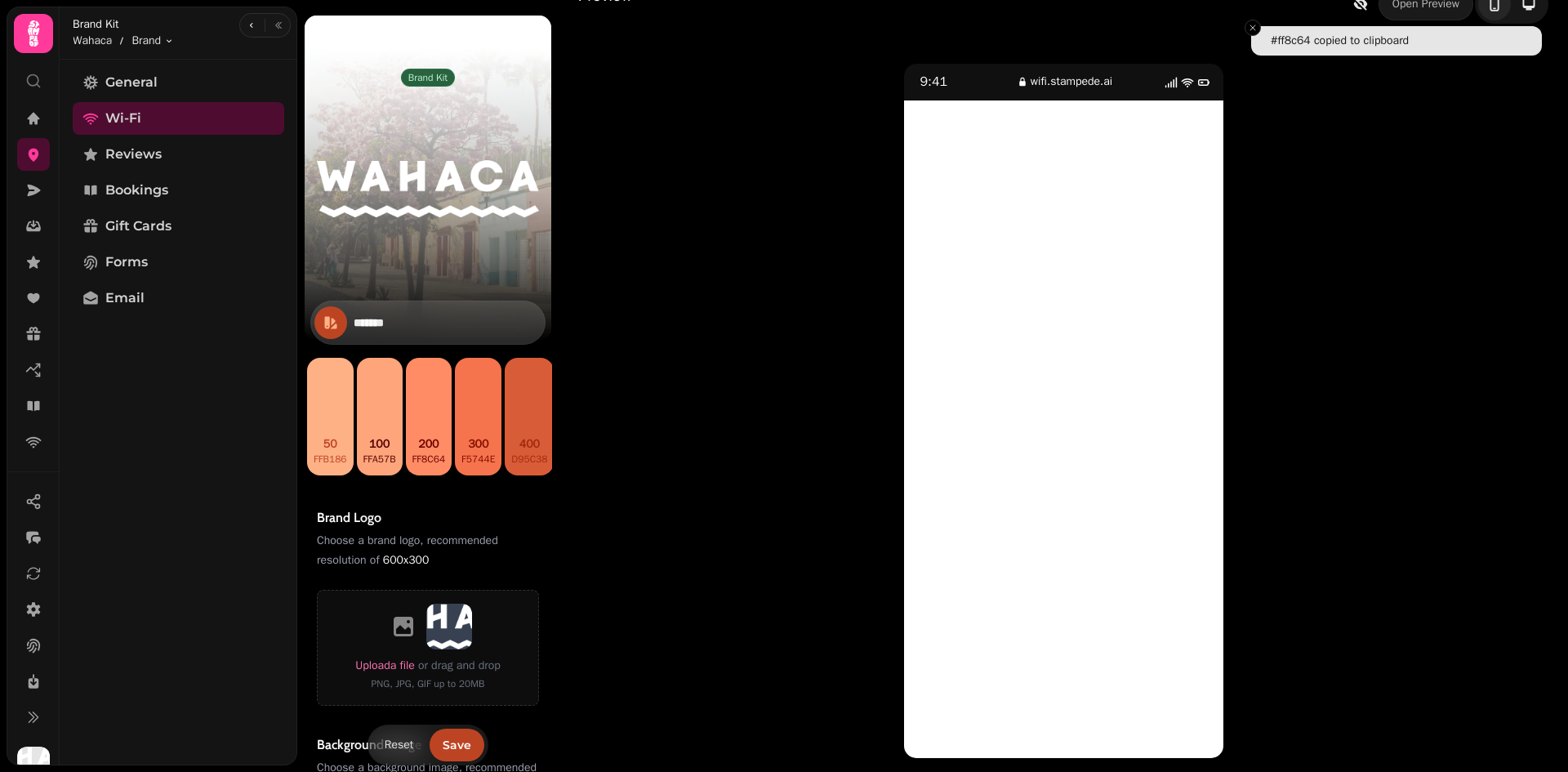 click on "*******" at bounding box center (411, 323) 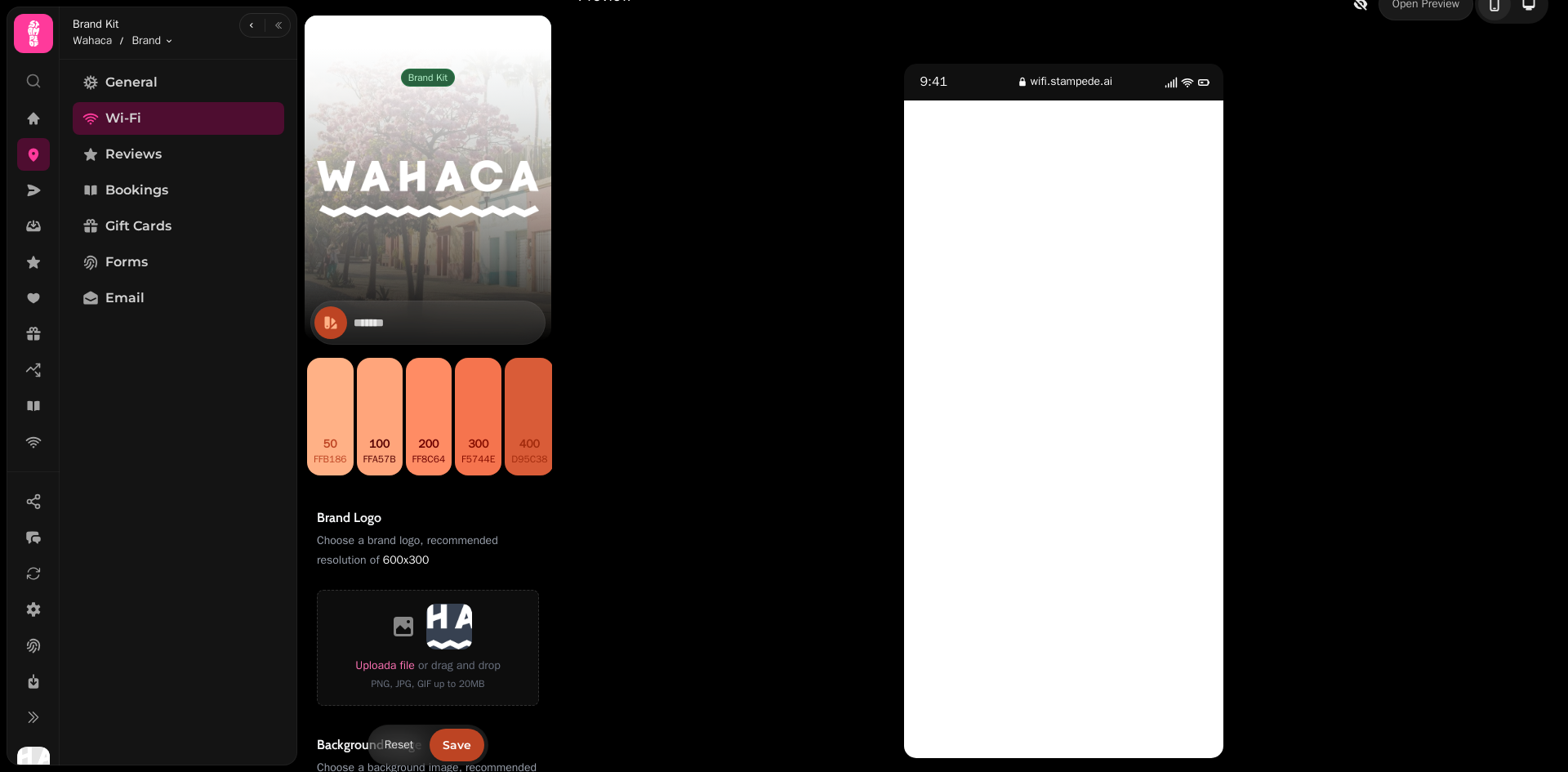 click on "9:41 wifi.stampede.ai" at bounding box center [1063, 411] 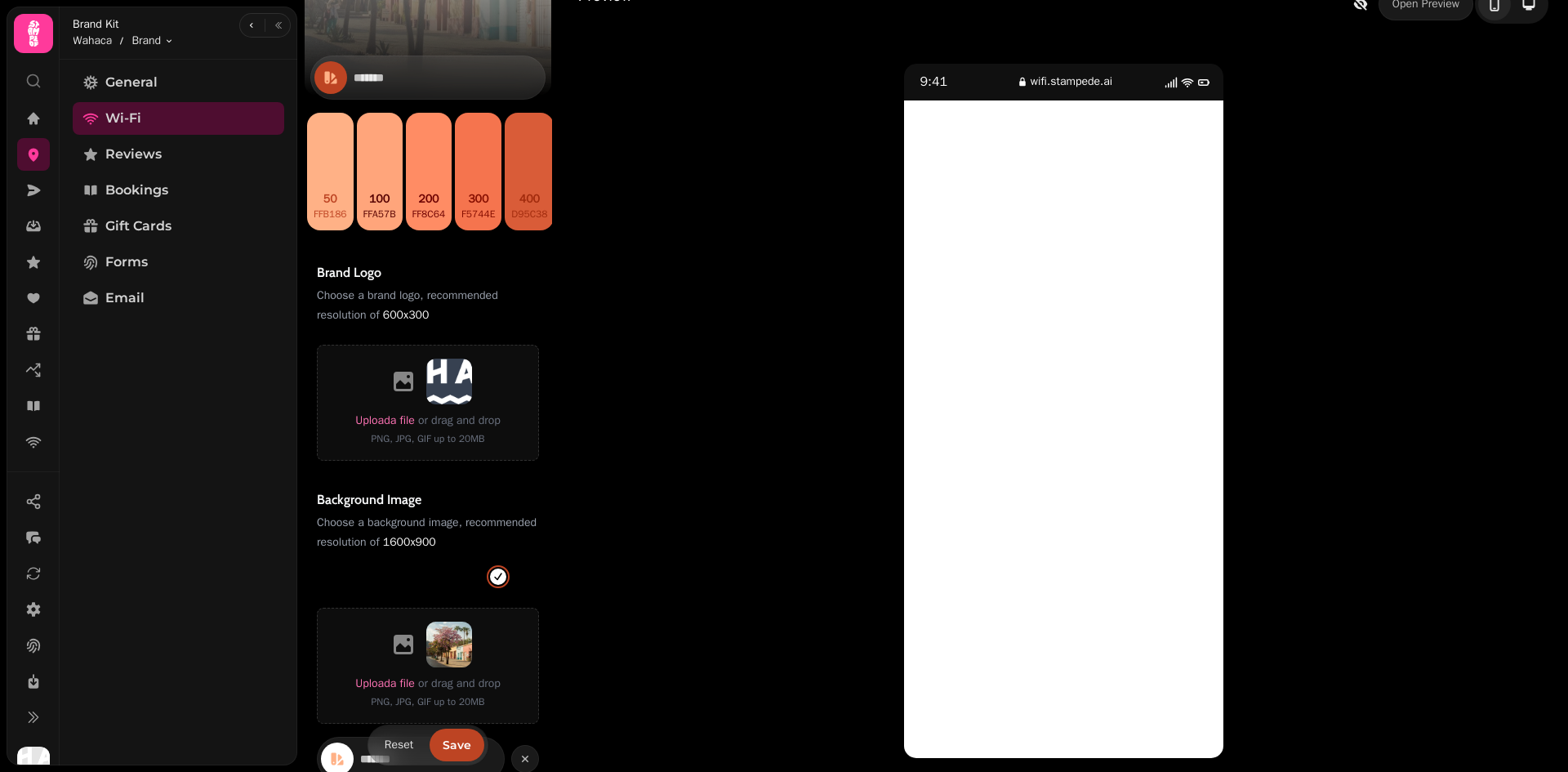 scroll, scrollTop: 276, scrollLeft: 0, axis: vertical 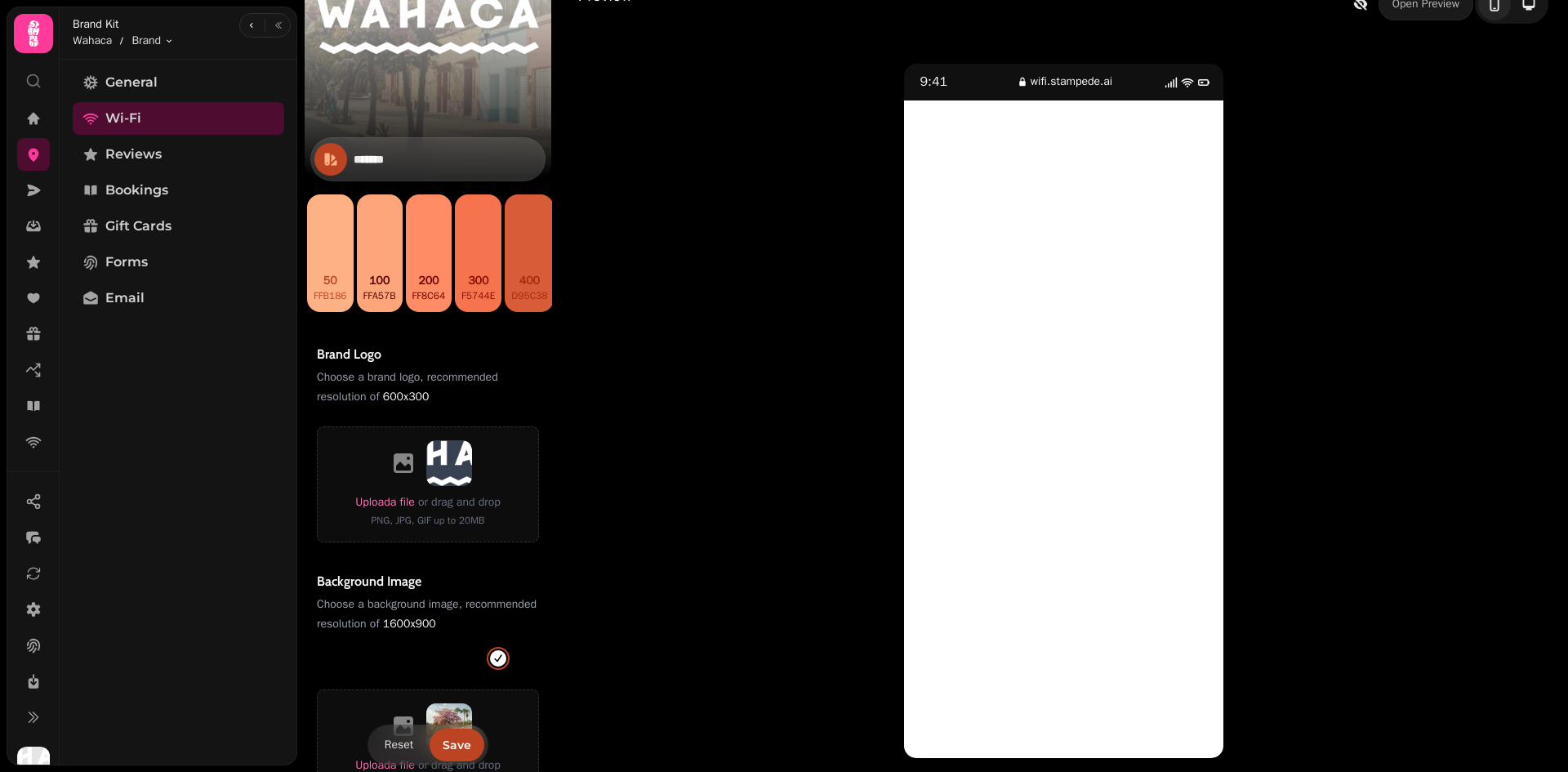 click 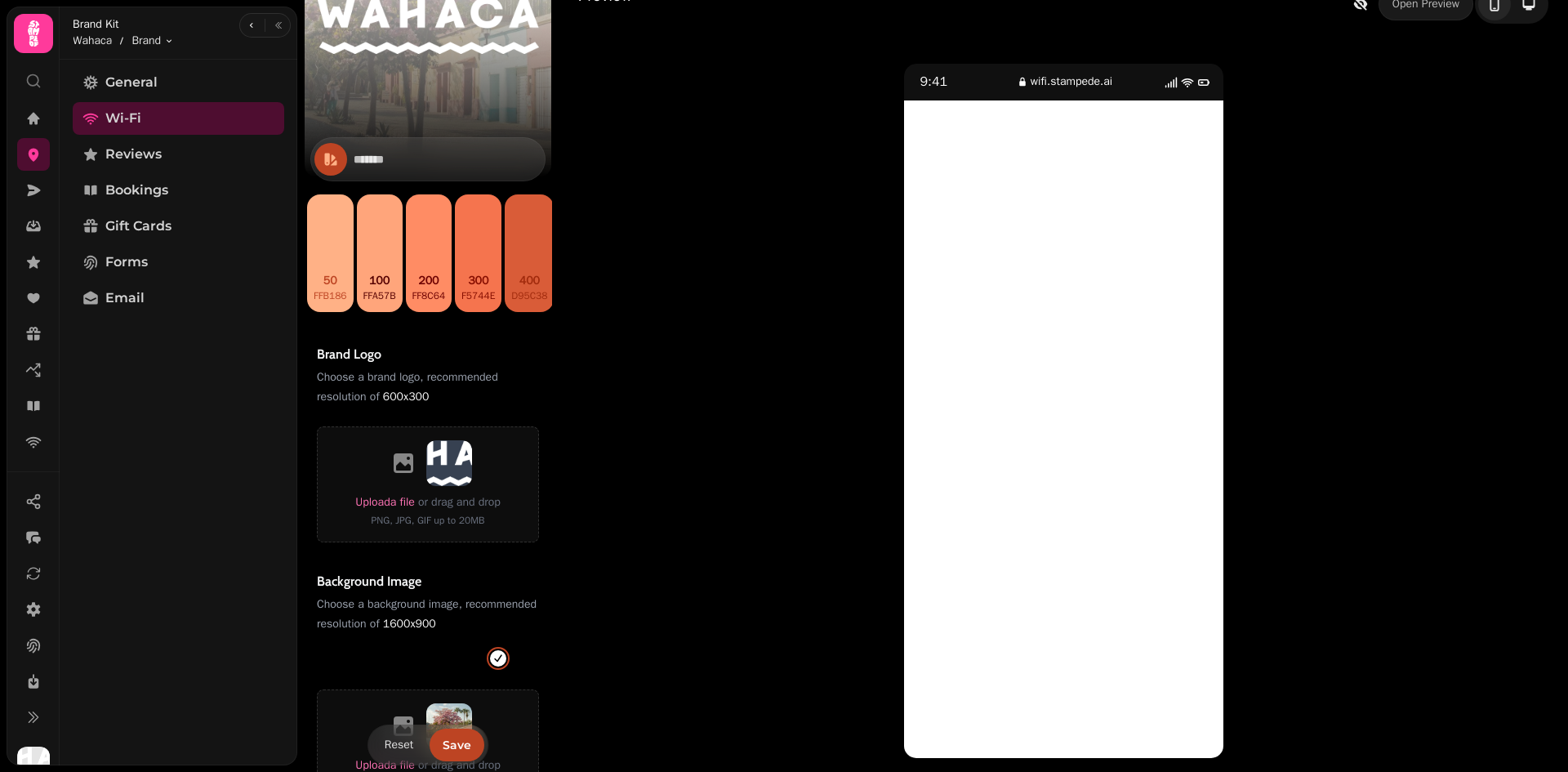 click on "9:41 wifi.stampede.ai" at bounding box center [1063, 411] 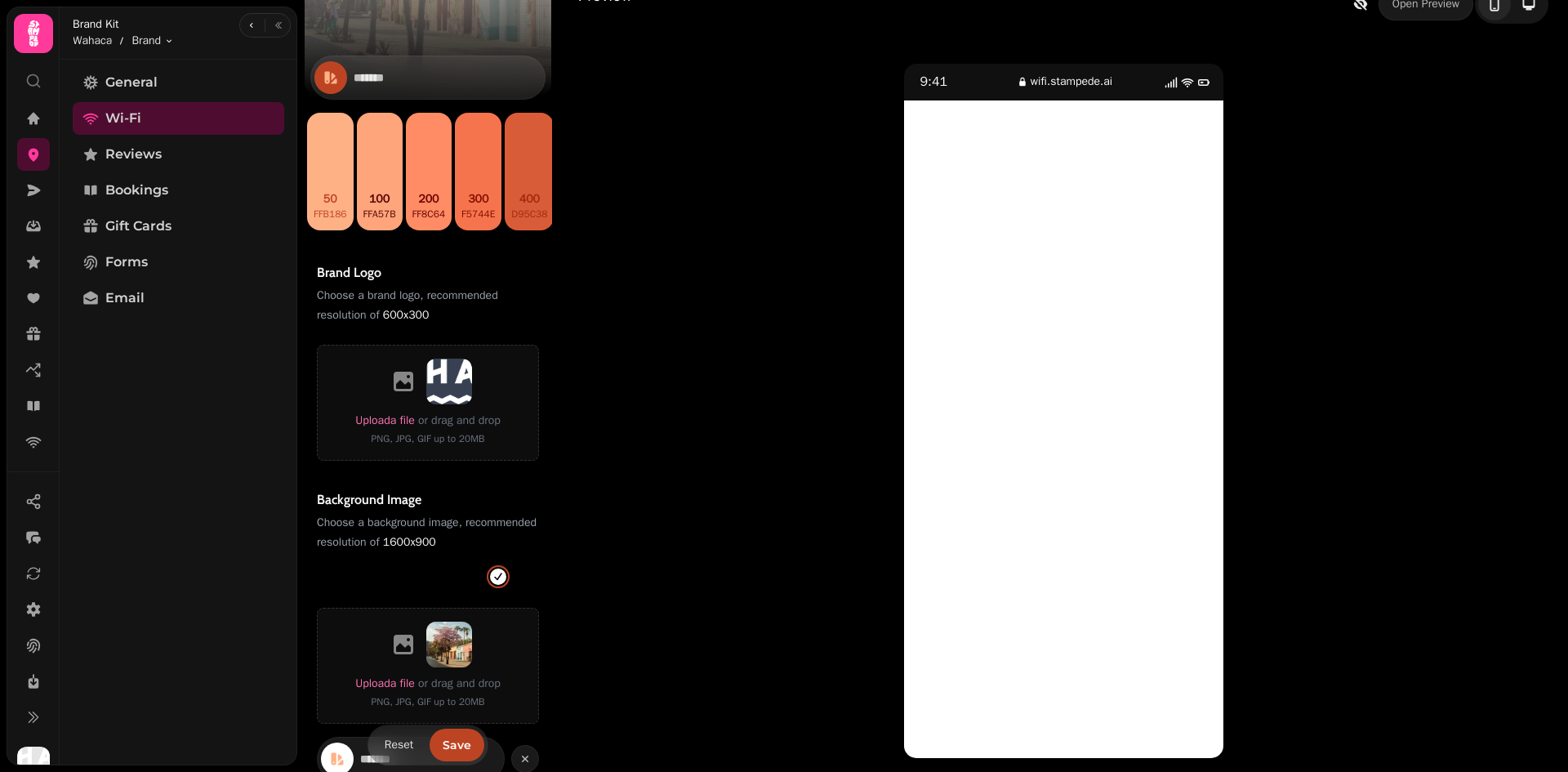 scroll, scrollTop: 440, scrollLeft: 0, axis: vertical 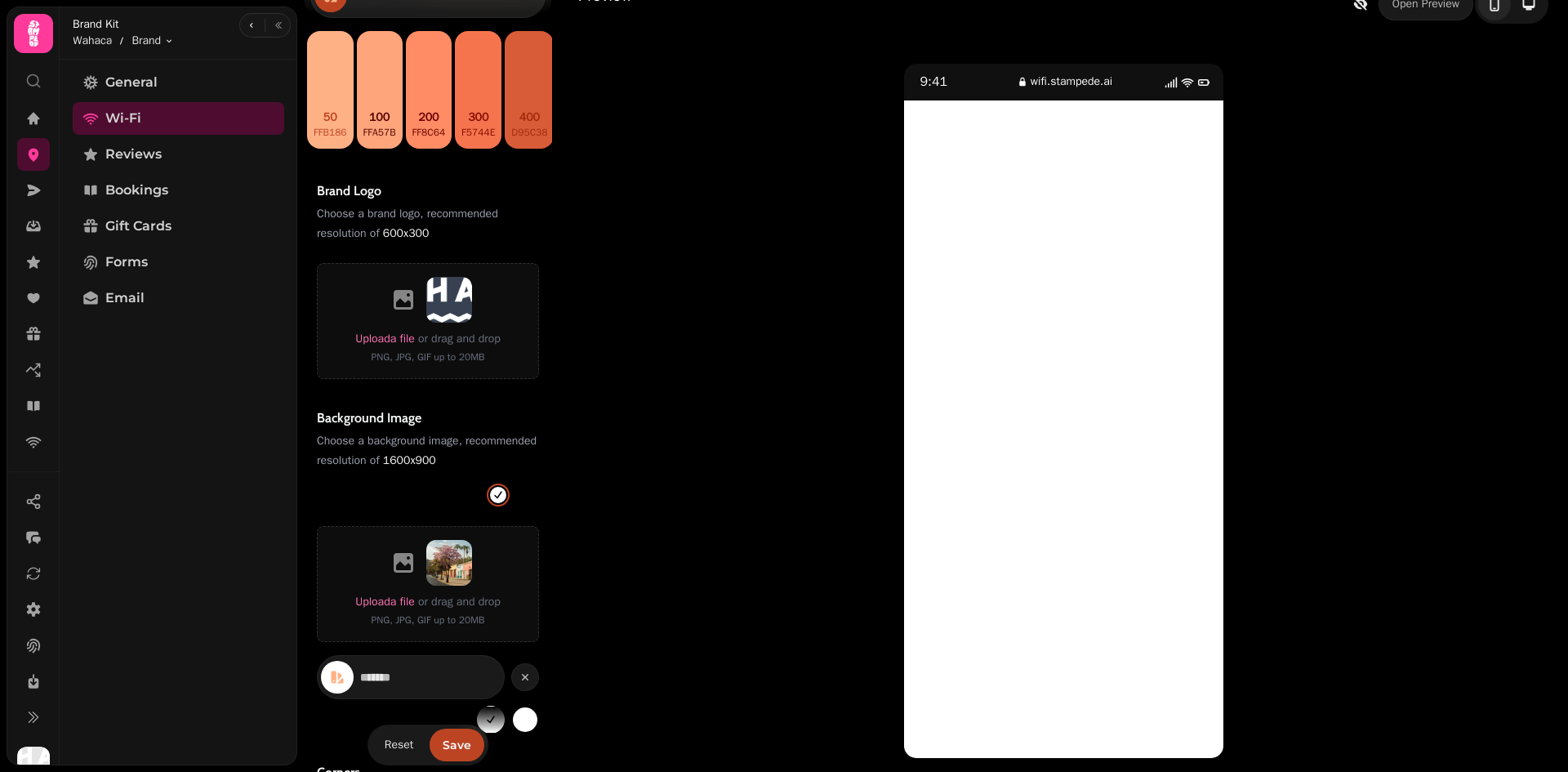 click at bounding box center (528, 495) 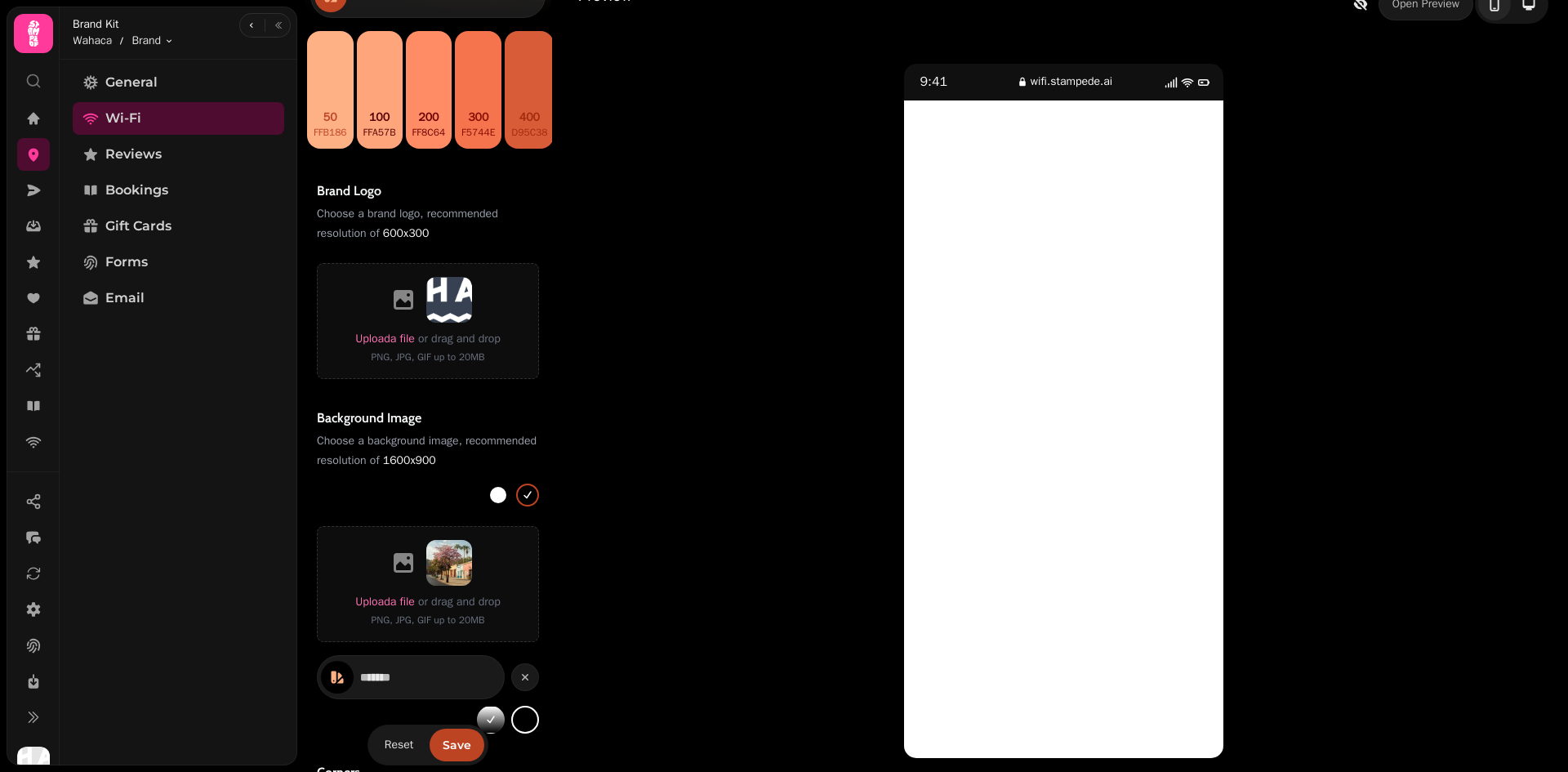 click on "9:41 wifi.stampede.ai" at bounding box center [1063, 411] 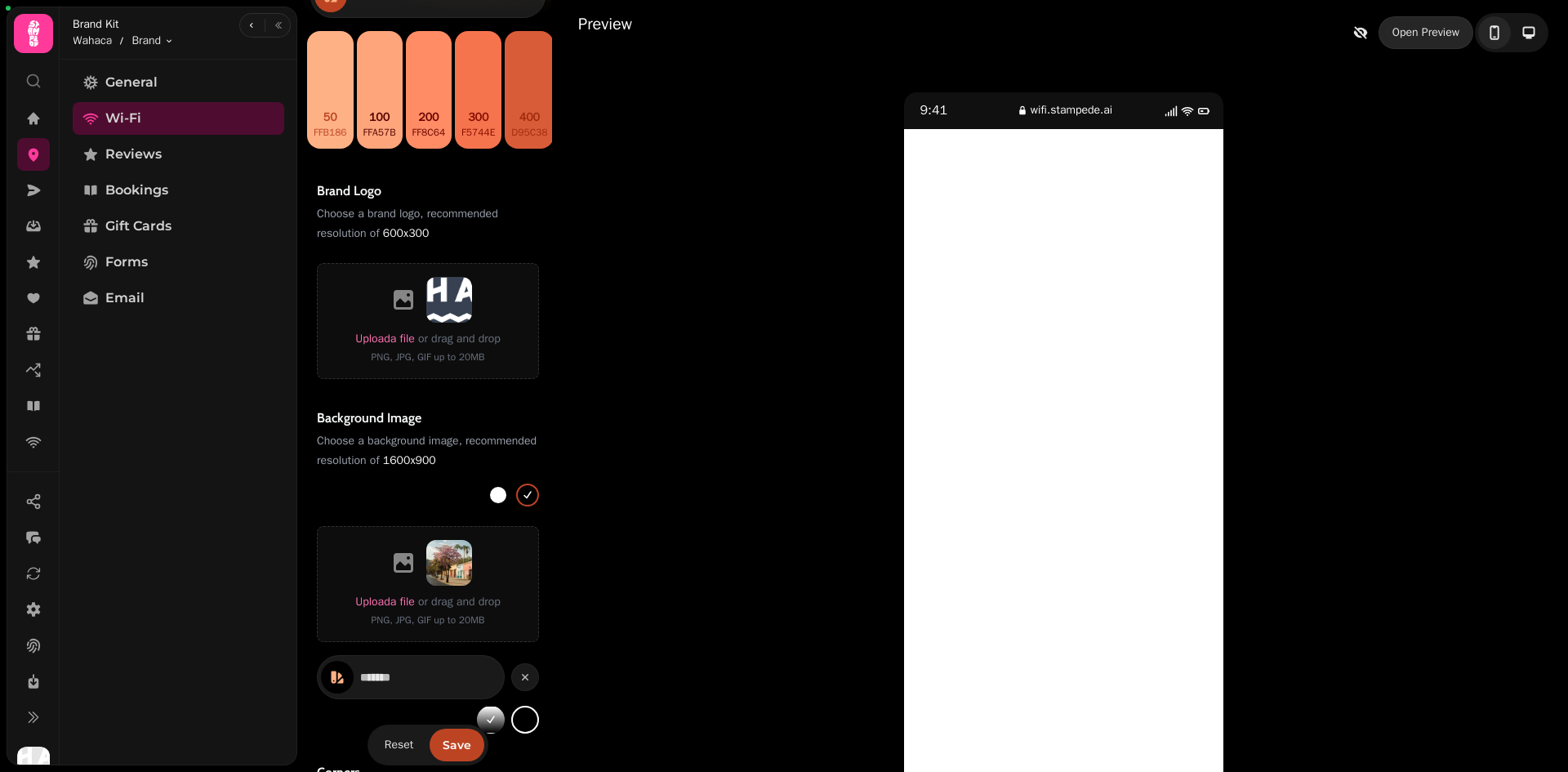 click on "Open Preview" at bounding box center [1426, 33] 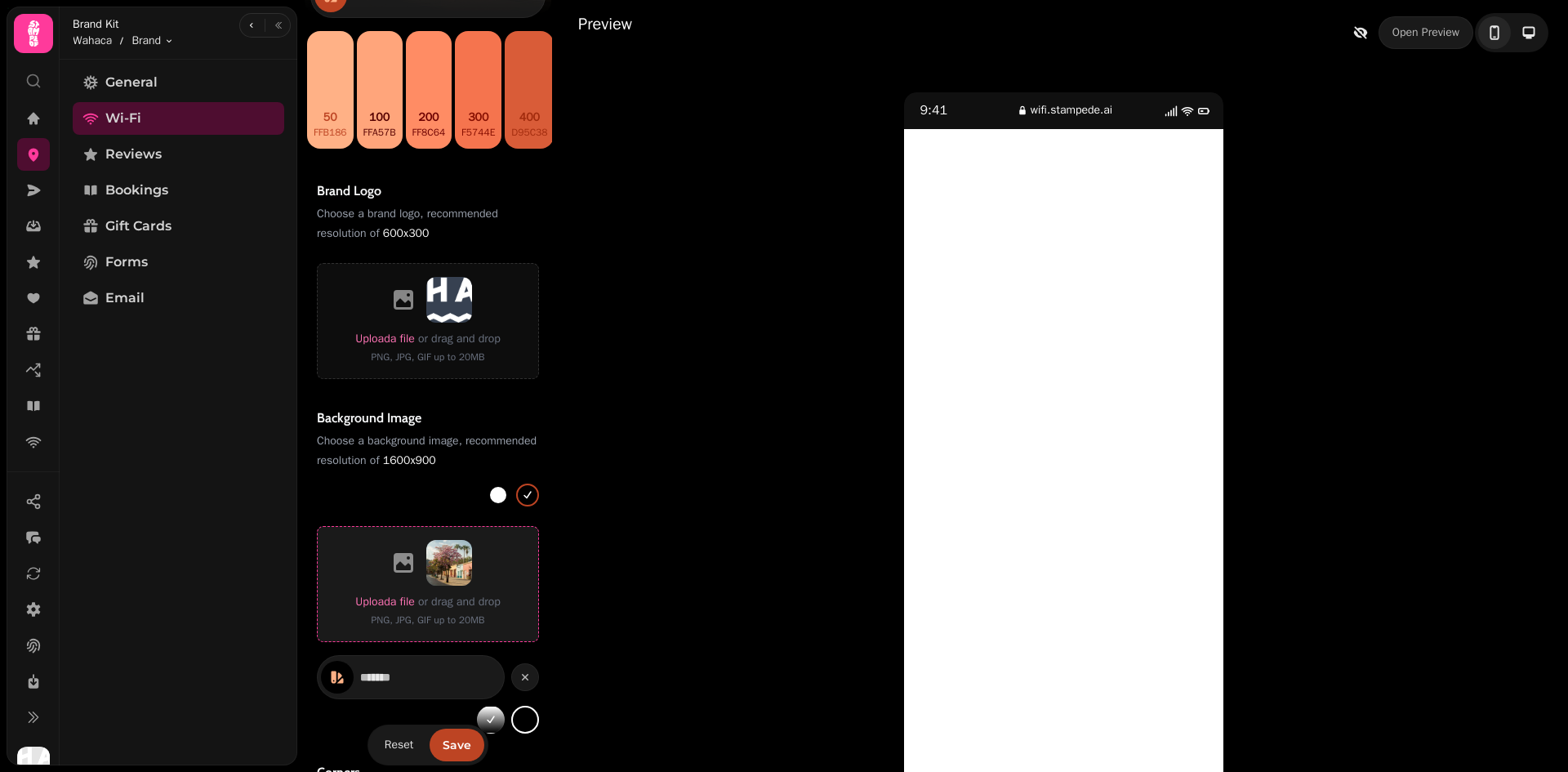 scroll, scrollTop: 603, scrollLeft: 0, axis: vertical 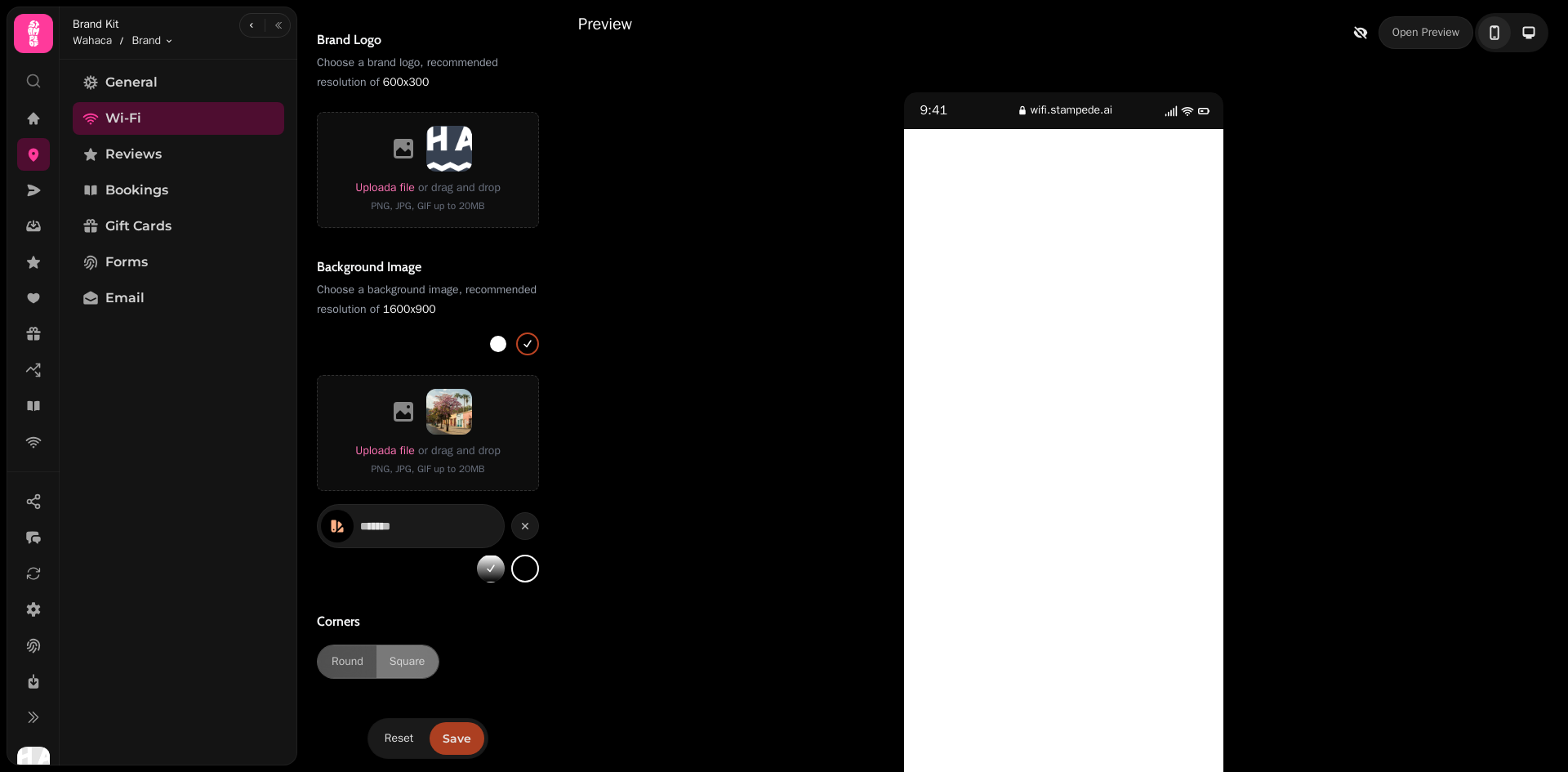 click on "Save" at bounding box center (457, 739) 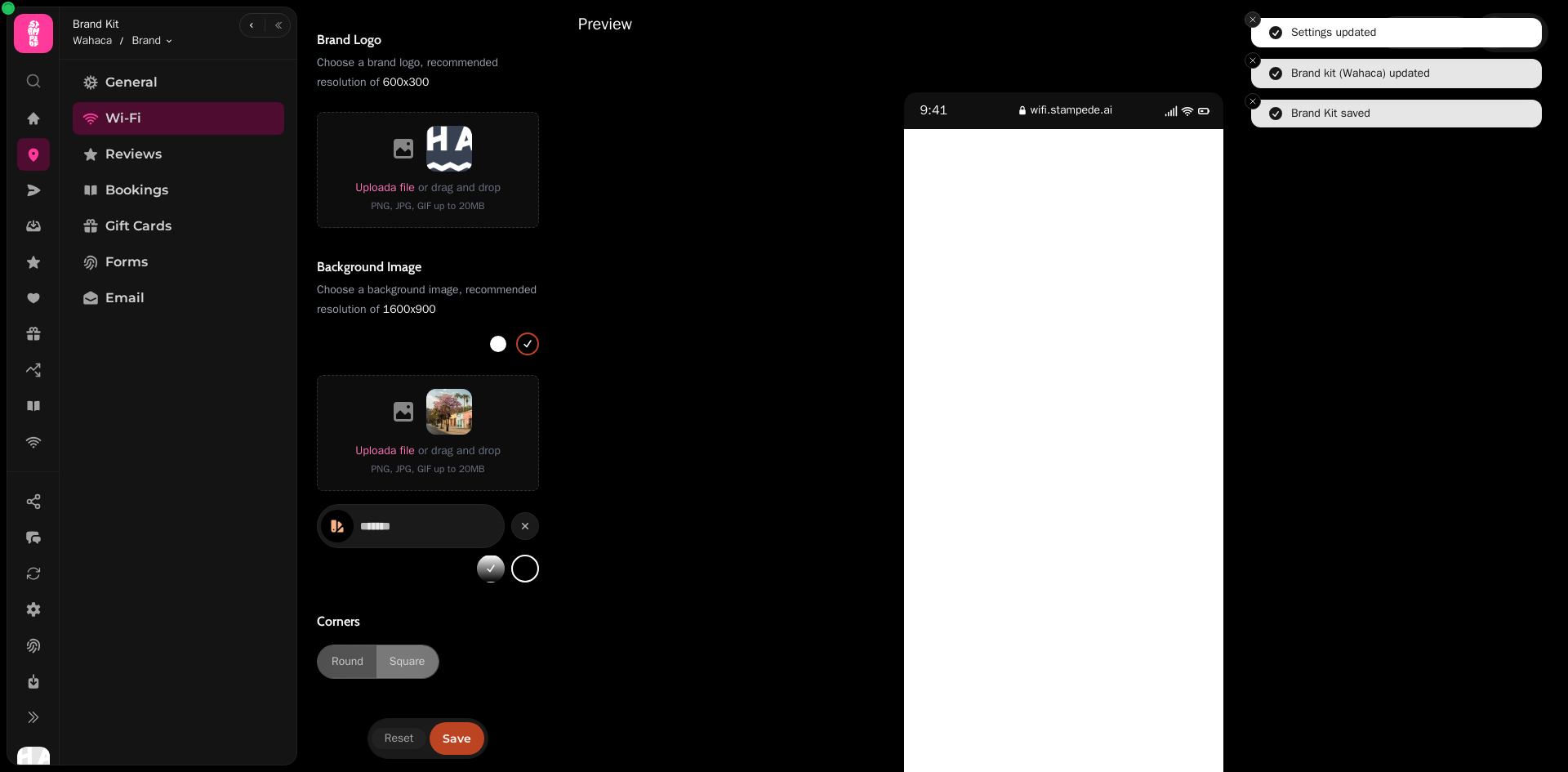 click 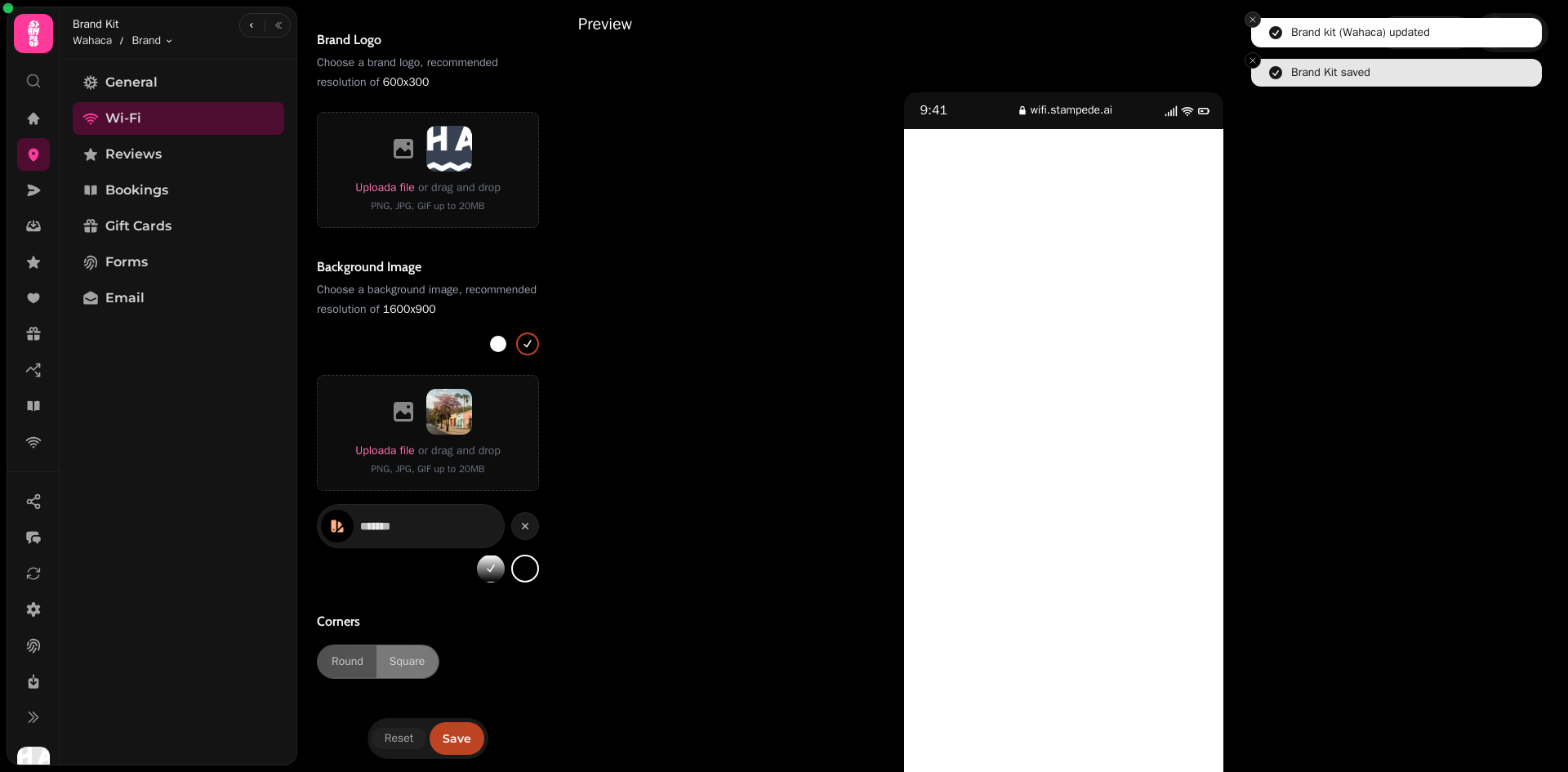 click 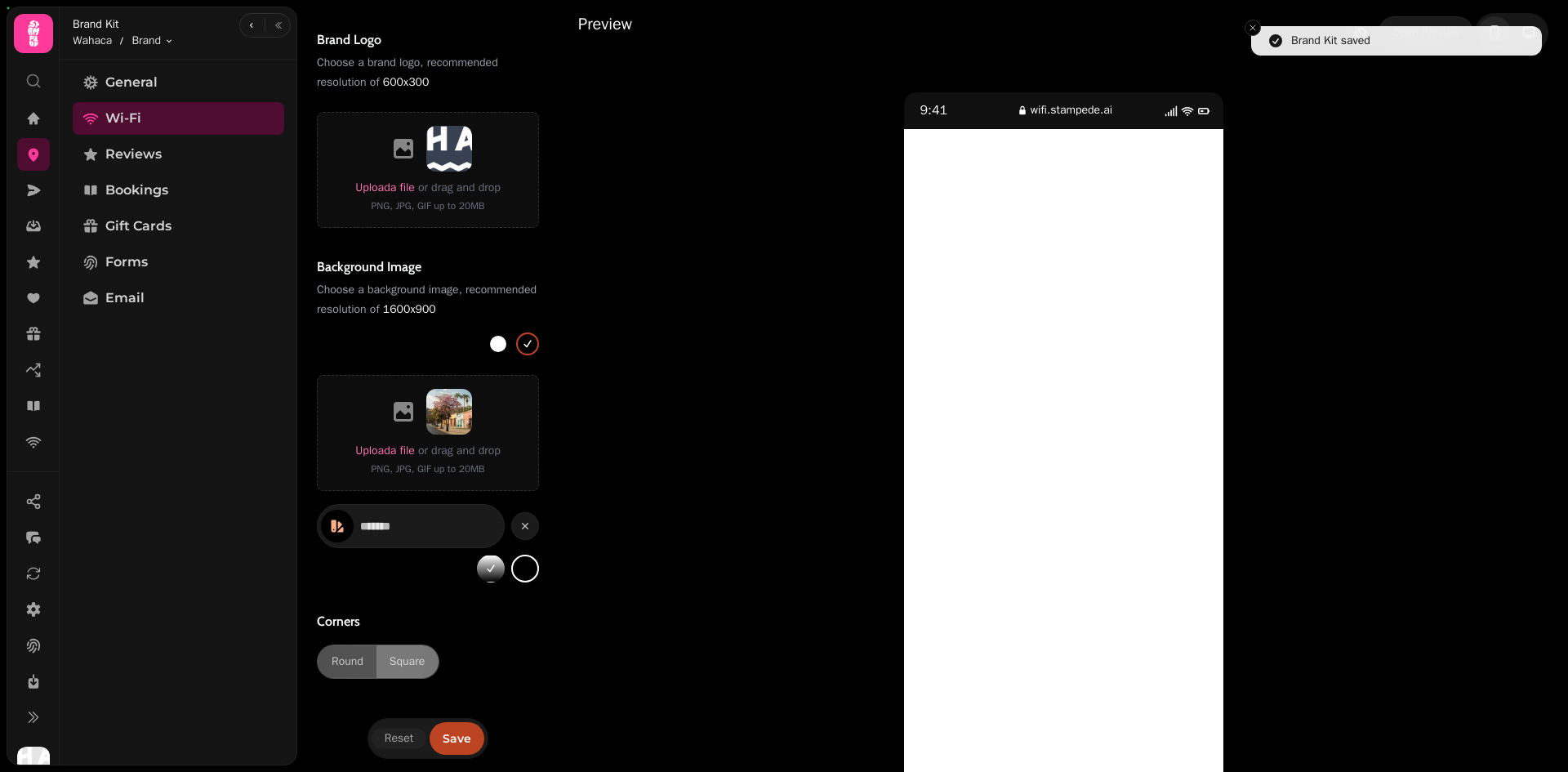 click at bounding box center (1253, 28) 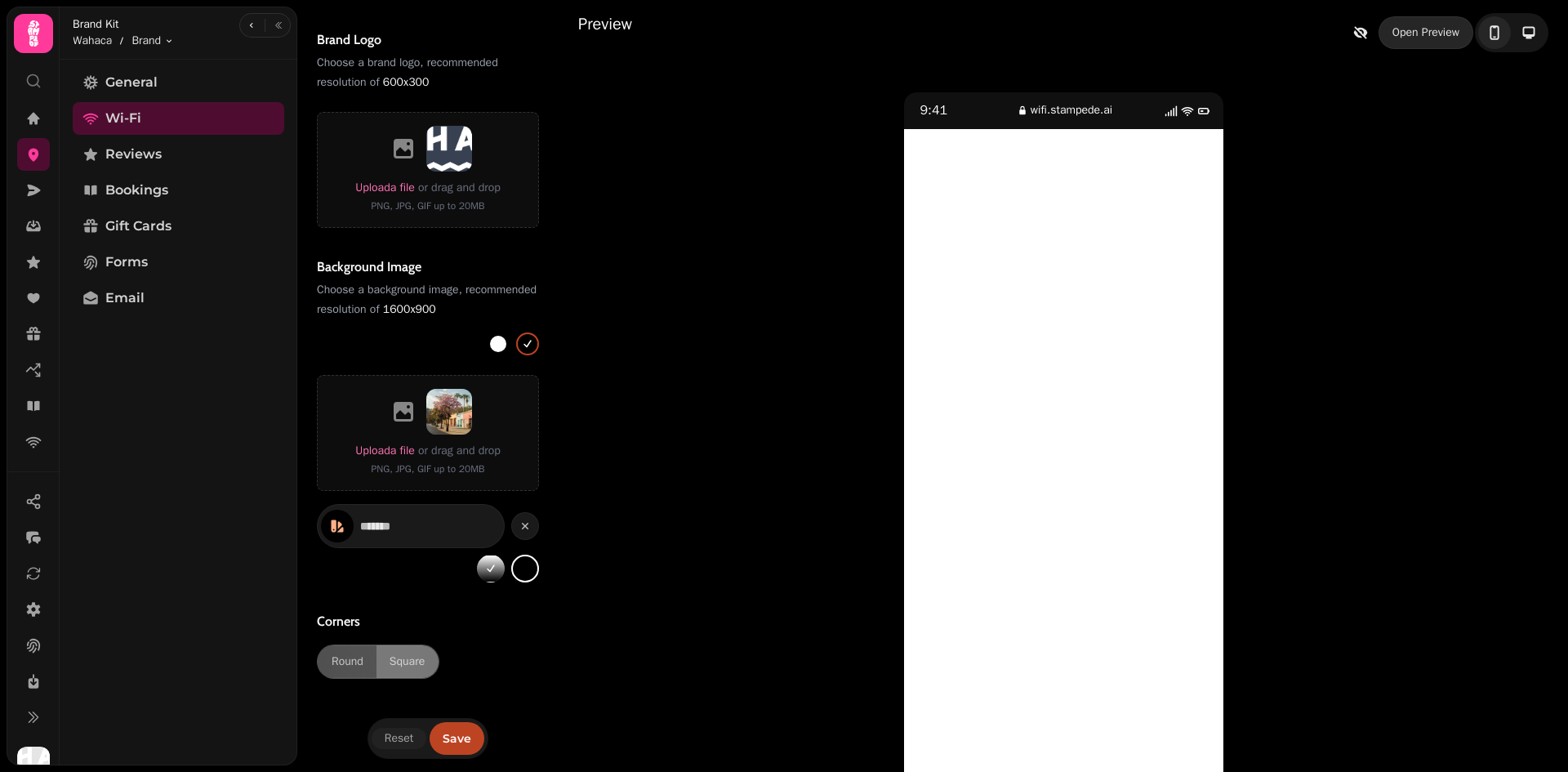 click on "Open Preview" at bounding box center (1426, 33) 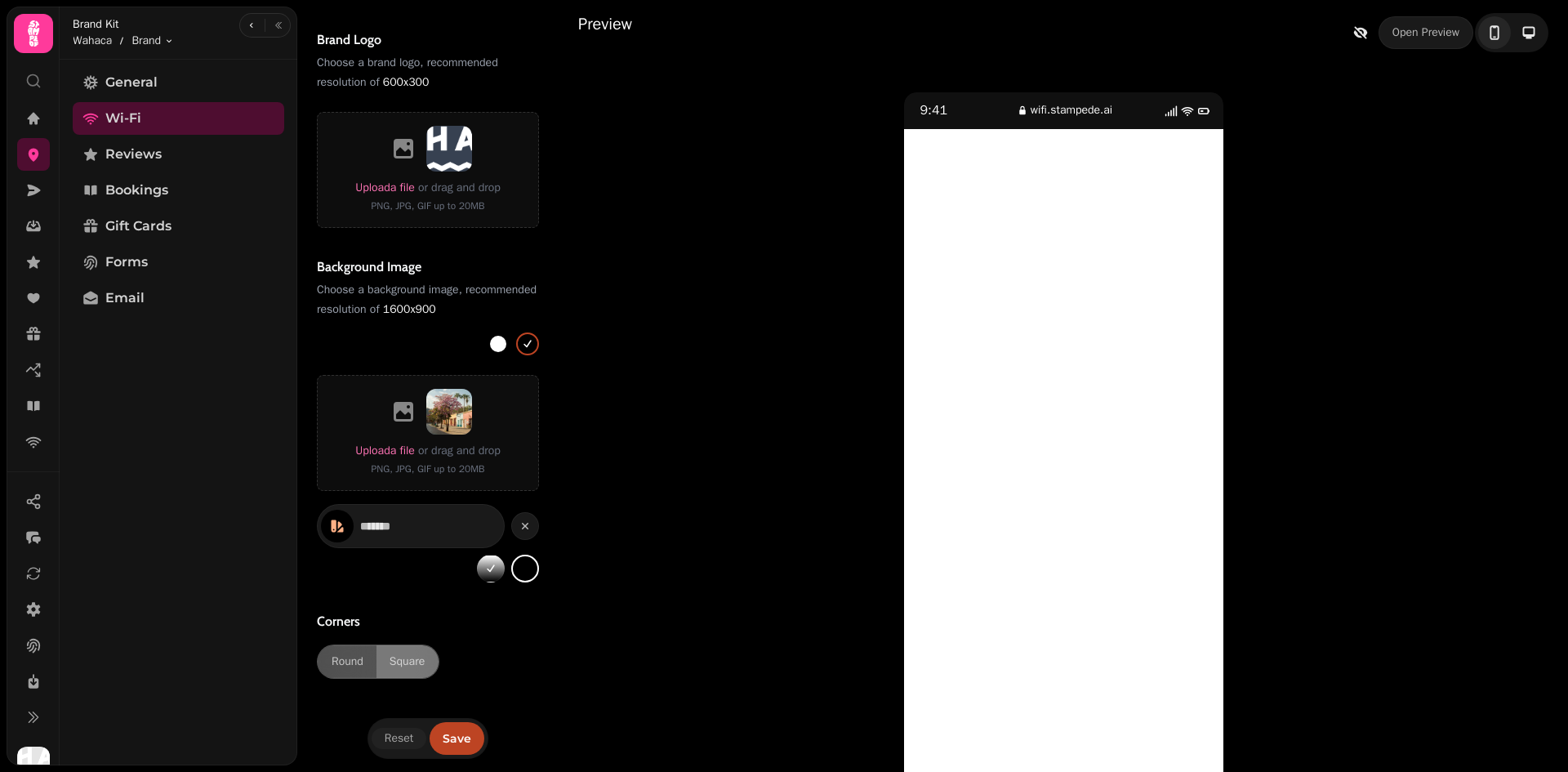 scroll, scrollTop: 29, scrollLeft: 0, axis: vertical 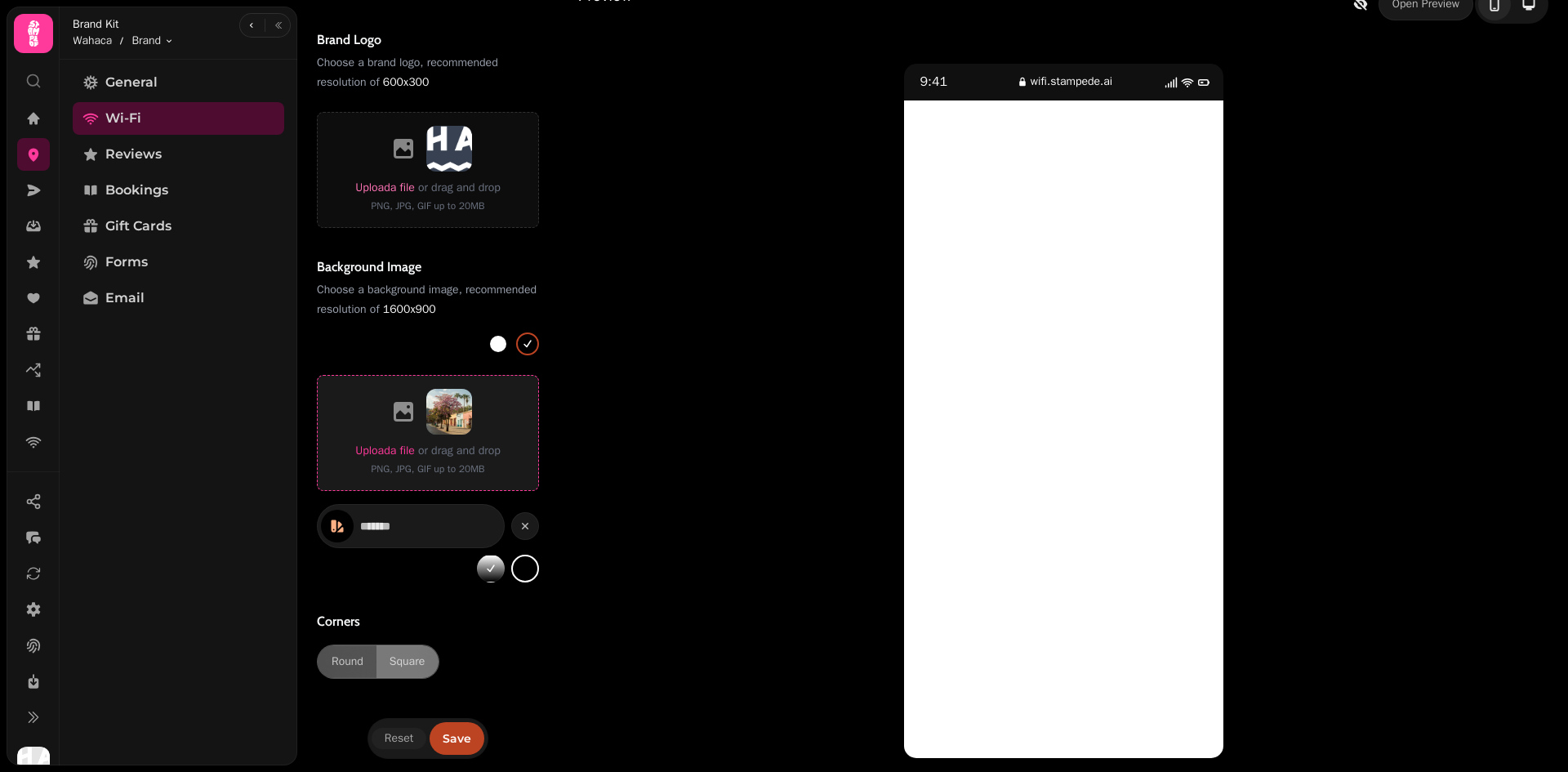 click on "Upload  a file" at bounding box center [385, 450] 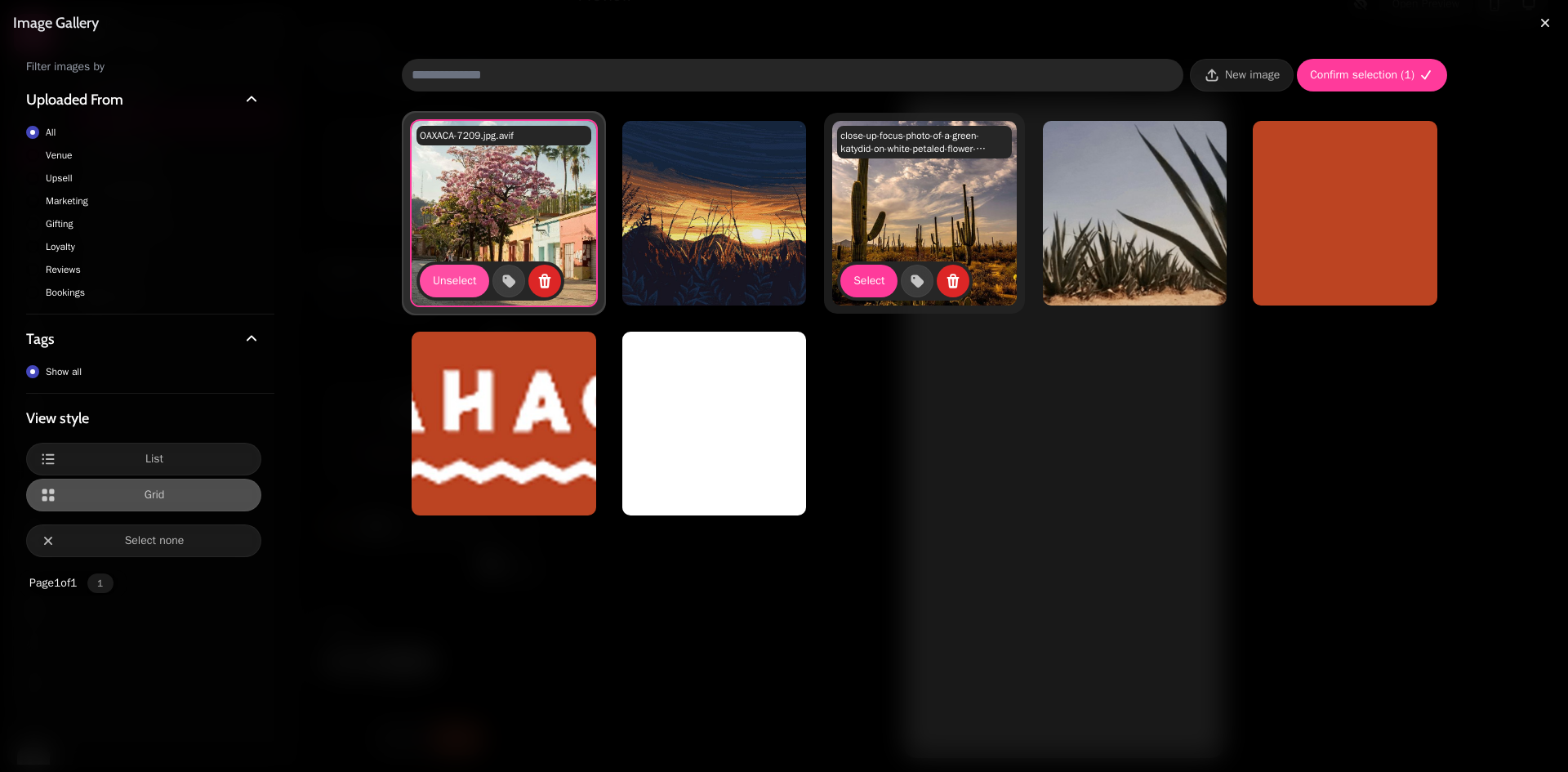 click at bounding box center (924, 213) 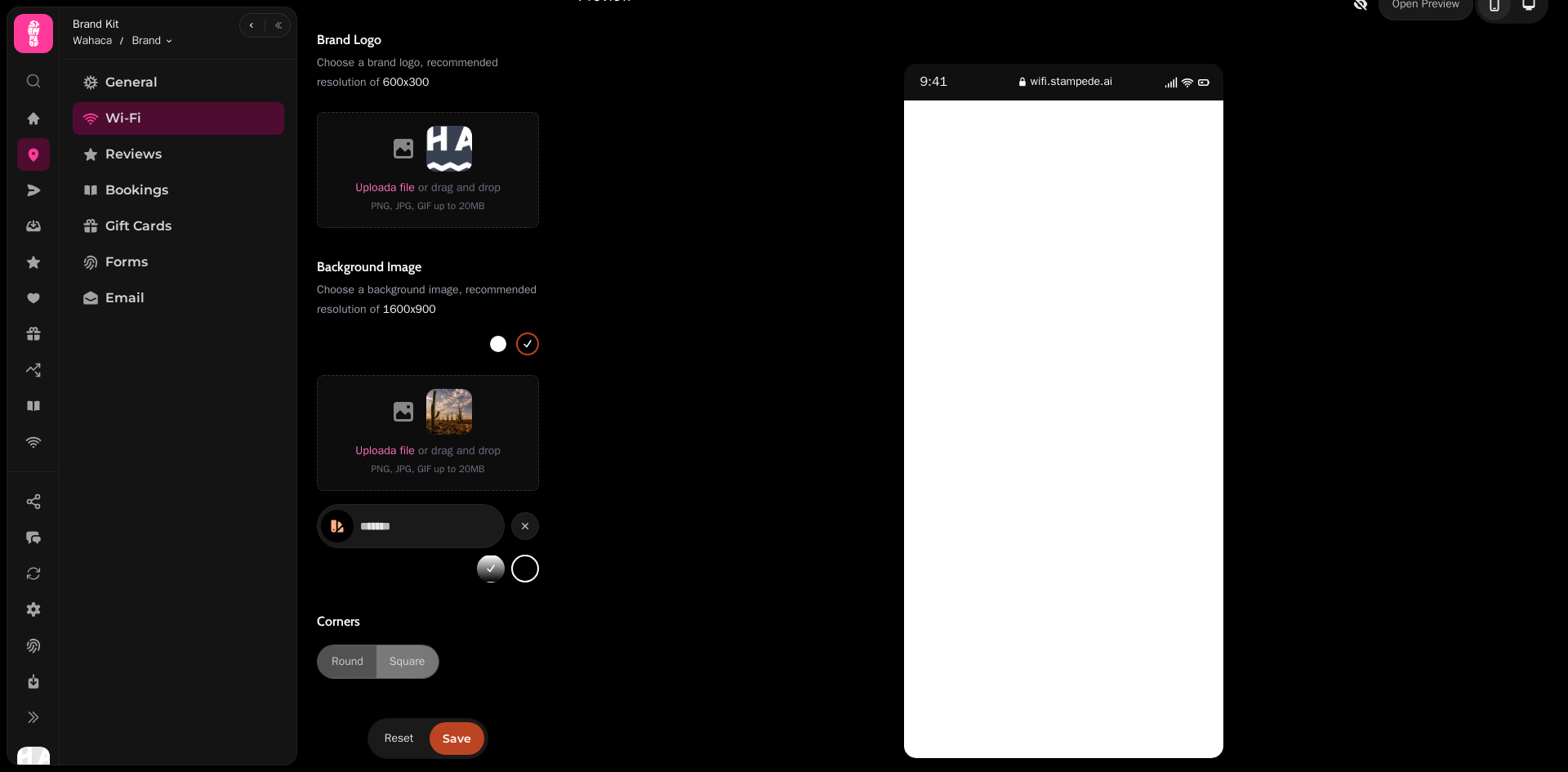 click on "9:41 wifi.stampede.ai" at bounding box center (1063, 411) 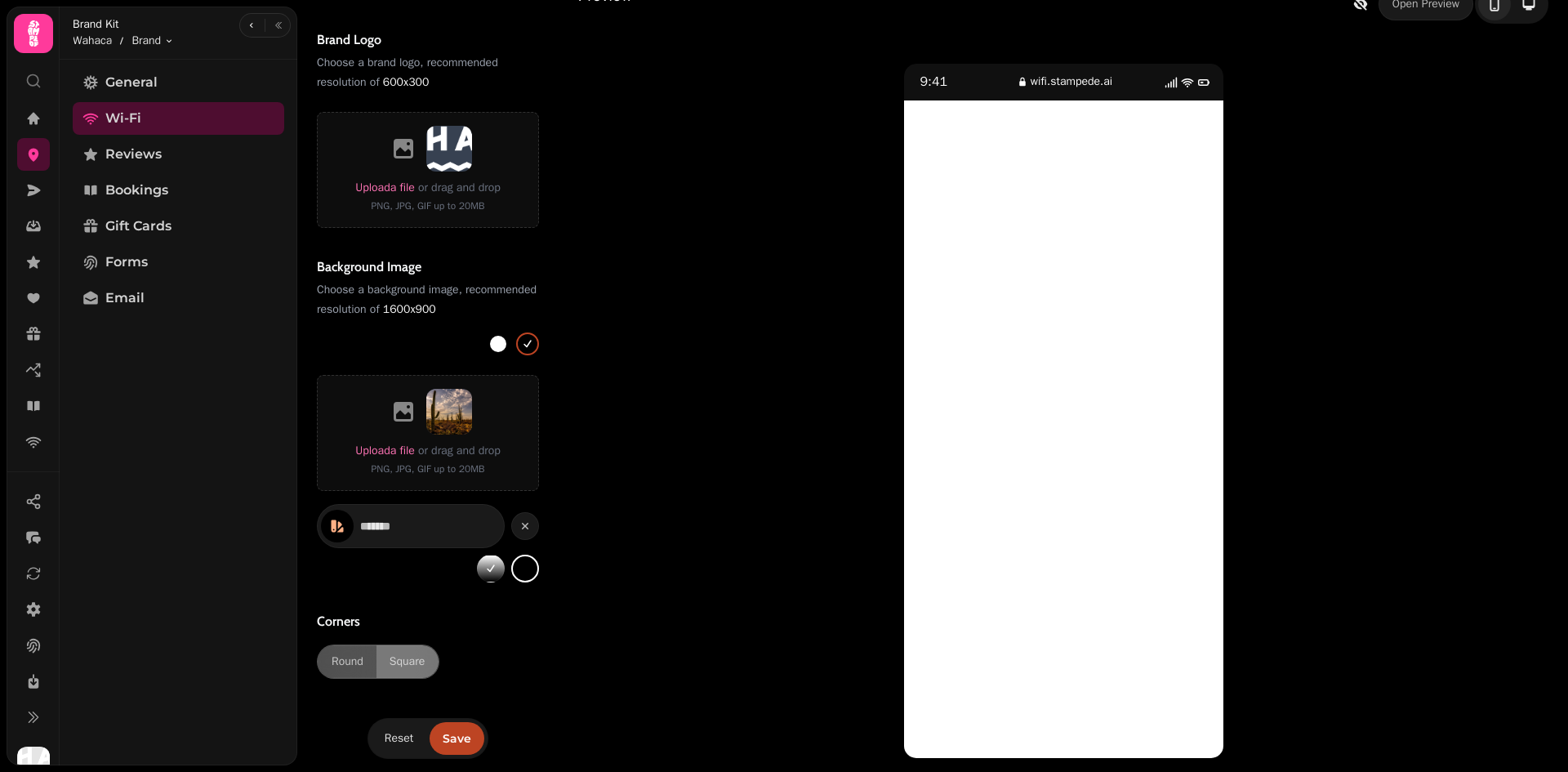 scroll, scrollTop: 0, scrollLeft: 0, axis: both 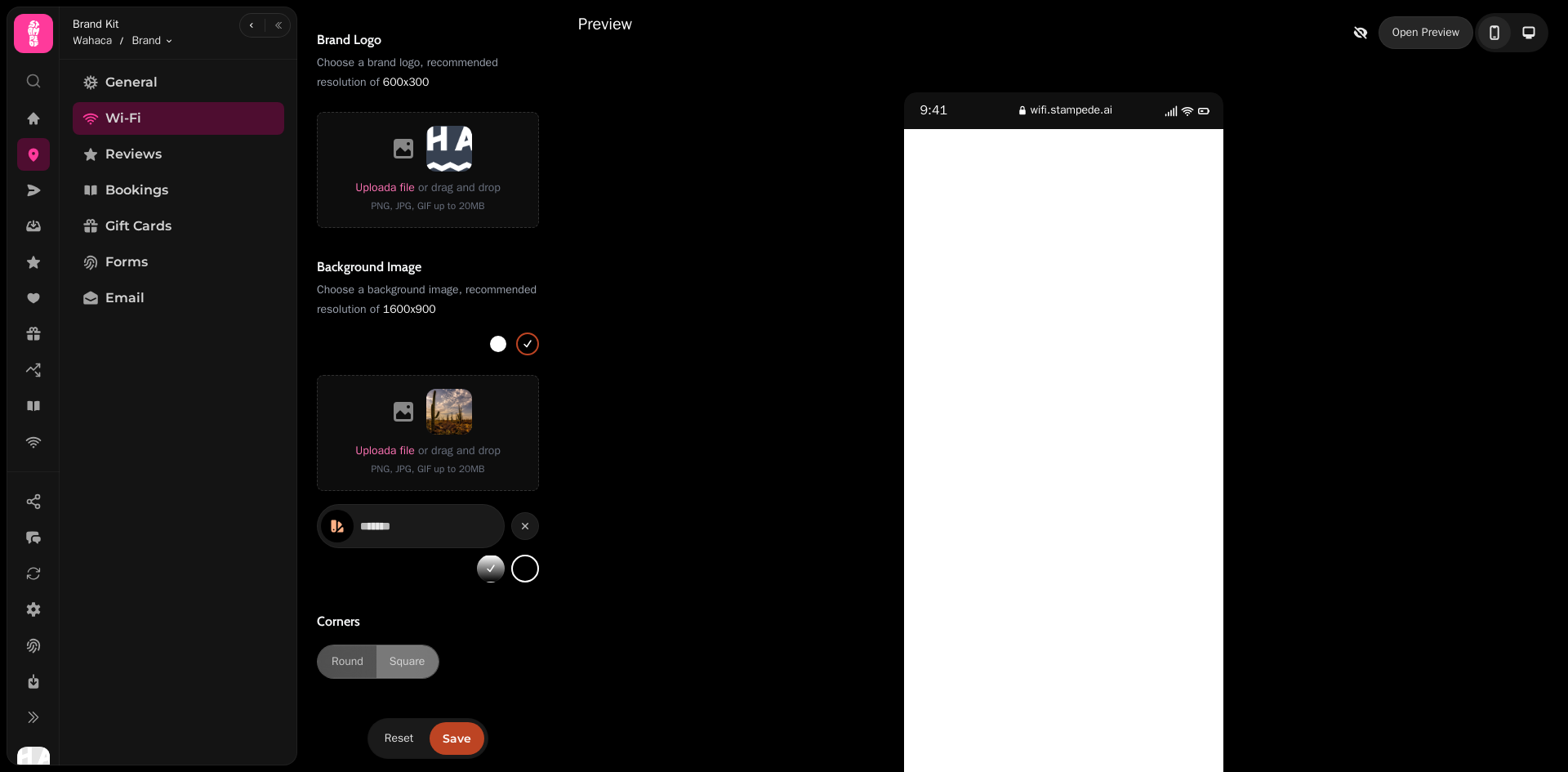 click on "Open Preview" at bounding box center (1426, 33) 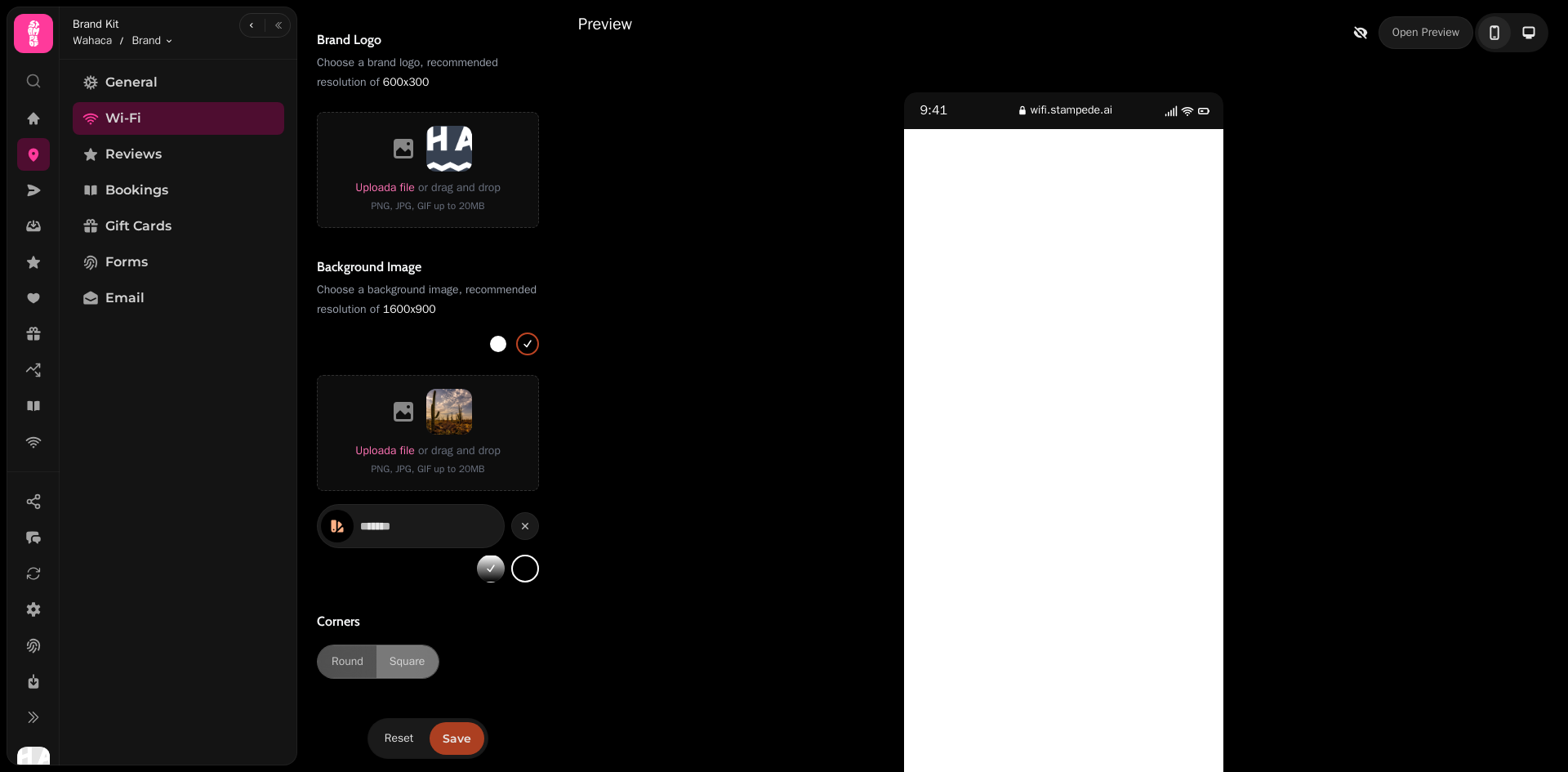 click on "Save" at bounding box center [457, 739] 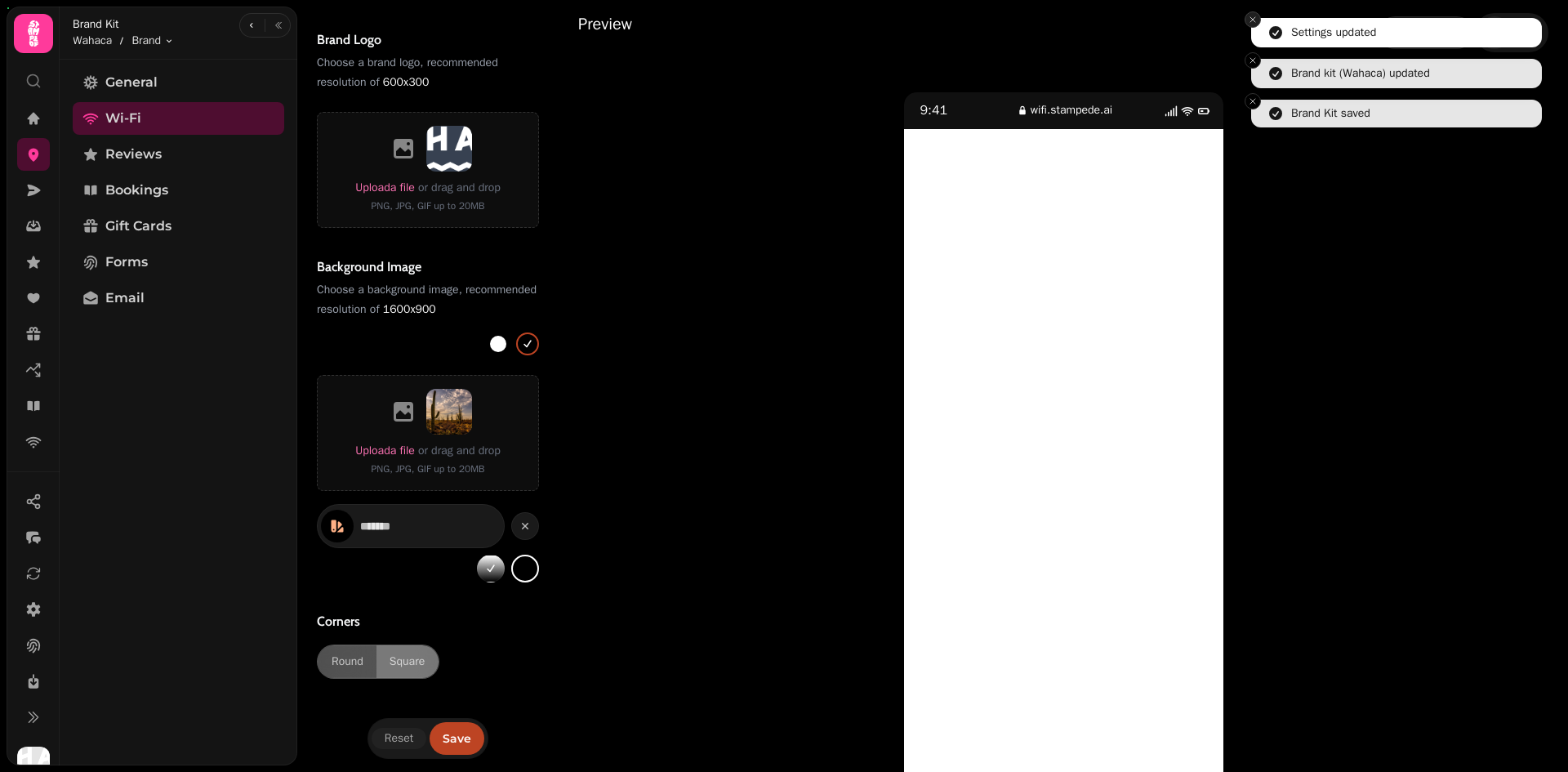 click 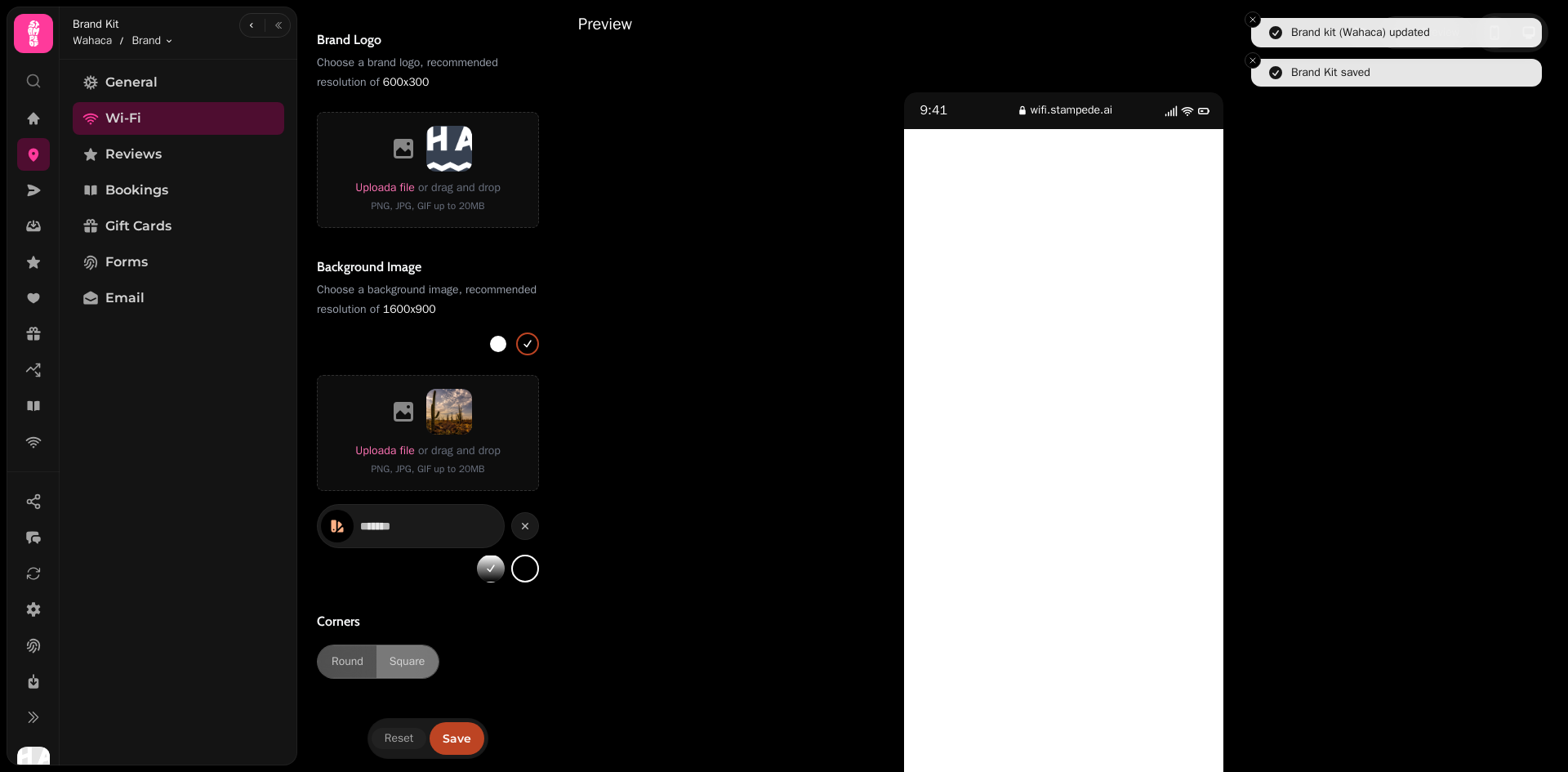 click on "Settings updated" at bounding box center [1396, 3] 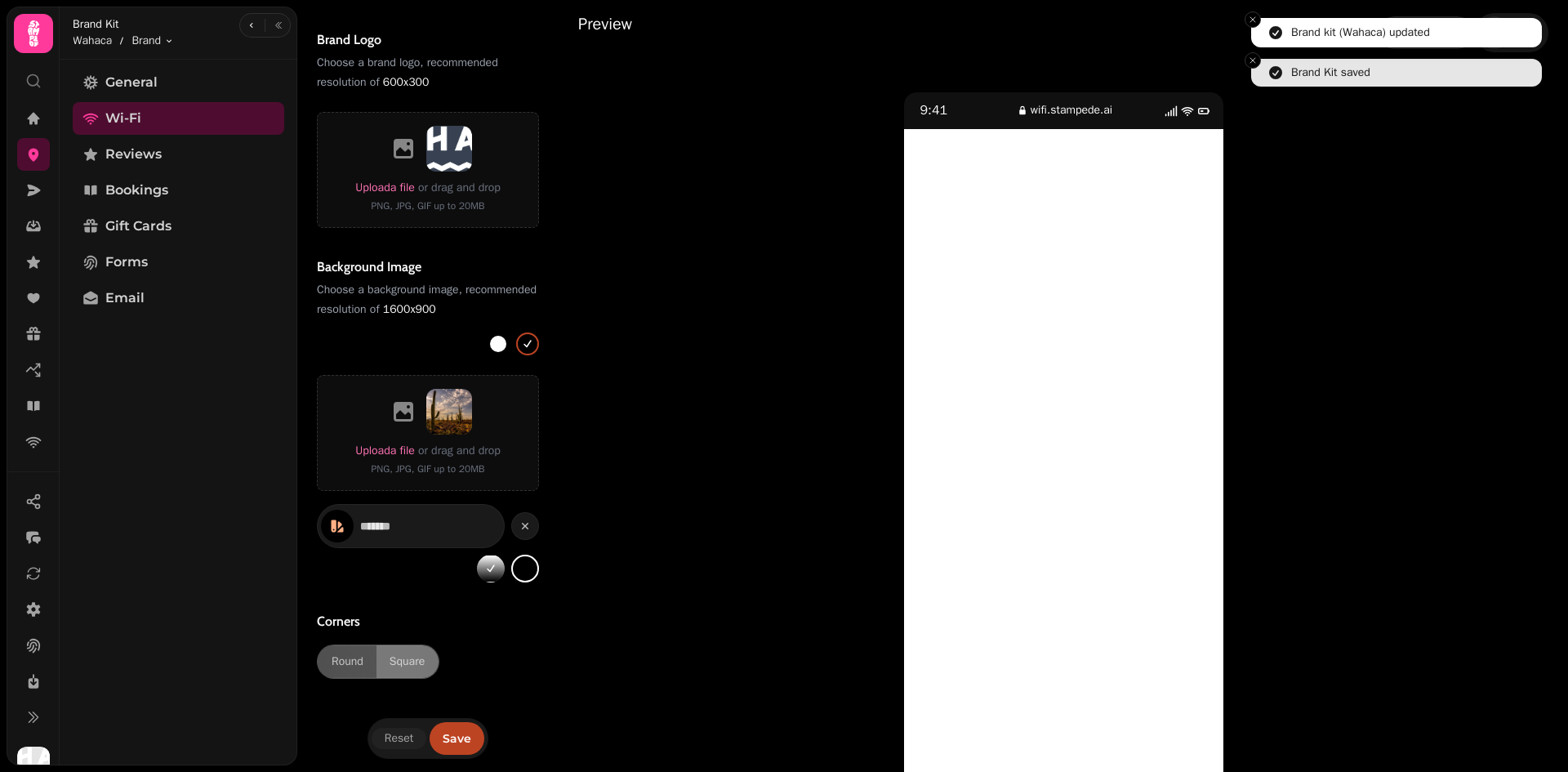 click 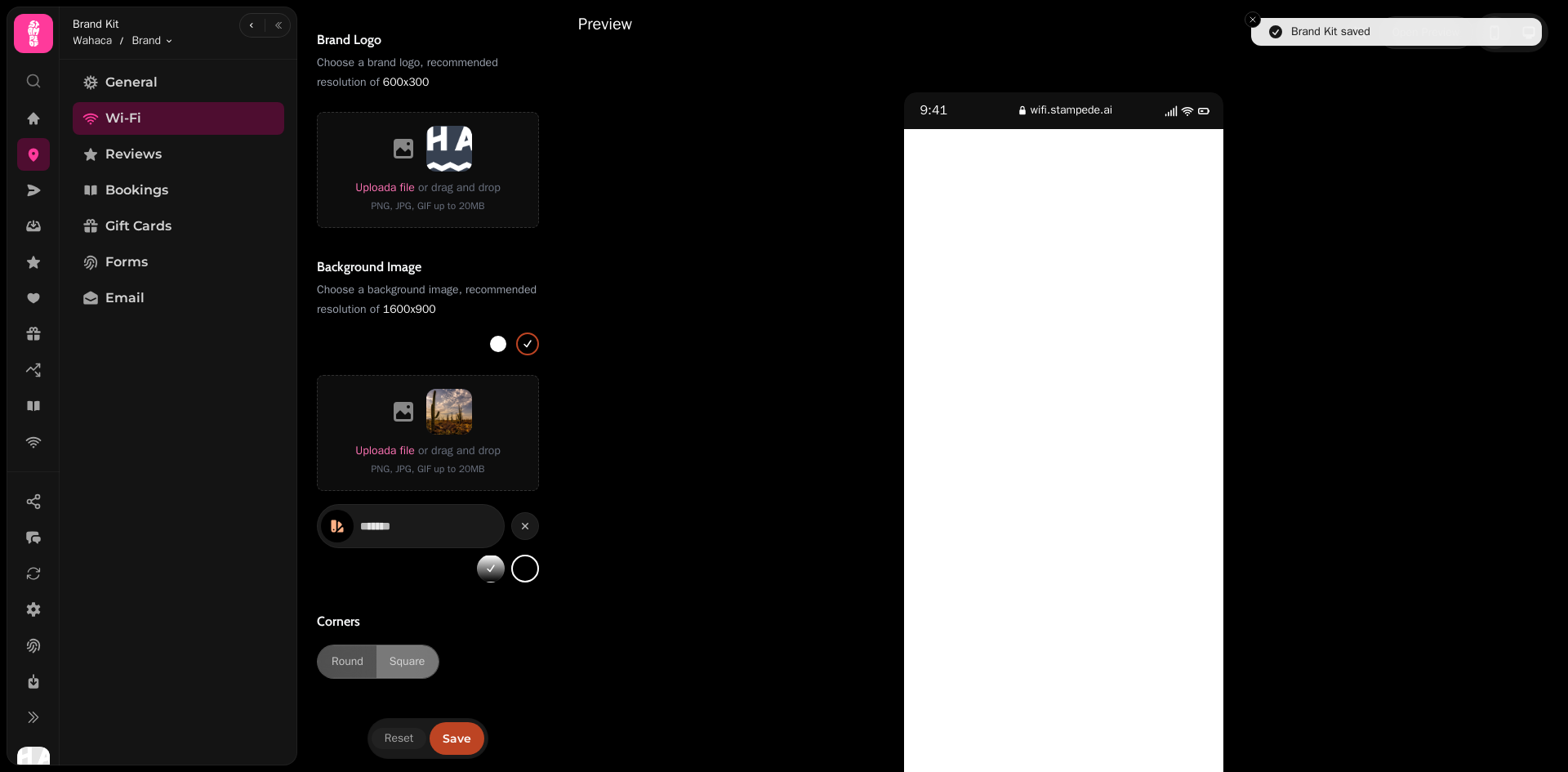 click on "Brand kit (Wahaca) updated" at bounding box center (1396, 3) 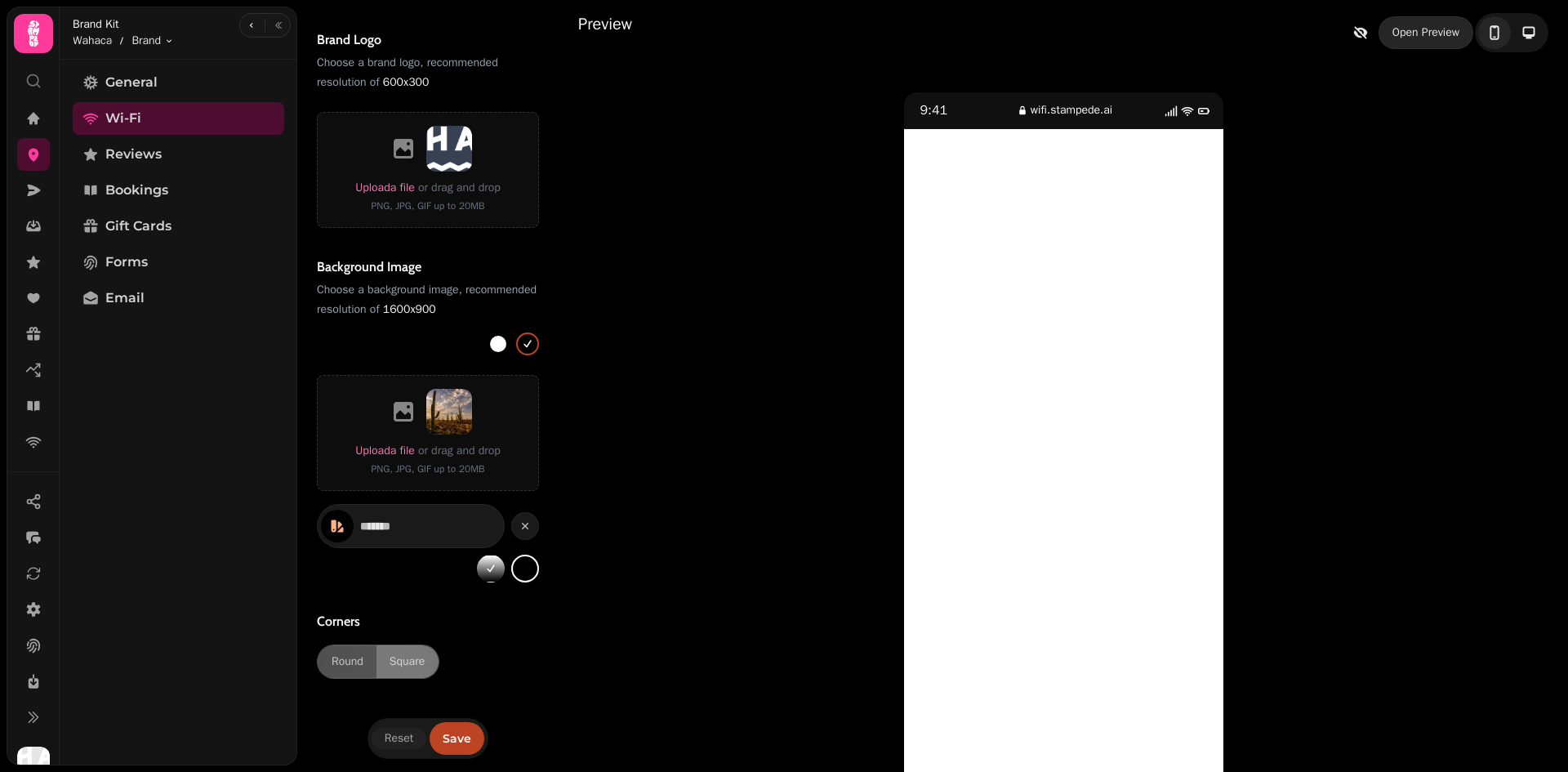click on "Open Preview" at bounding box center (1426, 33) 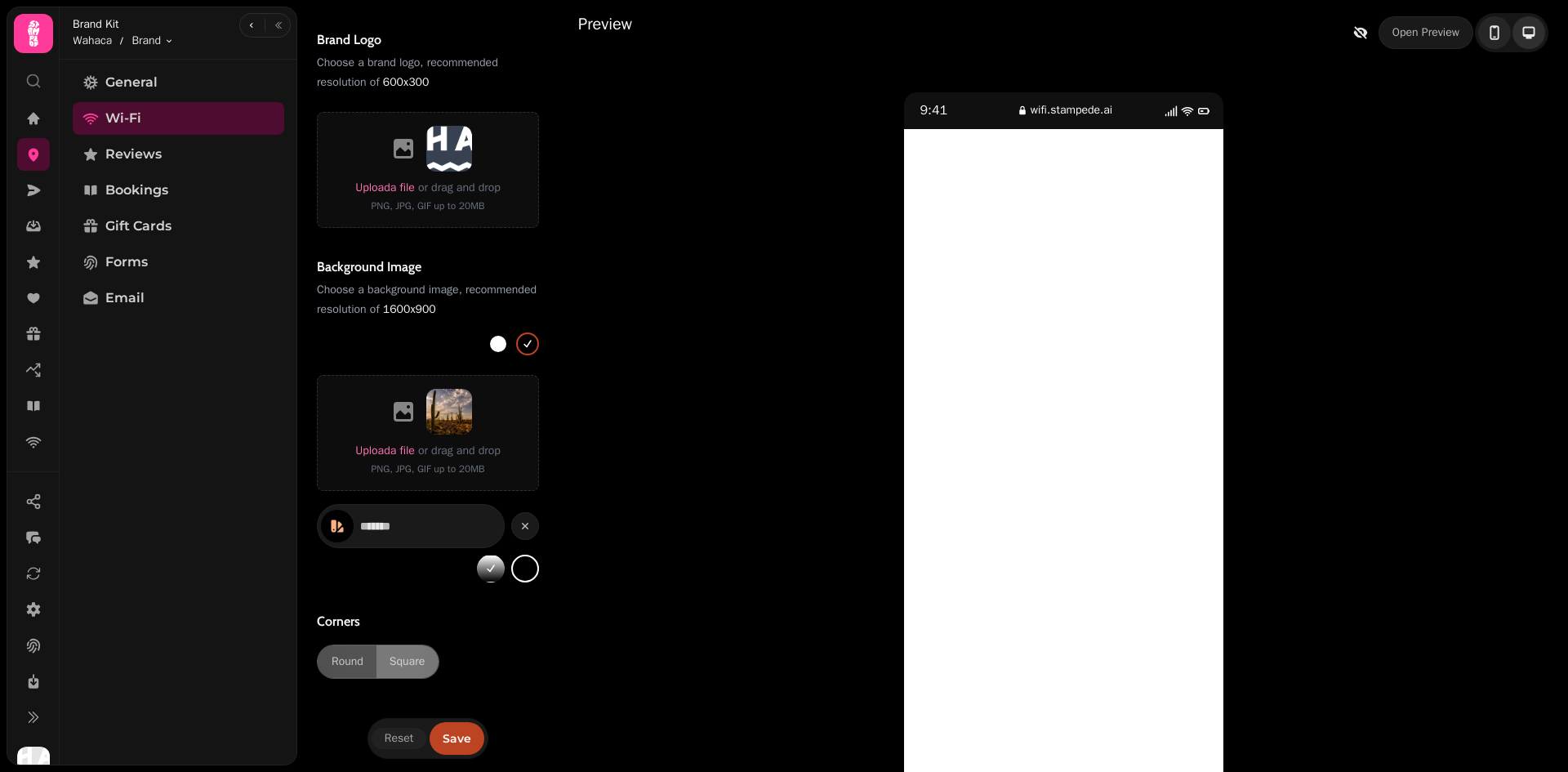 click at bounding box center [1529, 33] 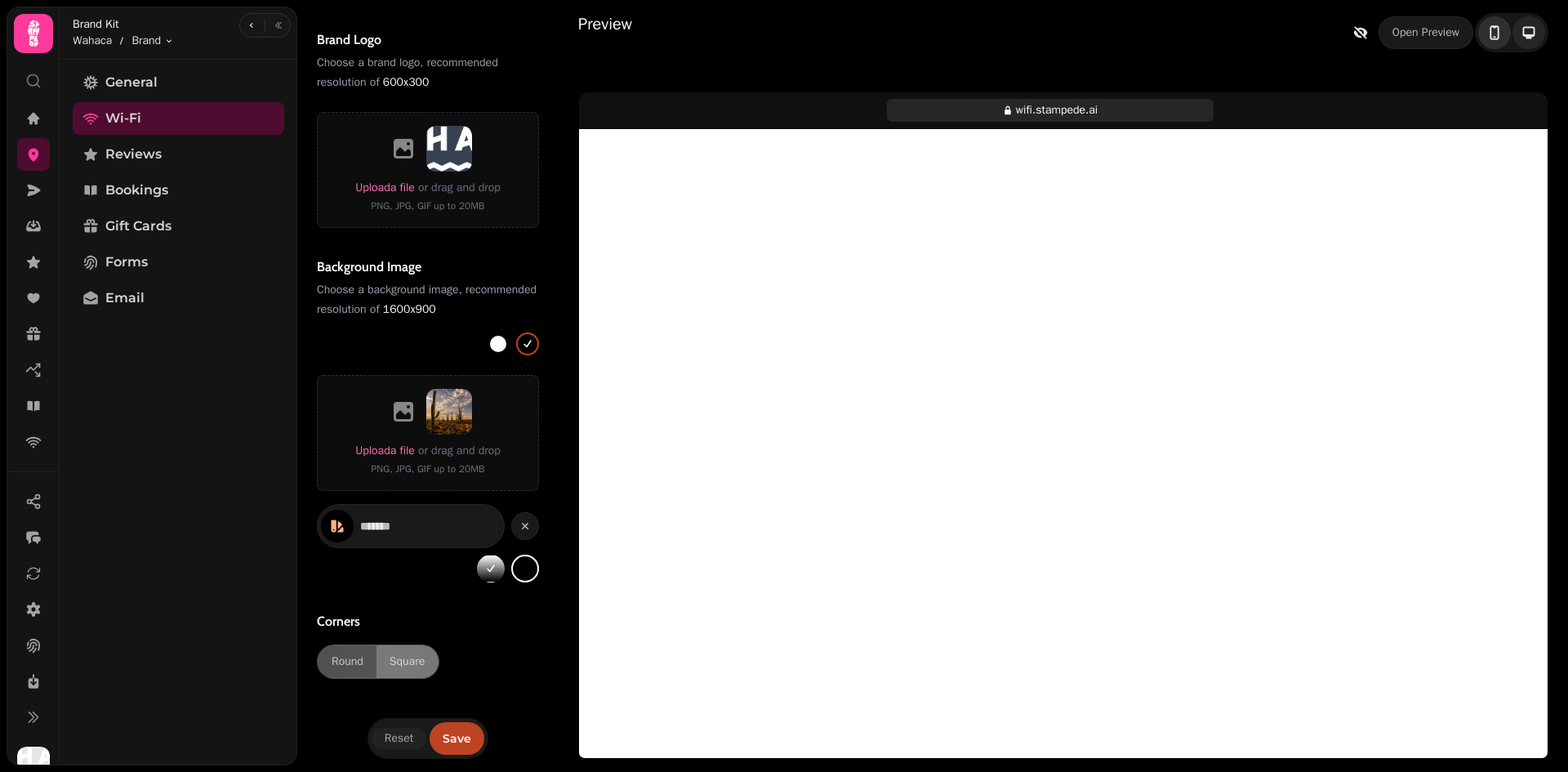 click 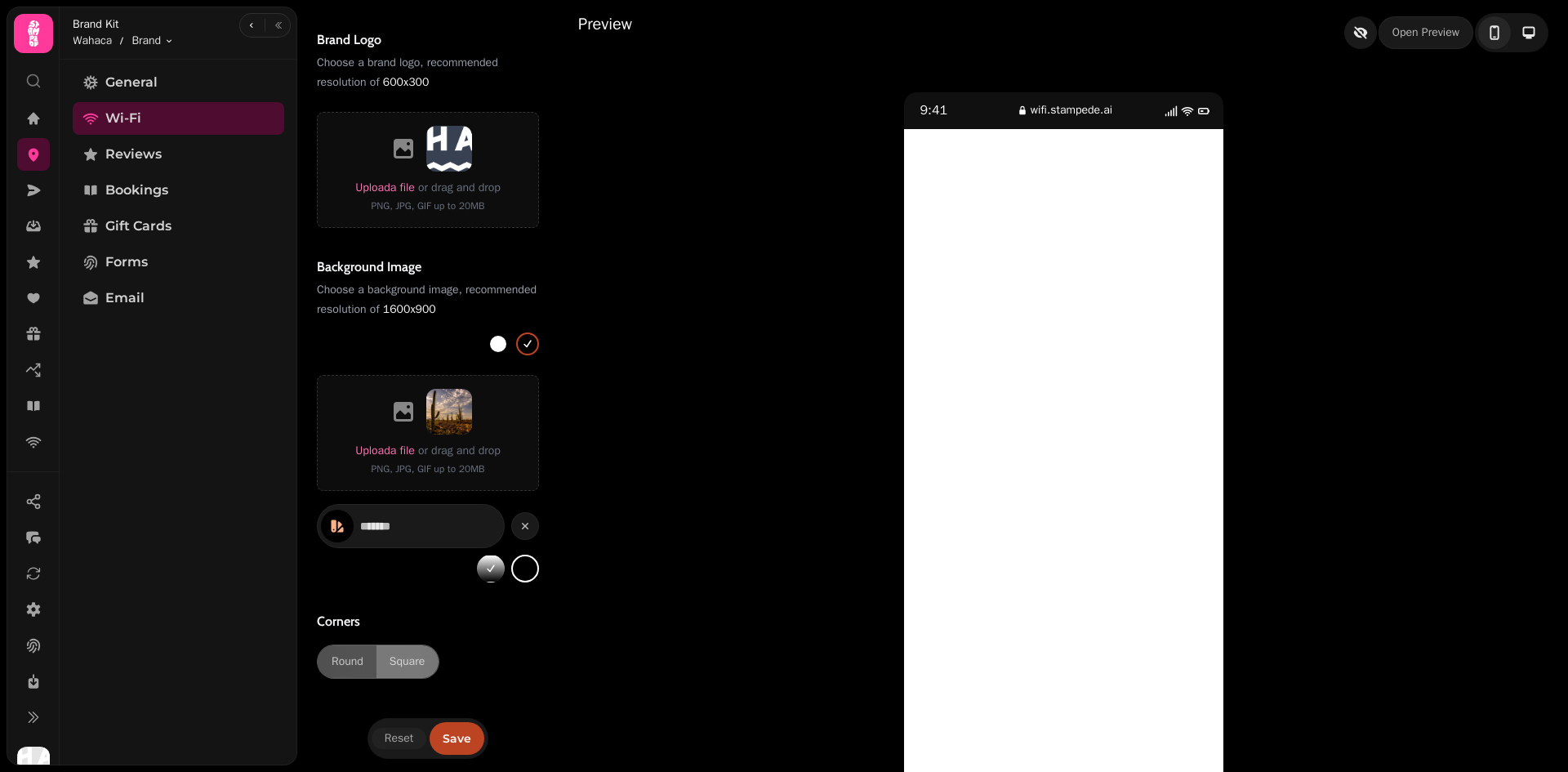 click 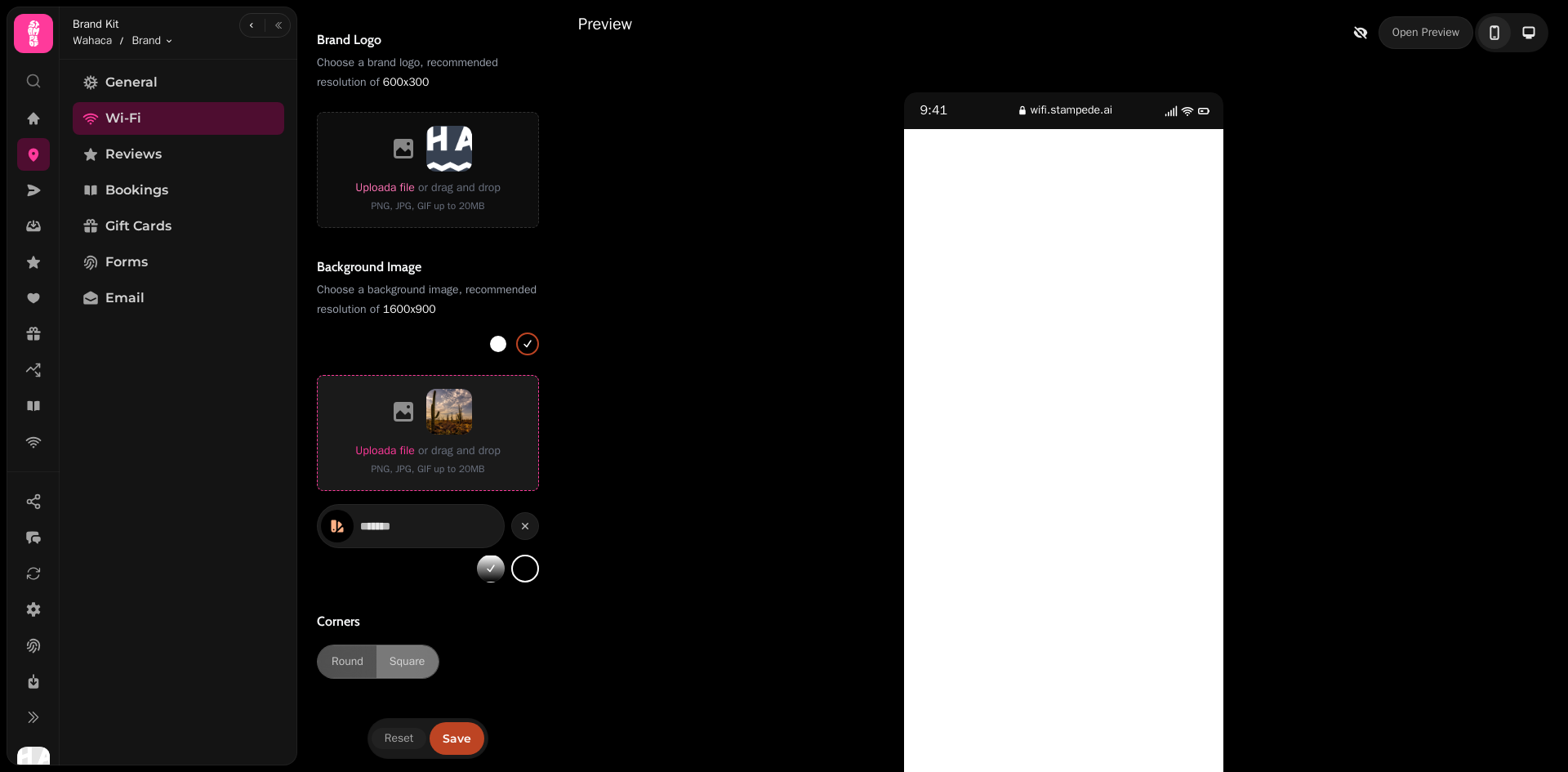 click on "Upload  a file" at bounding box center [385, 450] 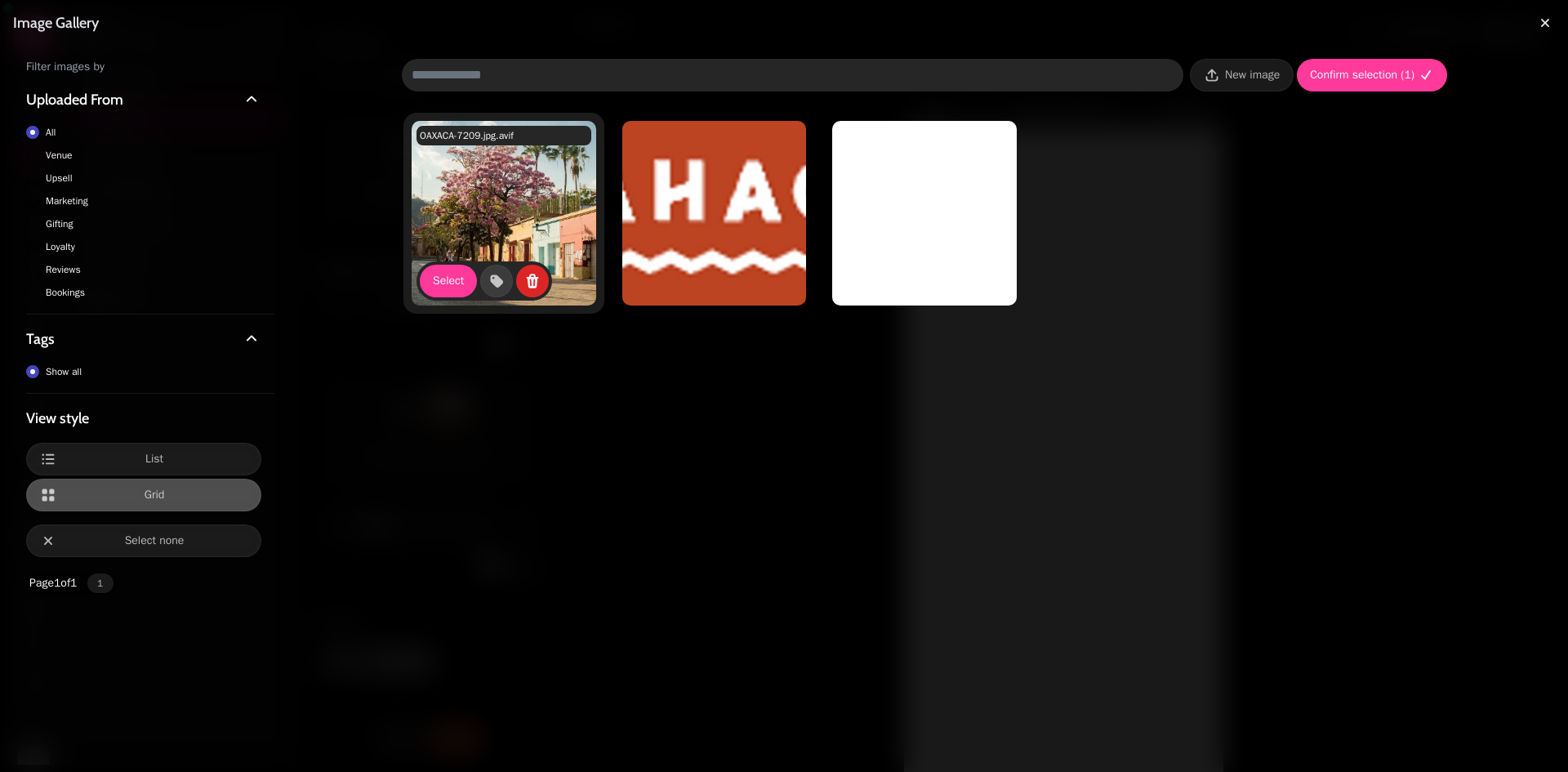 click at bounding box center [504, 213] 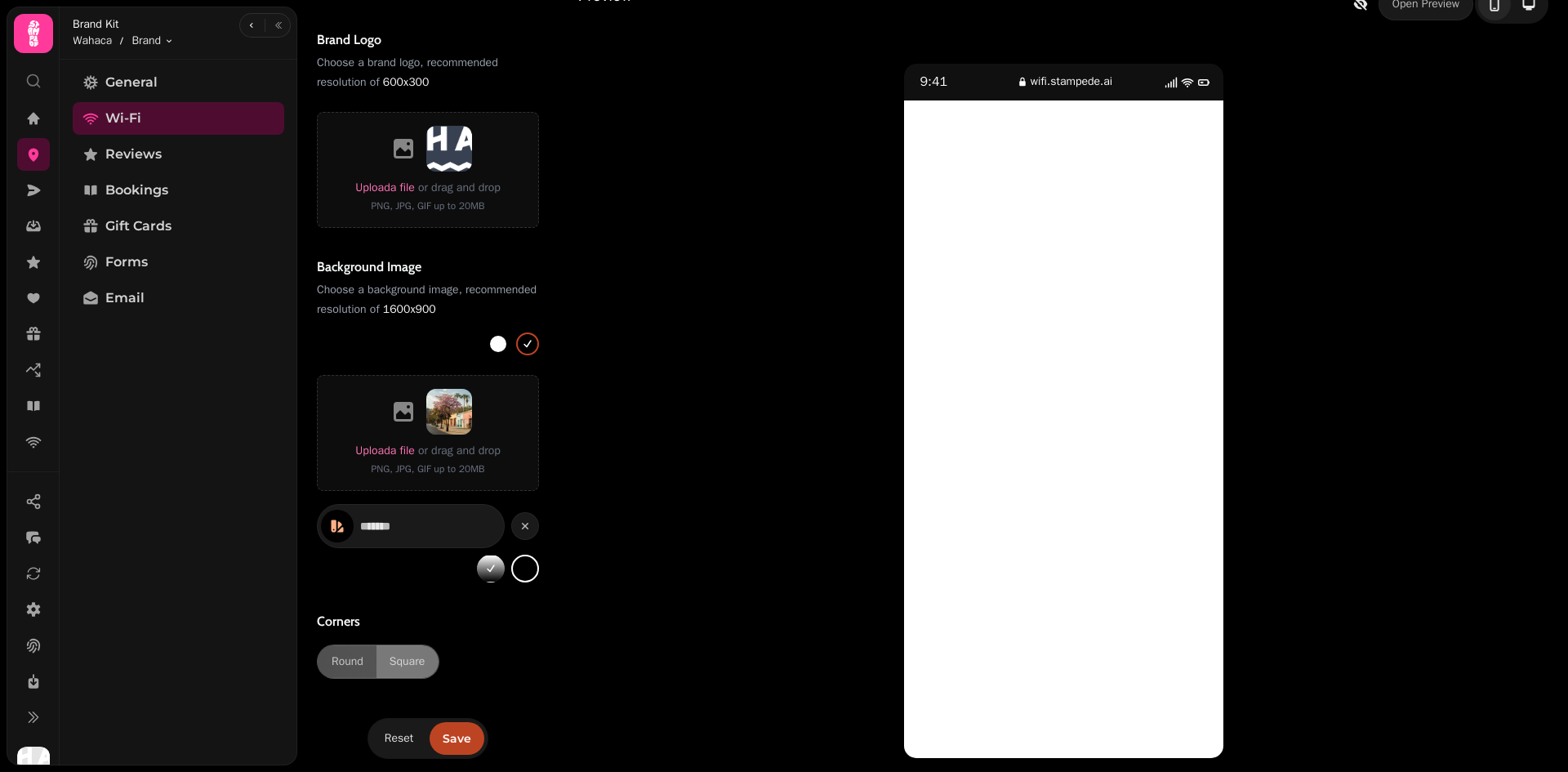 scroll, scrollTop: 0, scrollLeft: 0, axis: both 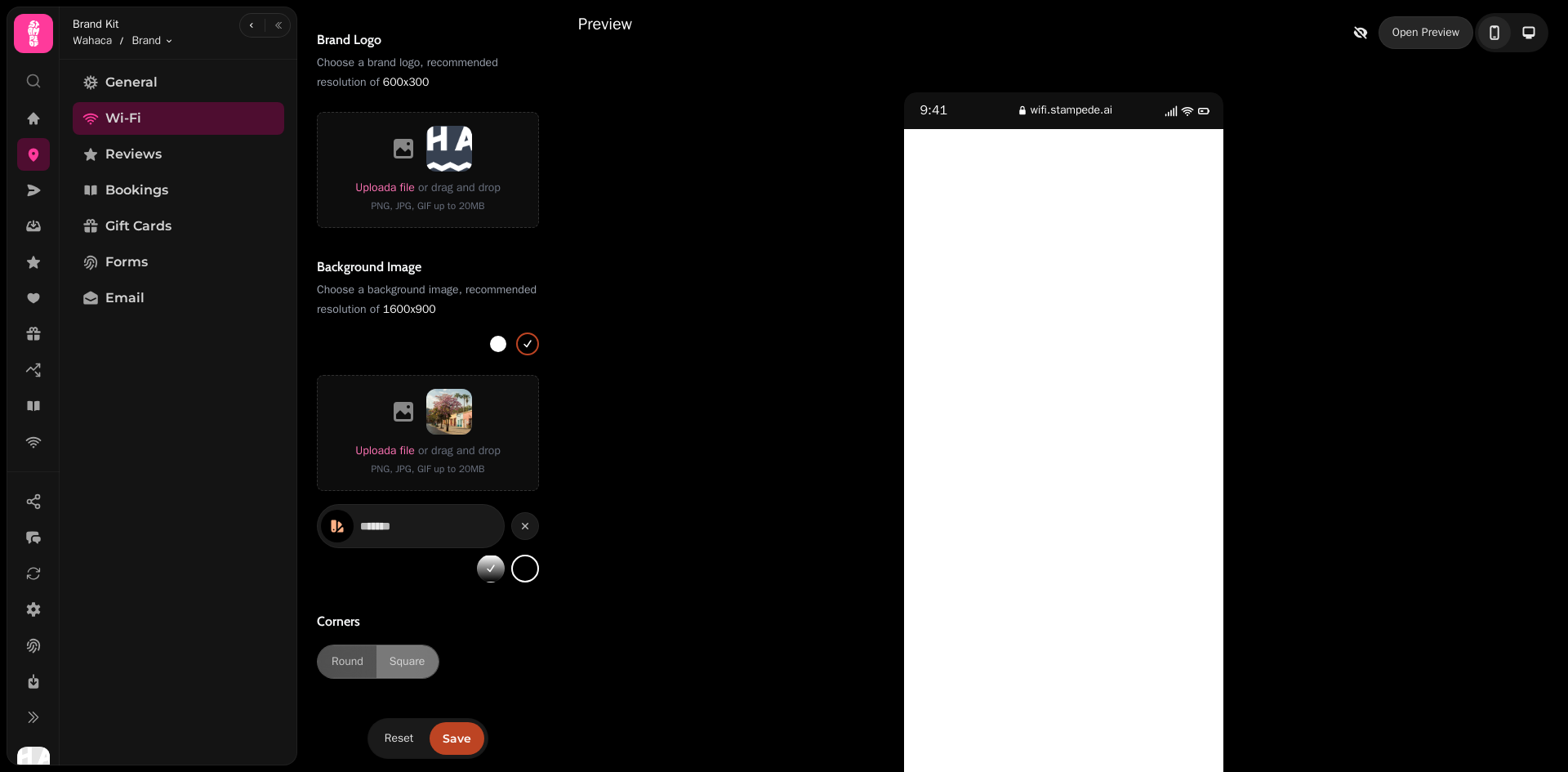 click on "Open Preview" at bounding box center (1426, 33) 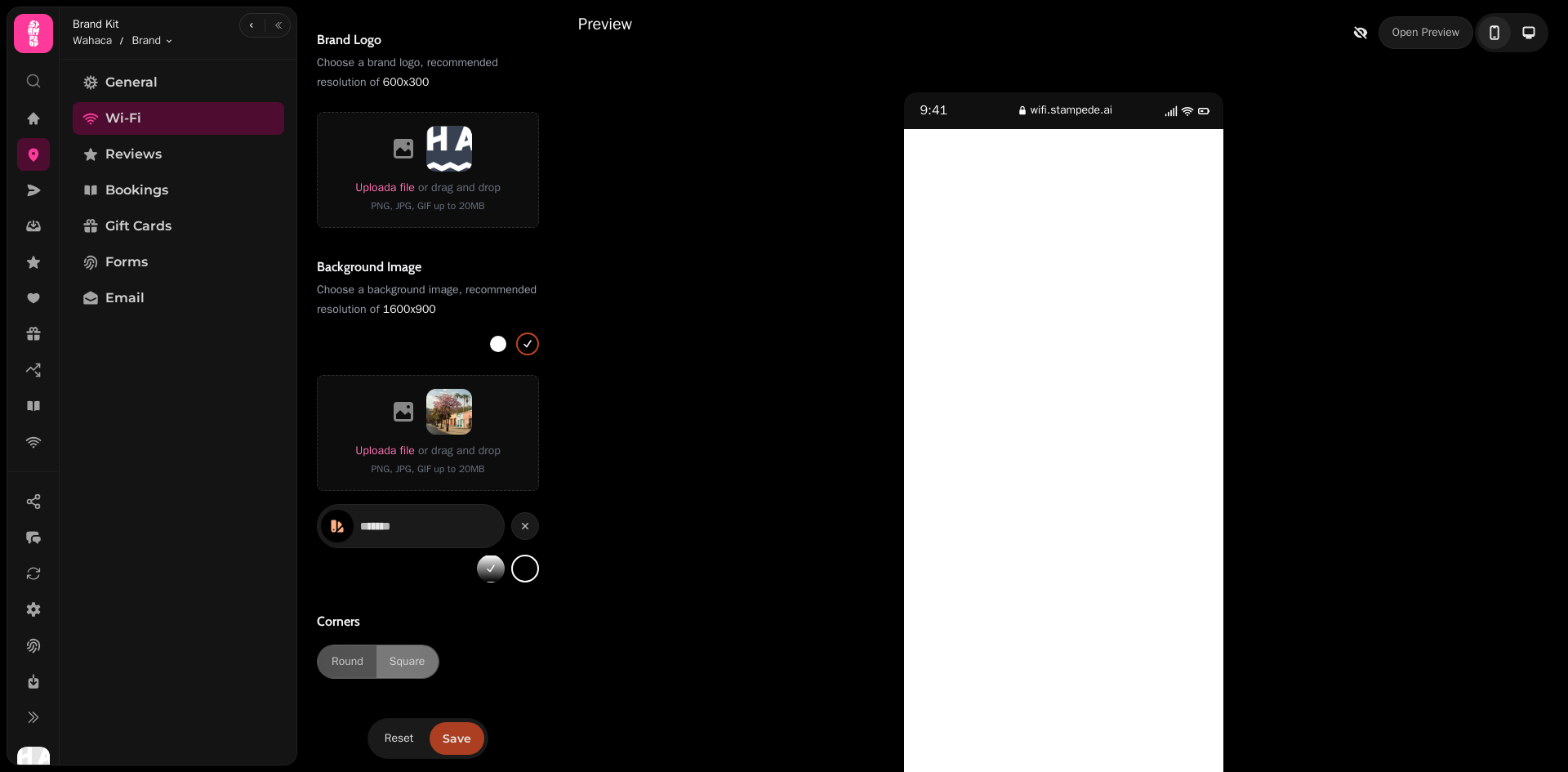 click on "Save" at bounding box center [457, 739] 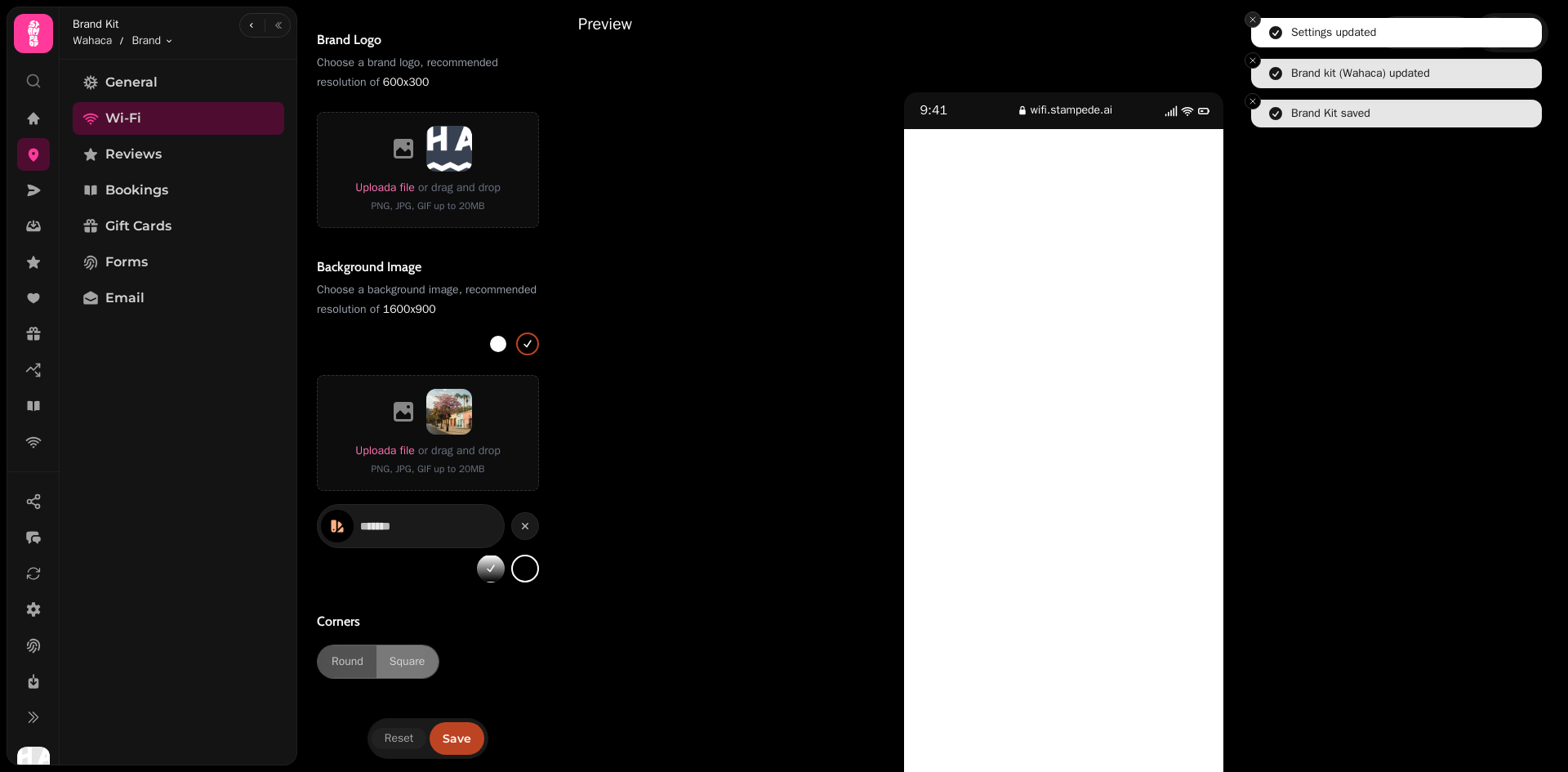 click 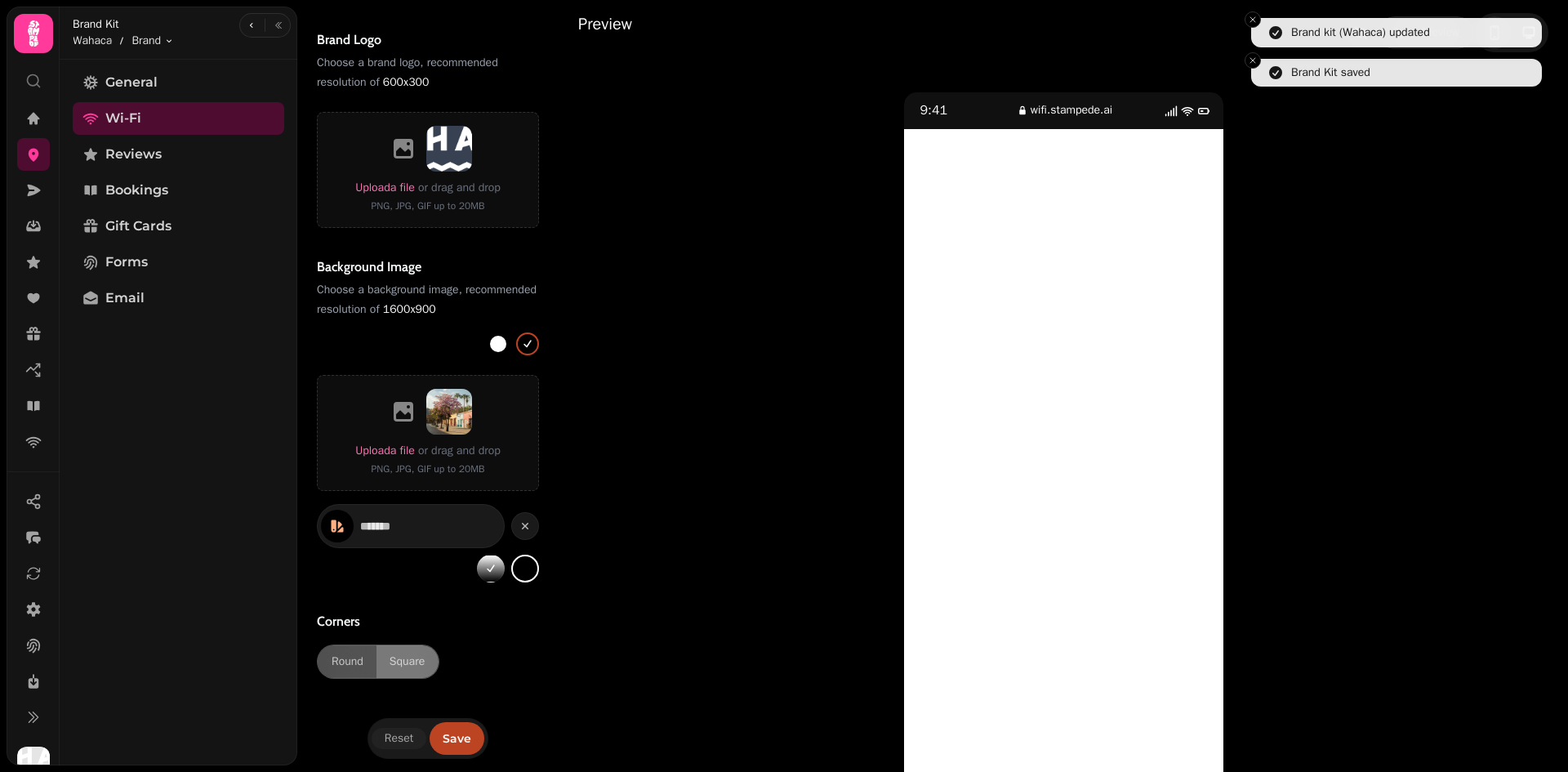click 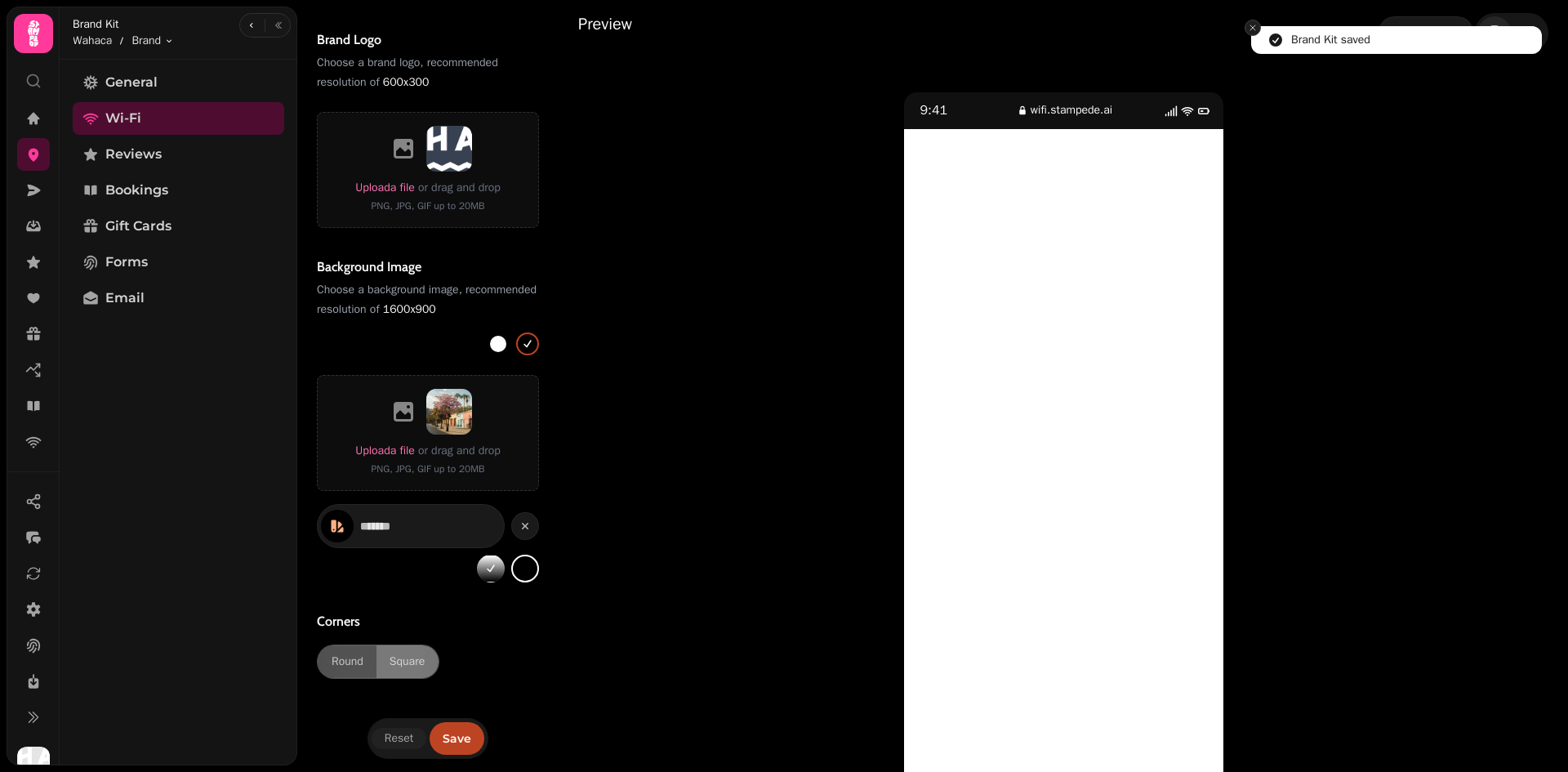 click 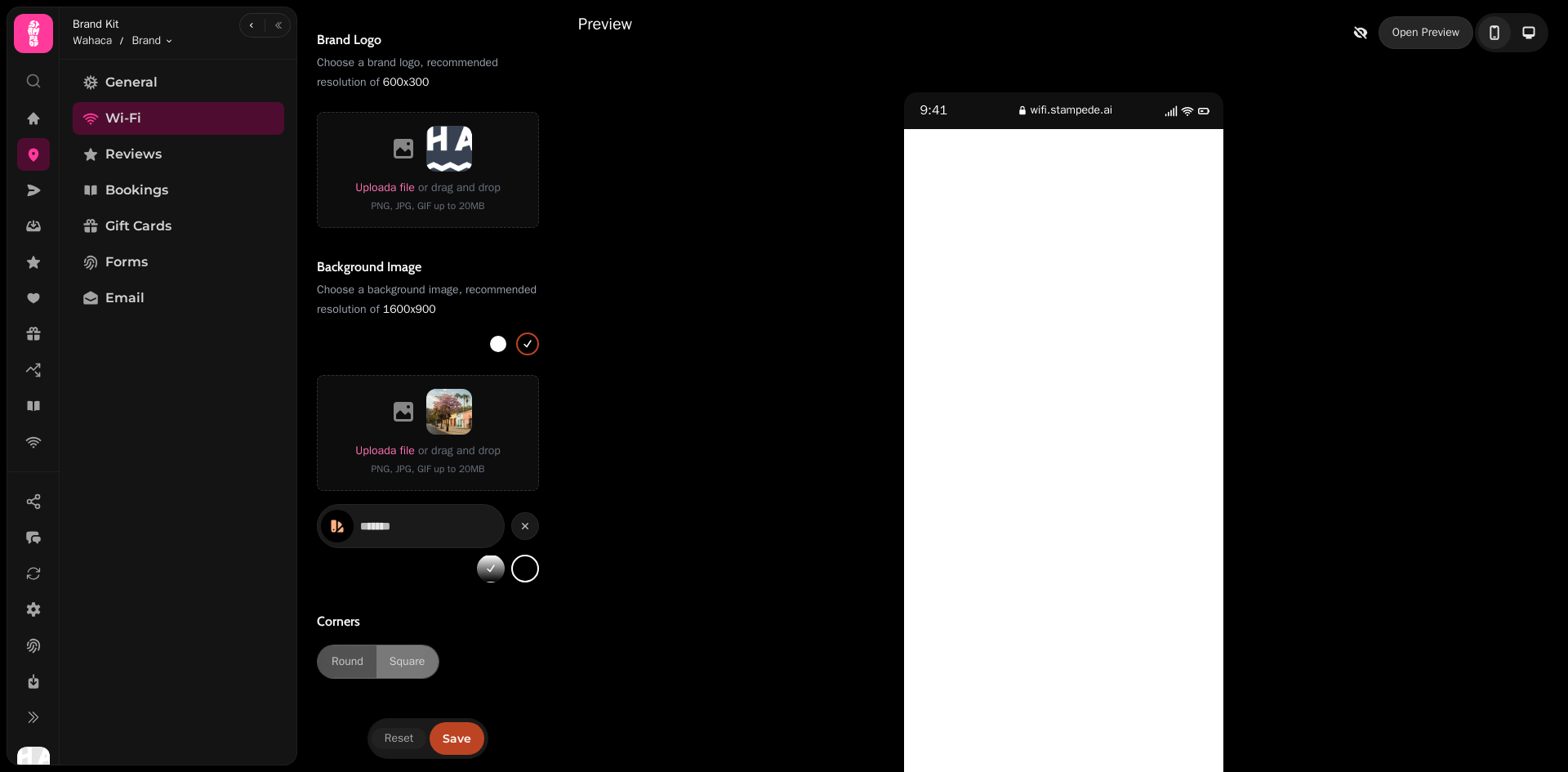 click on "Open Preview" at bounding box center (1426, 33) 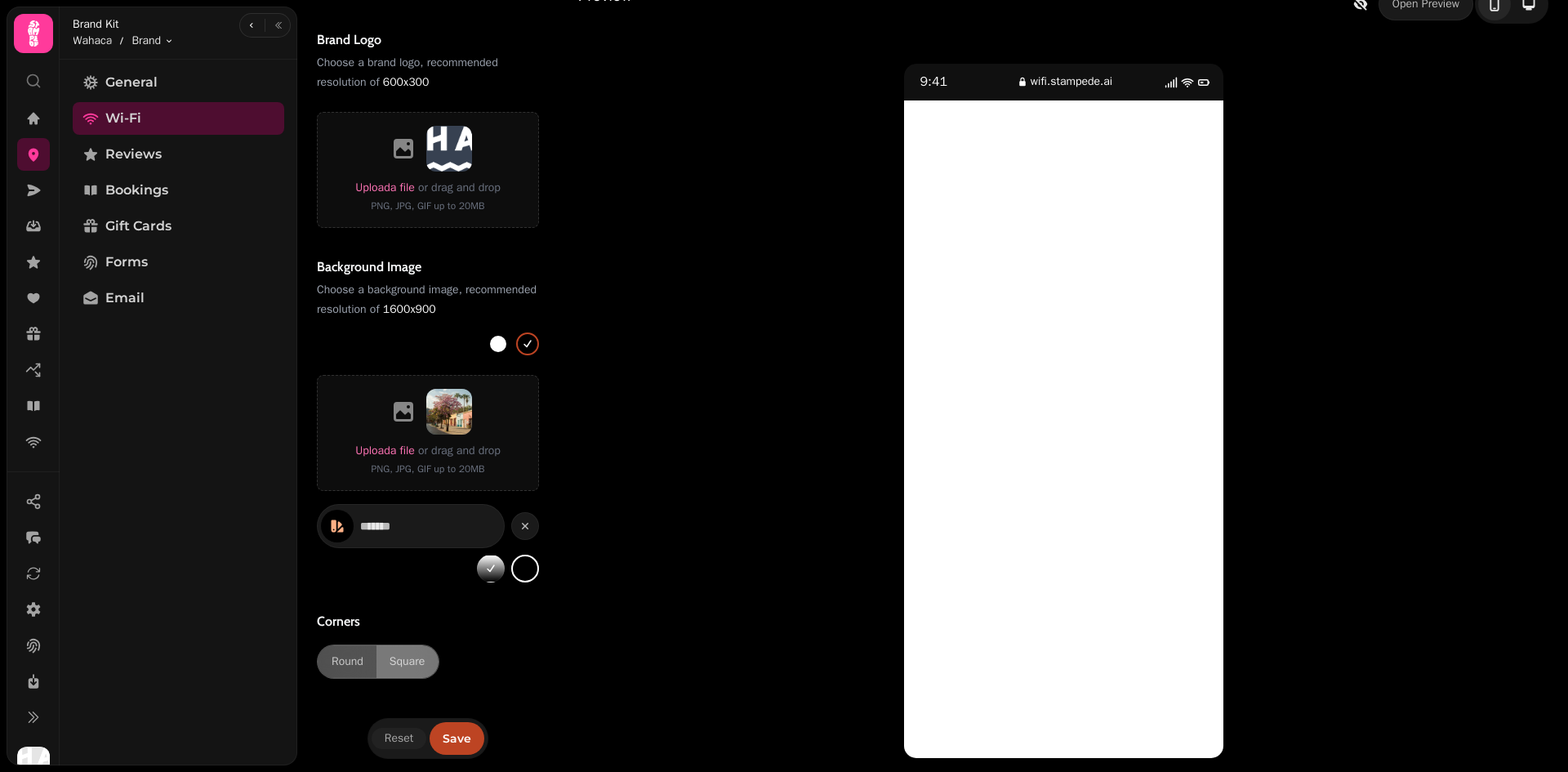 scroll, scrollTop: 0, scrollLeft: 0, axis: both 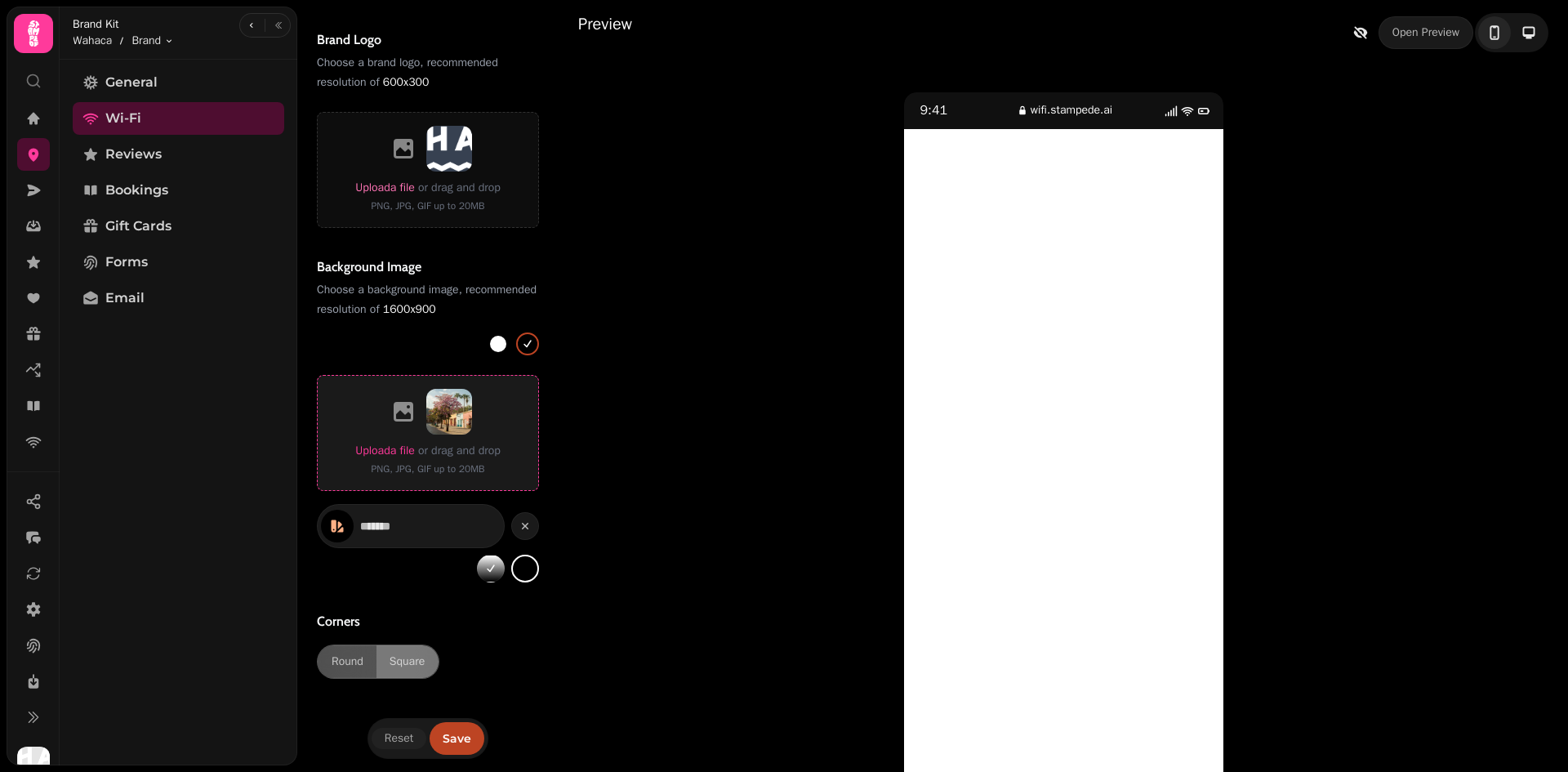 click on "Upload  a file" at bounding box center (385, 451) 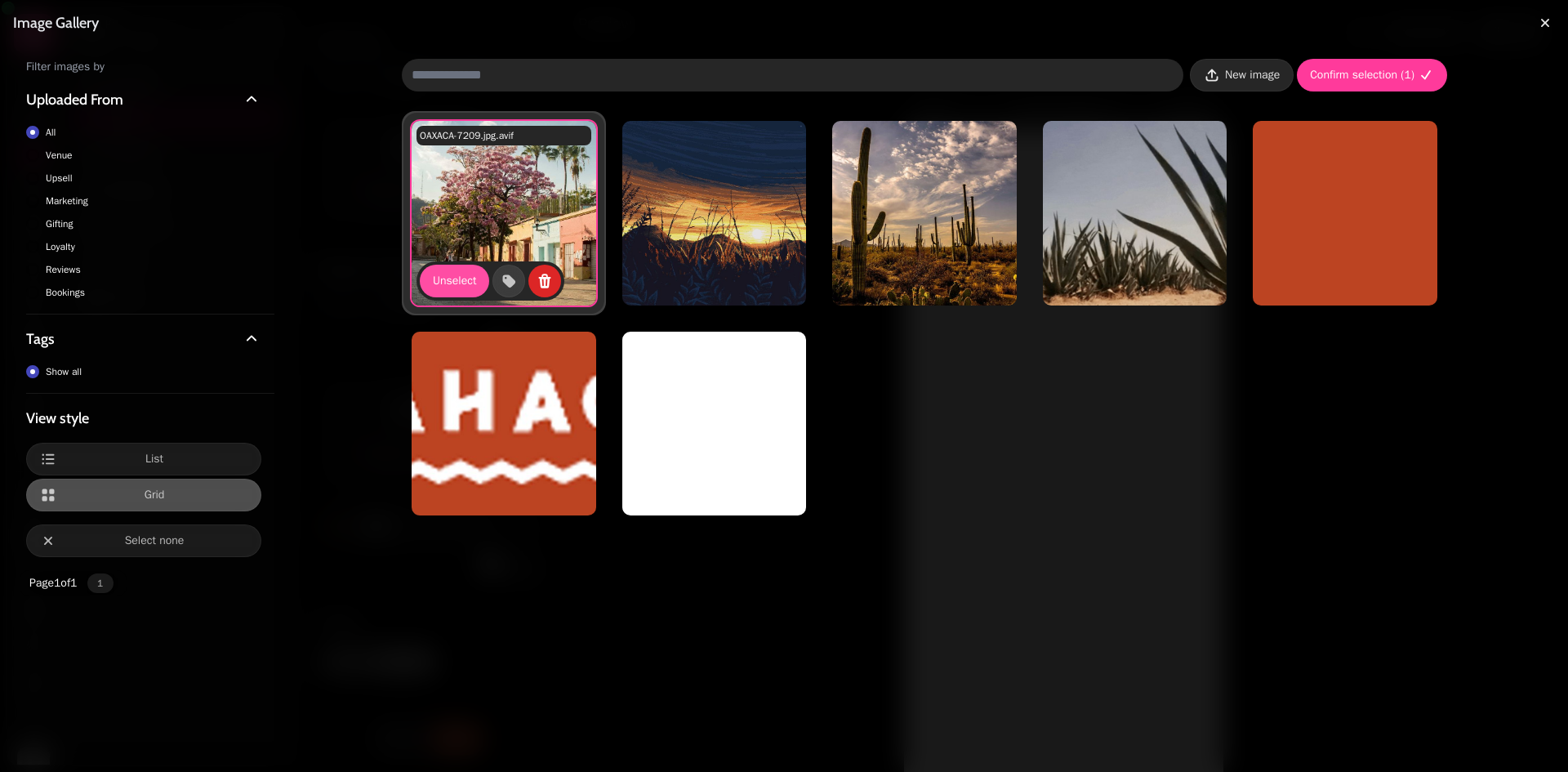 click on "New image" at bounding box center (1252, 75) 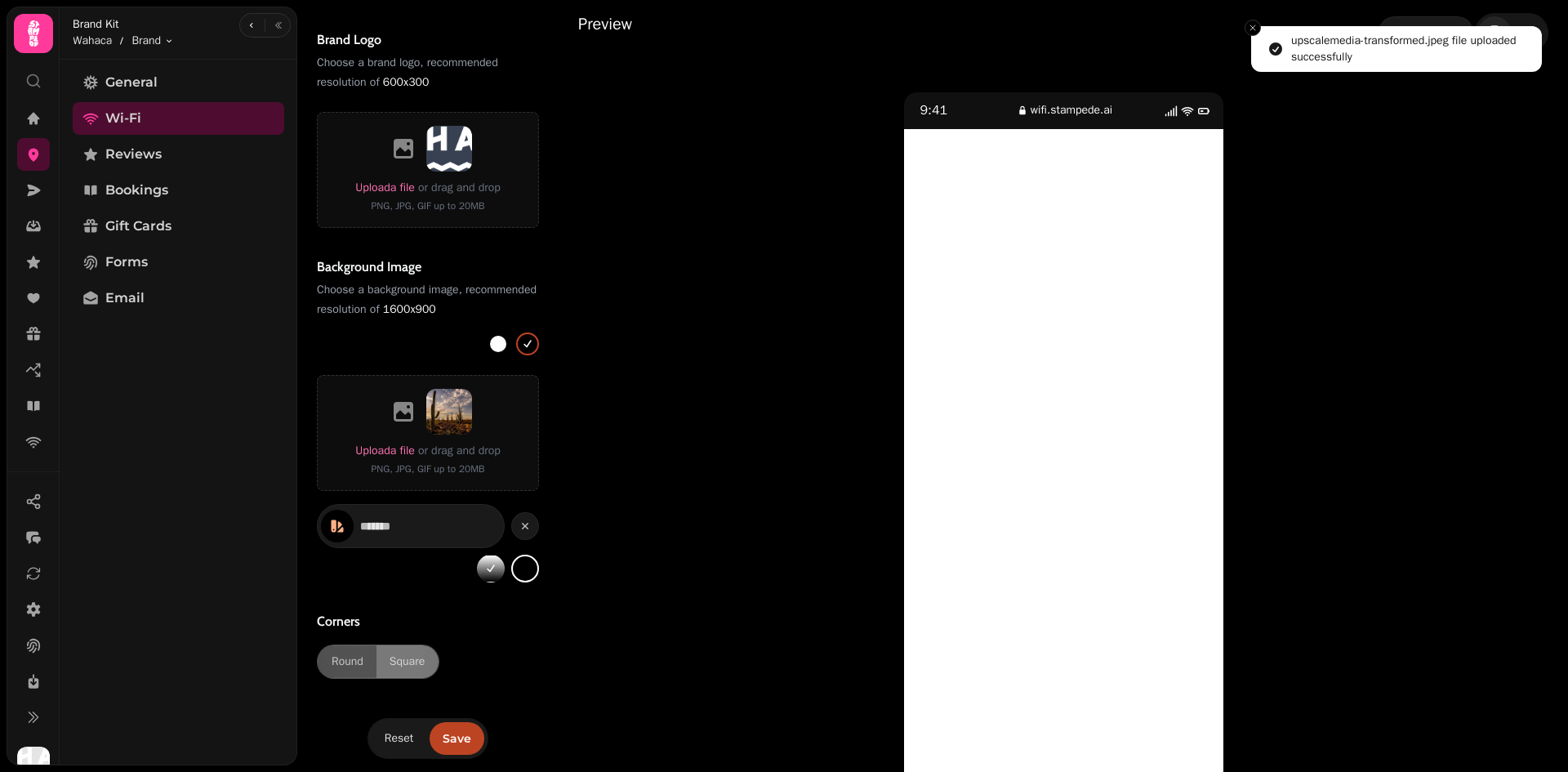click 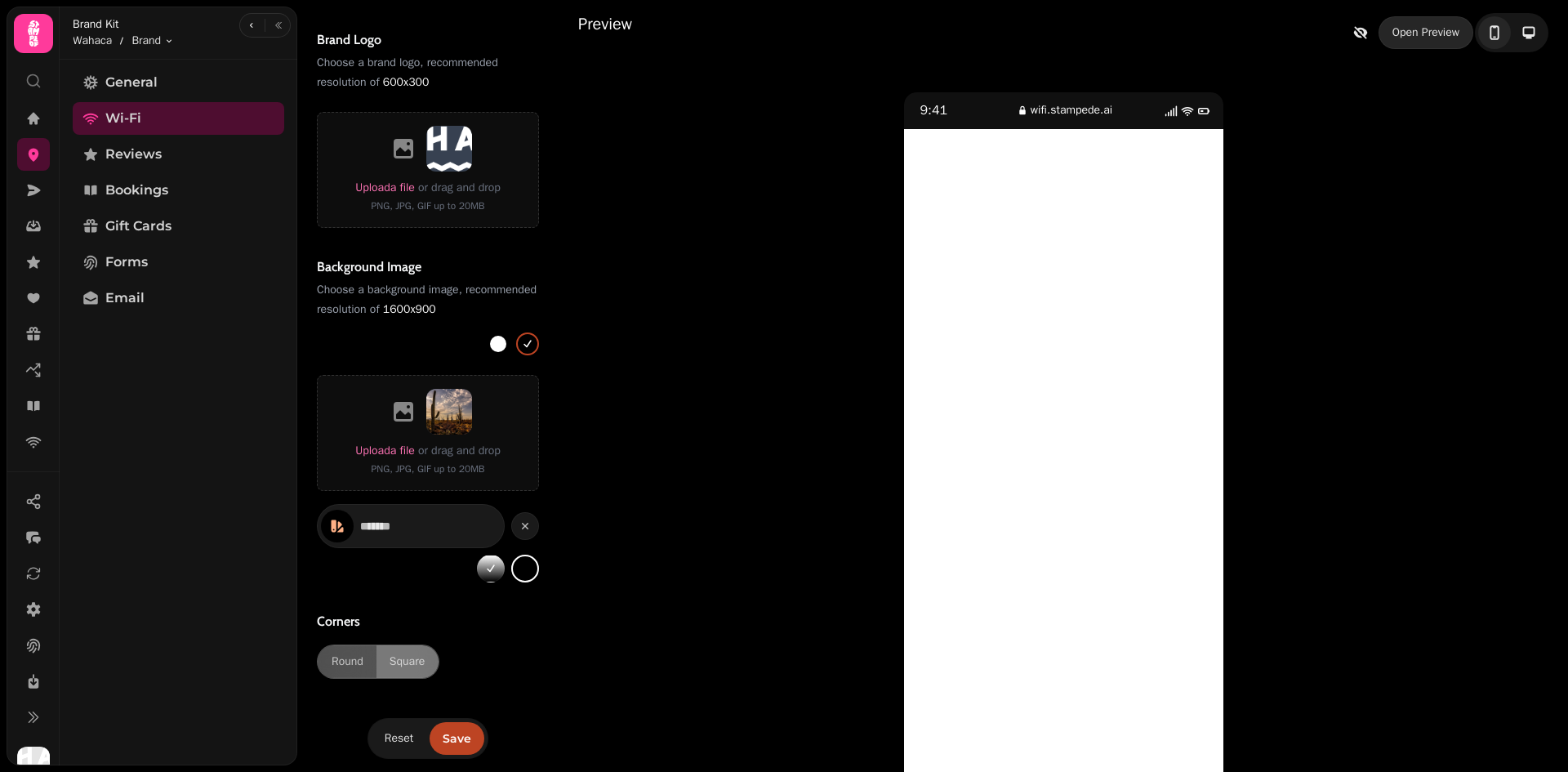 click on "Open Preview" at bounding box center (1426, 33) 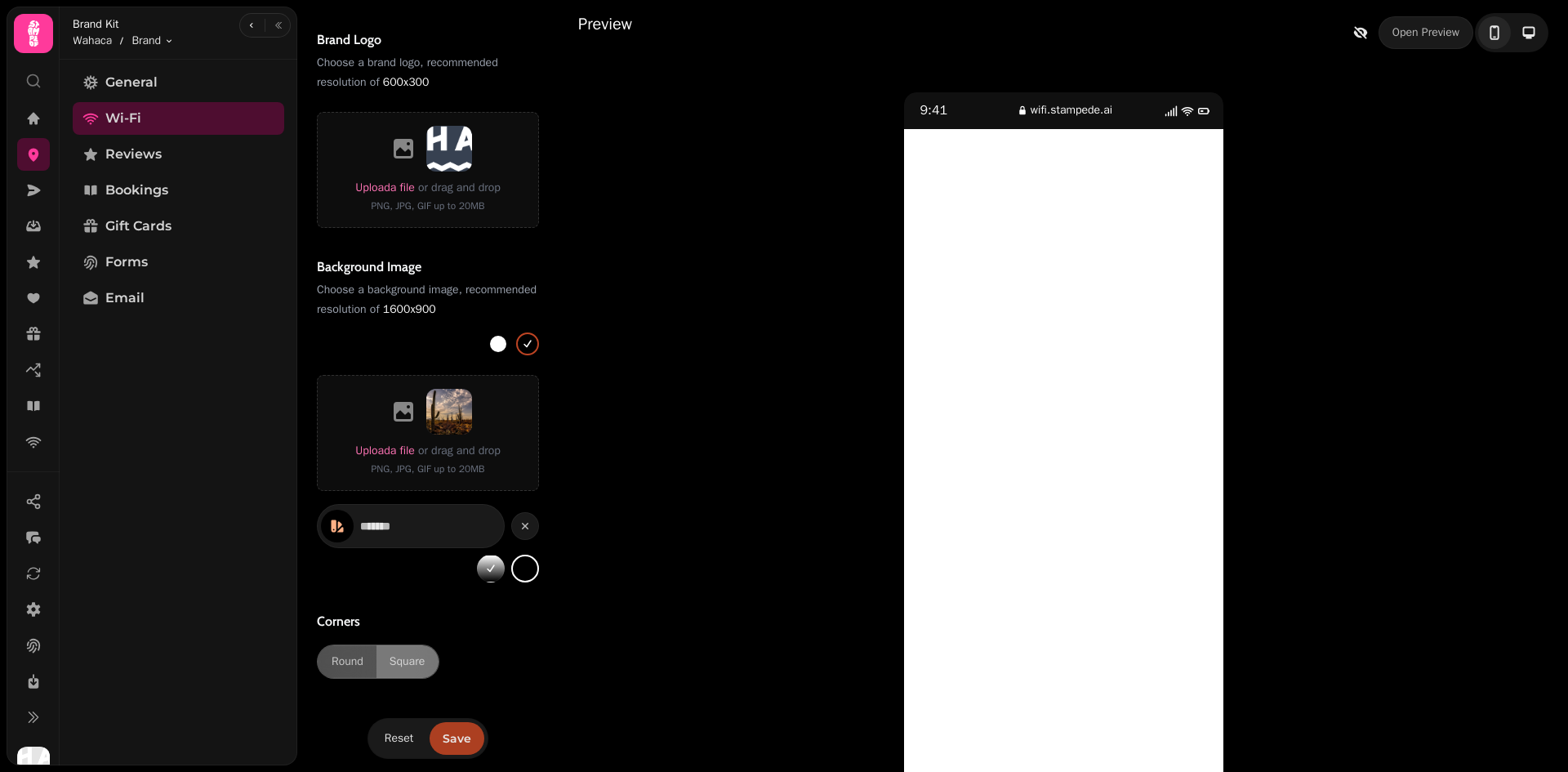 click on "Save" at bounding box center [457, 739] 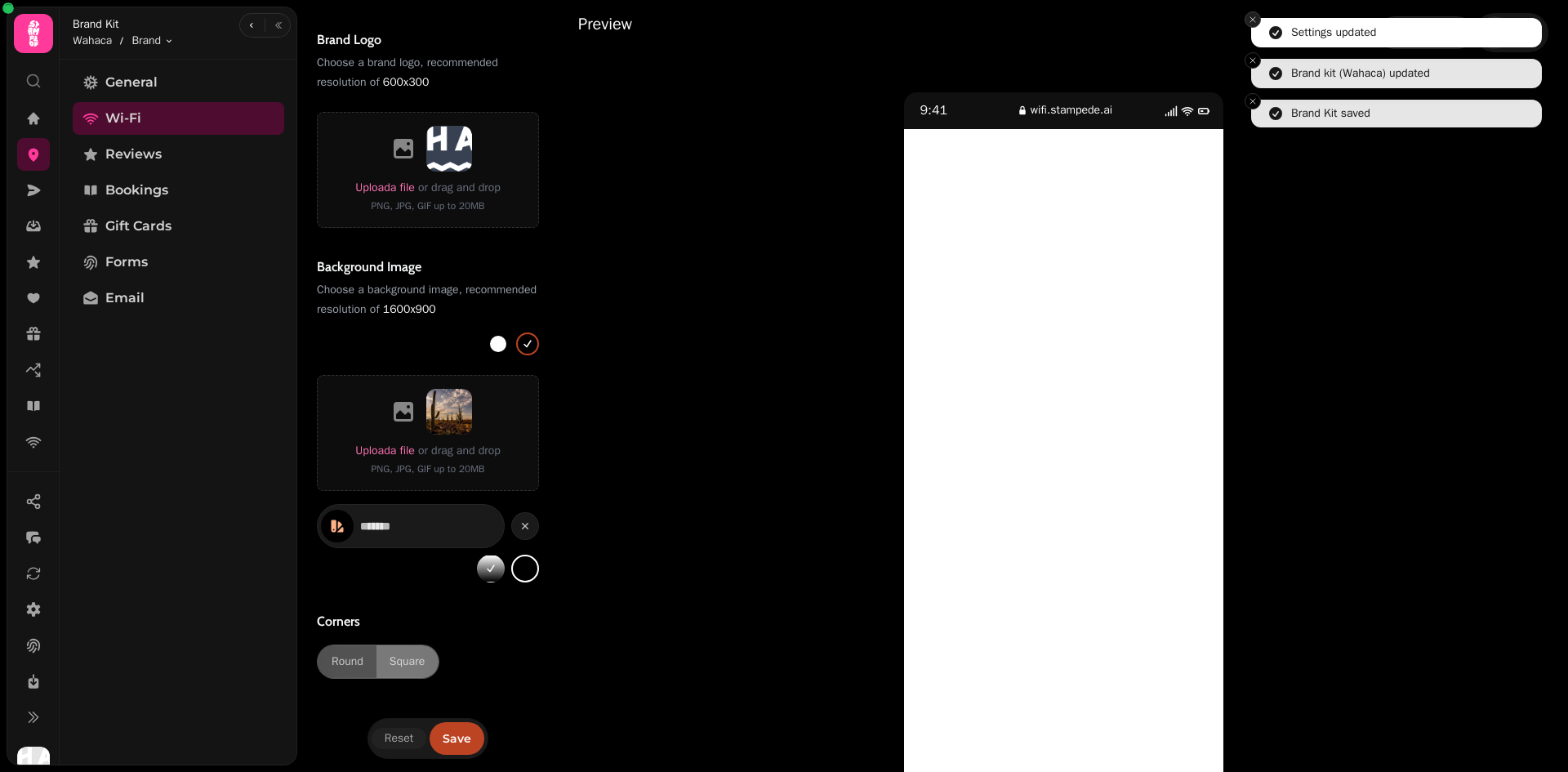 click 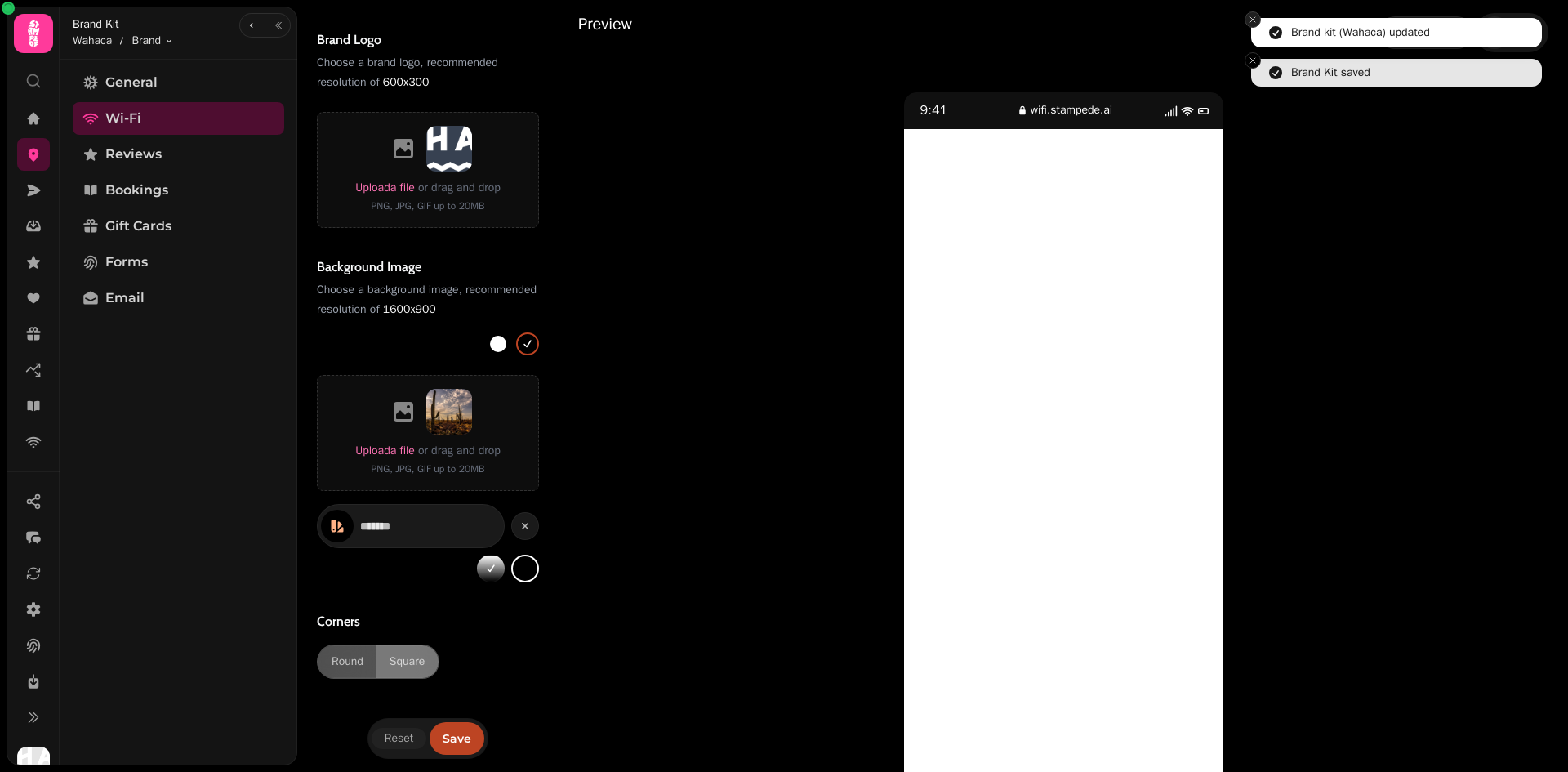 click 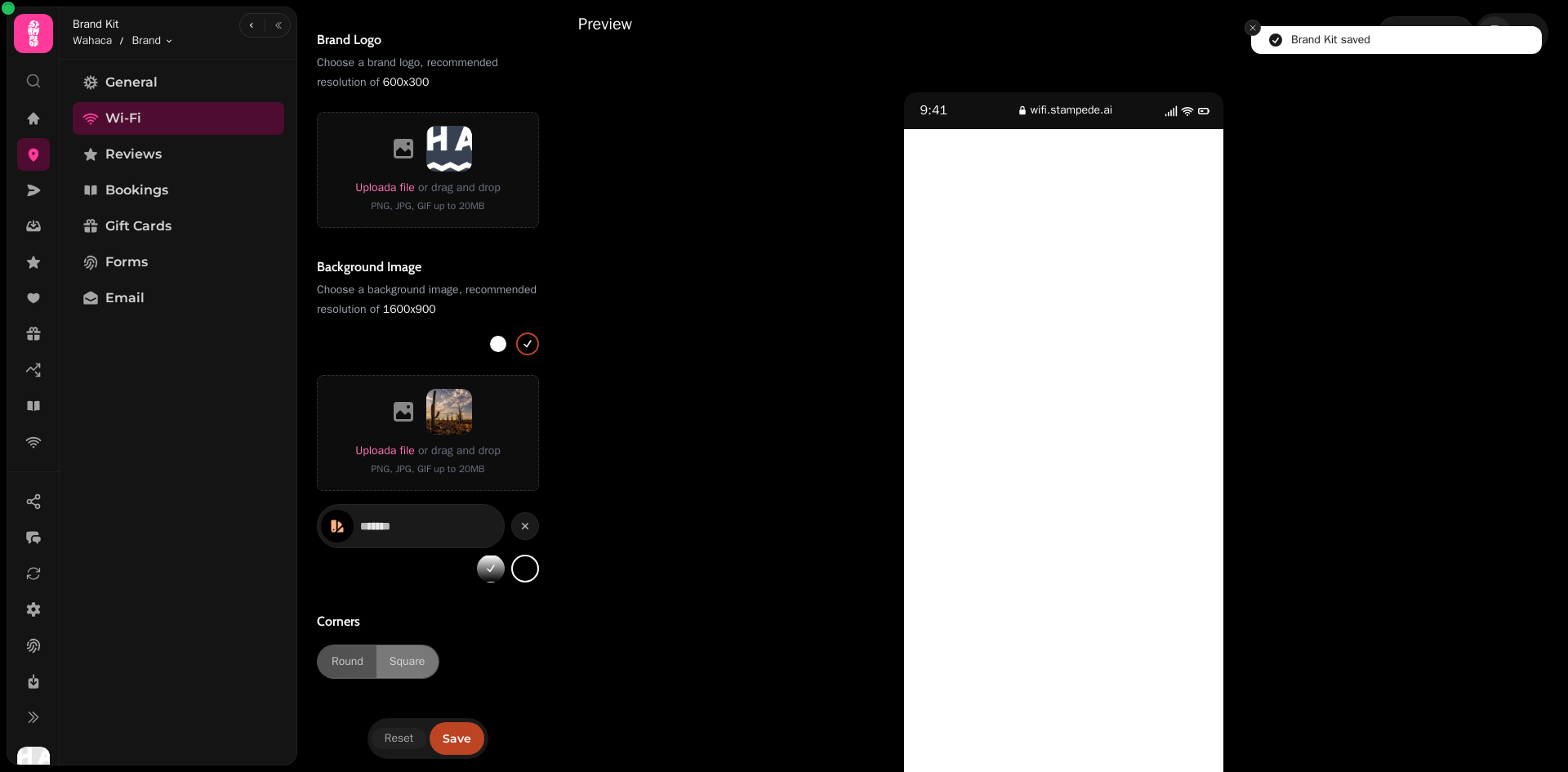 click at bounding box center (1253, 28) 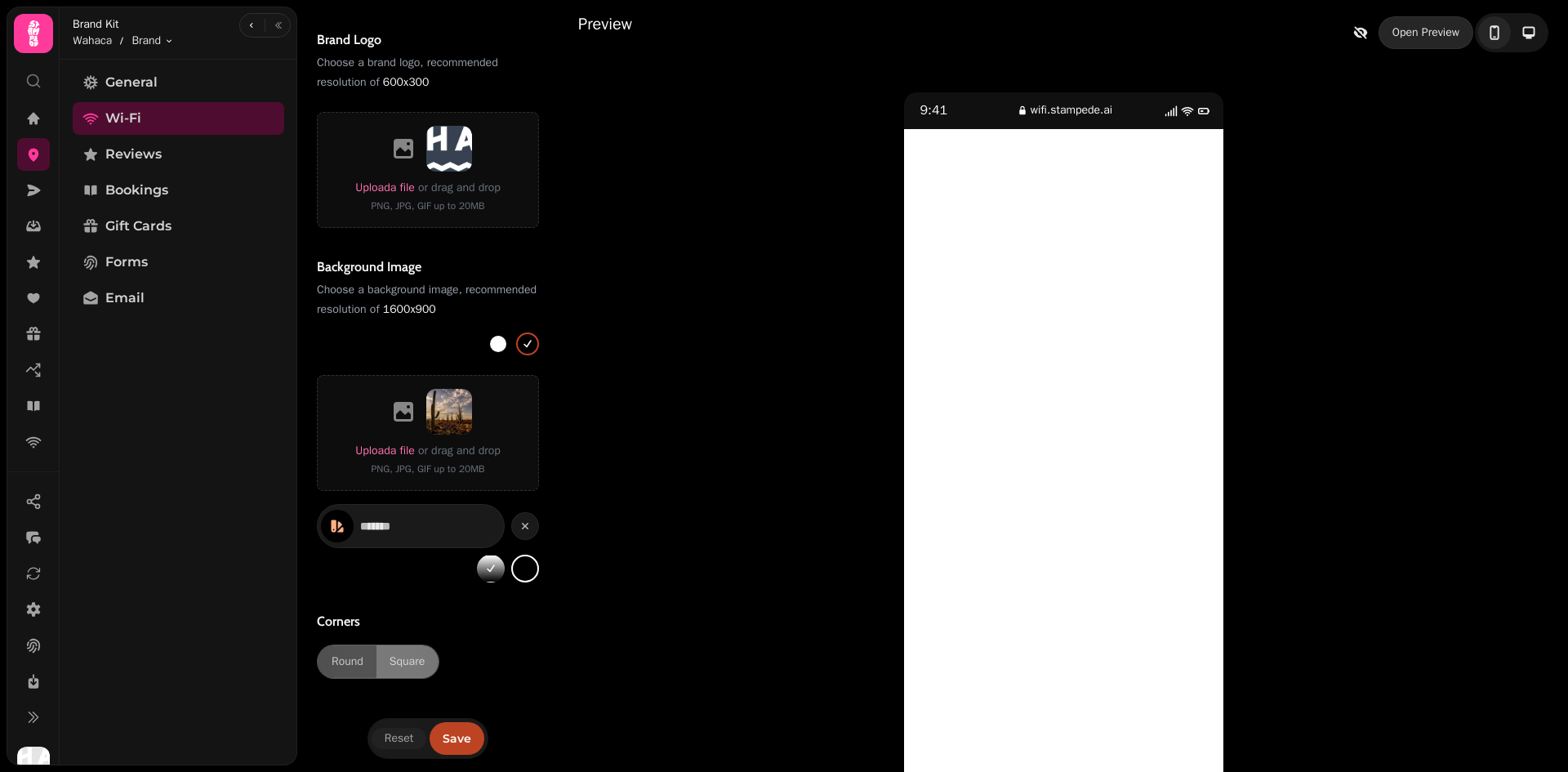 click on "Open Preview" at bounding box center (1426, 33) 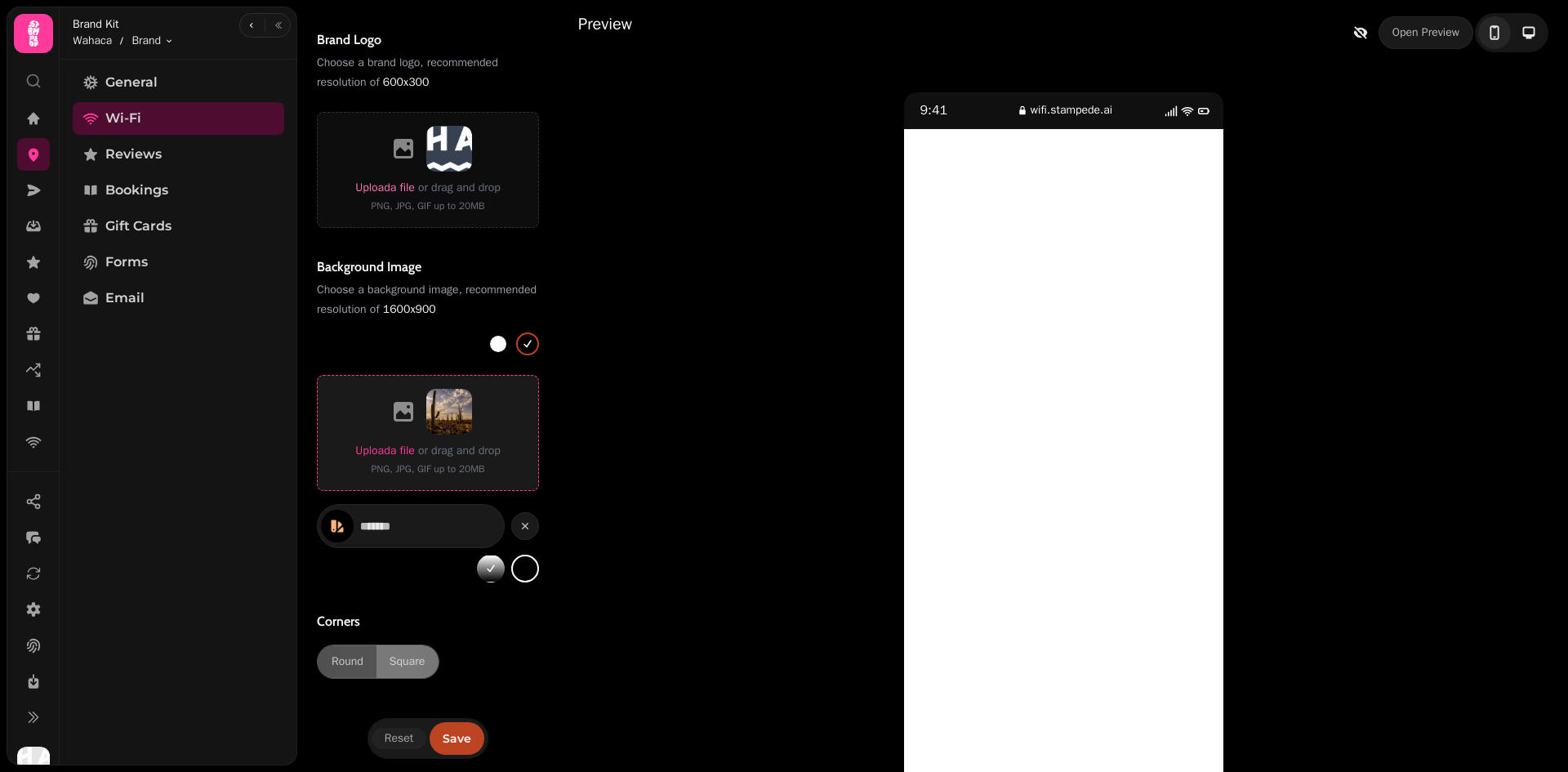 click on "Upload  a file" at bounding box center (385, 450) 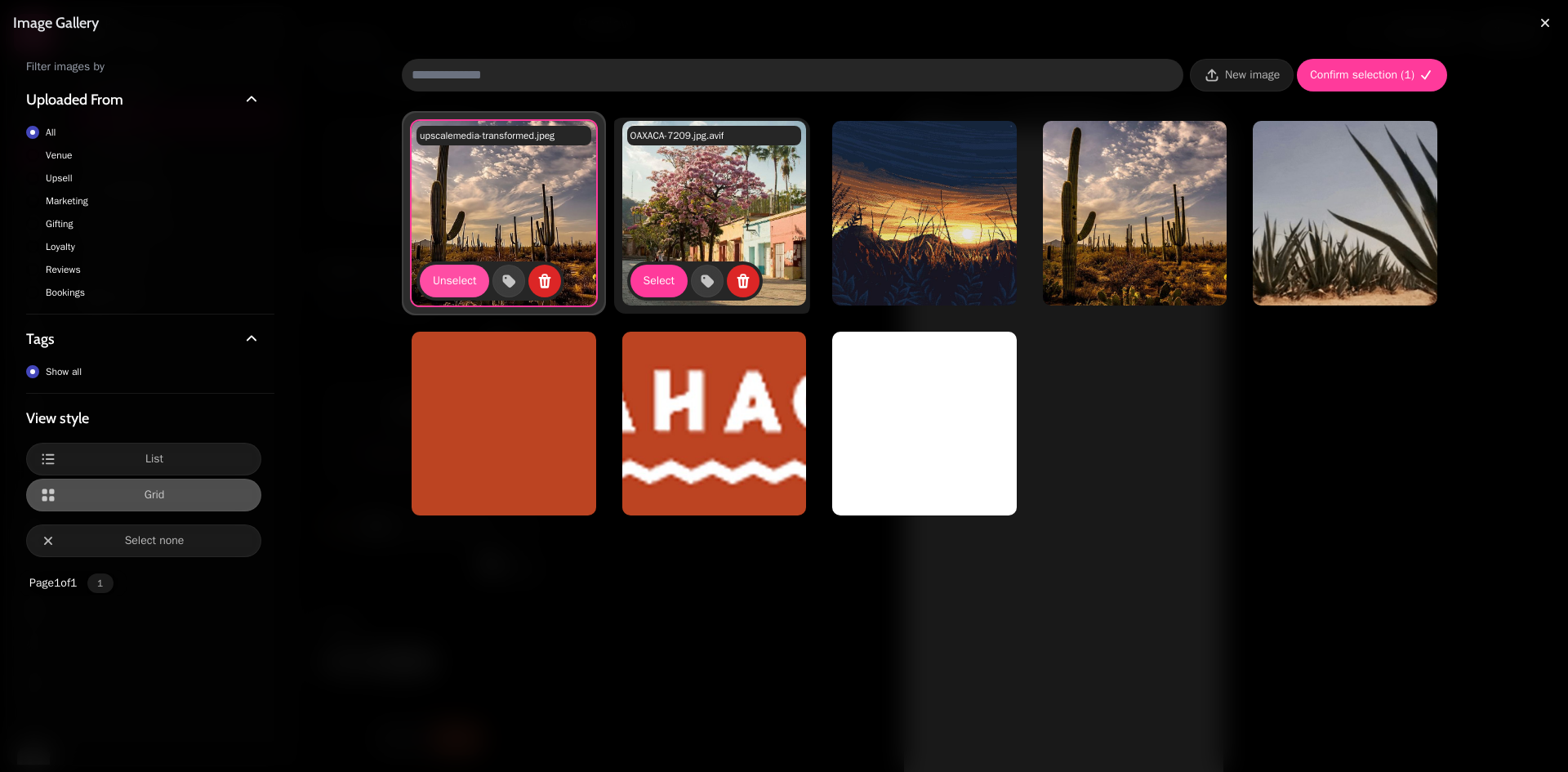 click at bounding box center [715, 213] 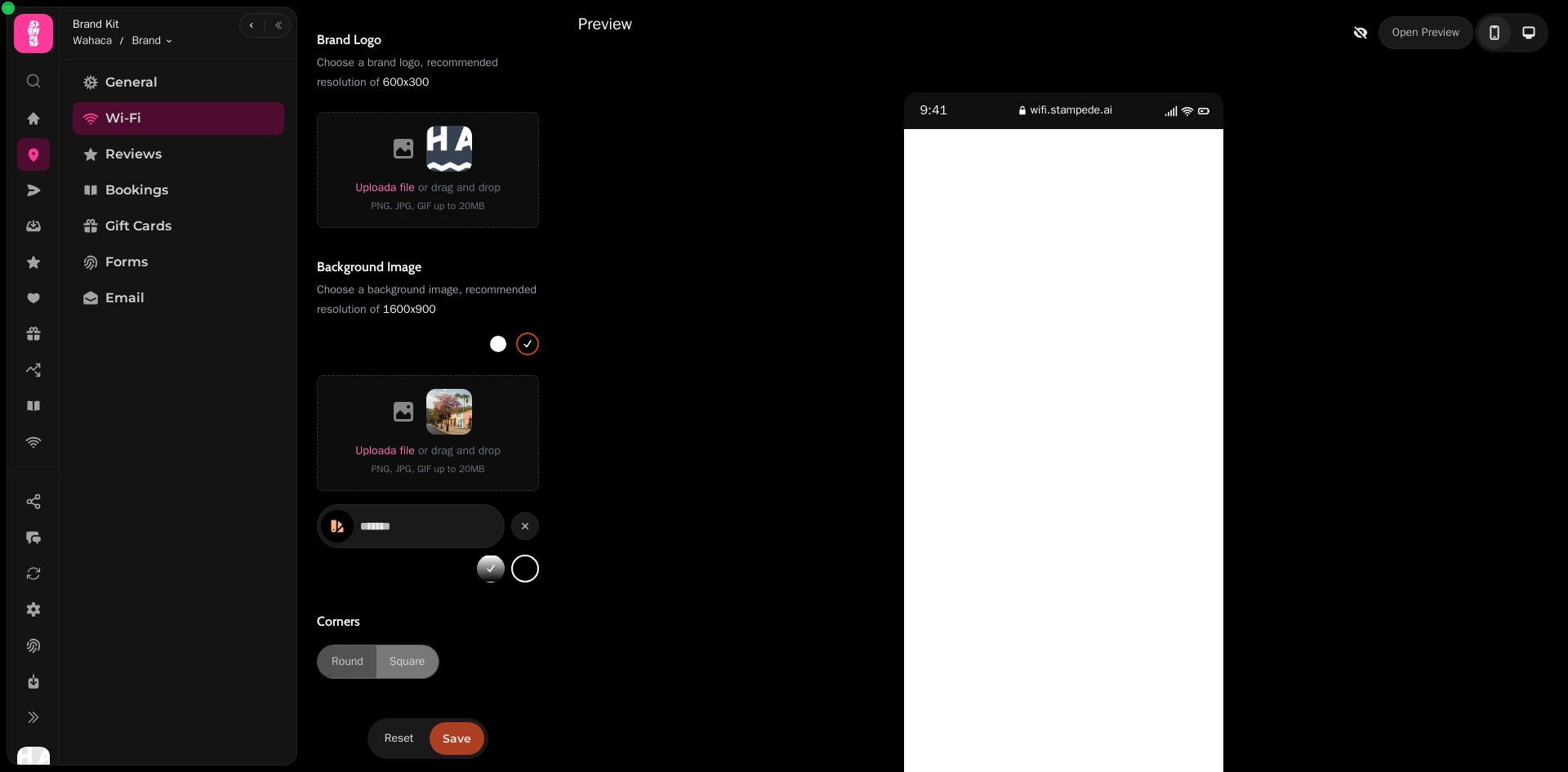 click on "Save" at bounding box center [457, 739] 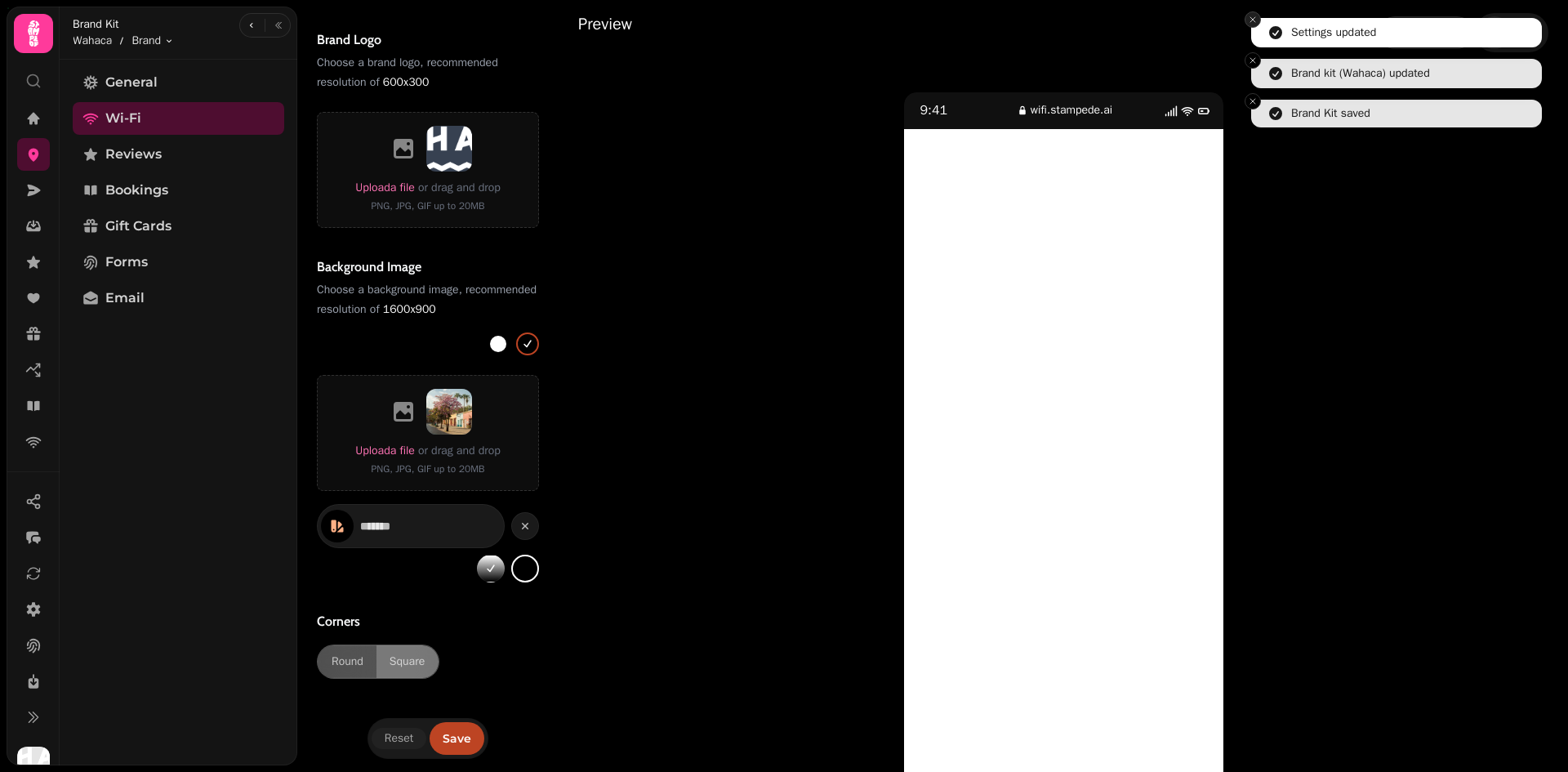 click at bounding box center (1253, 20) 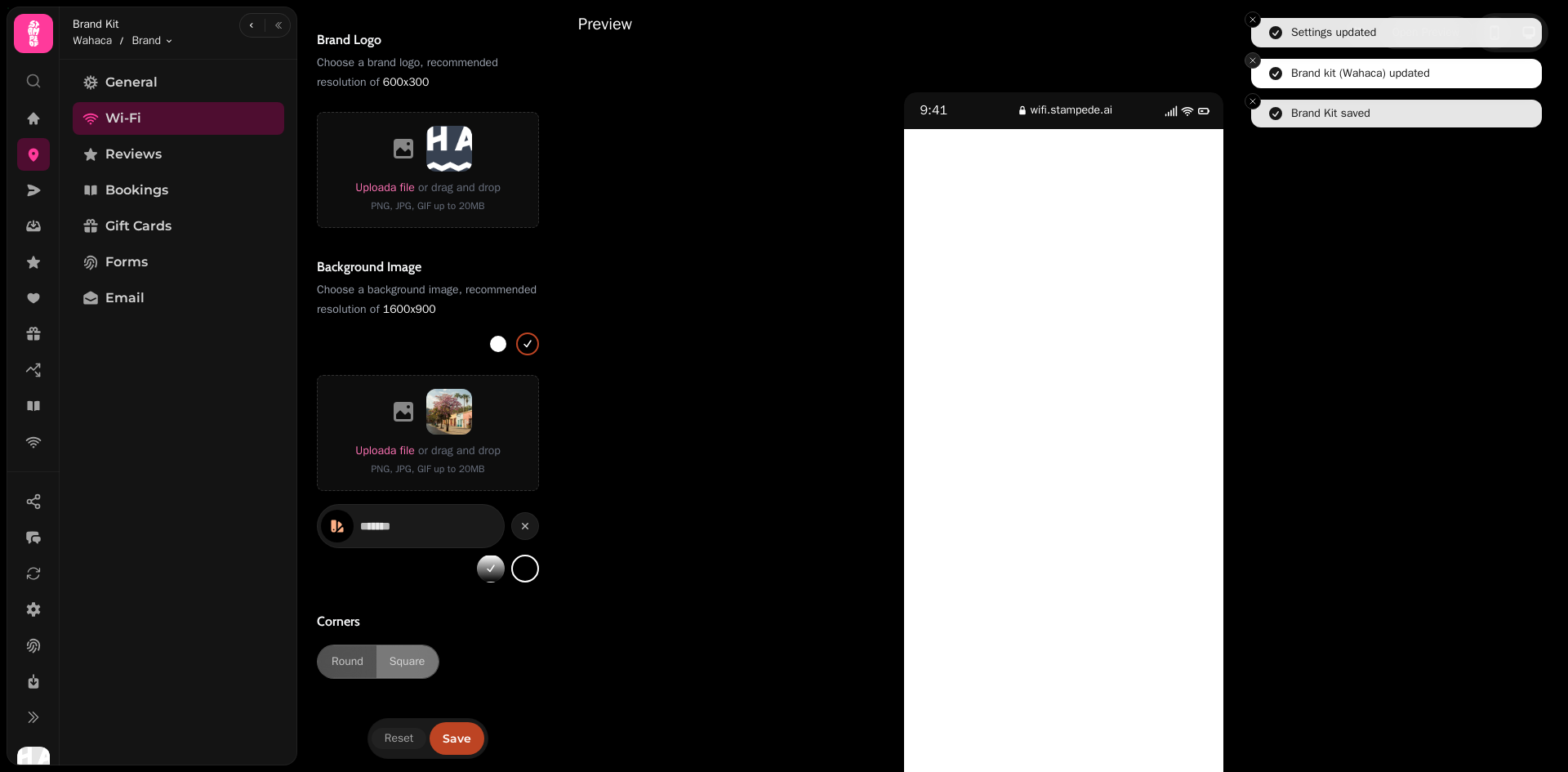 click 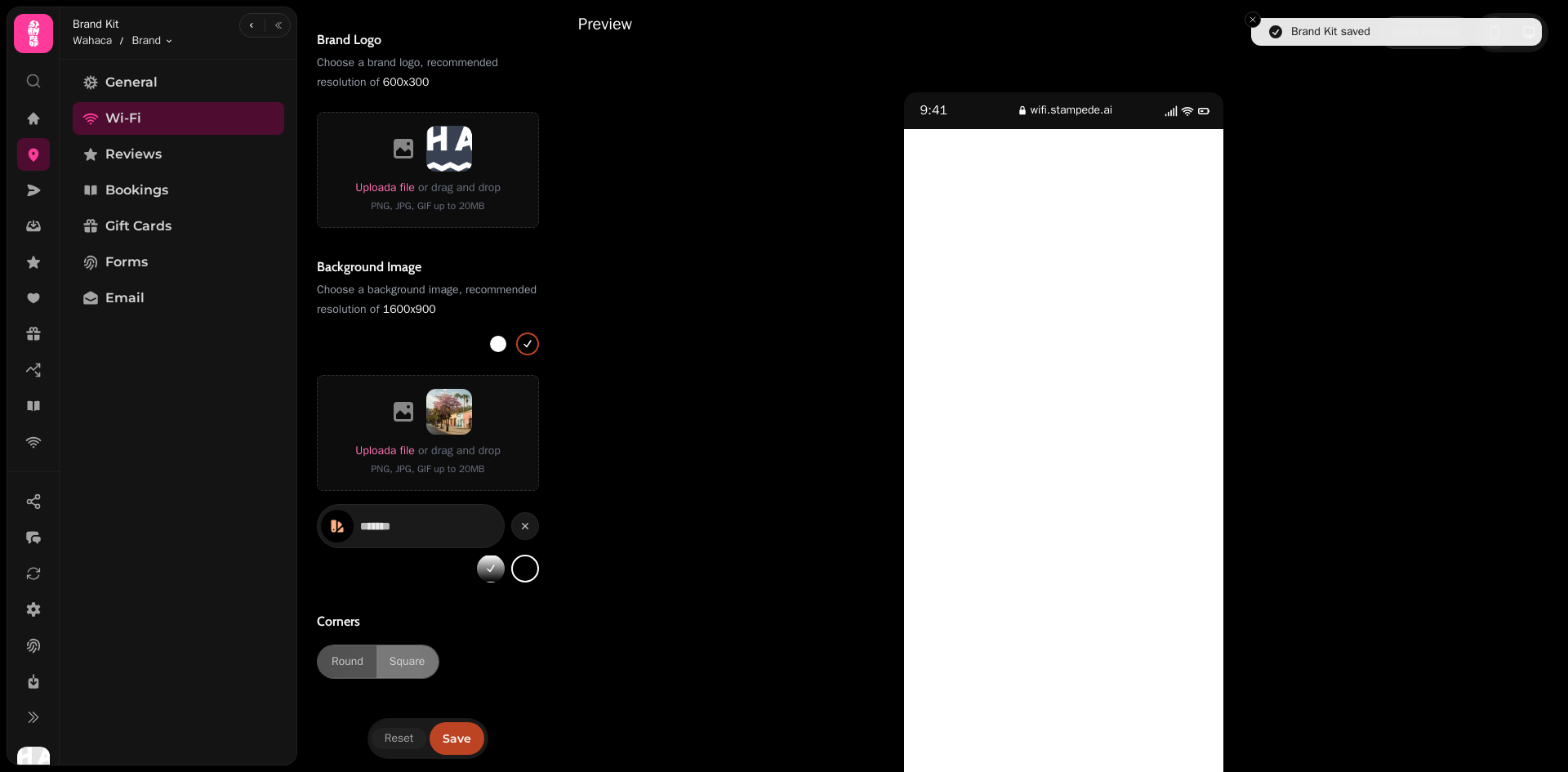 click 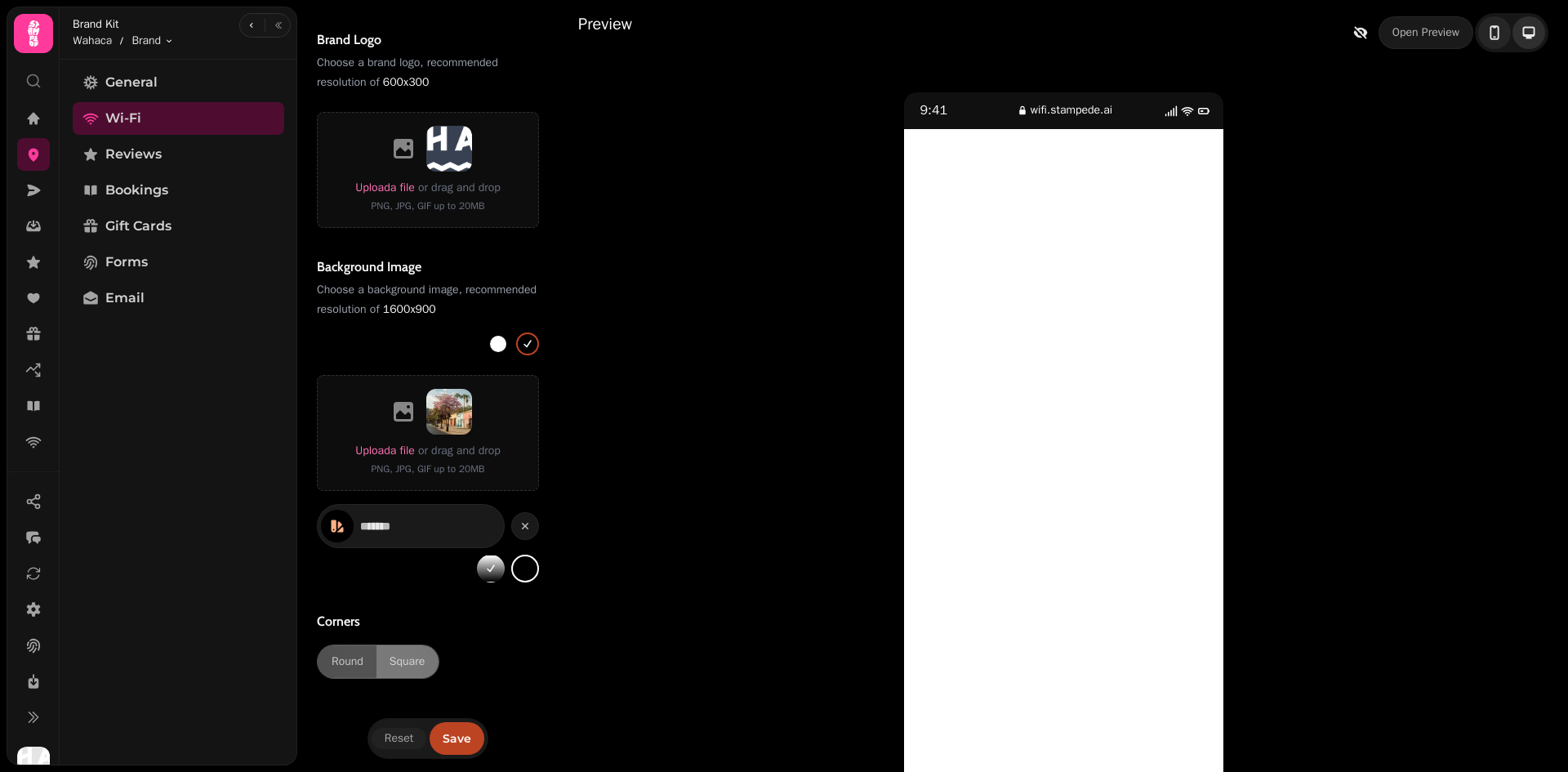 click 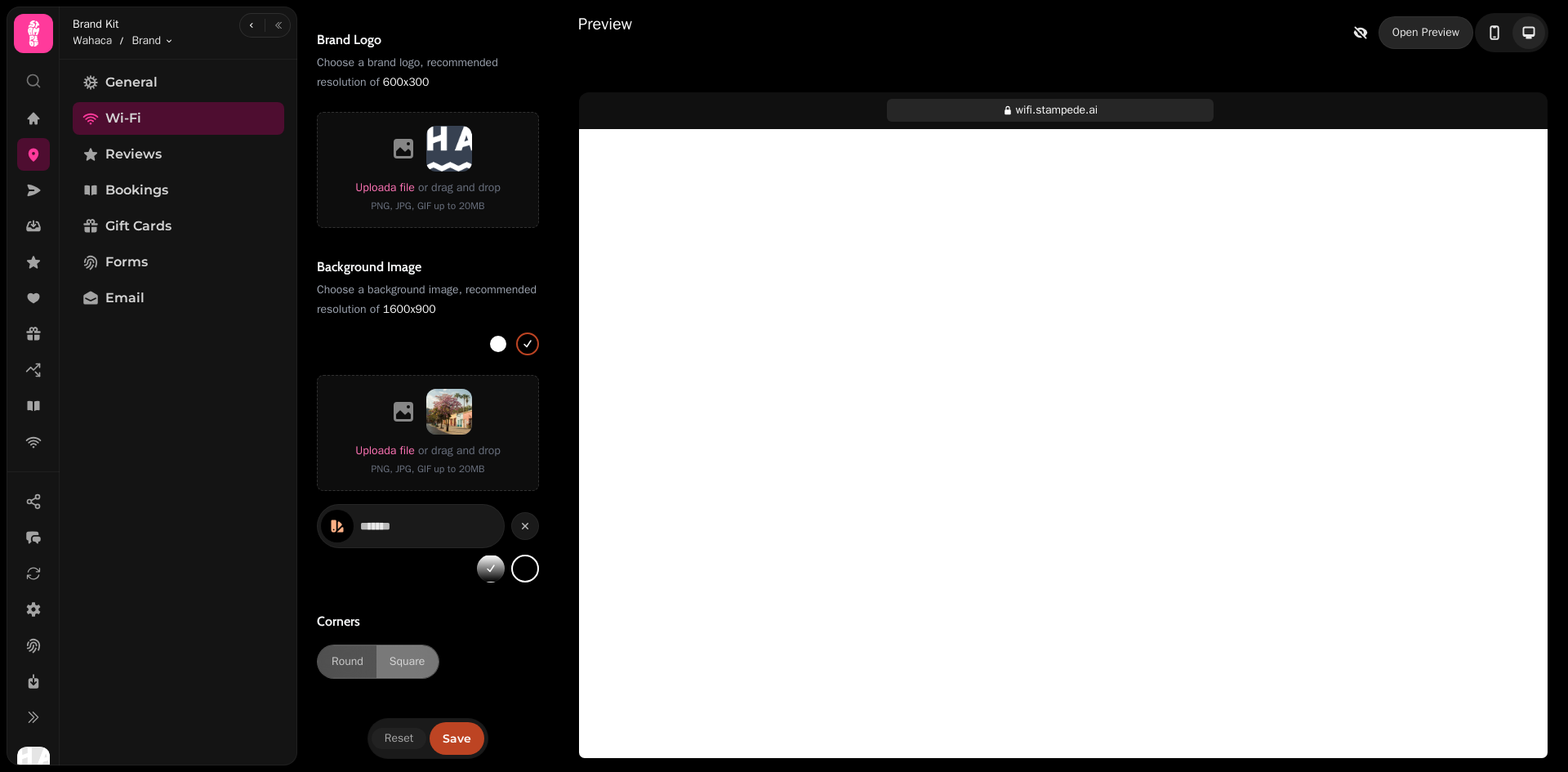 click on "Open Preview" at bounding box center [1426, 33] 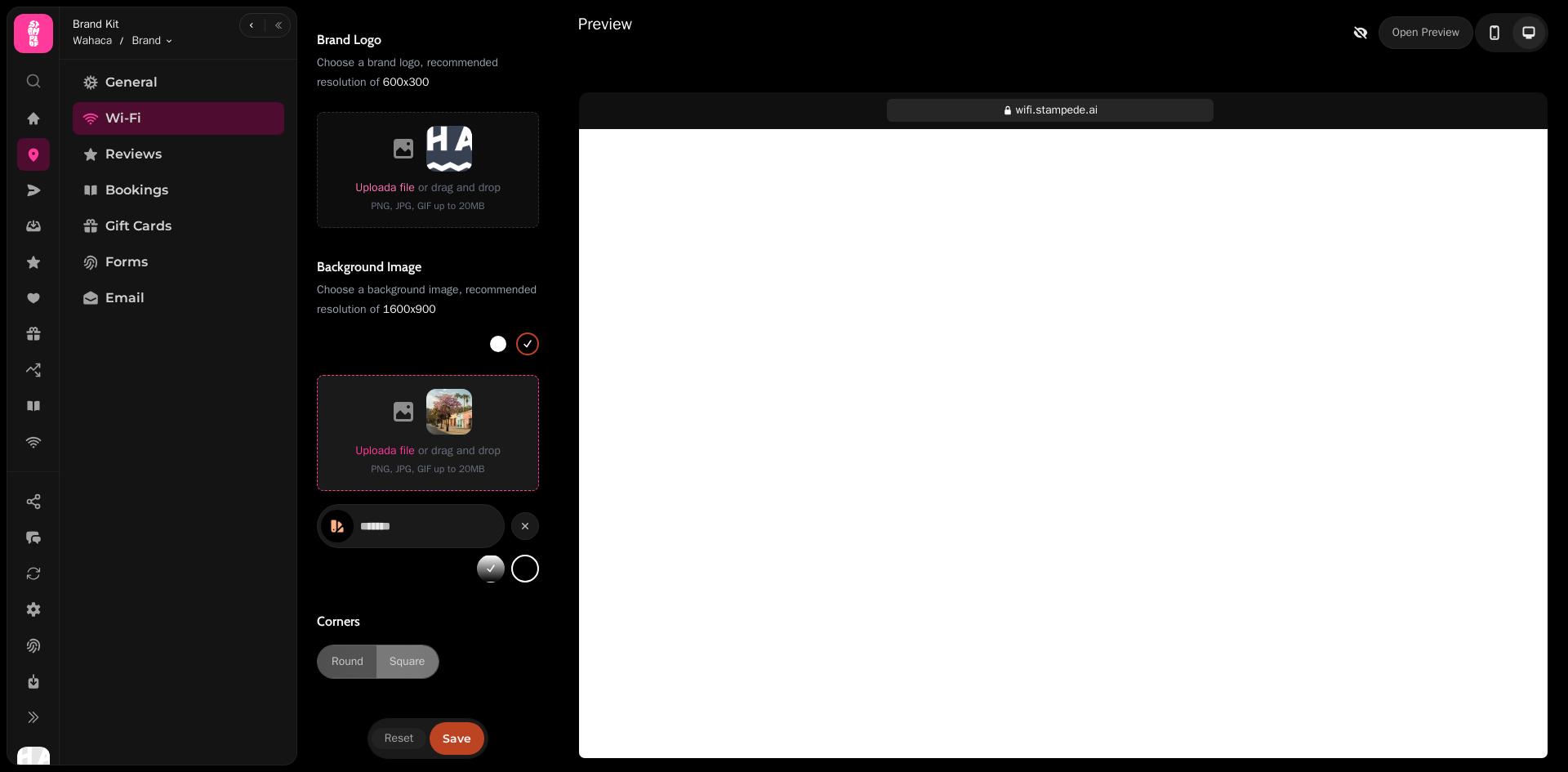 click on "Upload  a file" at bounding box center (385, 450) 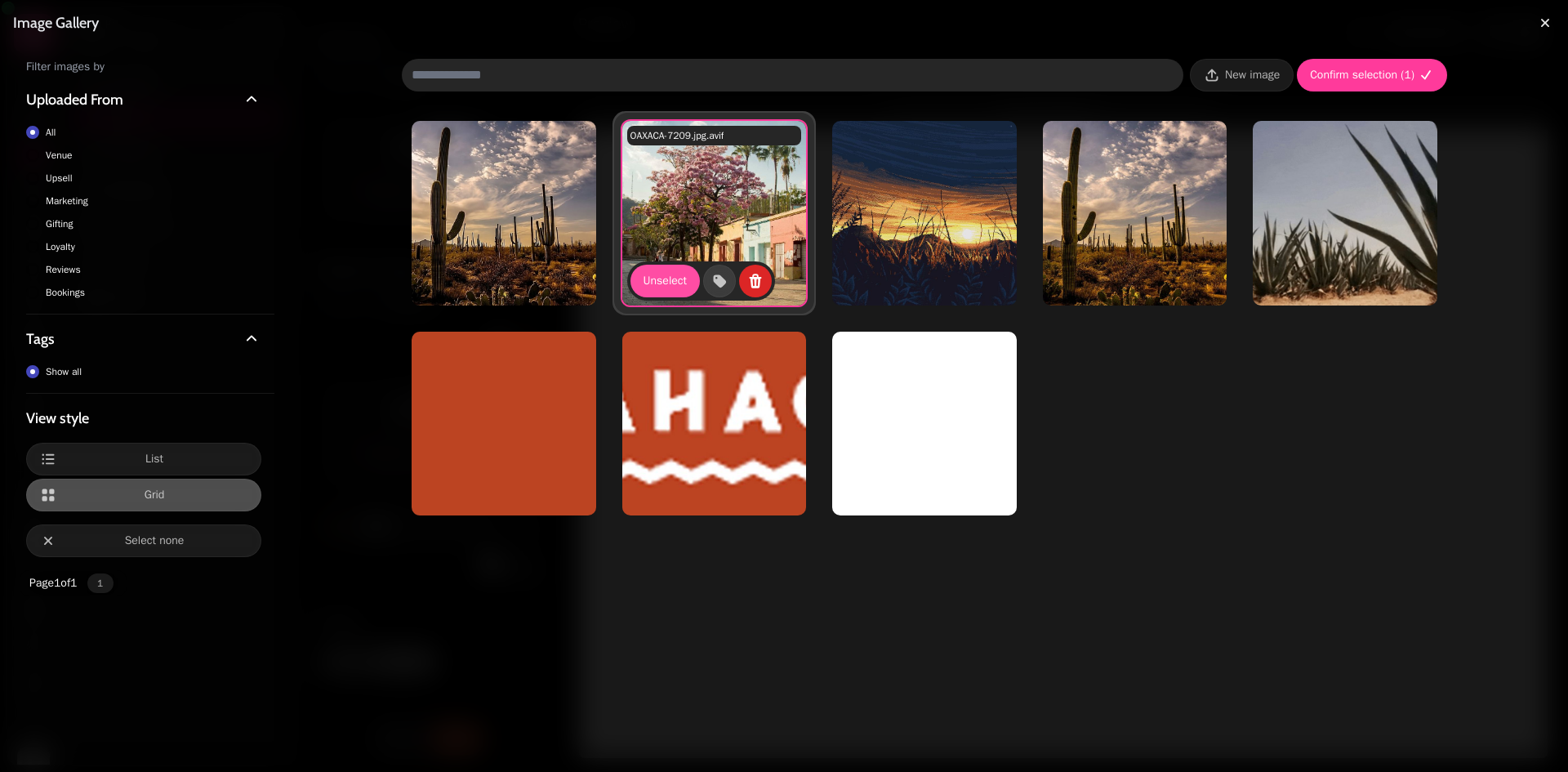 click on "New image Confirm selection ( 1 )" at bounding box center (924, 75) 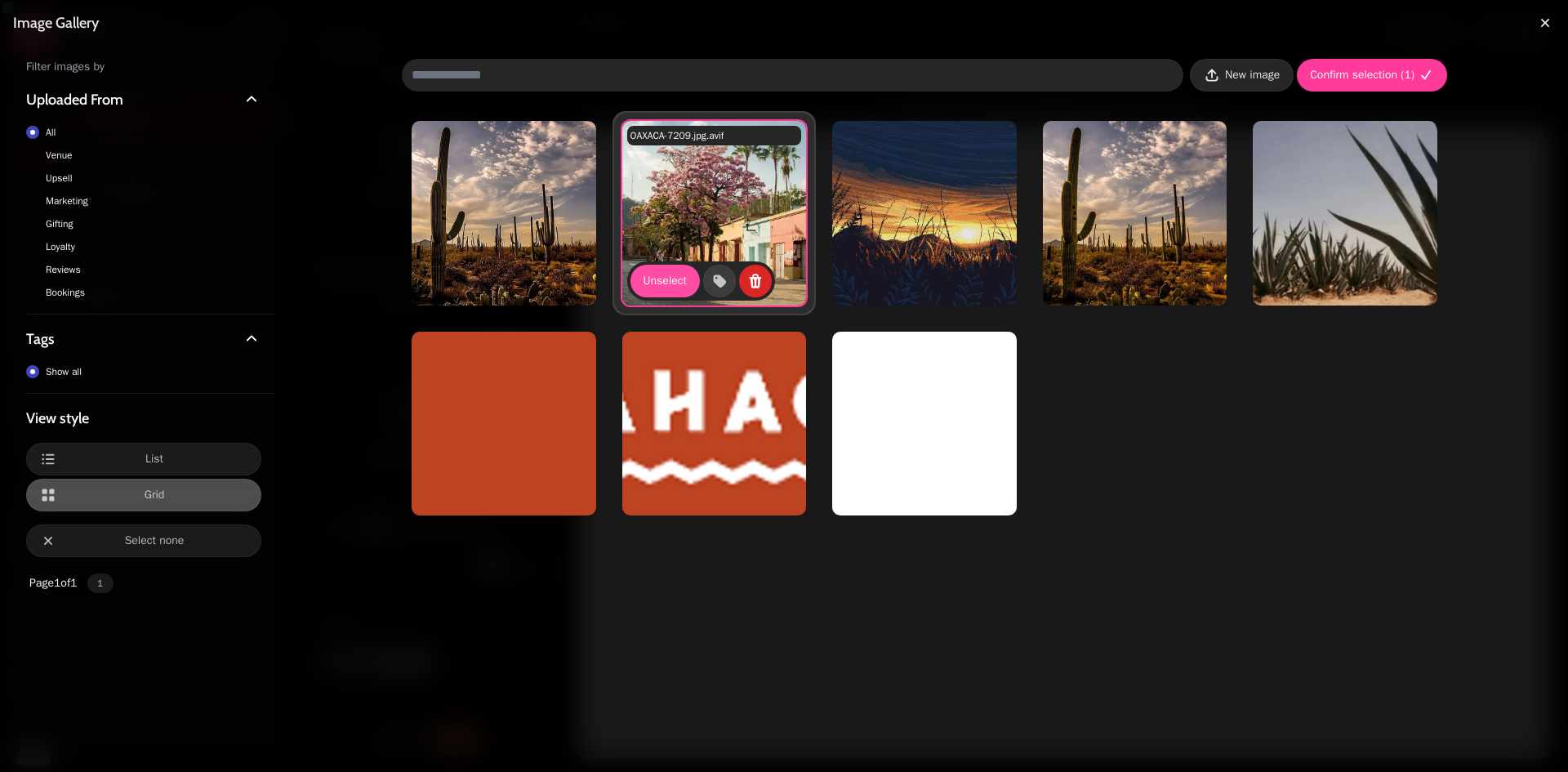 click on "New image" at bounding box center (1252, 75) 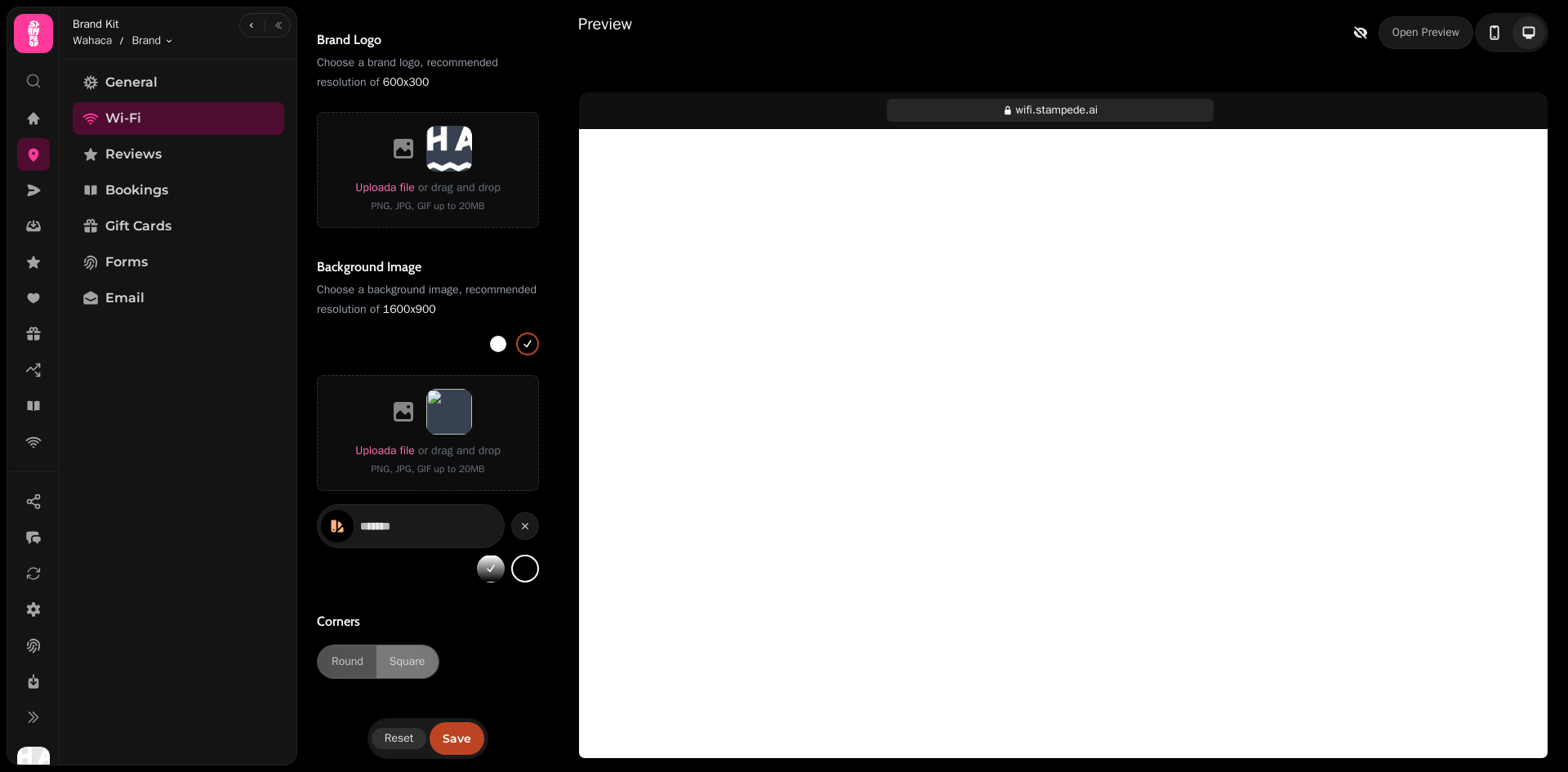 click on "Reset" at bounding box center (399, 739) 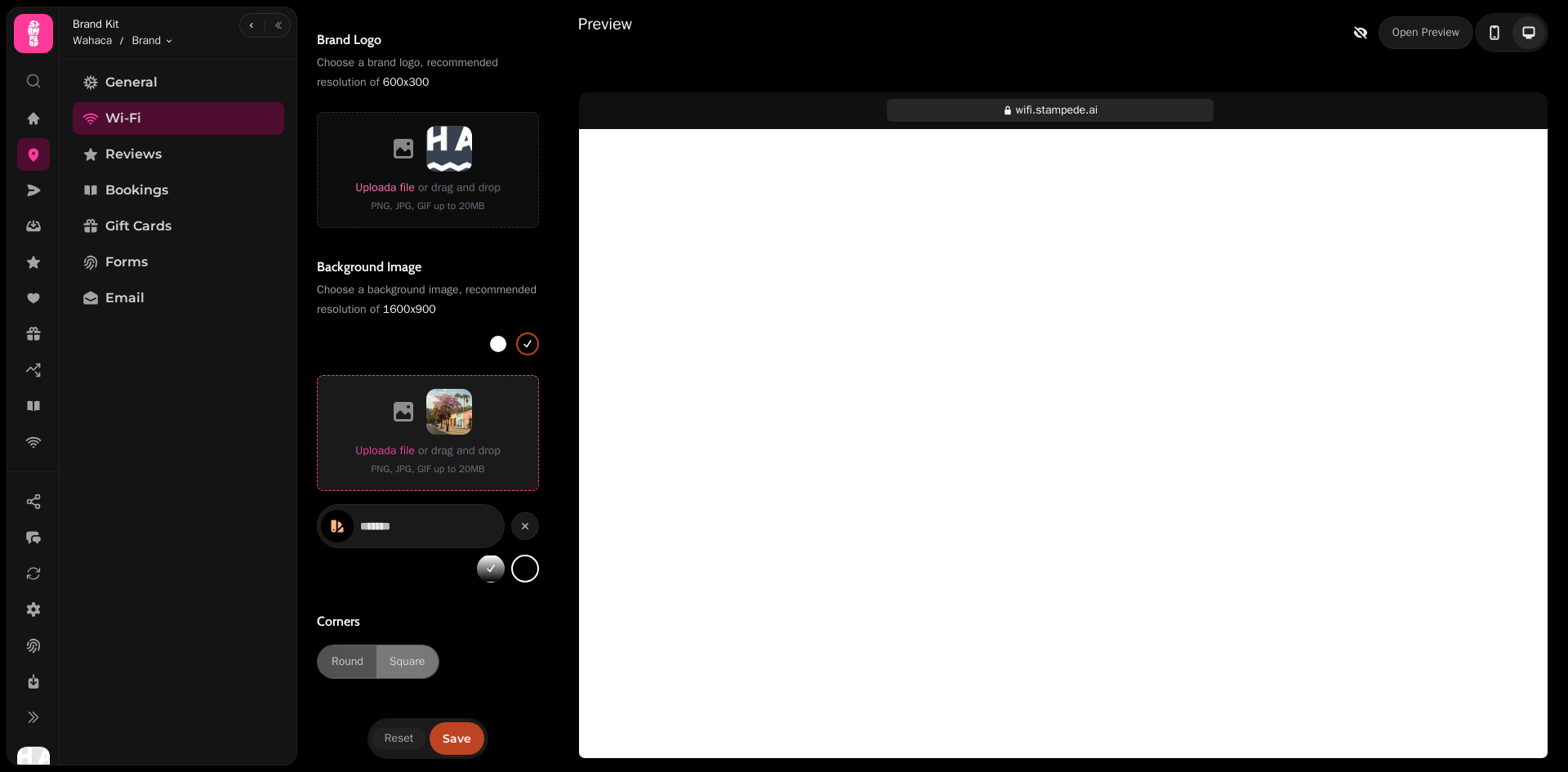 click on "Upload  a file" at bounding box center (385, 450) 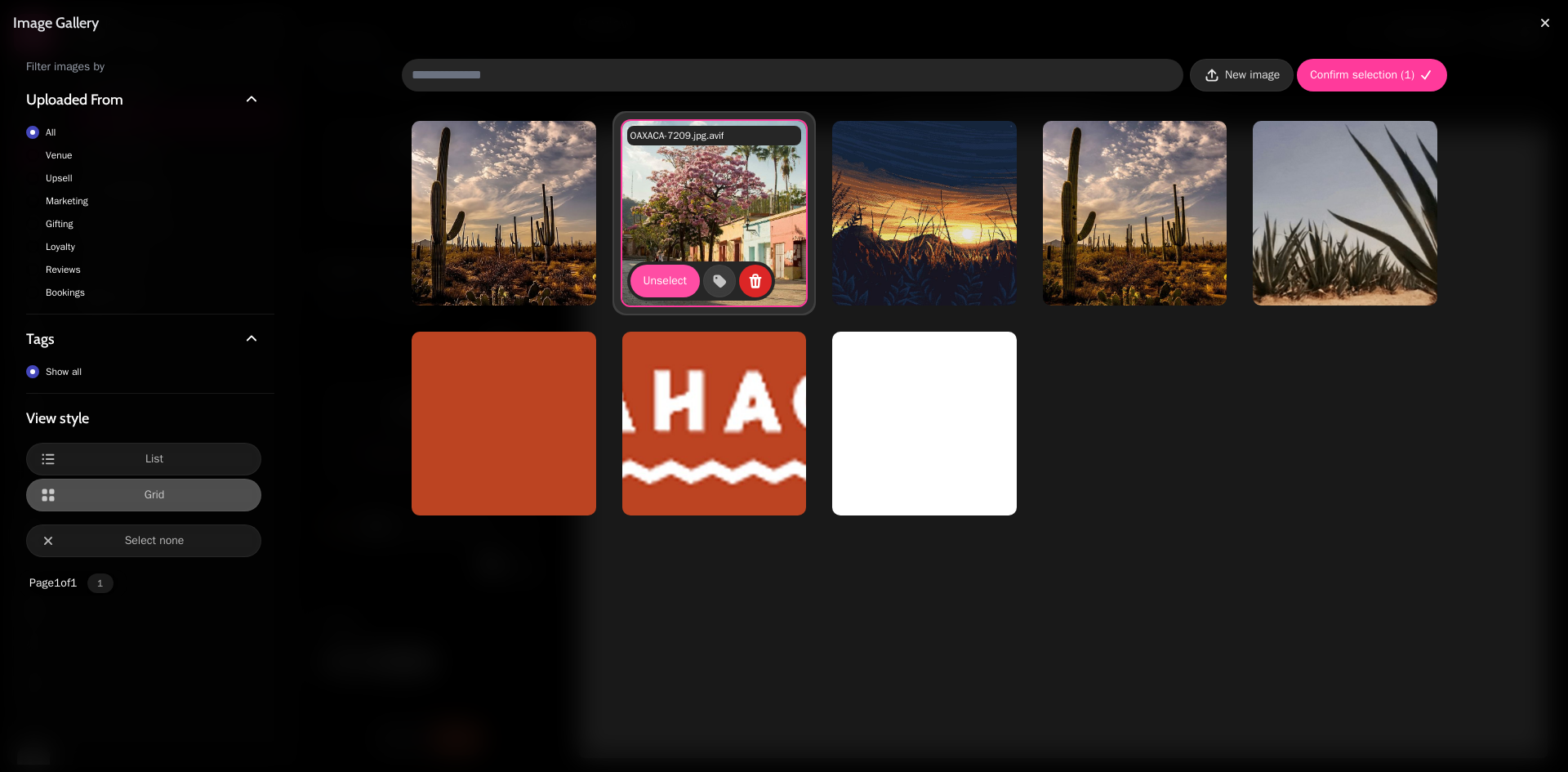 drag, startPoint x: 1350, startPoint y: 81, endPoint x: 1258, endPoint y: 84, distance: 92.0489 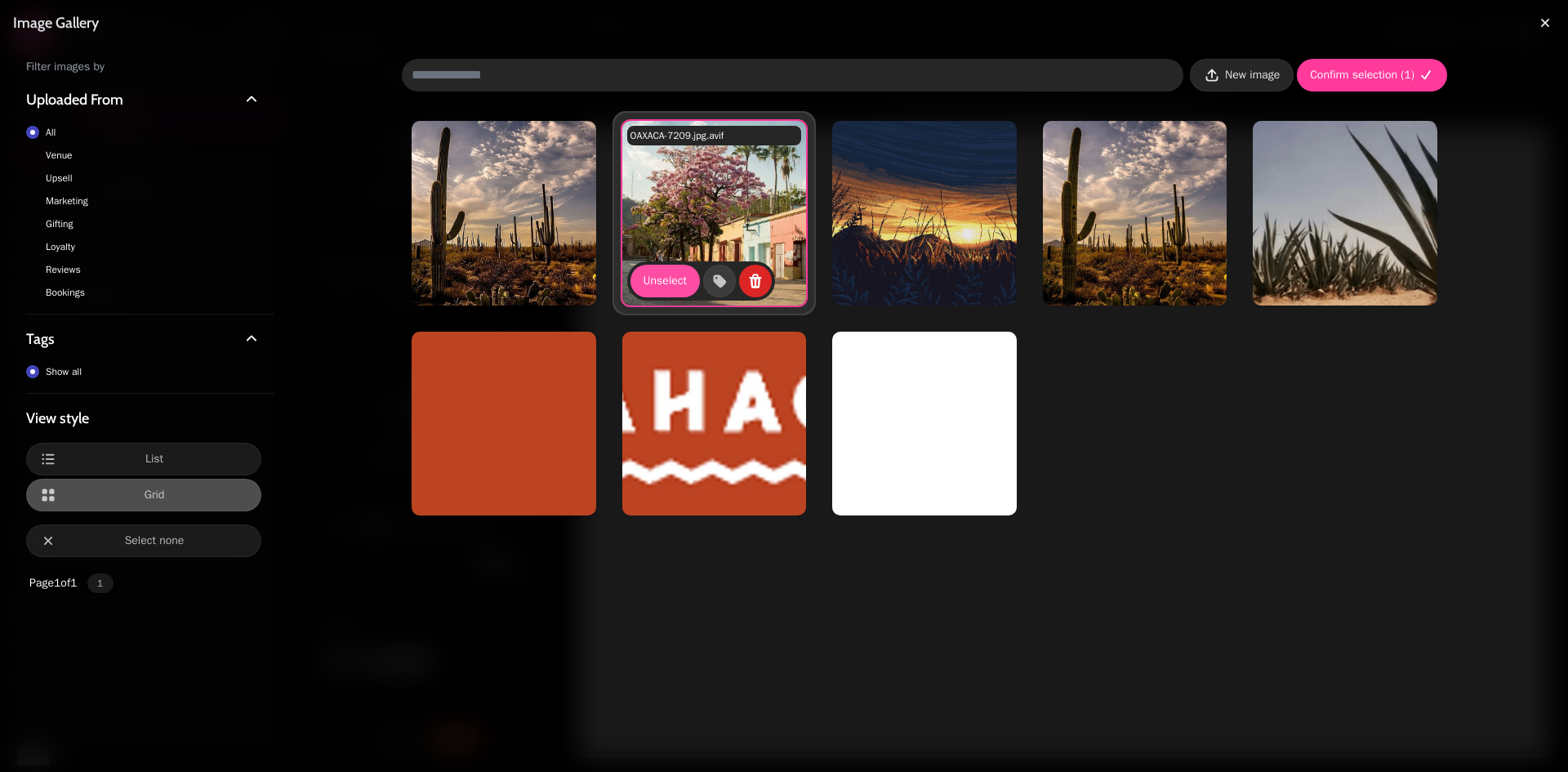 click on "New image" at bounding box center [1252, 75] 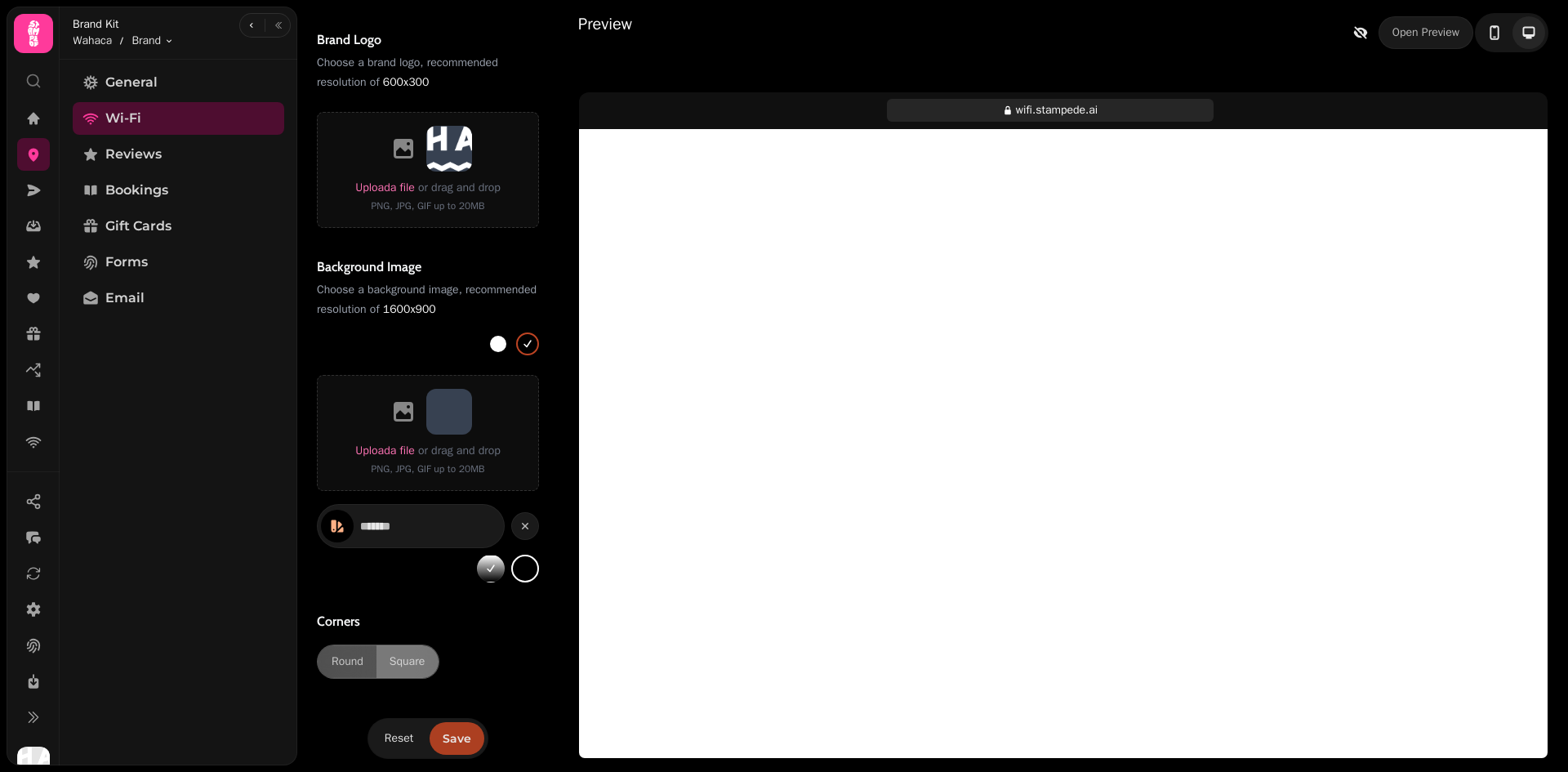 click on "Save" at bounding box center (457, 739) 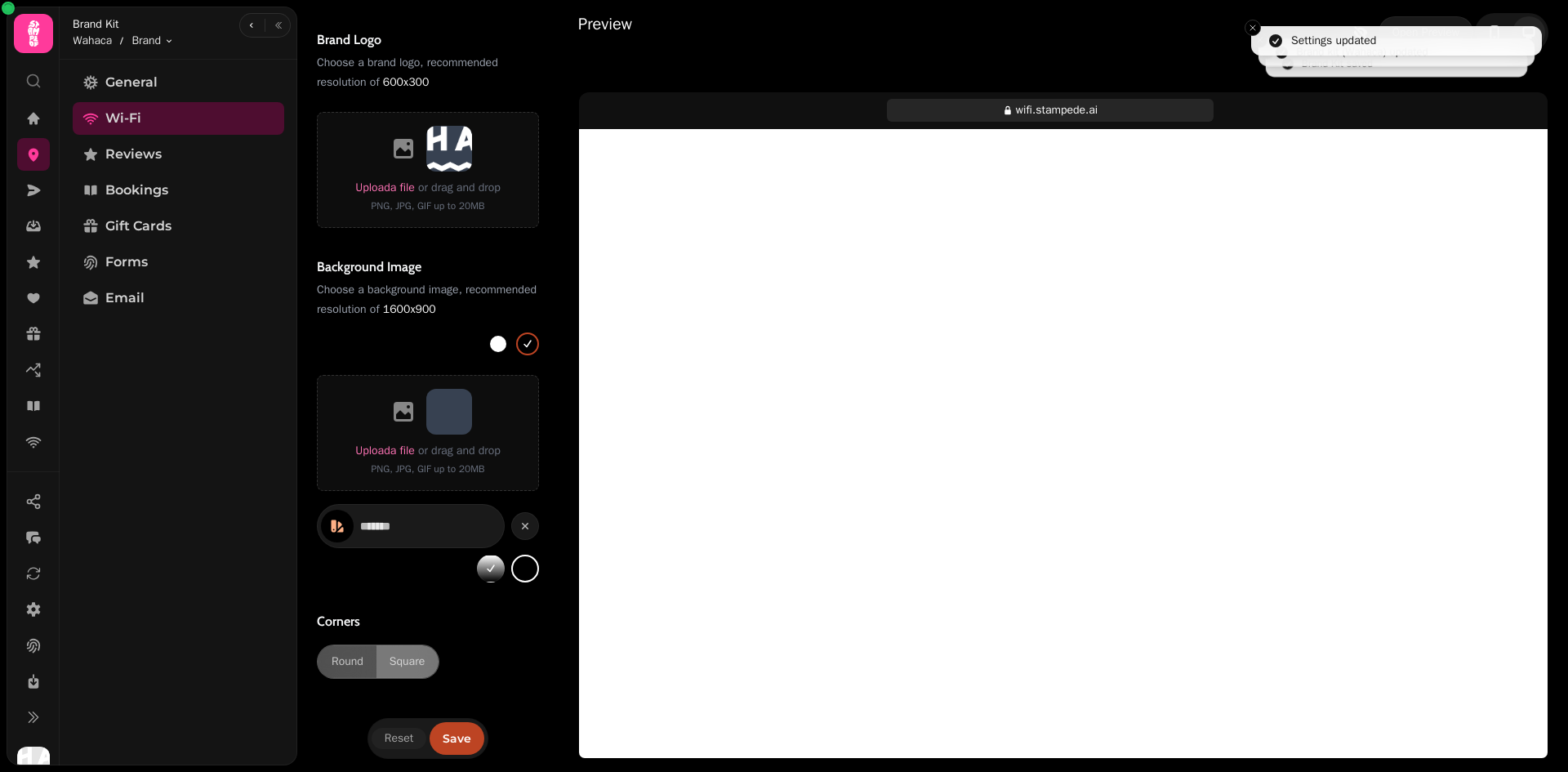 click on "Preview Open Preview" at bounding box center [1063, 42] 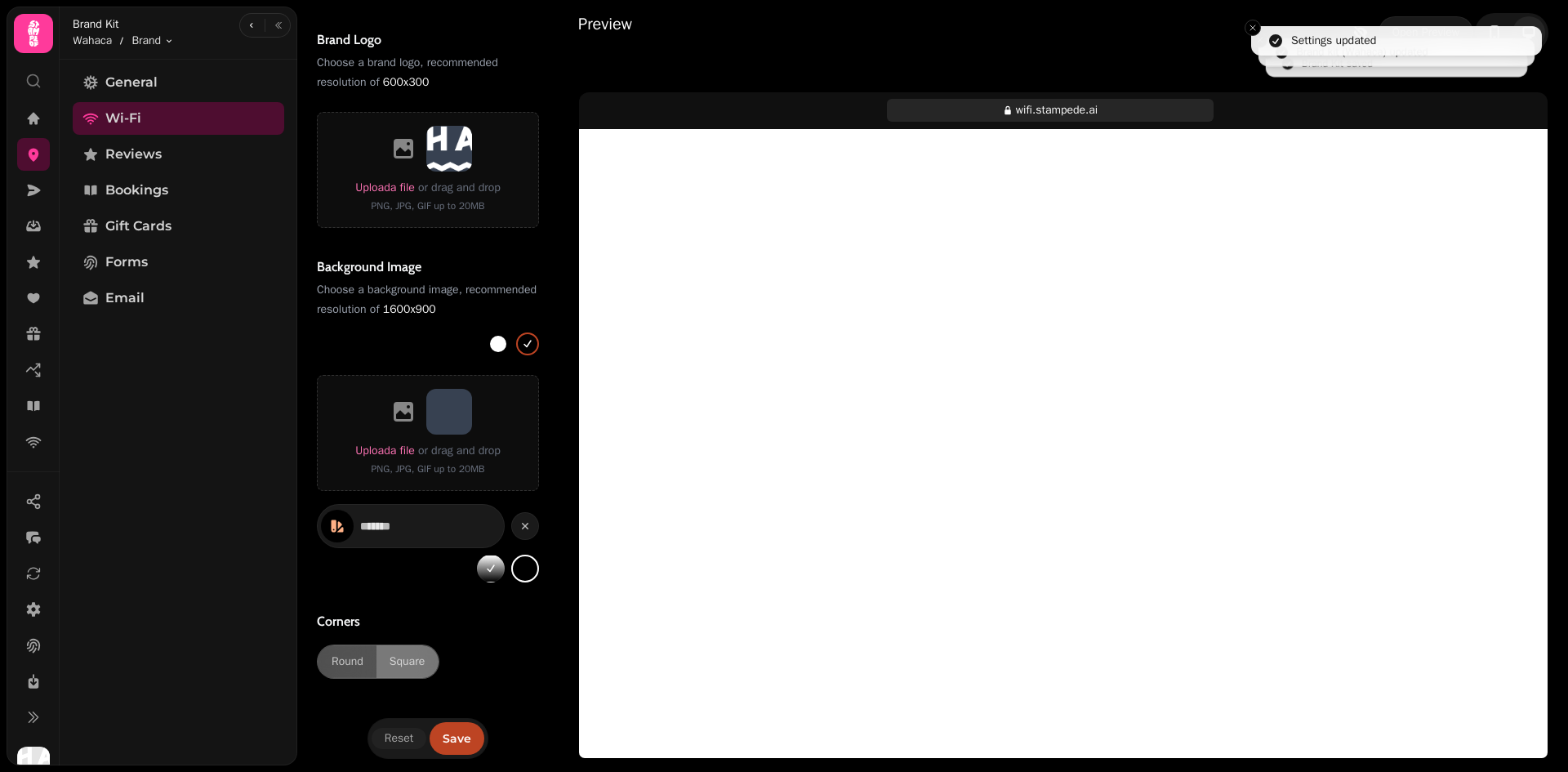 click on "Preview Open Preview wifi.stampede.ai" at bounding box center [1063, 386] 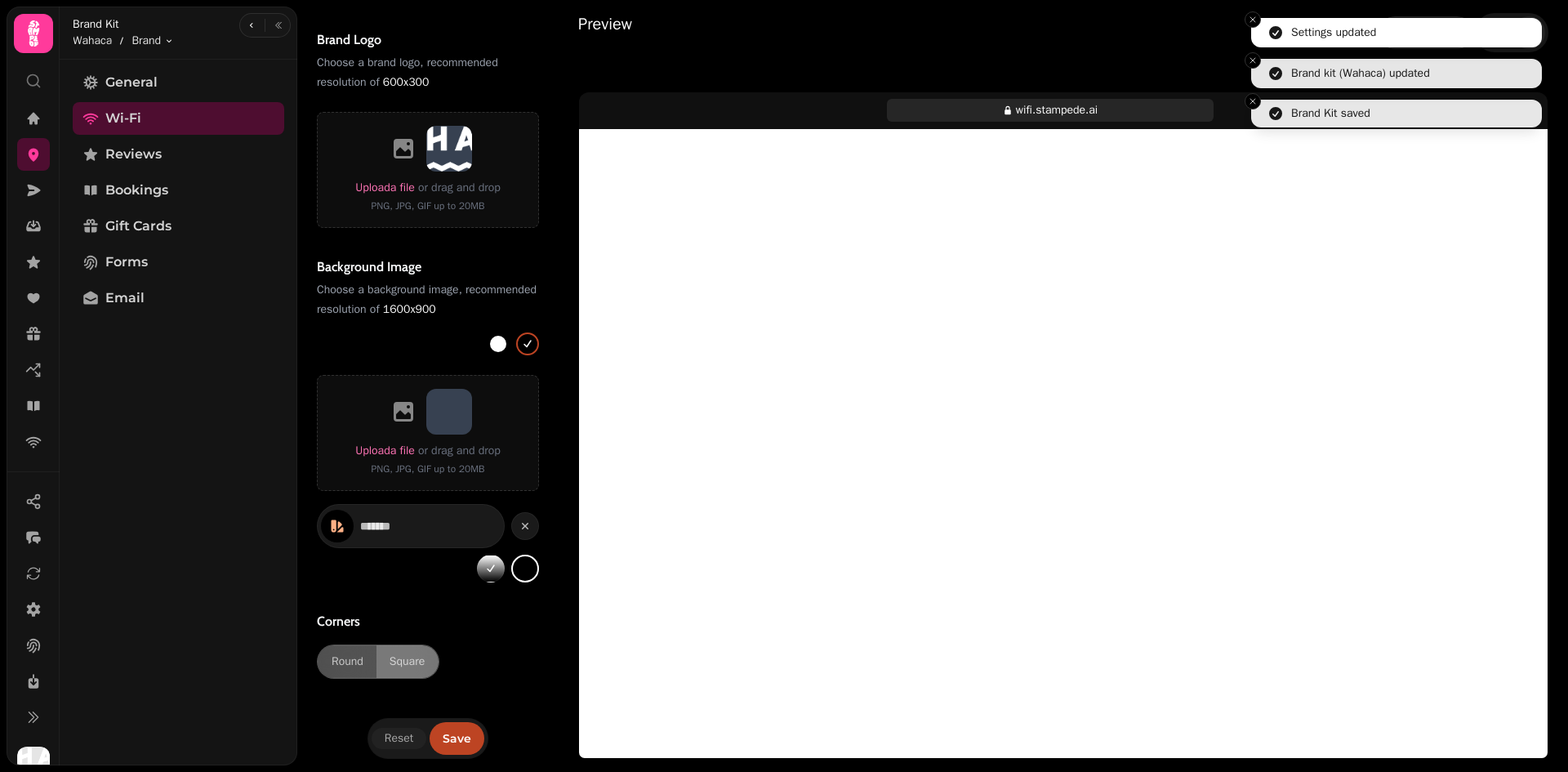 click on "Settings updated" at bounding box center (1396, 33) 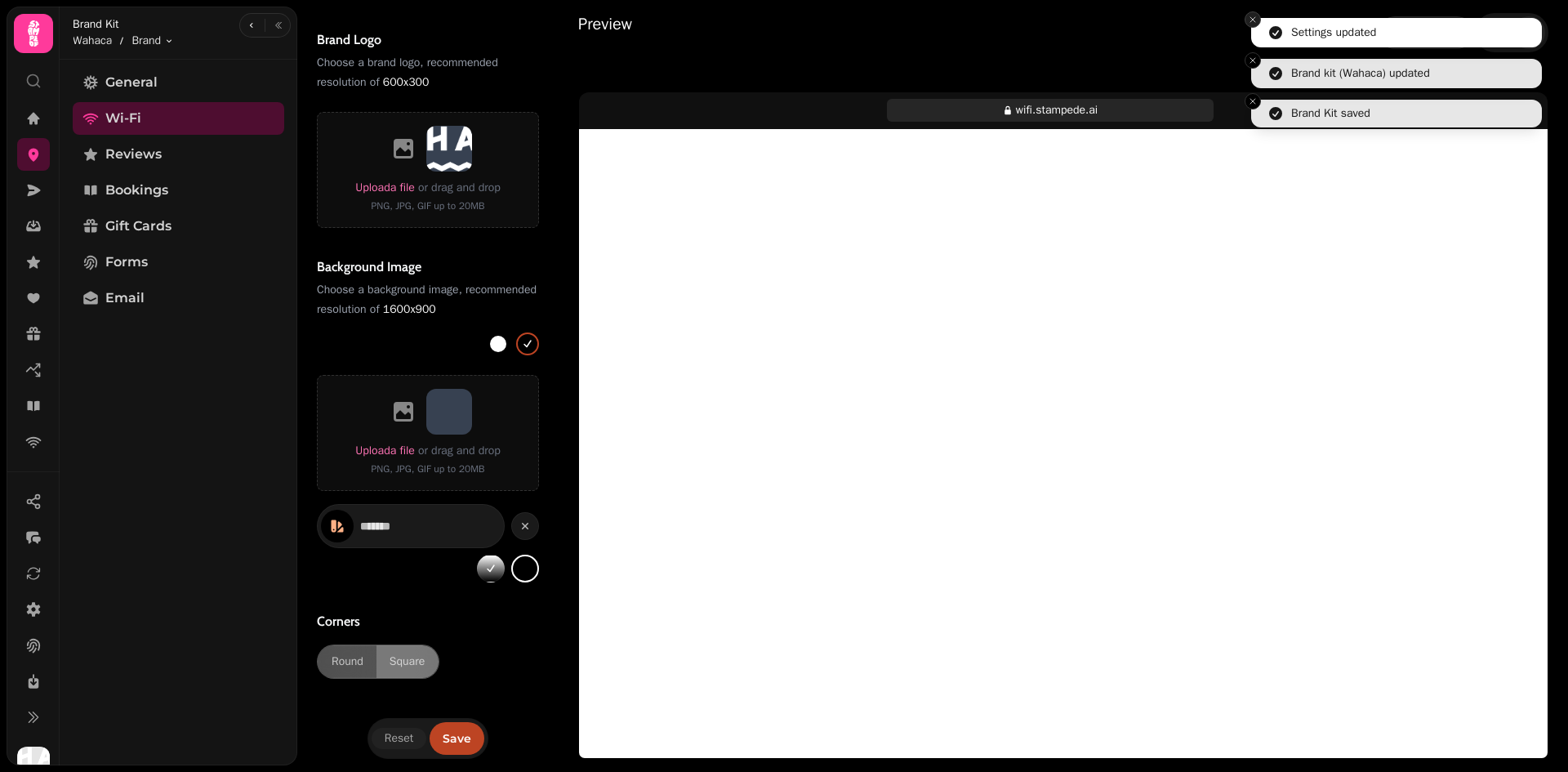 click 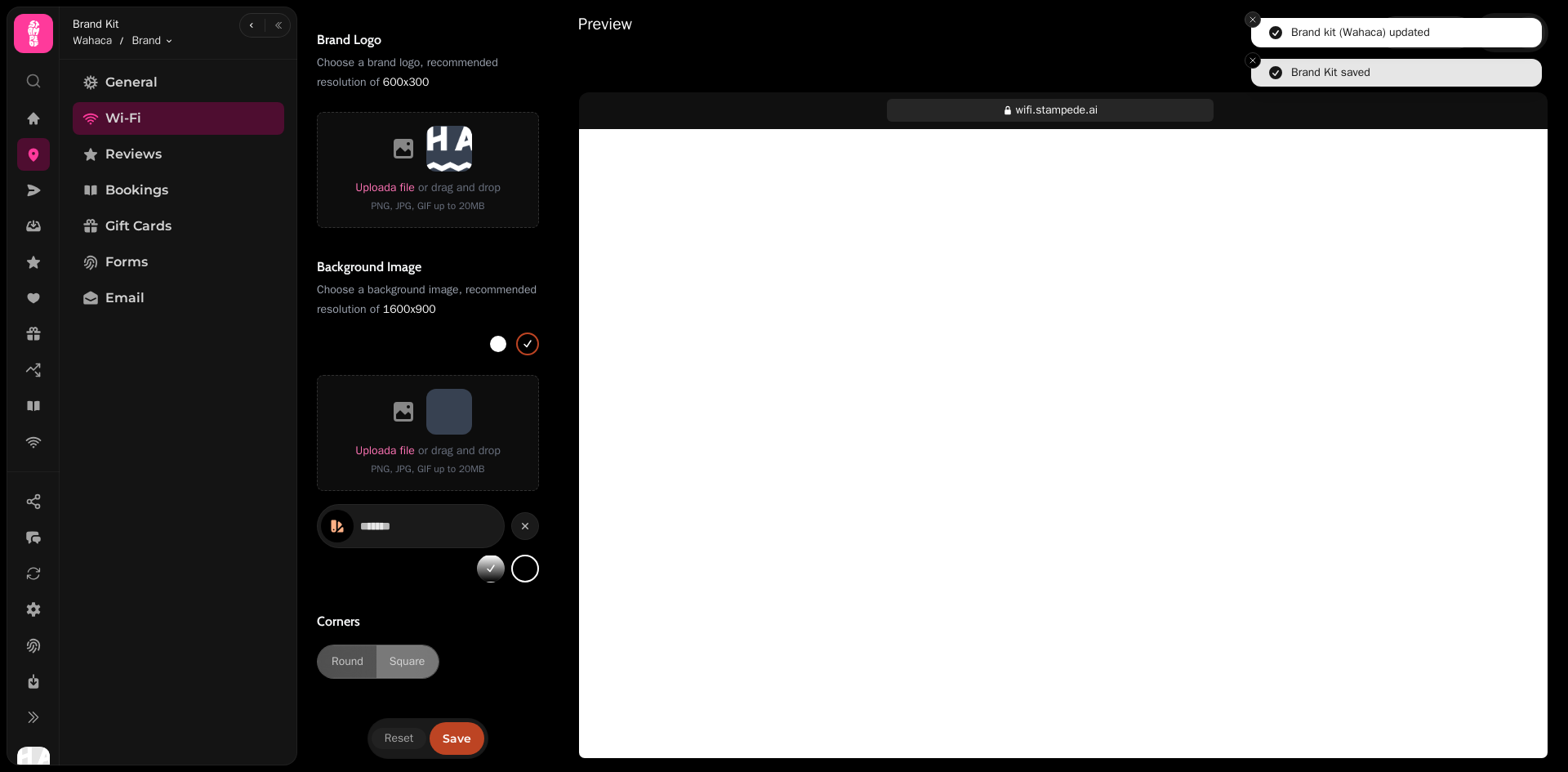click 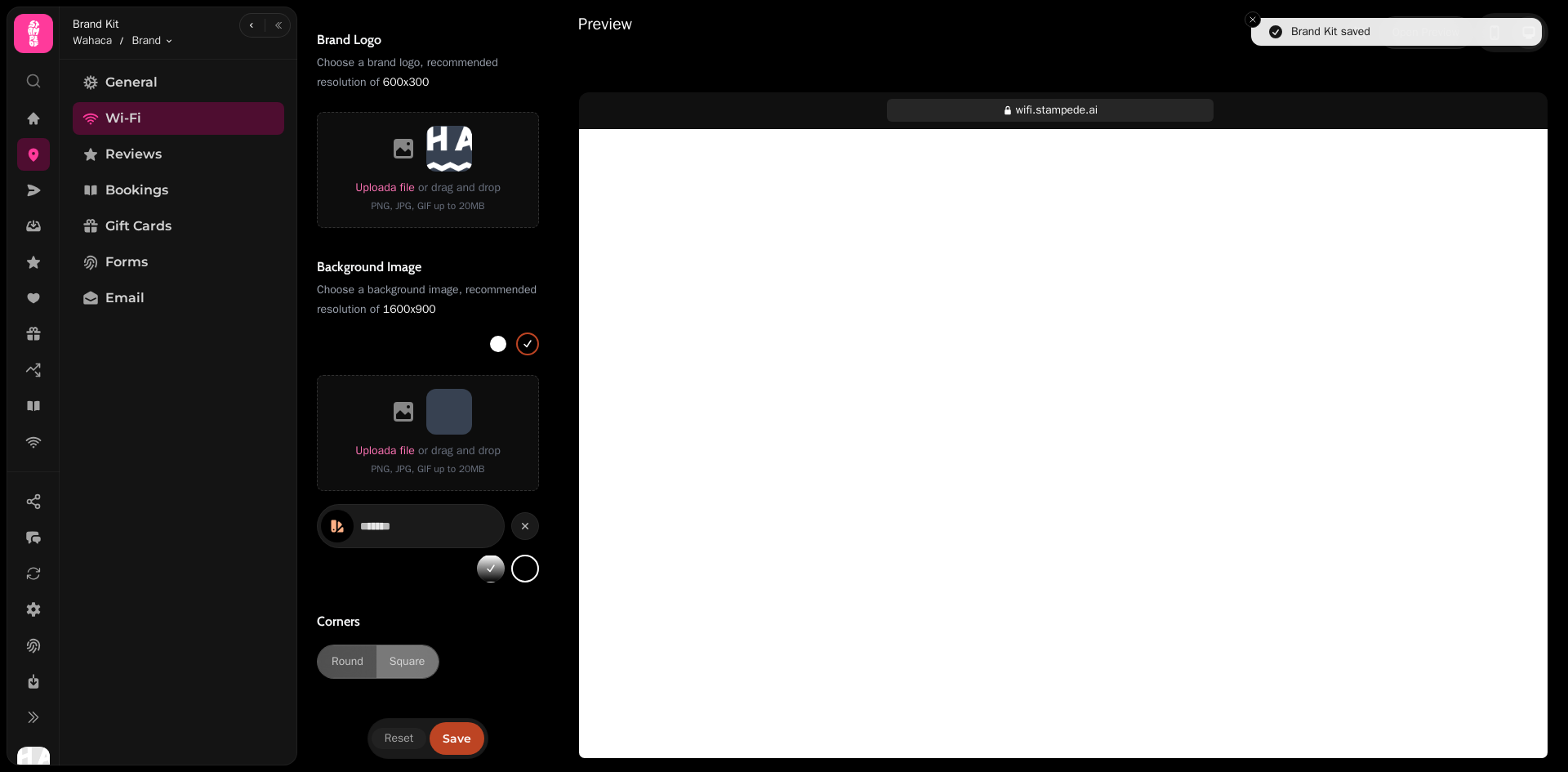 click at bounding box center [1253, 20] 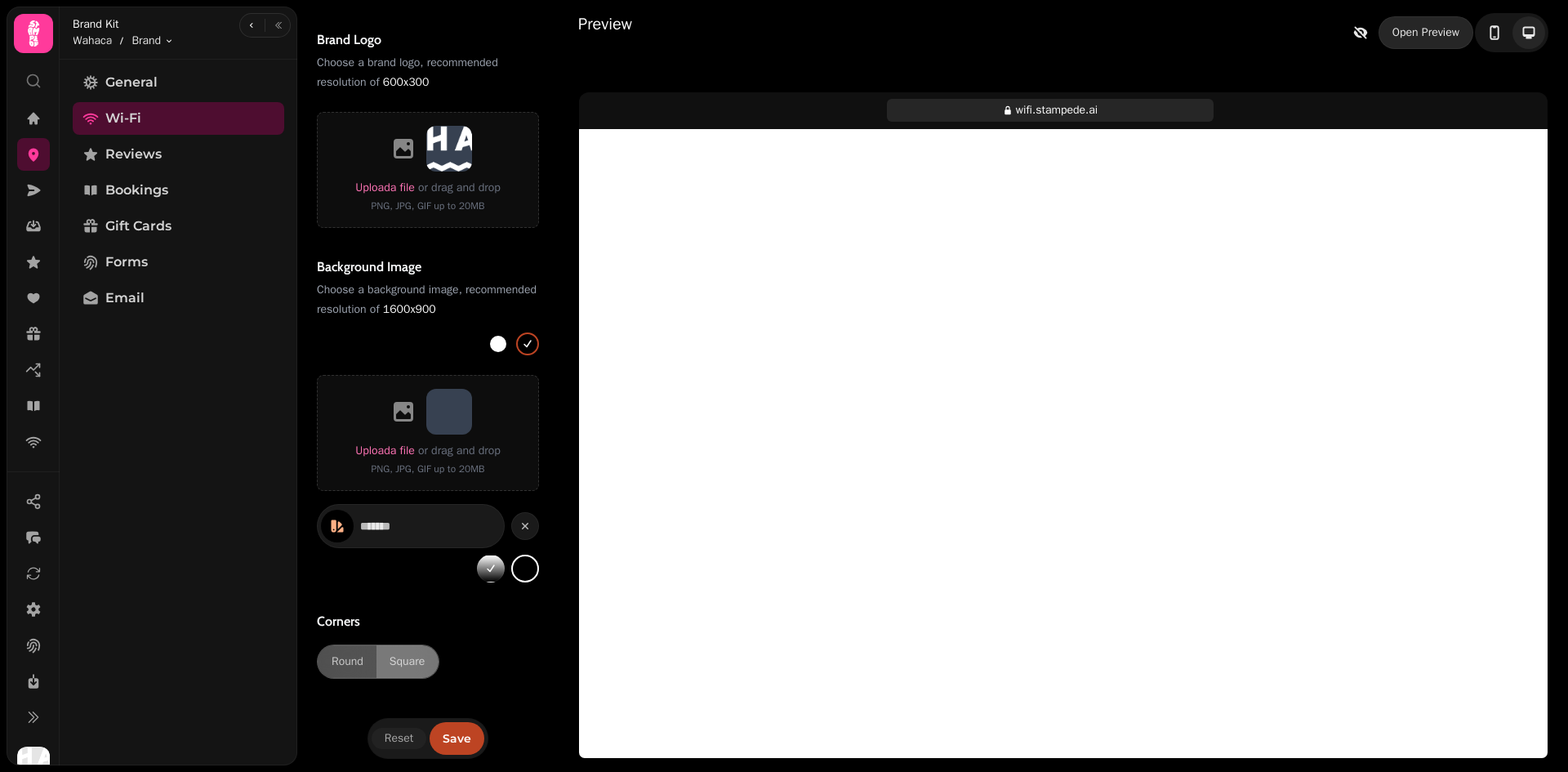 click on "Open Preview" at bounding box center [1426, 33] 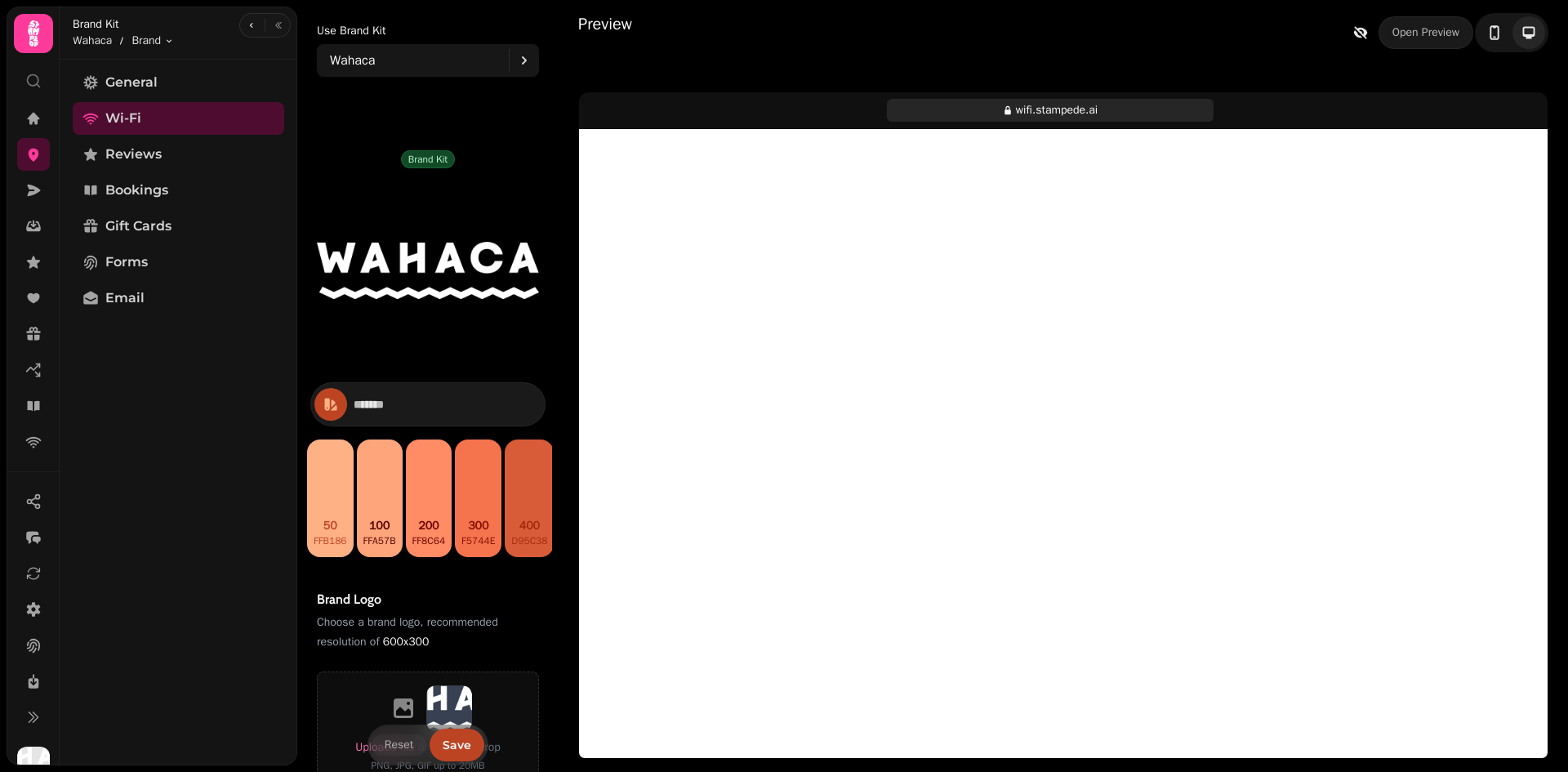 scroll, scrollTop: 0, scrollLeft: 0, axis: both 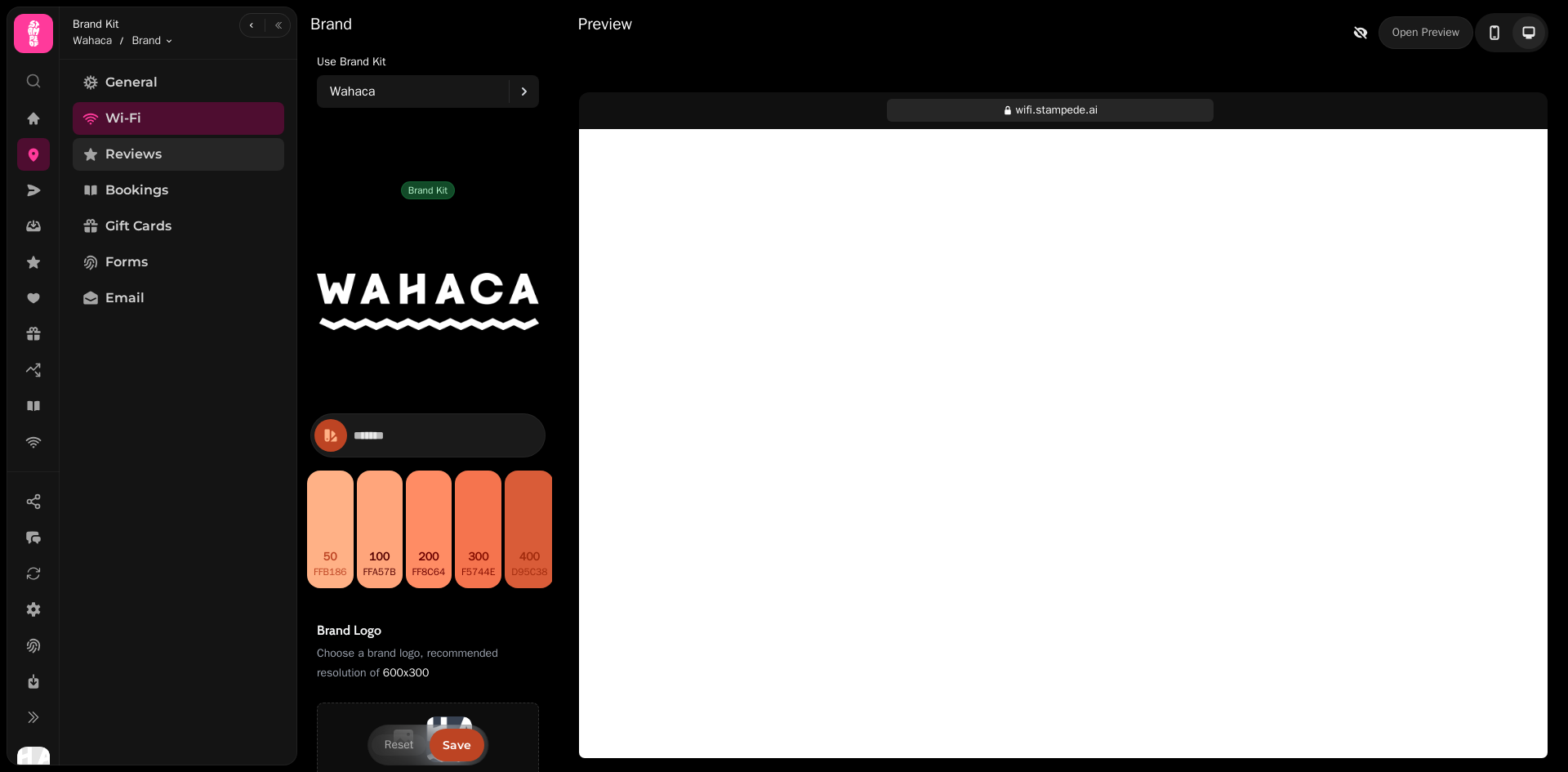 click on "Reviews" at bounding box center (178, 154) 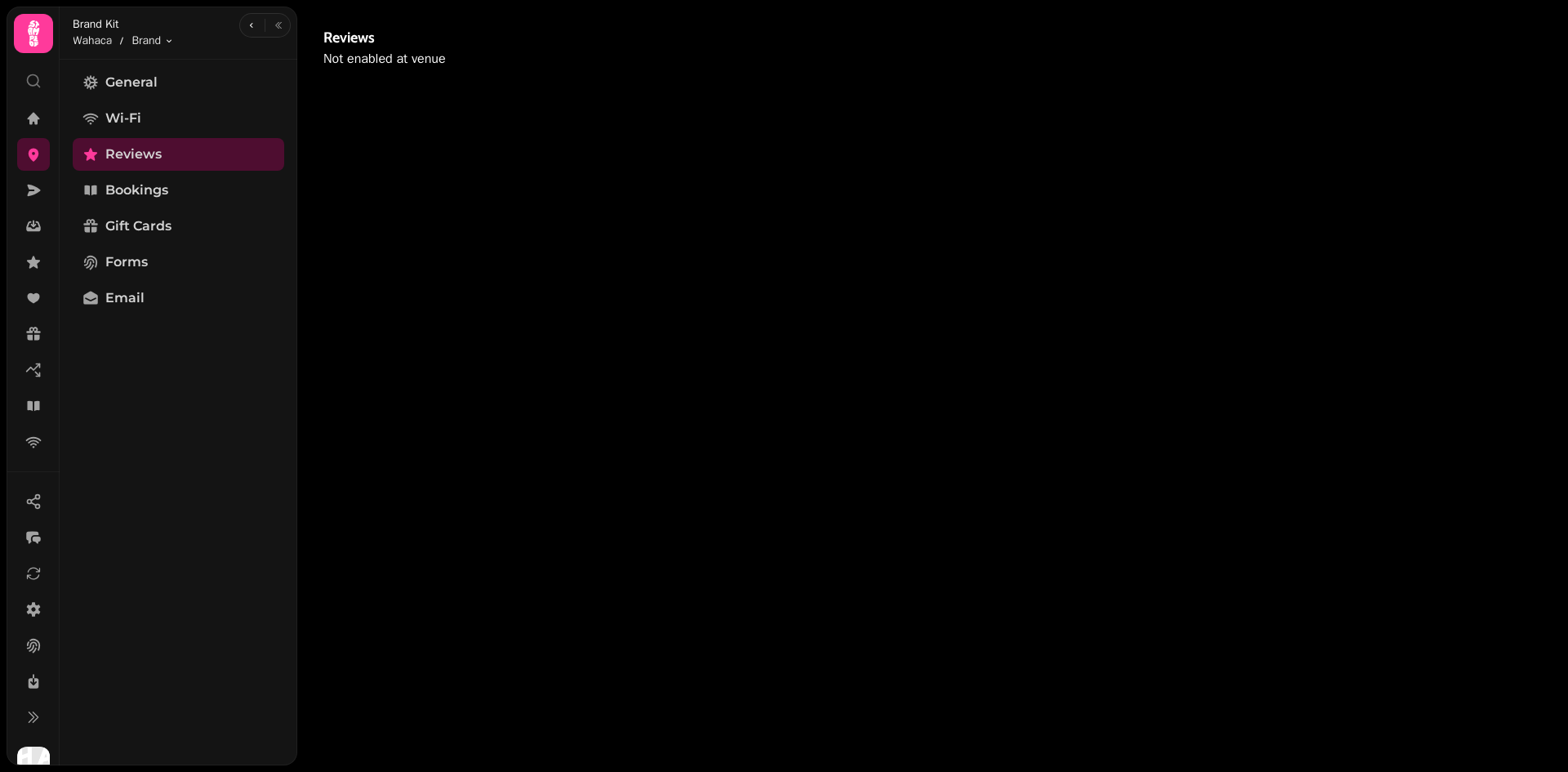 click on "Reviews Not enabled at venue" at bounding box center [933, 386] 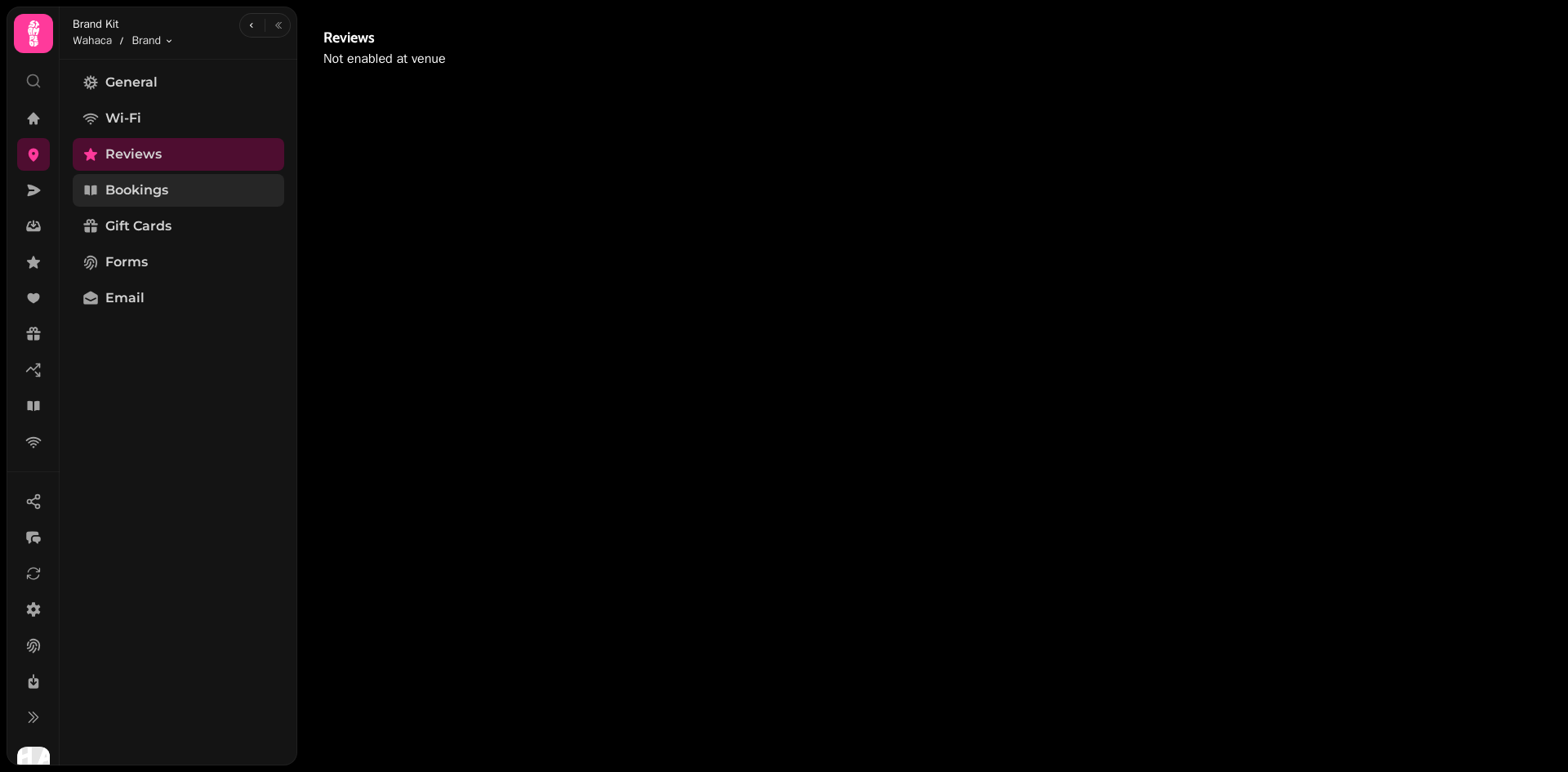 click on "Bookings" at bounding box center [178, 190] 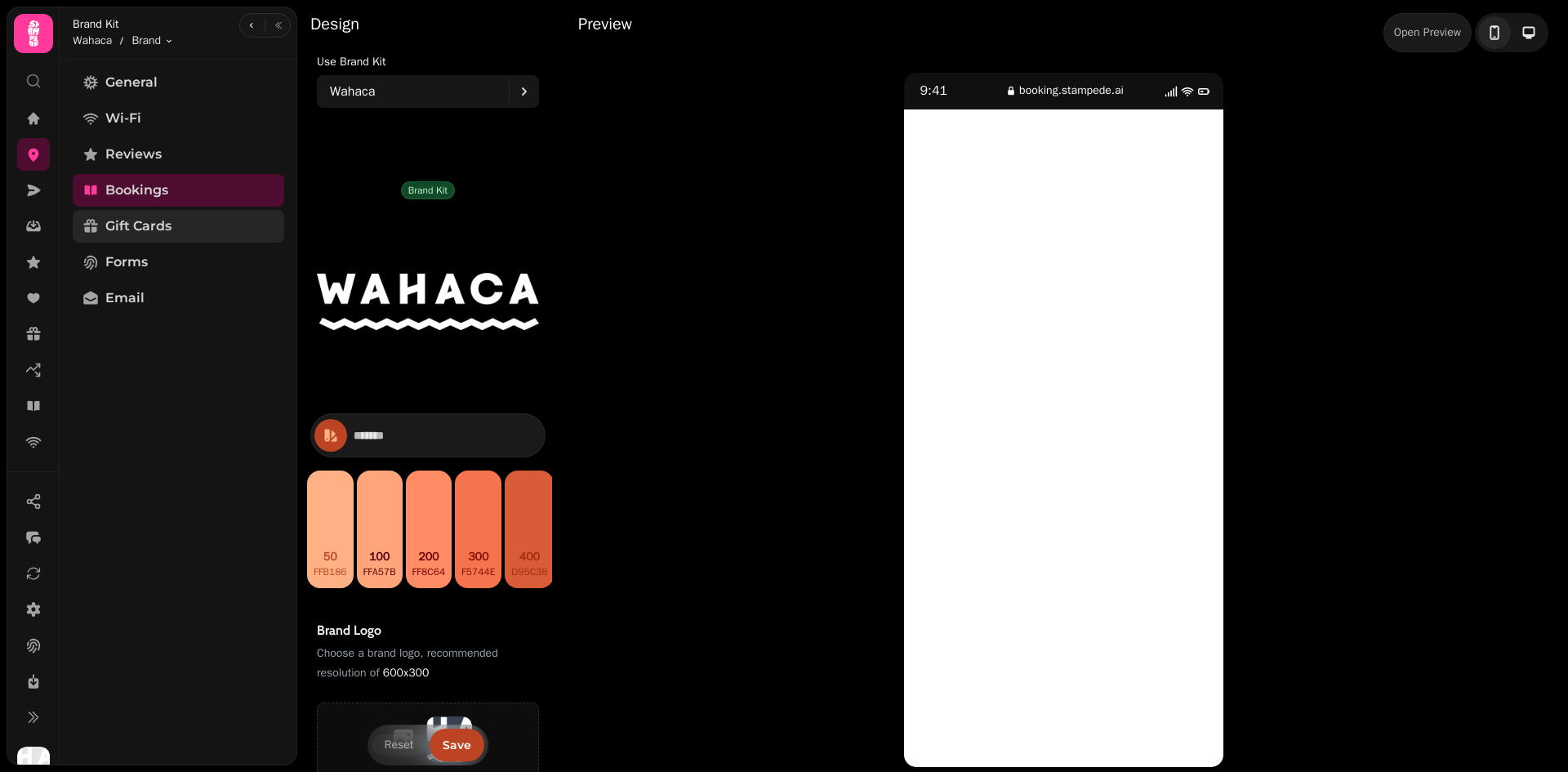 click on "Gift Cards" at bounding box center [178, 226] 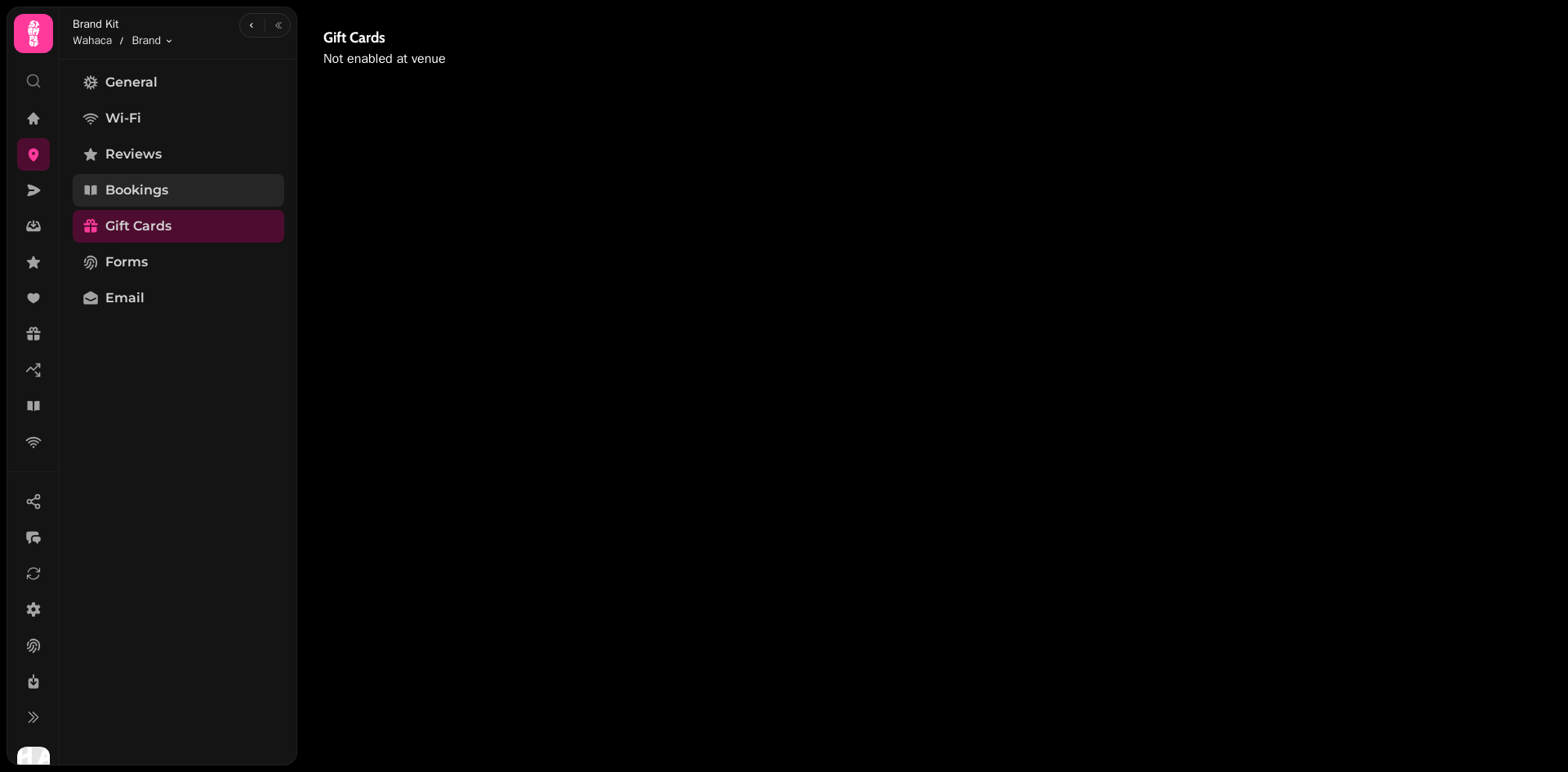 click on "Bookings" at bounding box center [178, 190] 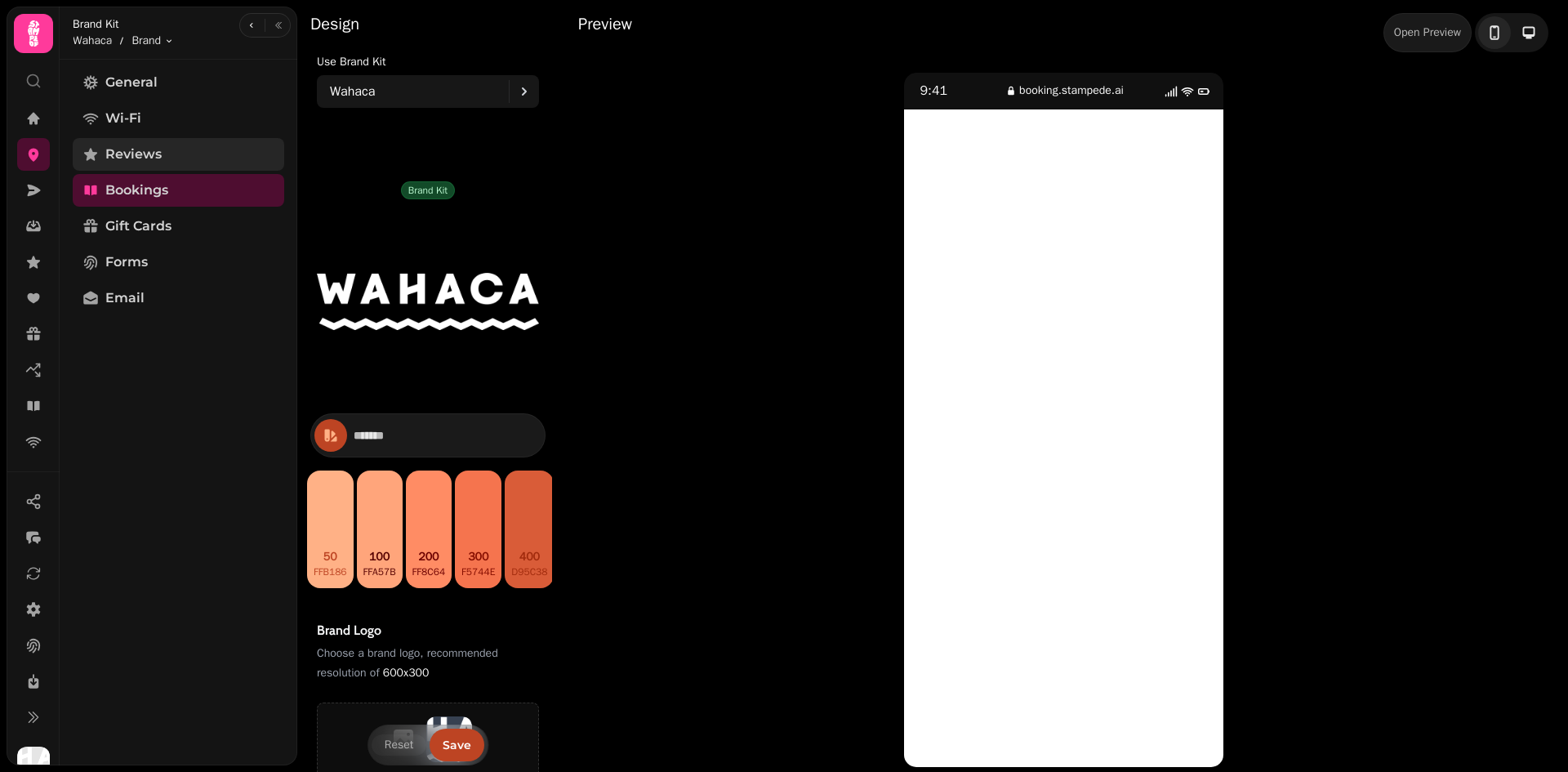 click on "Reviews" at bounding box center (178, 154) 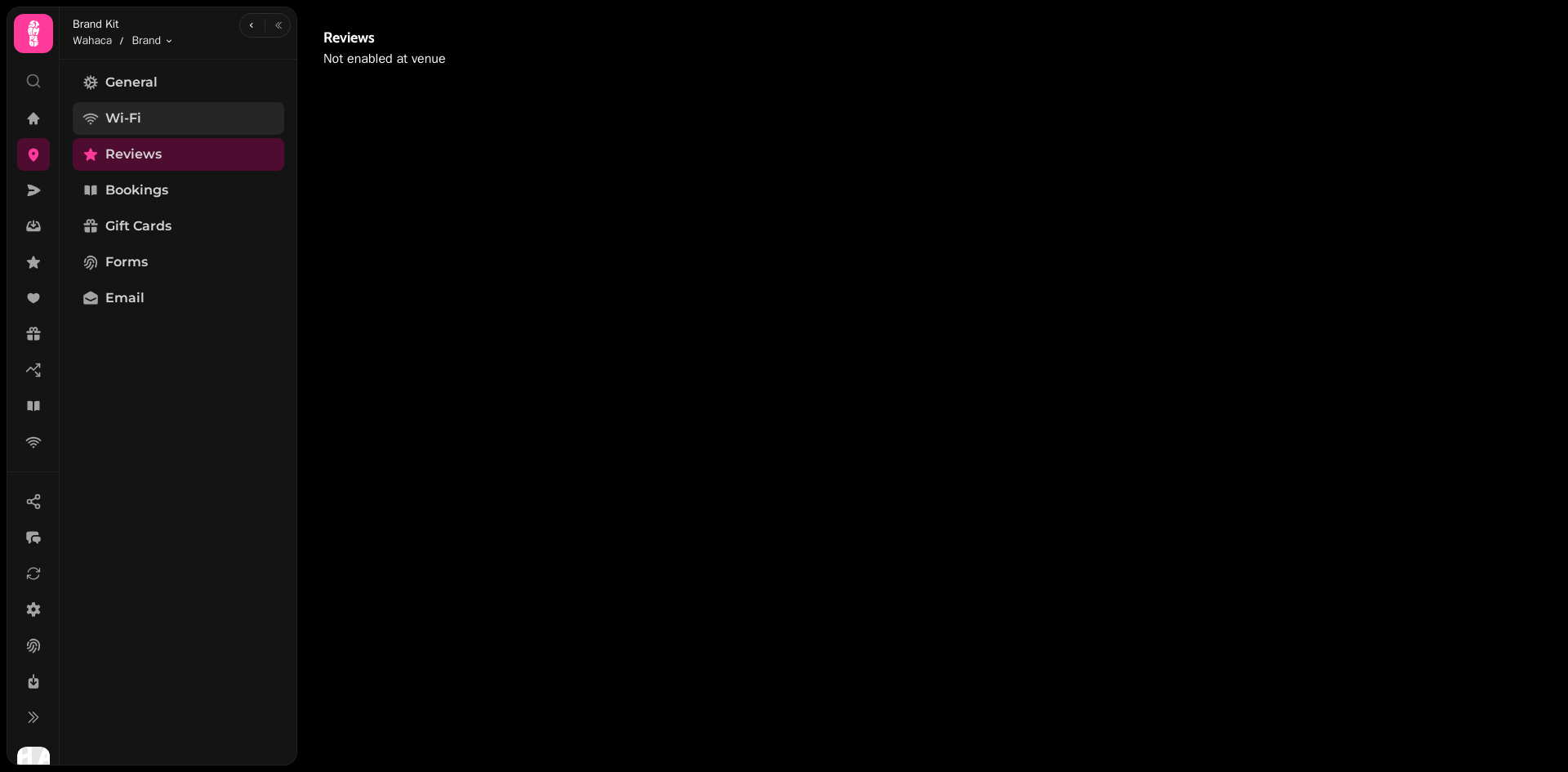 click on "Wi-Fi" at bounding box center [178, 118] 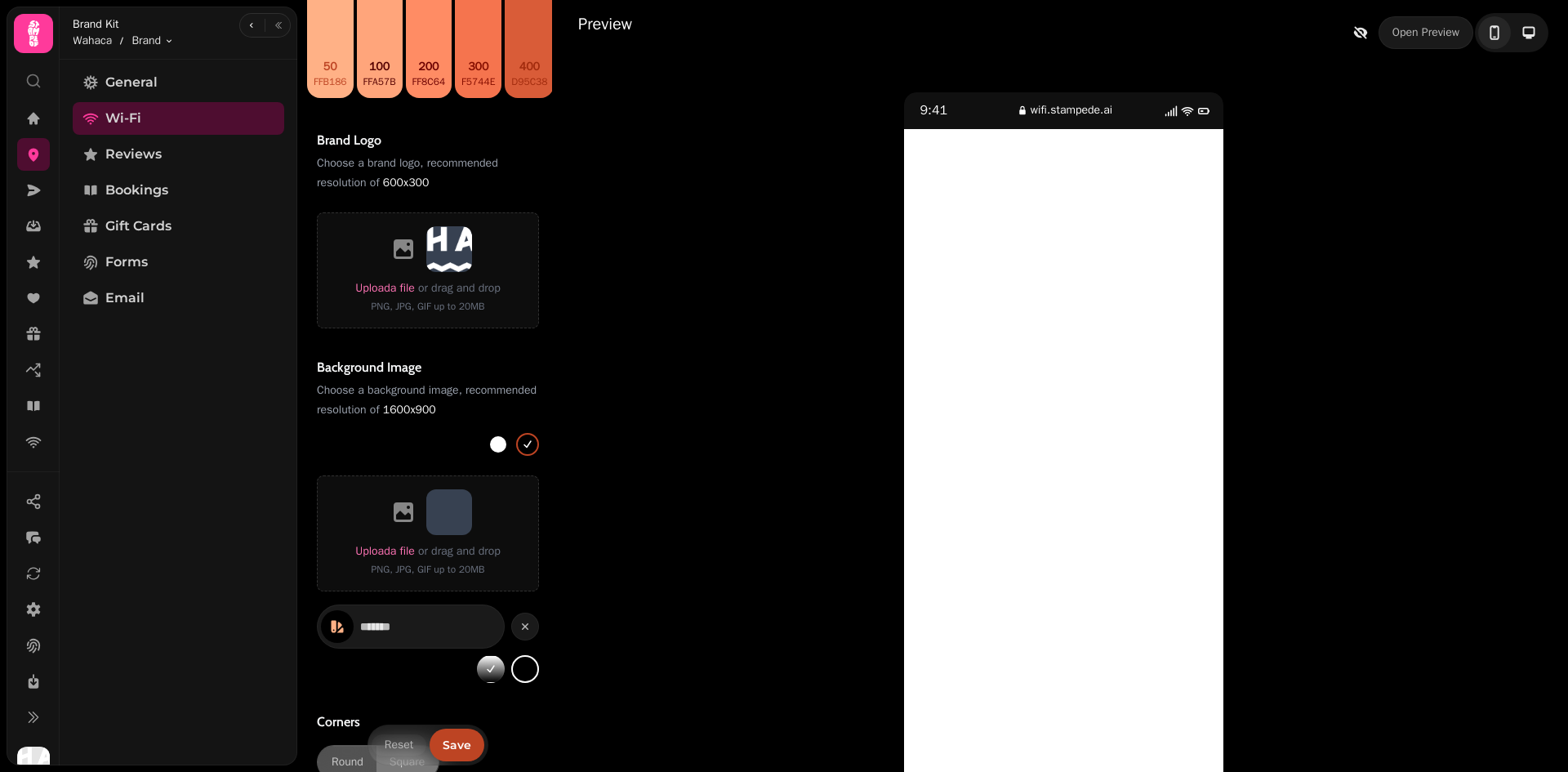 scroll, scrollTop: 603, scrollLeft: 0, axis: vertical 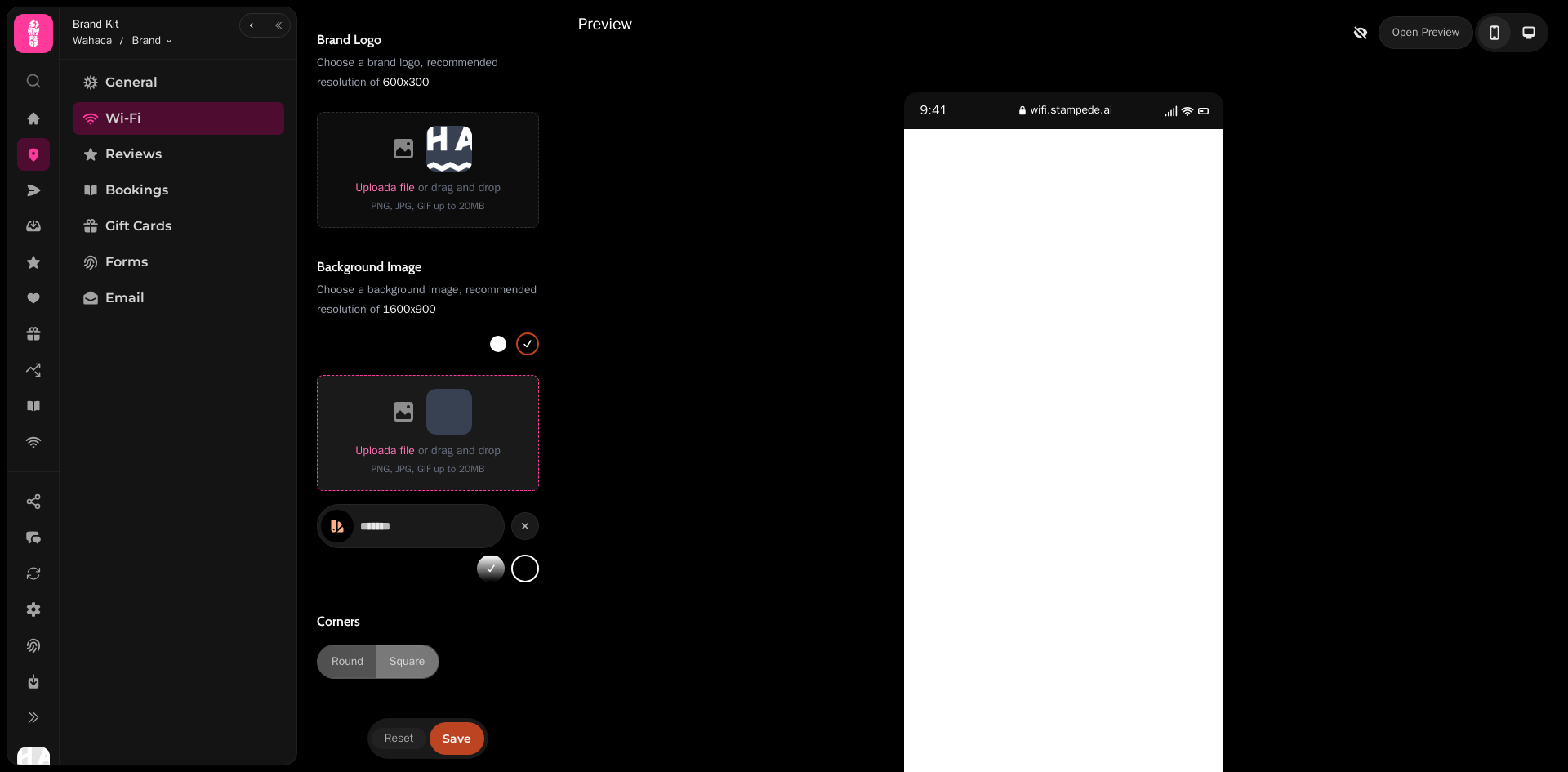 click at bounding box center [428, 412] 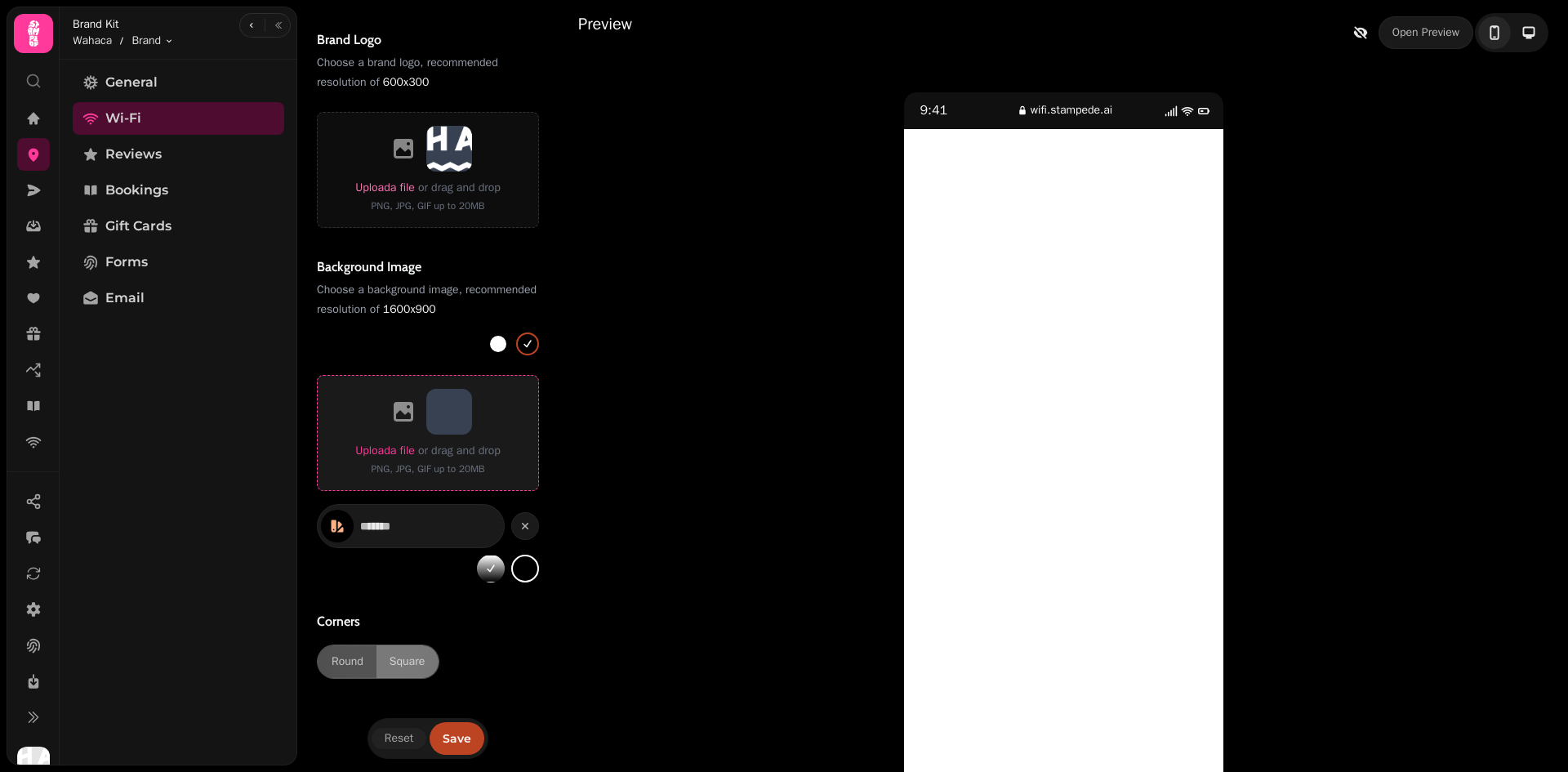 click on "Upload  a file" at bounding box center (385, 450) 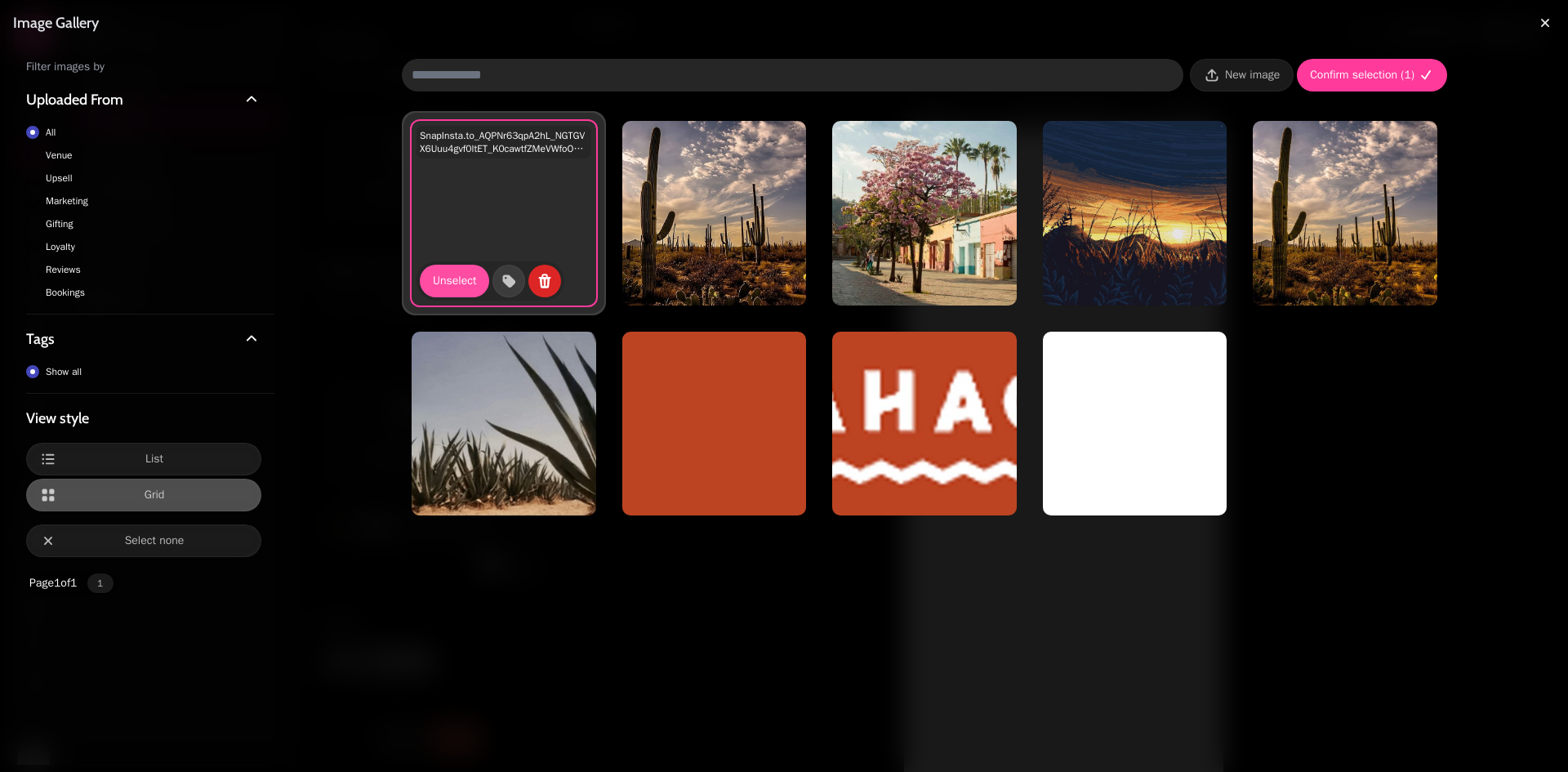 click at bounding box center [715, 213] 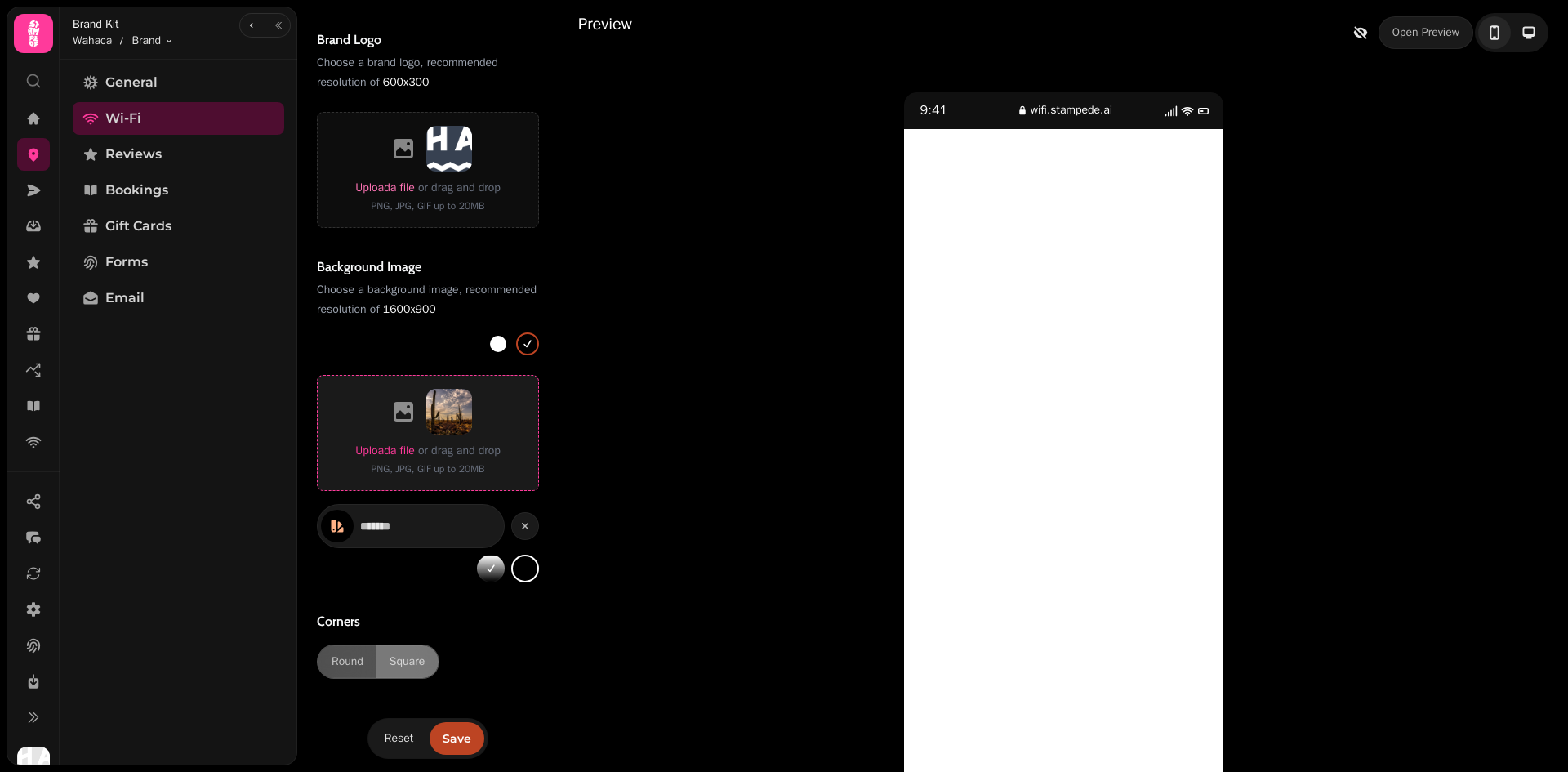 click on "Upload  a file" at bounding box center (385, 450) 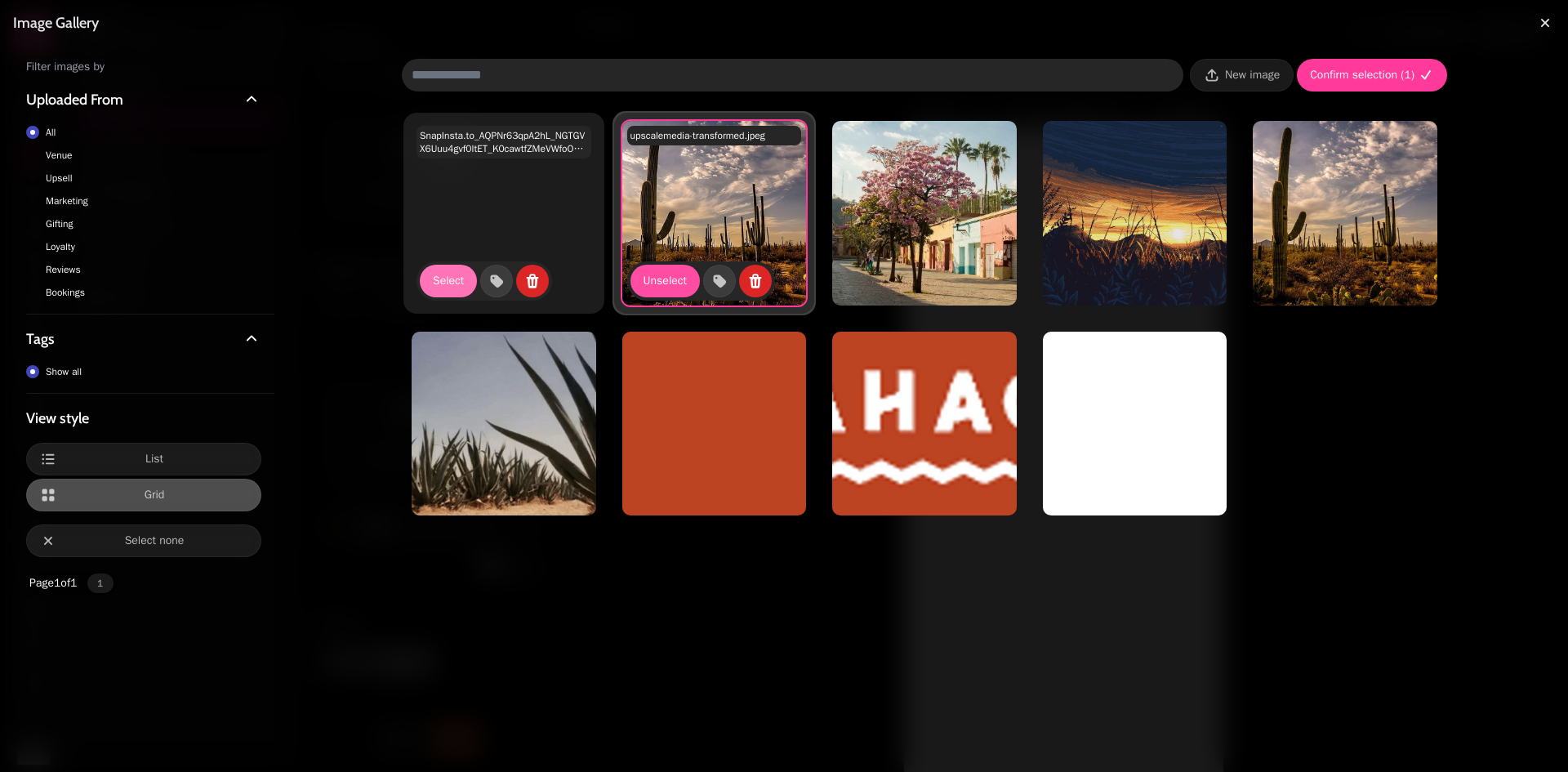 click on "Select" at bounding box center [448, 281] 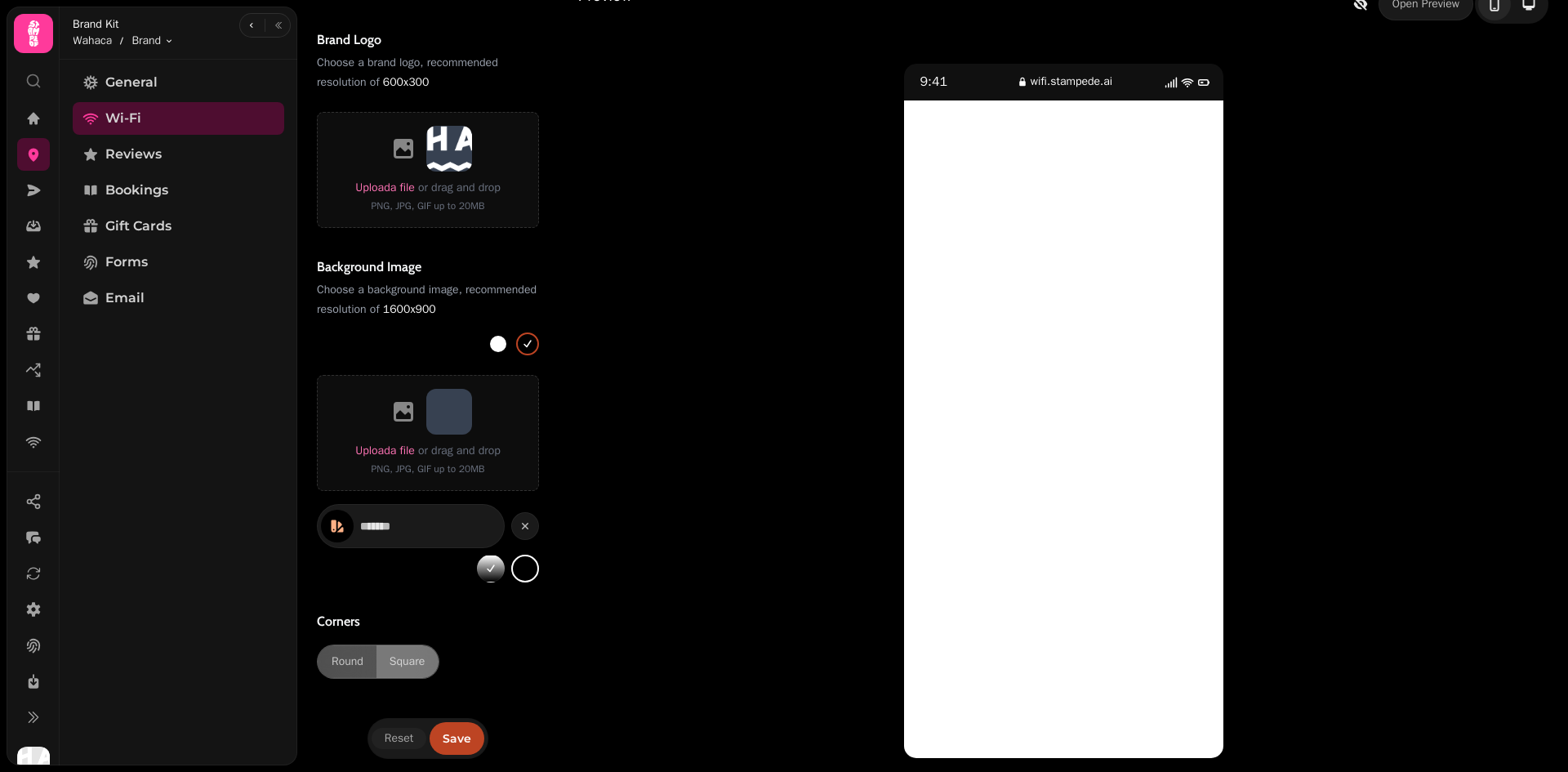 scroll, scrollTop: 0, scrollLeft: 0, axis: both 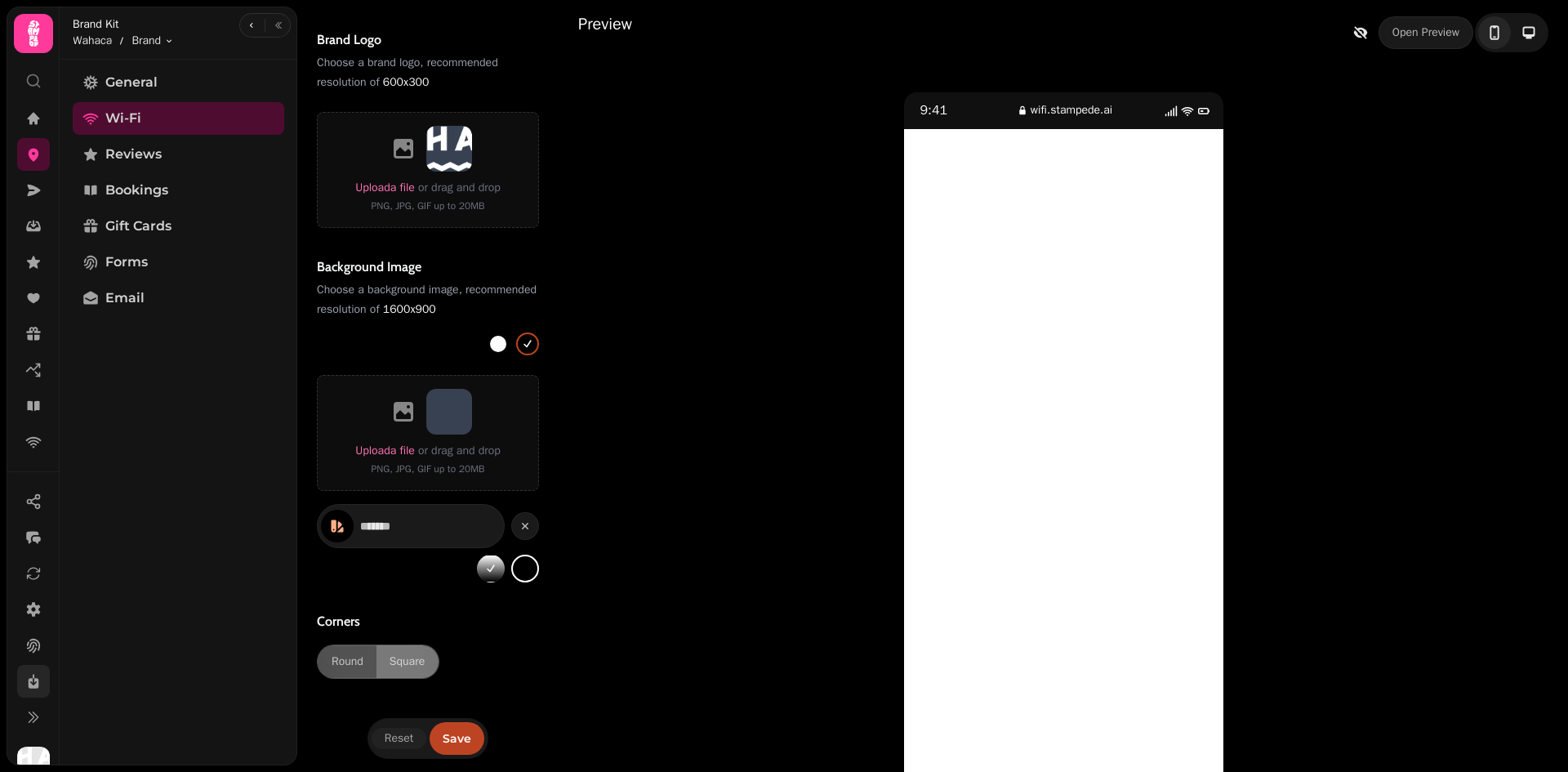 click at bounding box center [33, 717] 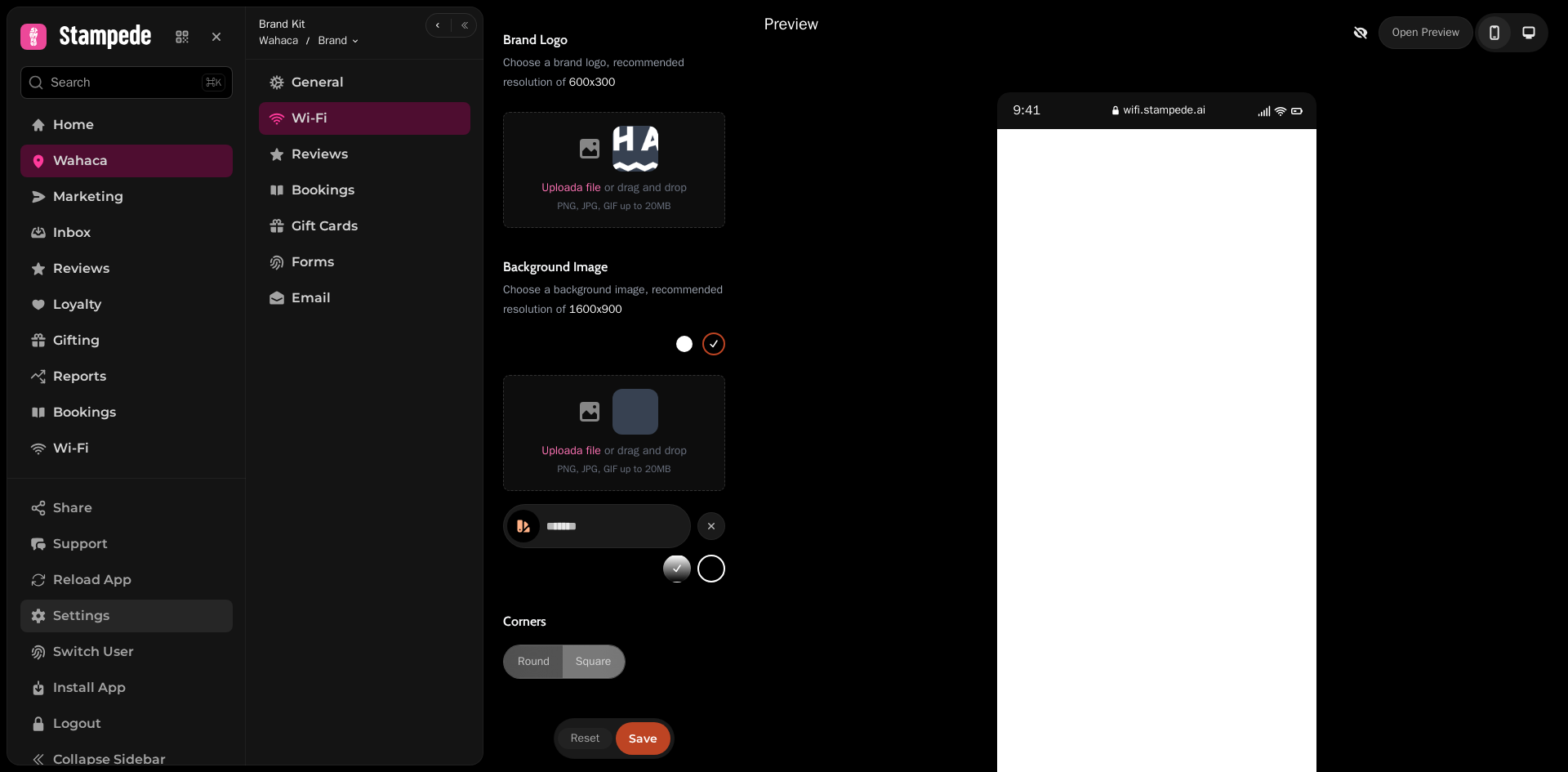 click on "Settings" at bounding box center [81, 616] 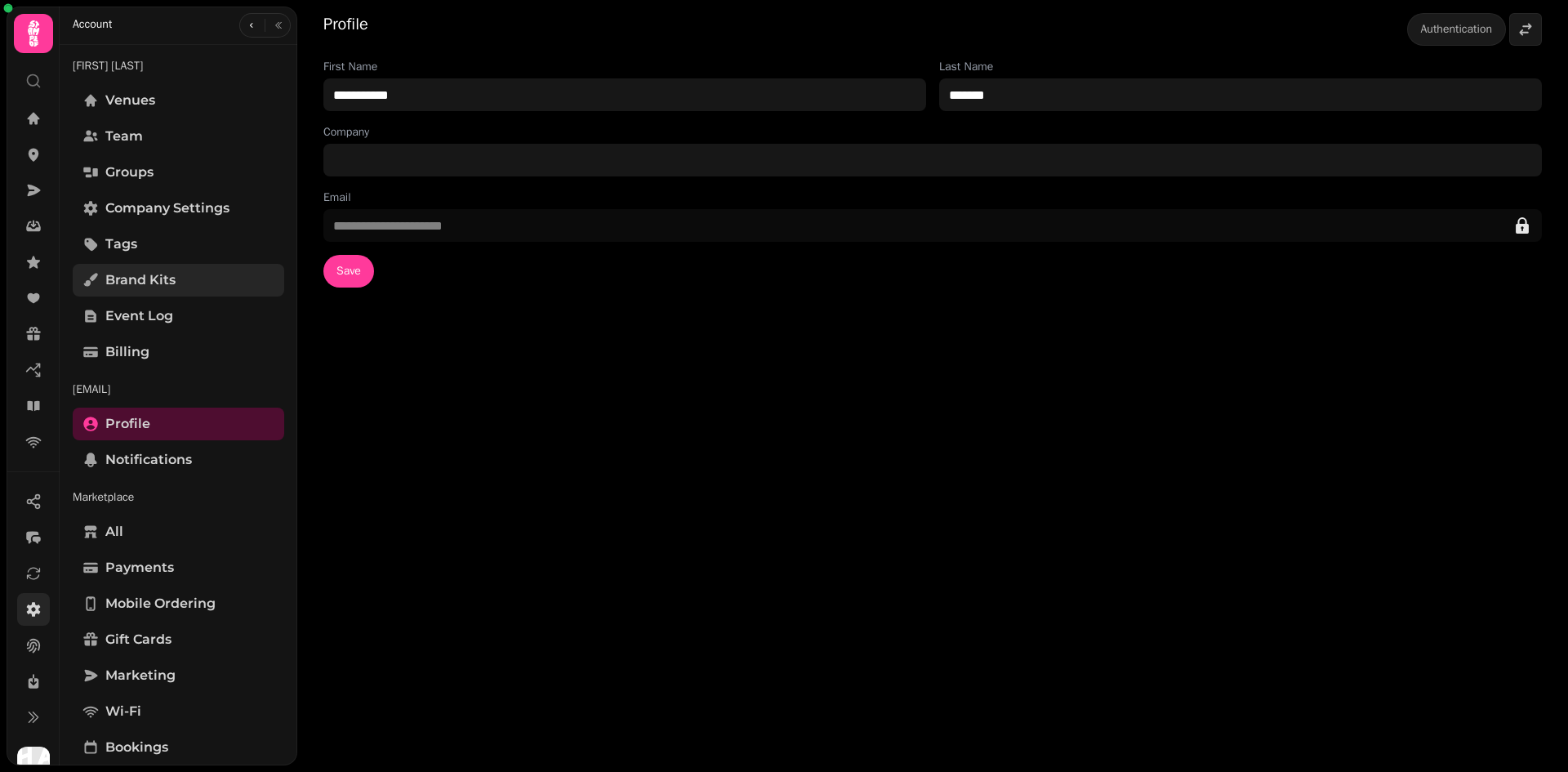 click on "Brand Kits" at bounding box center [178, 280] 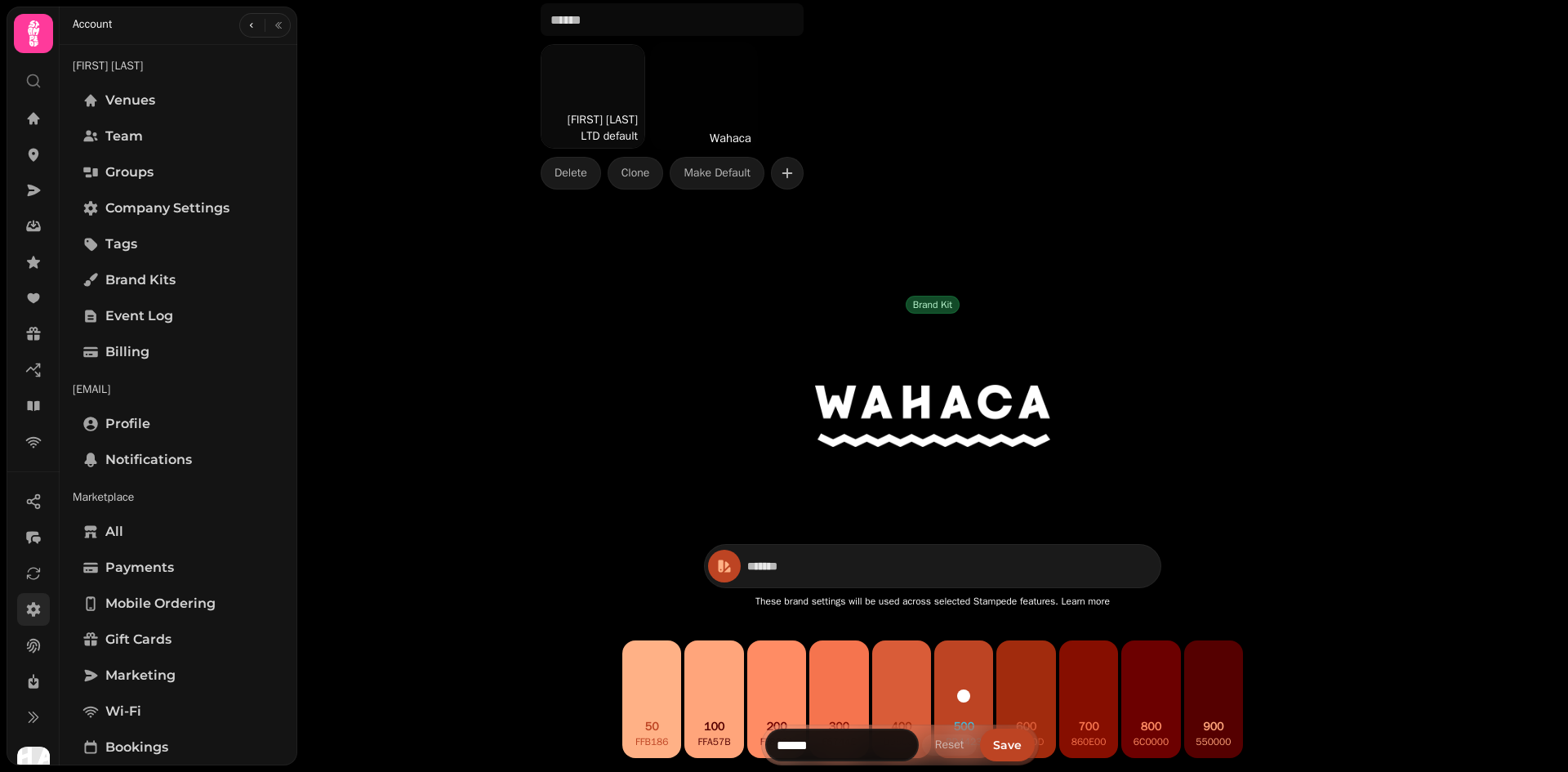 scroll, scrollTop: 0, scrollLeft: 0, axis: both 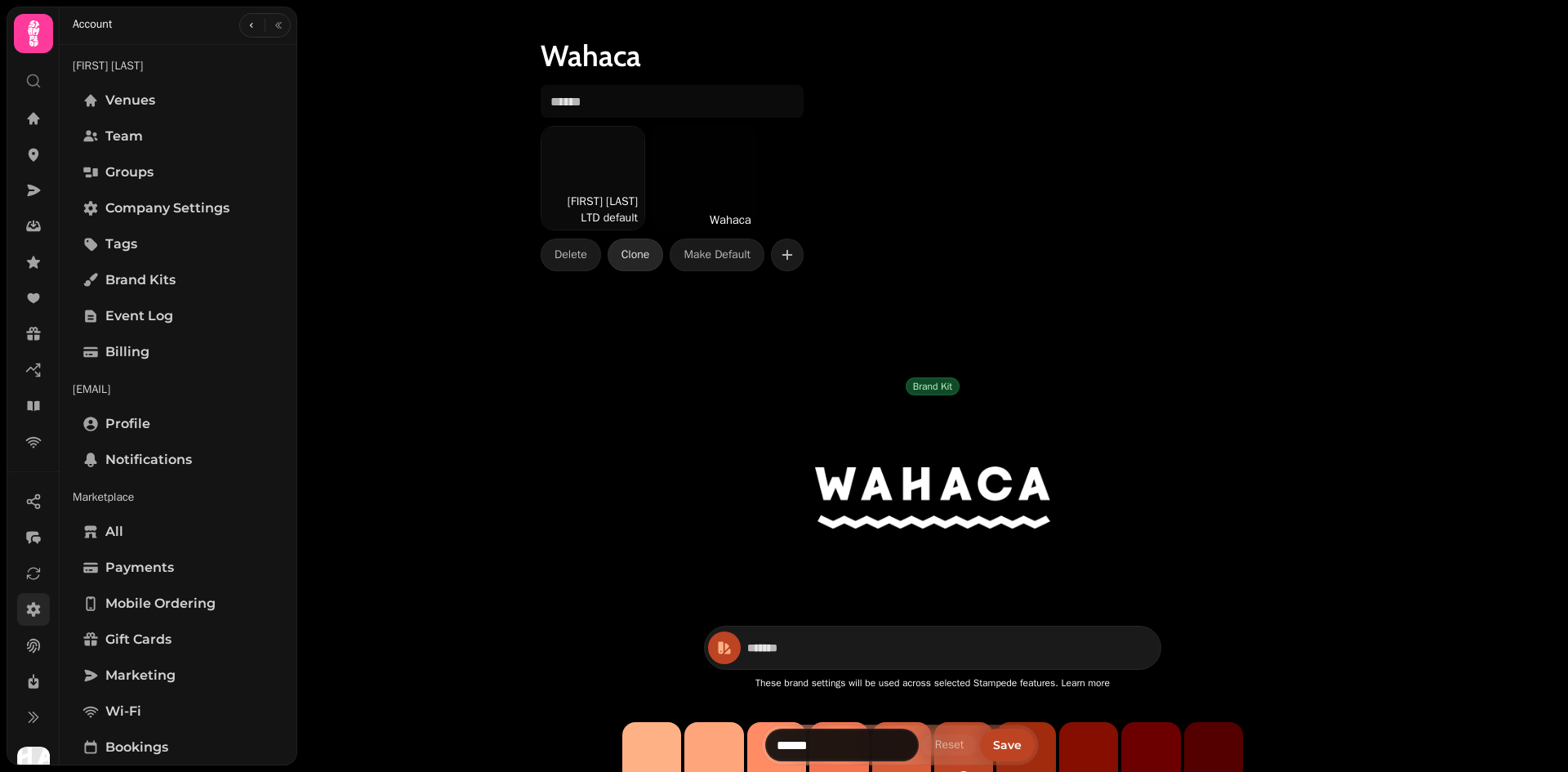 click on "Clone" at bounding box center (635, 255) 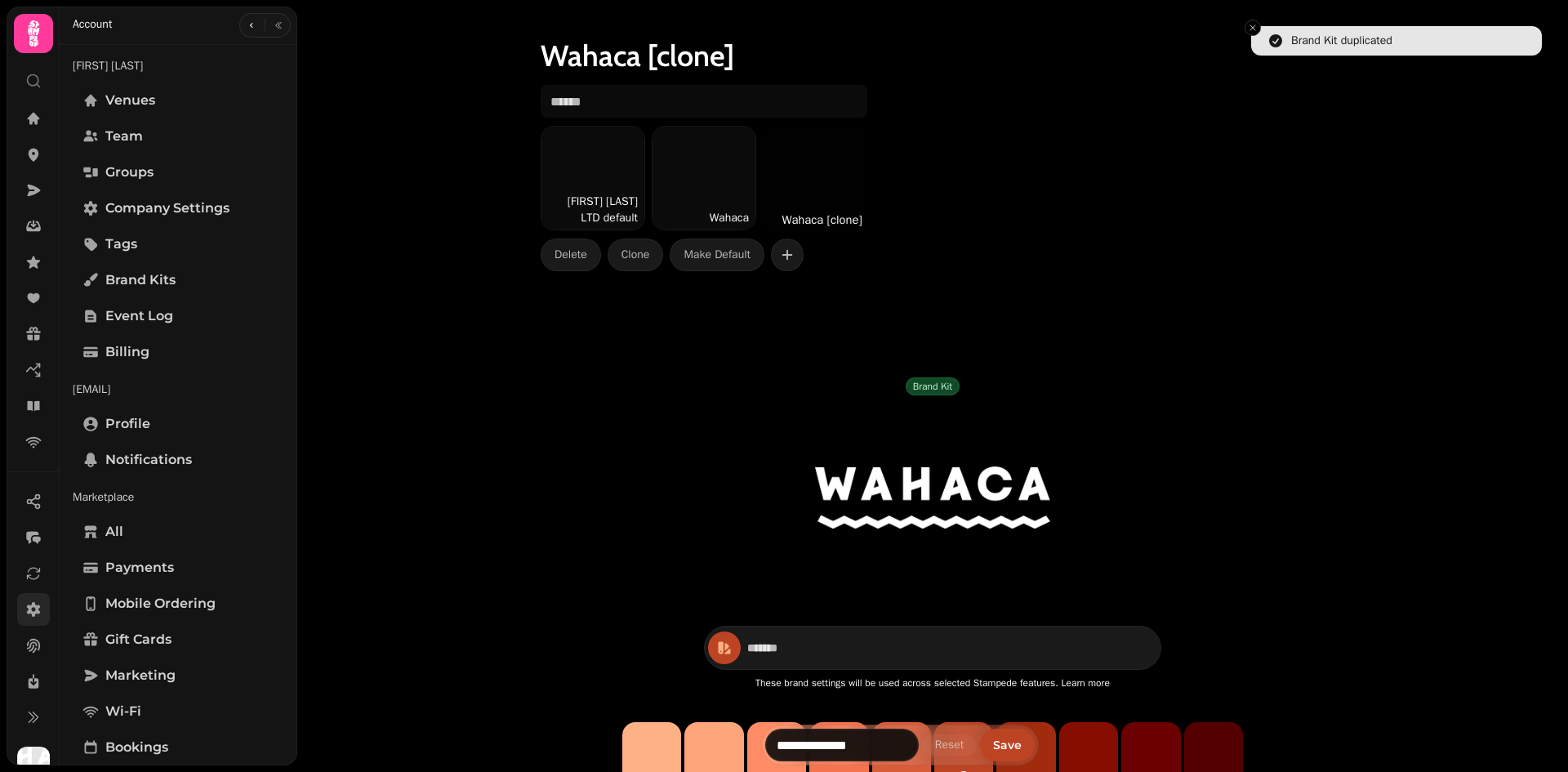 click on "Wahaca [clone]" at bounding box center (822, 220) 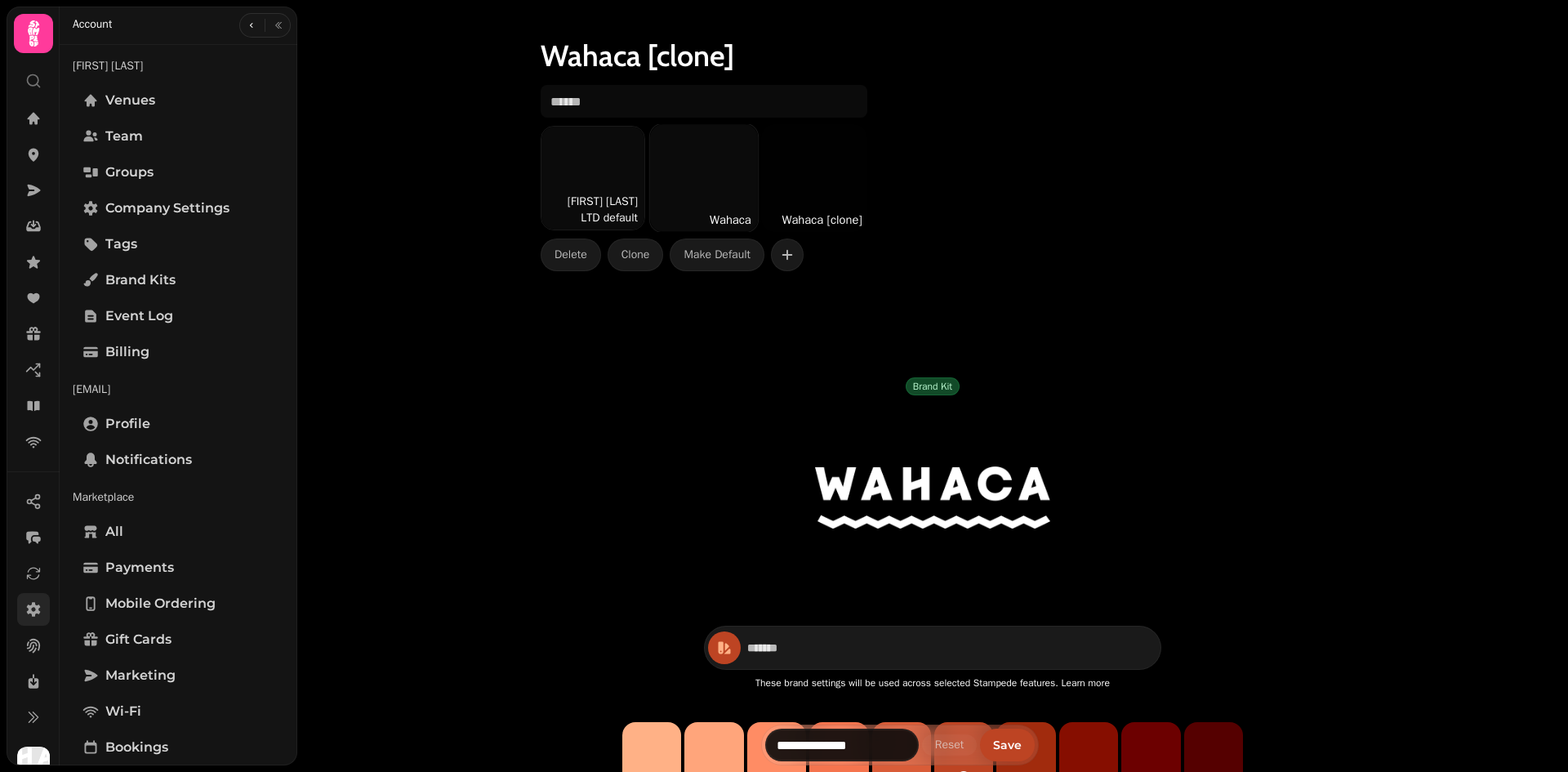 click at bounding box center [704, 178] 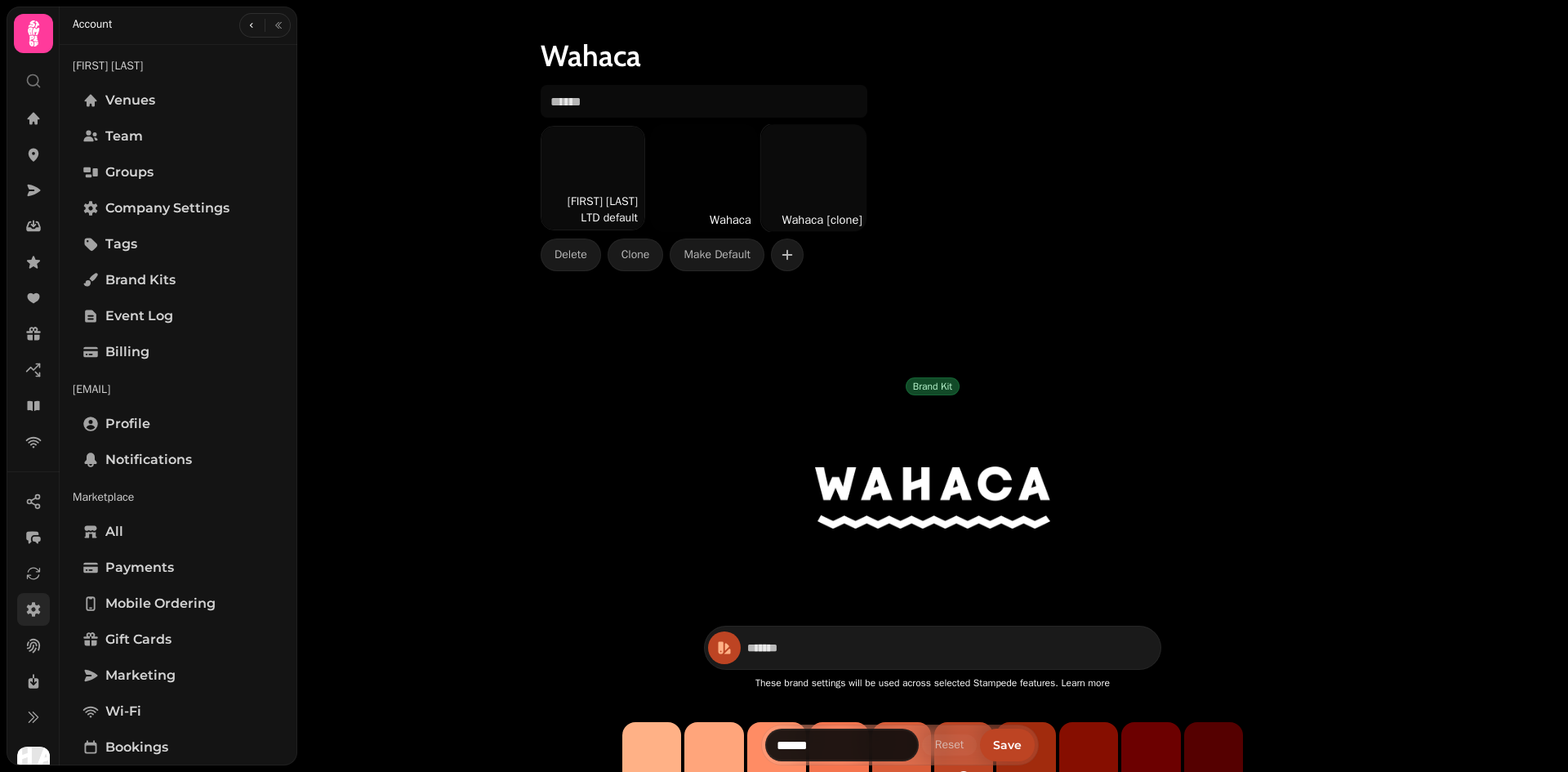 click at bounding box center (815, 178) 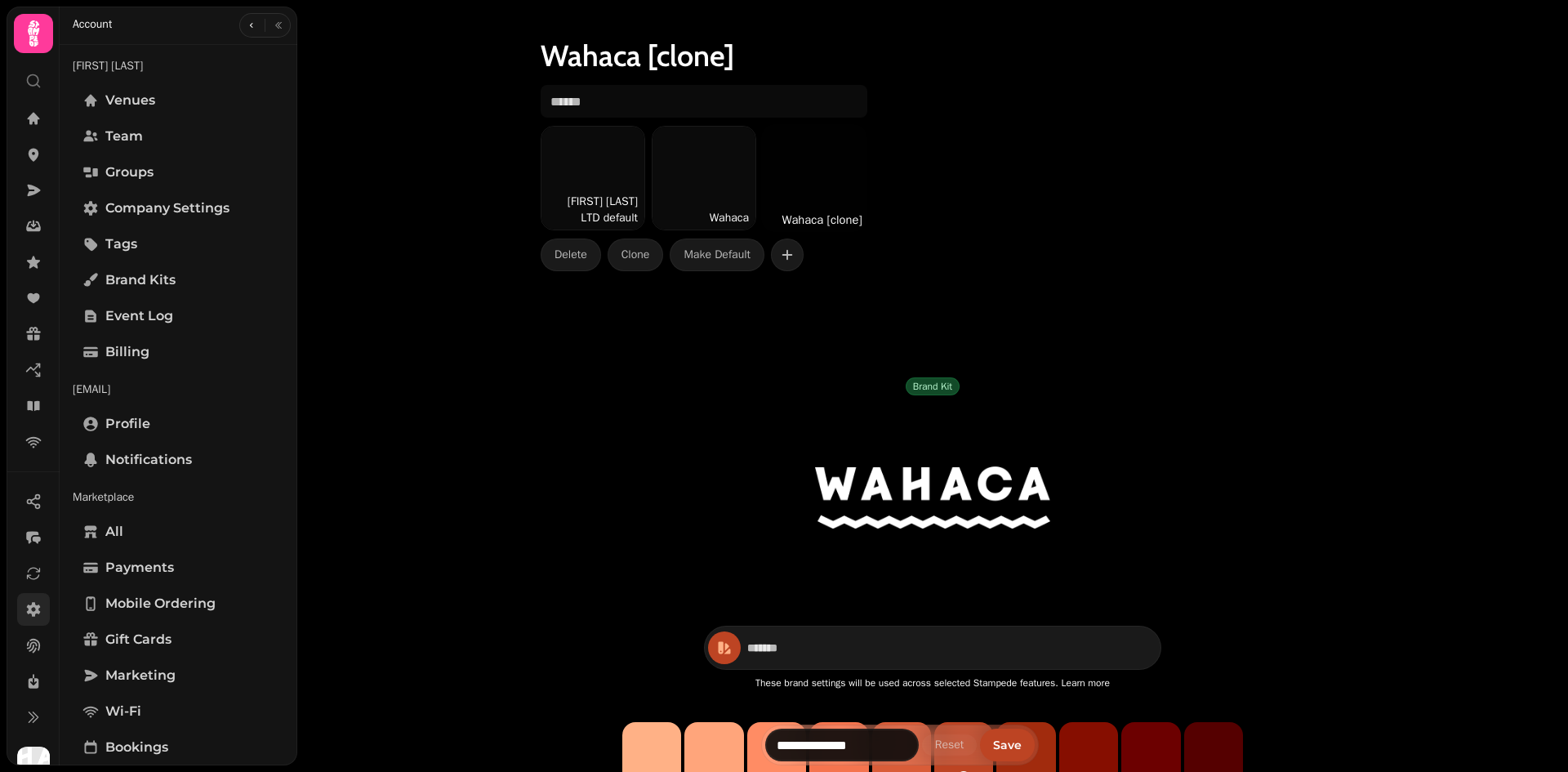 scroll, scrollTop: 0, scrollLeft: 2, axis: horizontal 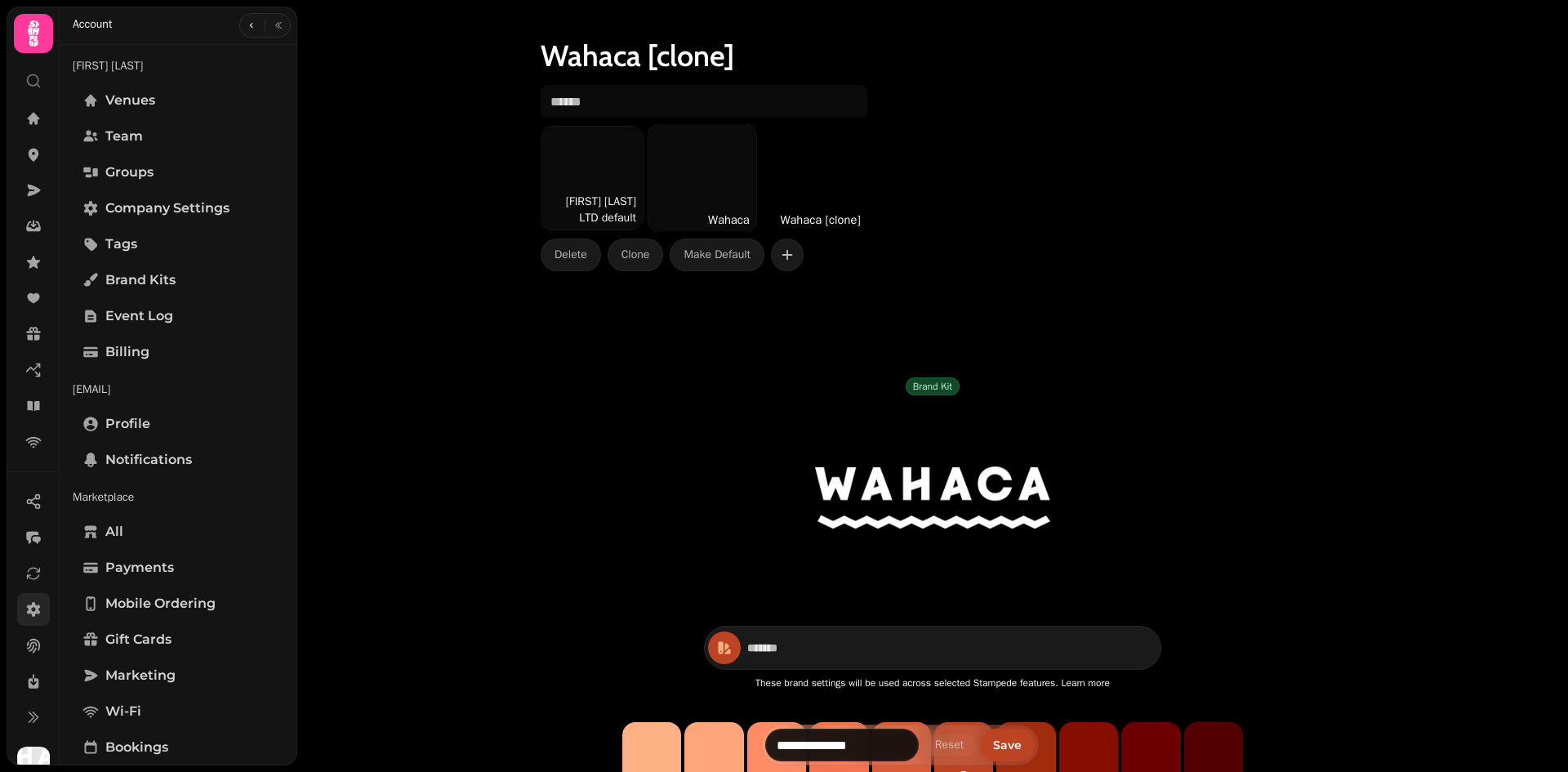 click at bounding box center (702, 178) 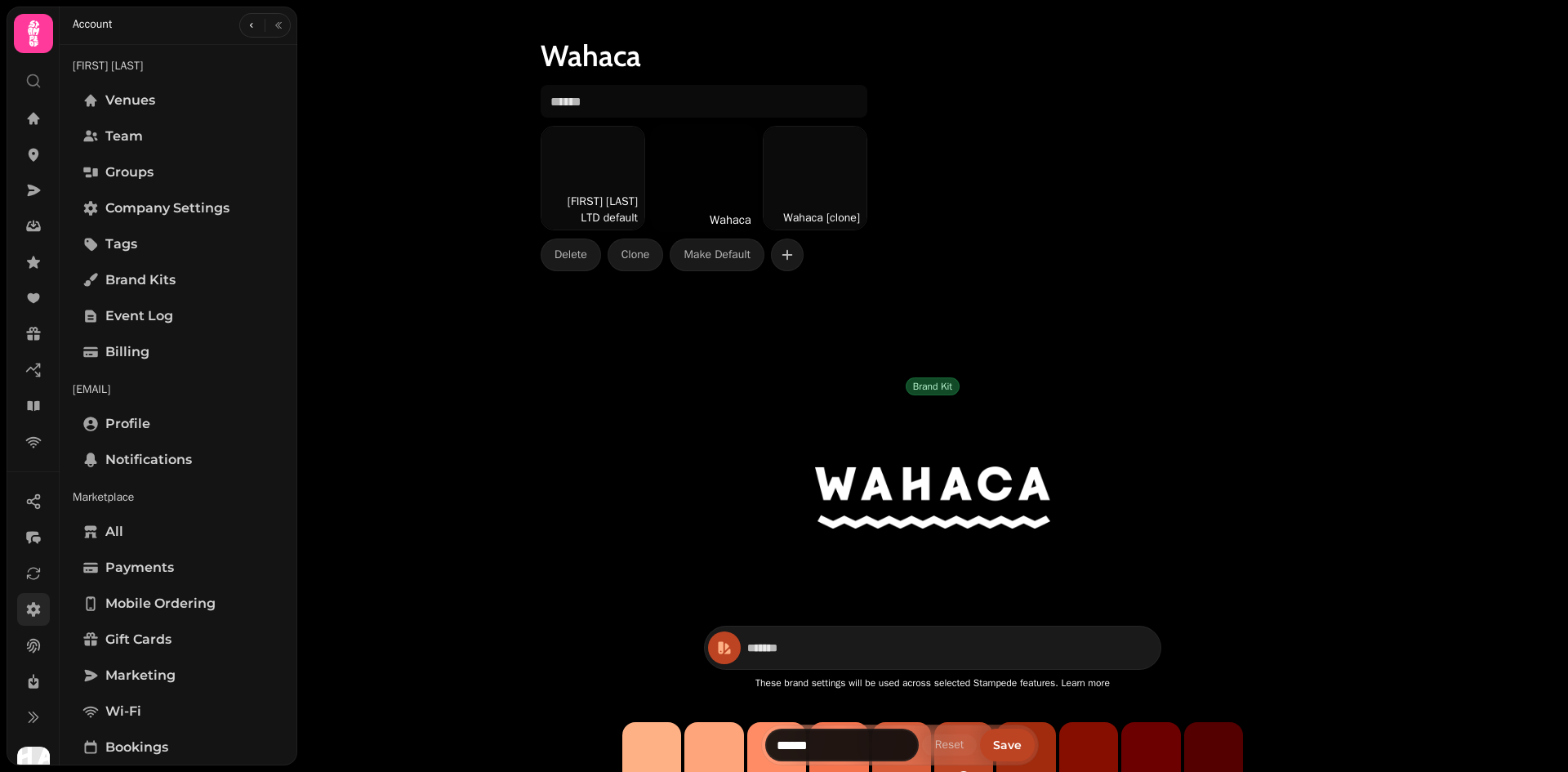 scroll, scrollTop: 0, scrollLeft: 0, axis: both 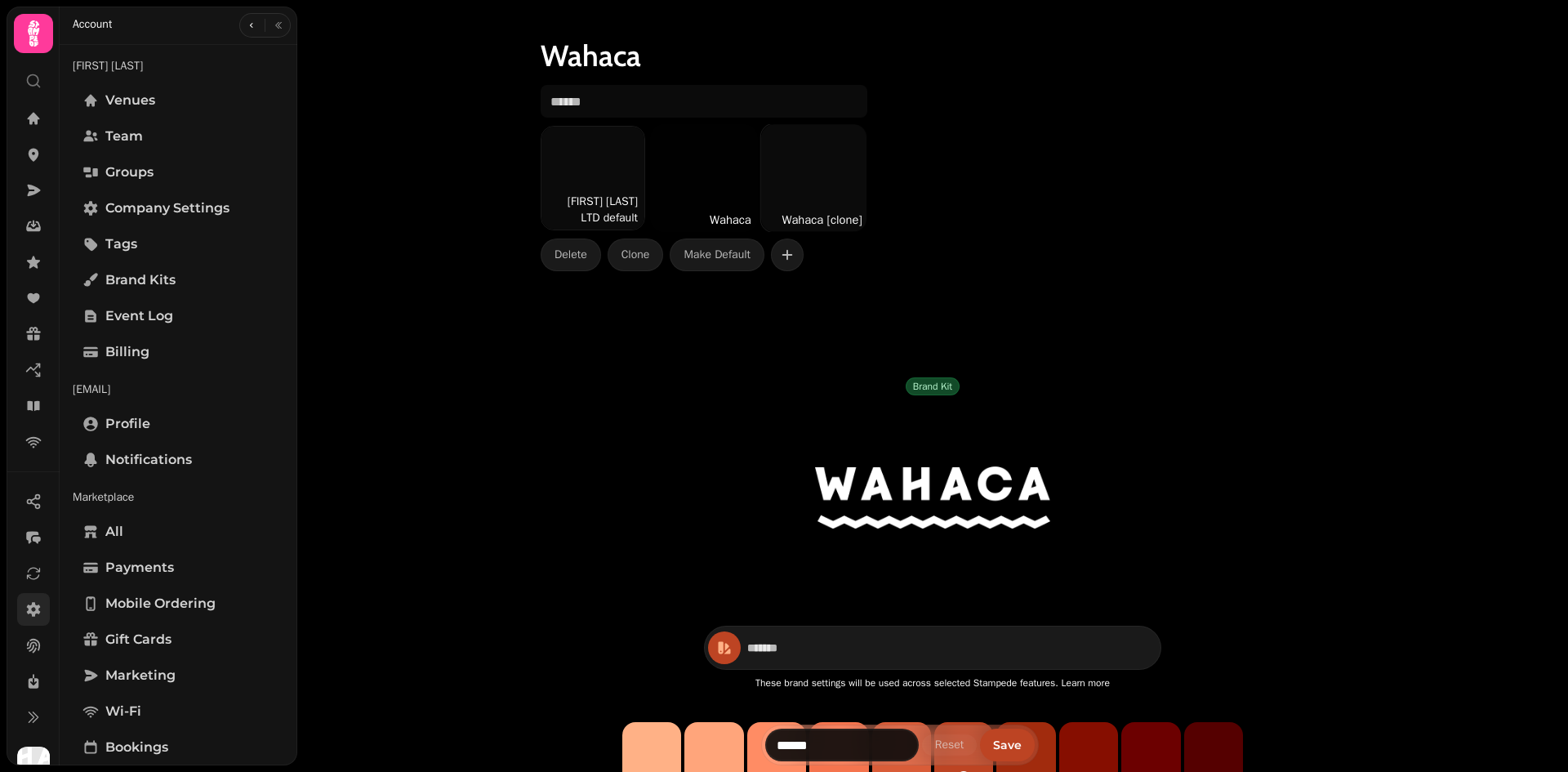 click at bounding box center (815, 178) 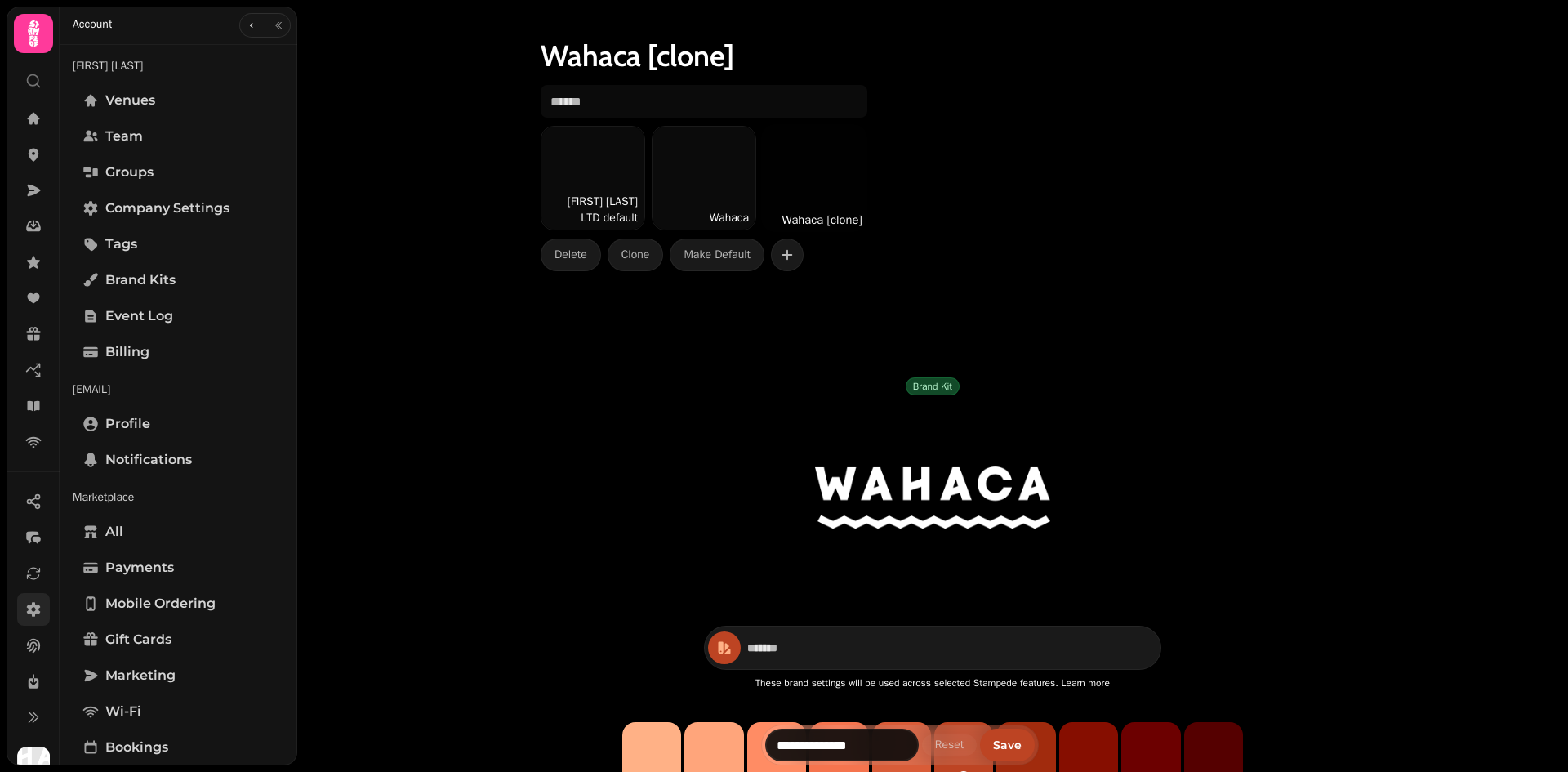 scroll, scrollTop: 0, scrollLeft: 2, axis: horizontal 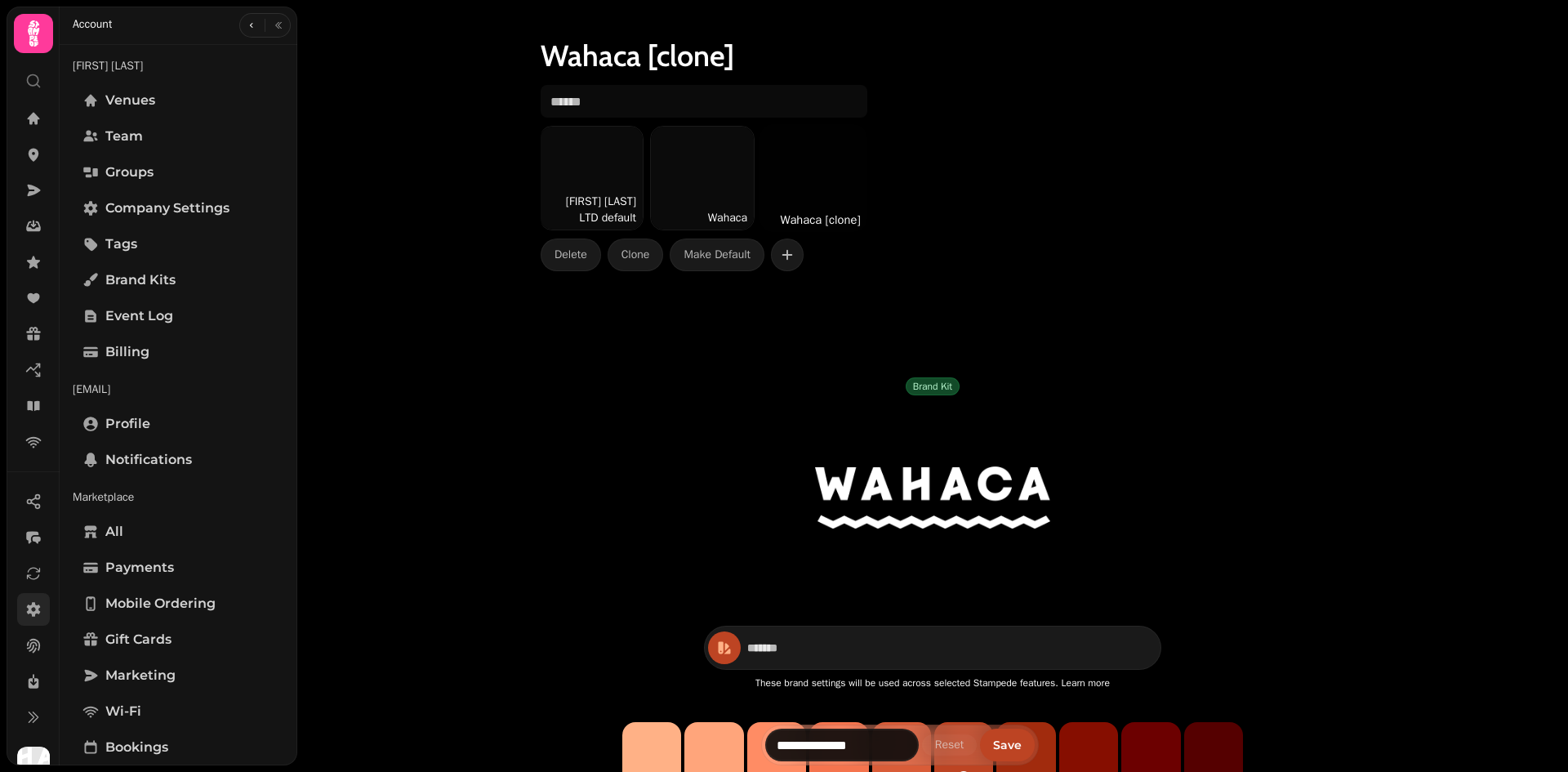 click on "Wahaca [clone]" at bounding box center [933, 36] 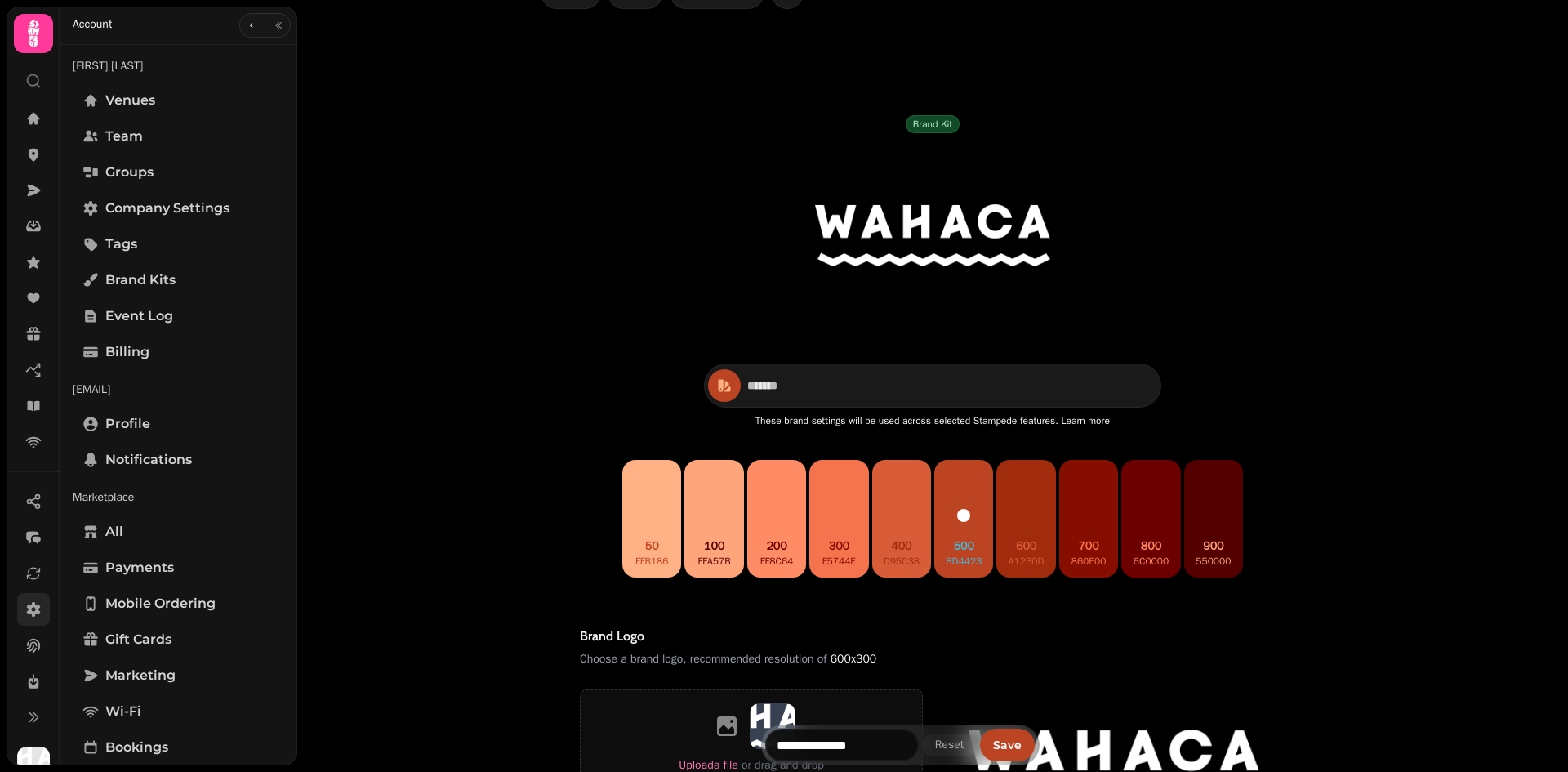 click at bounding box center (933, 235) 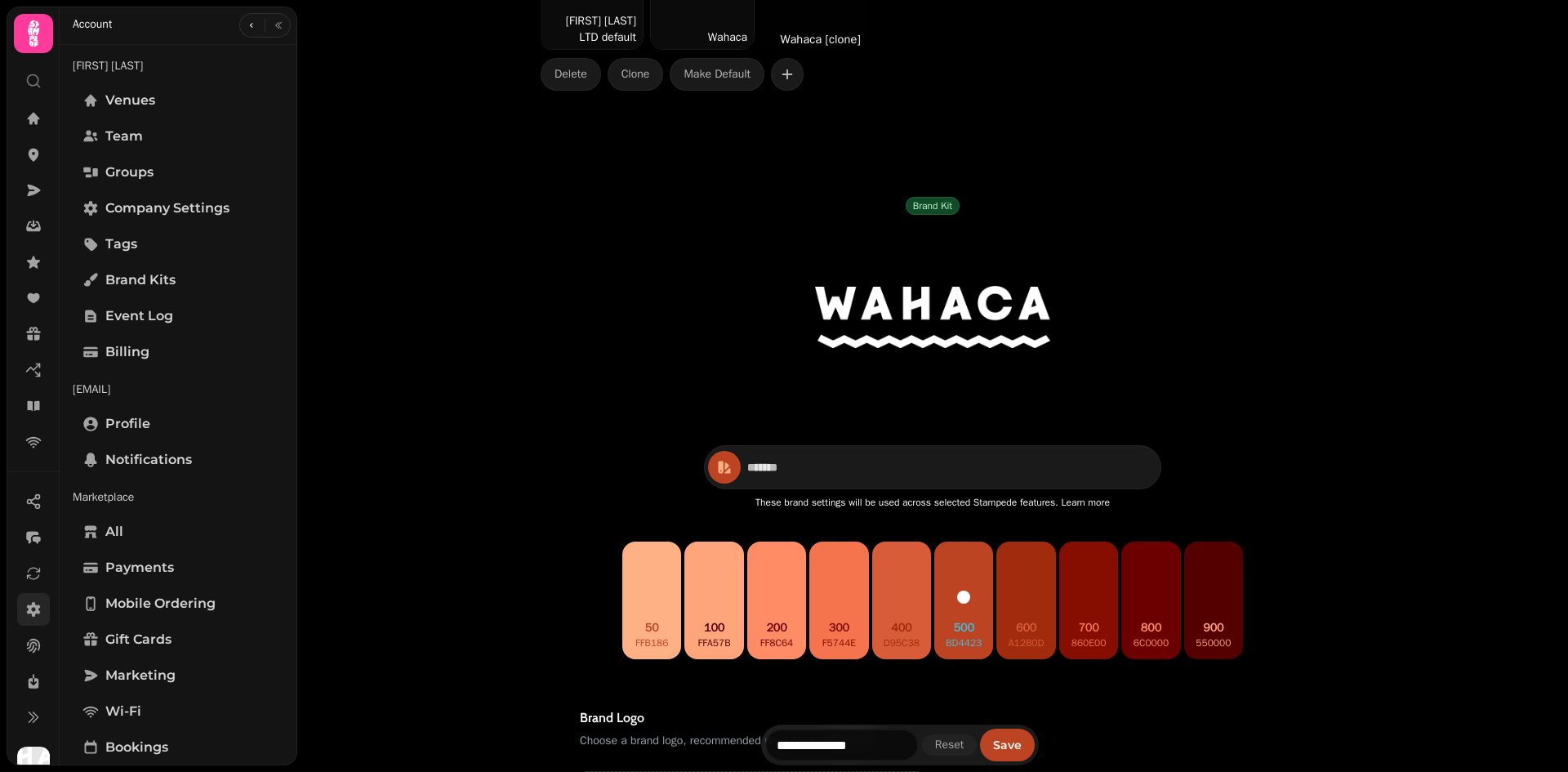 scroll, scrollTop: 0, scrollLeft: 0, axis: both 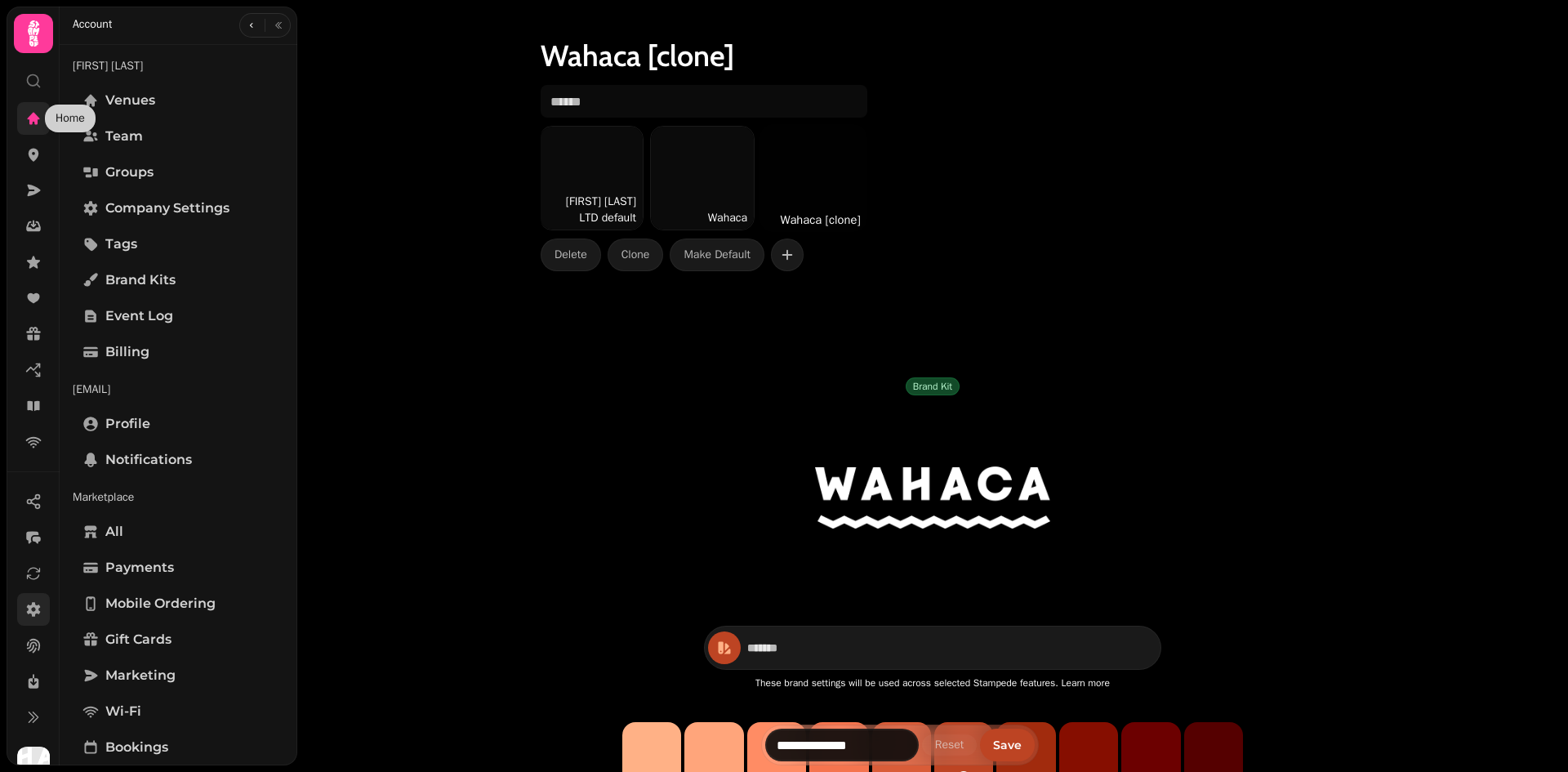click 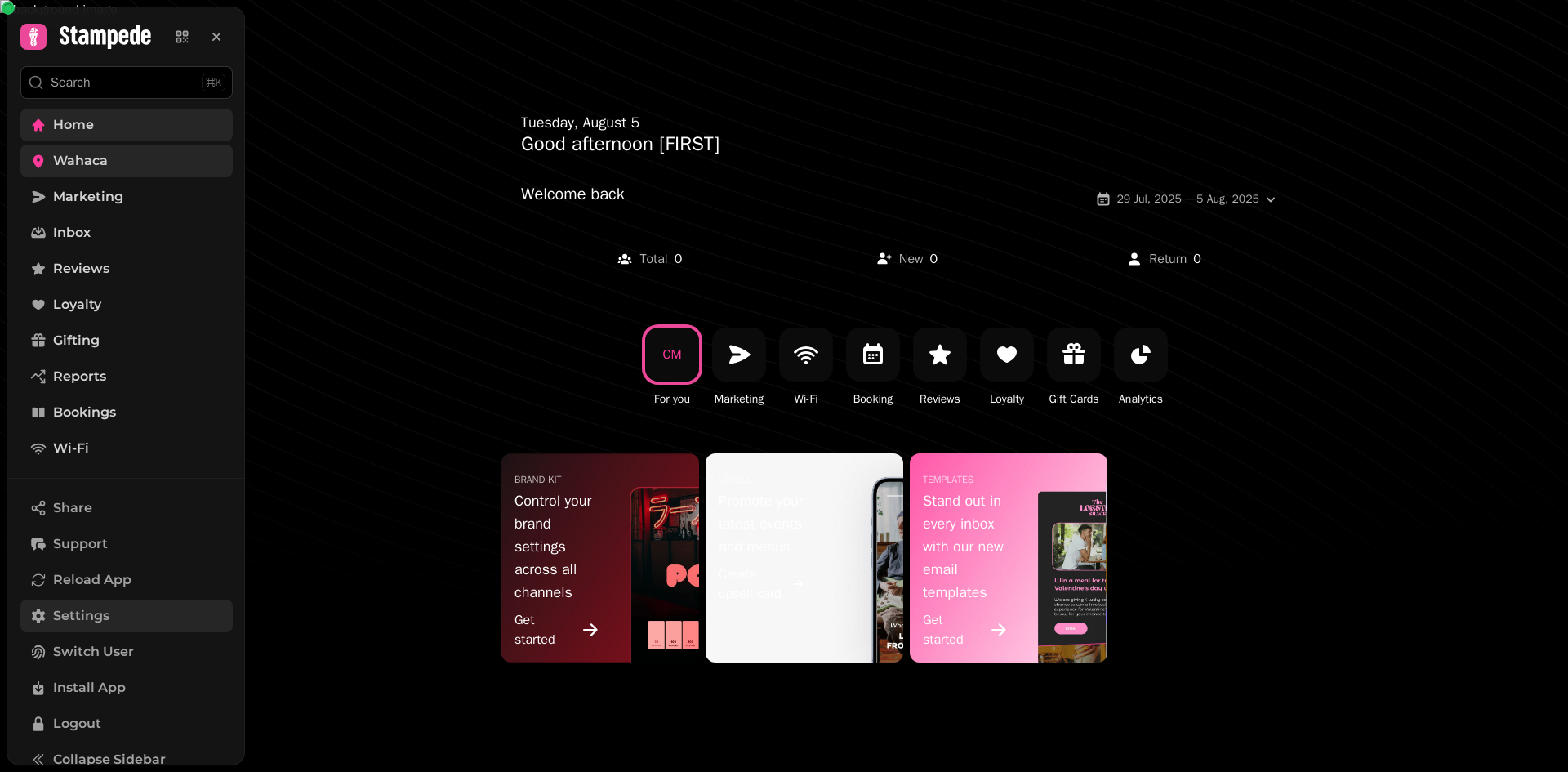 click on "Wahaca" at bounding box center [80, 161] 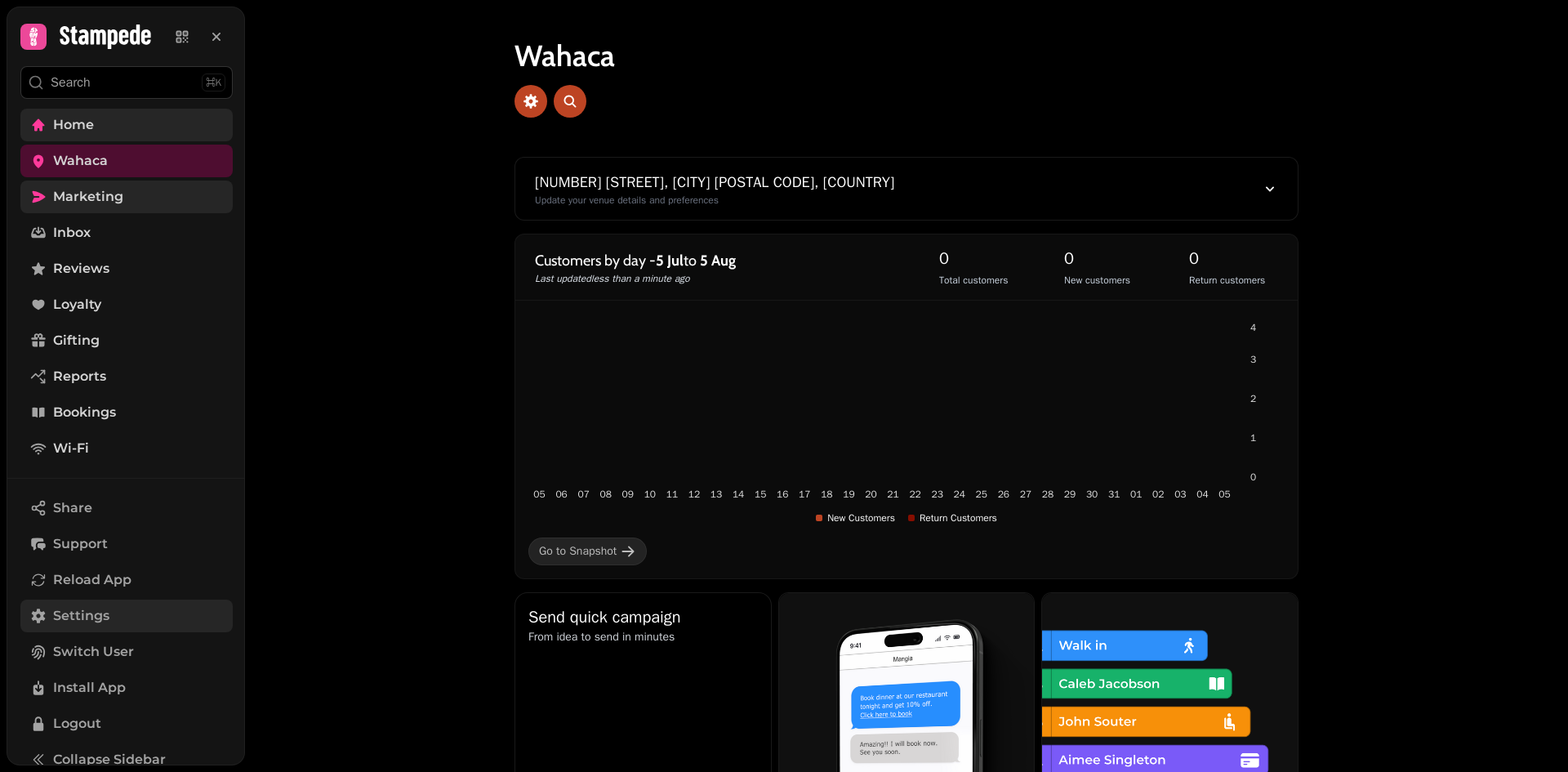 click on "Marketing" at bounding box center (127, 197) 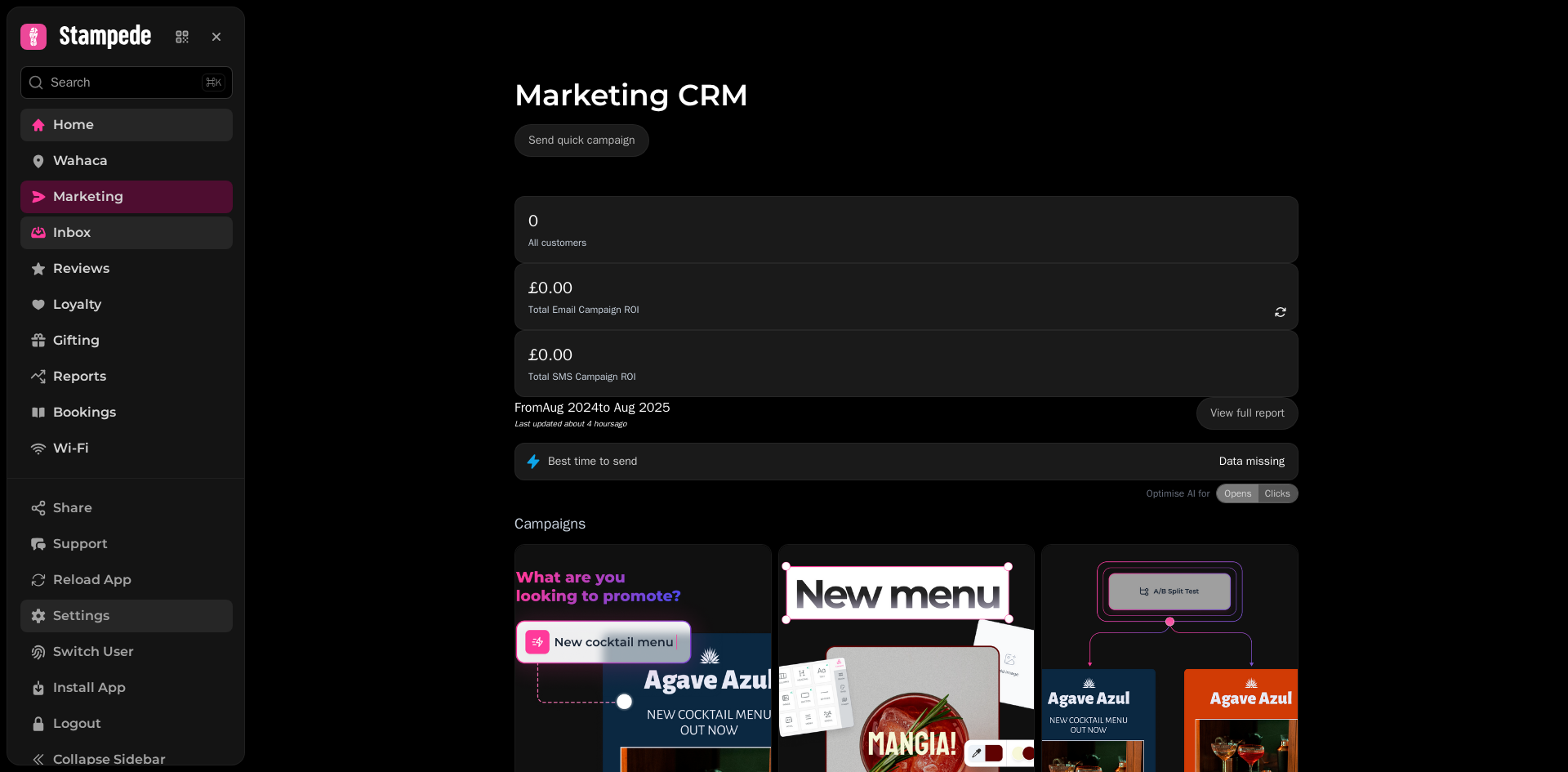 click on "Inbox" at bounding box center [127, 233] 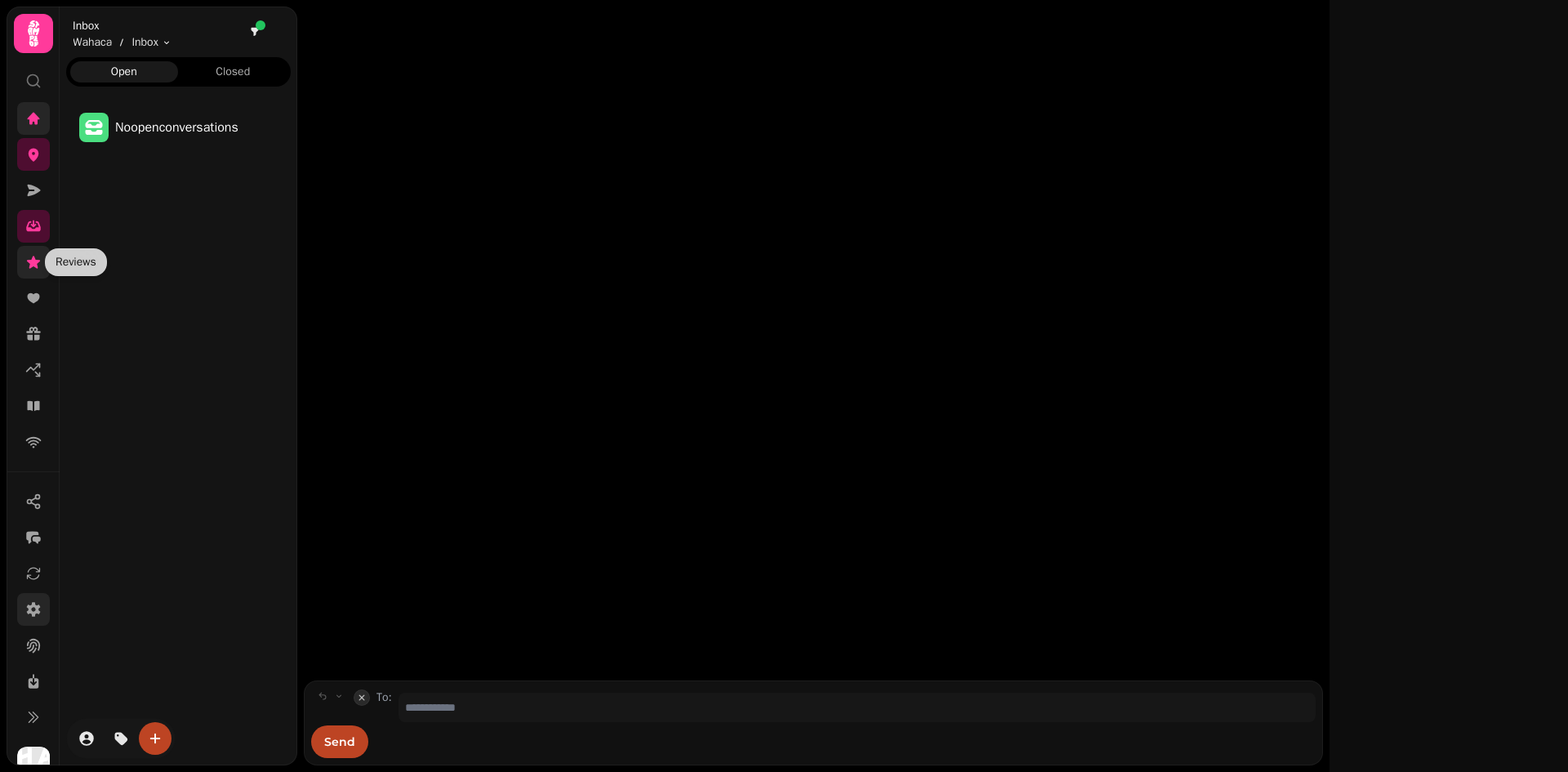 click 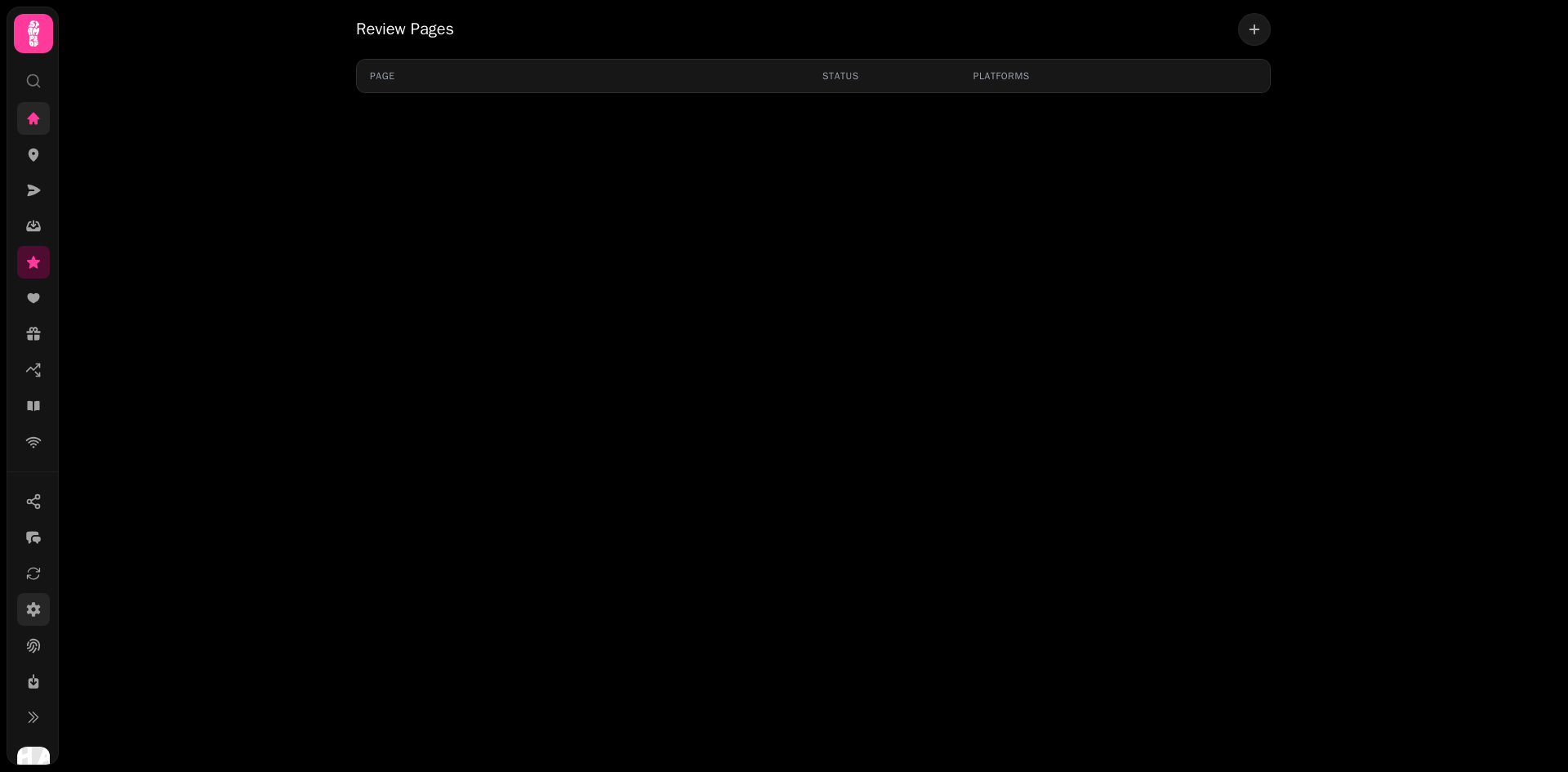 click 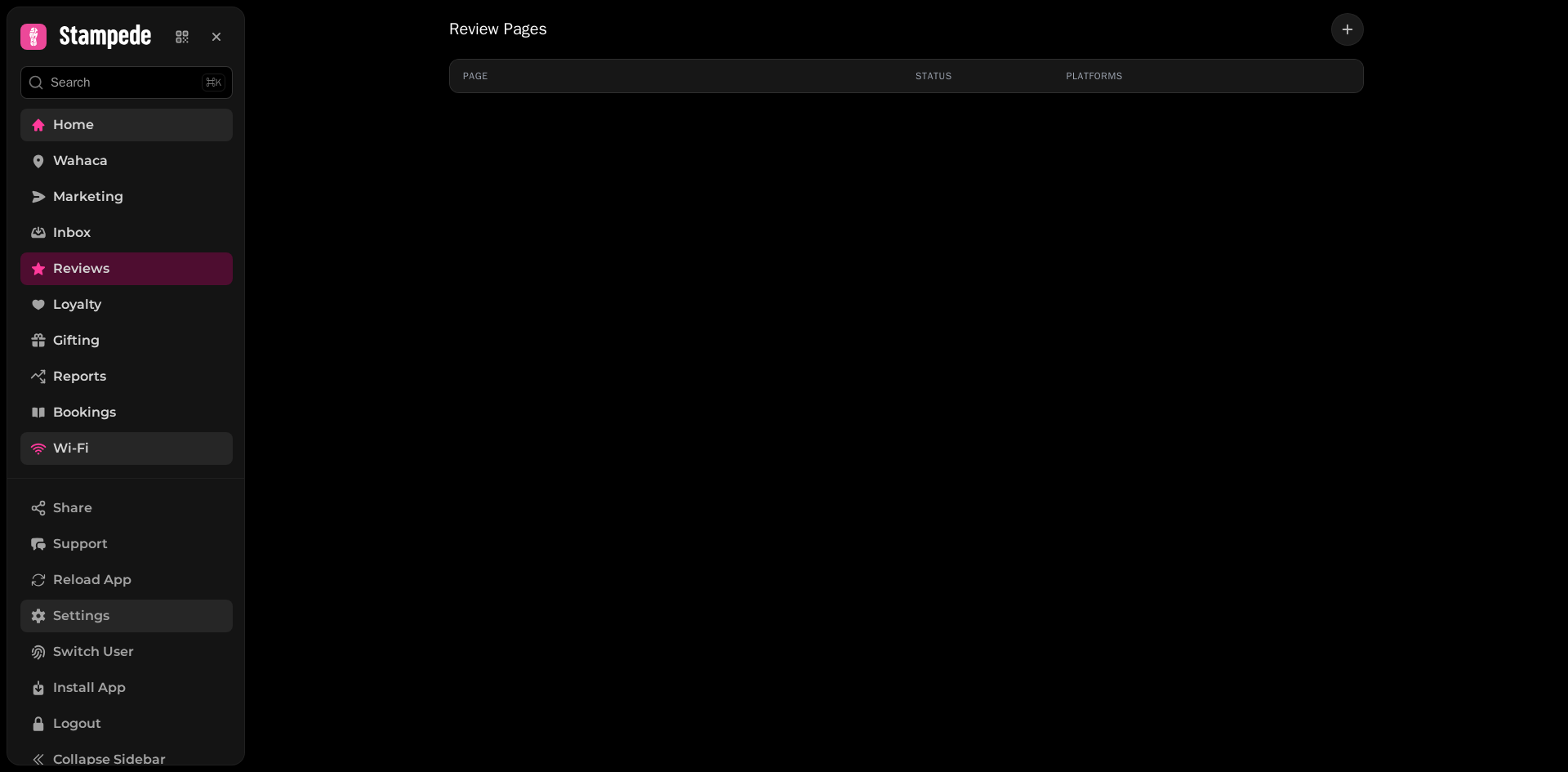 click on "Wi-Fi" at bounding box center [127, 448] 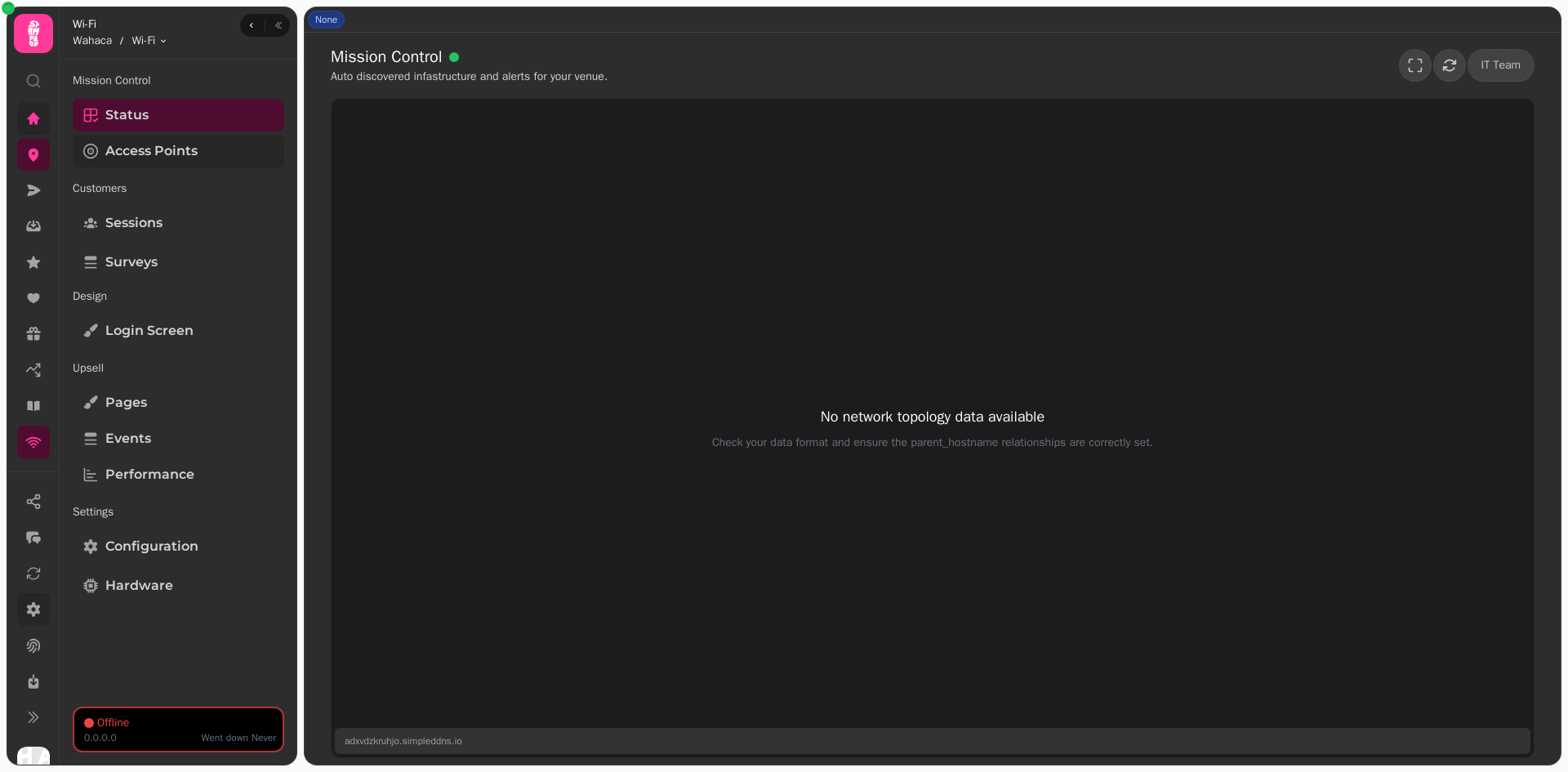 click on "Access Points" at bounding box center (151, 151) 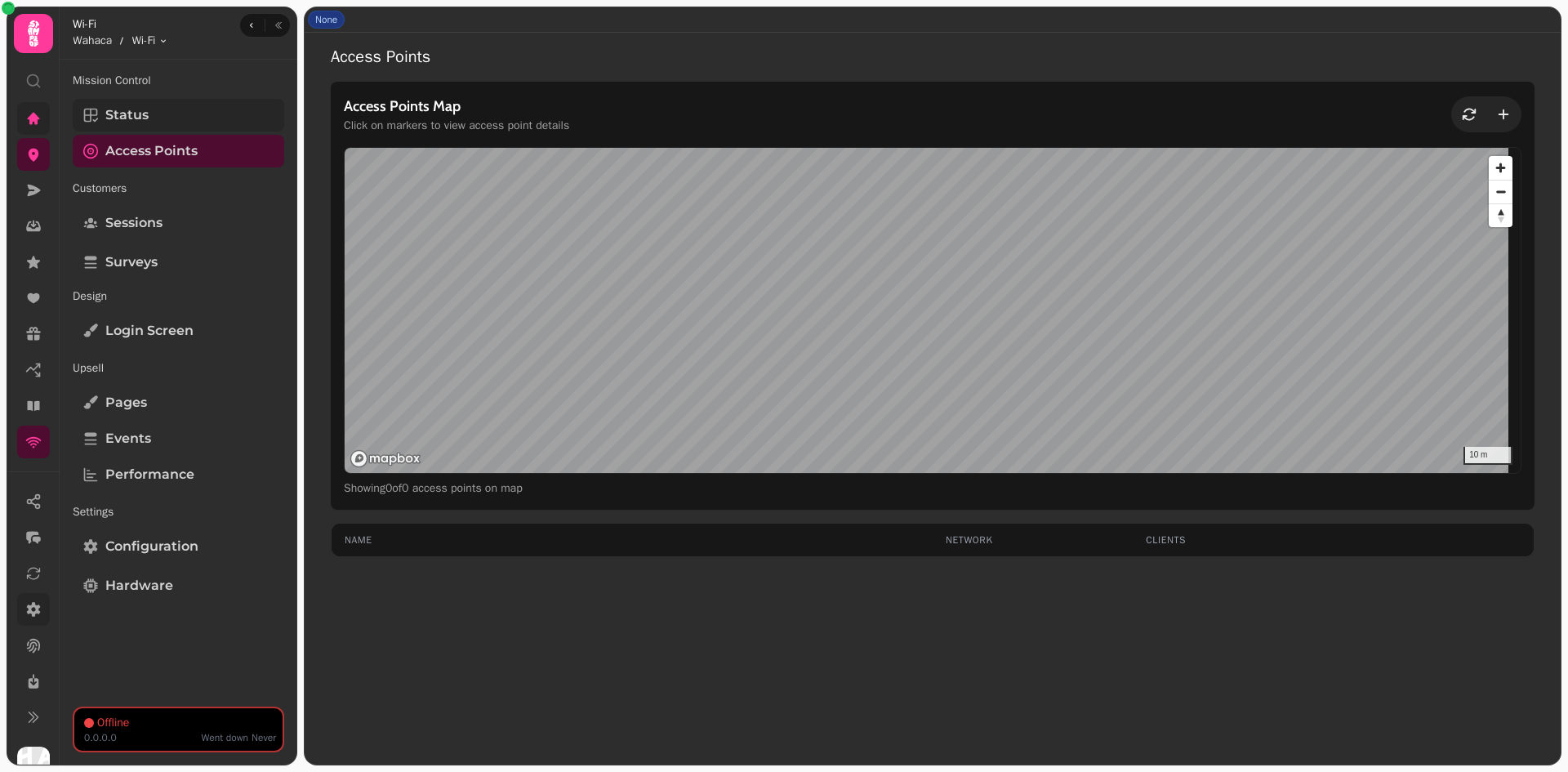 click on "Status" at bounding box center (178, 115) 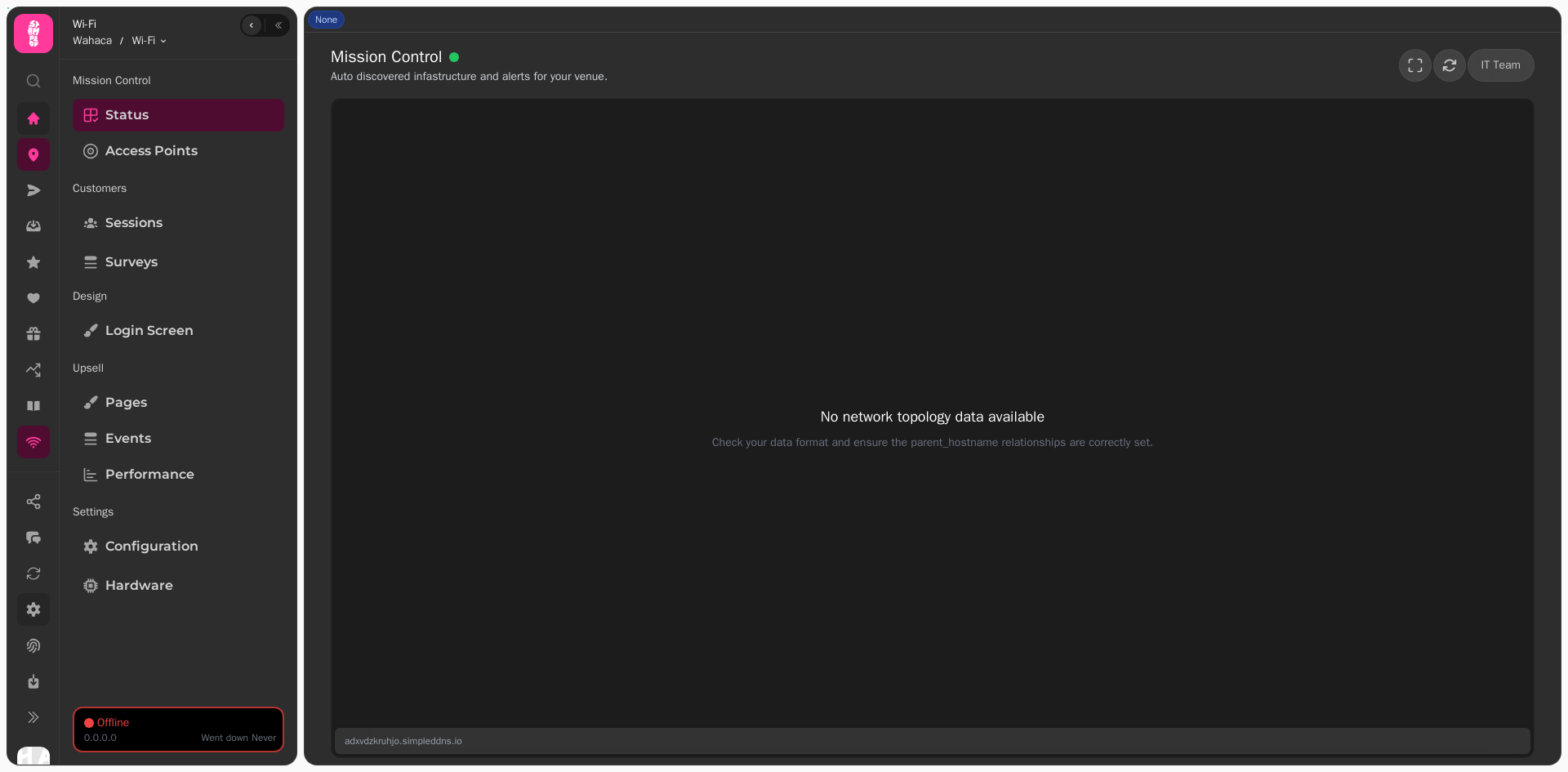 click 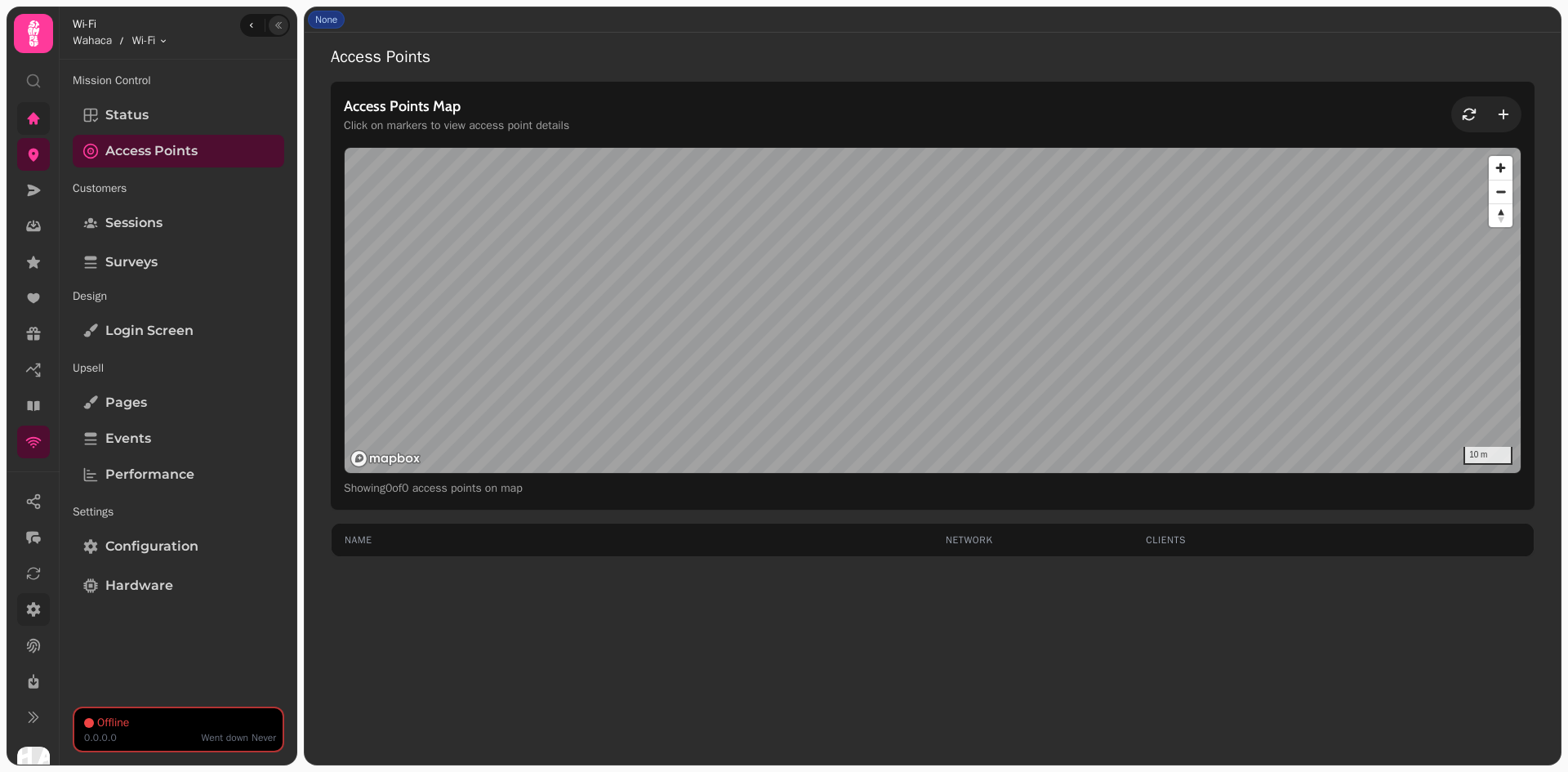 click at bounding box center (278, 25) 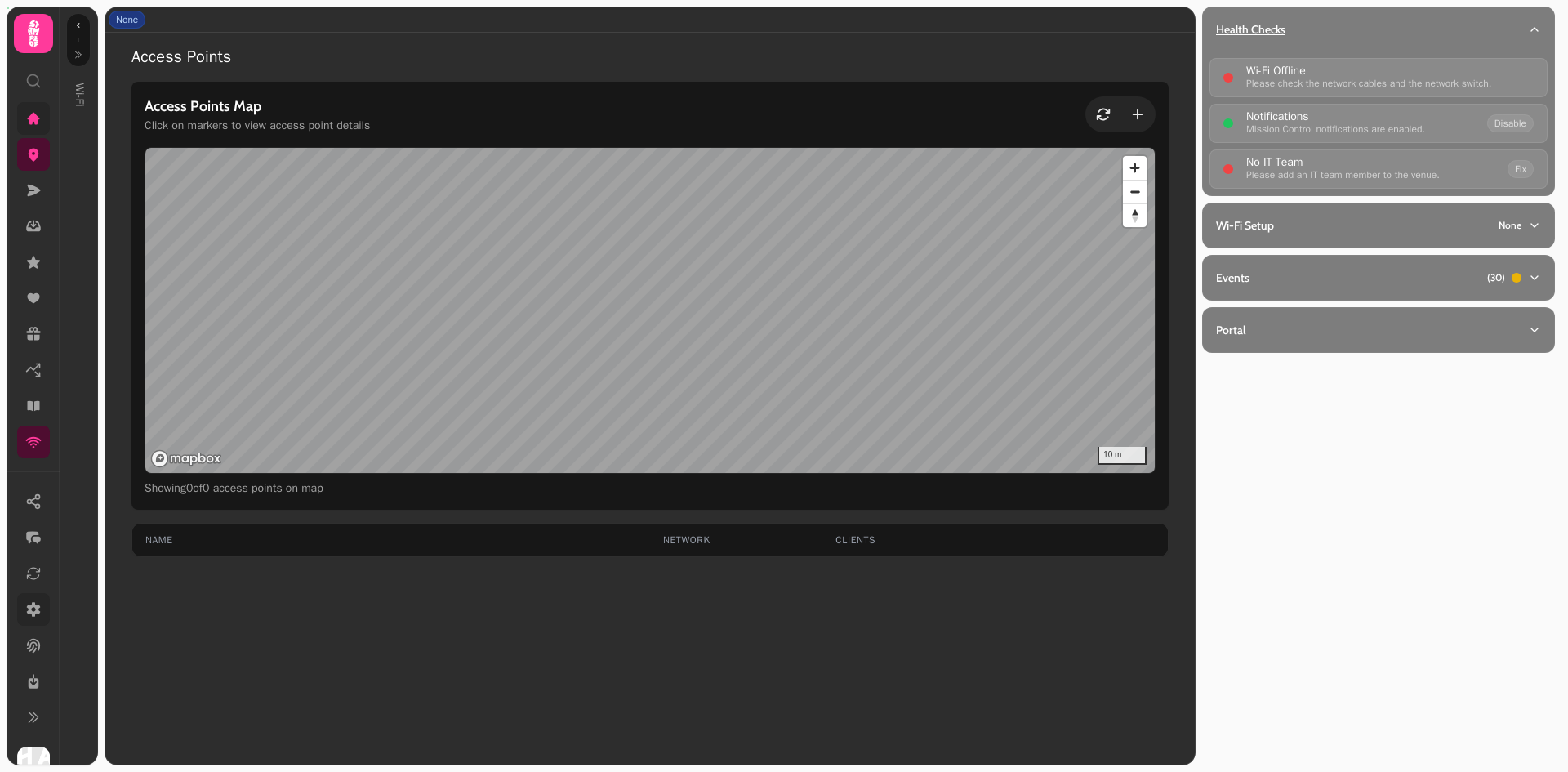 click 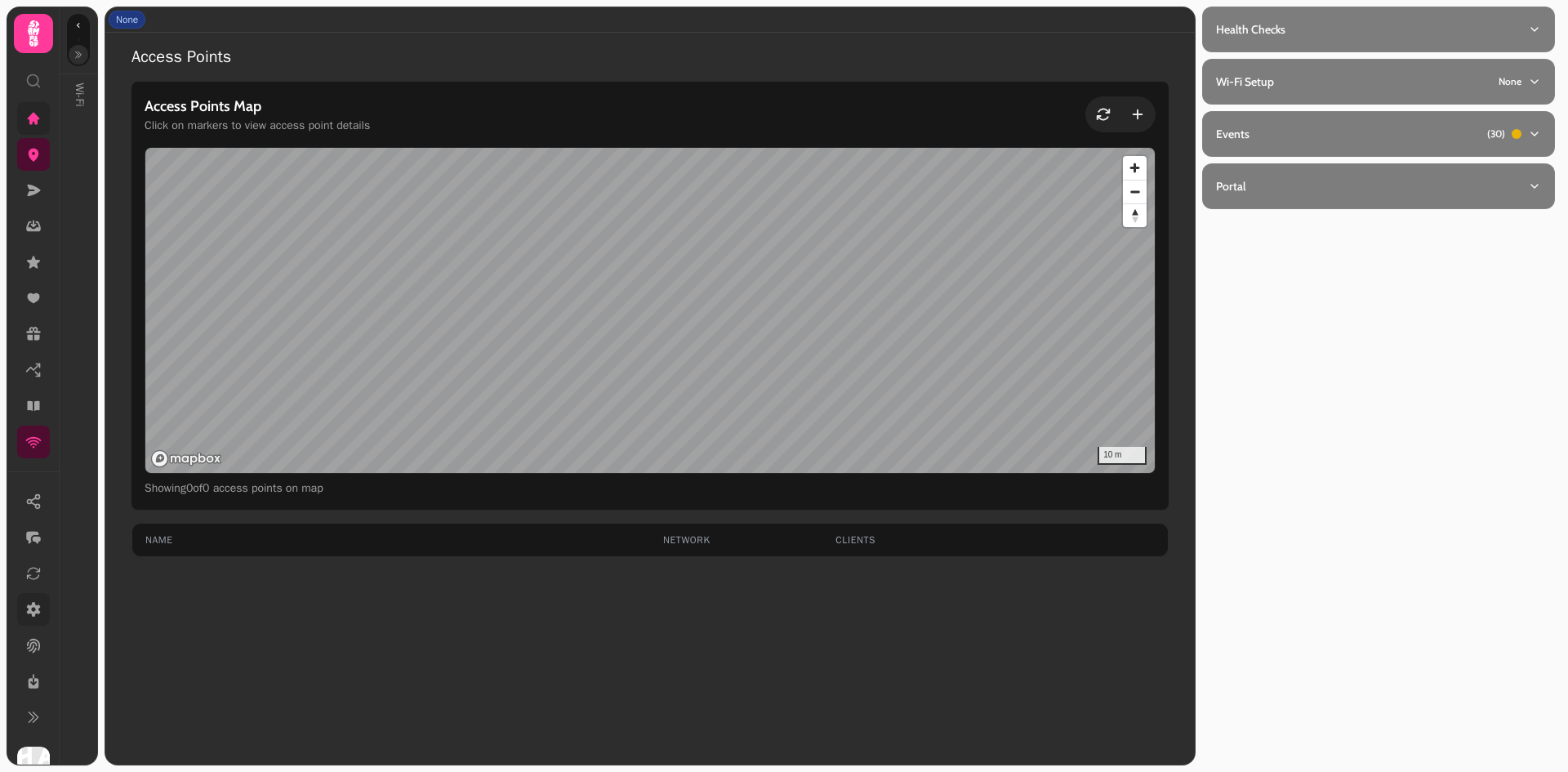 click at bounding box center (78, 55) 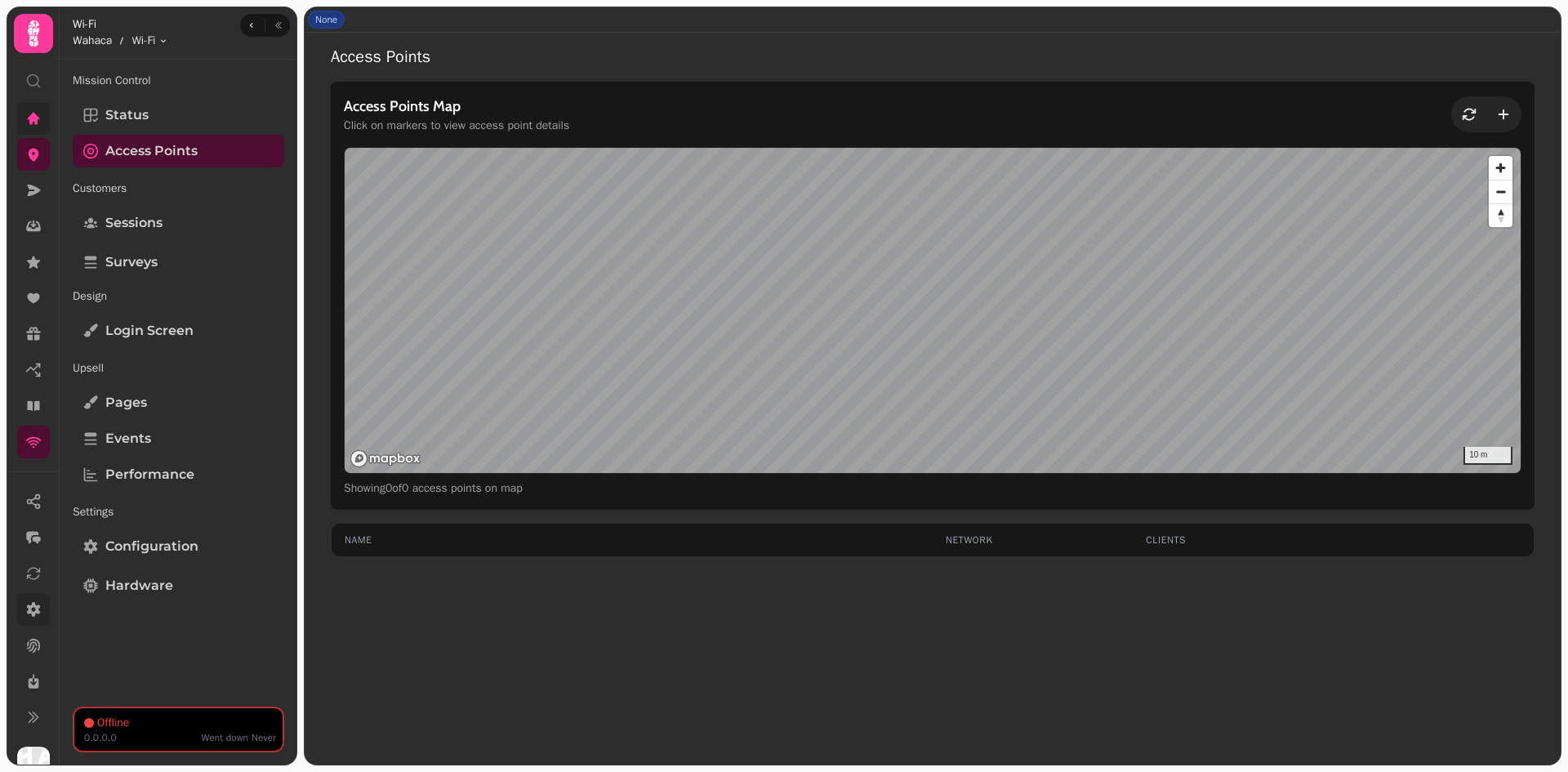 click on "Wahaca" at bounding box center (92, 41) 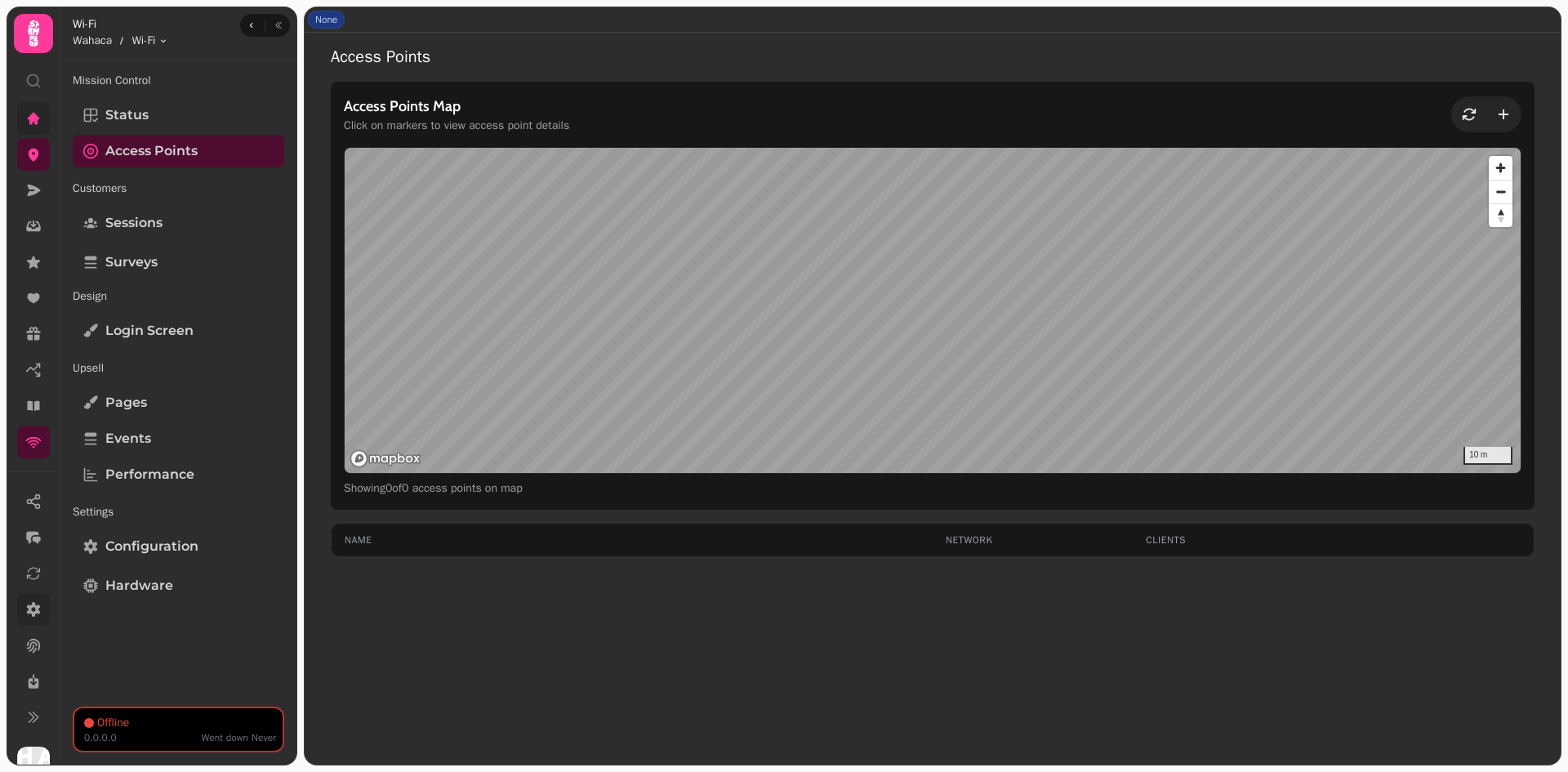 click at bounding box center [33, 118] 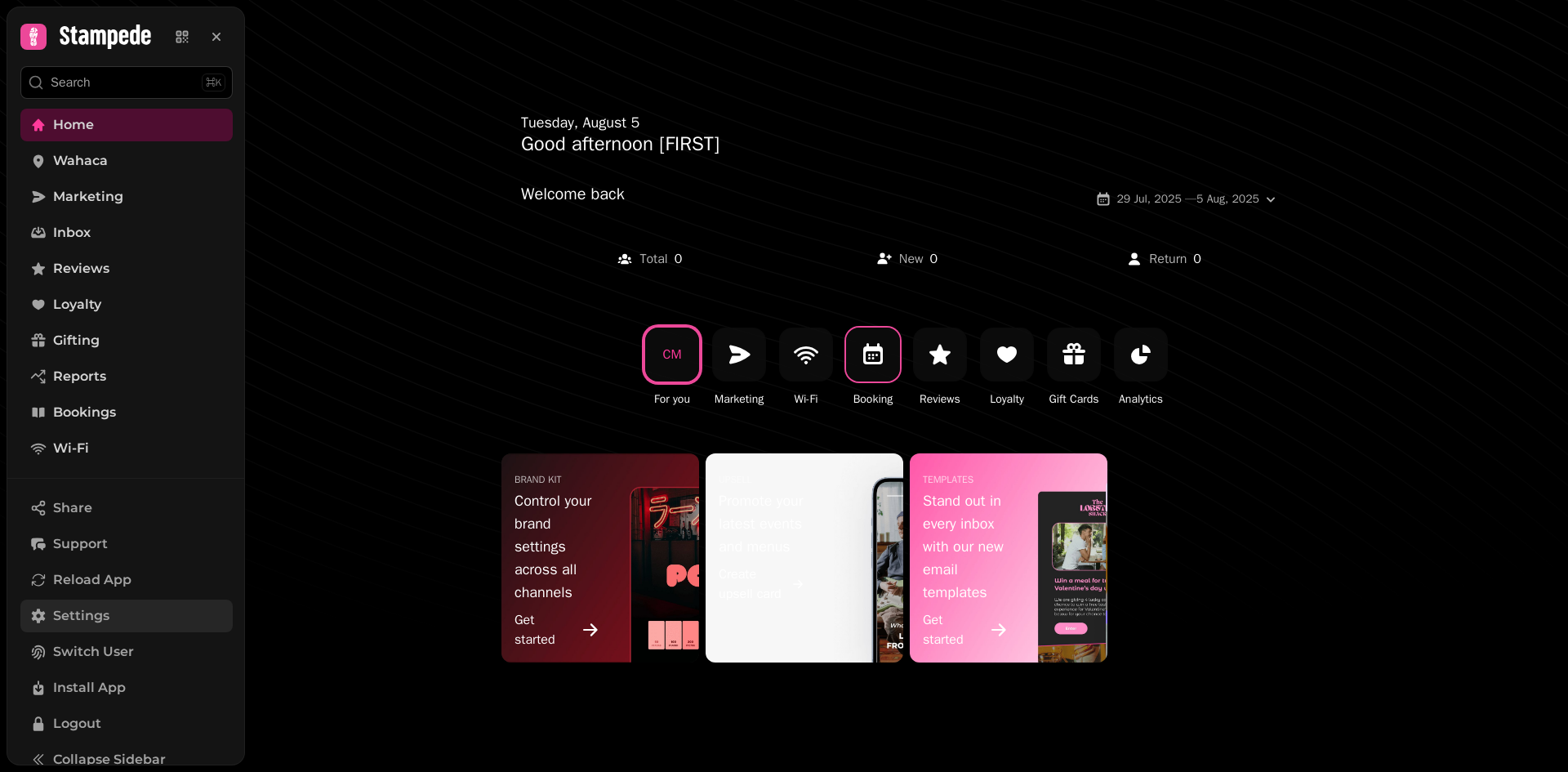 click 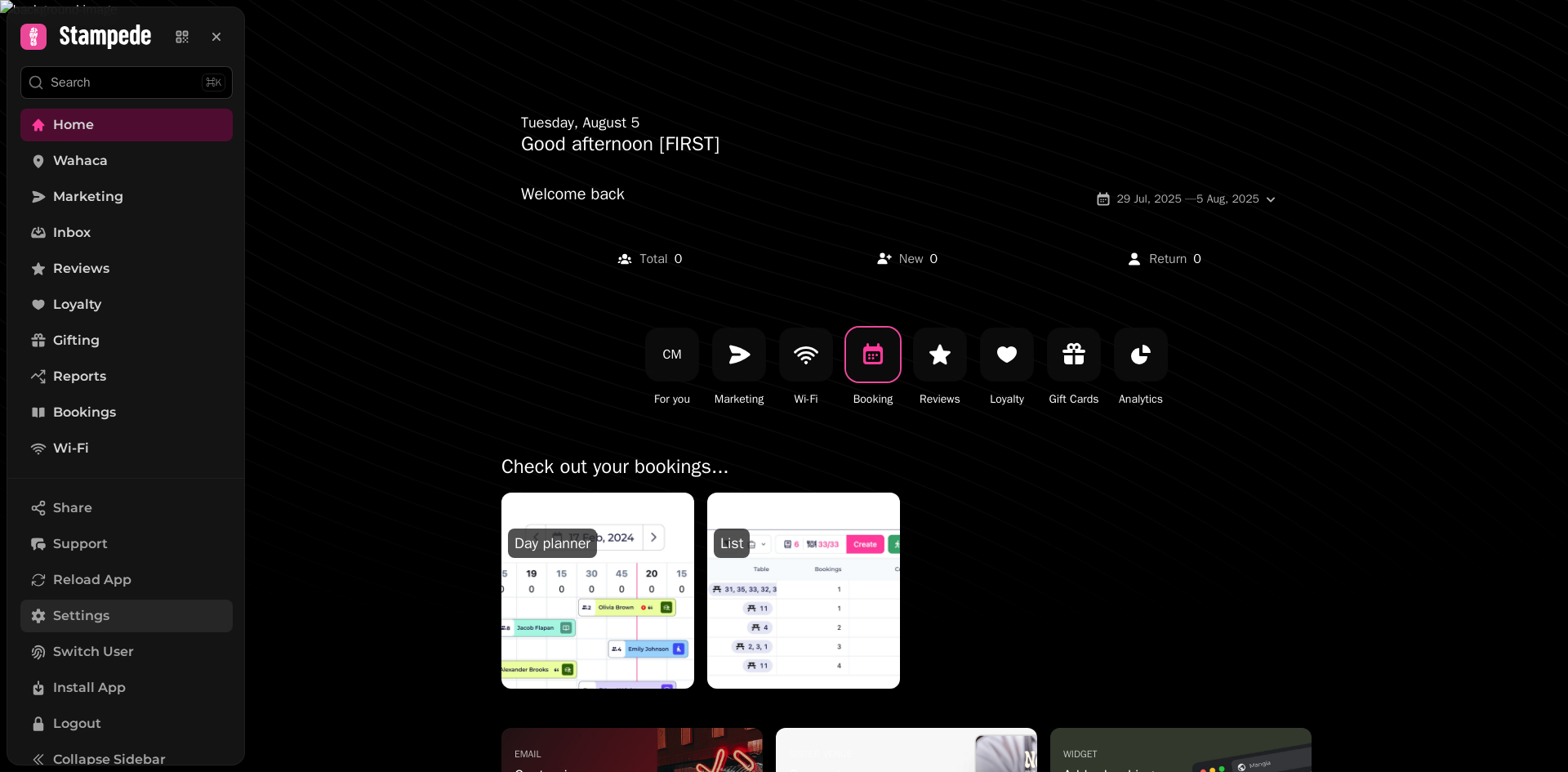 scroll, scrollTop: 211, scrollLeft: 0, axis: vertical 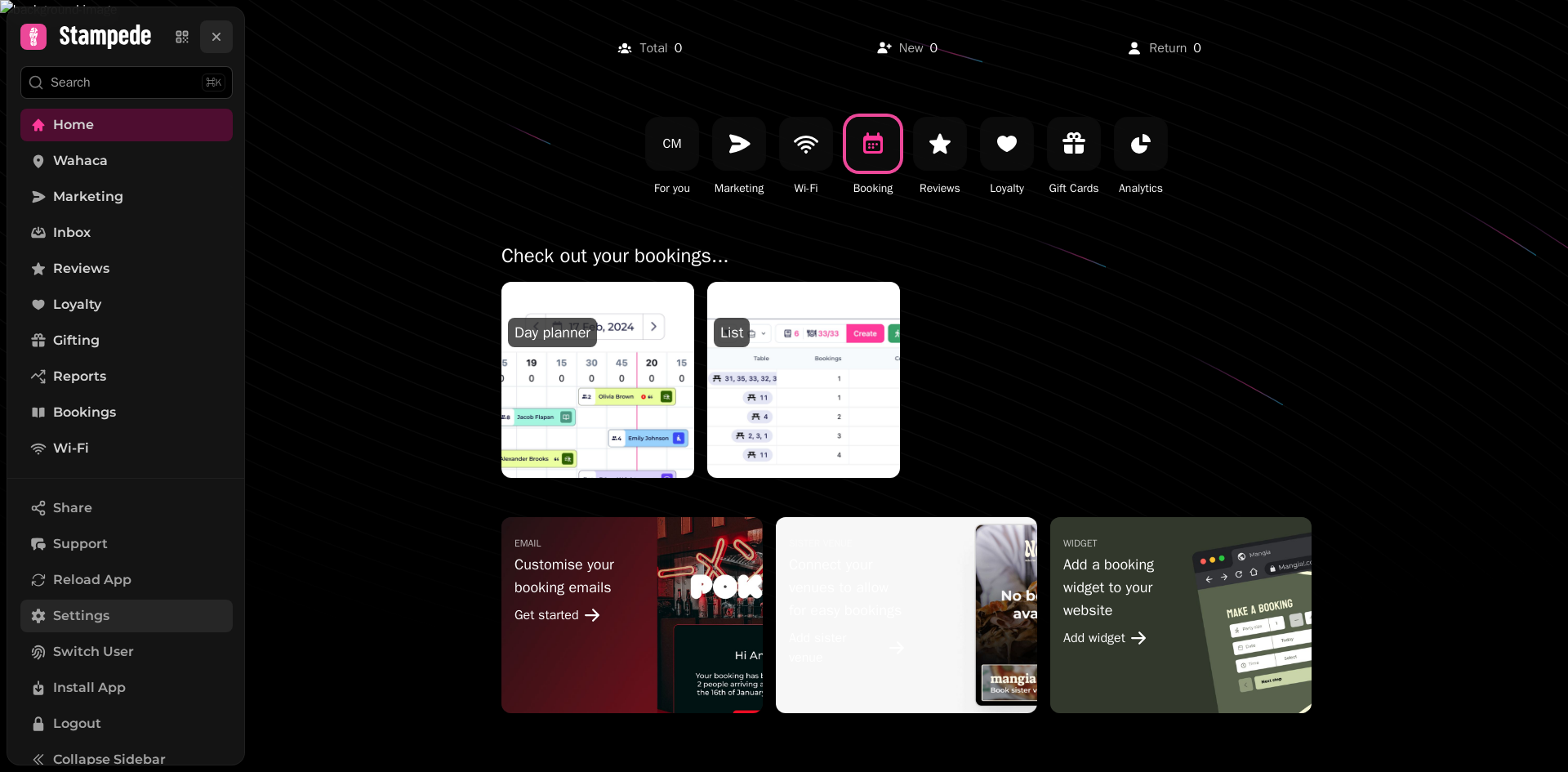 click 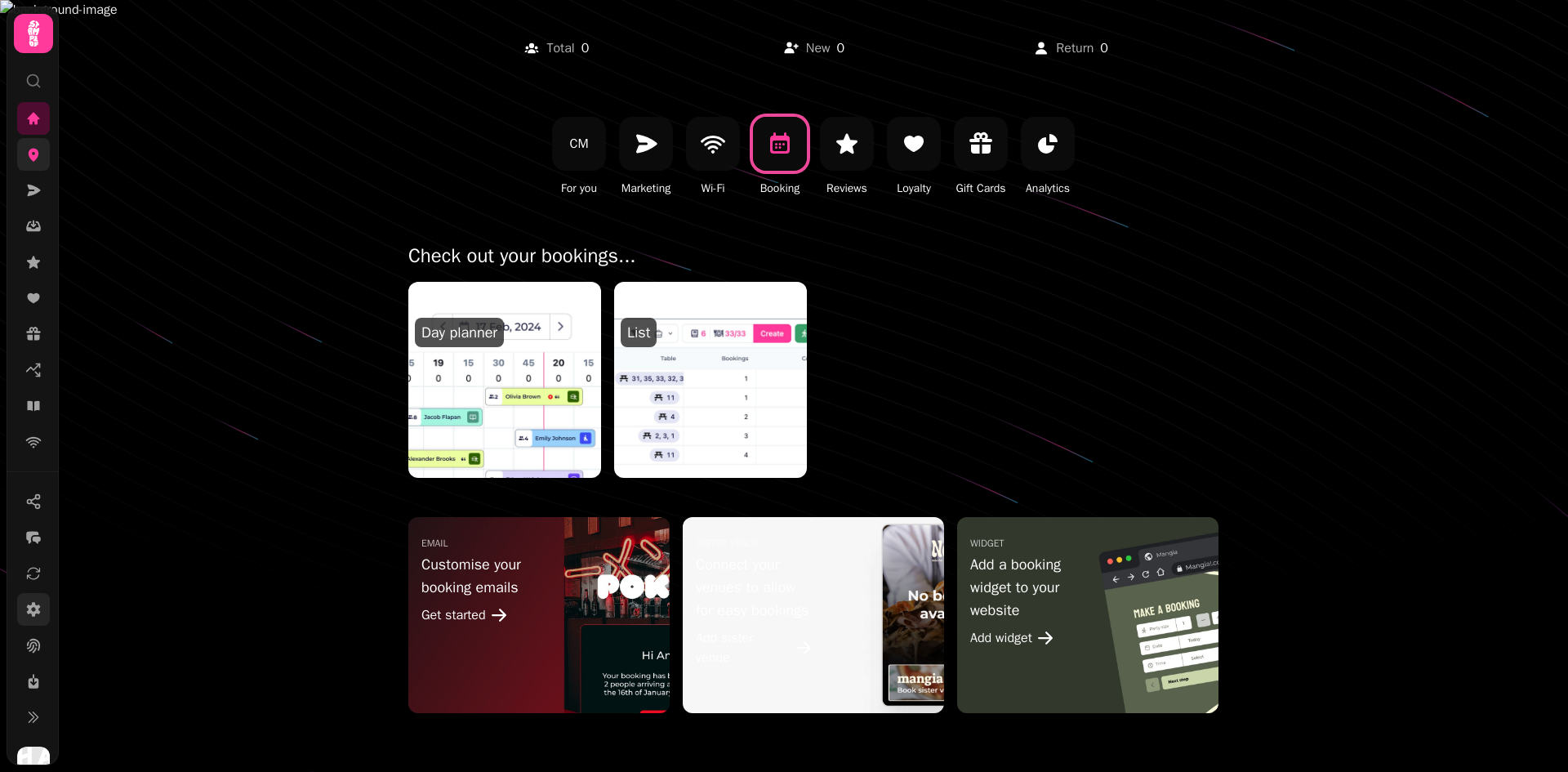 click 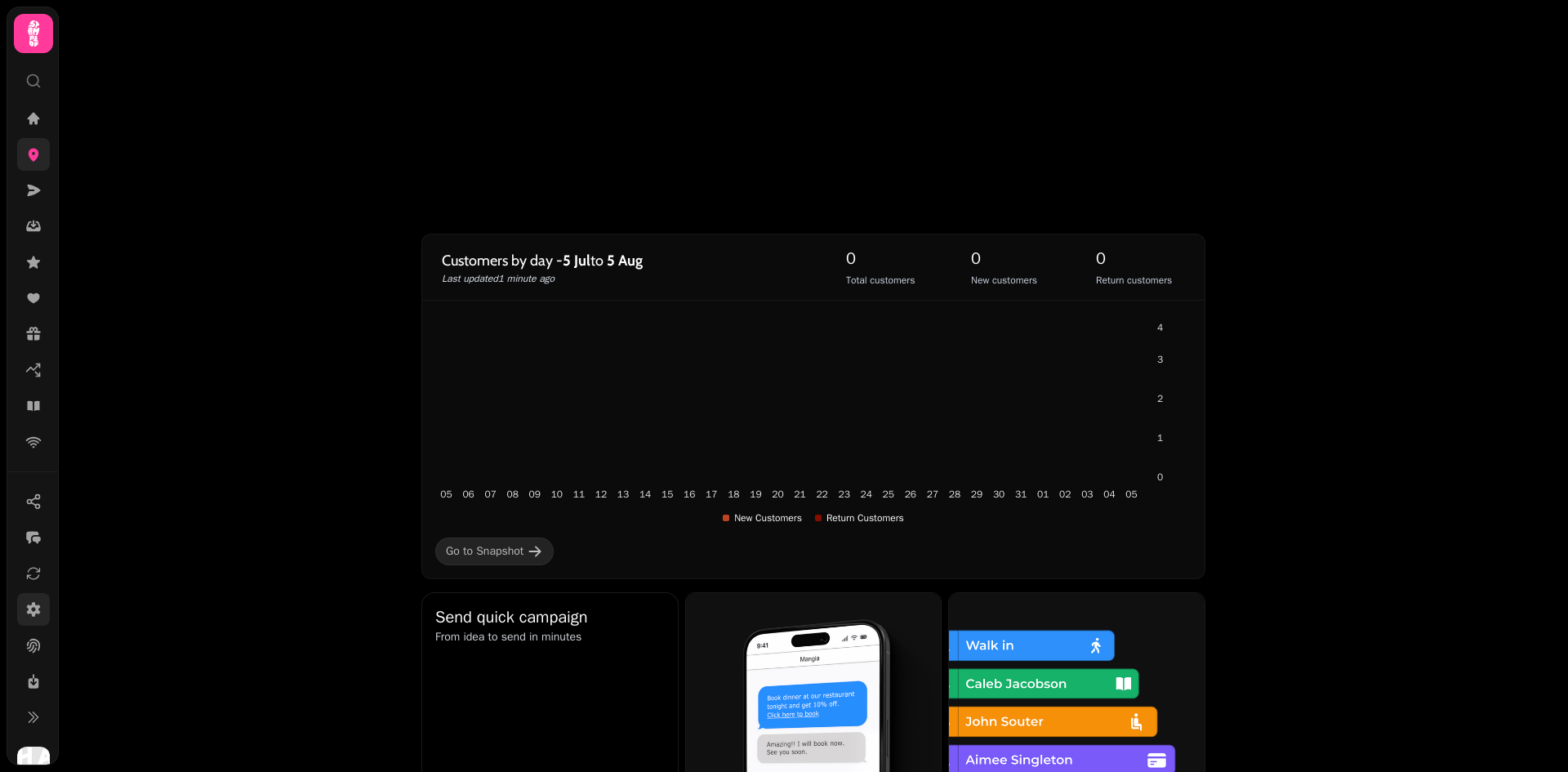 scroll, scrollTop: 0, scrollLeft: 0, axis: both 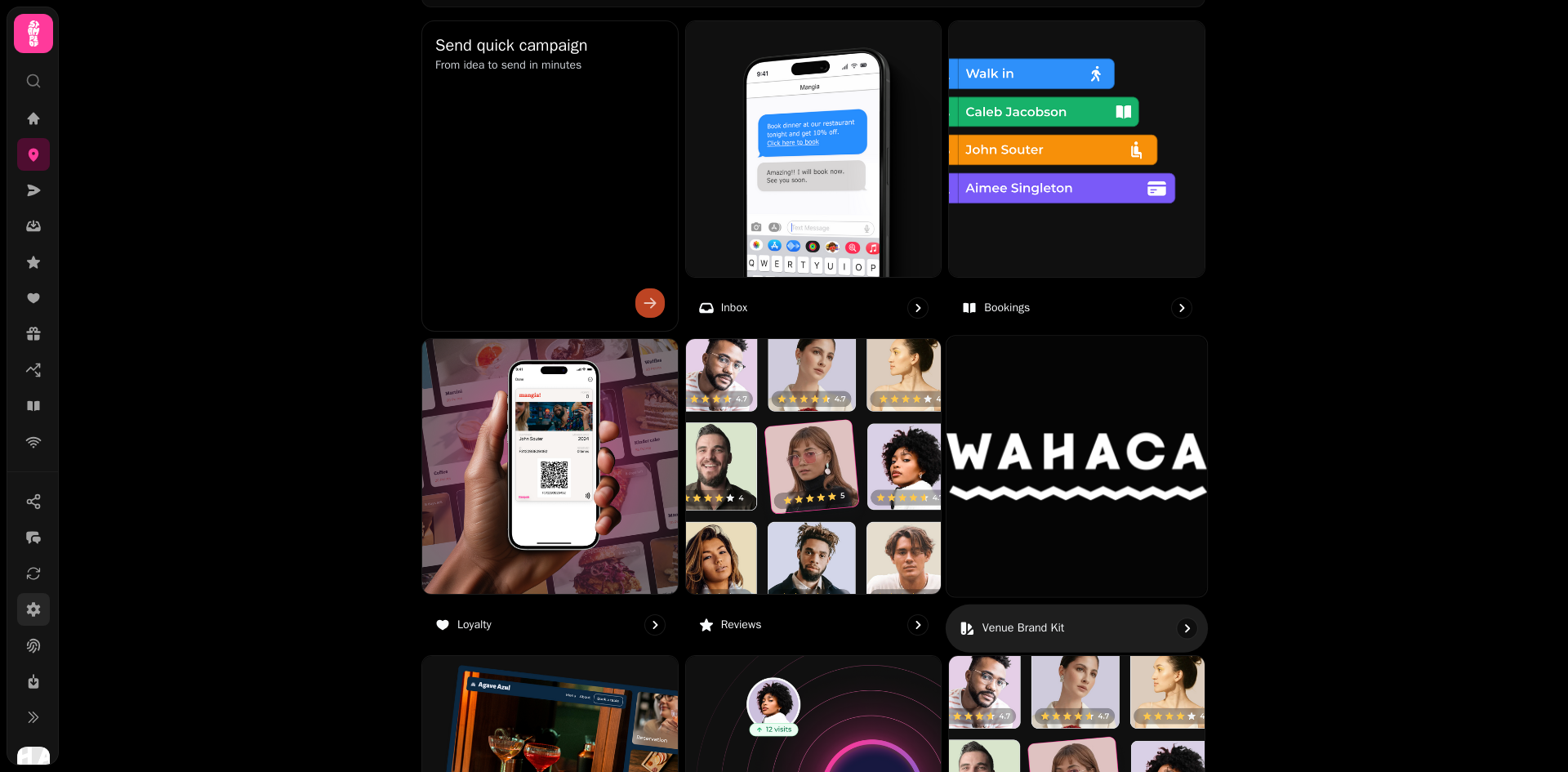 click on "Venue brand kit" at bounding box center (1076, 627) 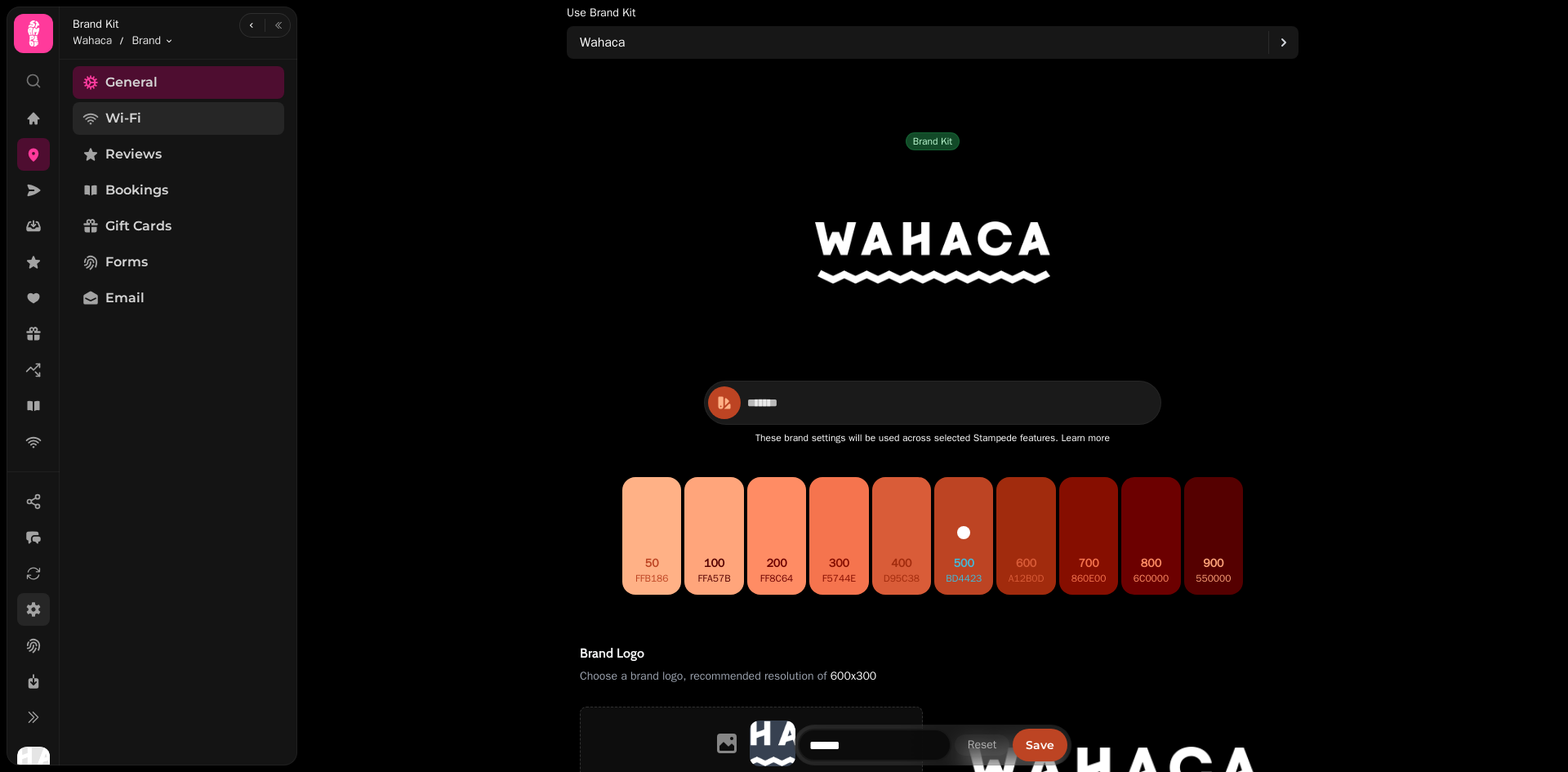 click on "Wi-Fi" at bounding box center [178, 118] 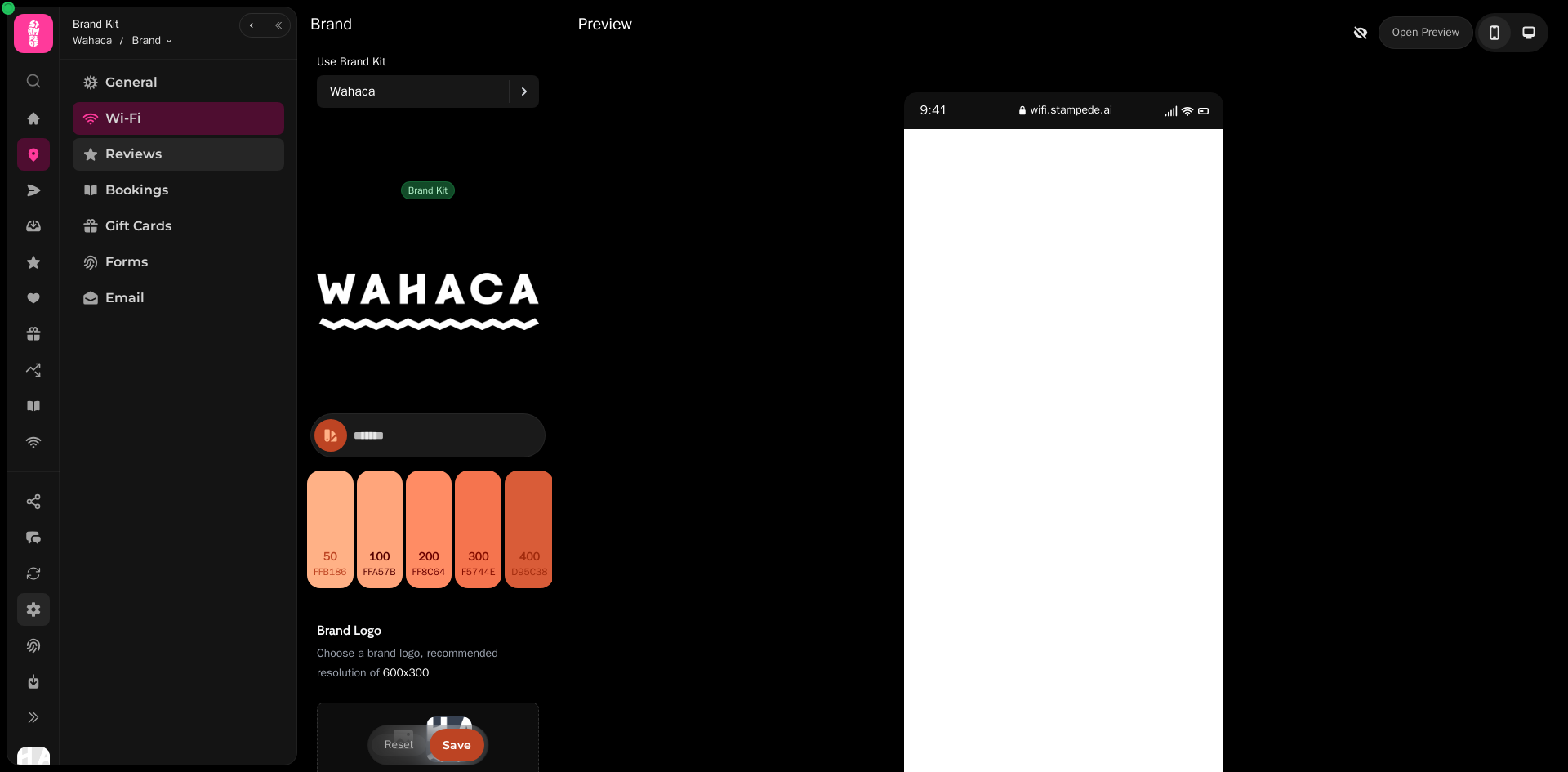 click on "Reviews" at bounding box center [178, 154] 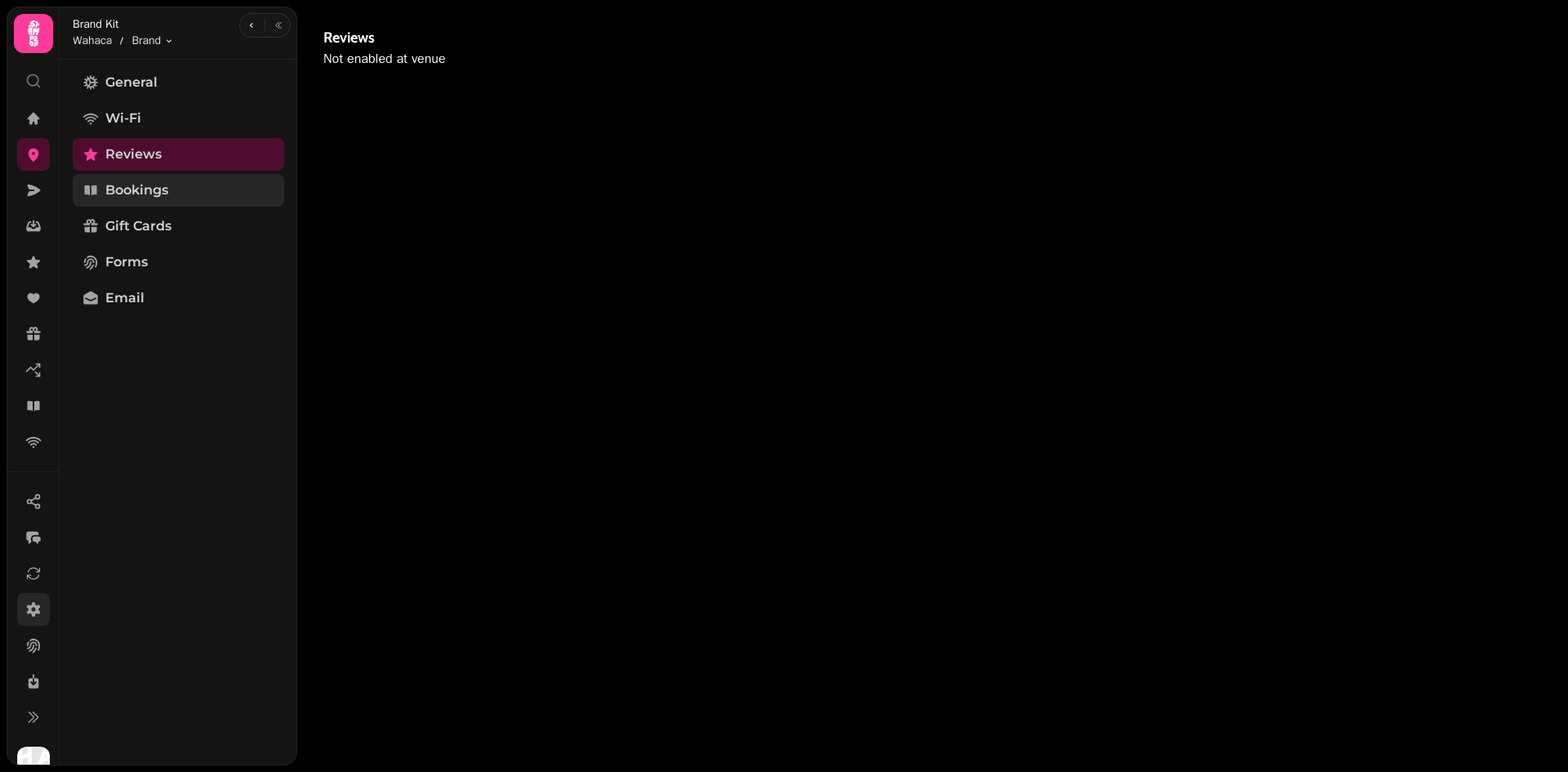 click on "Bookings" at bounding box center (178, 190) 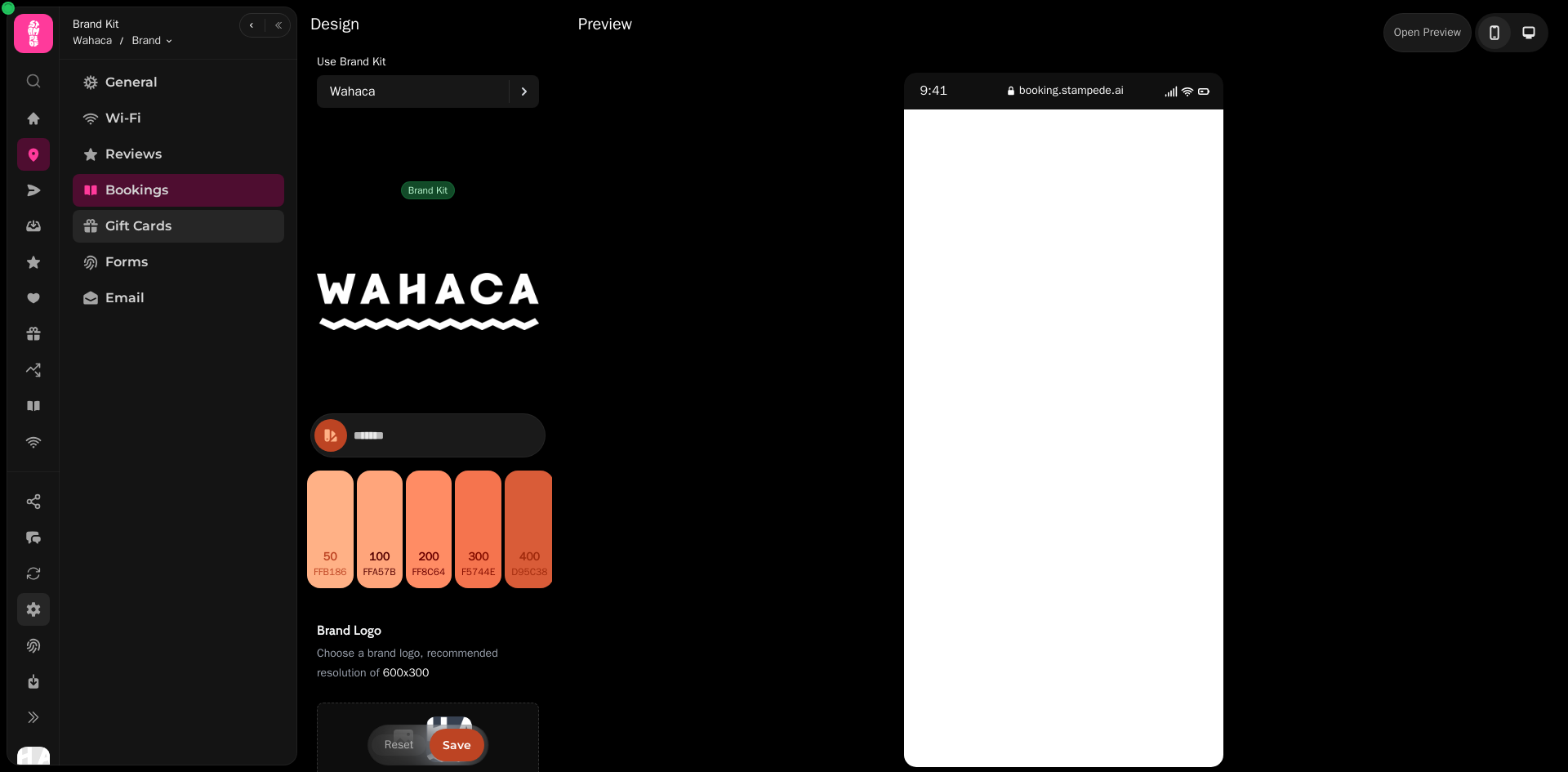 click on "Gift Cards" at bounding box center (178, 226) 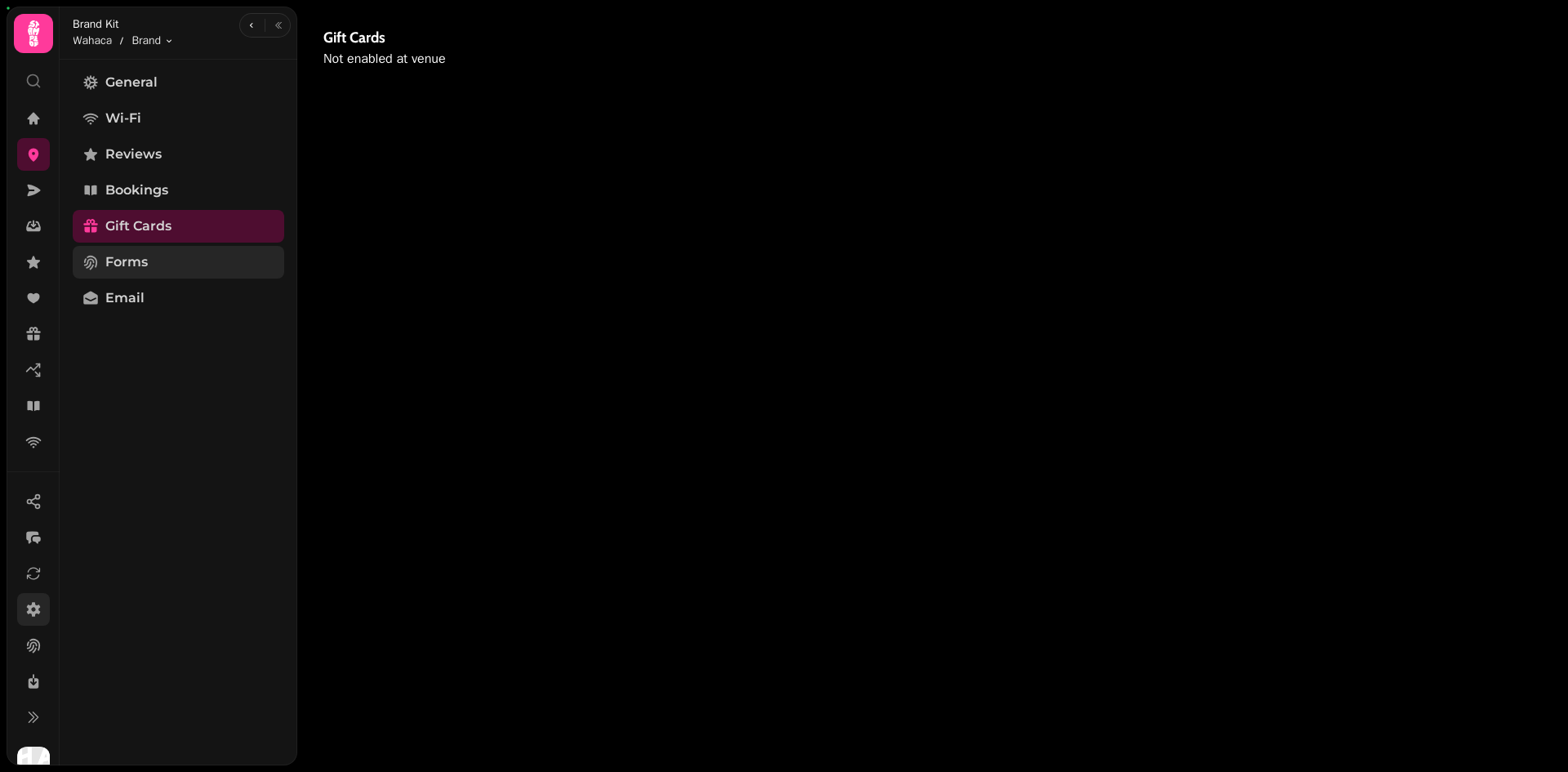 click on "Forms" at bounding box center (178, 262) 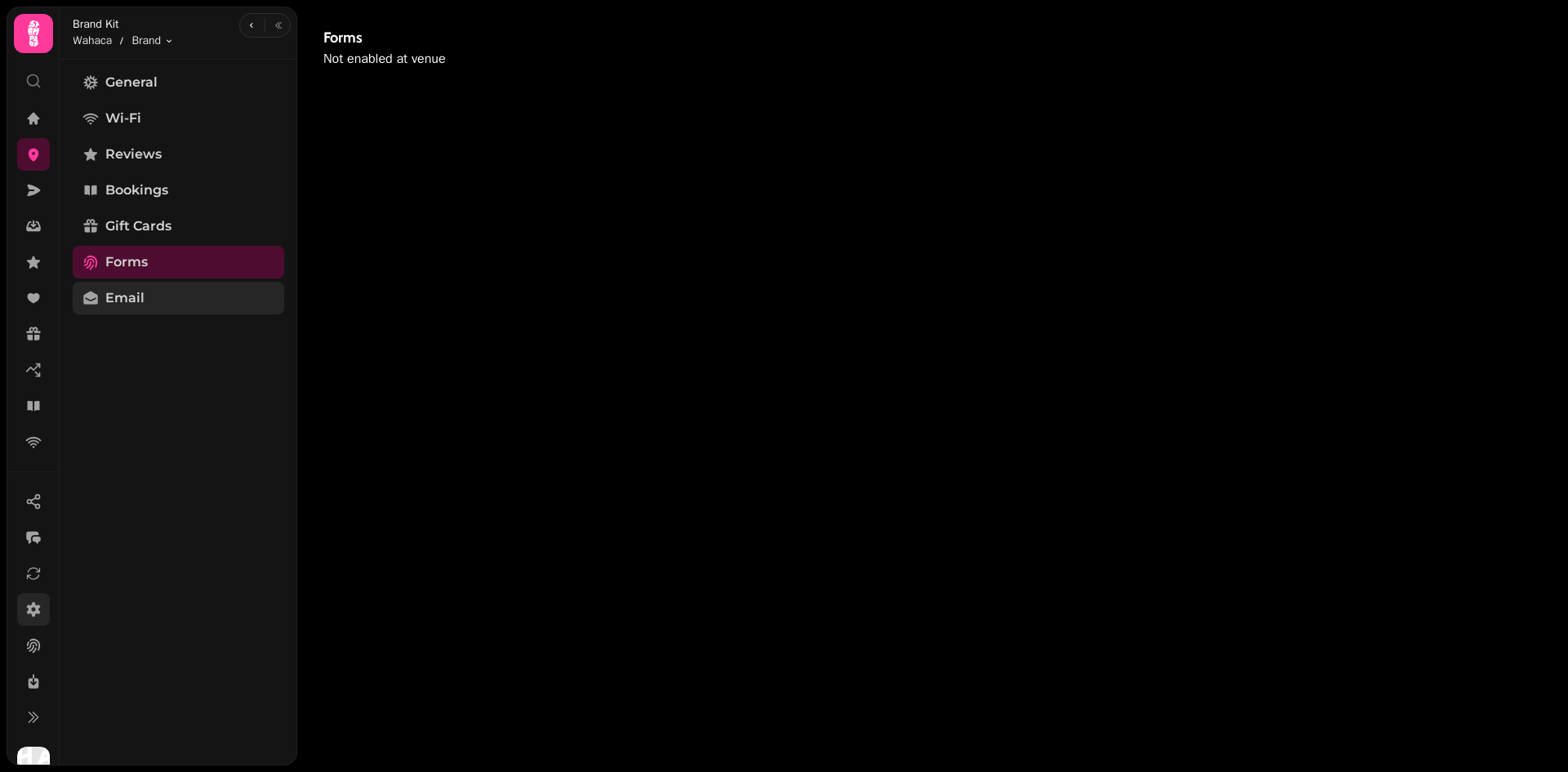 click on "Email" at bounding box center [178, 298] 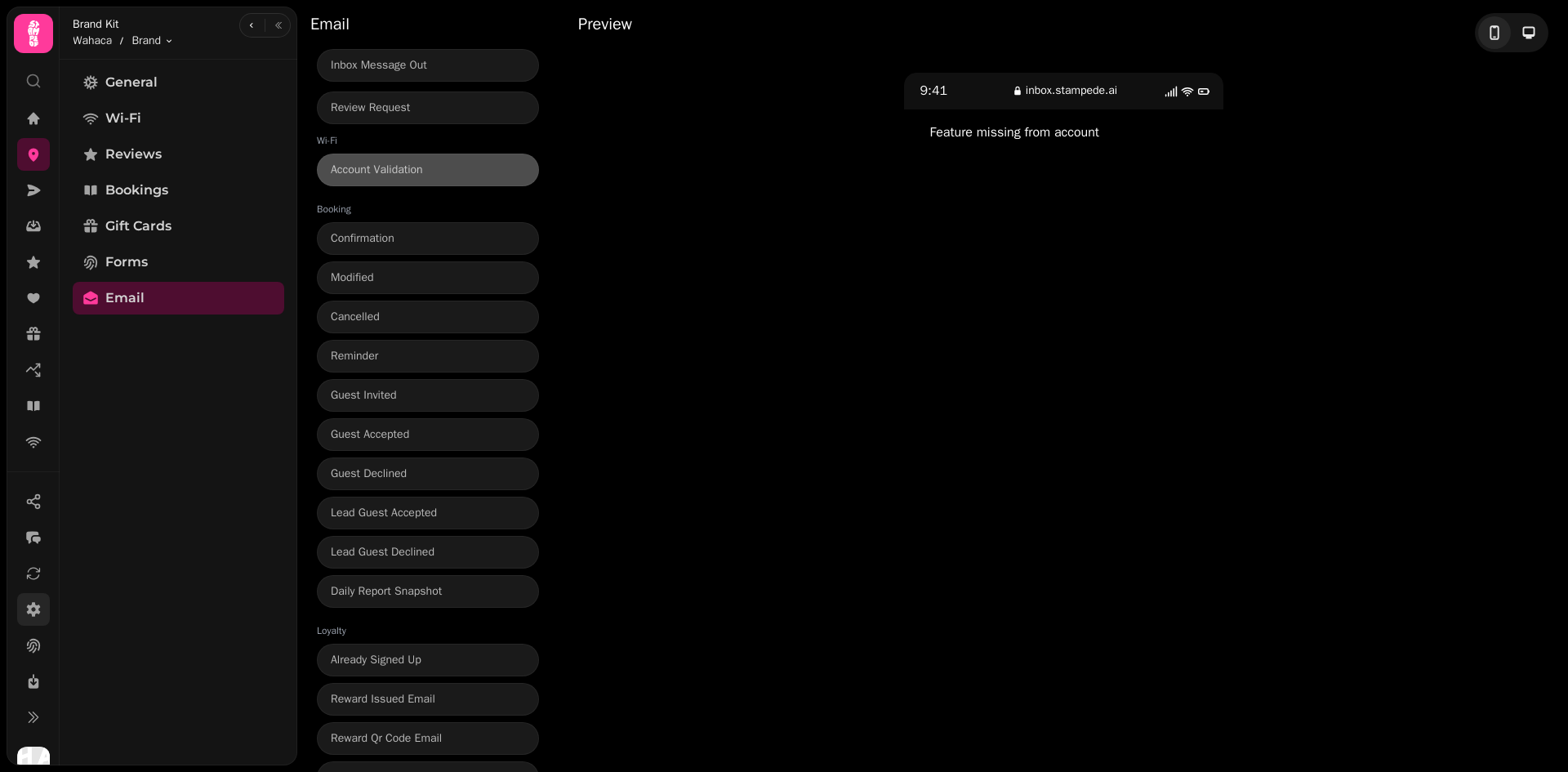 click on "General Wi-Fi Reviews Bookings Gift Cards Forms Email" at bounding box center (178, 413) 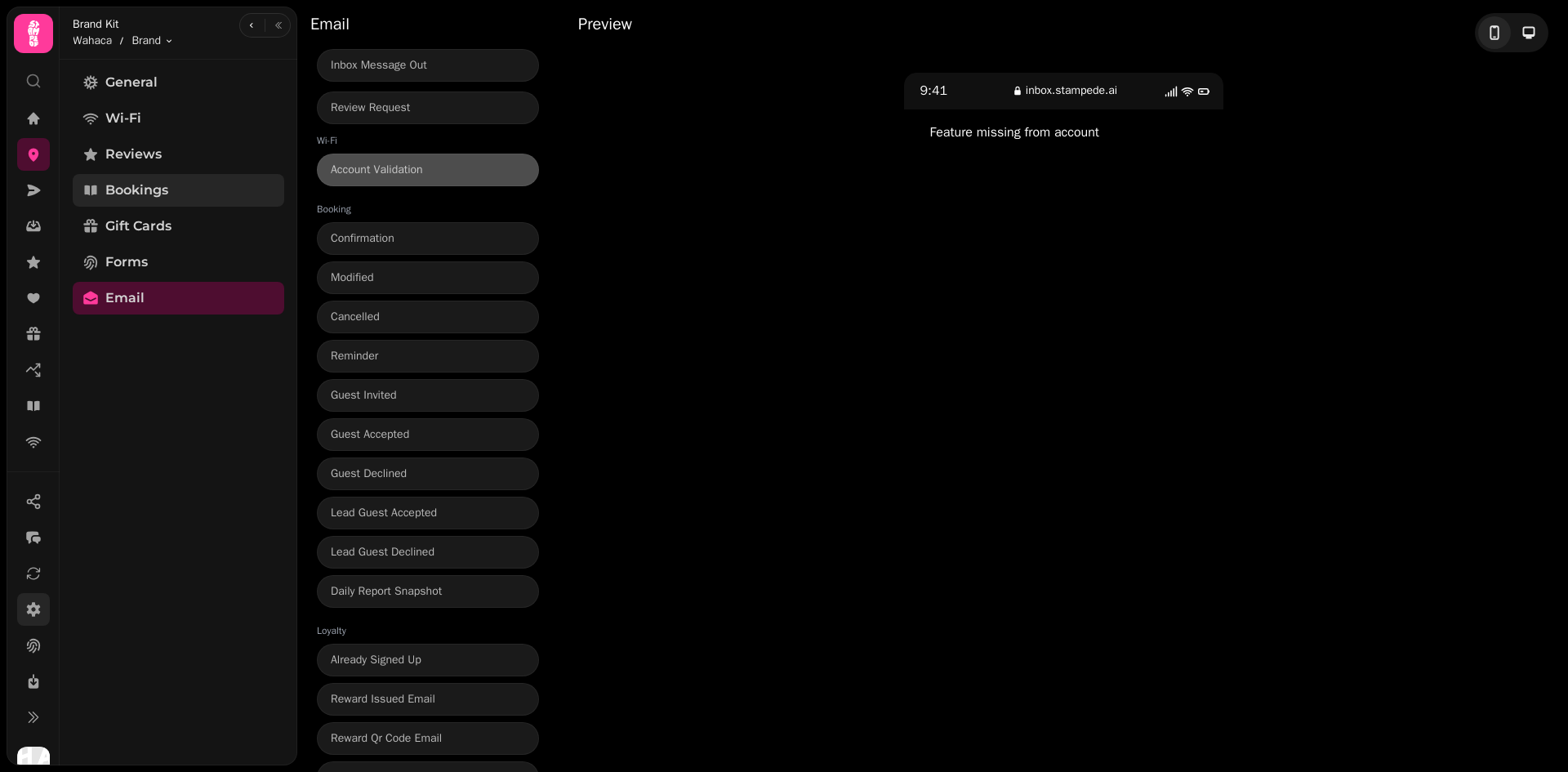 click on "Bookings" at bounding box center [136, 190] 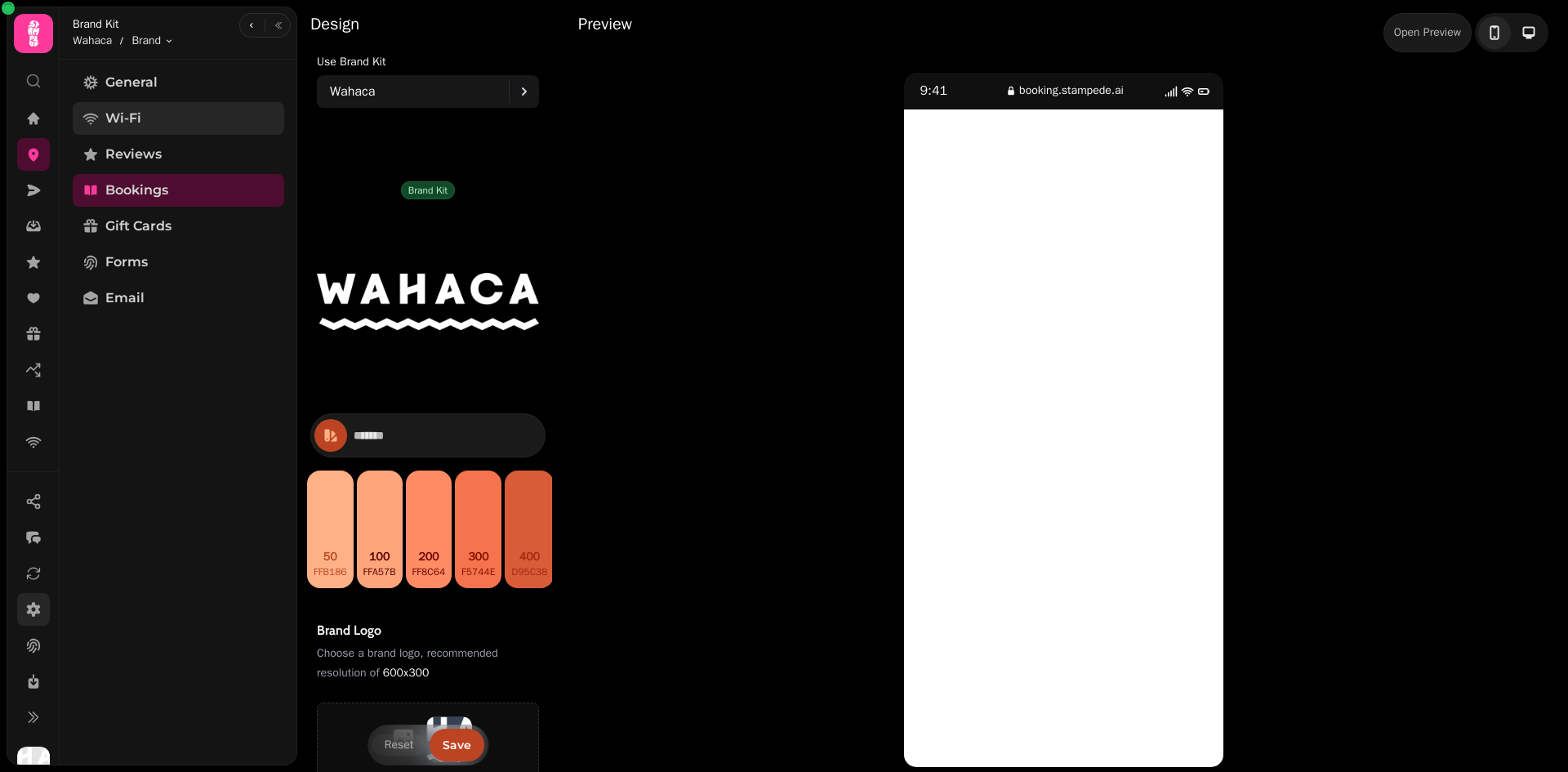 click on "Wi-Fi" at bounding box center [178, 118] 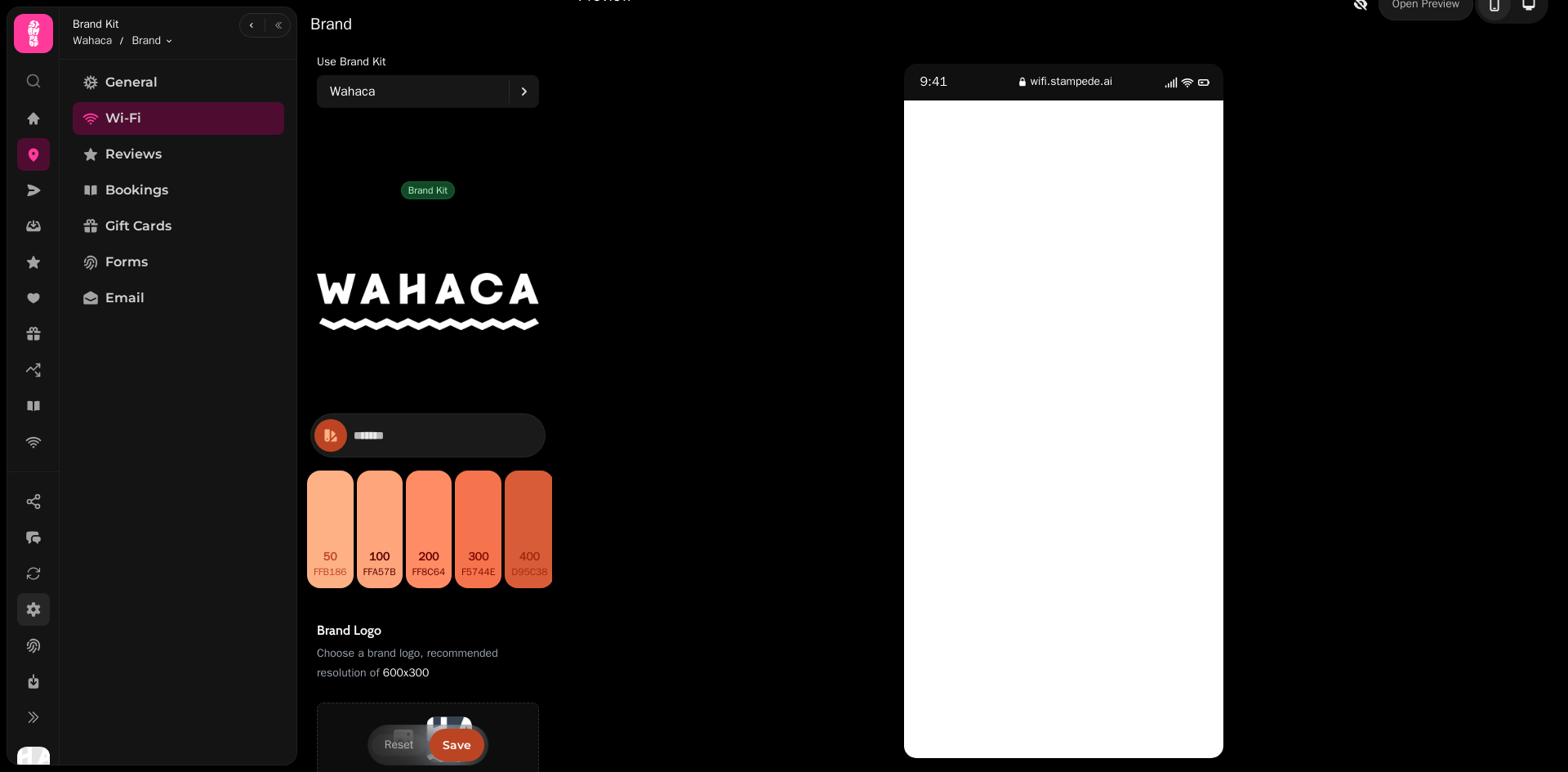 scroll, scrollTop: 0, scrollLeft: 0, axis: both 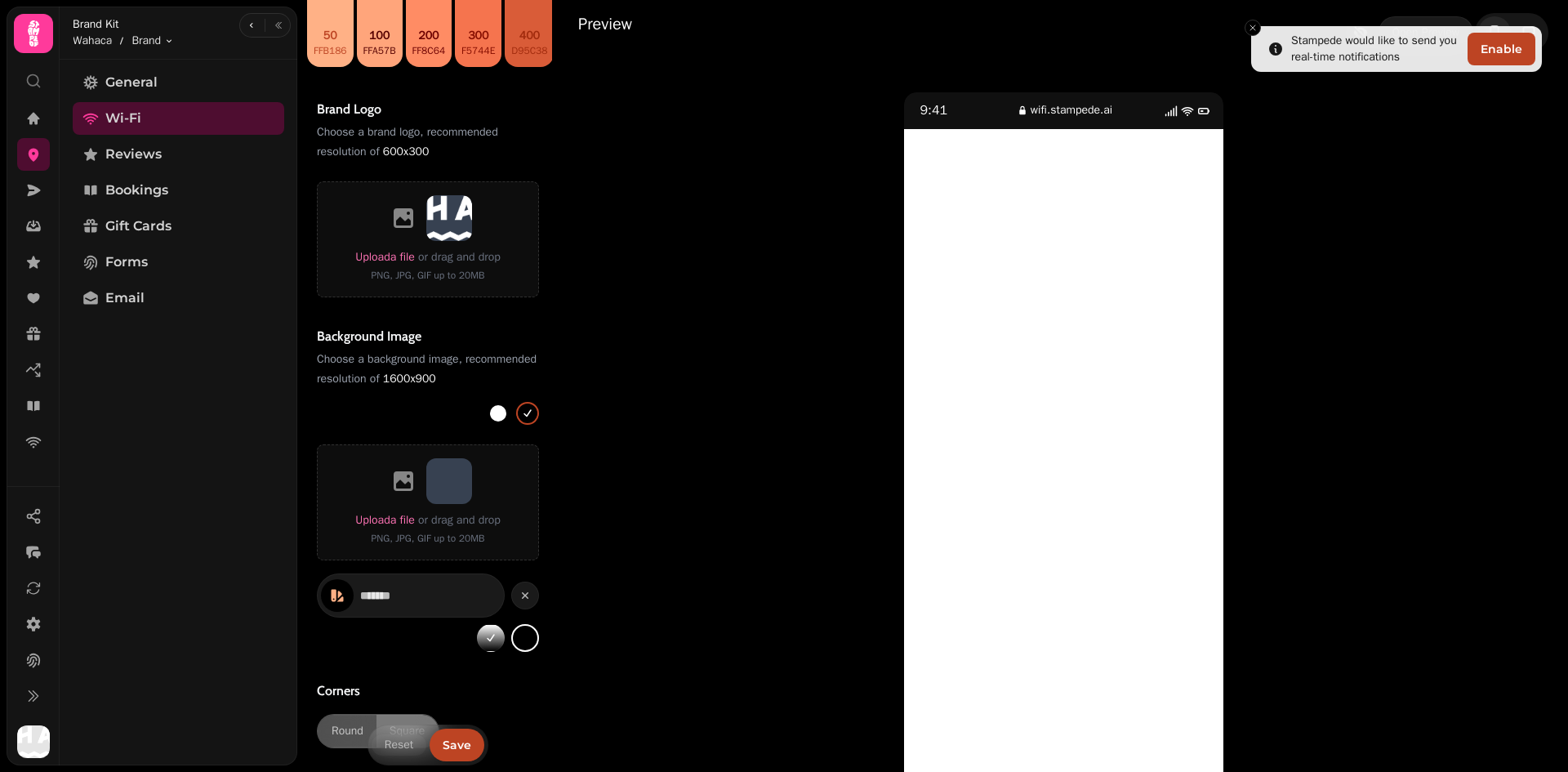 click at bounding box center (498, 413) 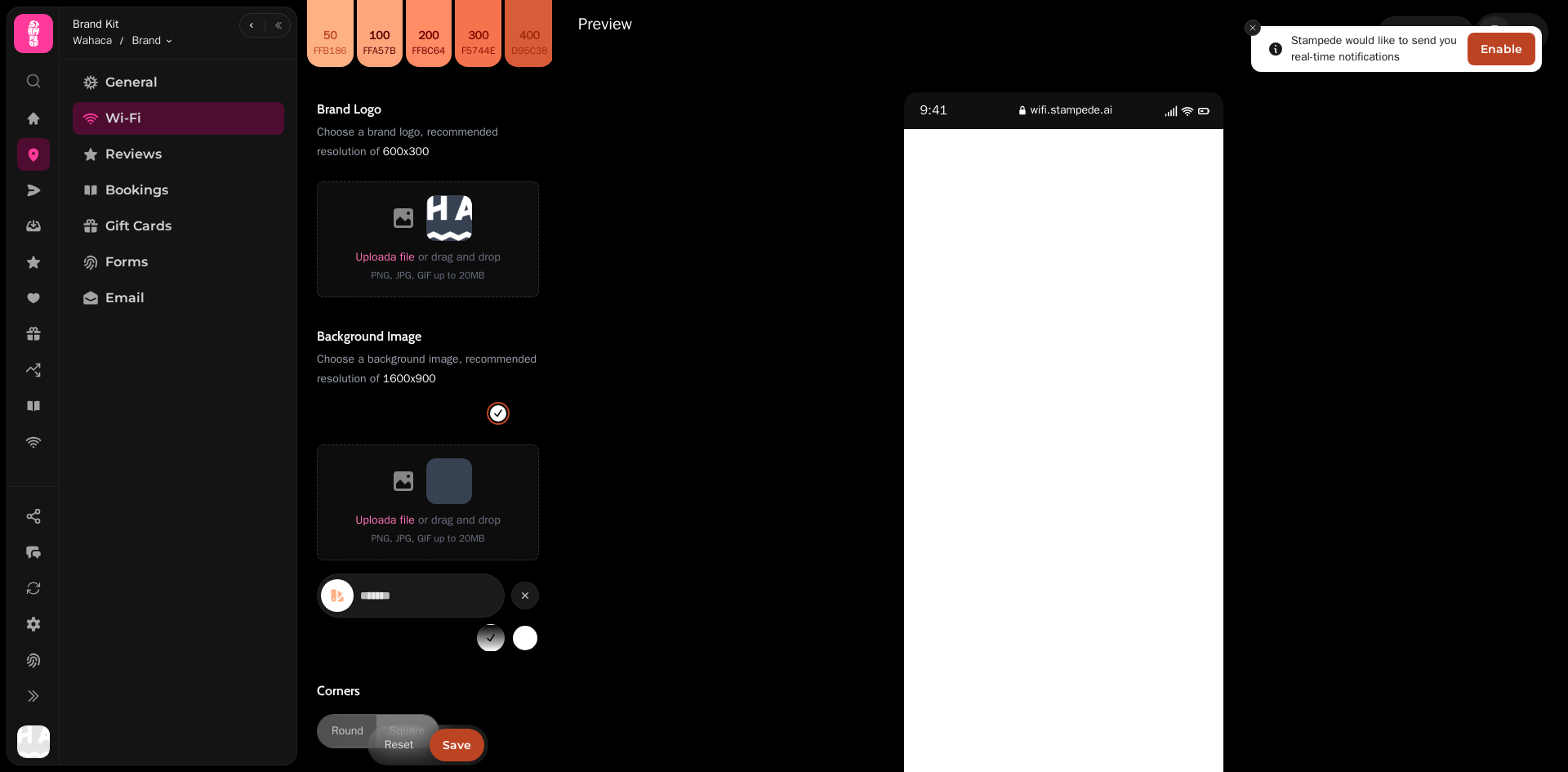 click on "Stampede would like to send you real-time notifications Enable Brand Use Brand Kit Wahaca Brand kit Wahaca ******* 50 ffb186 100 ffa57b 200 ff8c64 300 f5744e 400 d95c38 500 bd4423 600 a12b0d 700 860e00 800 6c0000 900 550000 Brand logo Choose a brand logo, recommended resolution of   600x300 Upload  a file or drag and drop PNG, JPG, GIF up to 20MB Background image Choose a background image, recommended resolution of   1600x900 #ffffff  colour selected #000000  colour selected Upload  a file or drag and drop PNG, JPG, GIF up to 20MB ******* Corners Round Square Reset Save Preview Open Preview 9:41 wifi.stampede.ai" at bounding box center [784, 386] 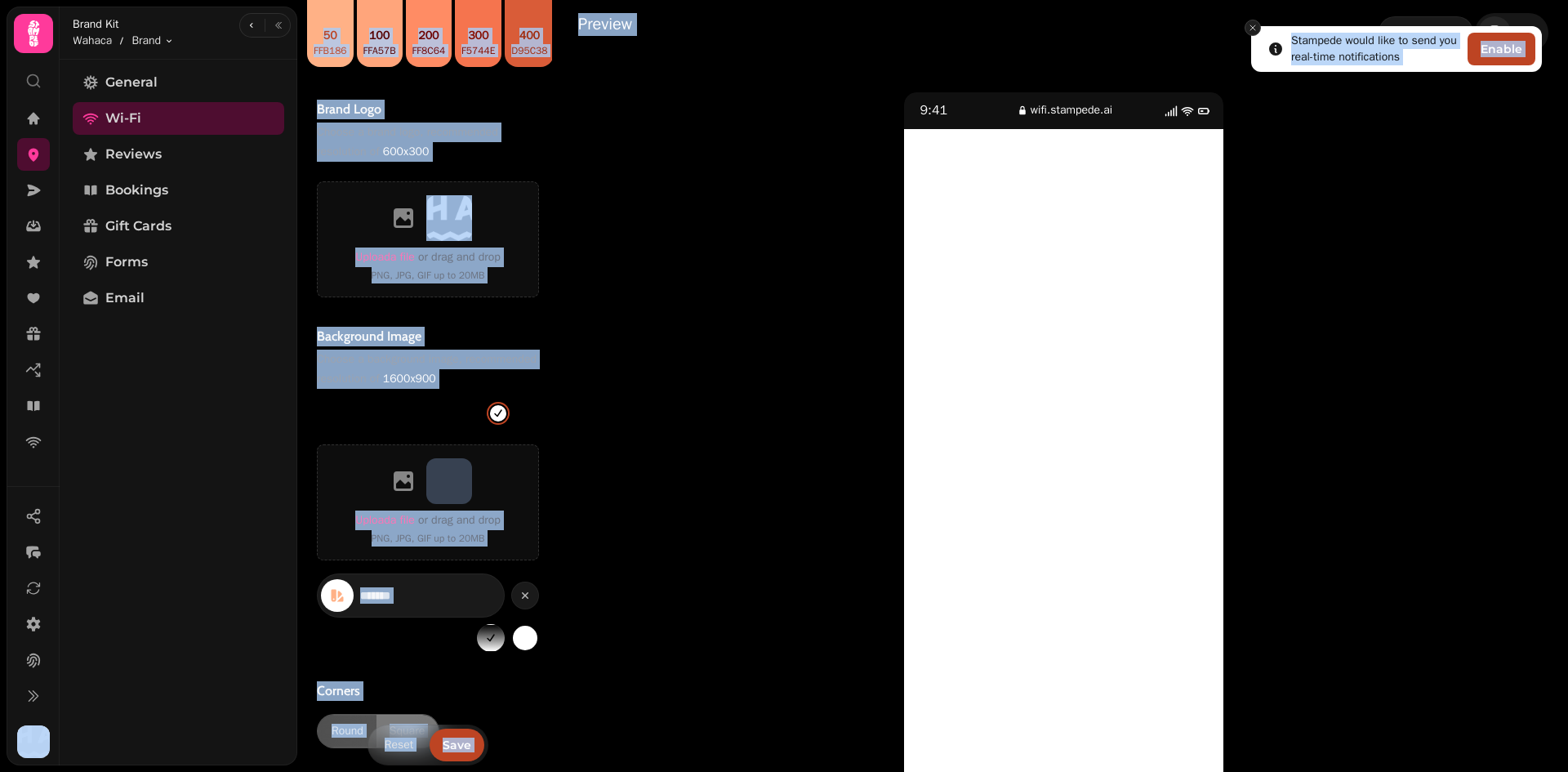 click 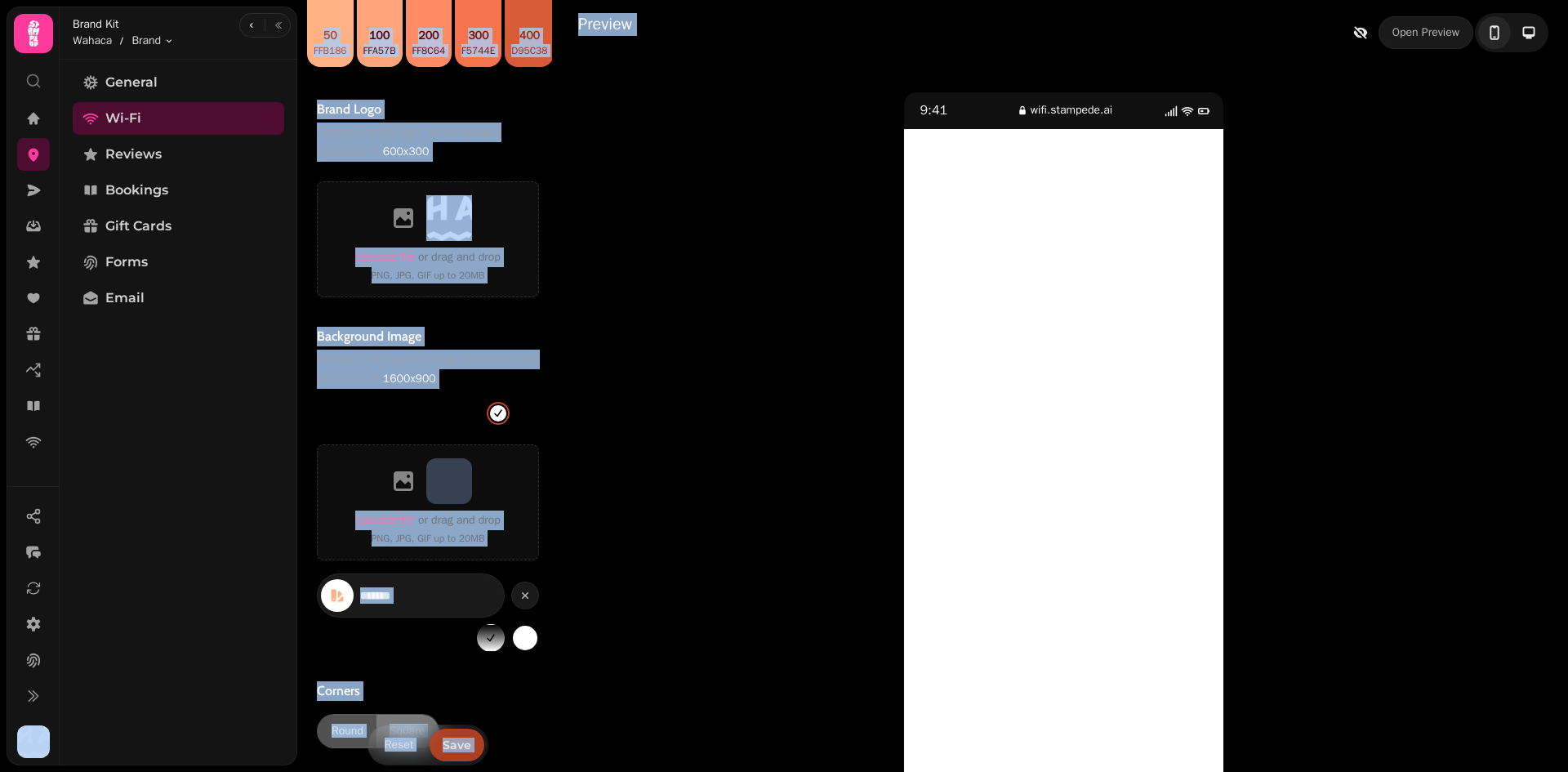 click on "Save" at bounding box center [457, 745] 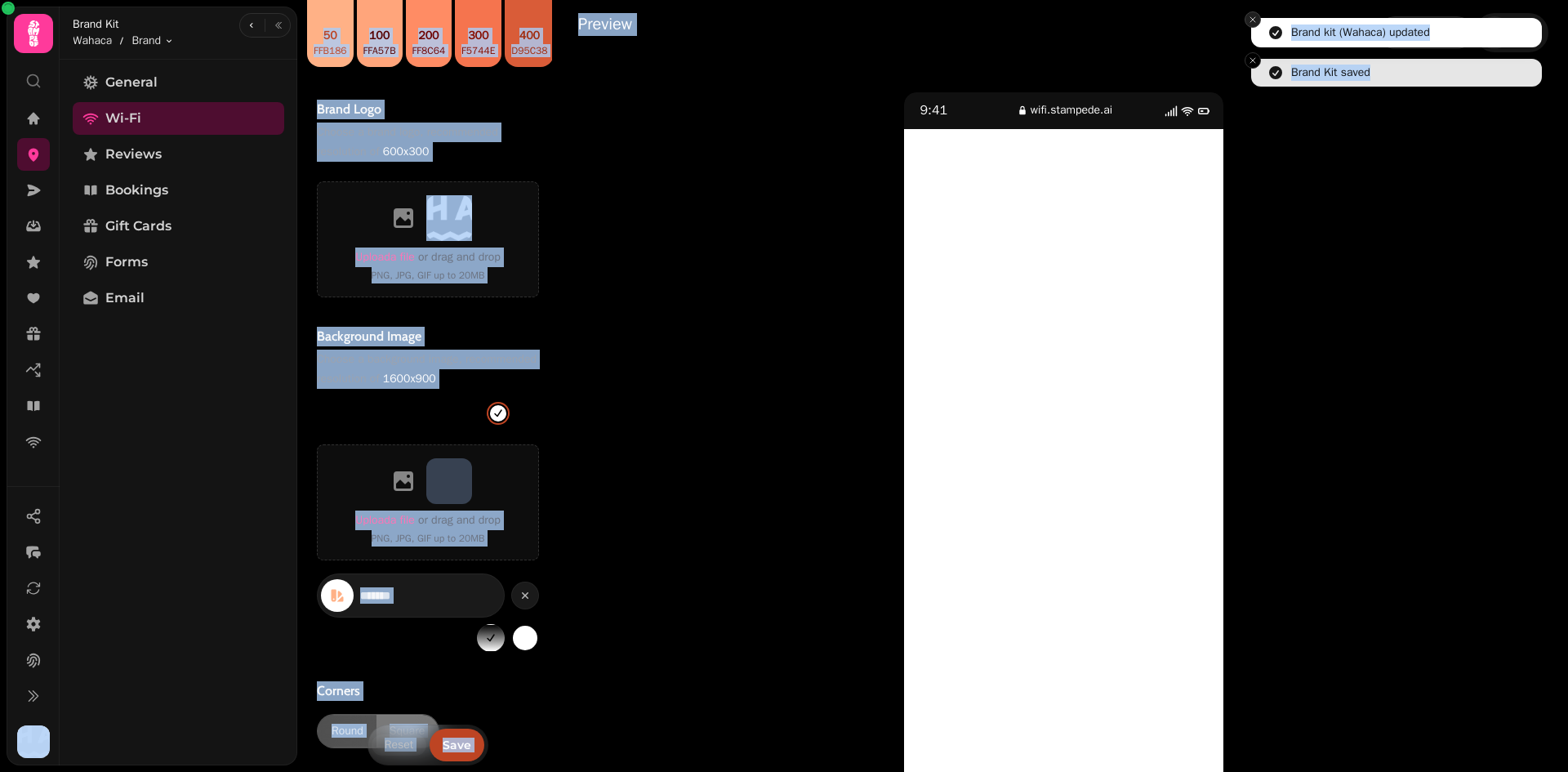 click 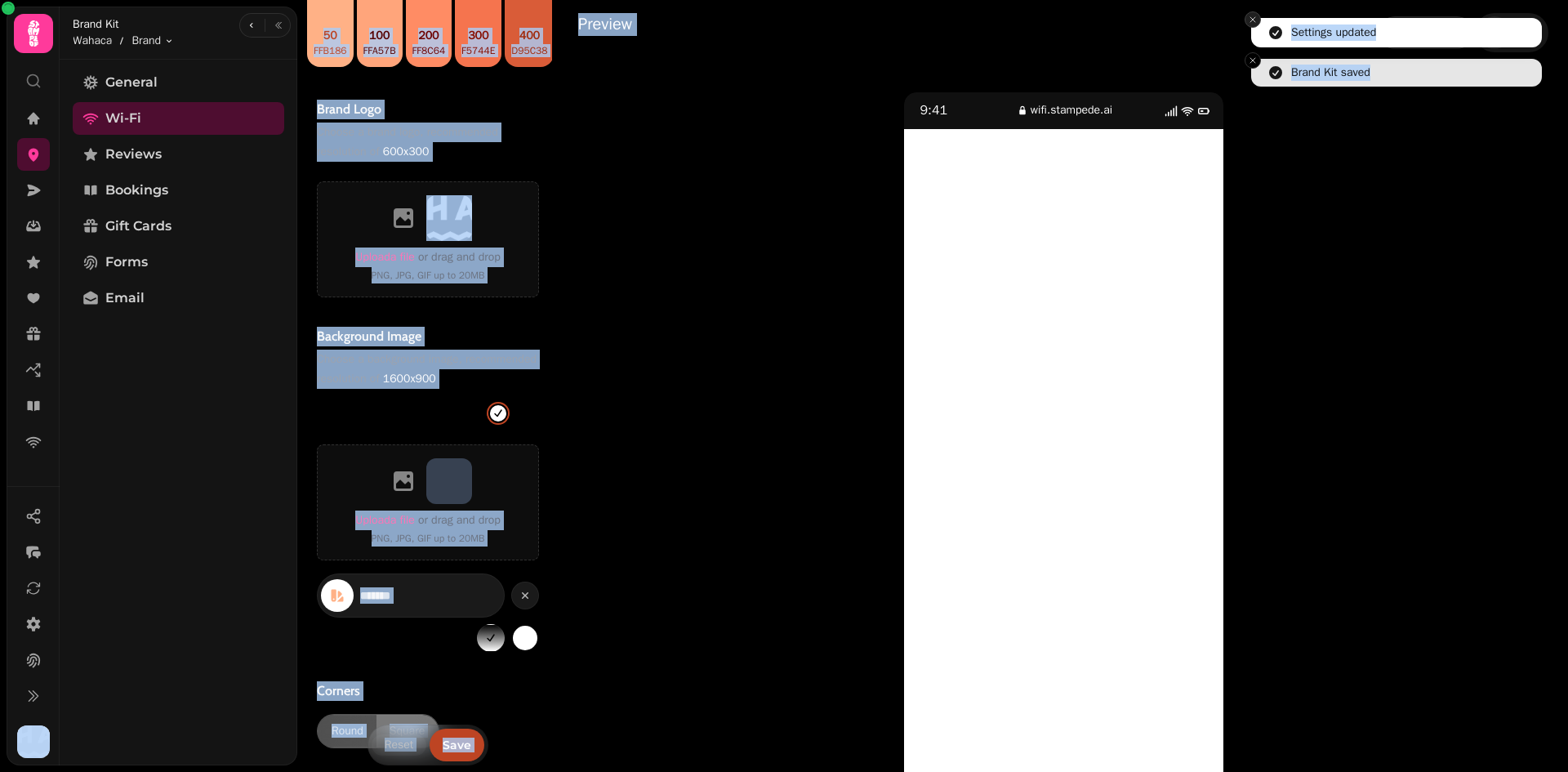 click 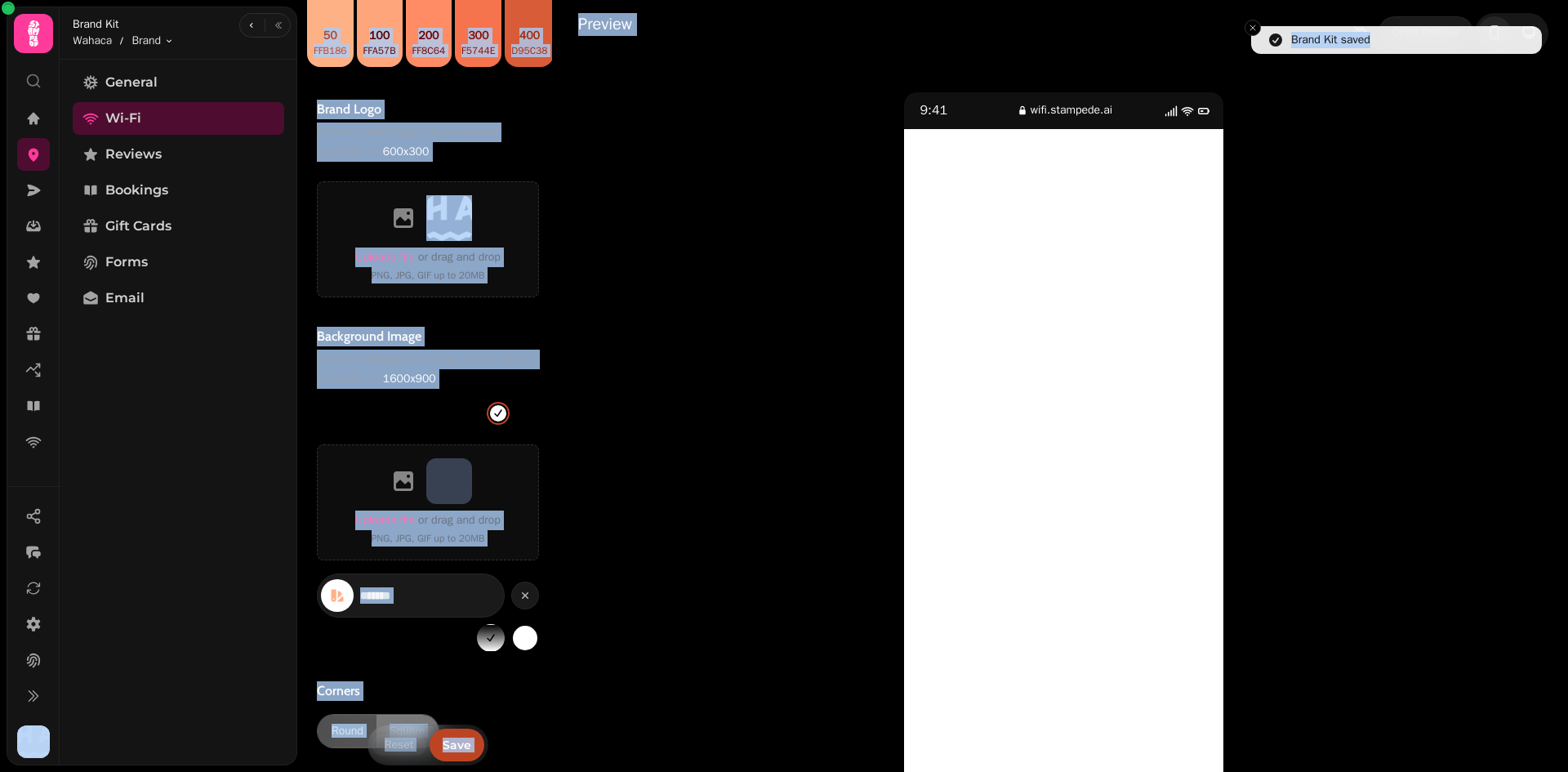 click at bounding box center [1253, 28] 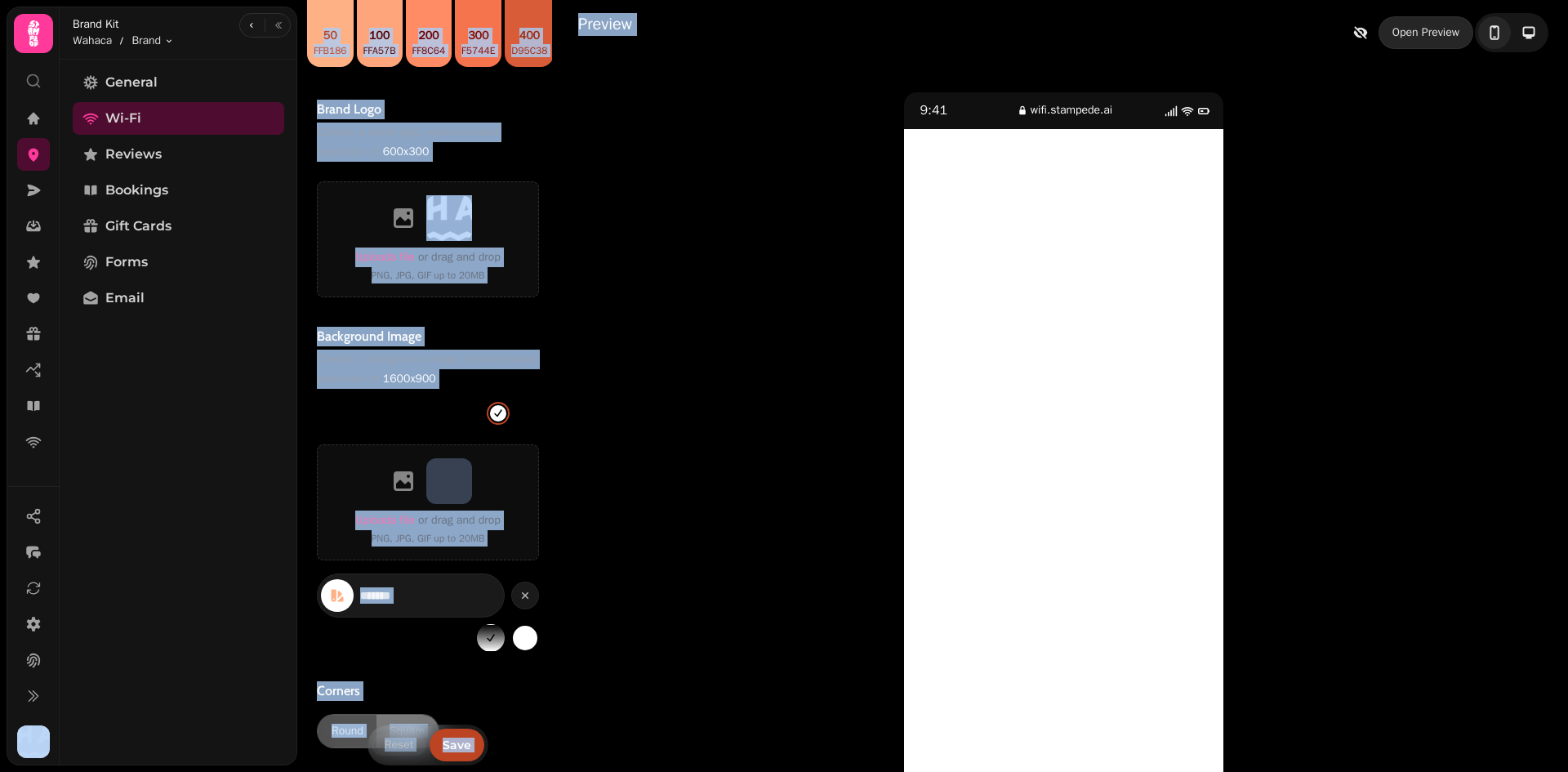 click on "Open Preview" at bounding box center [1426, 33] 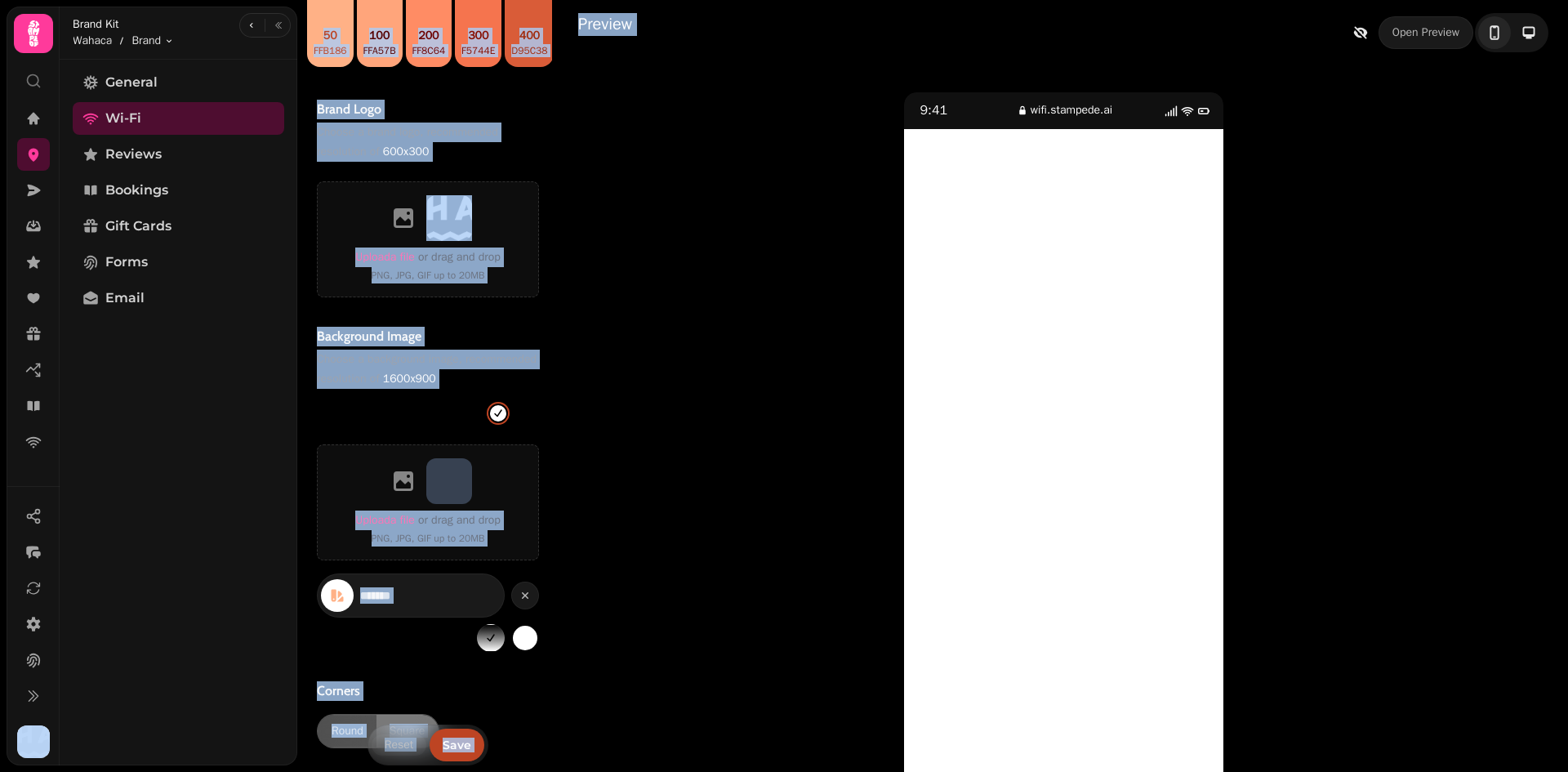 click at bounding box center (528, 413) 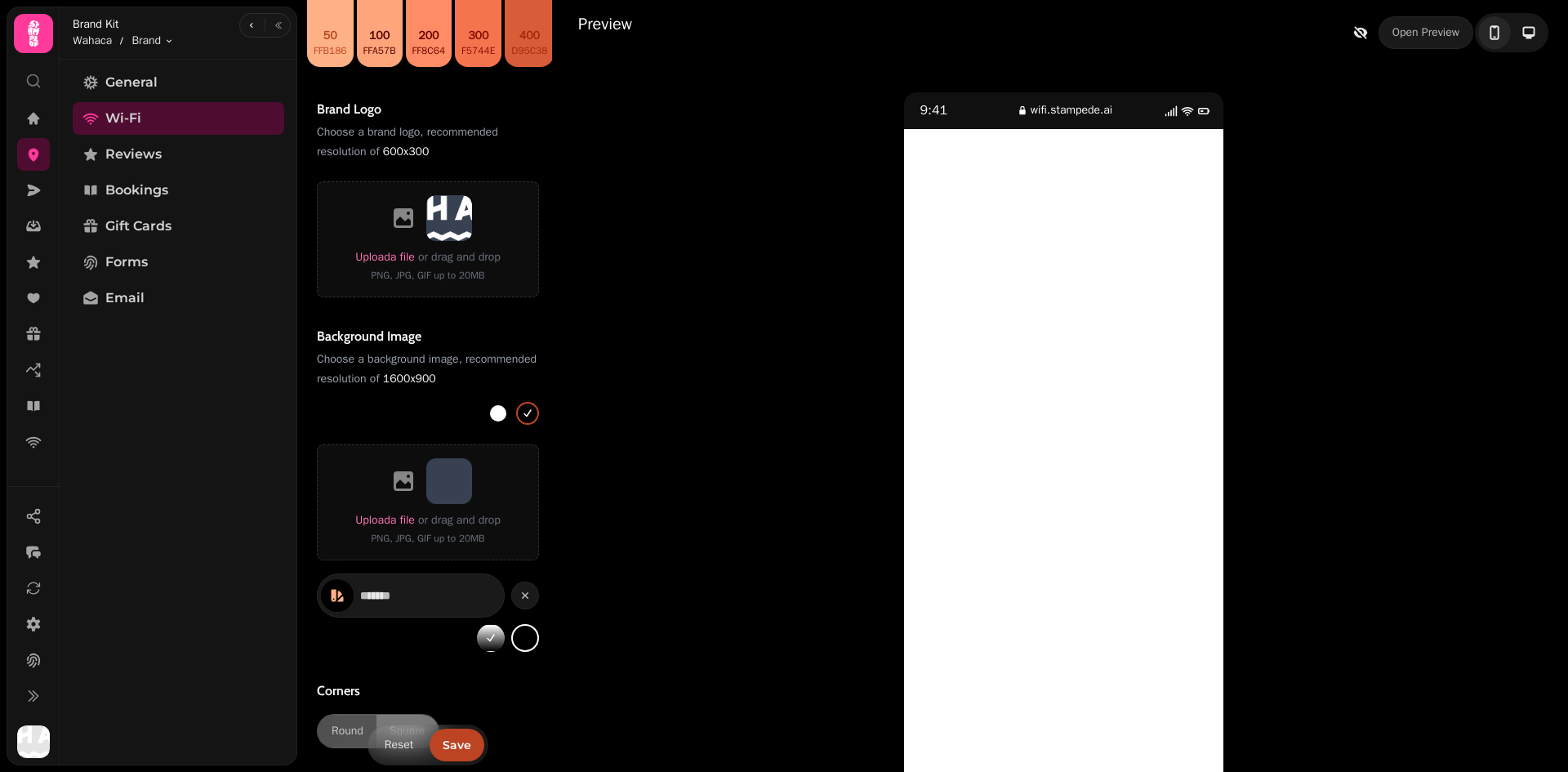 drag, startPoint x: 695, startPoint y: 452, endPoint x: 686, endPoint y: 461, distance: 12.727922 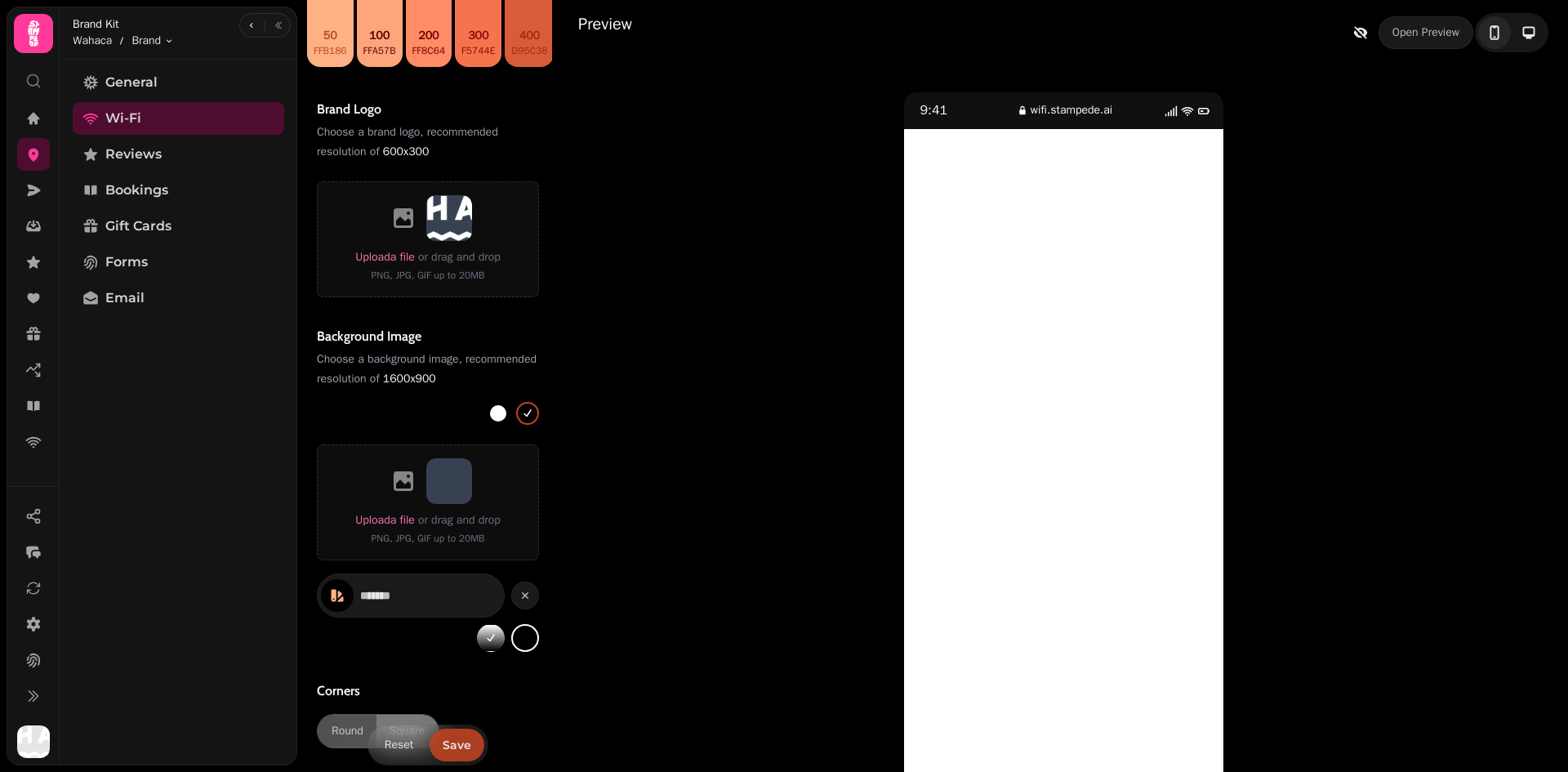 click on "Save" at bounding box center [457, 745] 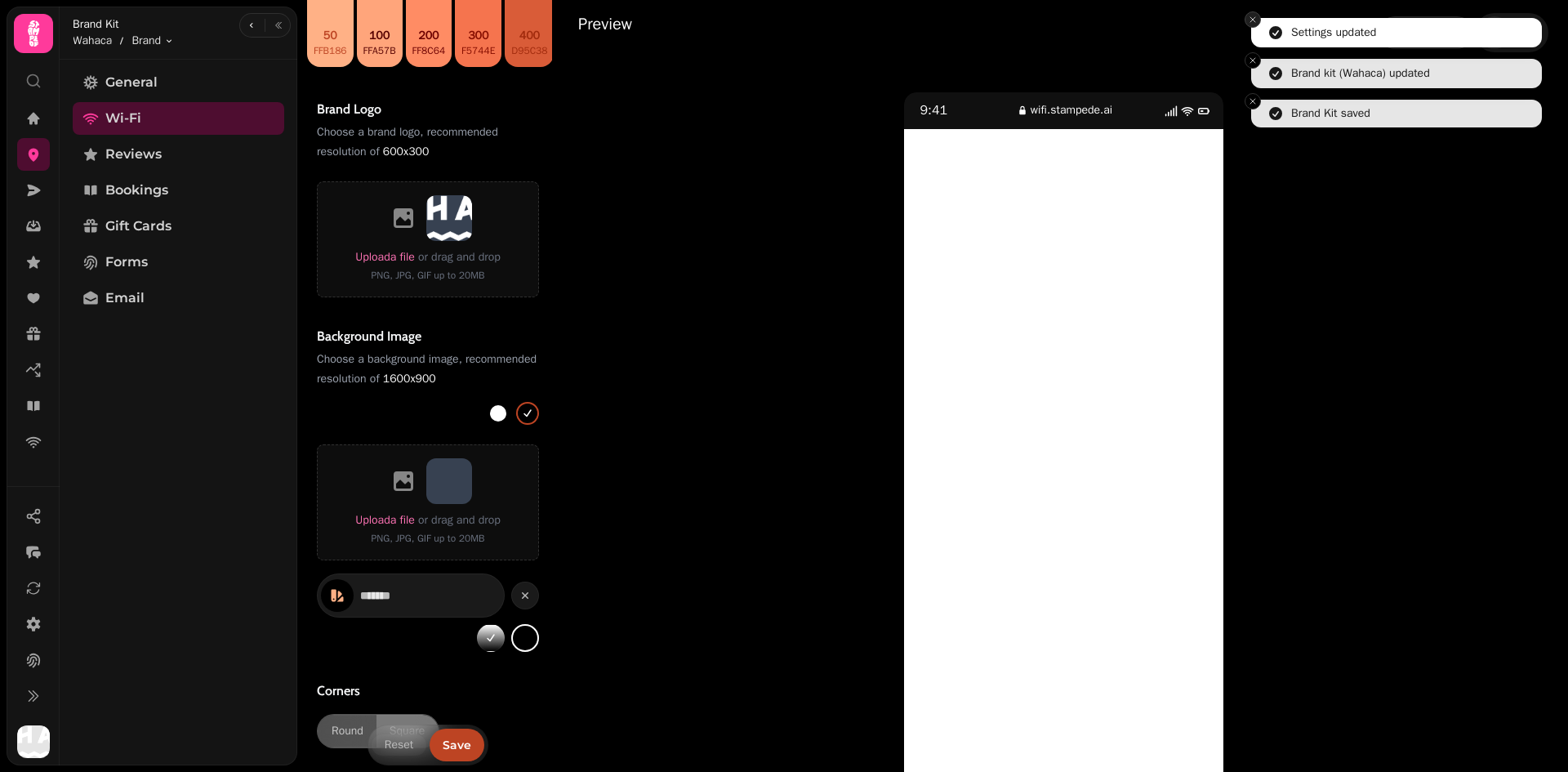 click 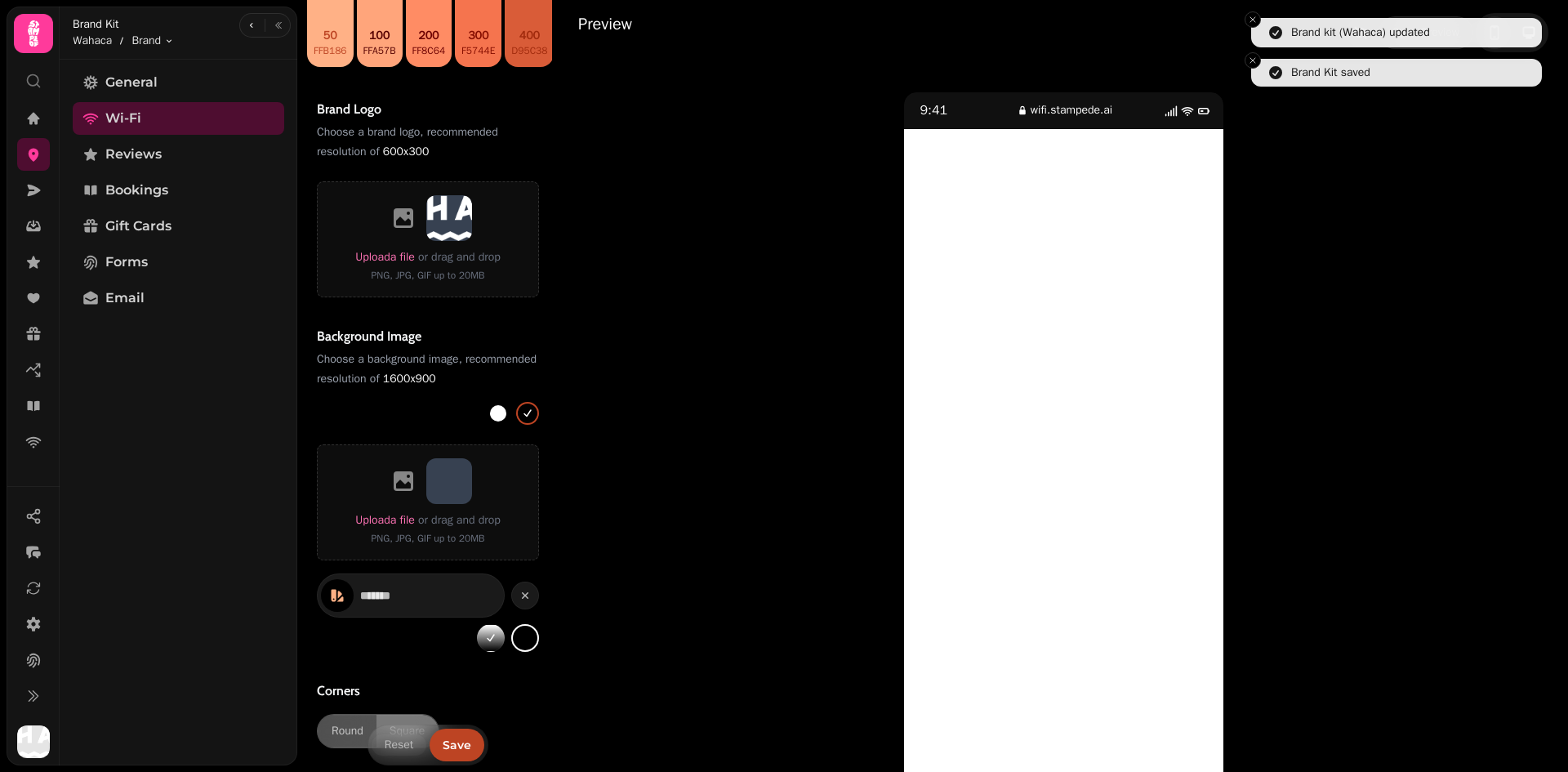 click 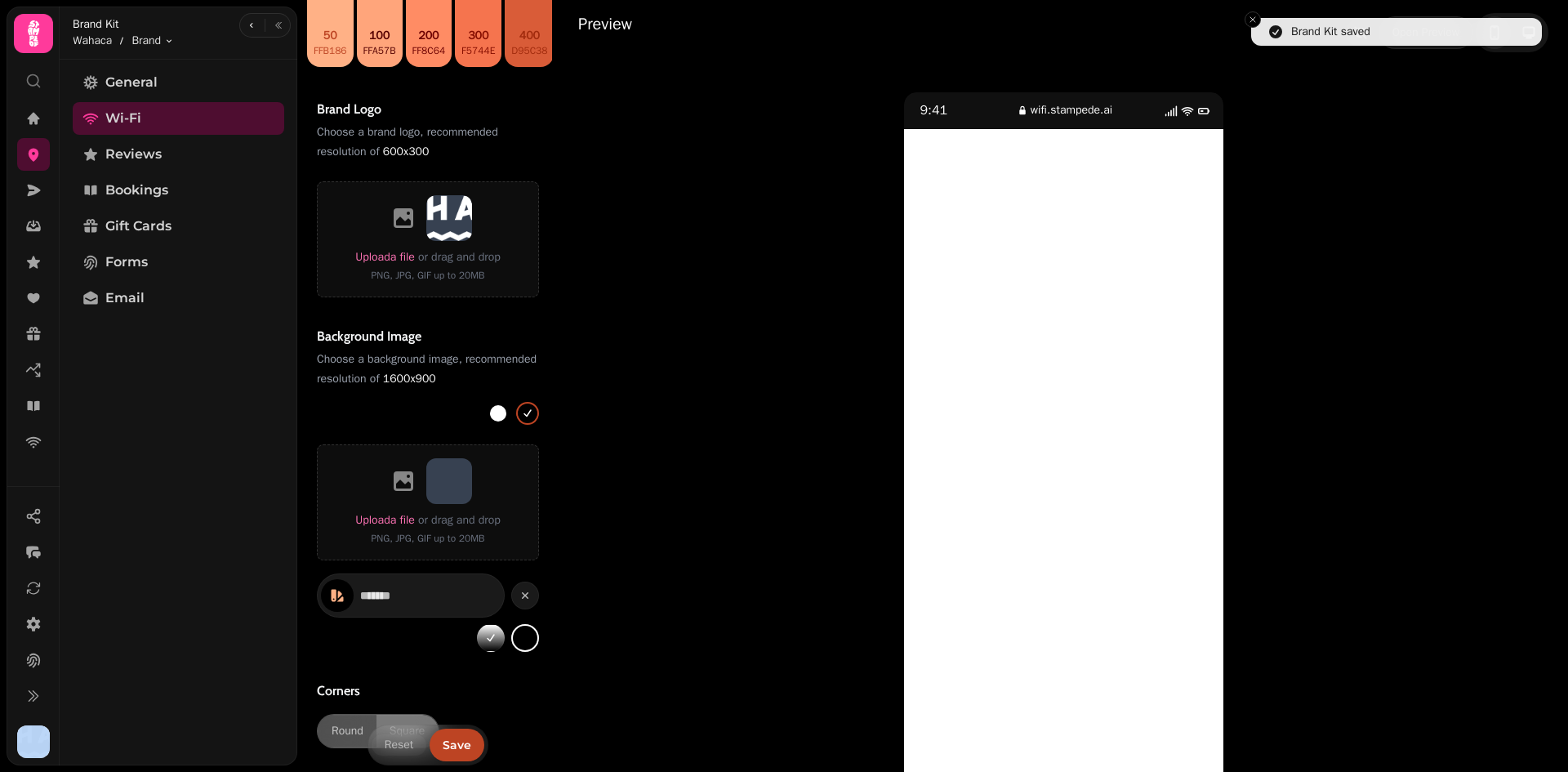 click on "Brand Kit saved" at bounding box center [1396, 32] 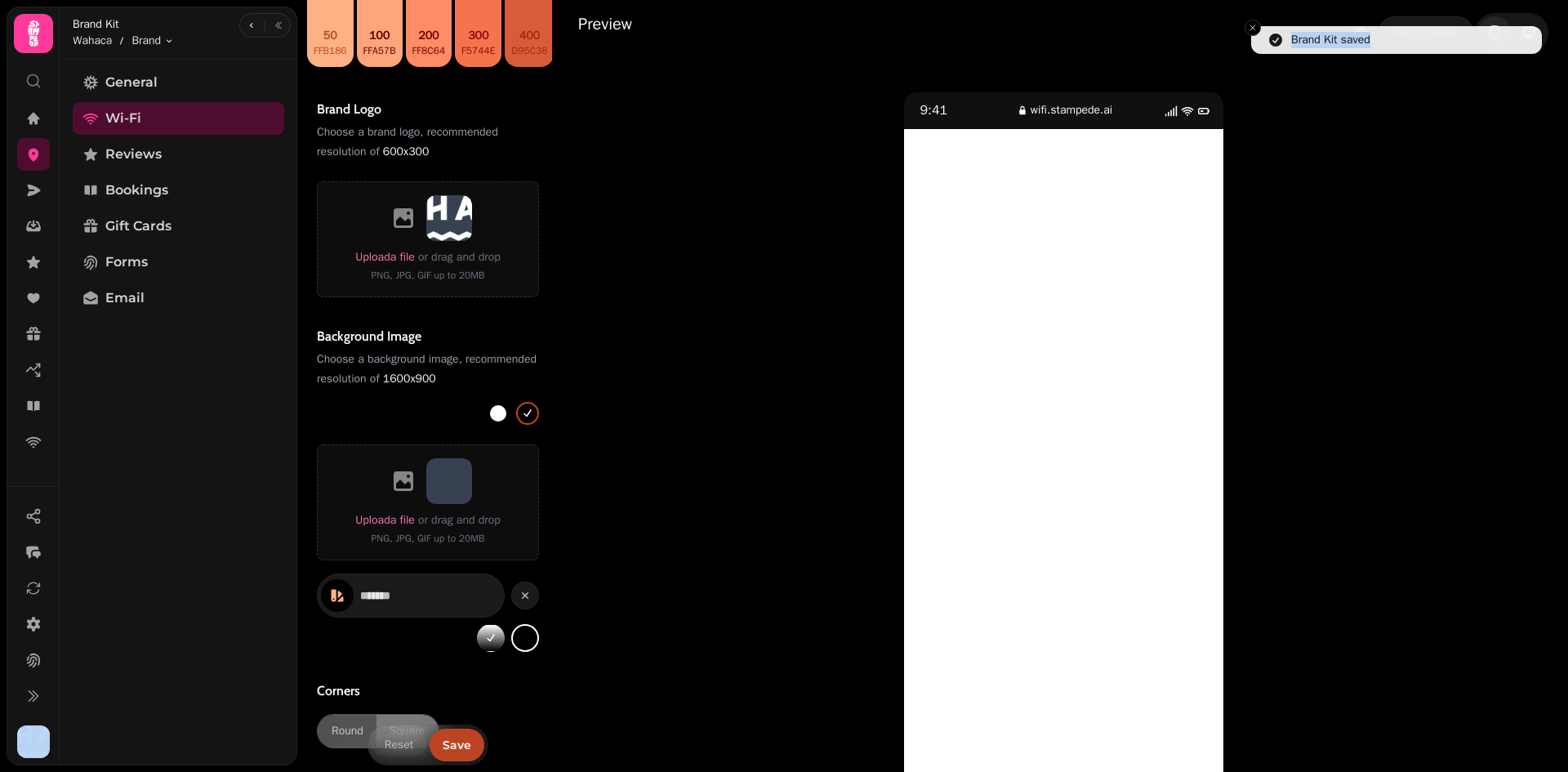 click on "Brand Kit saved" at bounding box center (1396, 40) 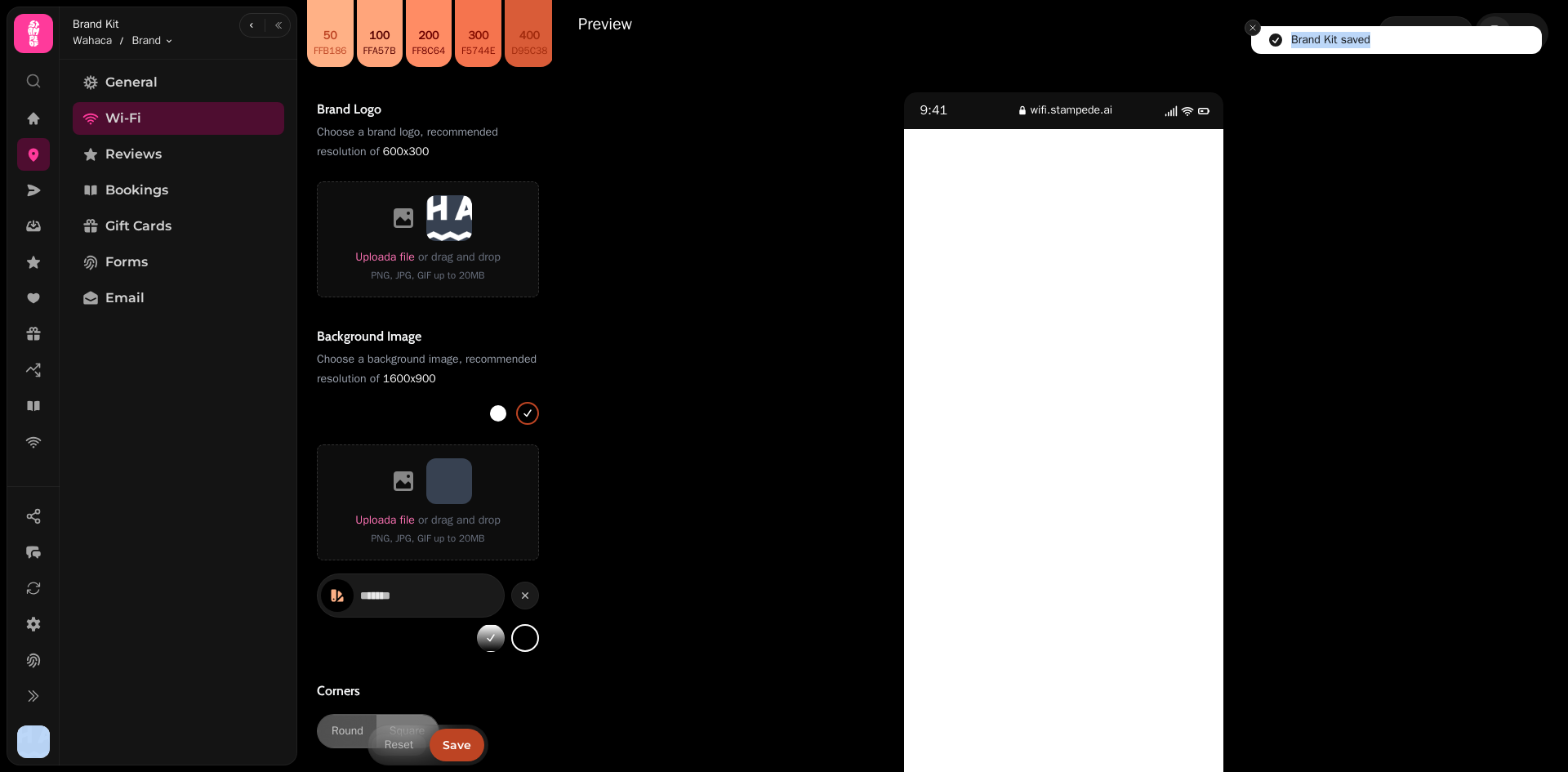 click at bounding box center (1253, 28) 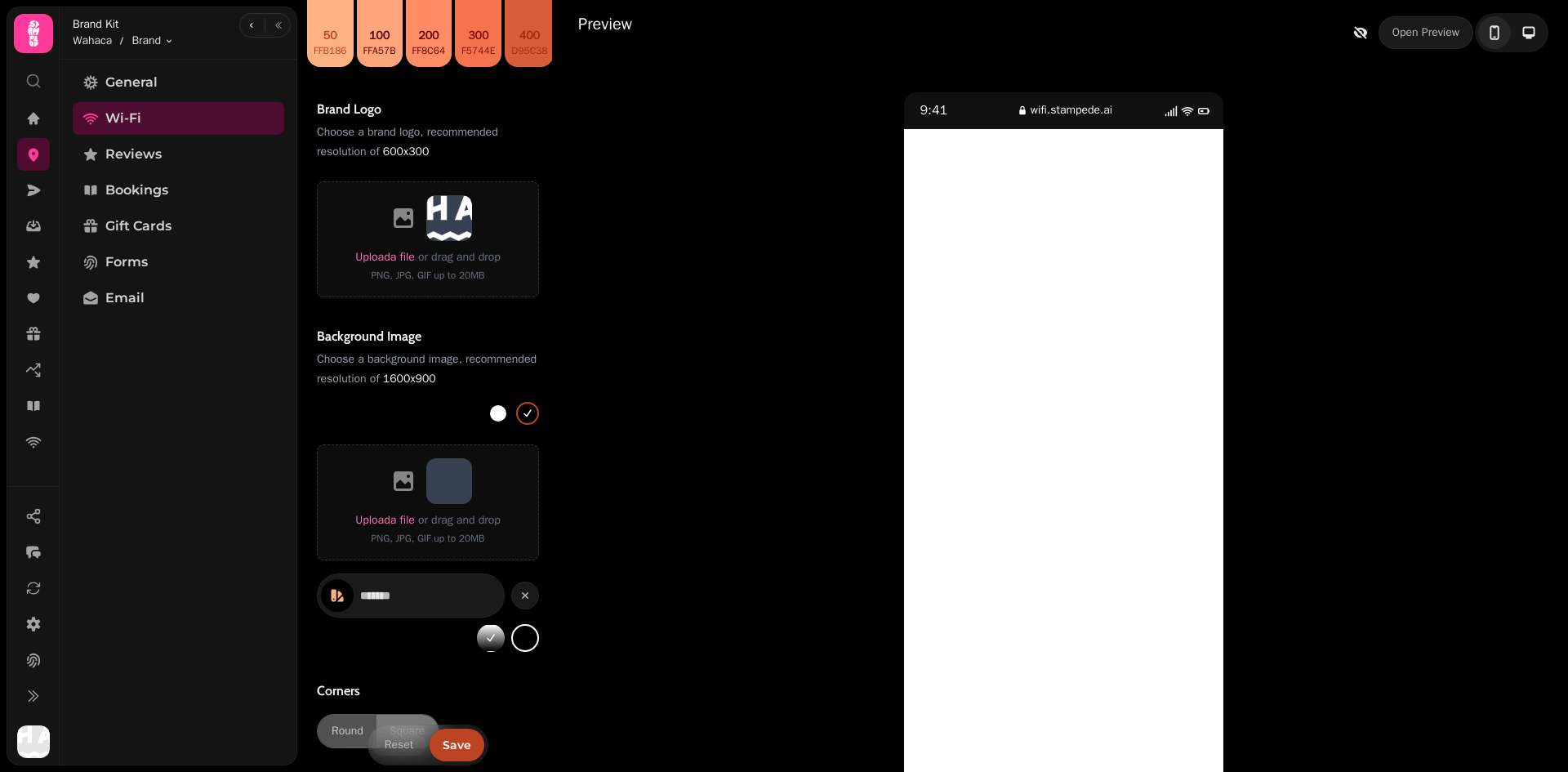 click on "9:41 wifi.stampede.ai" at bounding box center [1063, 440] 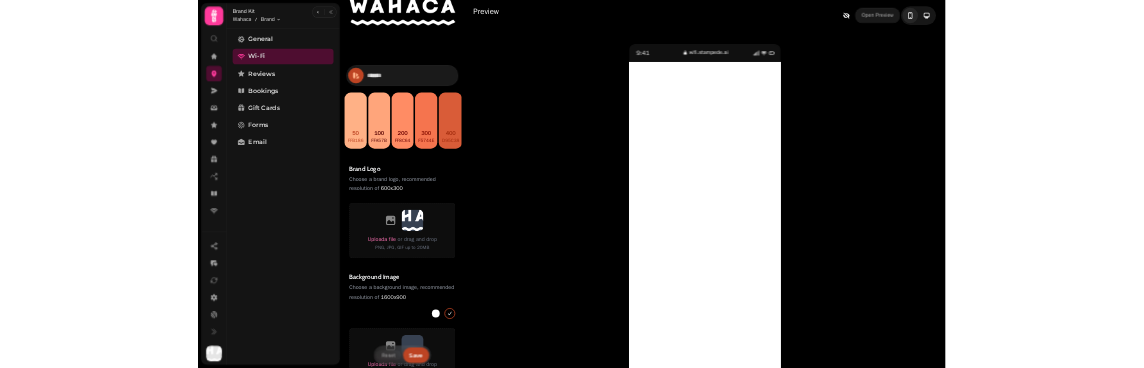 scroll, scrollTop: 0, scrollLeft: 0, axis: both 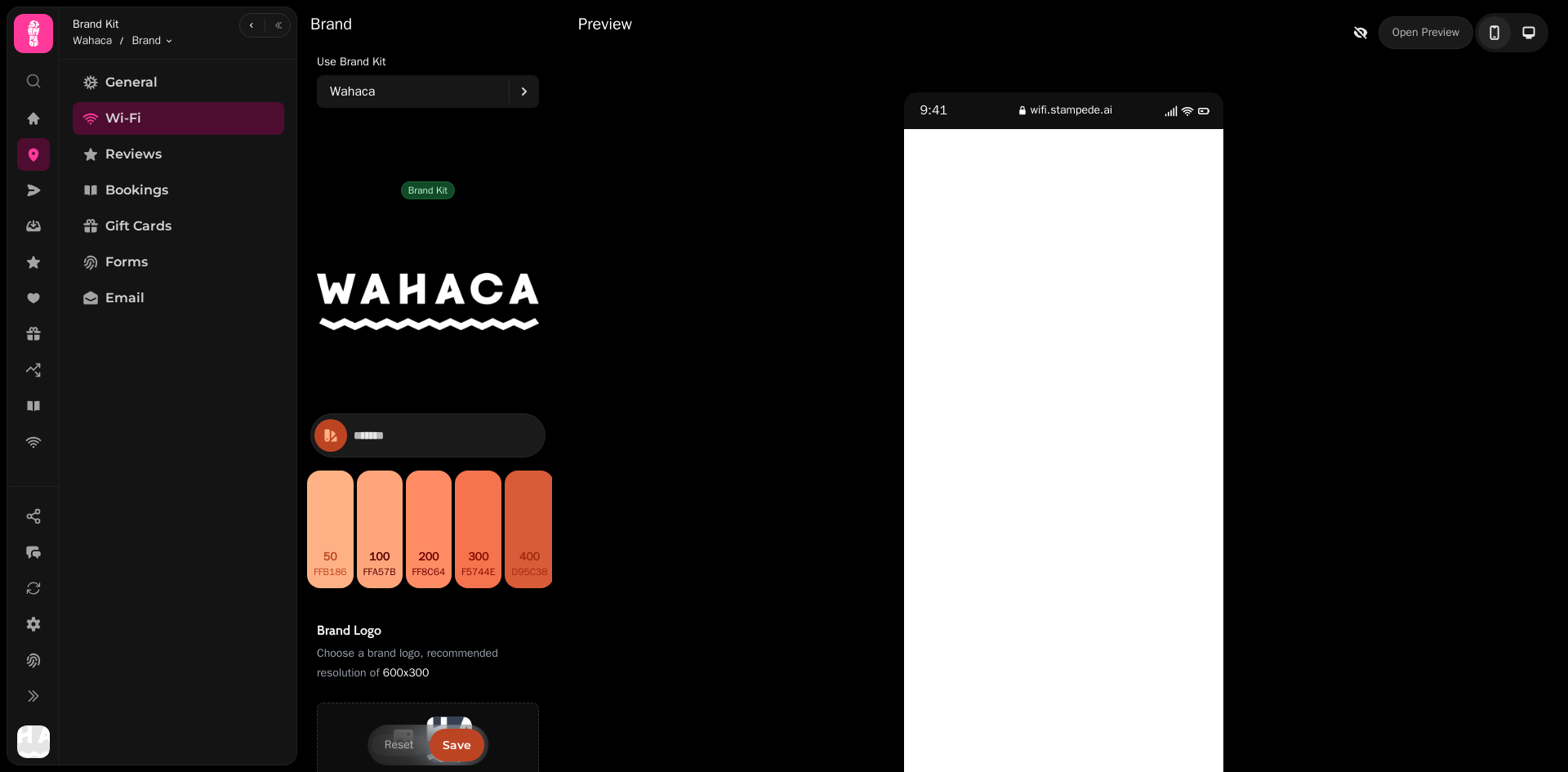 click 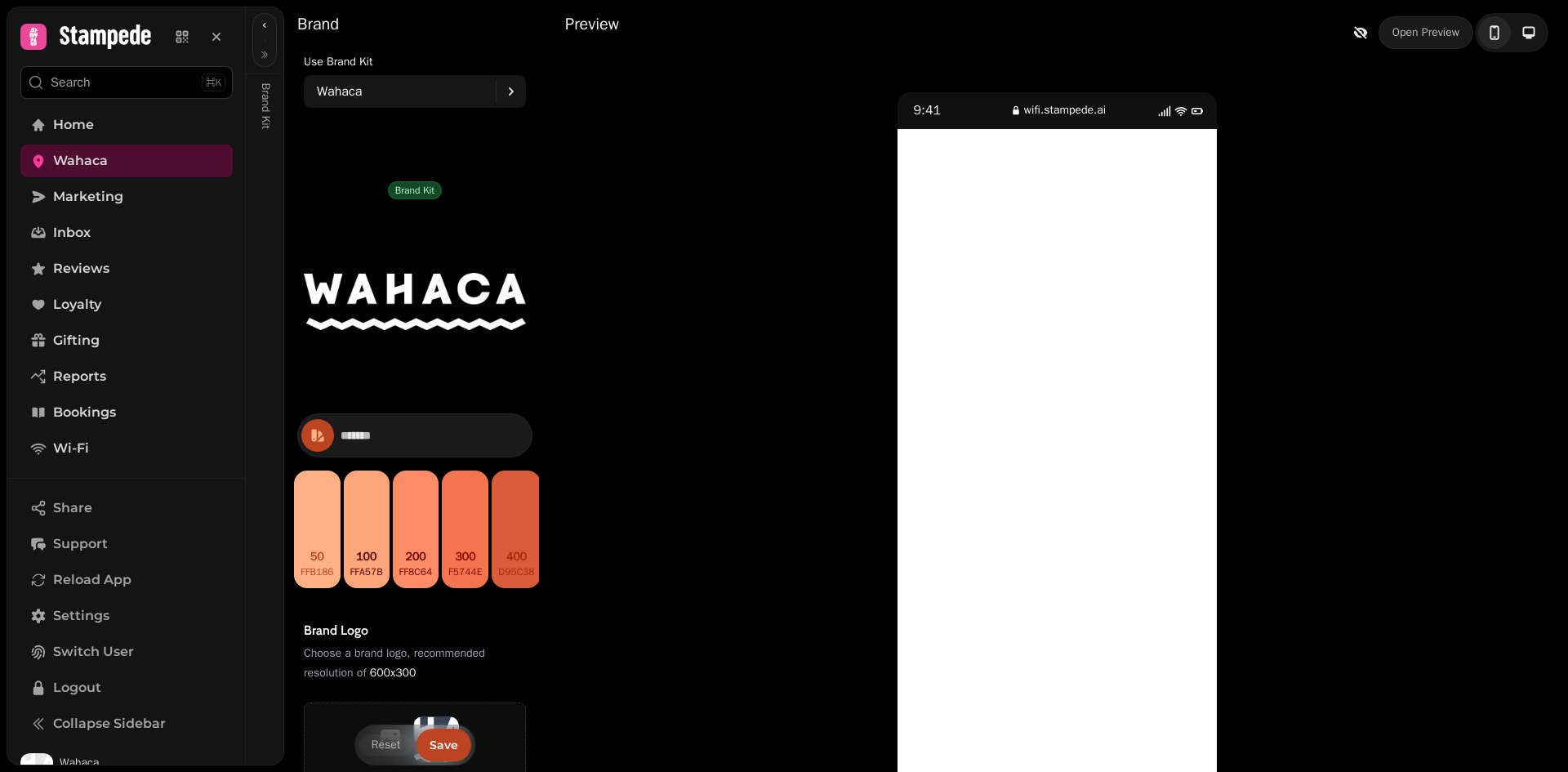 click 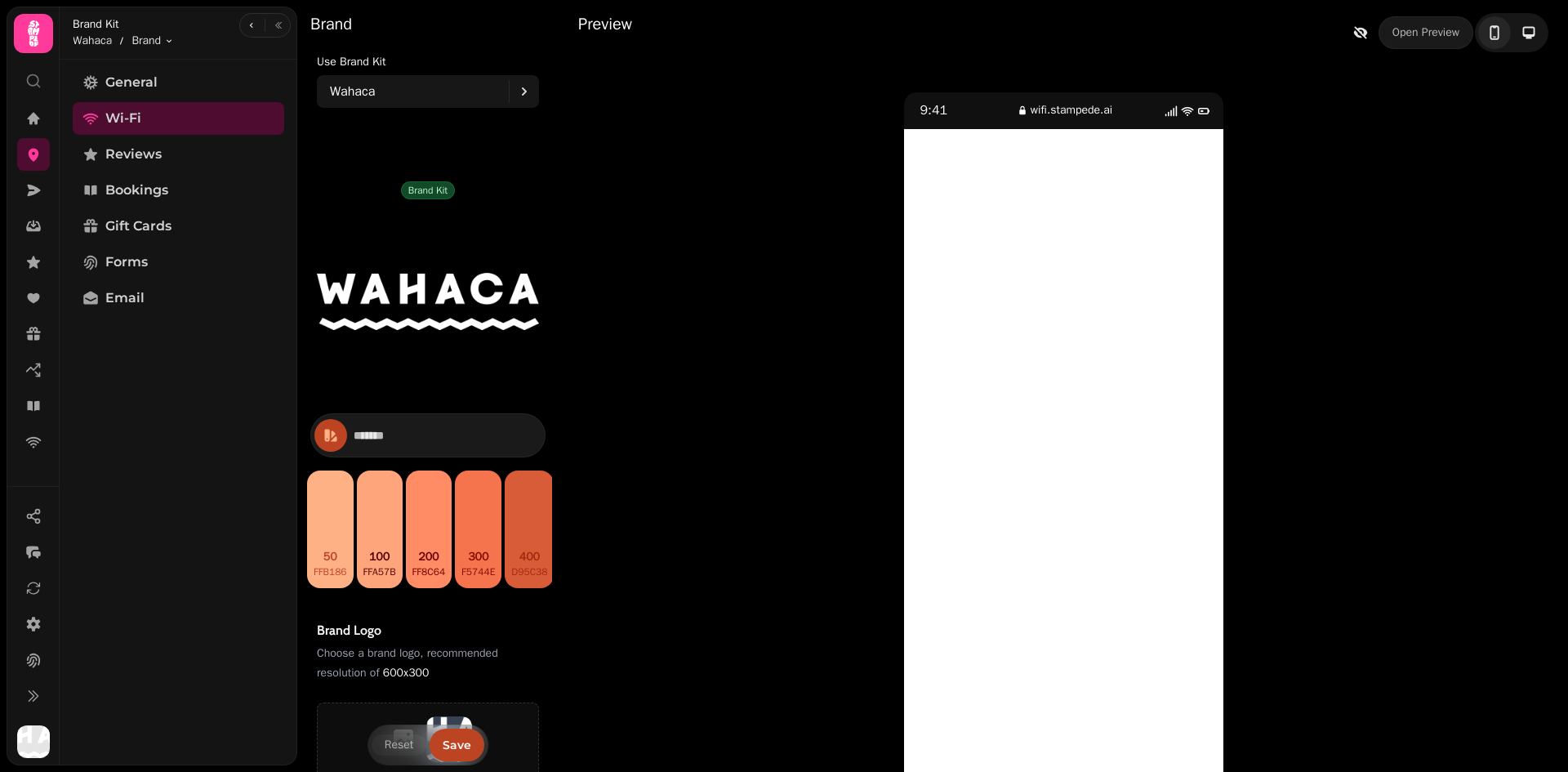 click 